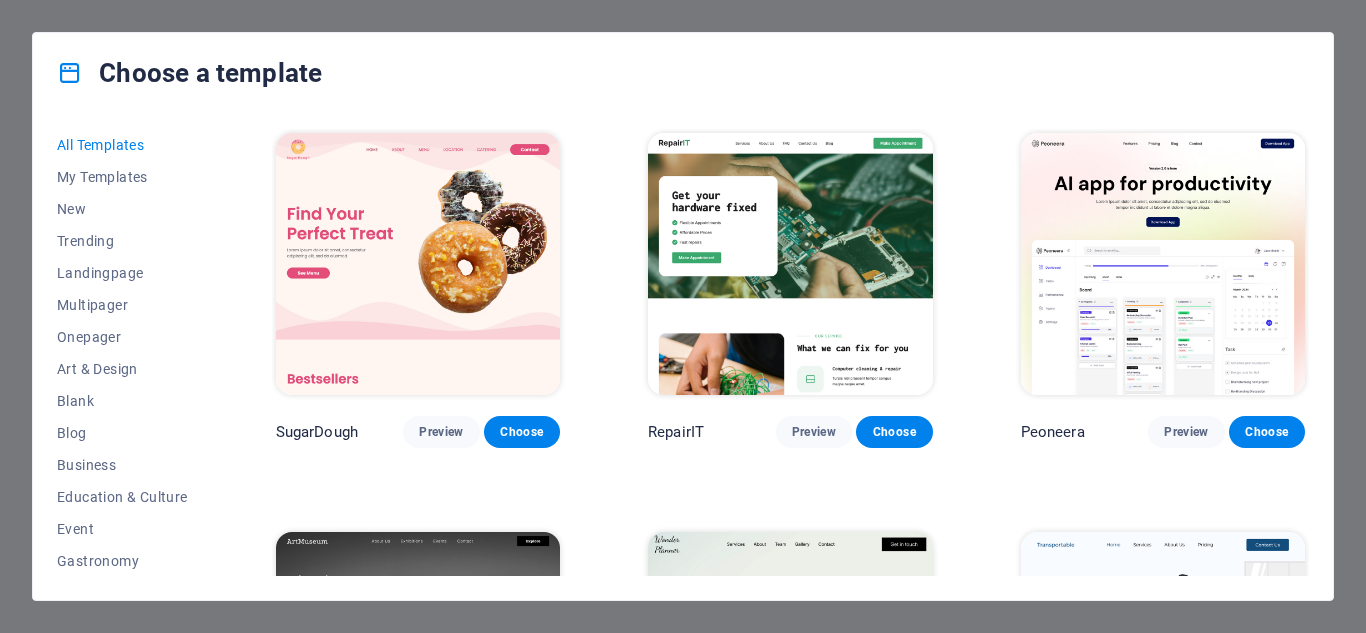 scroll, scrollTop: 0, scrollLeft: 0, axis: both 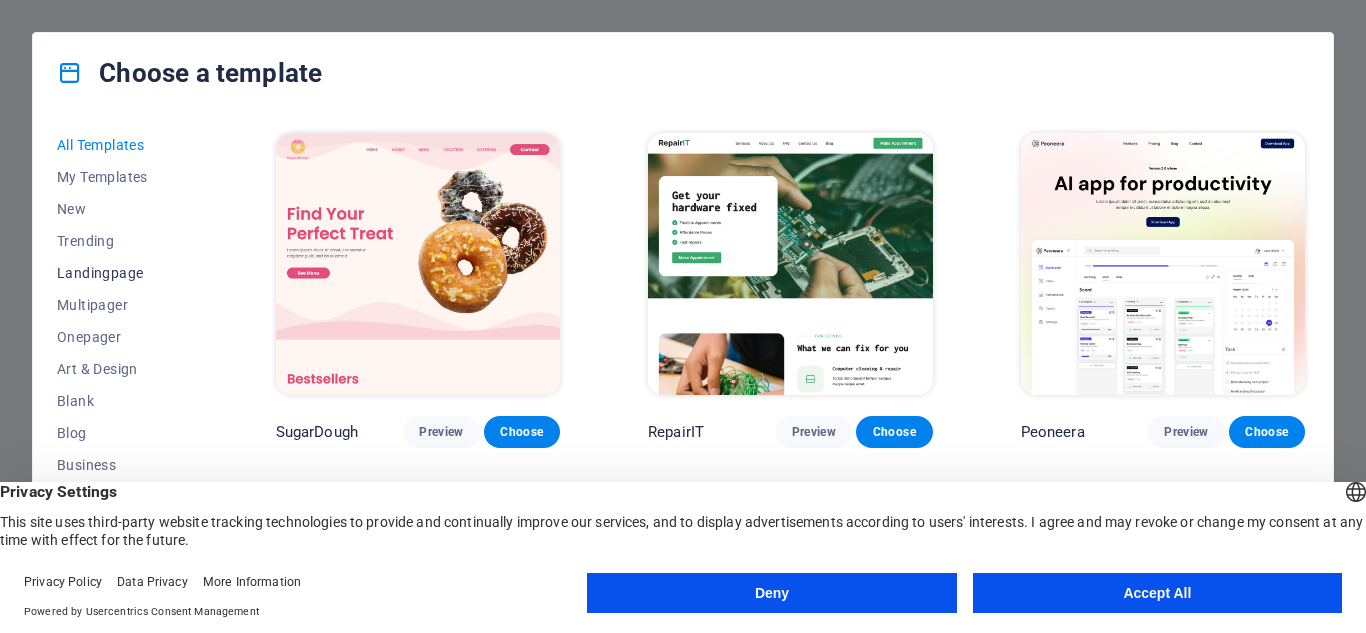 click on "Landingpage" at bounding box center (122, 273) 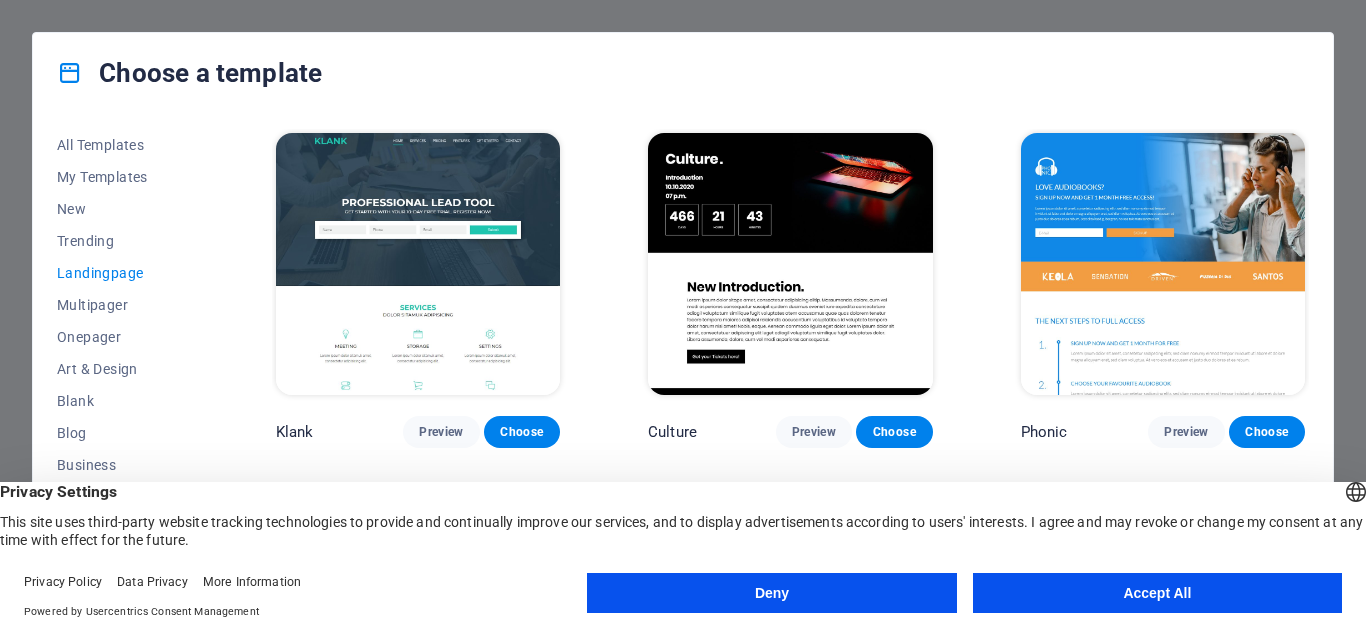 click on "Accept All" at bounding box center (1157, 593) 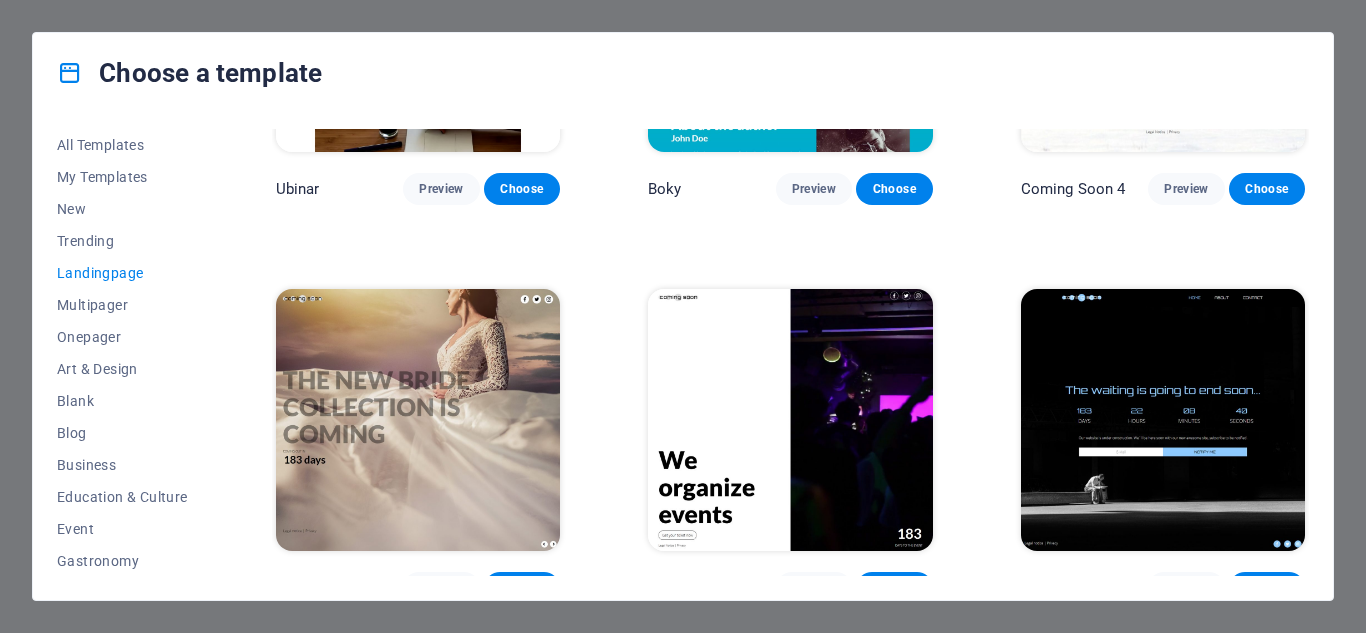 scroll, scrollTop: 3044, scrollLeft: 0, axis: vertical 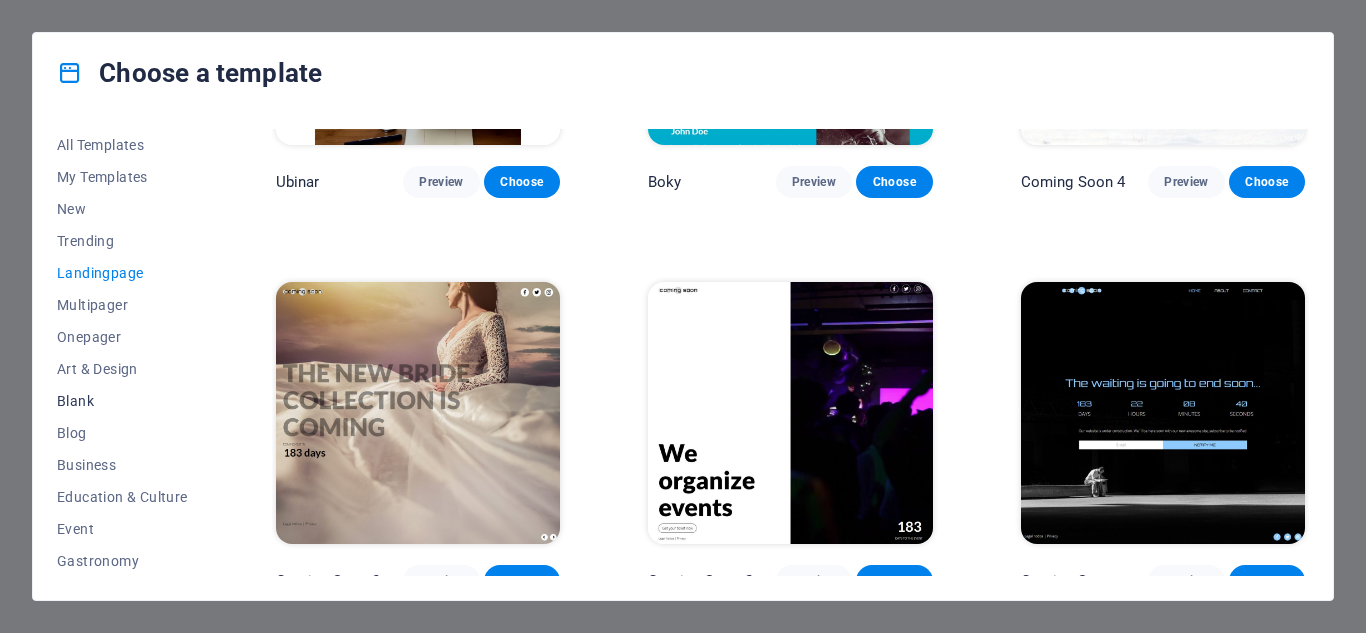 click on "Blank" at bounding box center (122, 401) 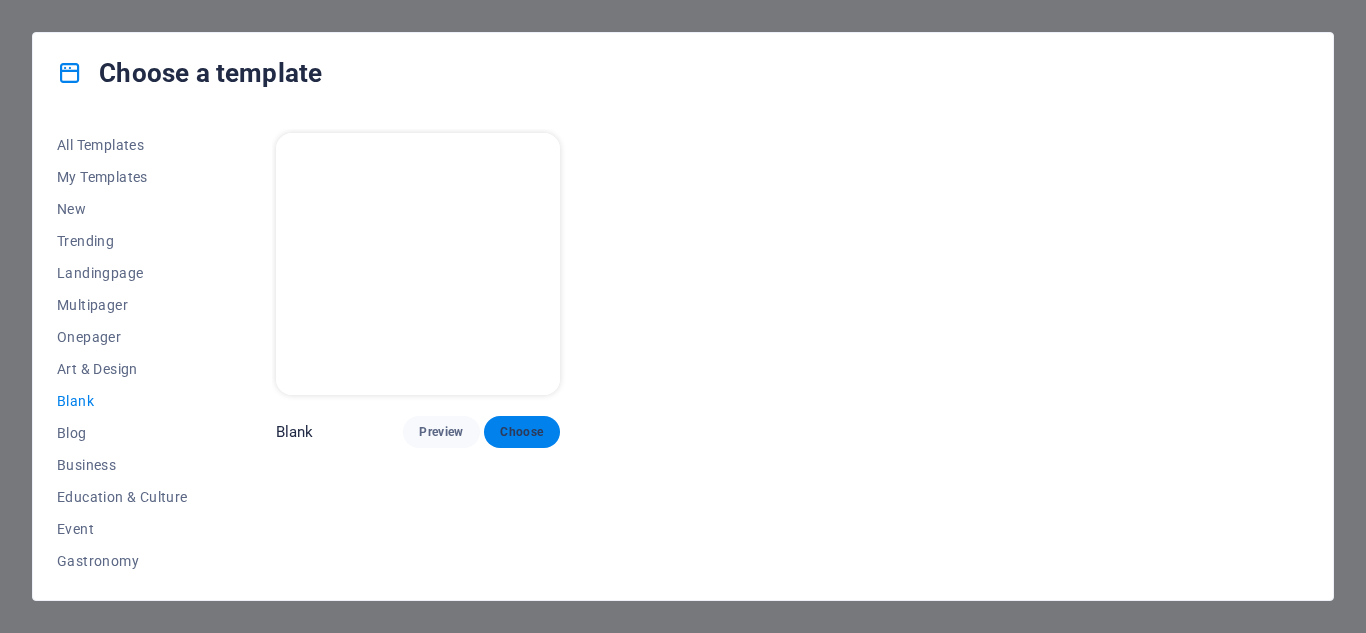 click on "Choose" at bounding box center [522, 432] 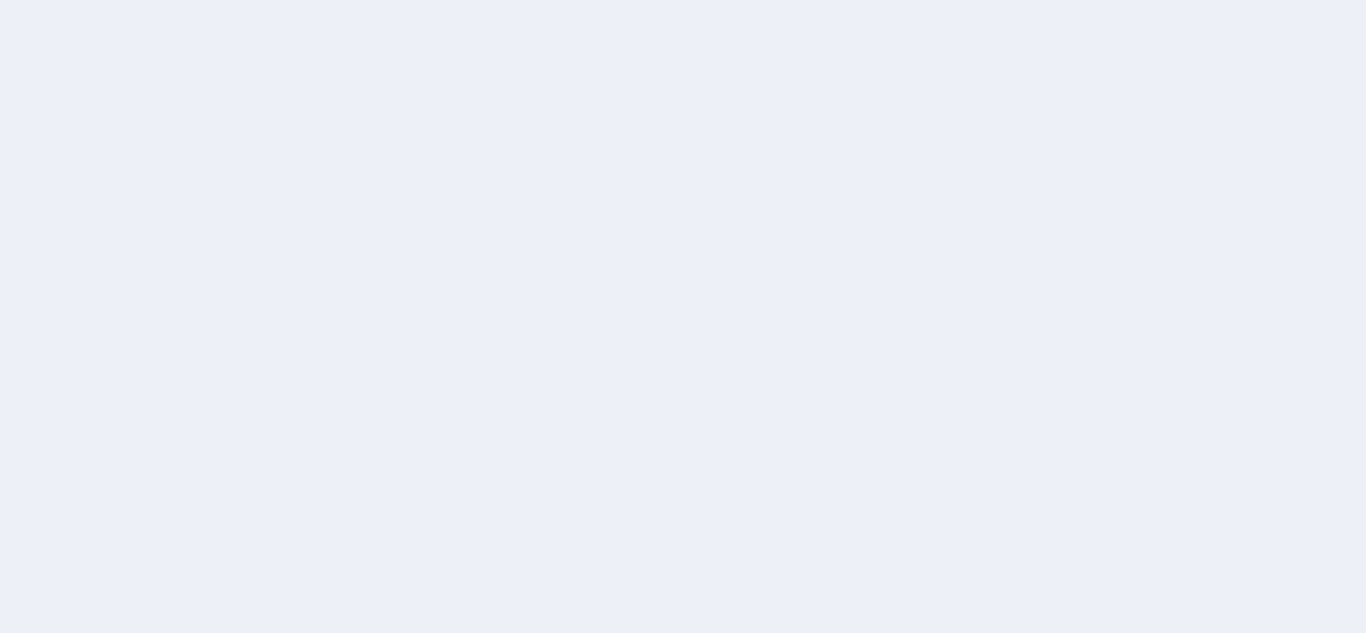 scroll, scrollTop: 0, scrollLeft: 0, axis: both 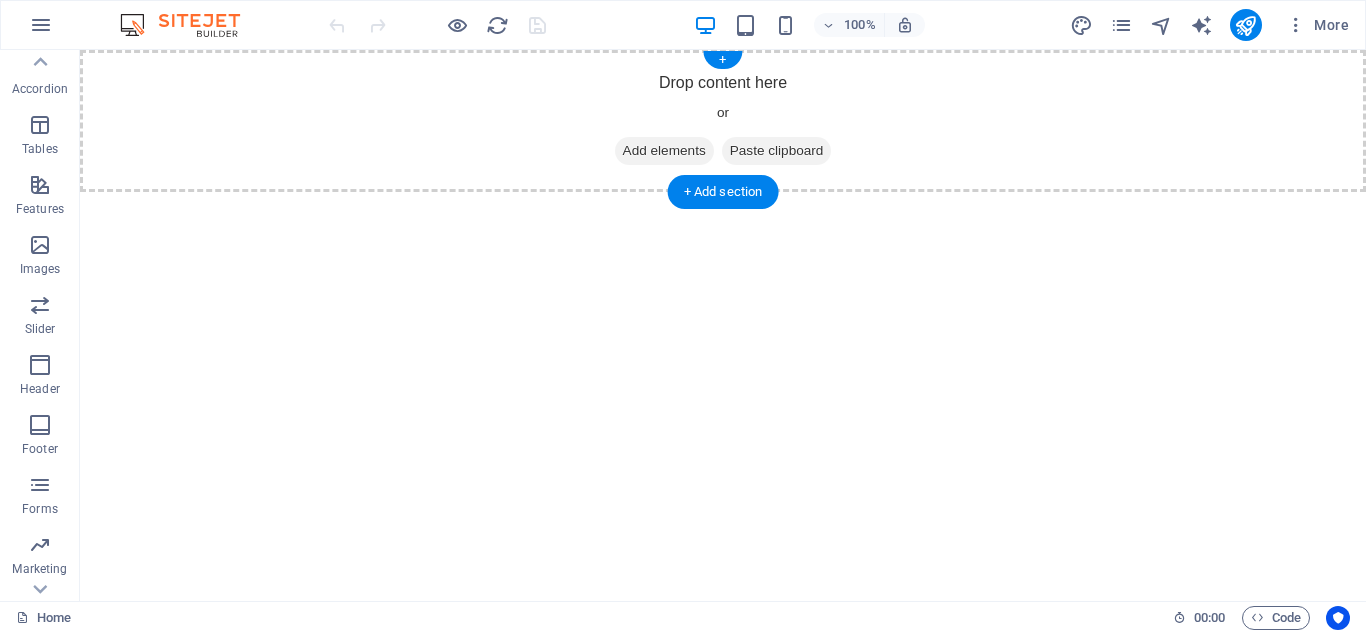 drag, startPoint x: 117, startPoint y: 429, endPoint x: 718, endPoint y: 81, distance: 694.4818 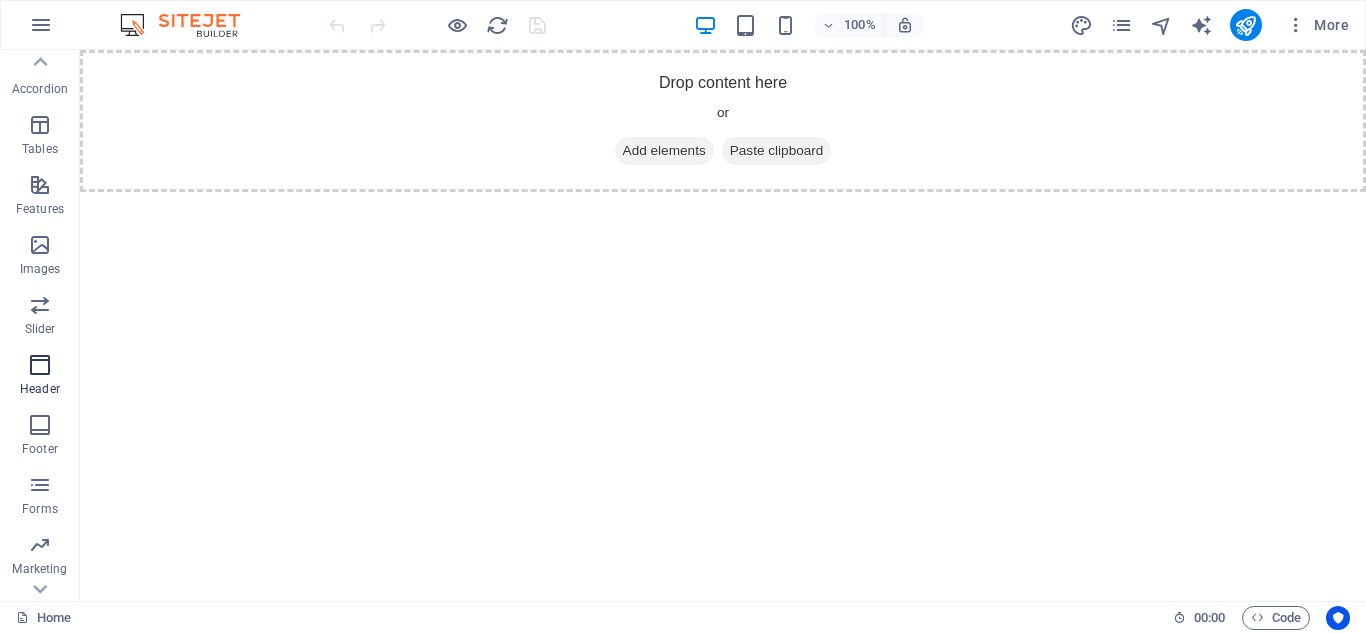 click at bounding box center [40, 365] 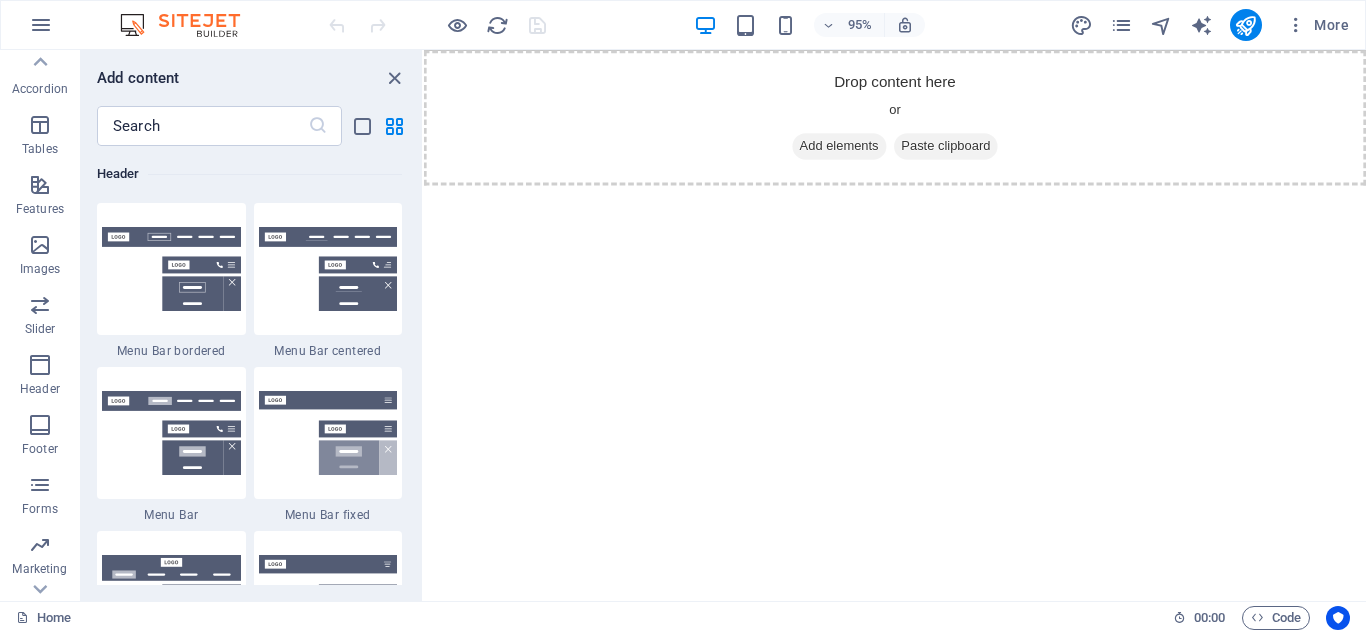 scroll, scrollTop: 12042, scrollLeft: 0, axis: vertical 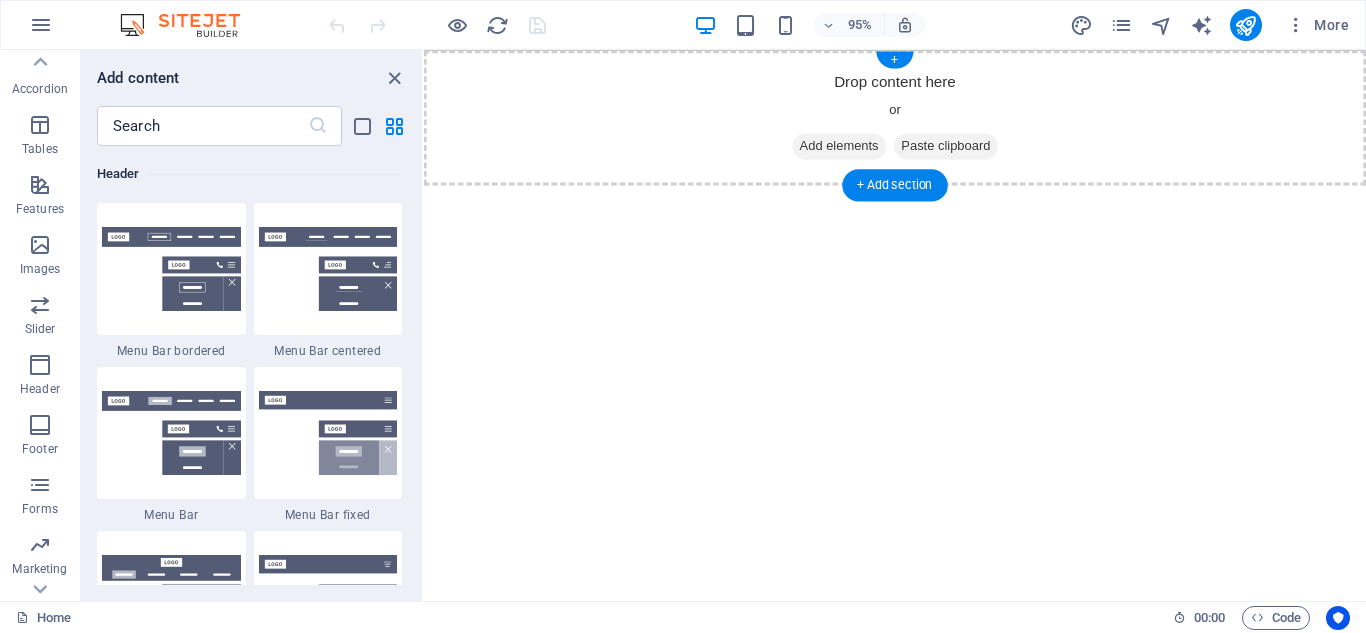 drag, startPoint x: 471, startPoint y: 426, endPoint x: 497, endPoint y: 114, distance: 313.08145 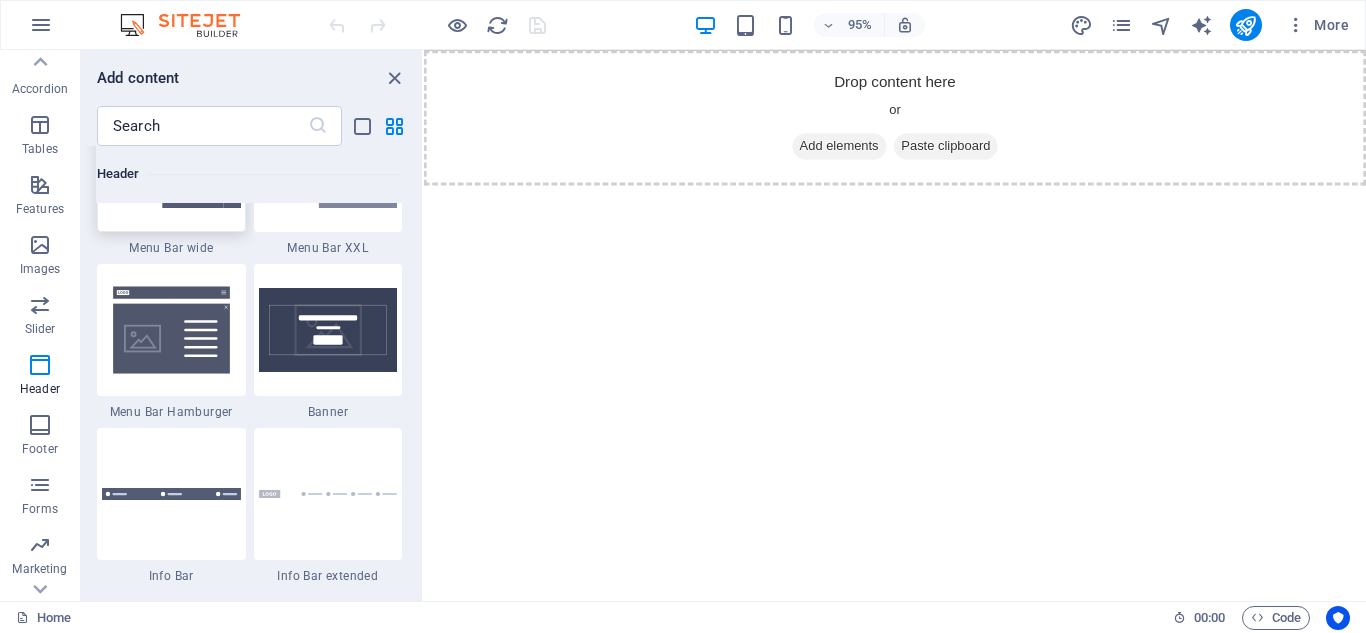 scroll, scrollTop: 12639, scrollLeft: 0, axis: vertical 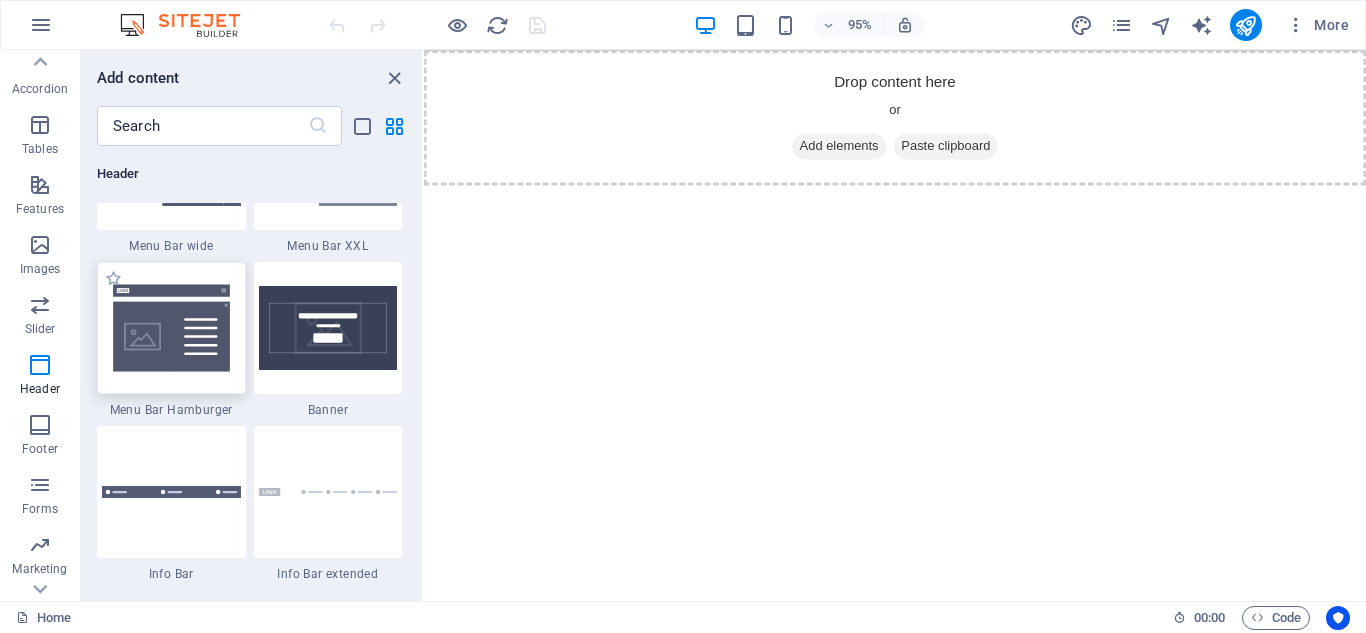 drag, startPoint x: 171, startPoint y: 331, endPoint x: 909, endPoint y: 225, distance: 745.5736 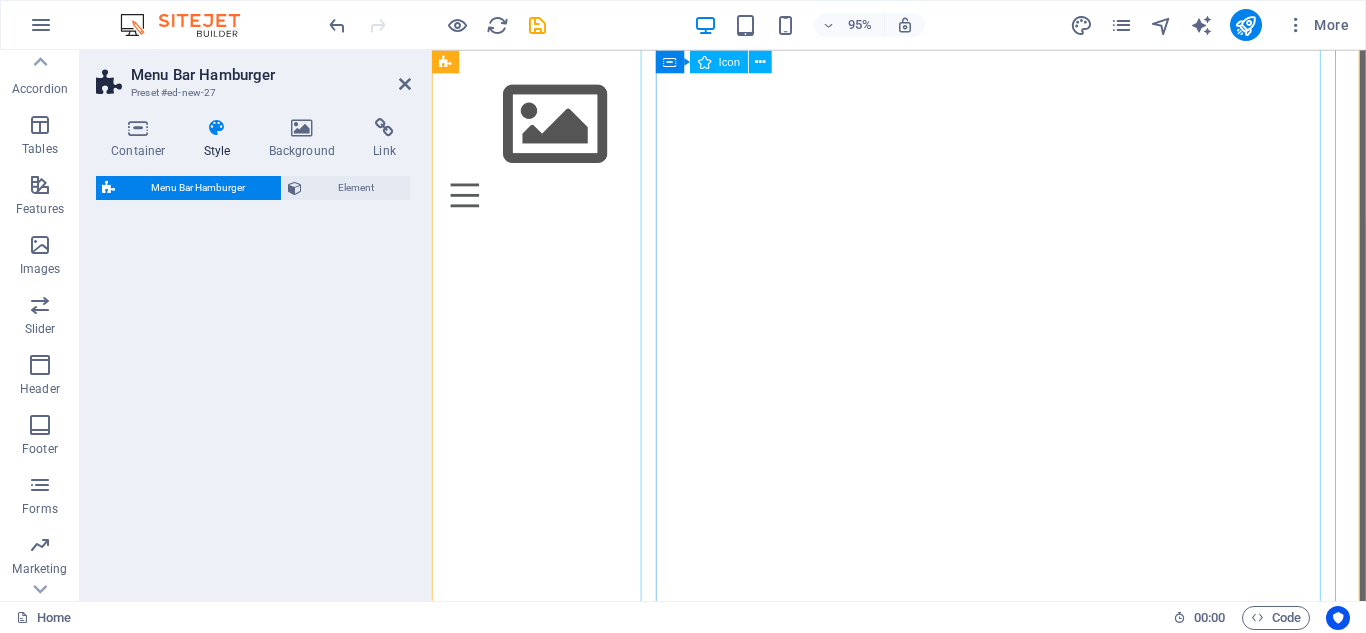 select on "rem" 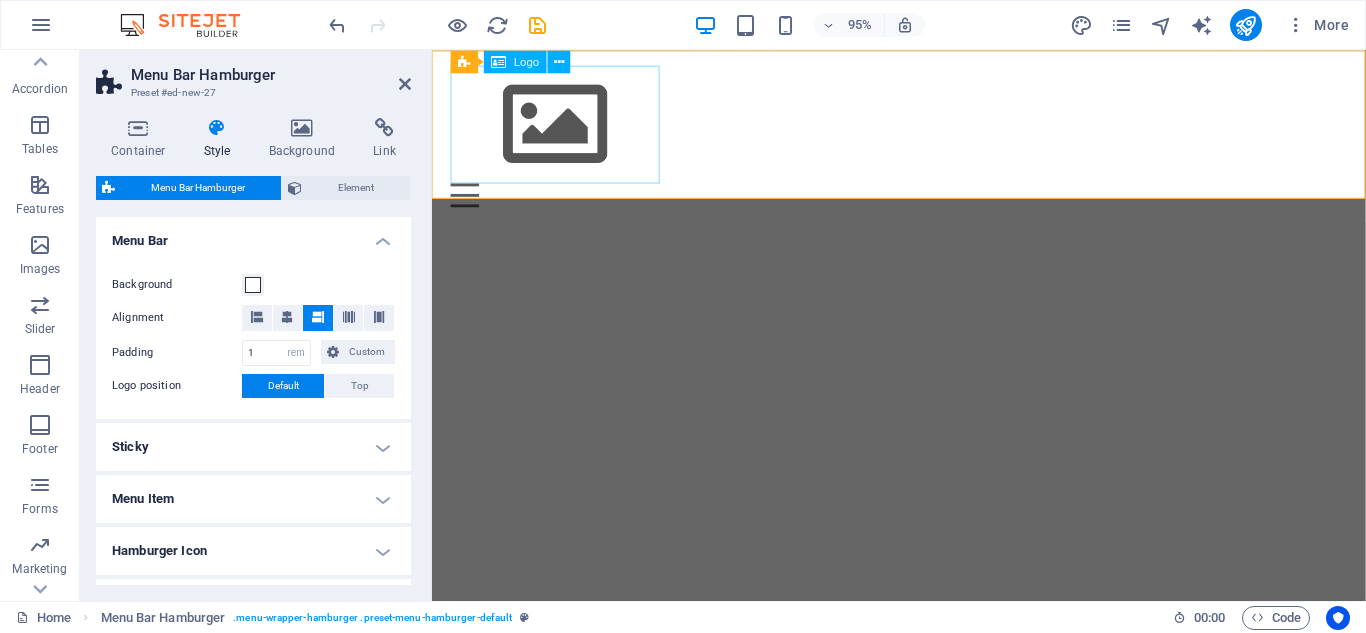 click at bounding box center (924, 128) 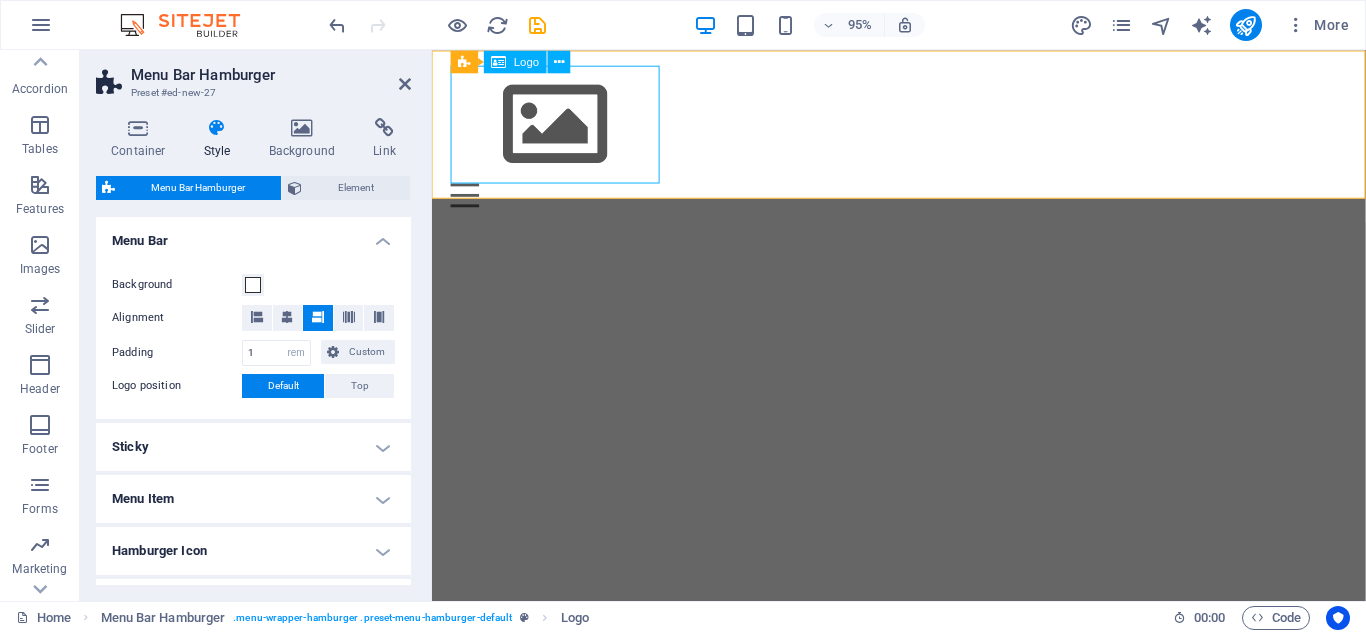 click at bounding box center (924, 128) 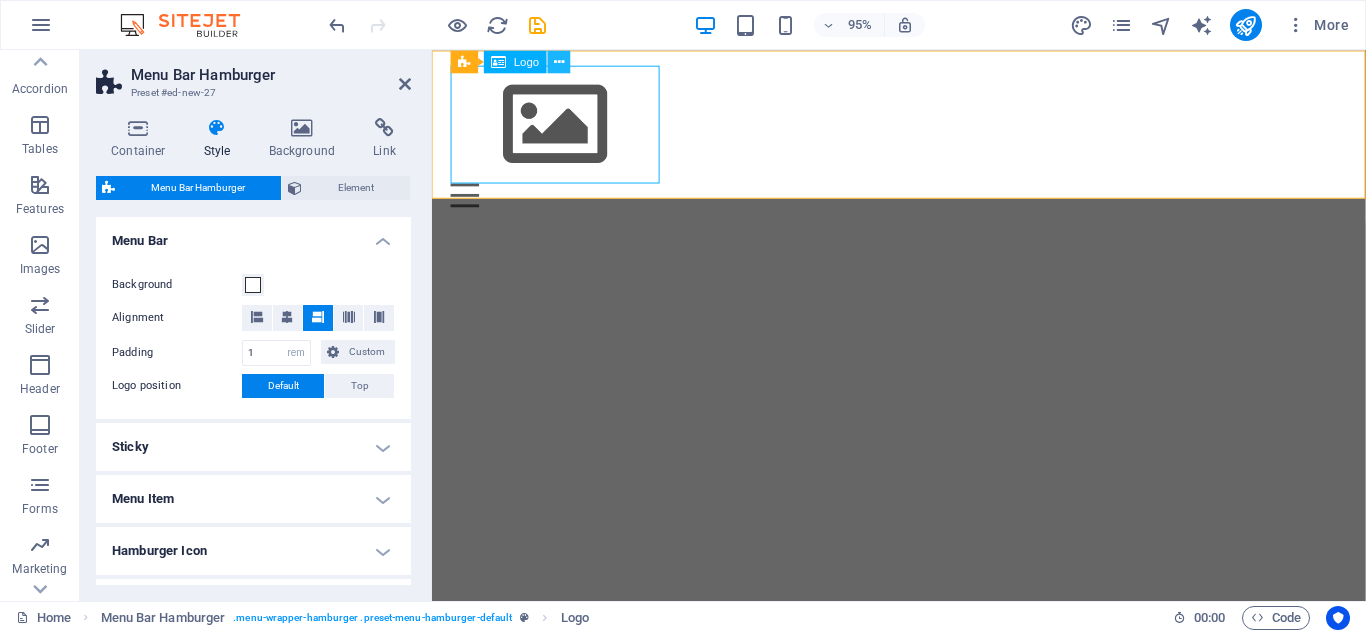 click at bounding box center [559, 61] 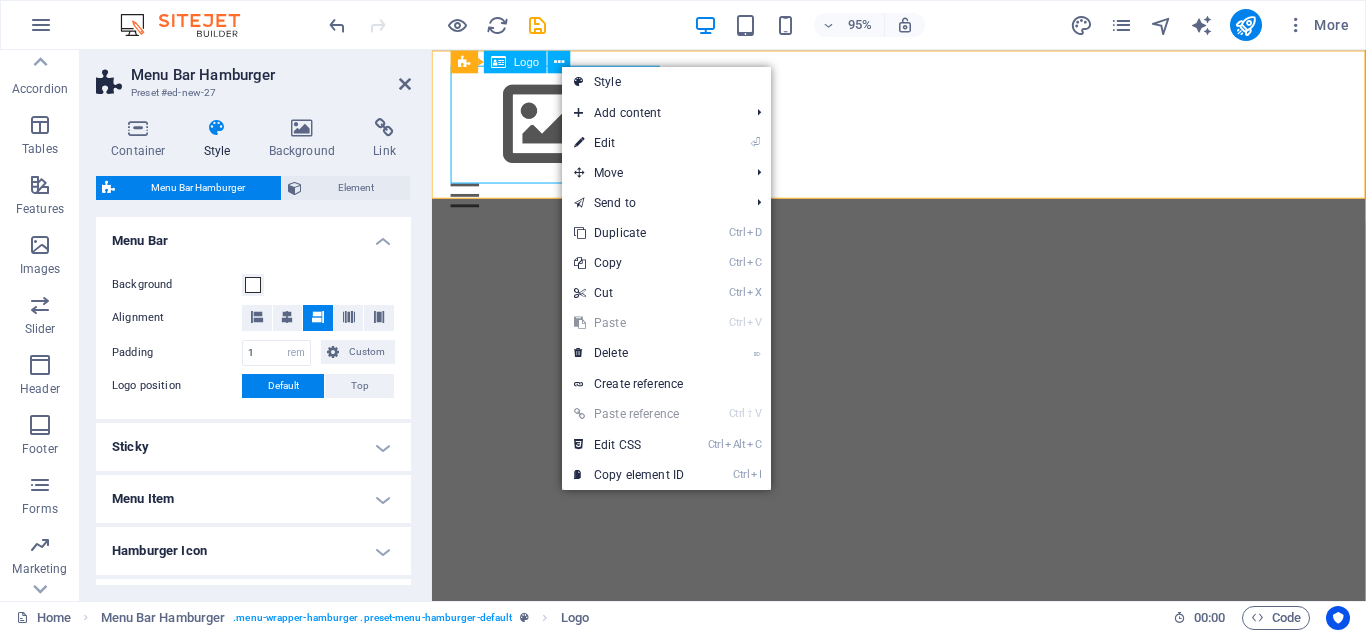 click at bounding box center [924, 128] 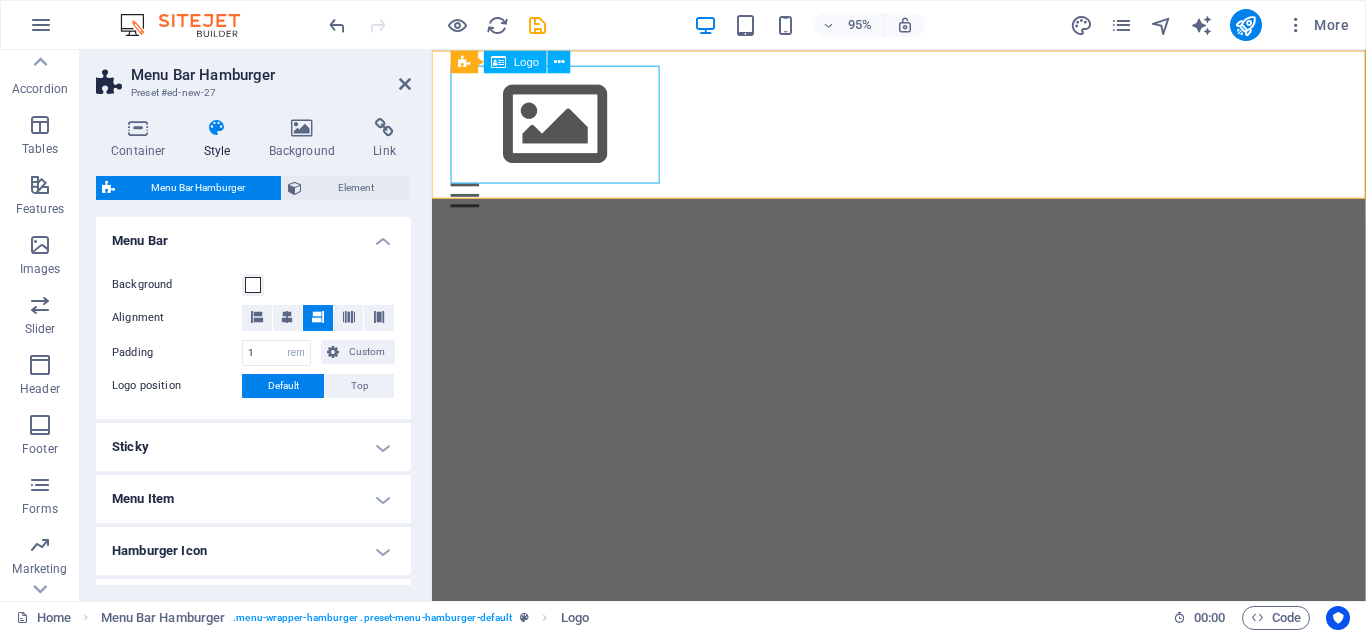 click at bounding box center [924, 128] 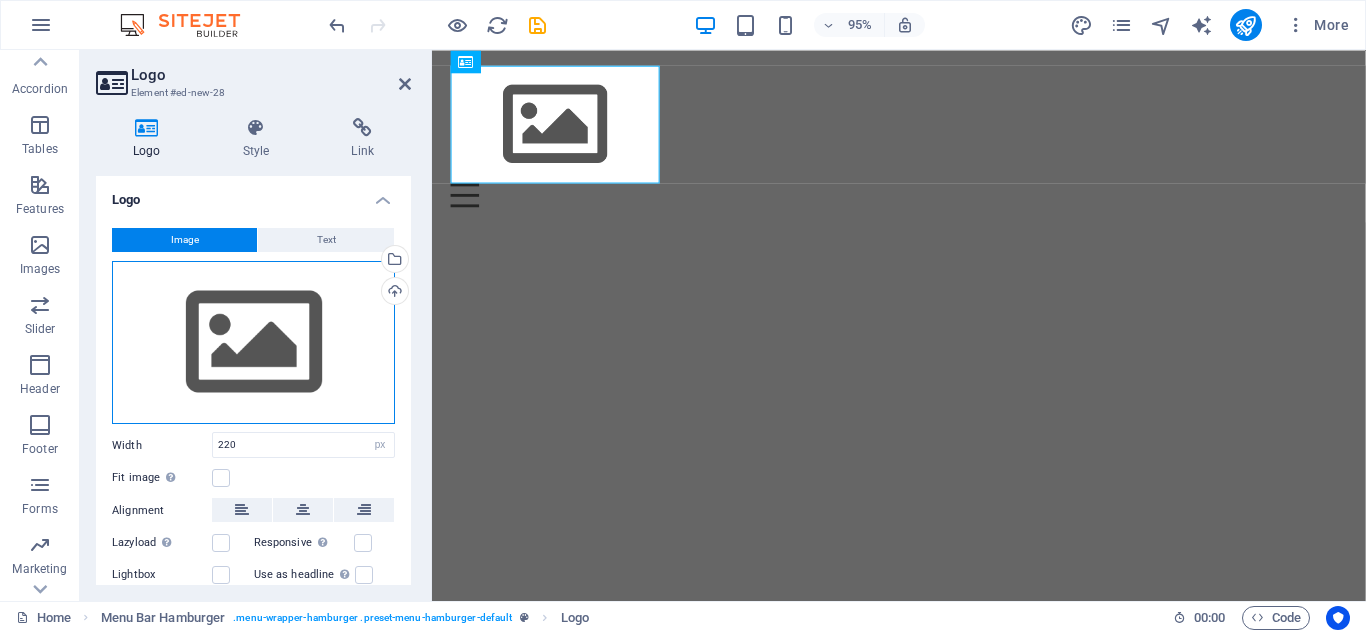 click on "Drag files here, click to choose files or select files from Files or our free stock photos & videos" at bounding box center [253, 343] 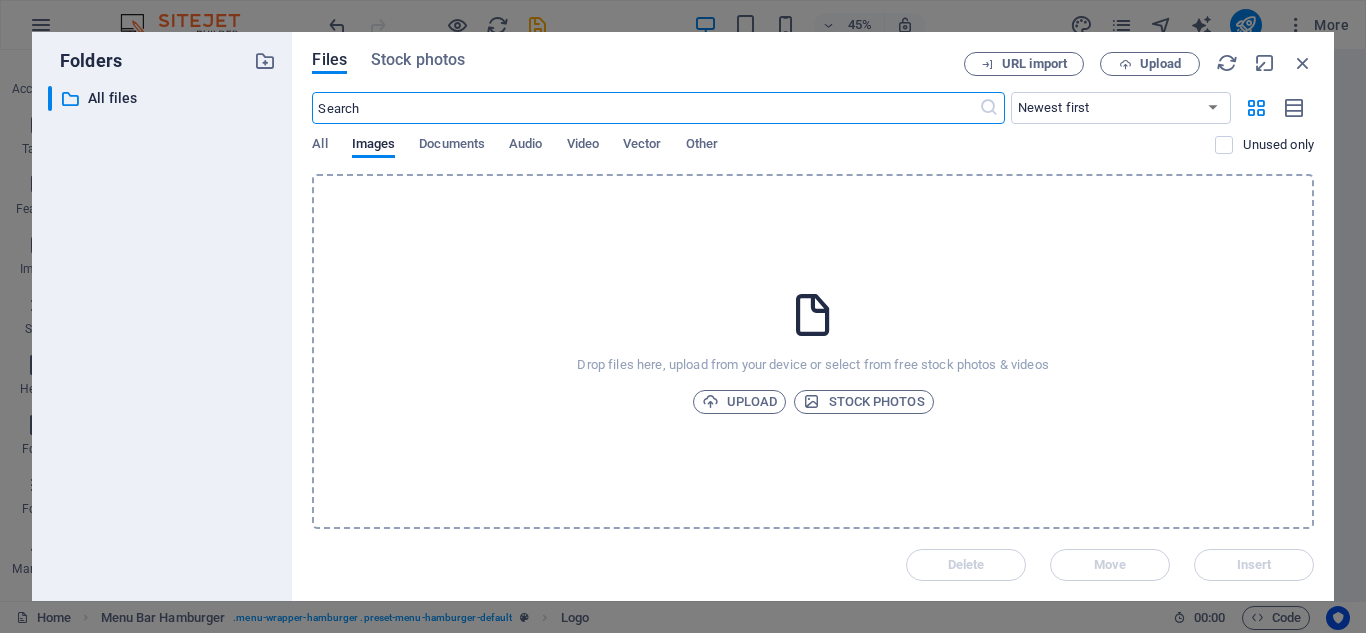 click on "Drop files here, upload from your device or select from free stock photos & videos Upload Stock photos" at bounding box center [813, 351] 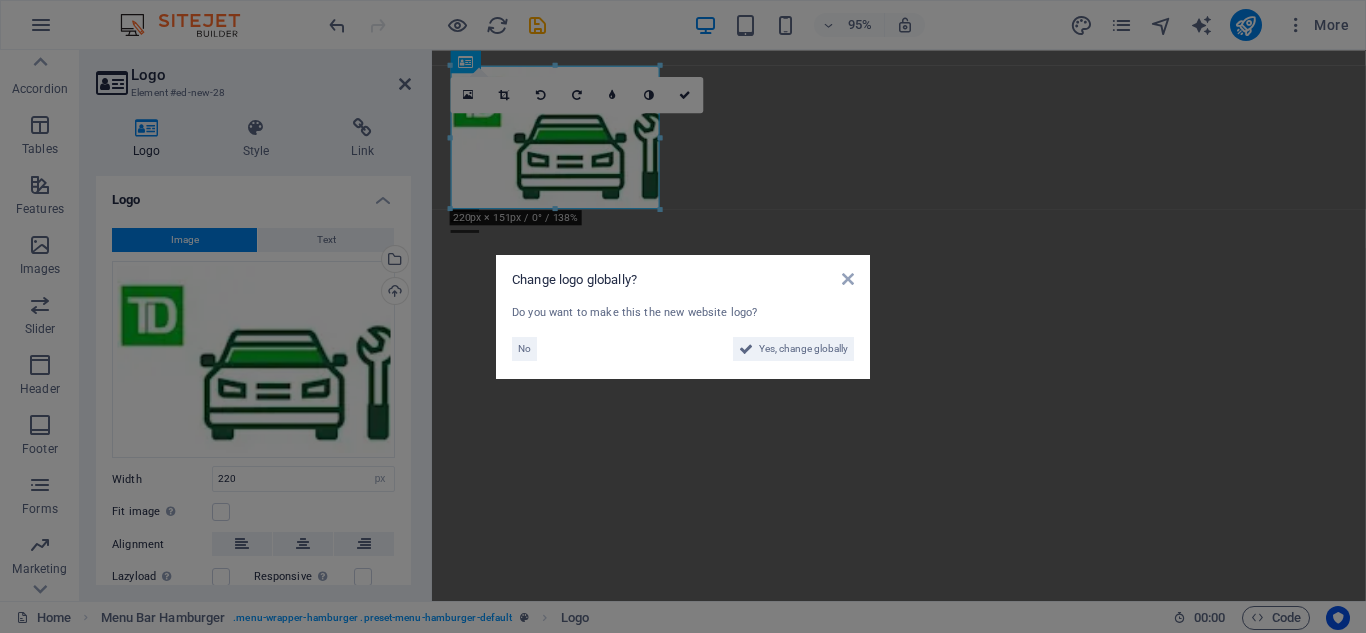 click on "Change logo globally? Do you want to make this the new website logo? No Yes, change globally" at bounding box center [683, 316] 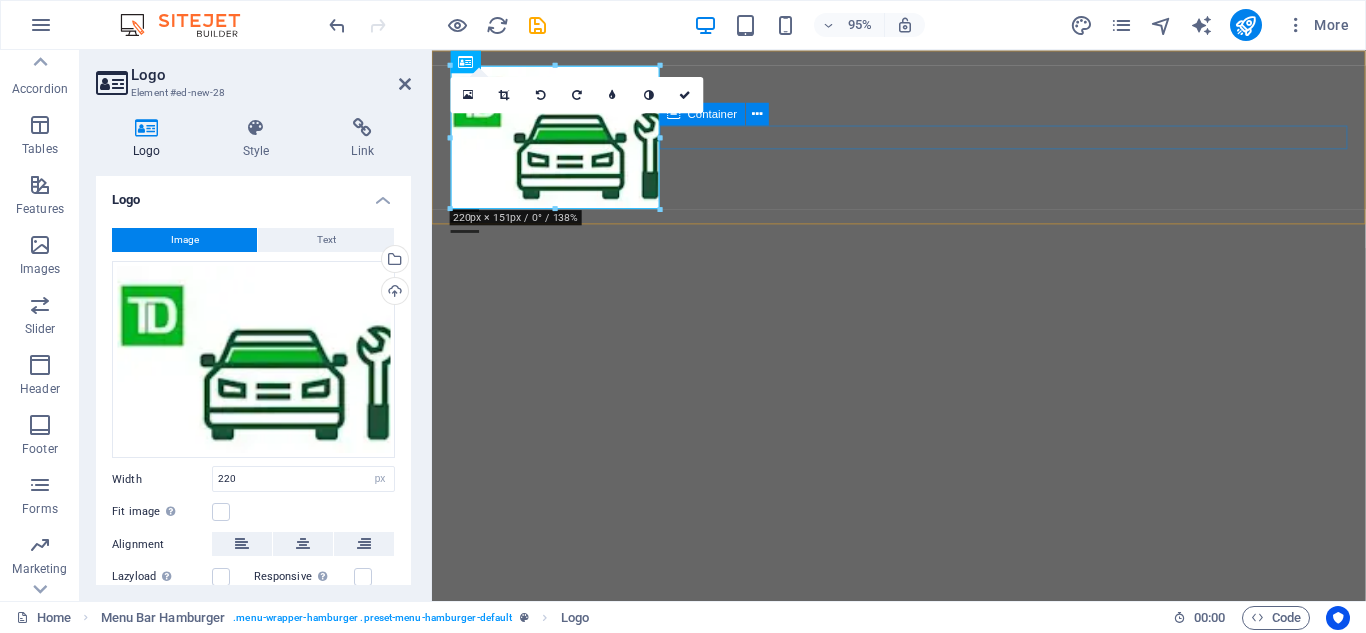 click on "Menu" at bounding box center [924, 229] 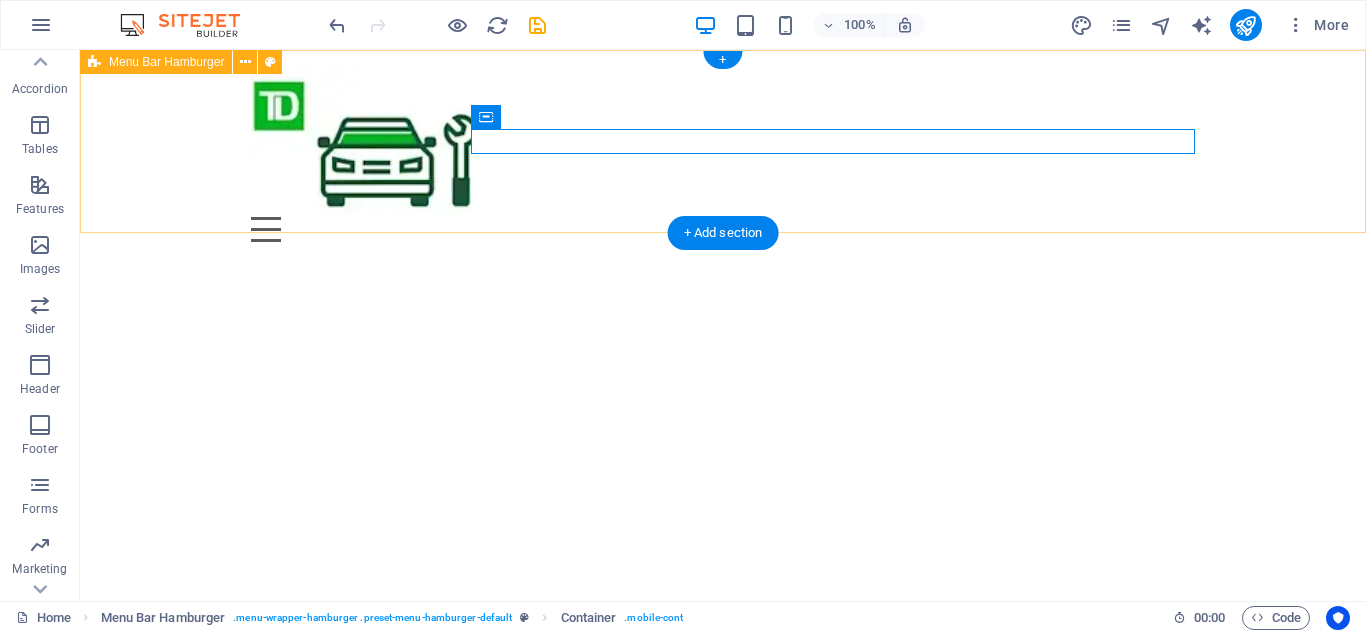 click on "Menu Drop content here or  Add elements  Paste clipboard 01.  STARTPAGE
02.  SUBPAGE
03.  SUBPAGE
04.  SUBPAGE
05.  SUBPAGE" at bounding box center (723, 154) 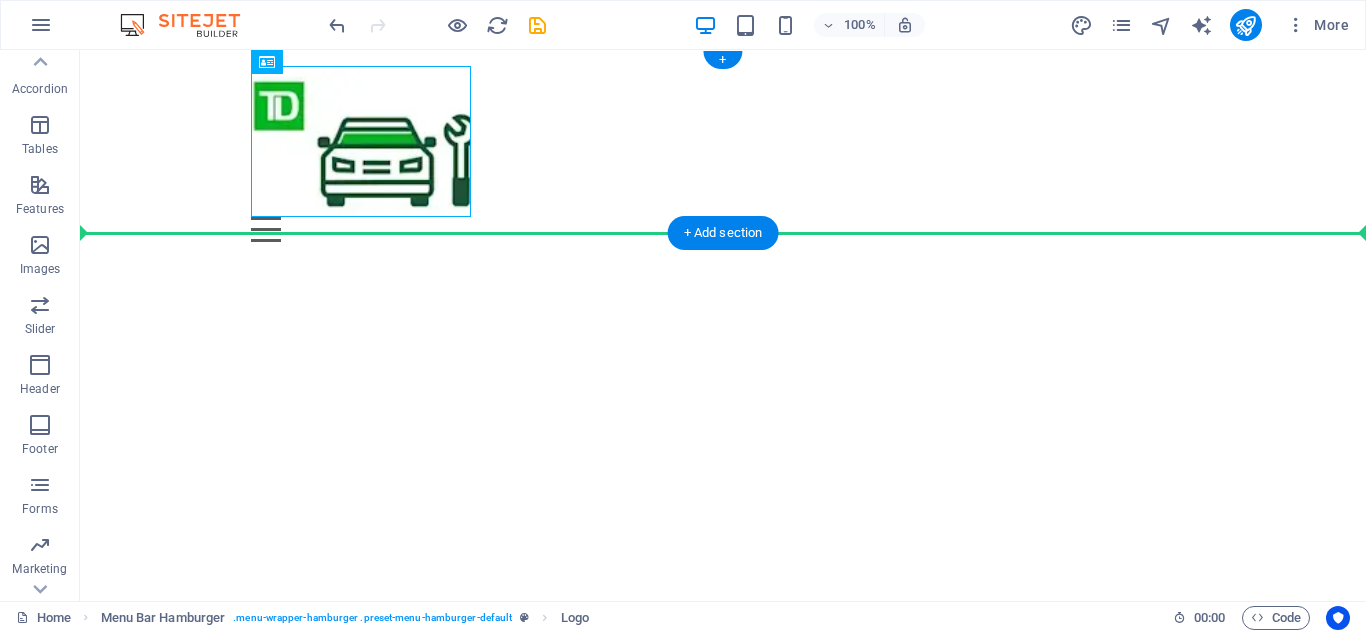 drag, startPoint x: 384, startPoint y: 165, endPoint x: 244, endPoint y: 152, distance: 140.60228 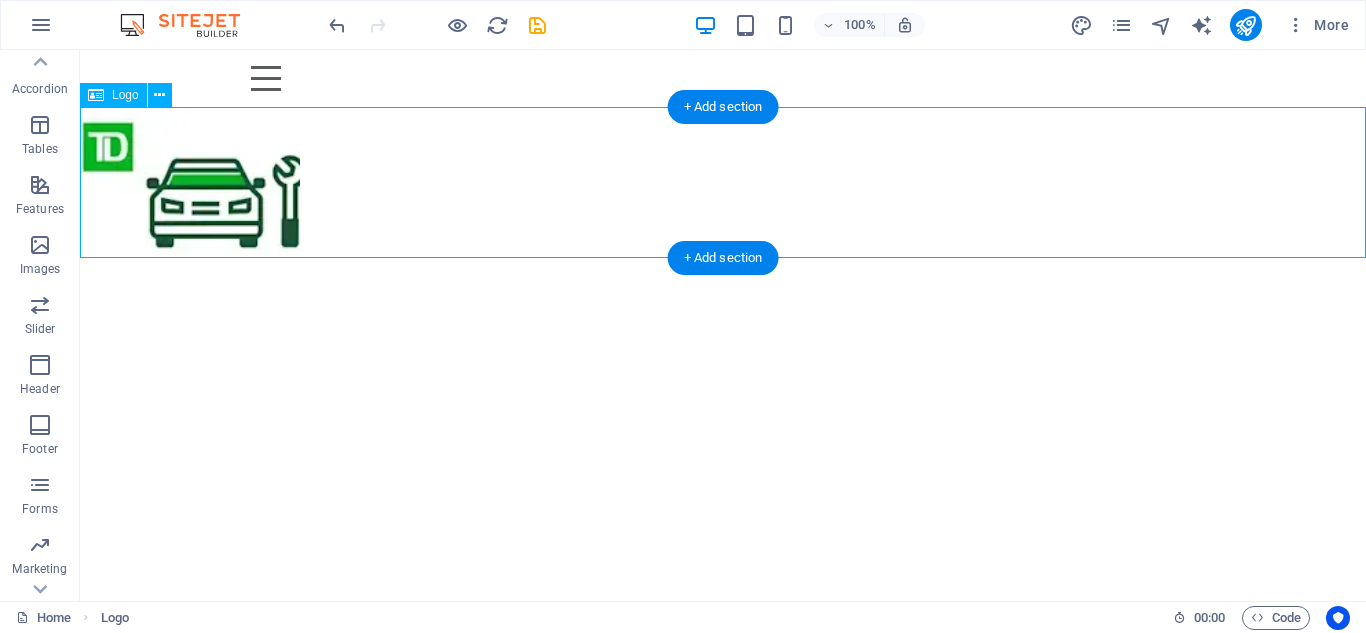 drag, startPoint x: 193, startPoint y: 205, endPoint x: 282, endPoint y: 149, distance: 105.15227 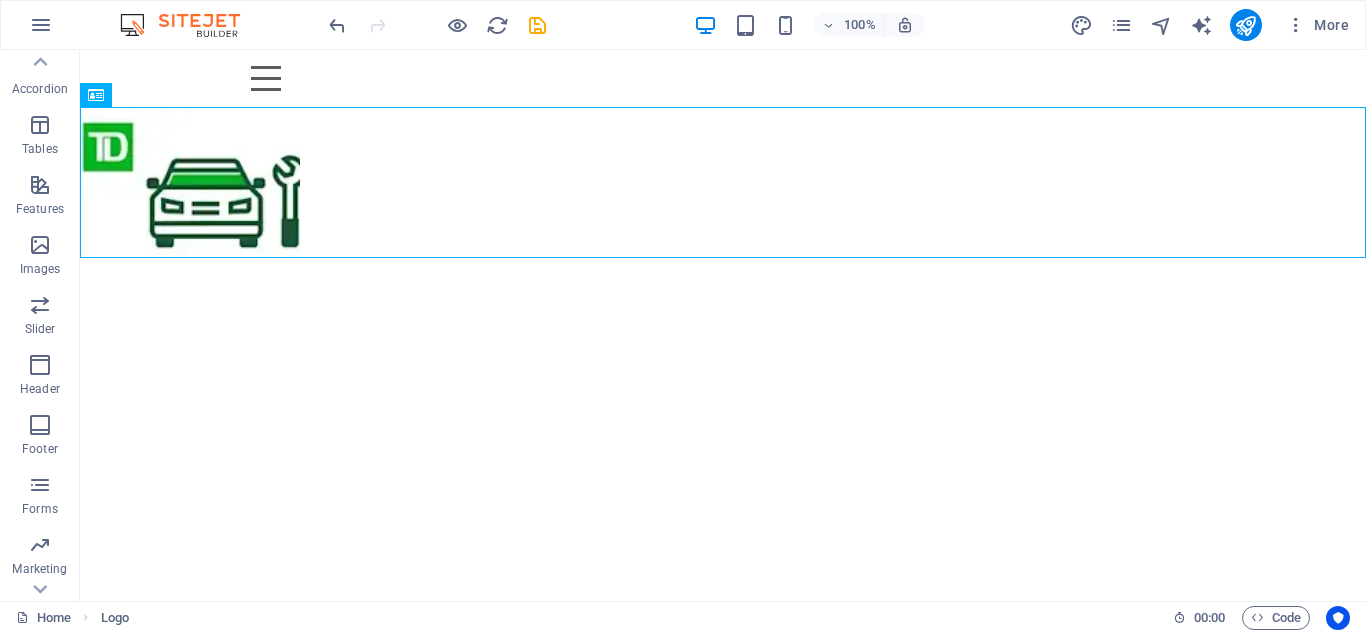 click on "Skip to main content
Menu Drop content here or  Add elements  Paste clipboard 01.  STARTPAGE
02.  SUBPAGE
03.  SUBPAGE
04.  SUBPAGE
05.  SUBPAGE" at bounding box center (723, 154) 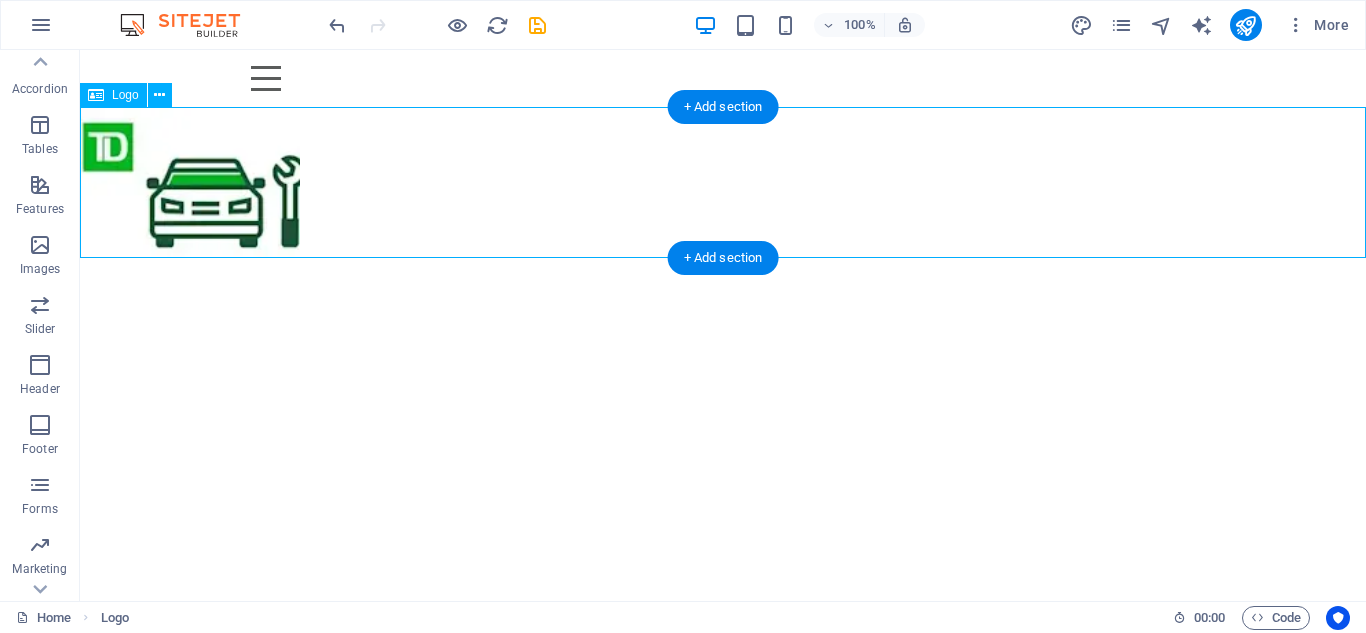 click at bounding box center [723, 182] 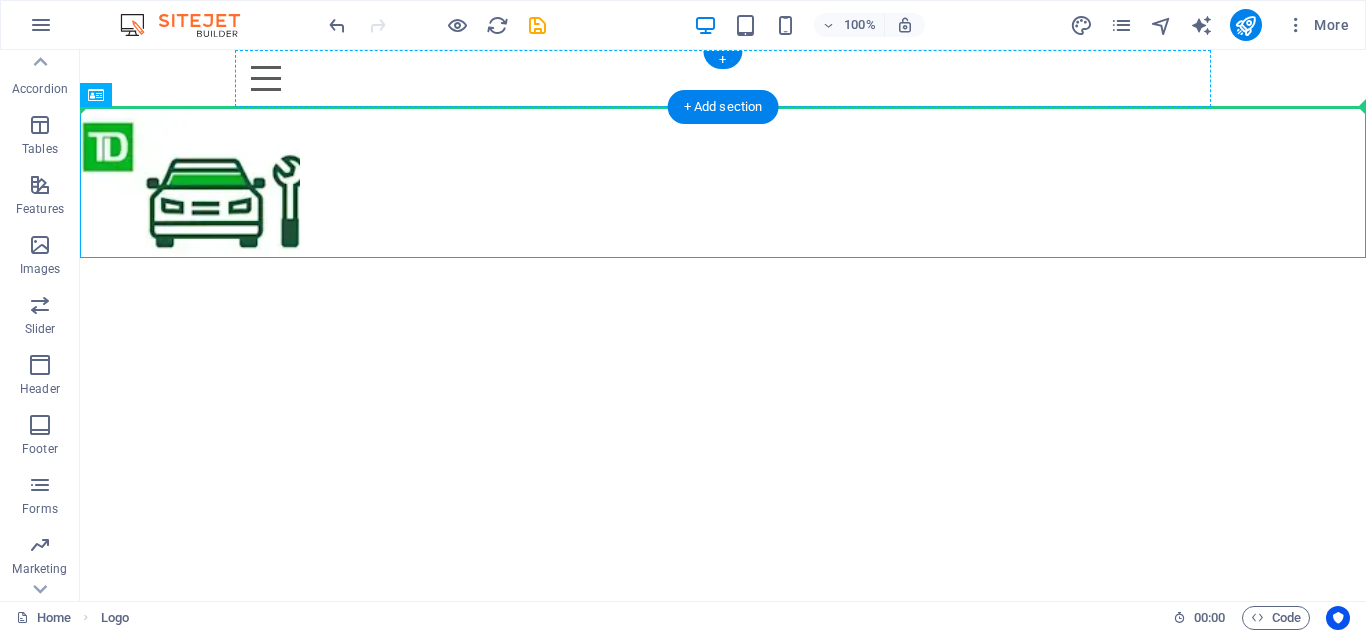 drag, startPoint x: 486, startPoint y: 142, endPoint x: 486, endPoint y: 83, distance: 59 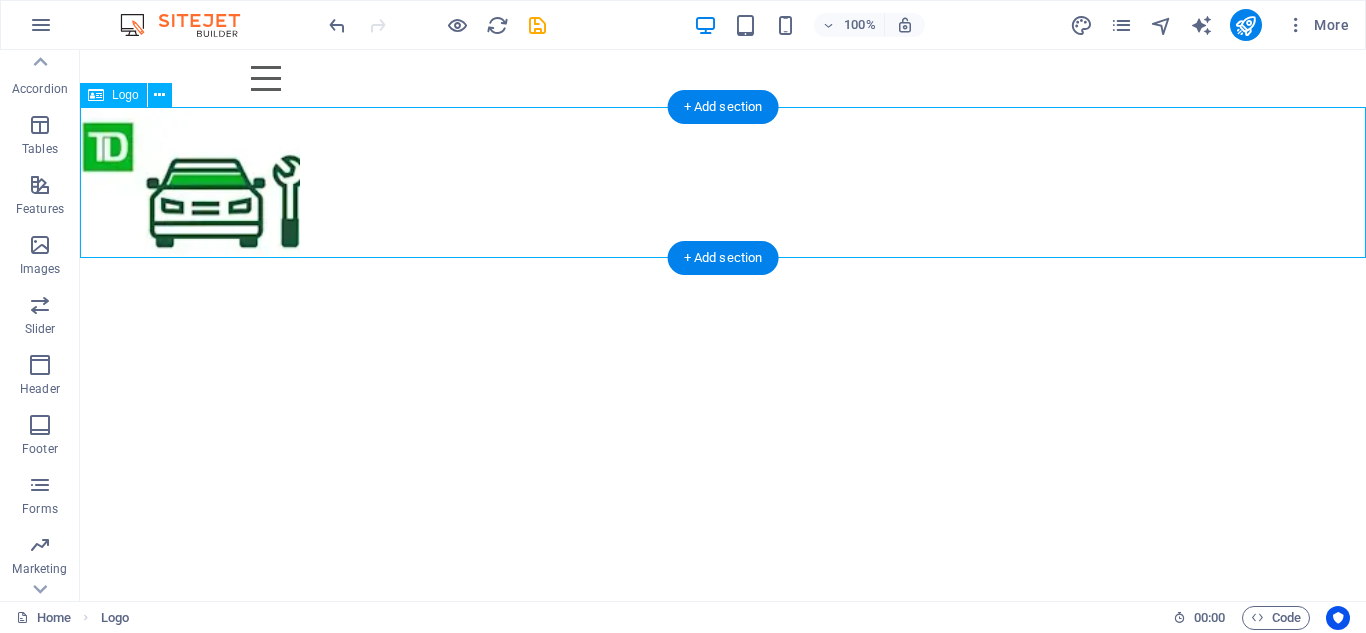 drag, startPoint x: 349, startPoint y: 178, endPoint x: 348, endPoint y: 113, distance: 65.00769 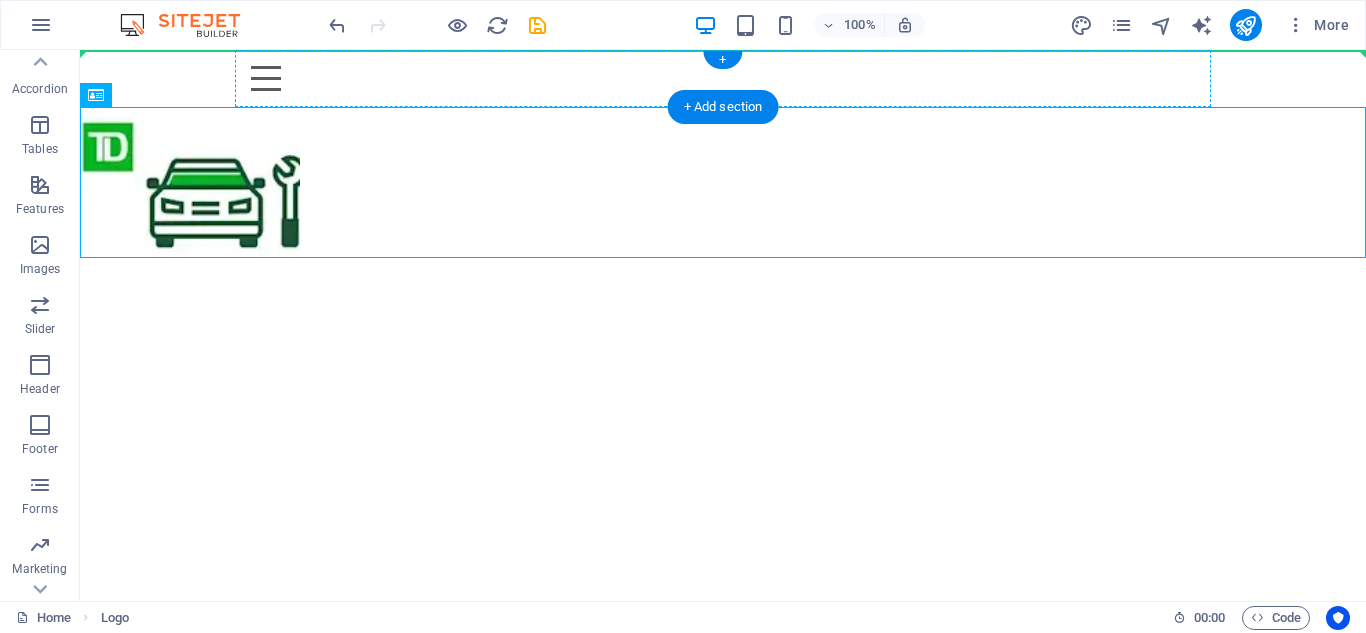 drag, startPoint x: 218, startPoint y: 198, endPoint x: 465, endPoint y: 70, distance: 278.19598 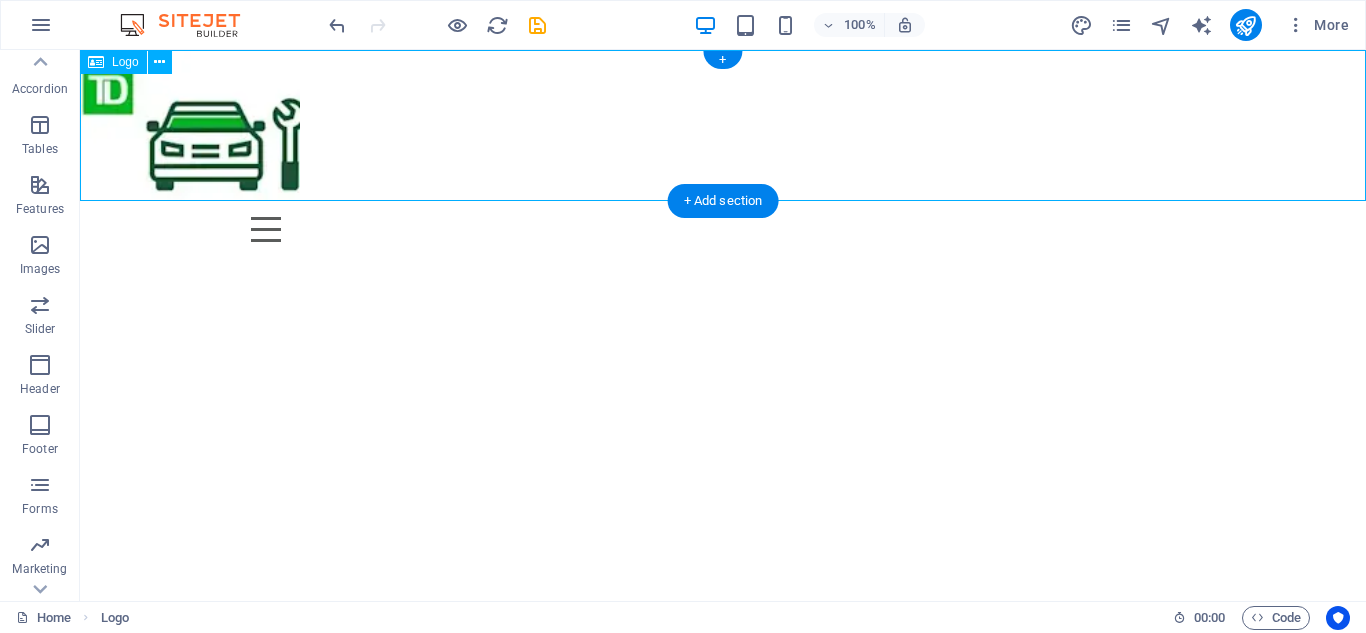 click at bounding box center [723, 125] 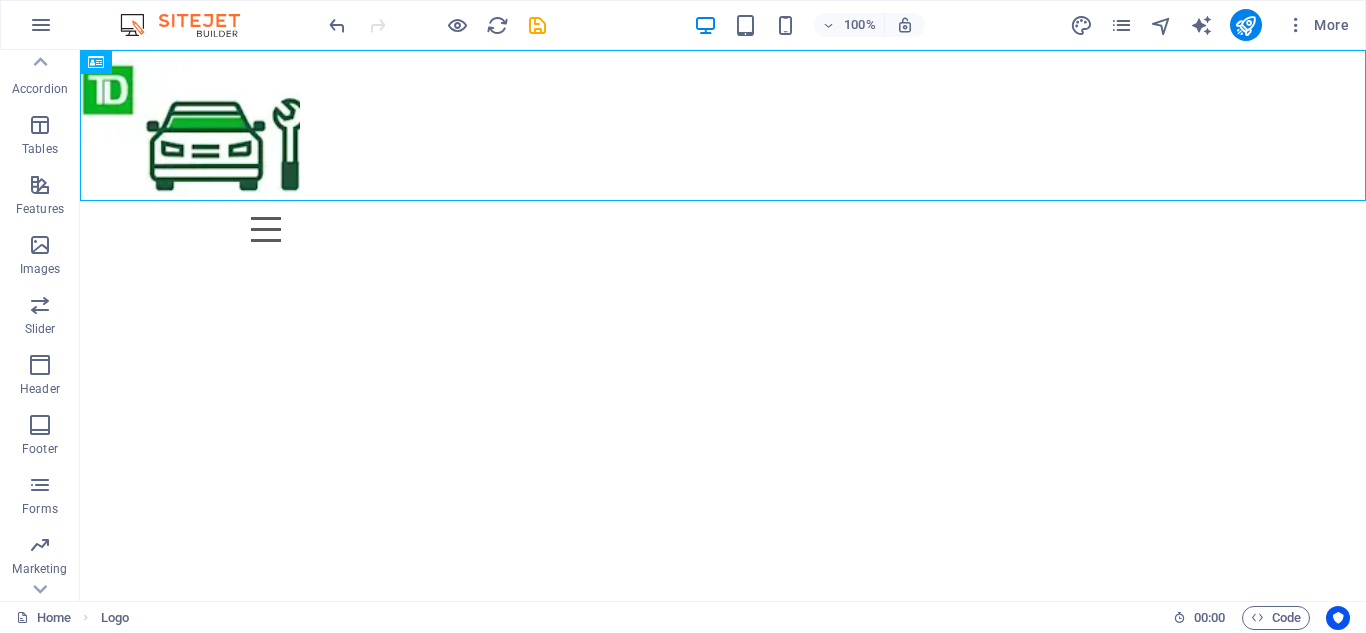 click on "Skip to main content
Menu Drop content here or  Add elements  Paste clipboard 01.  STARTPAGE
02.  SUBPAGE
03.  SUBPAGE
04.  SUBPAGE
05.  SUBPAGE" at bounding box center (723, 154) 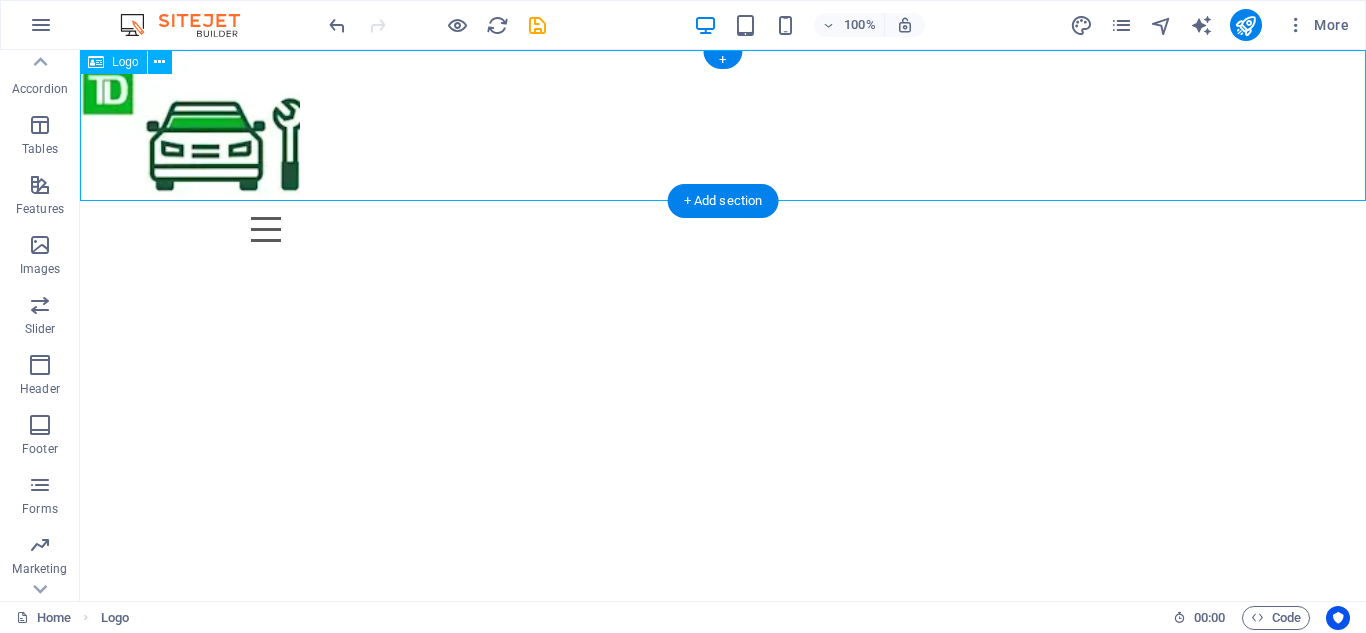 click at bounding box center (723, 125) 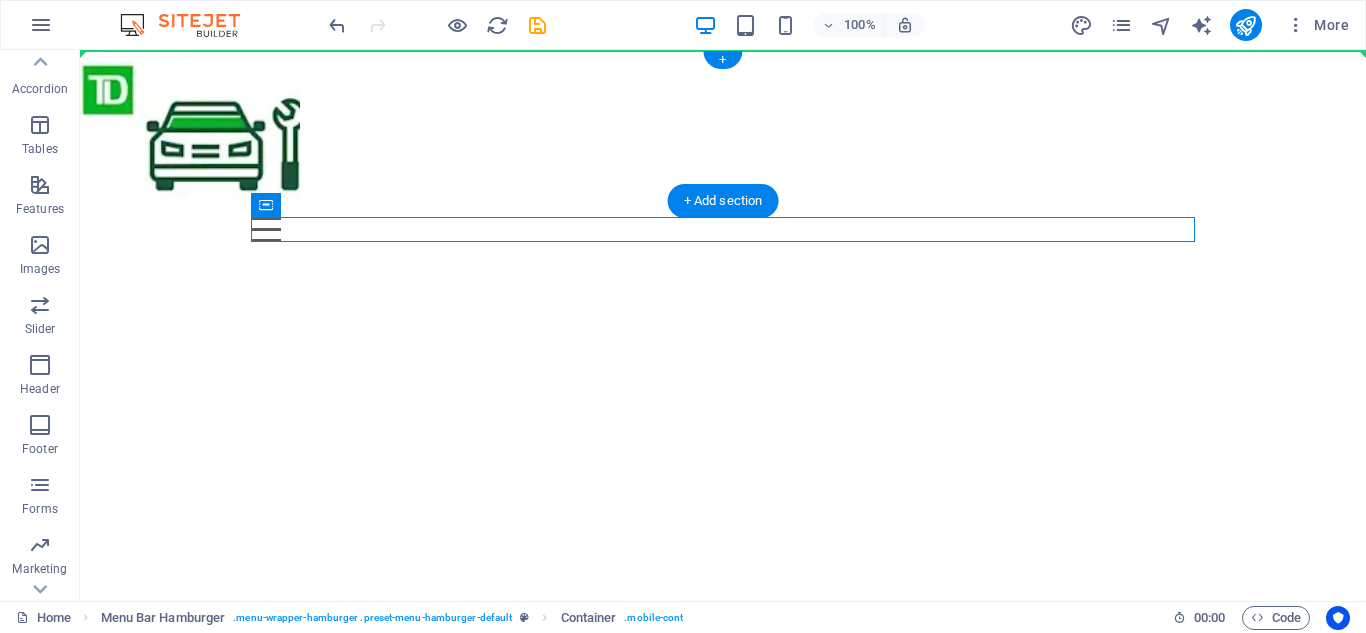 drag, startPoint x: 1120, startPoint y: 236, endPoint x: 1183, endPoint y: 105, distance: 145.36162 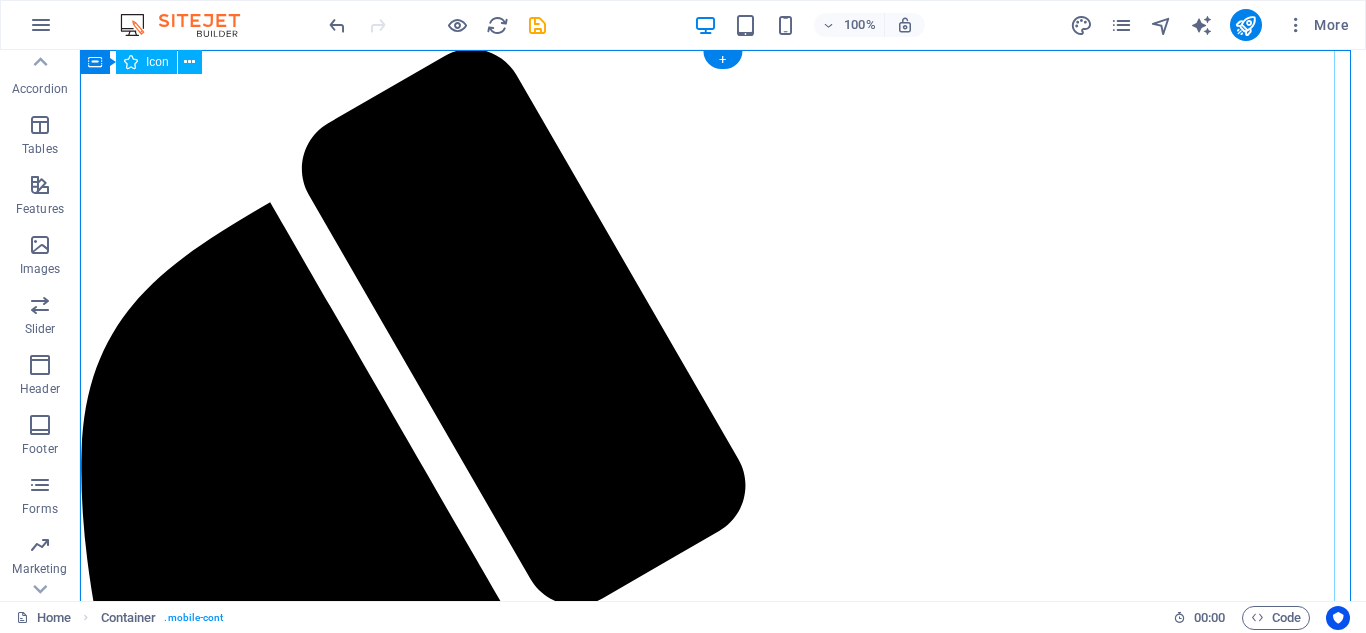 click at bounding box center (715, 896) 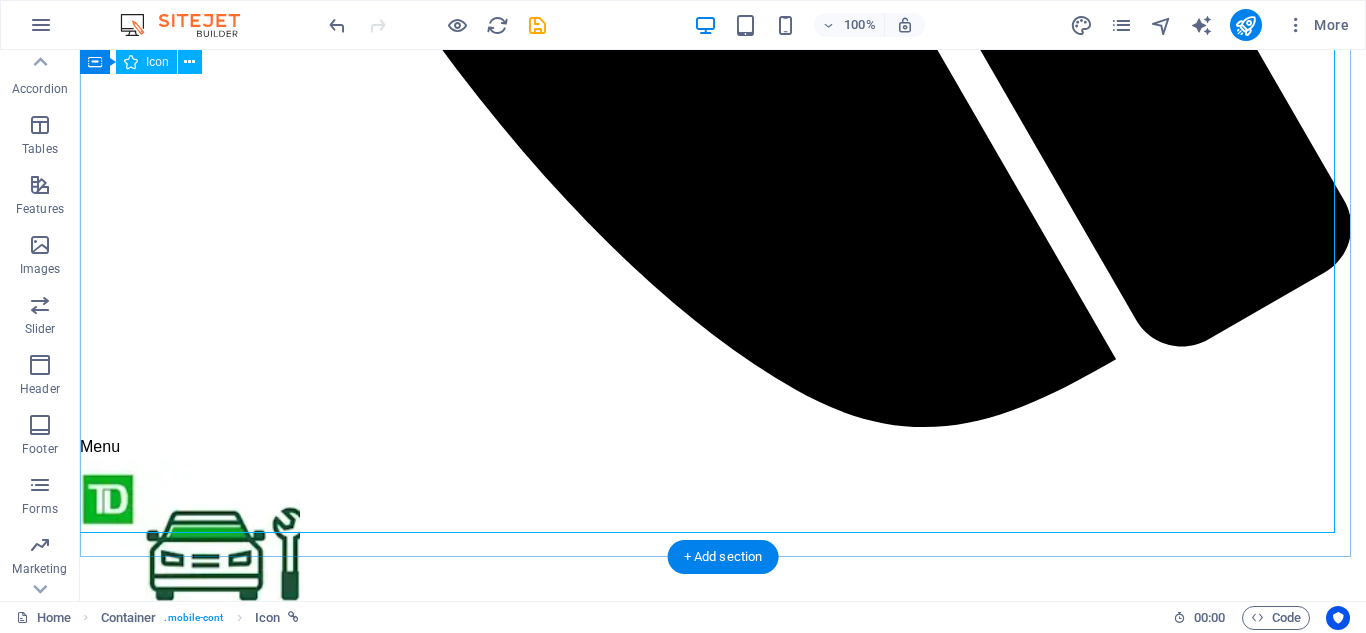 scroll, scrollTop: 1344, scrollLeft: 0, axis: vertical 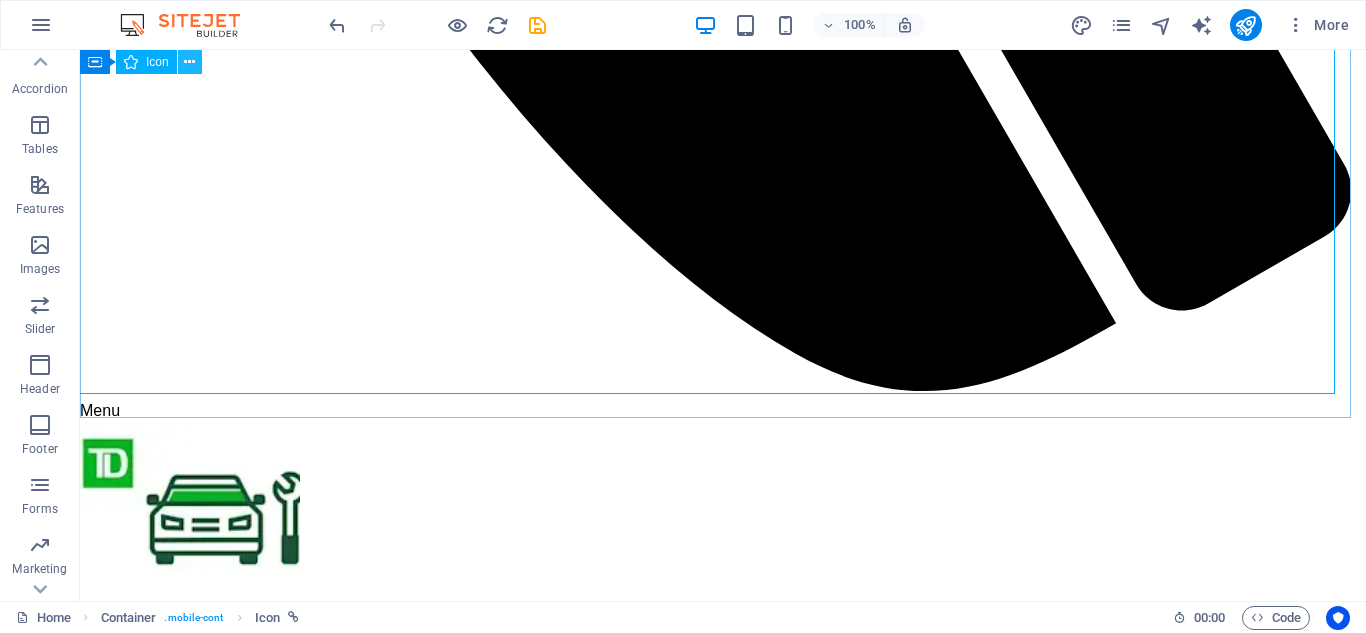 click at bounding box center (189, 62) 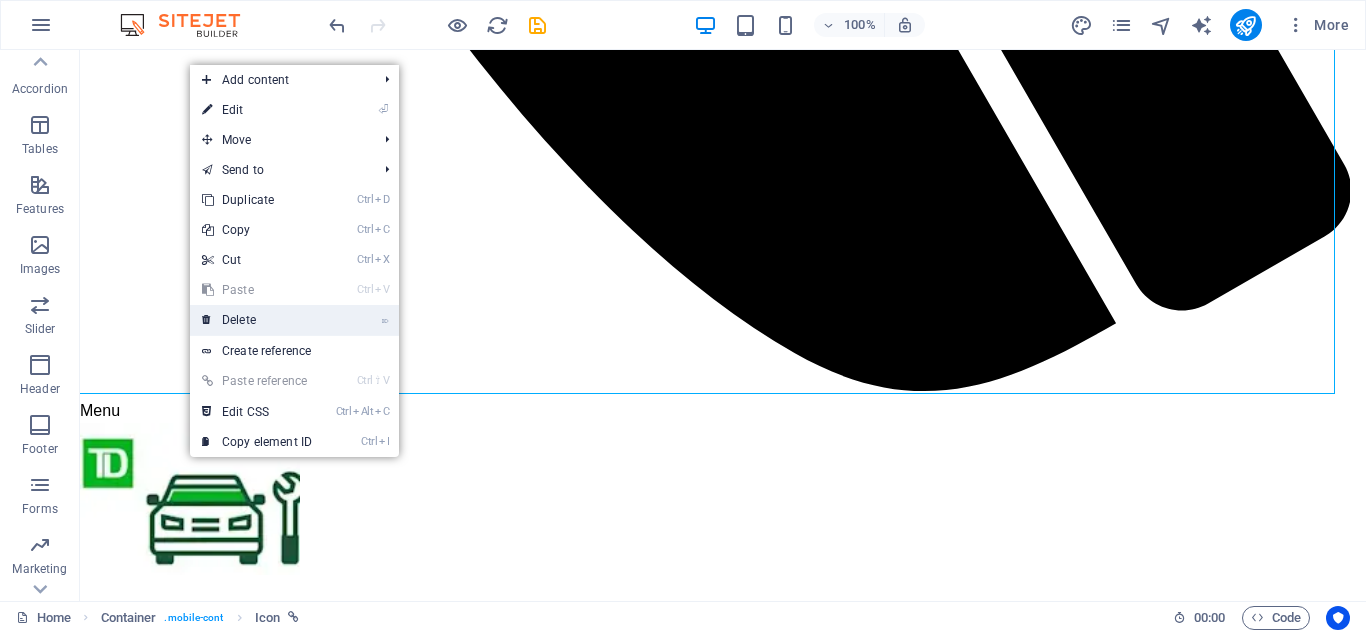 click on "⌦  Delete" at bounding box center (257, 320) 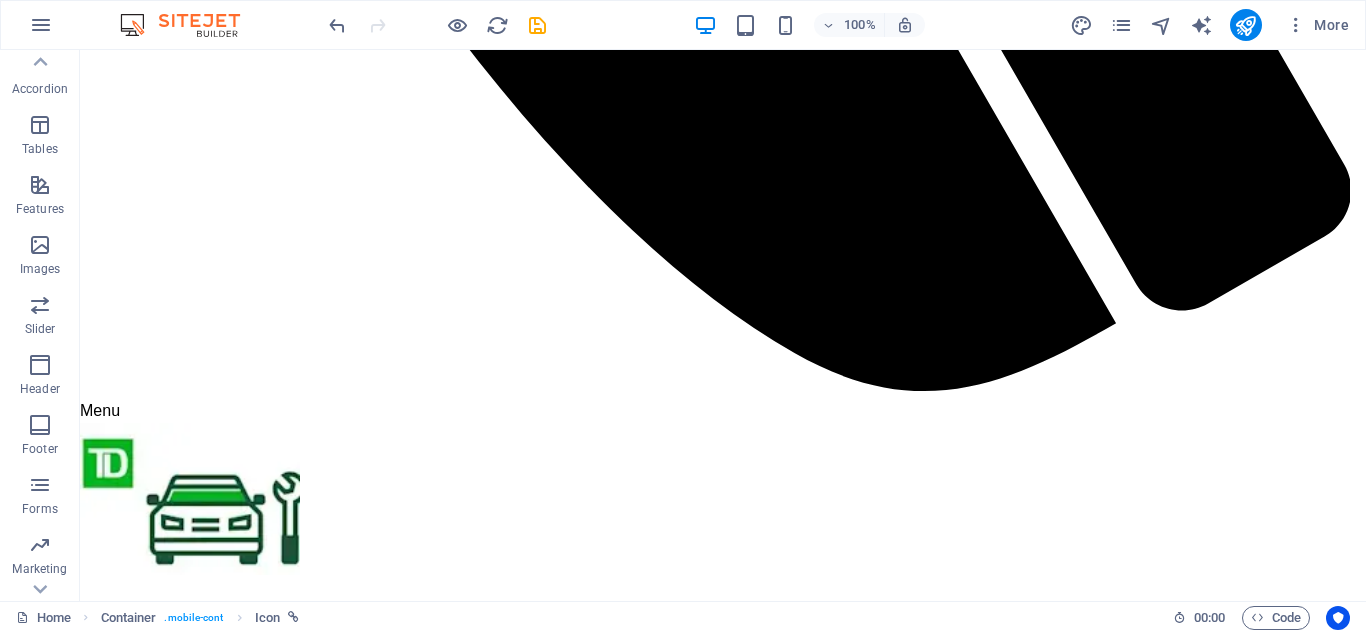 scroll, scrollTop: 0, scrollLeft: 0, axis: both 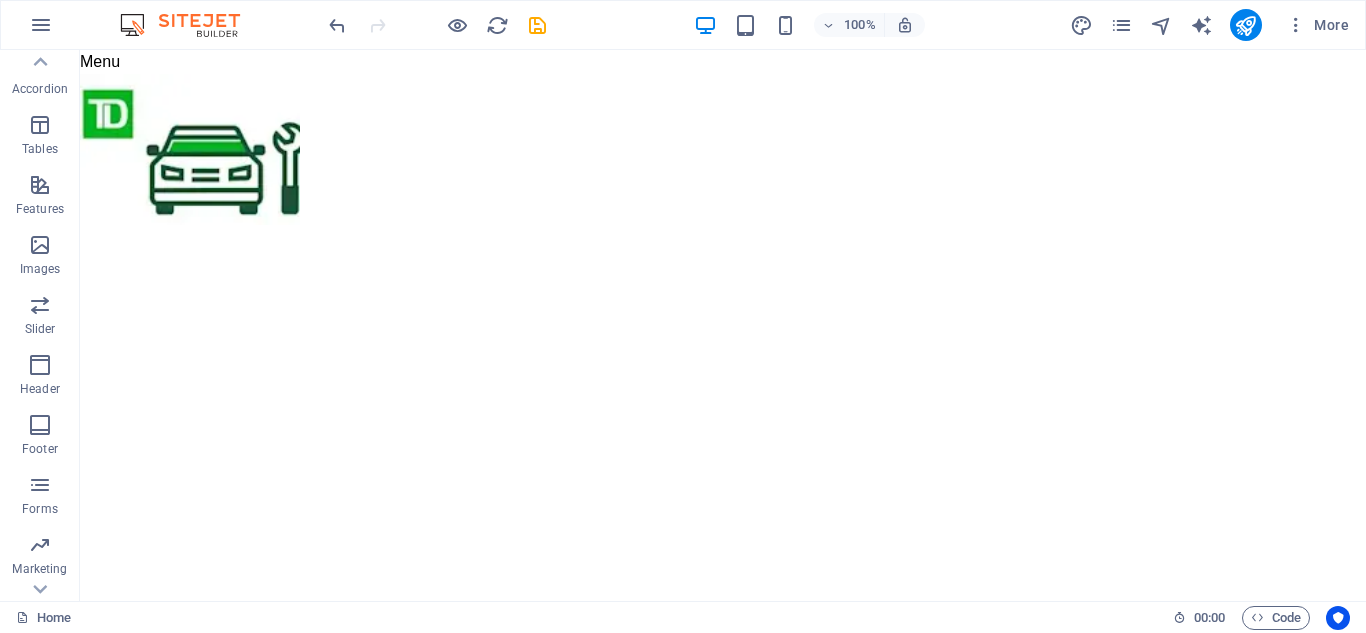 click on "Skip to main content
Menu Drop content here or  Add elements  Paste clipboard 01.  STARTPAGE
02.  SUBPAGE
03.  SUBPAGE
04.  SUBPAGE
05.  SUBPAGE" at bounding box center (723, 153) 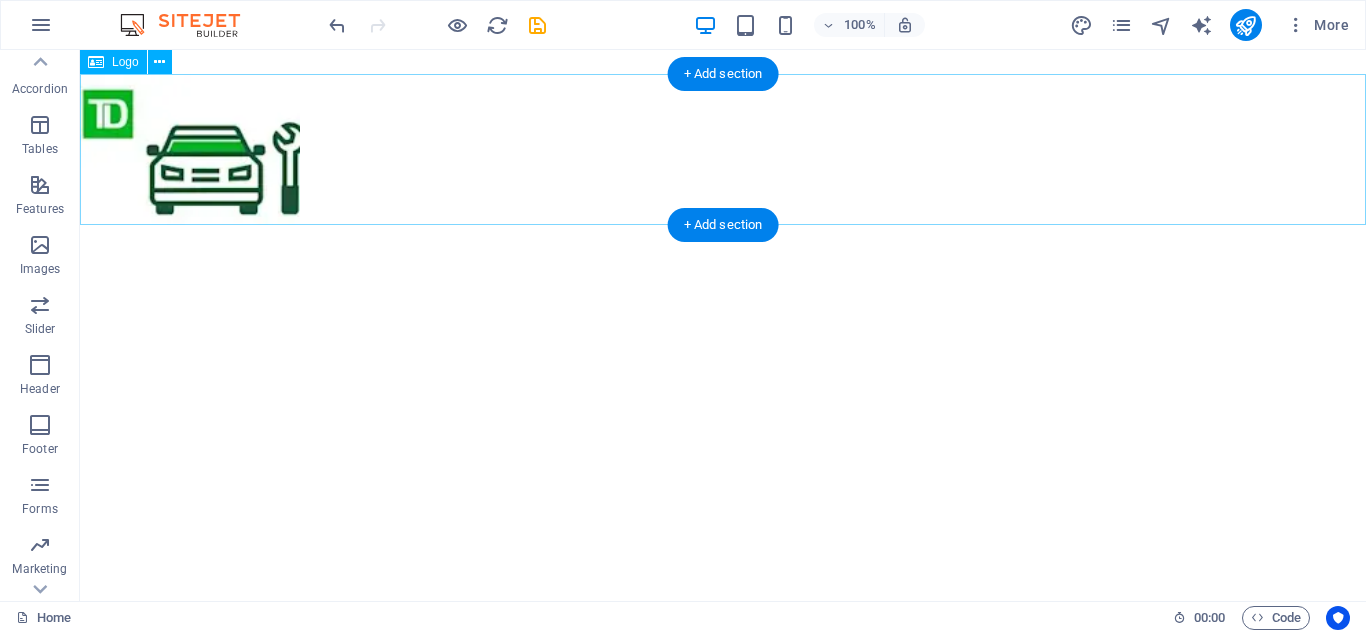 click at bounding box center (723, 149) 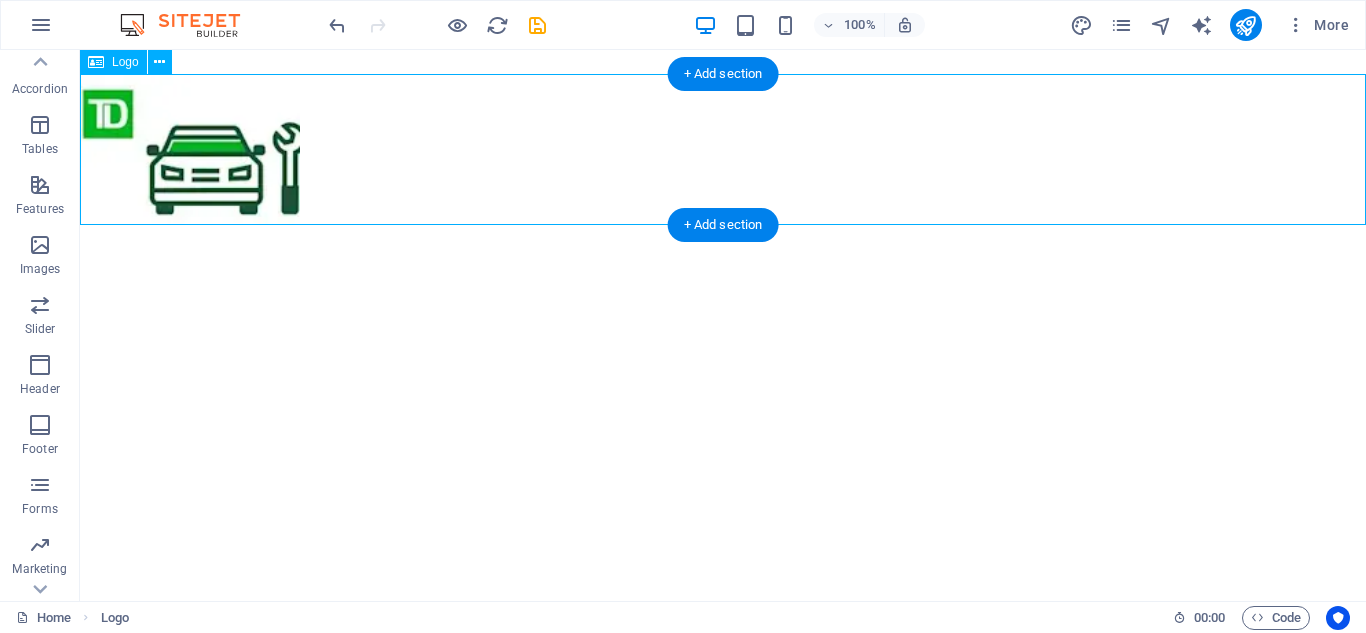 click at bounding box center (723, 149) 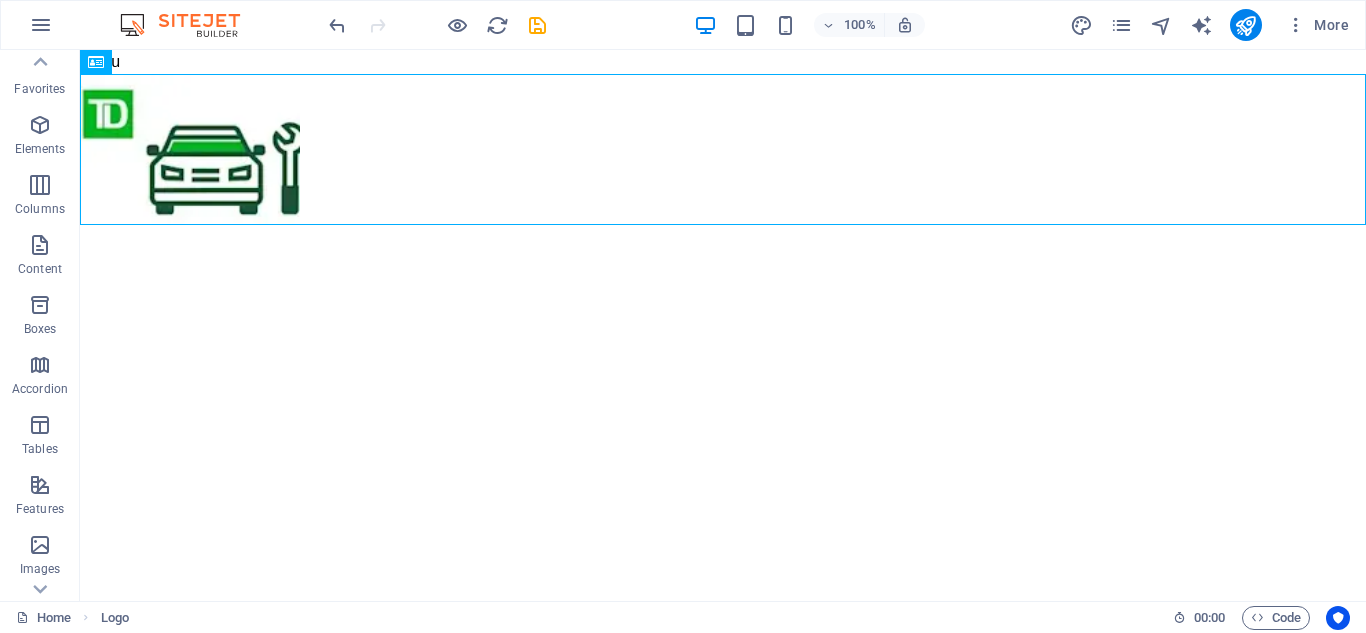 scroll, scrollTop: 0, scrollLeft: 0, axis: both 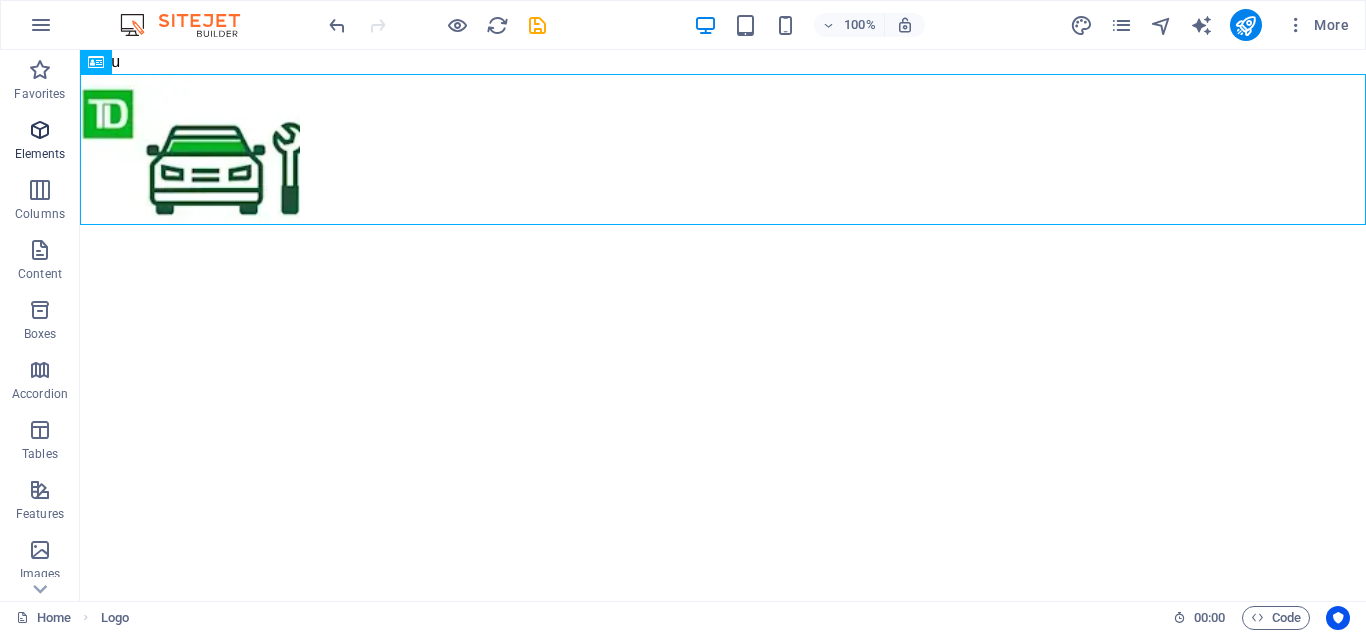 click at bounding box center (40, 130) 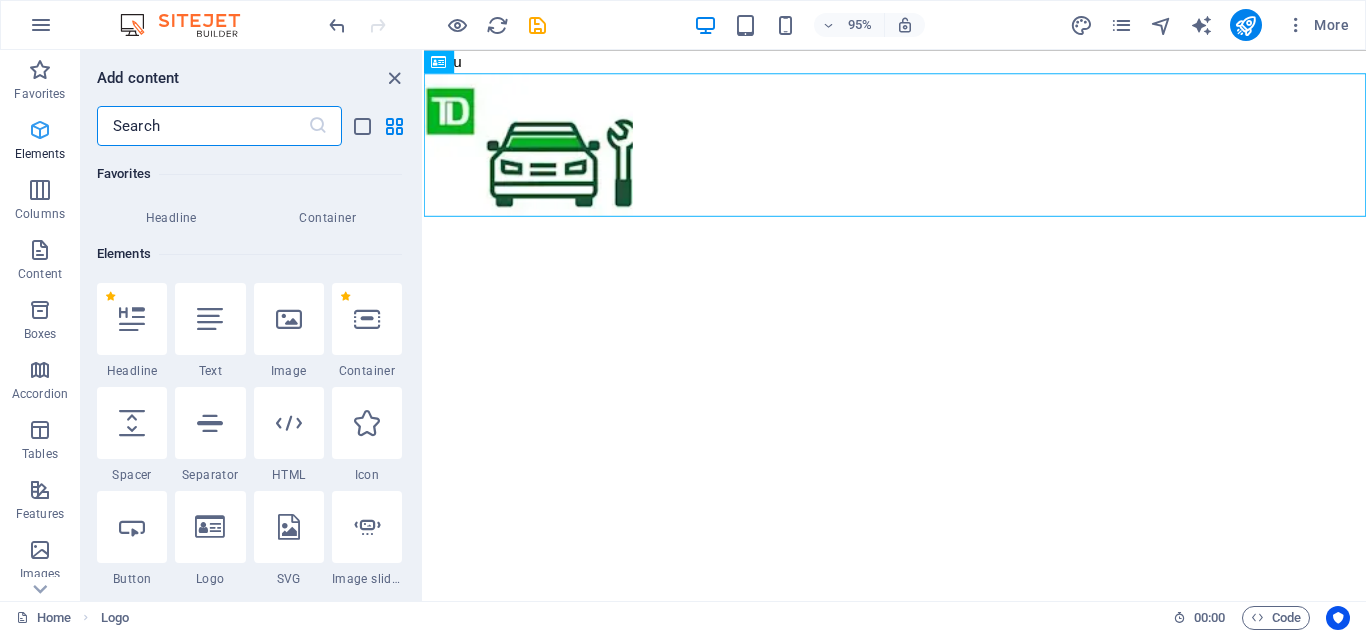 scroll, scrollTop: 213, scrollLeft: 0, axis: vertical 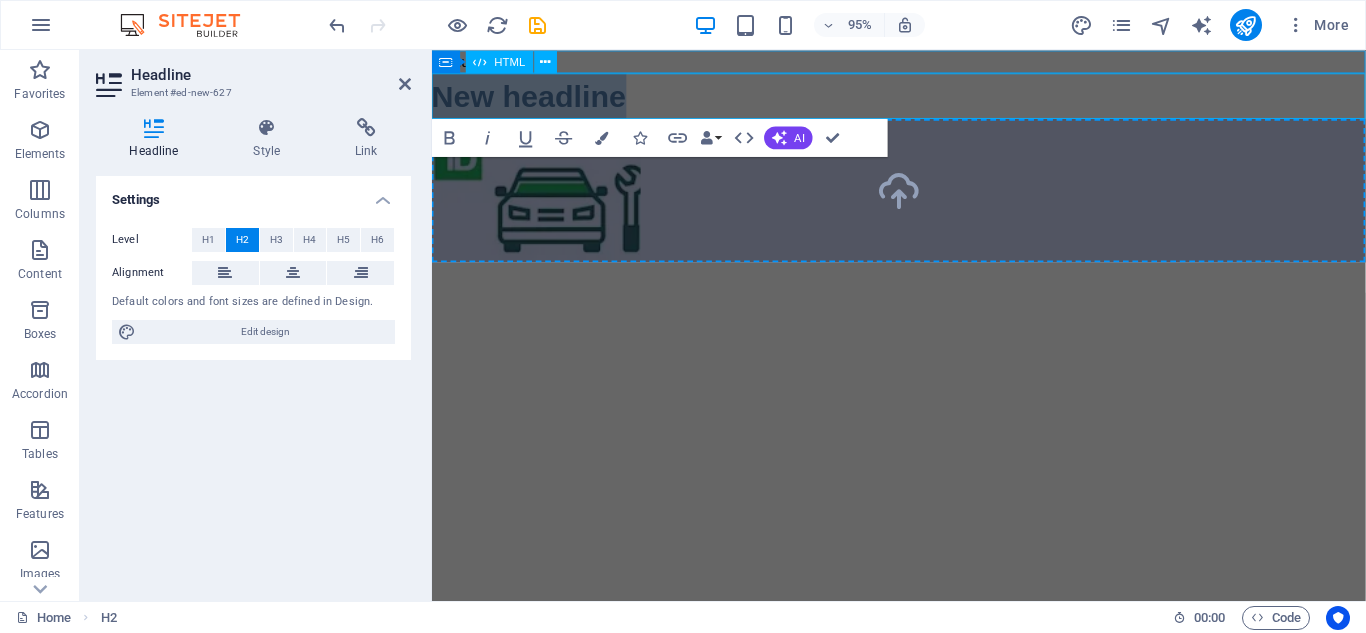 click on "Menu" at bounding box center [923, 62] 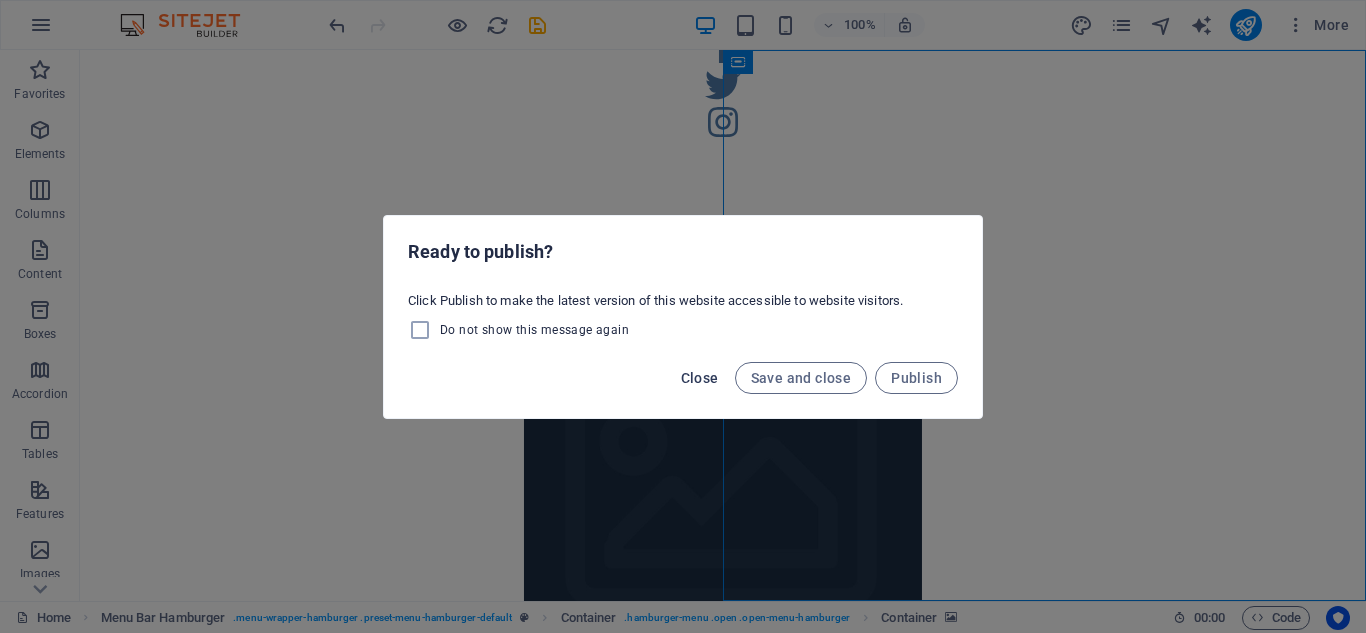 click on "Close" at bounding box center (700, 378) 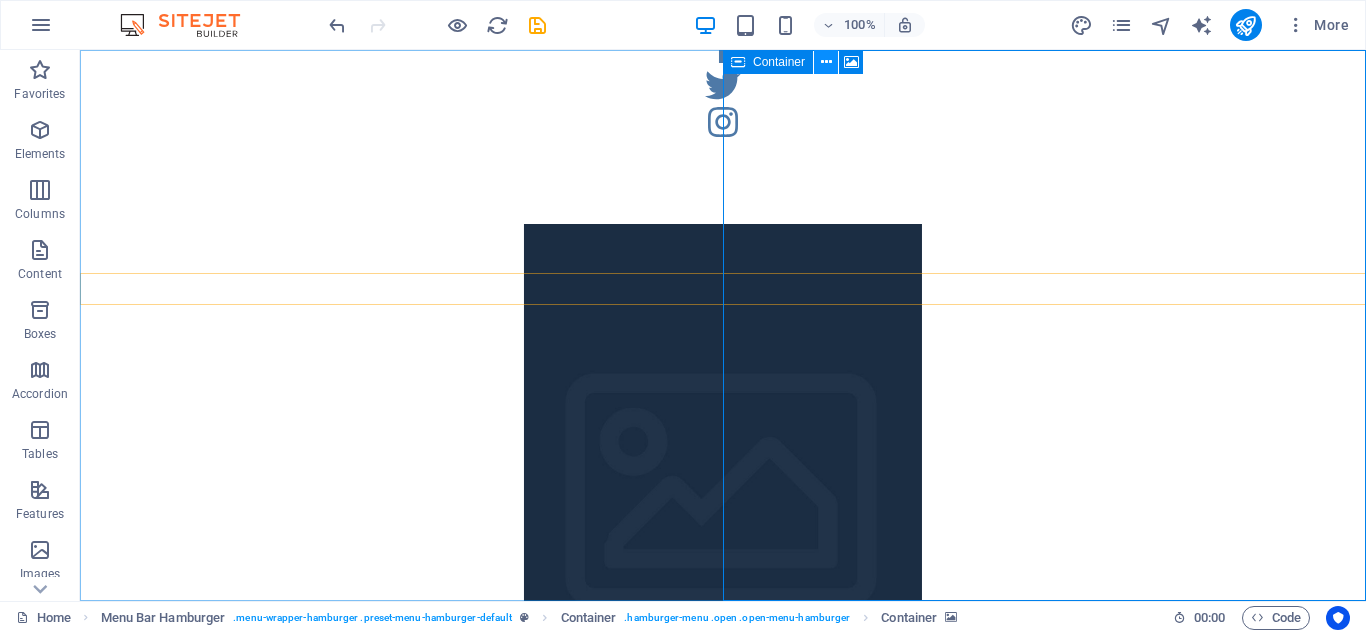 click at bounding box center [826, 62] 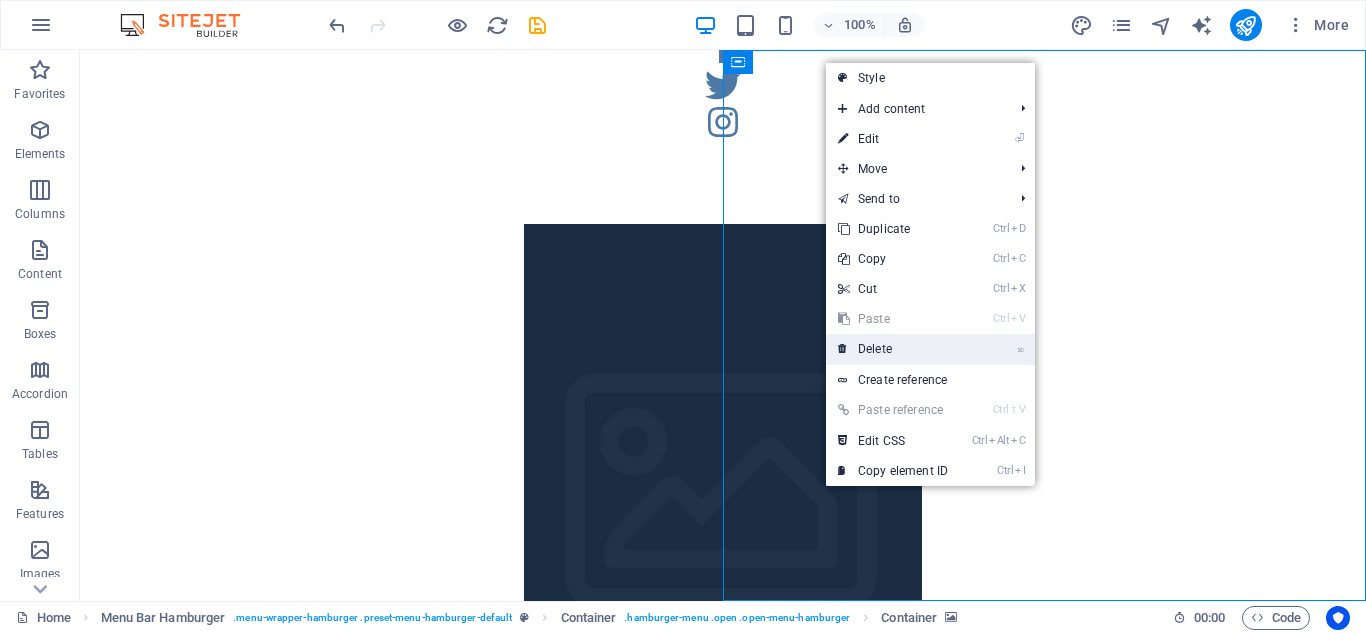 click on "⌦  Delete" at bounding box center (893, 349) 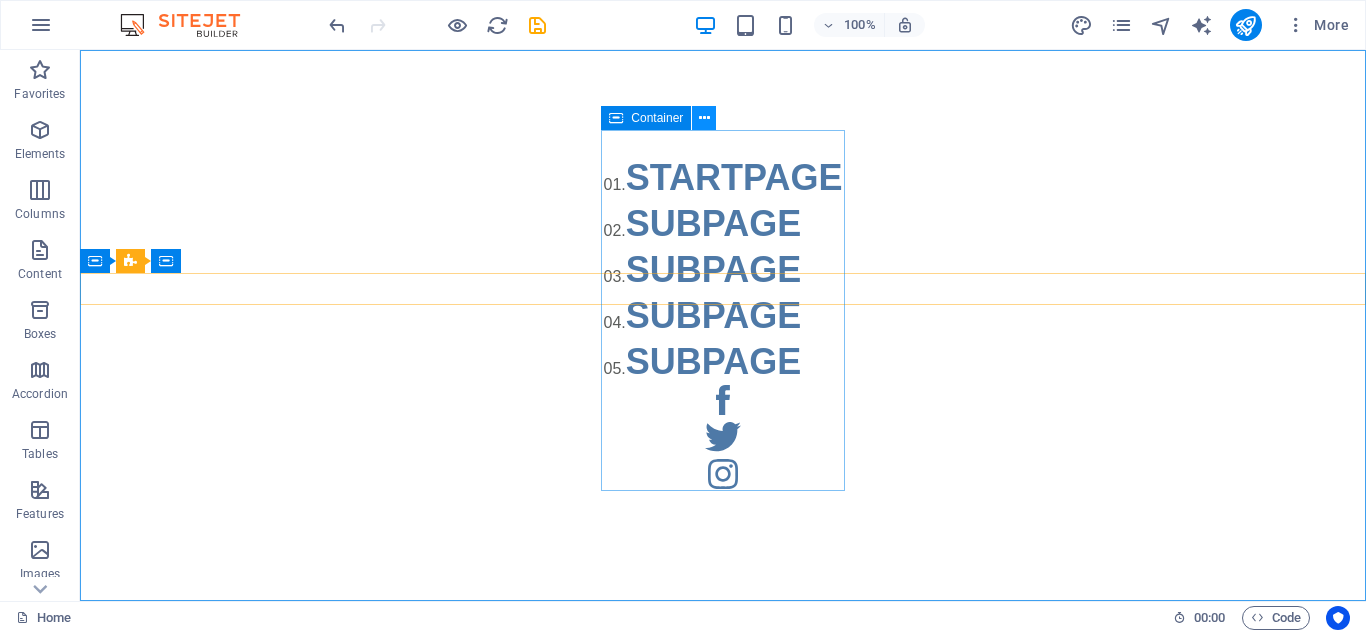 click at bounding box center [704, 118] 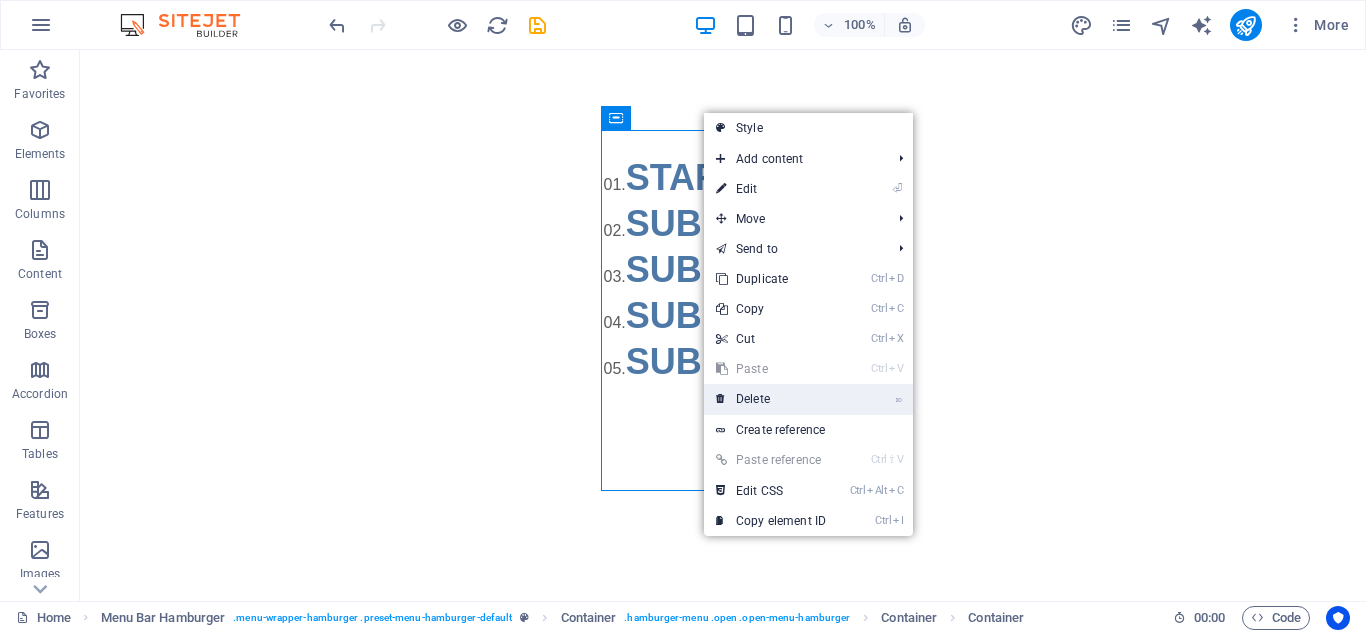 click on "⌦  Delete" at bounding box center [771, 399] 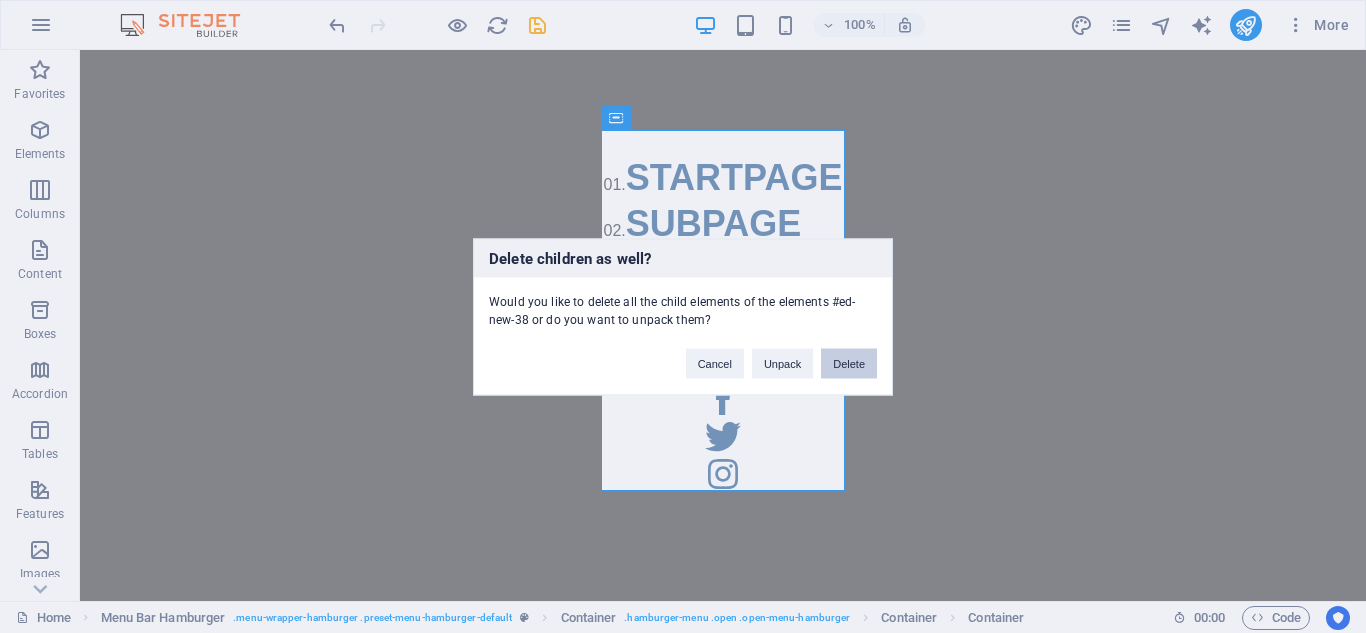 click on "Delete" at bounding box center [849, 363] 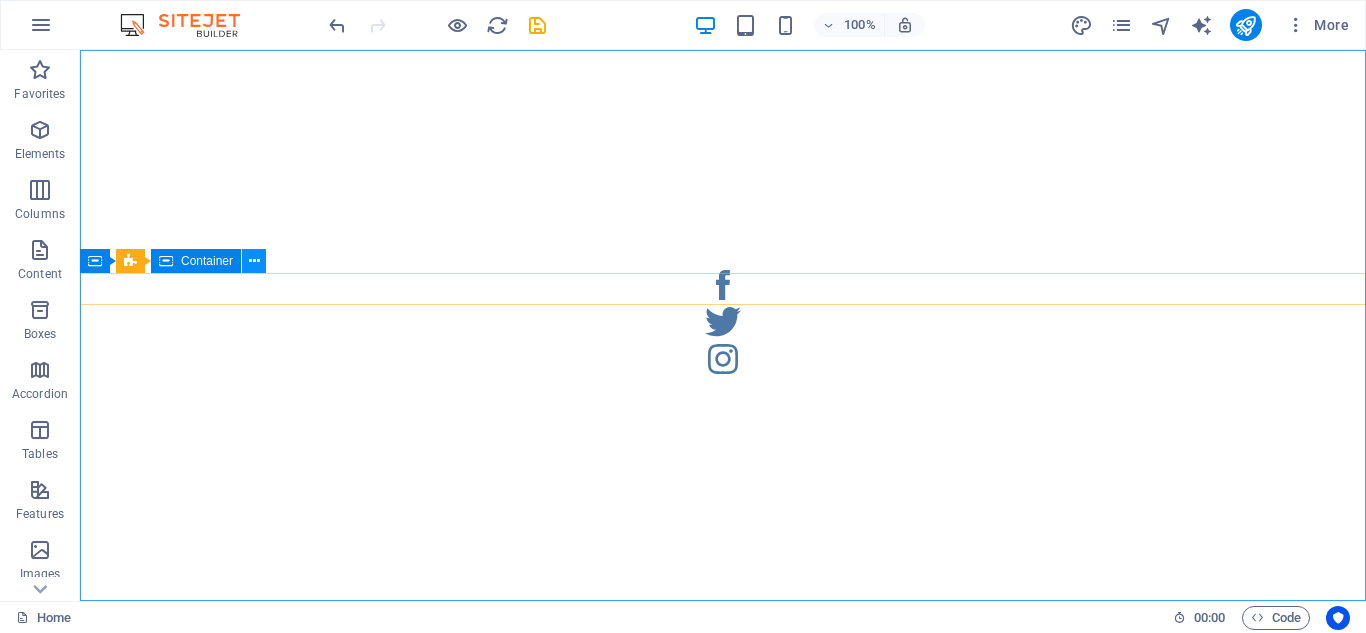 click at bounding box center [254, 261] 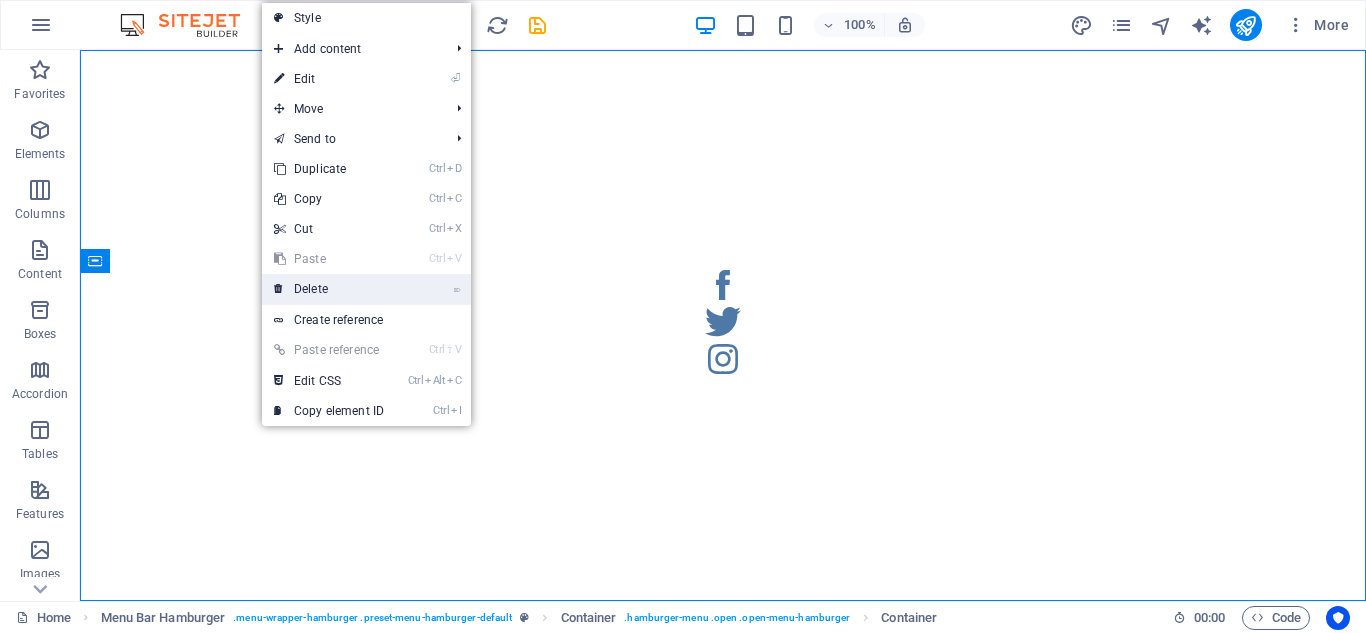 click on "⌦  Delete" at bounding box center (329, 289) 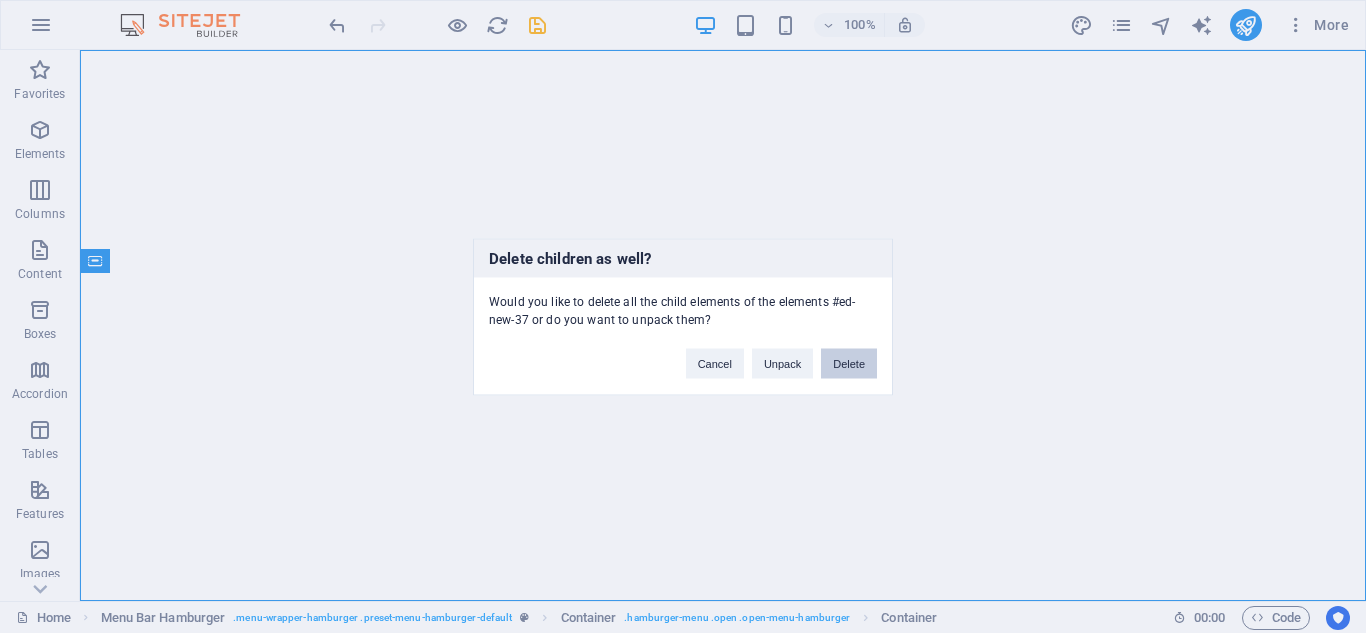 click on "Delete" at bounding box center (849, 363) 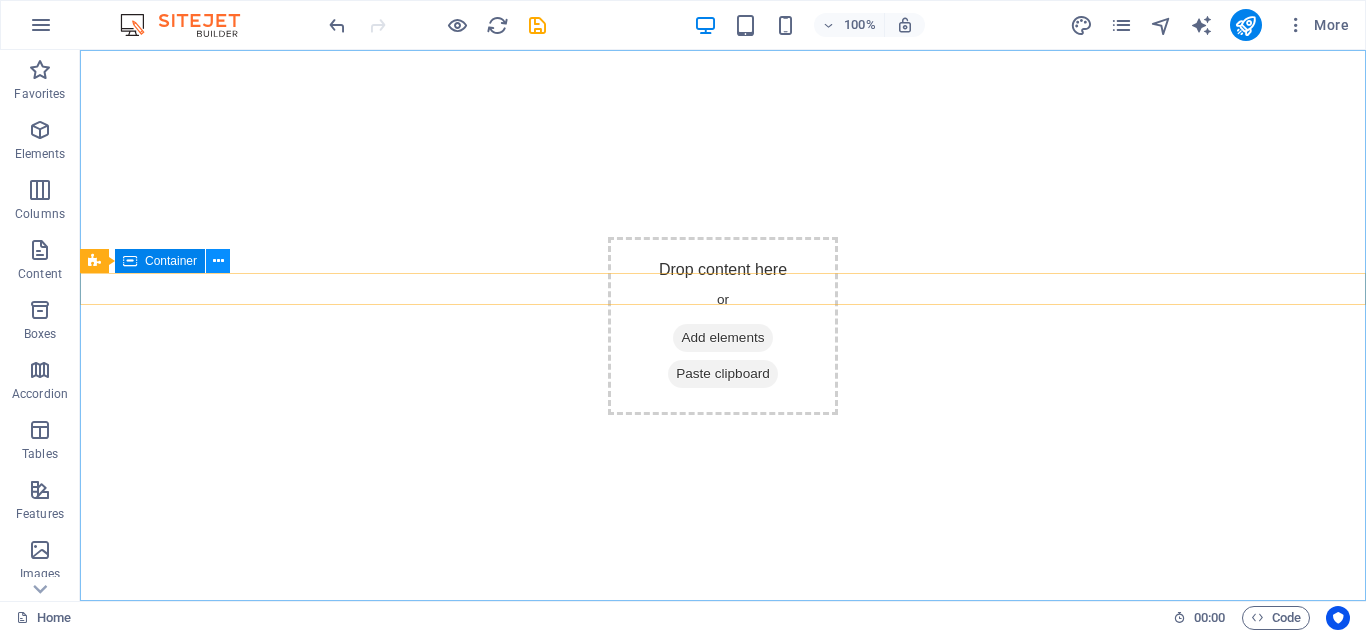 click at bounding box center (218, 261) 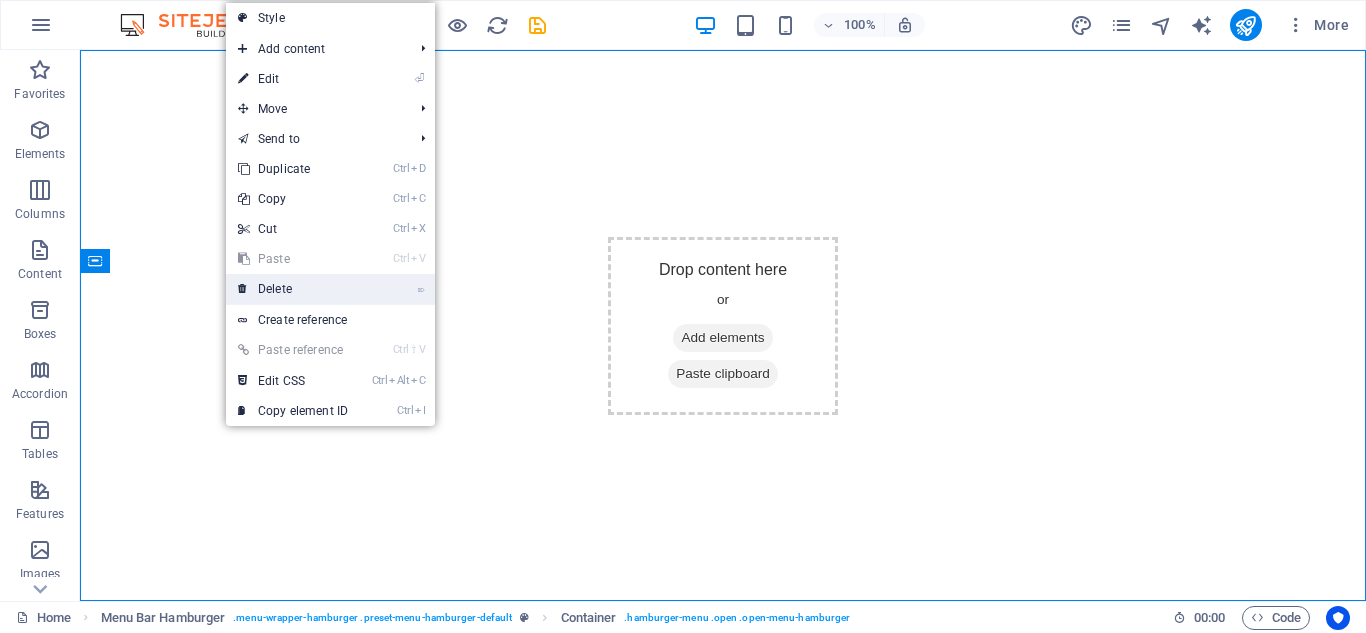 click on "⌦  Delete" at bounding box center [293, 289] 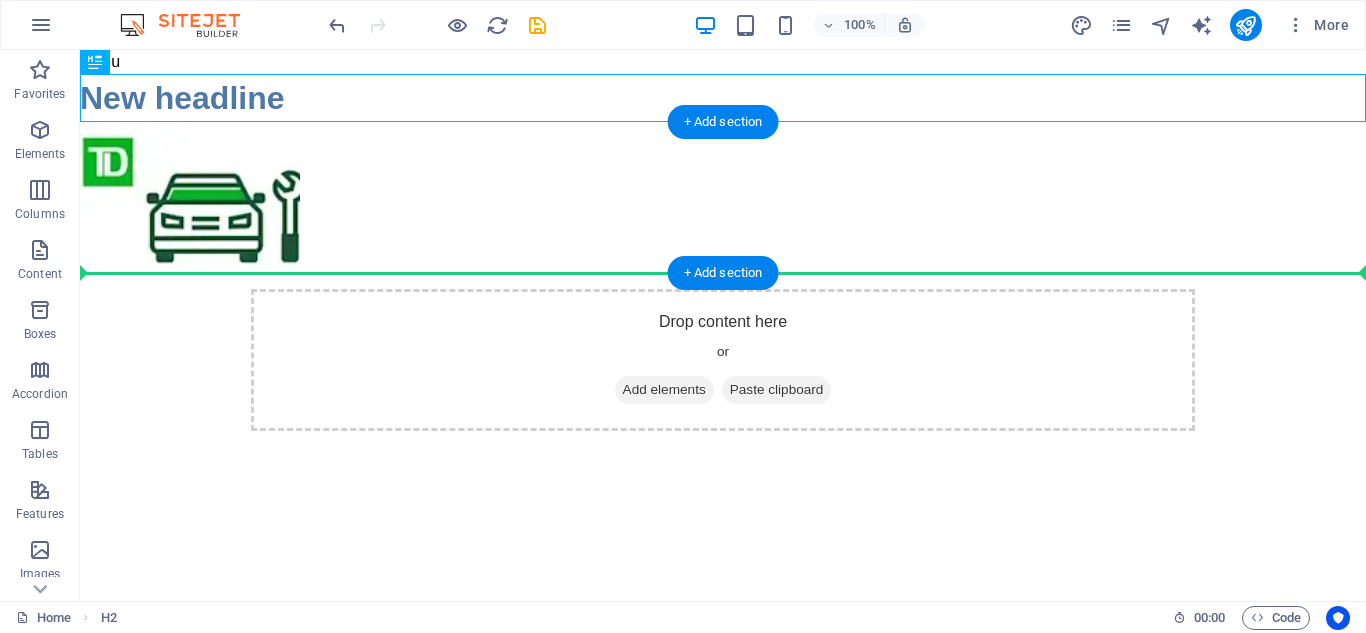 drag, startPoint x: 510, startPoint y: 95, endPoint x: 507, endPoint y: 202, distance: 107.042046 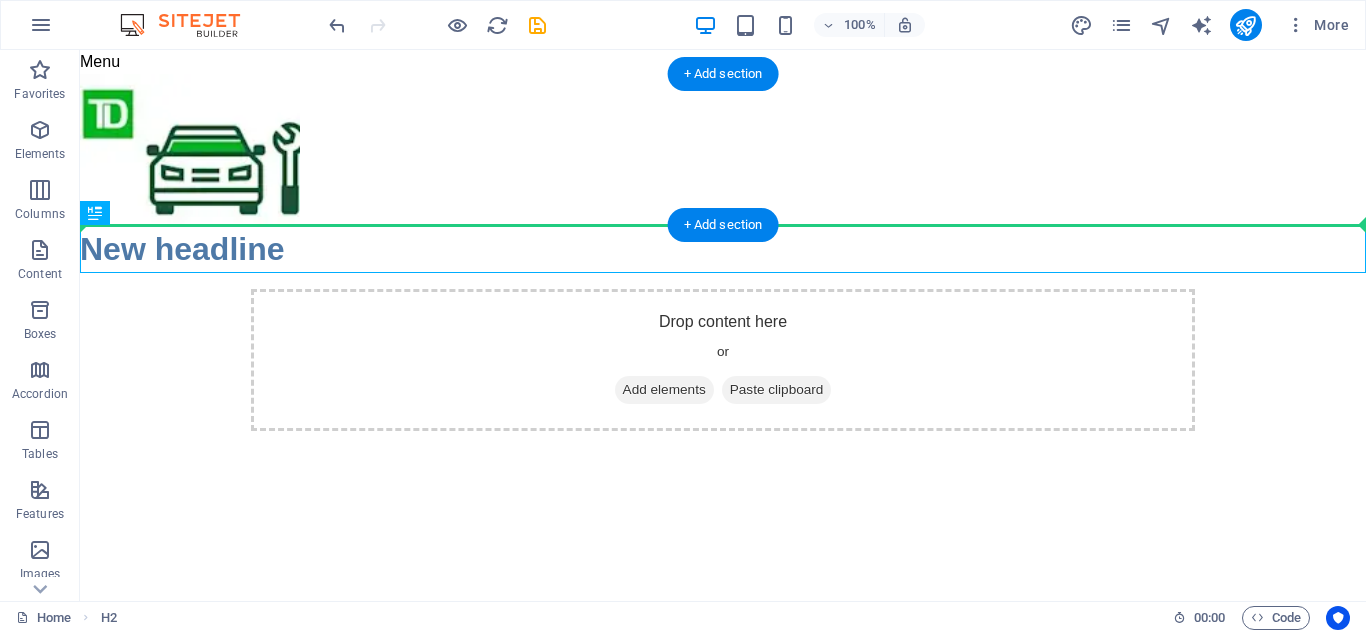 drag, startPoint x: 503, startPoint y: 228, endPoint x: 501, endPoint y: 175, distance: 53.037724 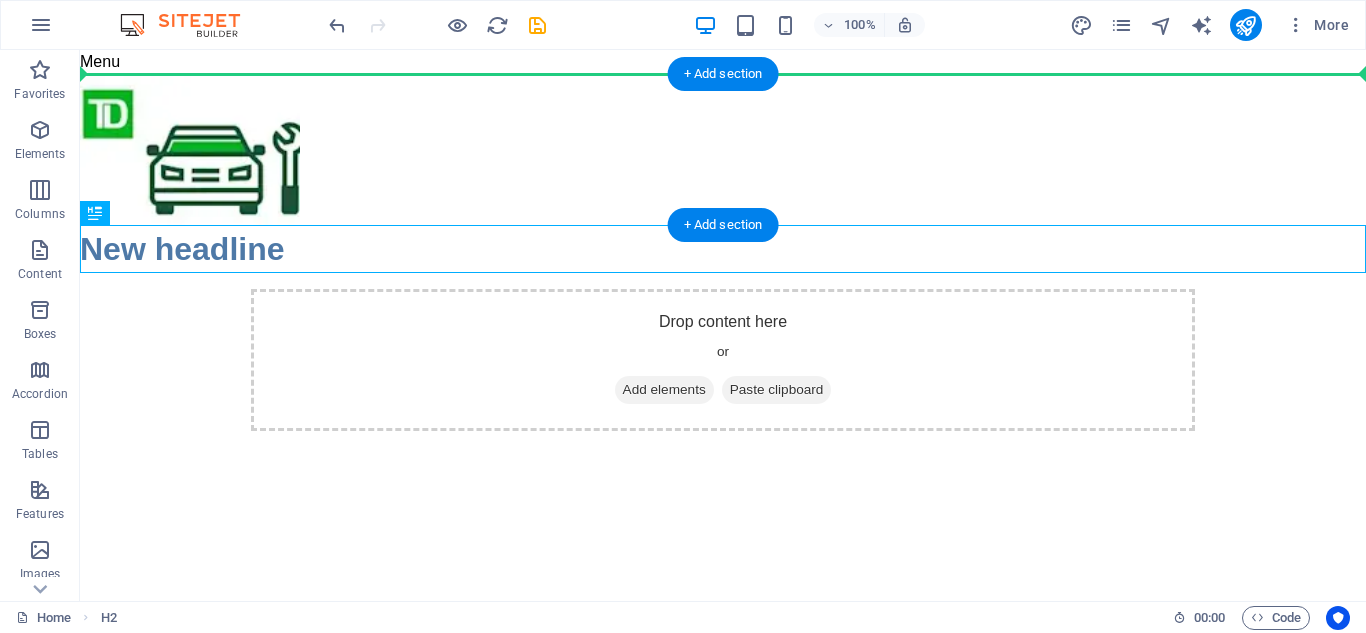 drag, startPoint x: 497, startPoint y: 249, endPoint x: 490, endPoint y: 127, distance: 122.20065 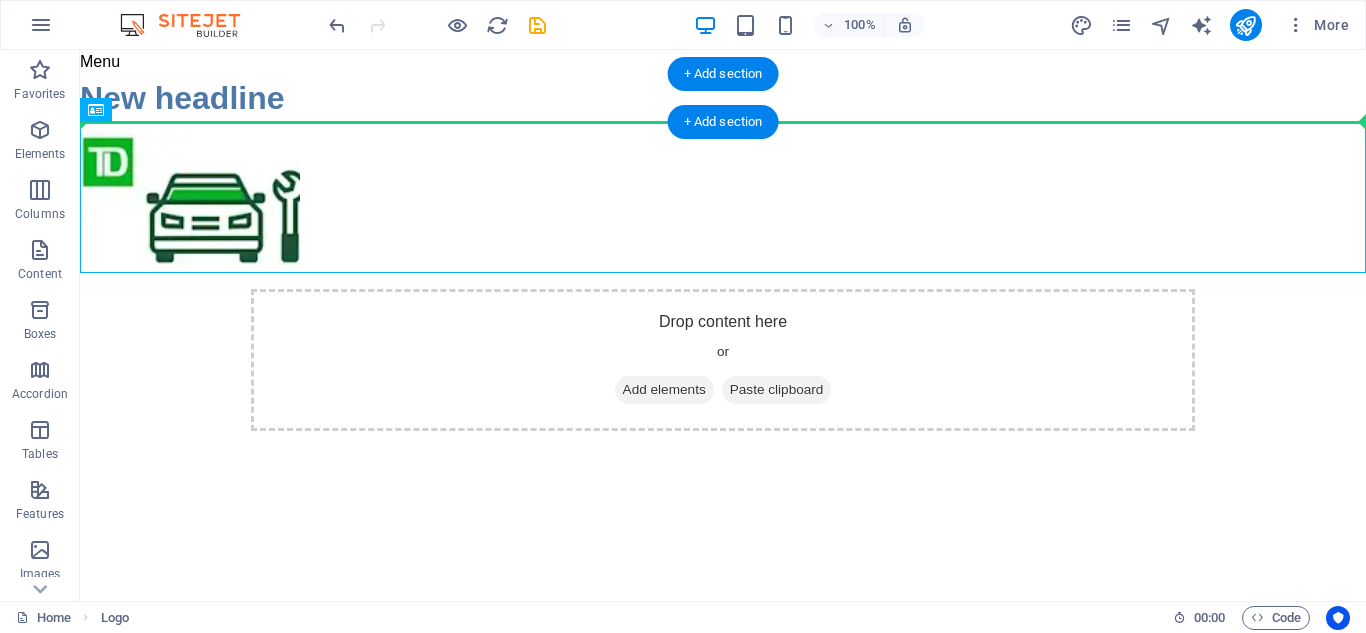 drag, startPoint x: 247, startPoint y: 211, endPoint x: 256, endPoint y: 101, distance: 110.36757 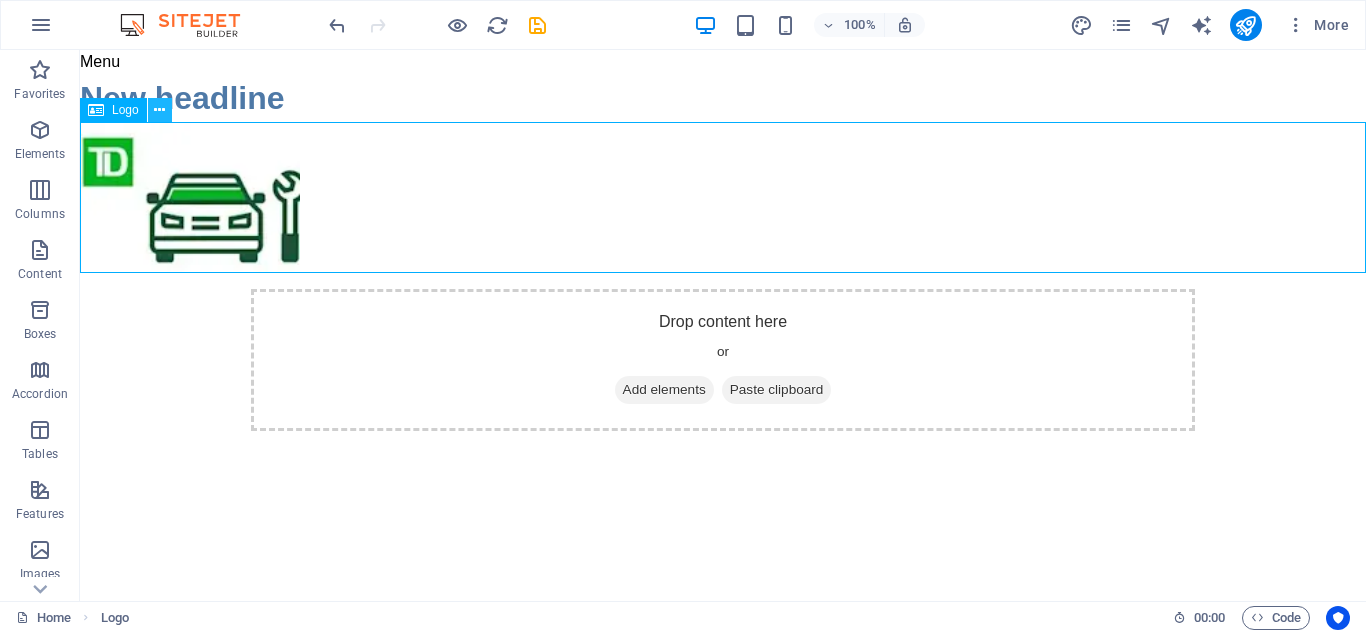 click at bounding box center [160, 110] 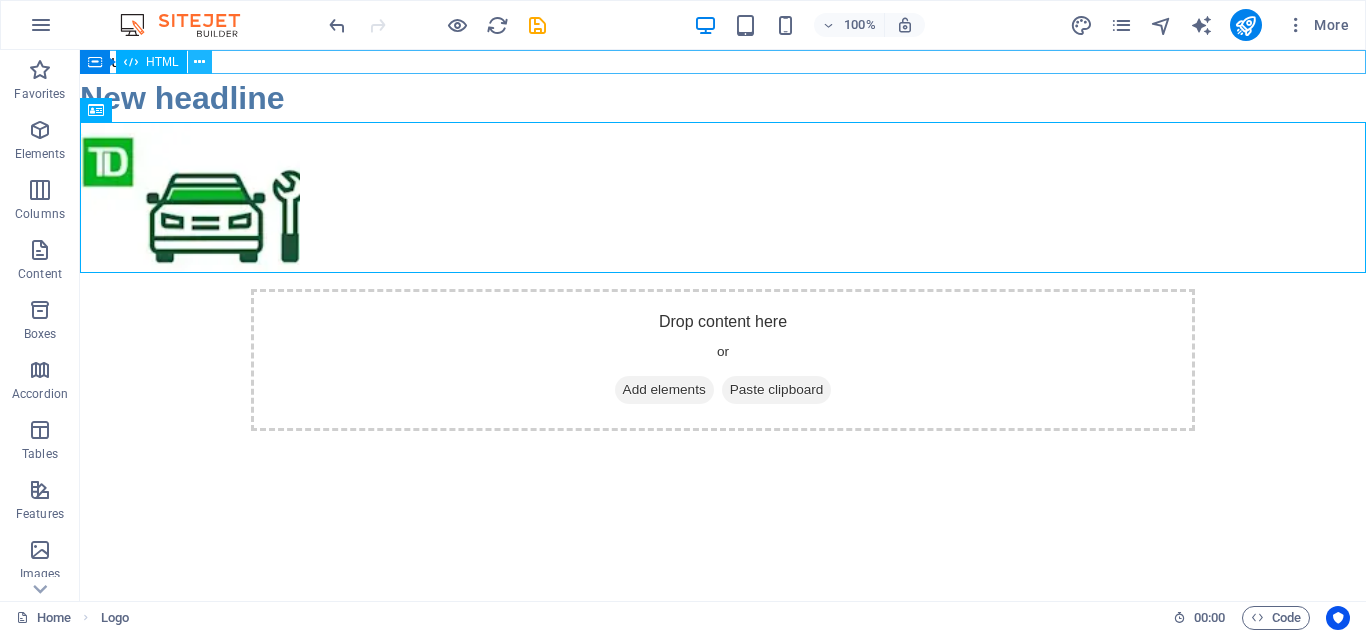 click at bounding box center (199, 62) 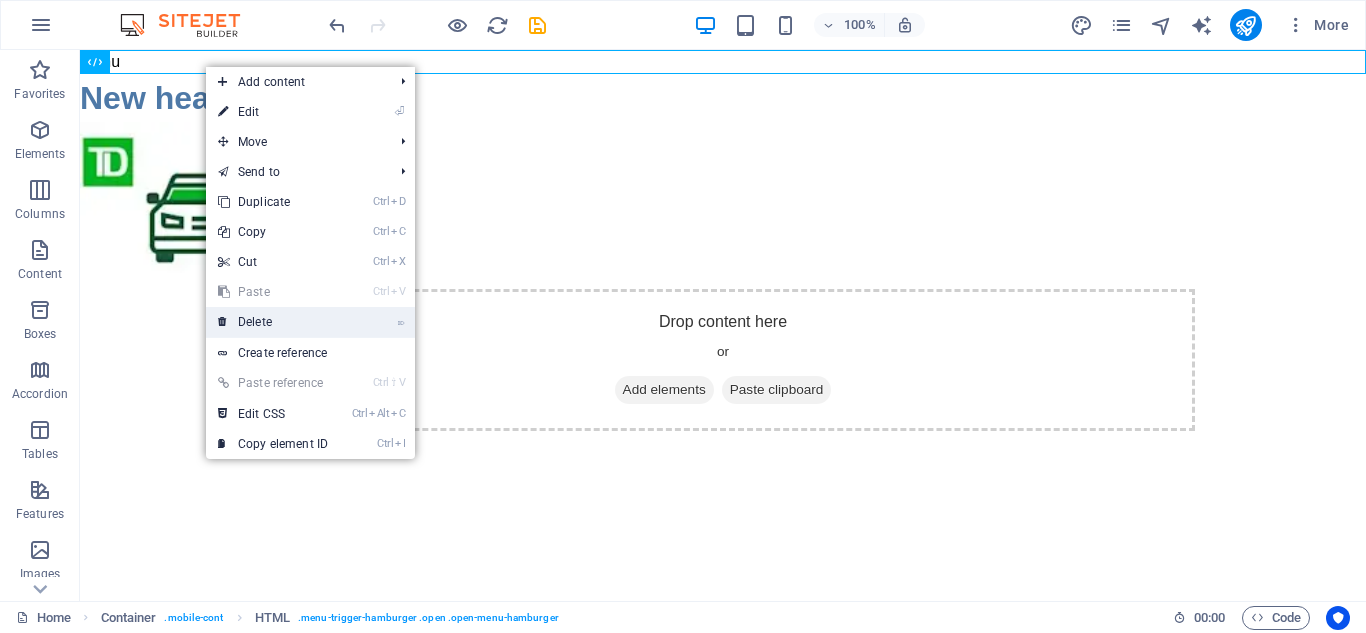 click on "⌦  Delete" at bounding box center (273, 322) 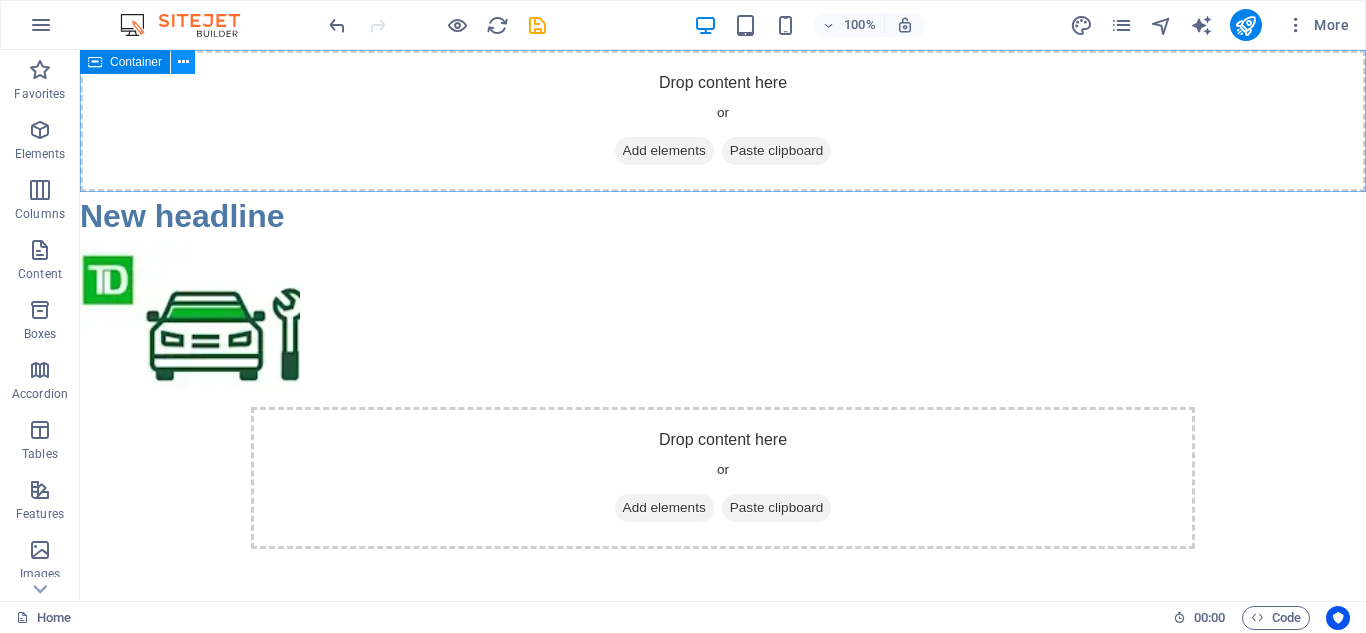 click at bounding box center (183, 62) 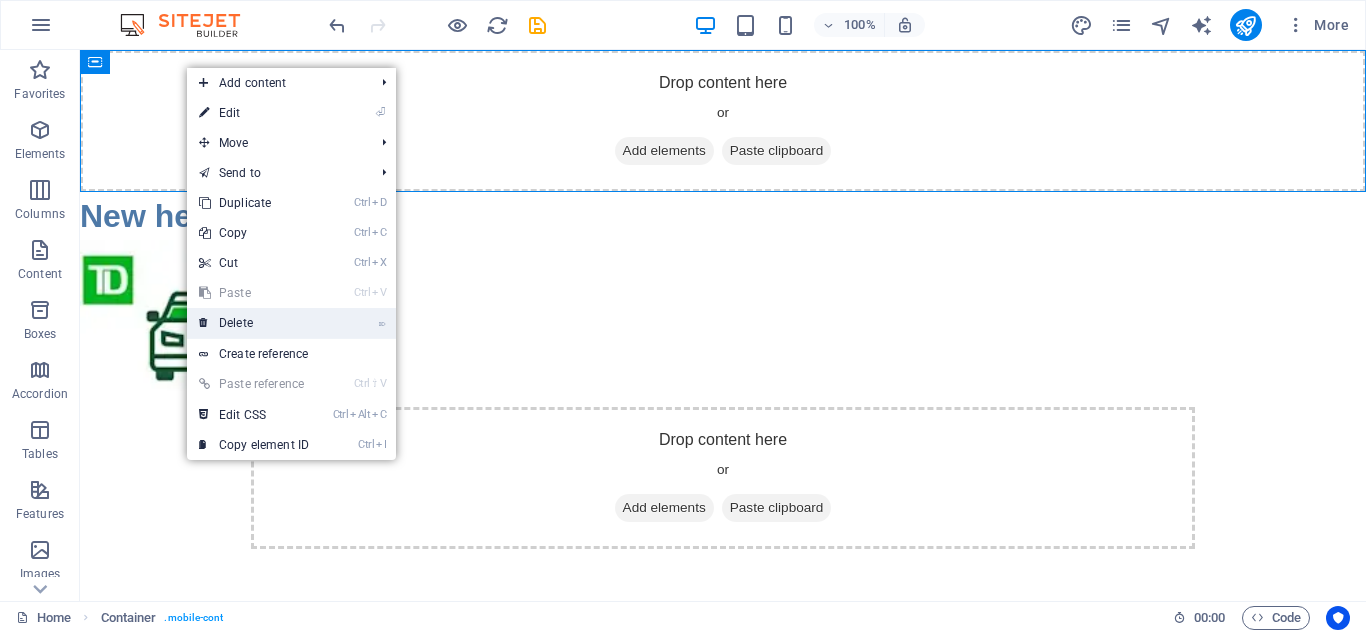 click on "⌦  Delete" at bounding box center [254, 323] 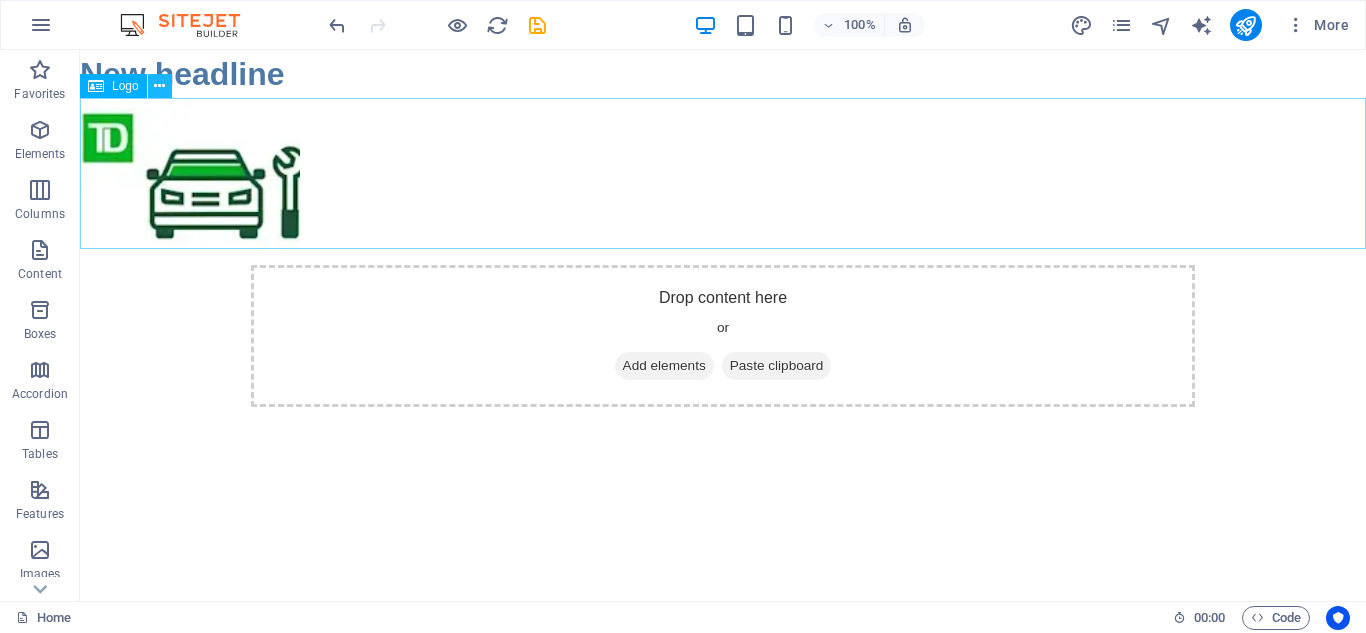 drag, startPoint x: 159, startPoint y: 88, endPoint x: 78, endPoint y: 58, distance: 86.37708 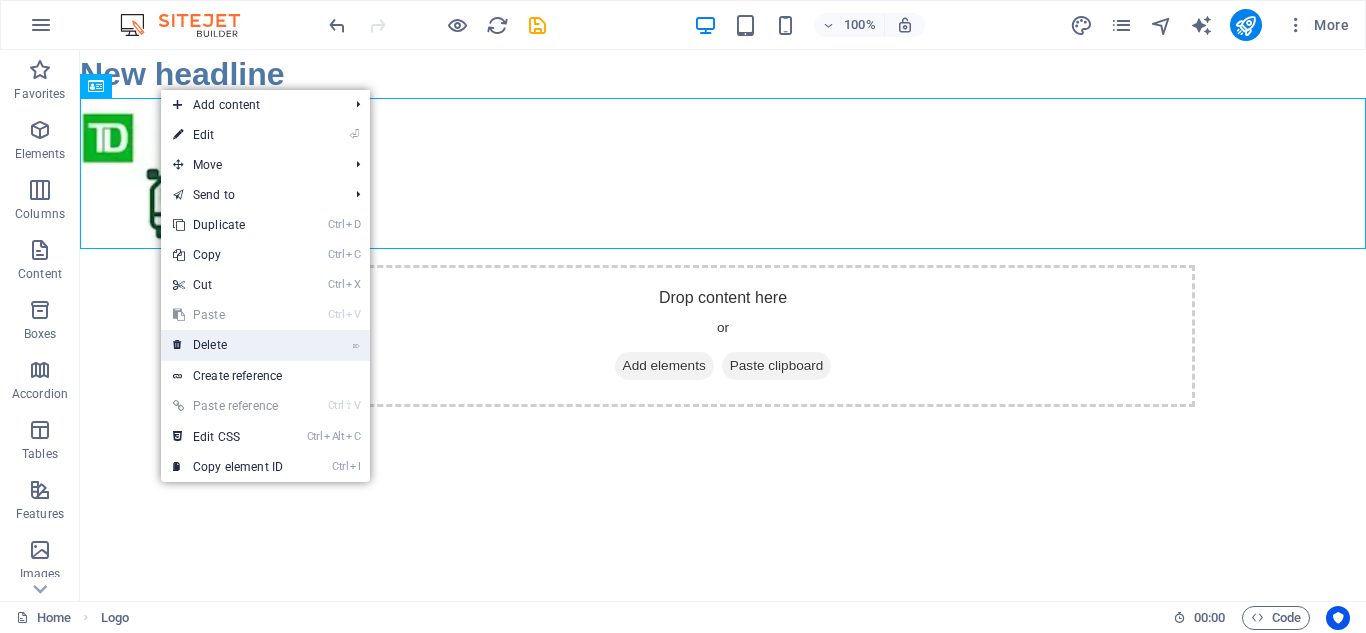 click on "⌦  Delete" at bounding box center [228, 345] 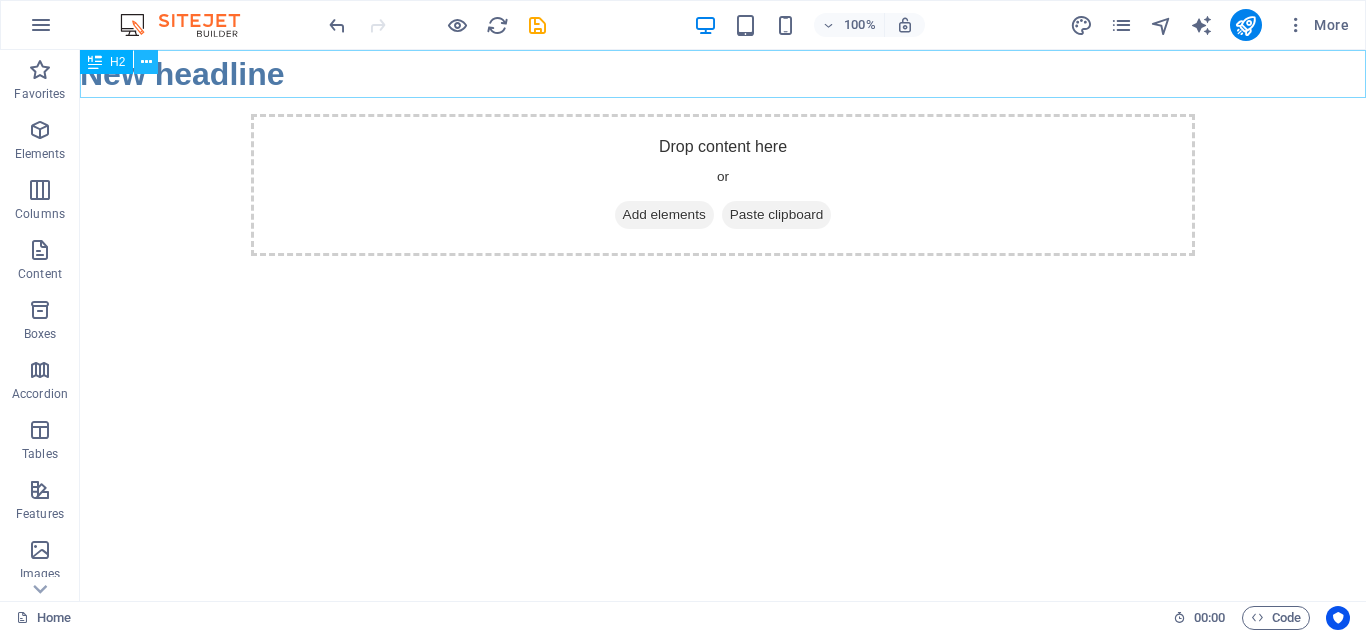 click at bounding box center (146, 62) 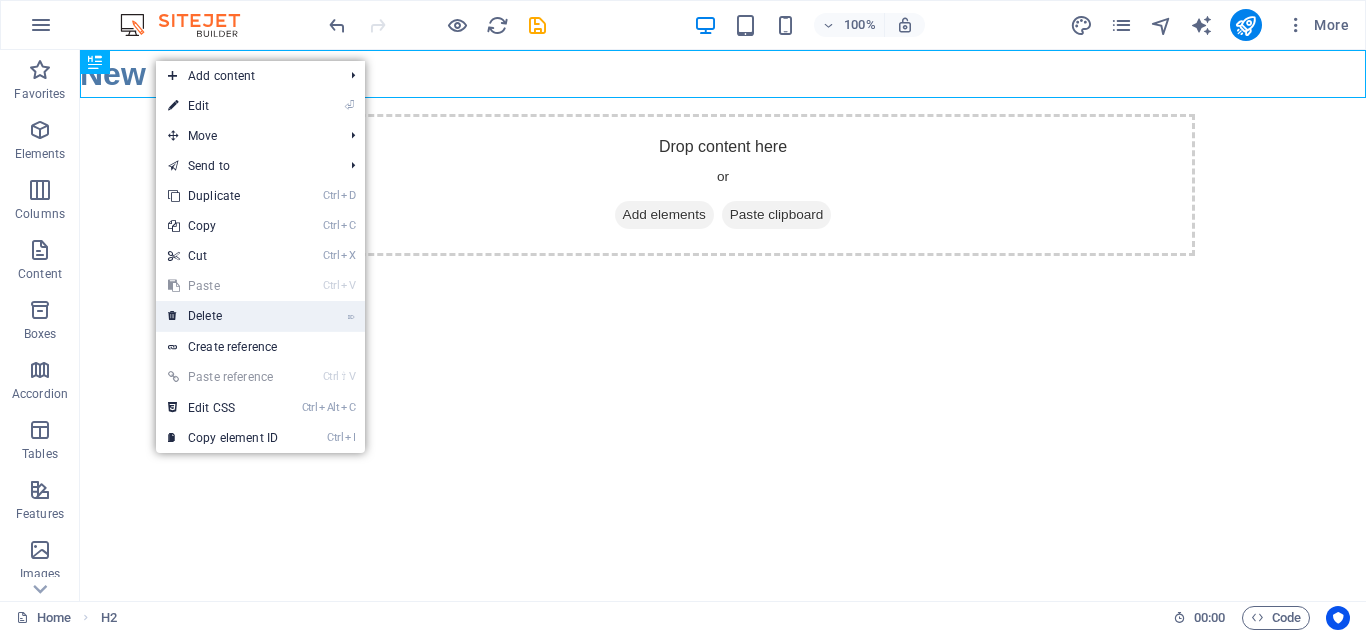 click on "⌦  Delete" at bounding box center [223, 316] 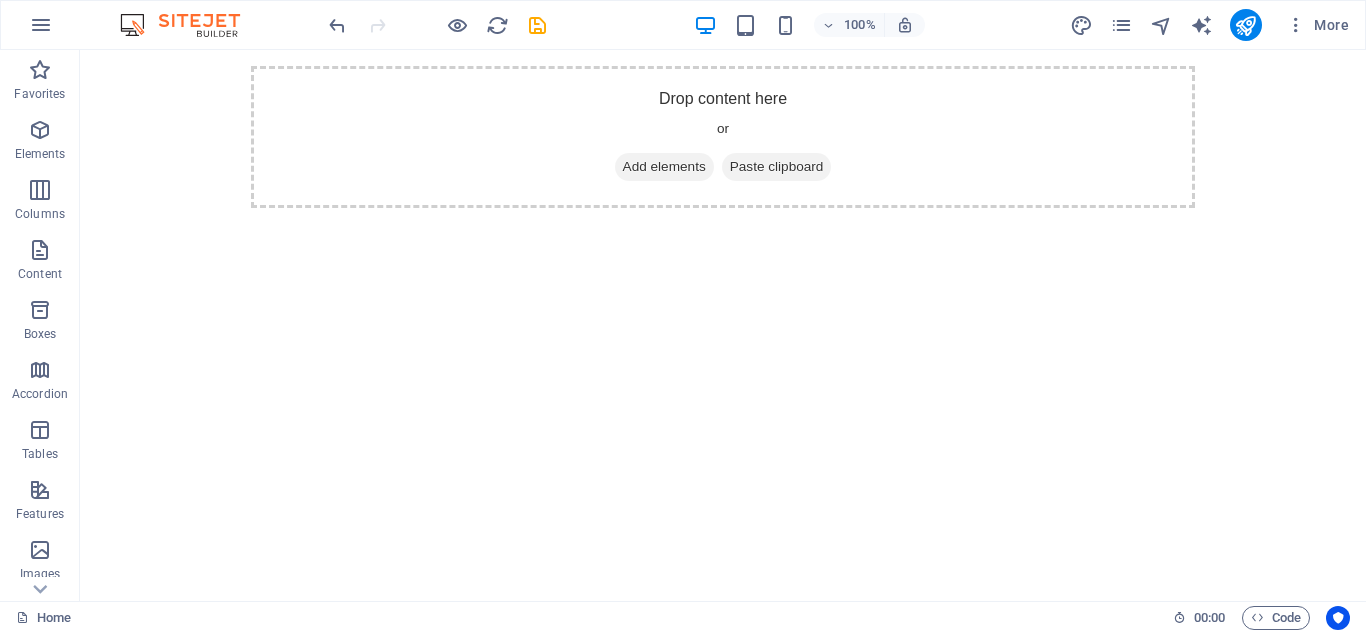 click on "Skip to main content
Drop content here or  Add elements  Paste clipboard" at bounding box center (723, 137) 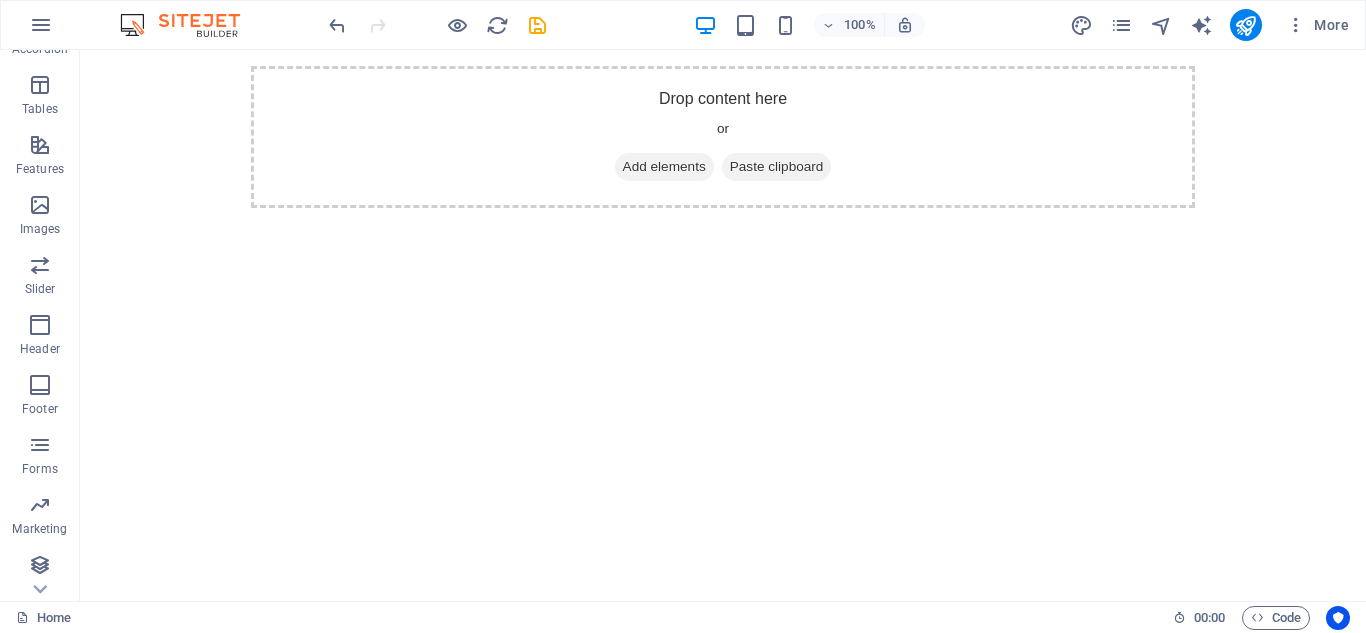 scroll, scrollTop: 349, scrollLeft: 0, axis: vertical 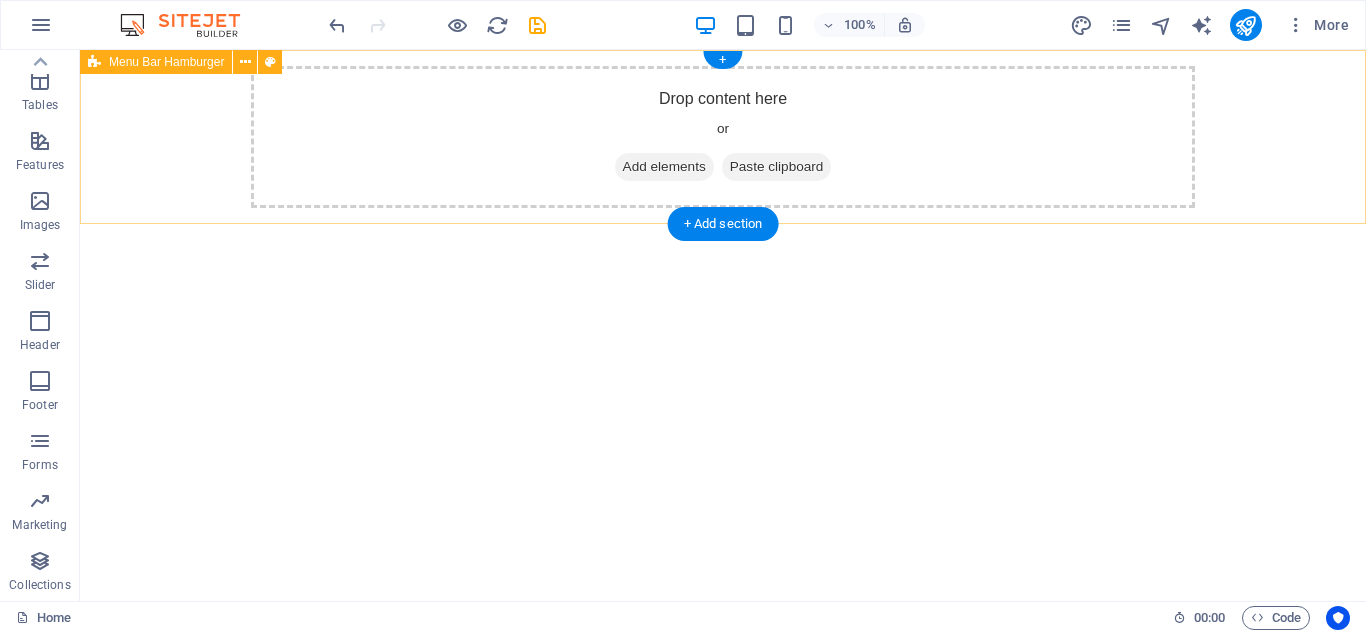 click on "Add elements" at bounding box center [664, 167] 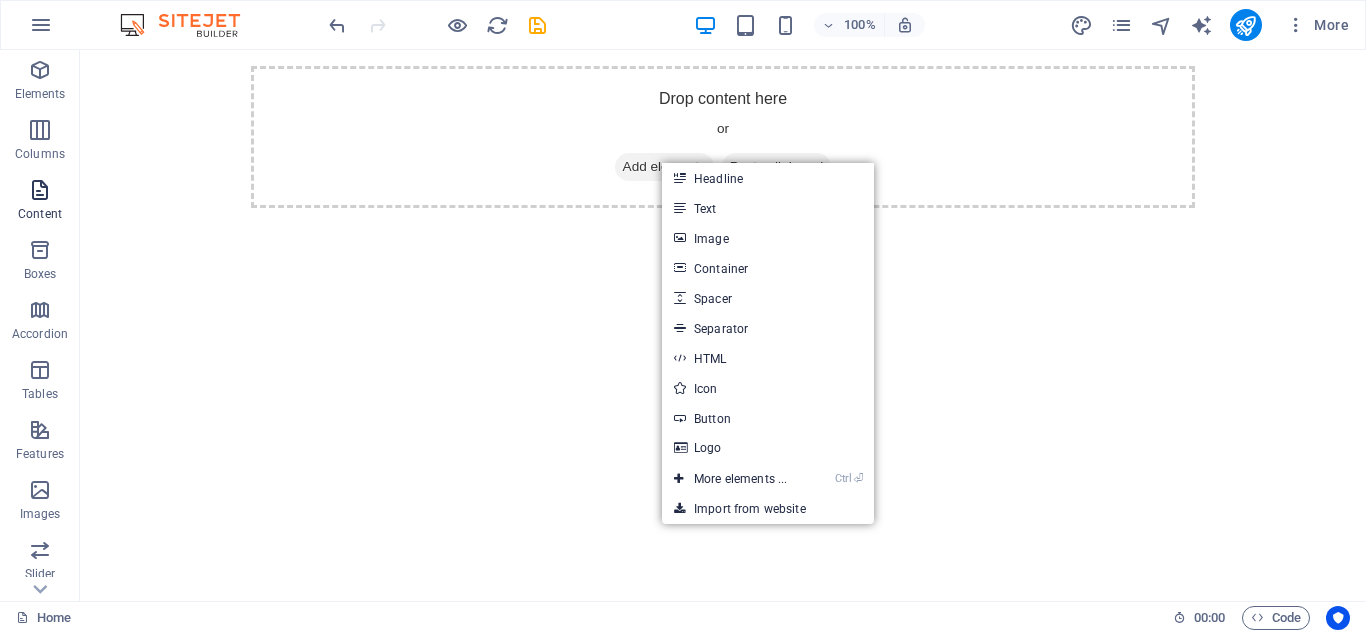 scroll, scrollTop: 61, scrollLeft: 0, axis: vertical 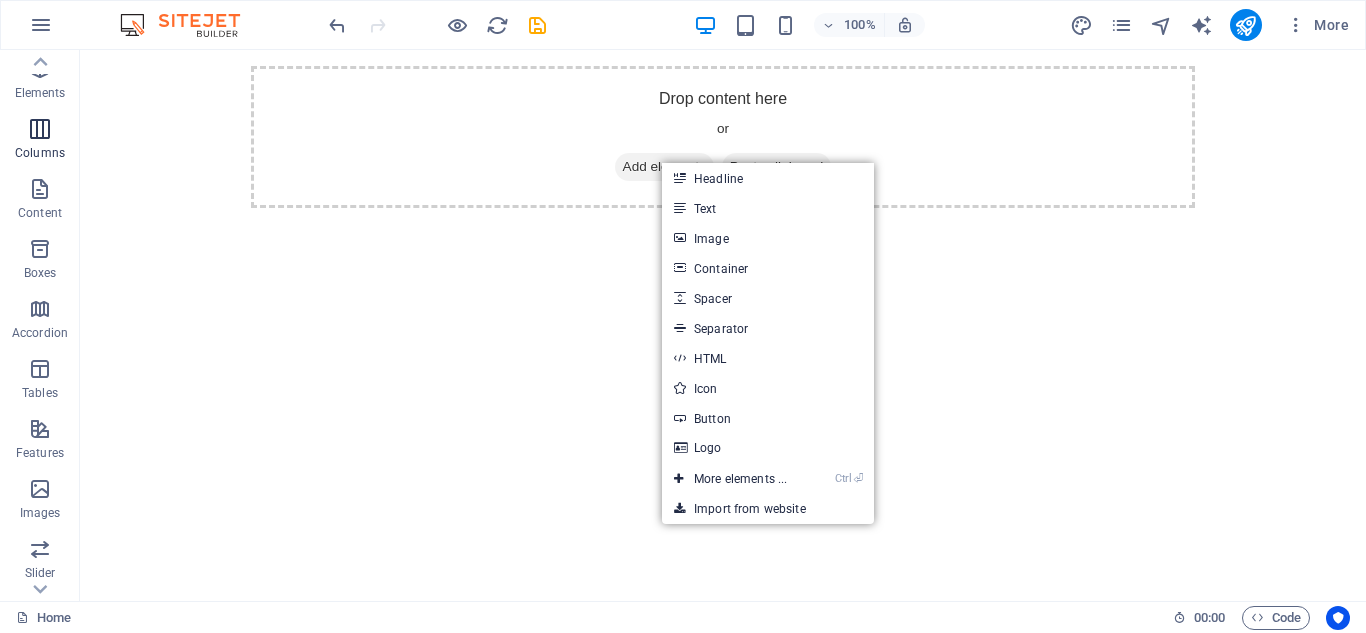 click at bounding box center (40, 129) 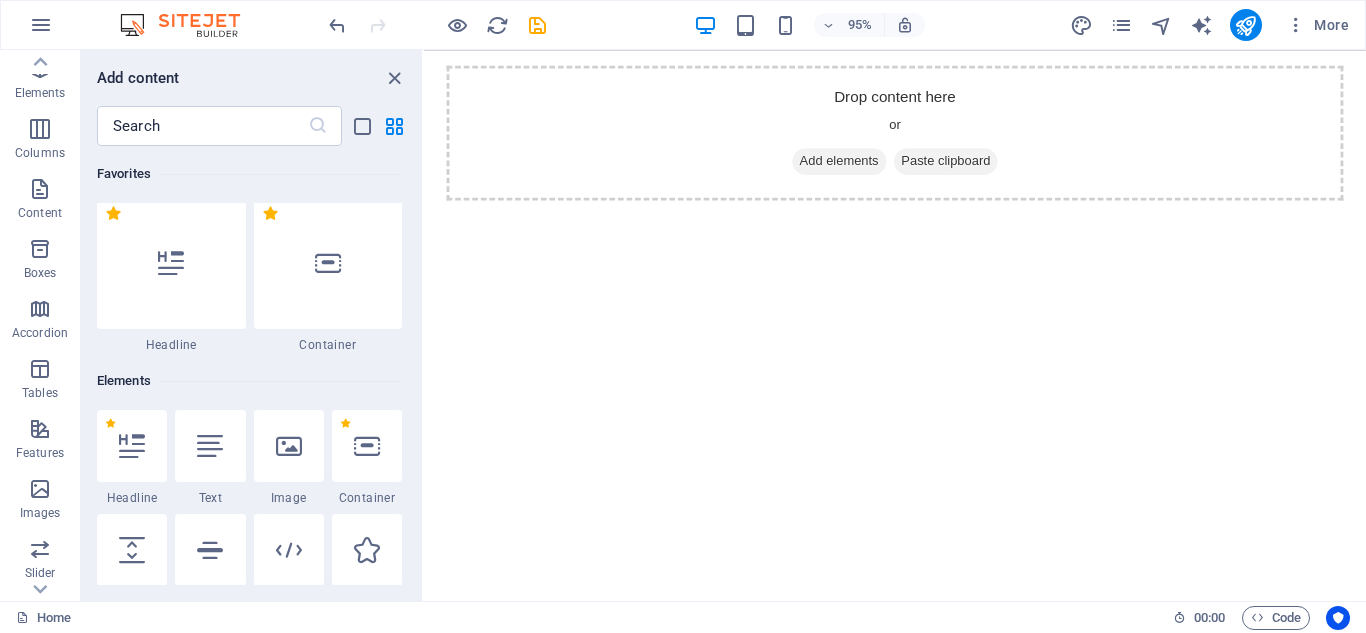 scroll, scrollTop: 7, scrollLeft: 0, axis: vertical 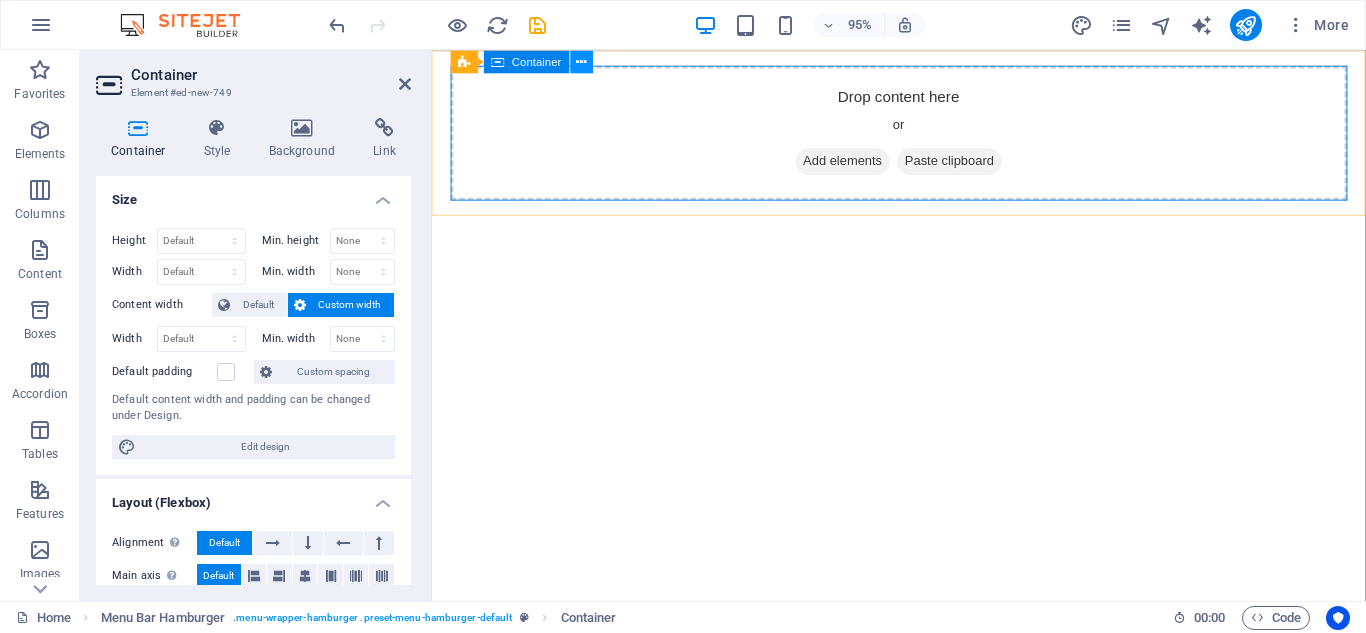 click at bounding box center (581, 61) 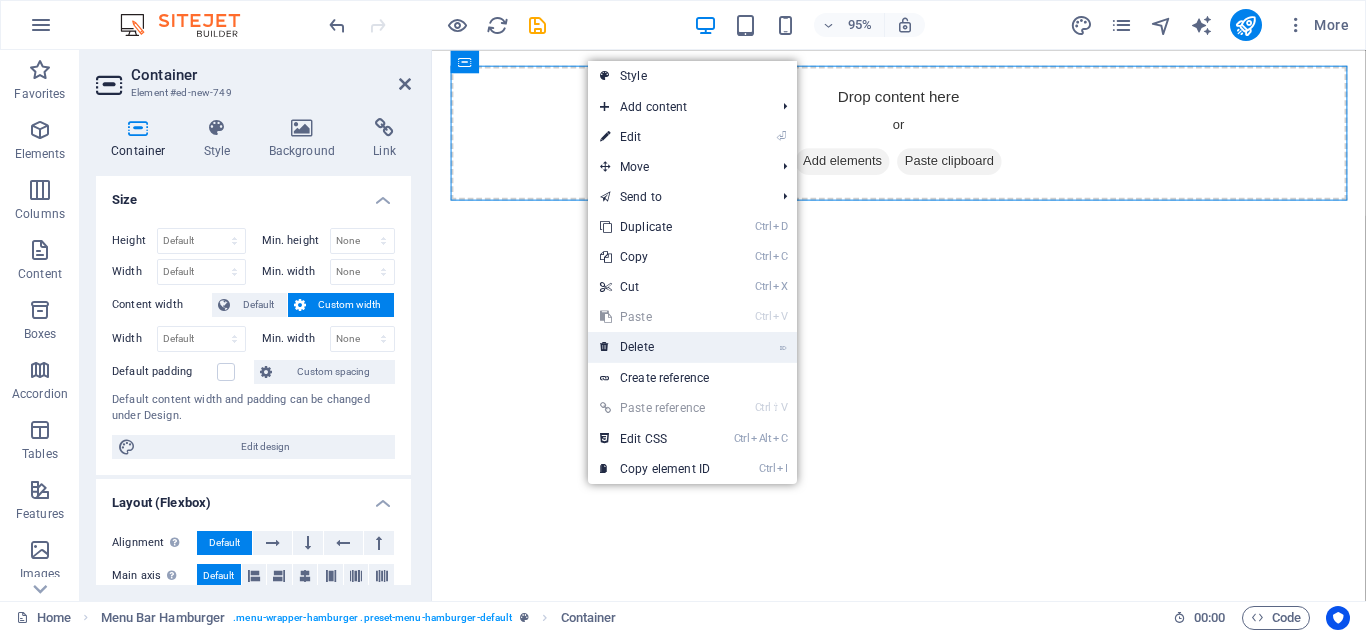 drag, startPoint x: 650, startPoint y: 344, endPoint x: 443, endPoint y: 272, distance: 219.16432 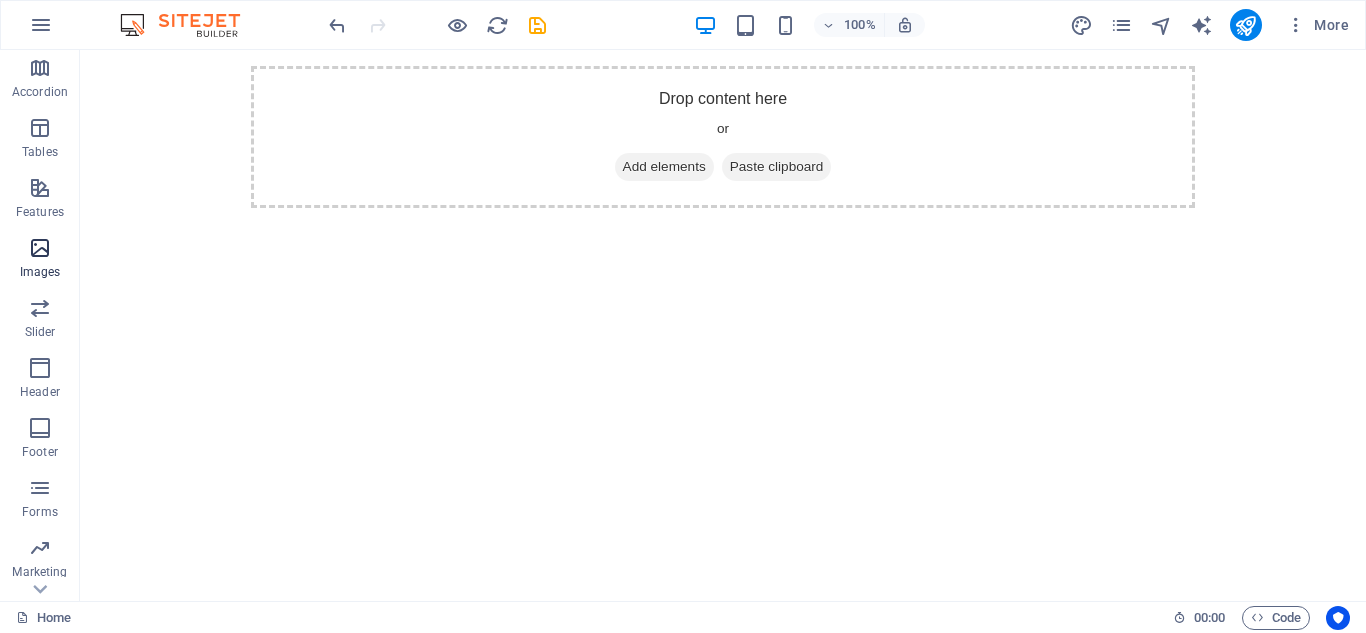 scroll, scrollTop: 320, scrollLeft: 0, axis: vertical 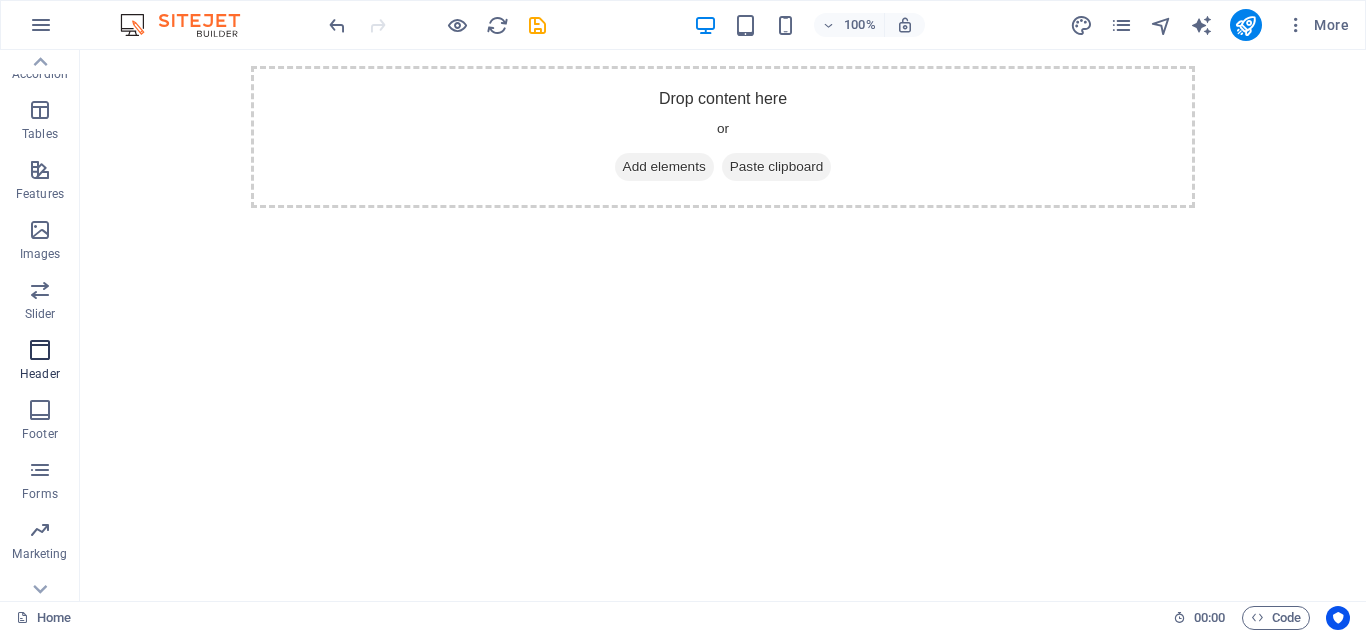 click at bounding box center (40, 350) 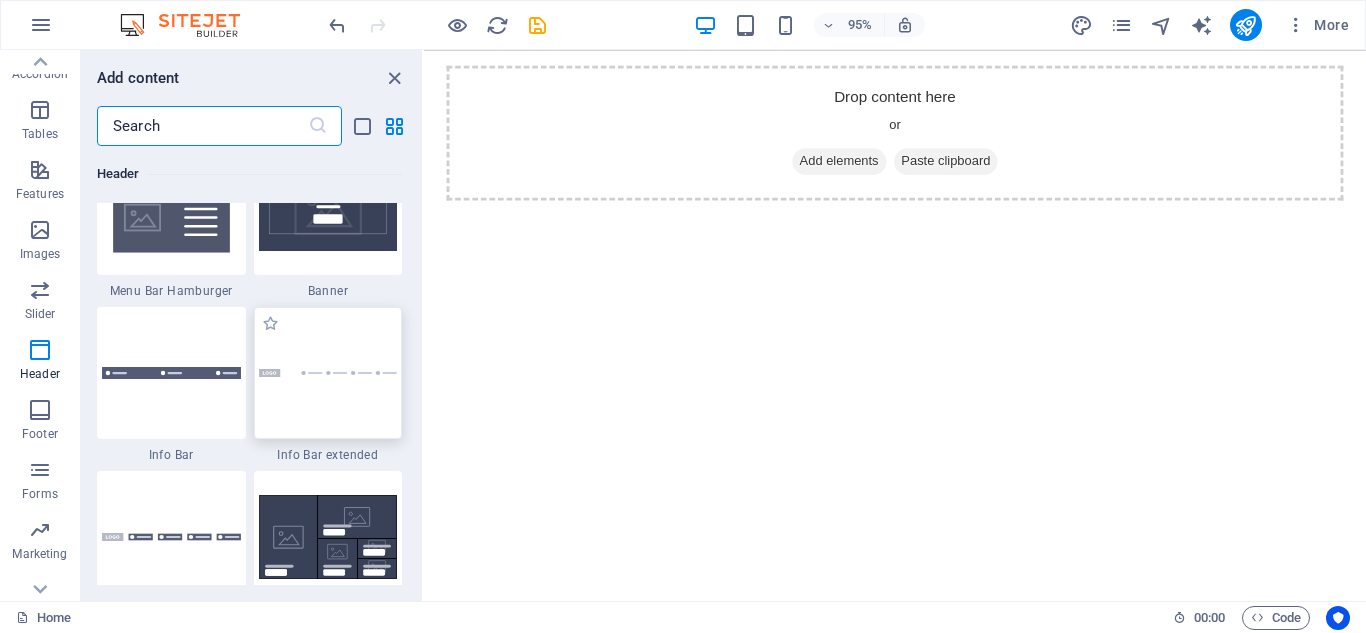 scroll, scrollTop: 12759, scrollLeft: 0, axis: vertical 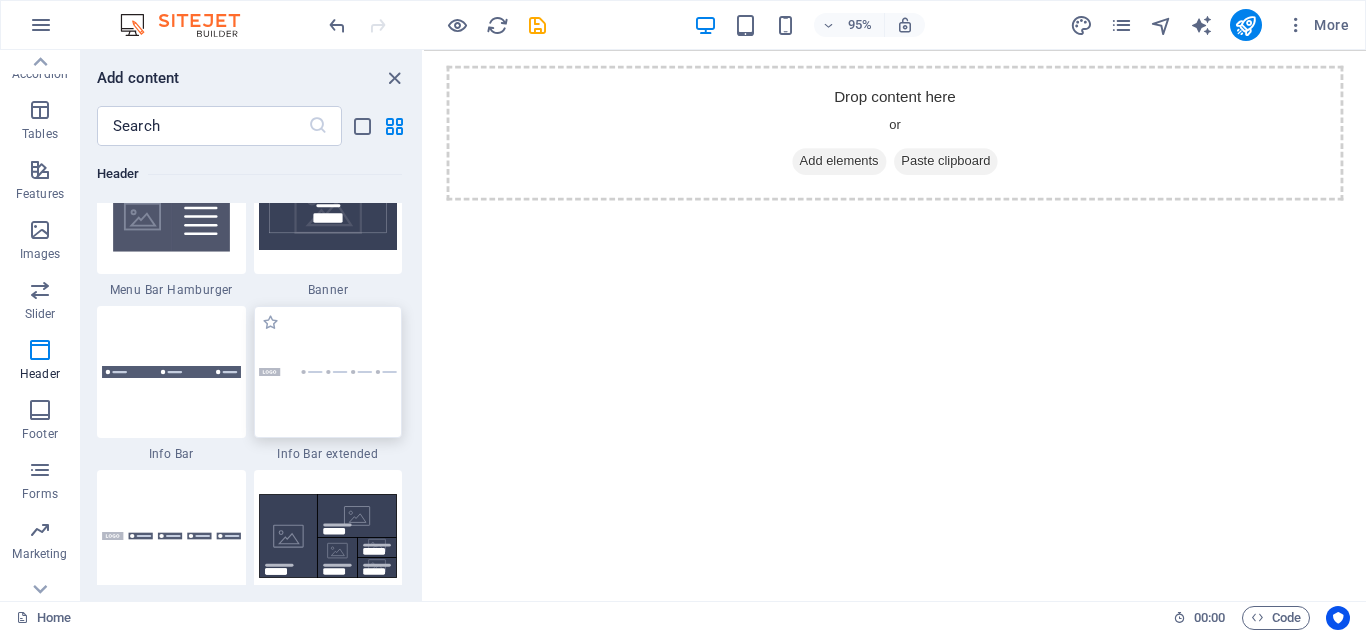 click at bounding box center (328, 372) 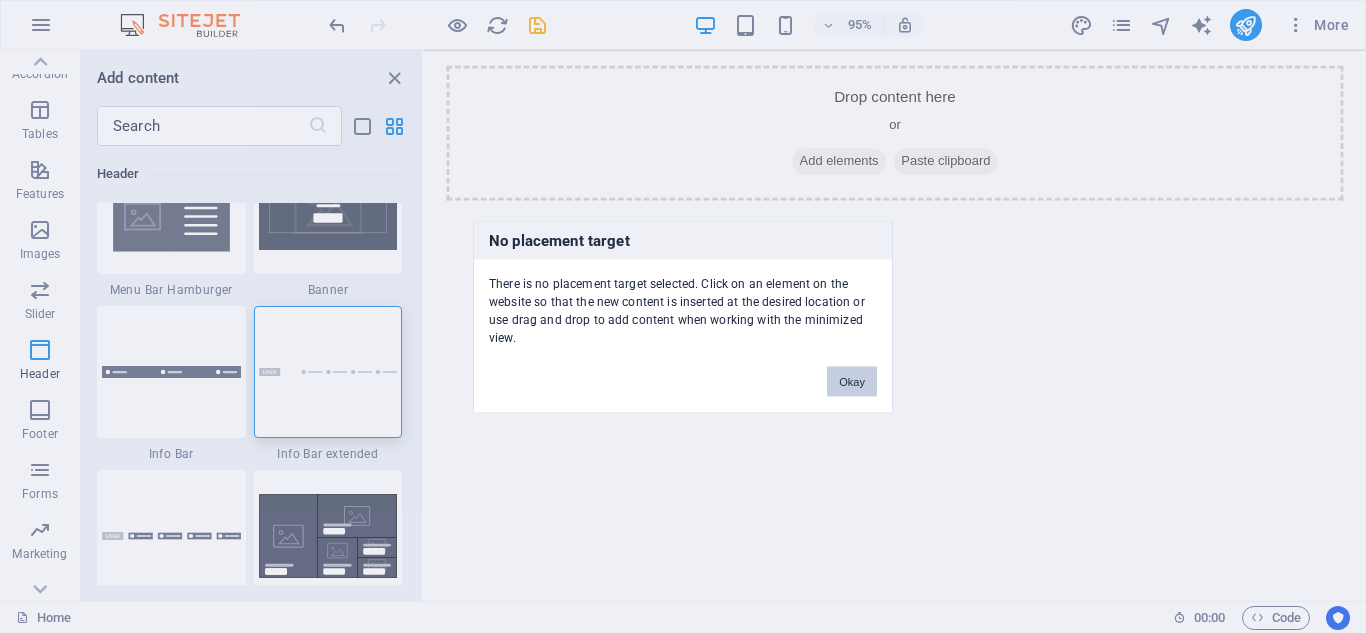 click on "Okay" at bounding box center (852, 381) 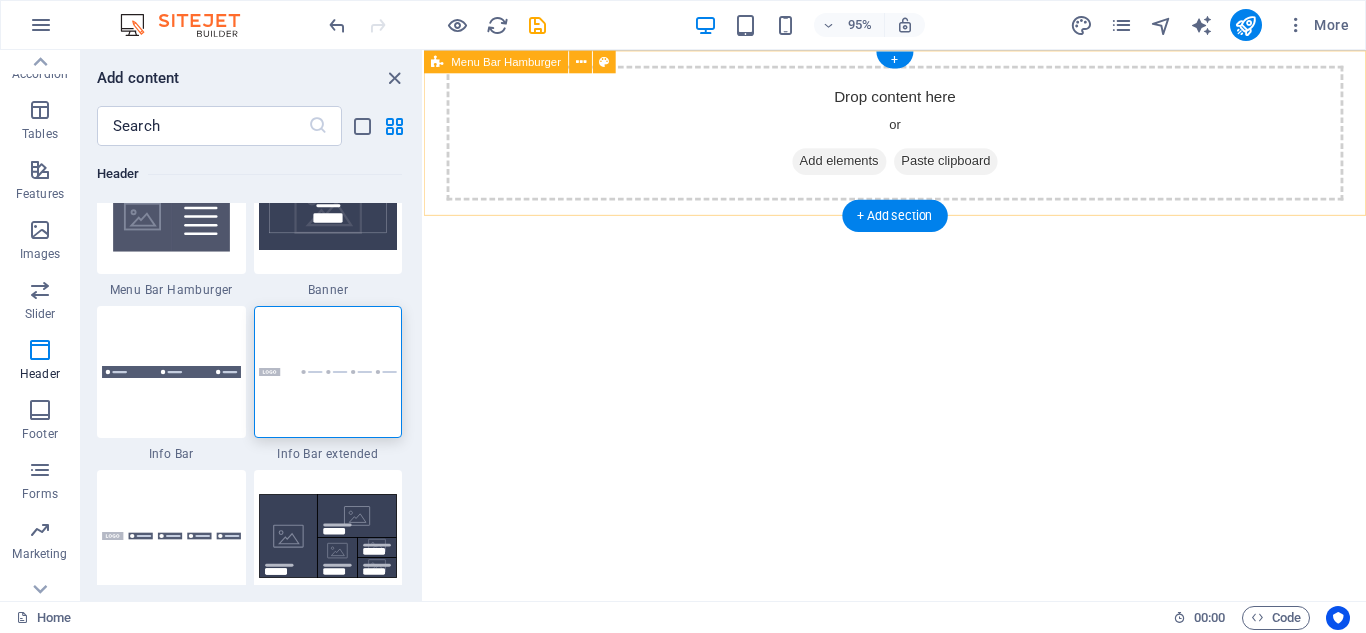 click on "Drop content here or  Add elements  Paste clipboard" at bounding box center (920, 137) 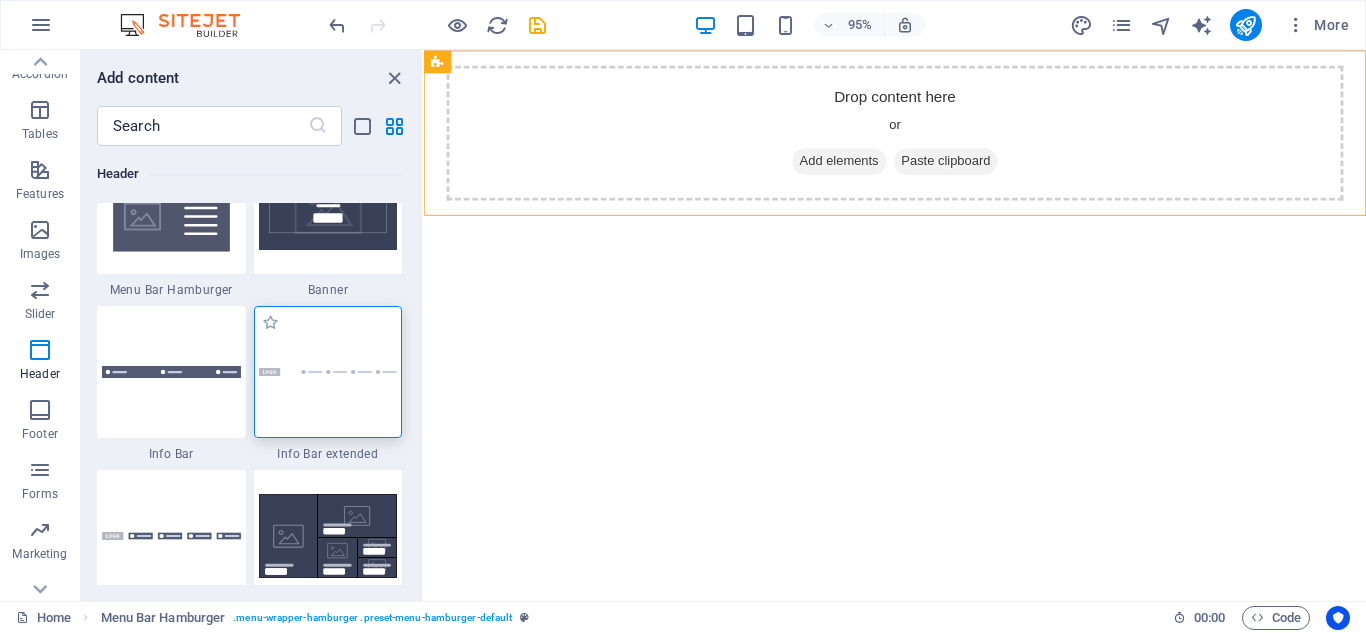 click at bounding box center [328, 372] 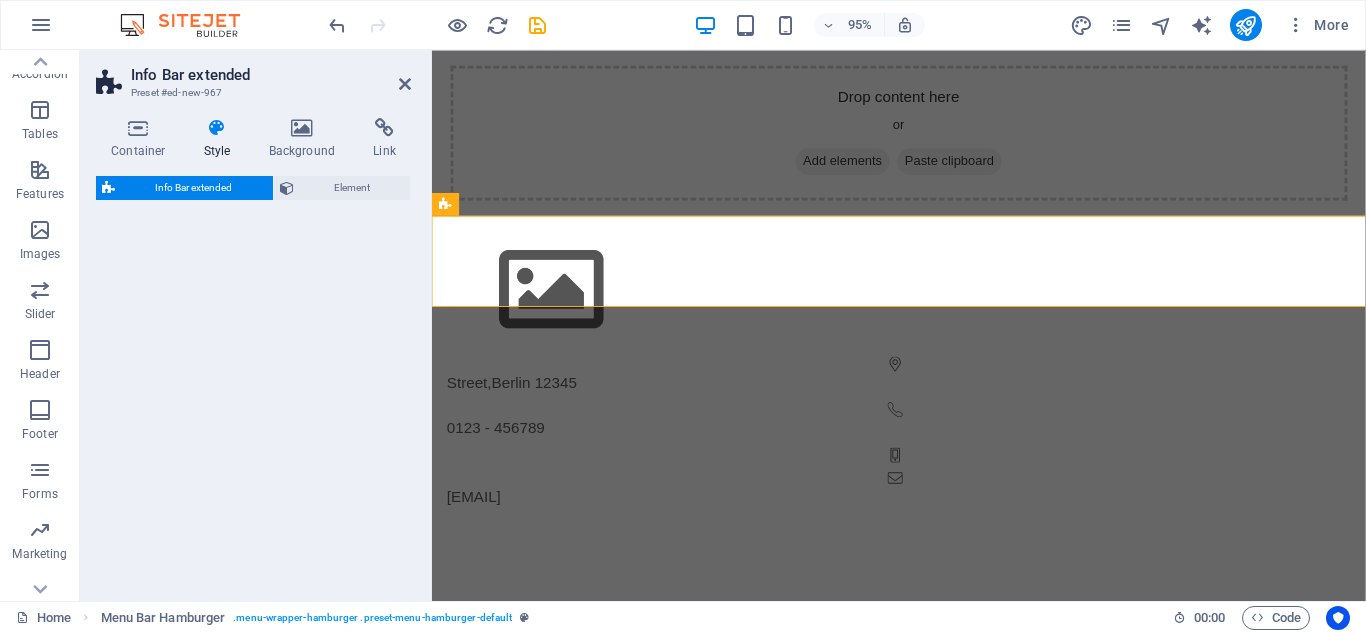 select on "rem" 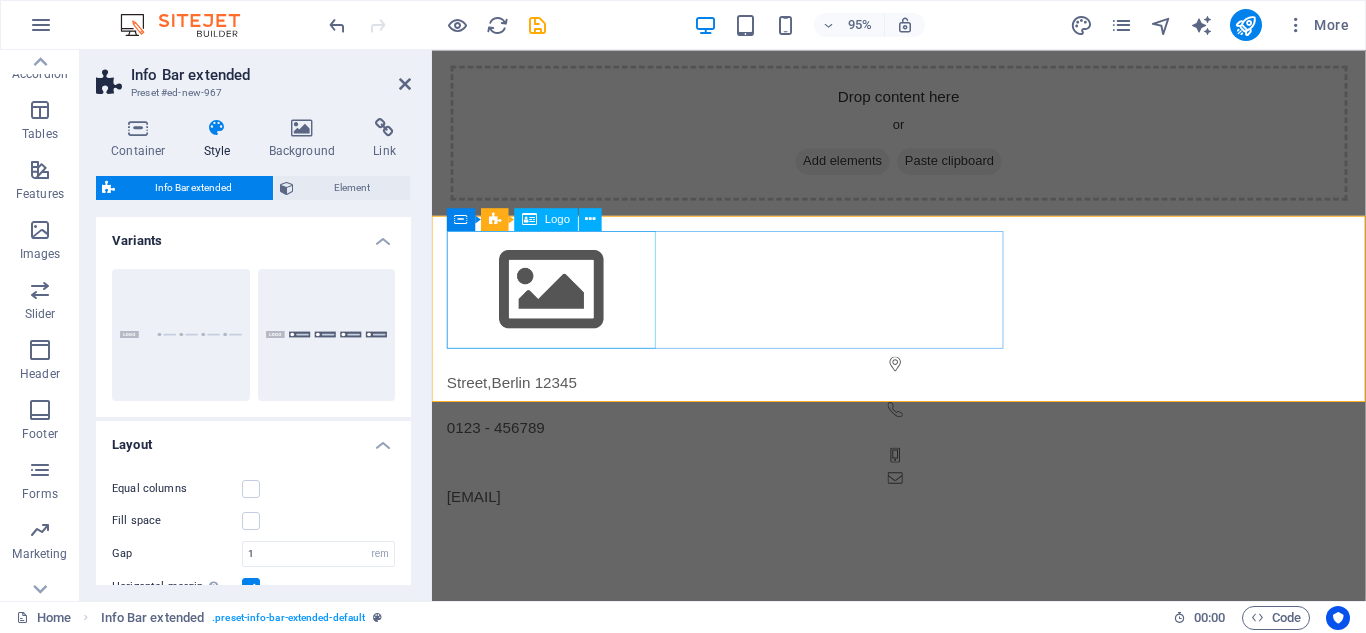 click at bounding box center (923, 302) 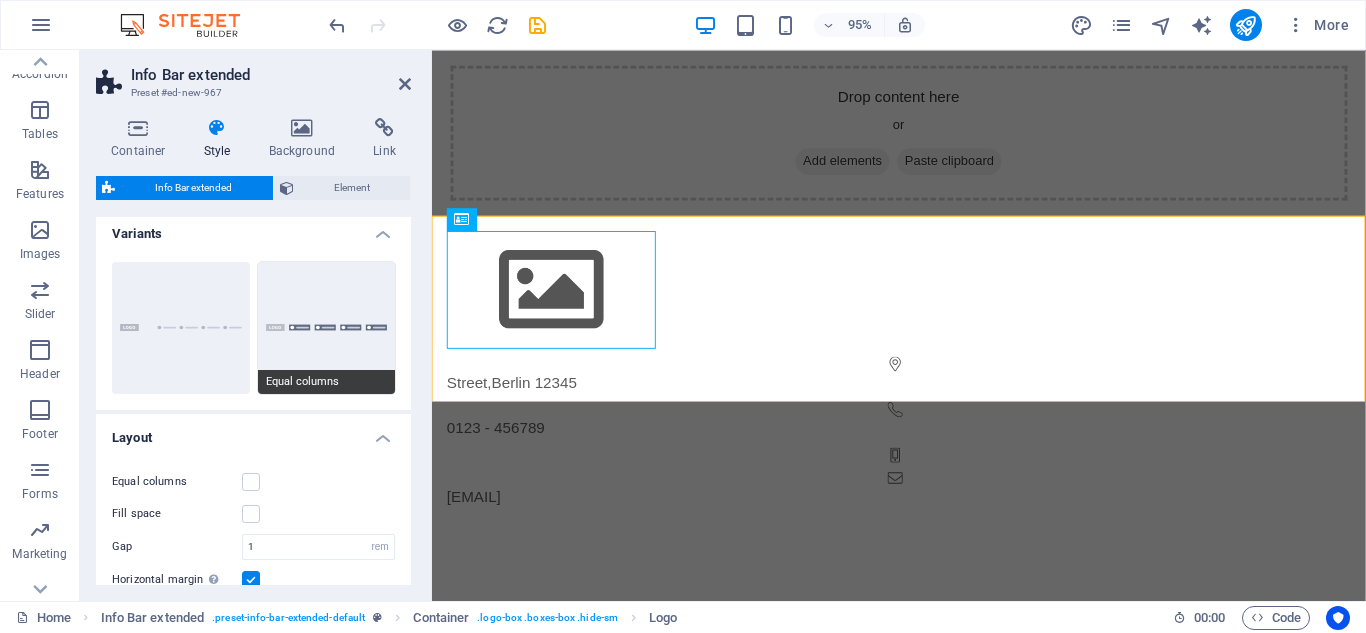 scroll, scrollTop: 0, scrollLeft: 0, axis: both 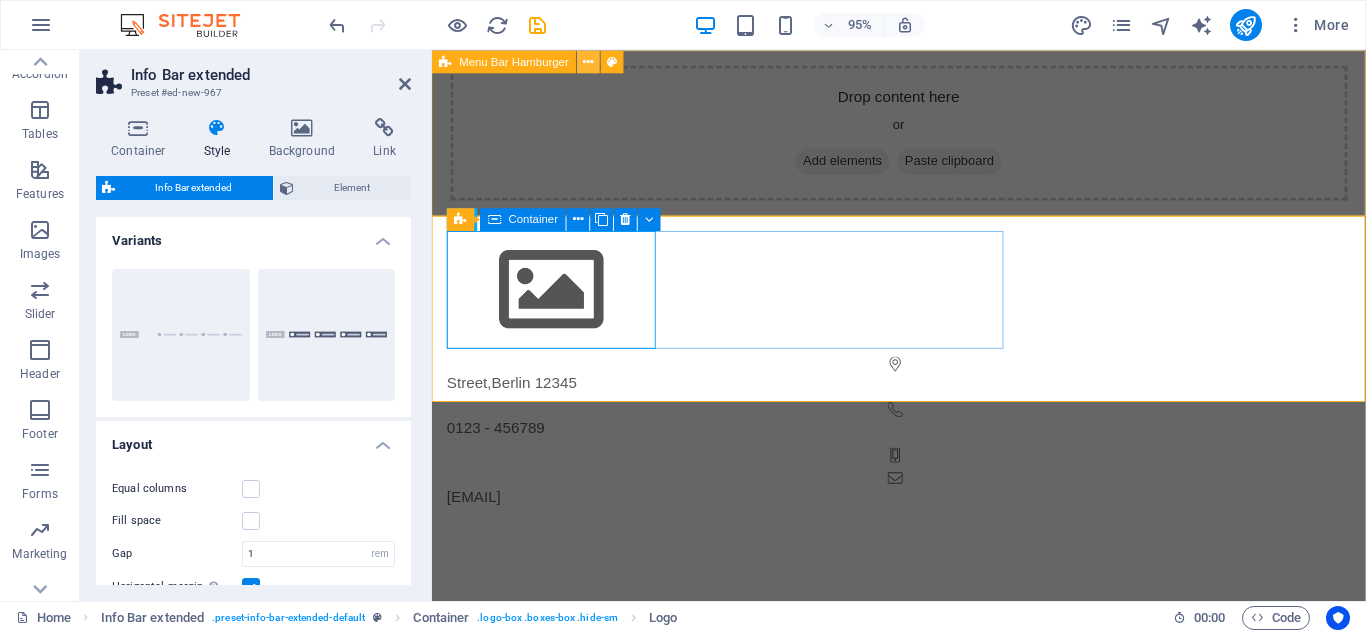 click at bounding box center [589, 61] 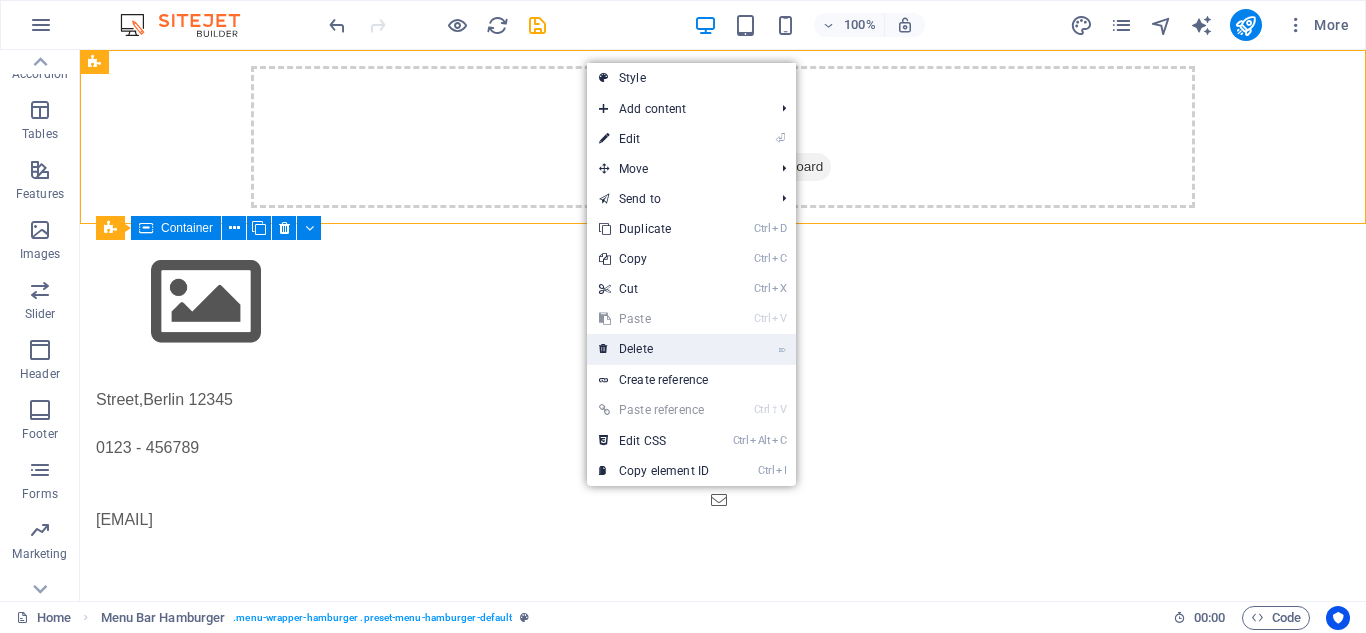 click on "⌦  Delete" at bounding box center (654, 349) 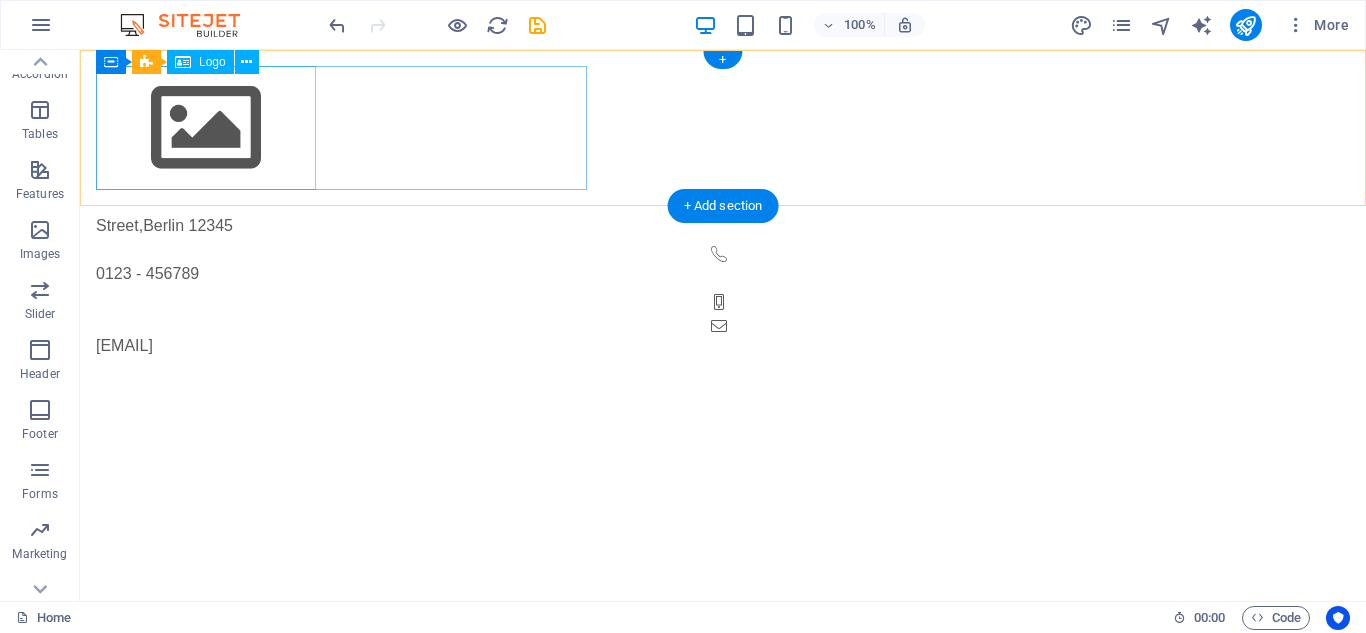 click at bounding box center (723, 128) 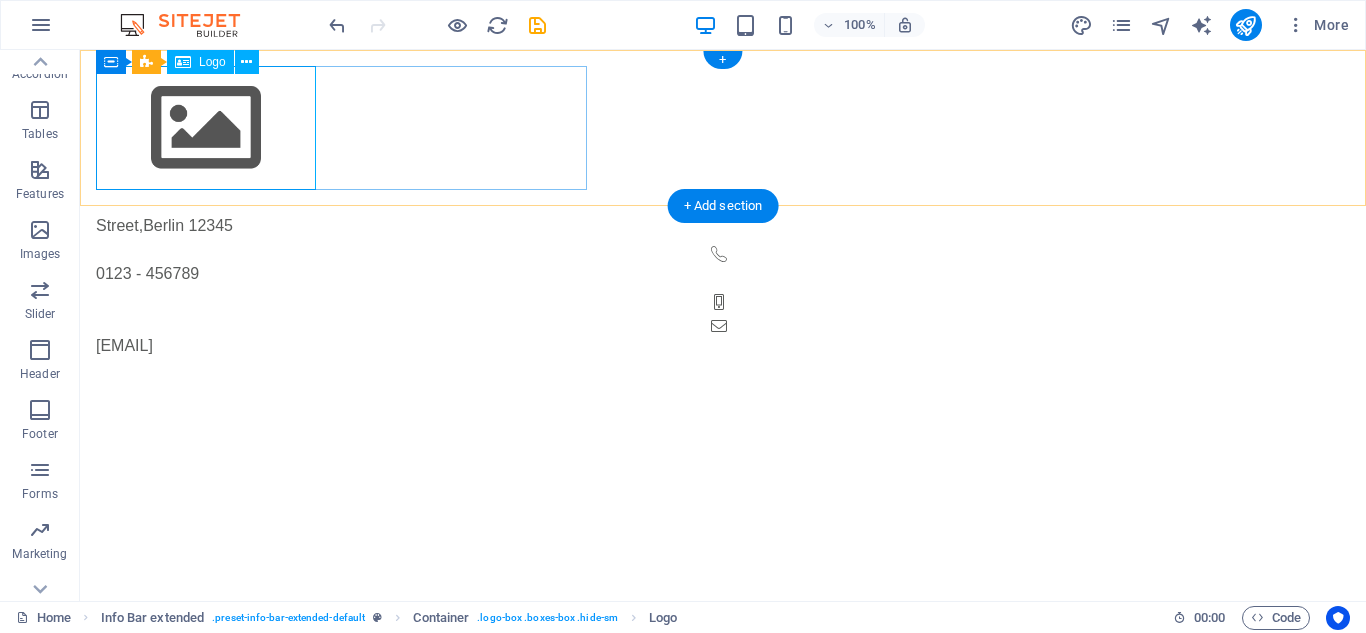 click at bounding box center [723, 128] 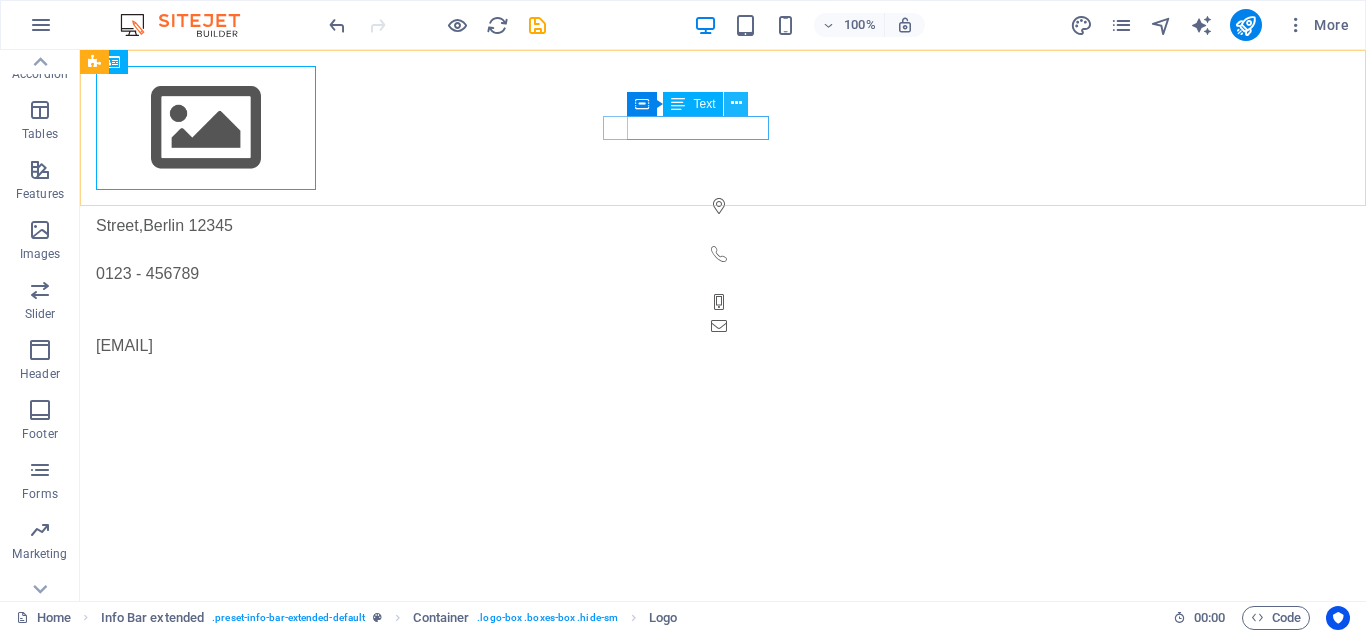 click at bounding box center (736, 103) 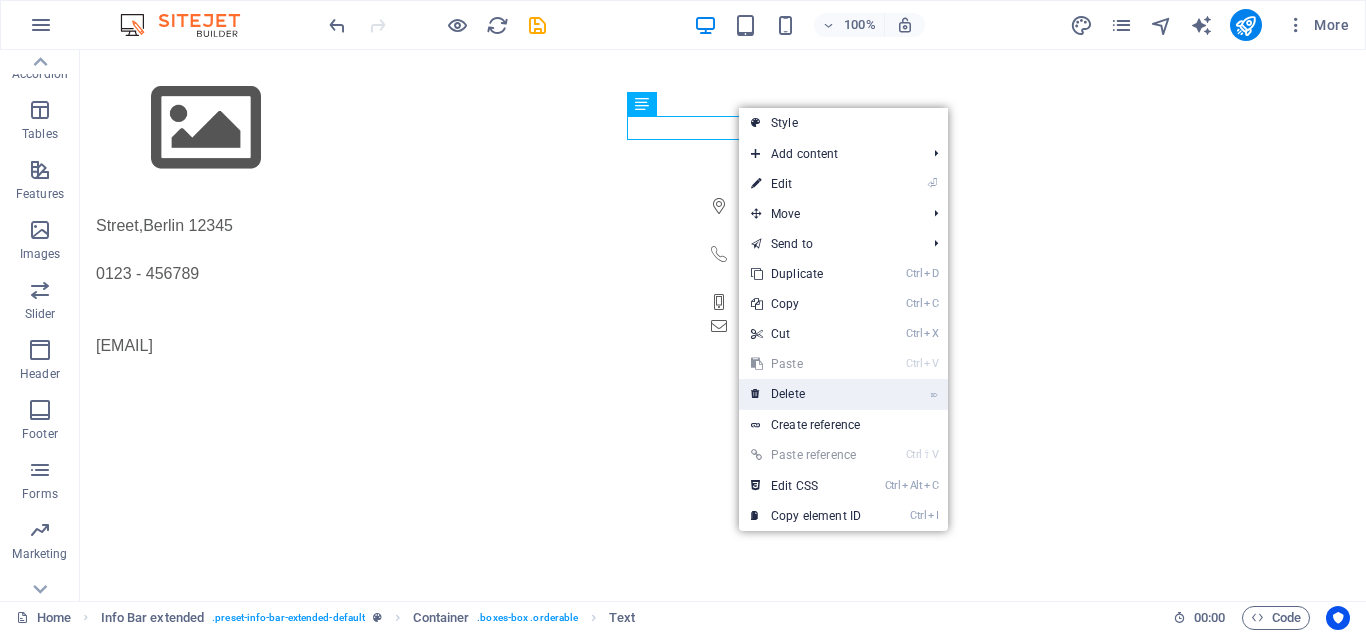 click on "⌦  Delete" at bounding box center (806, 394) 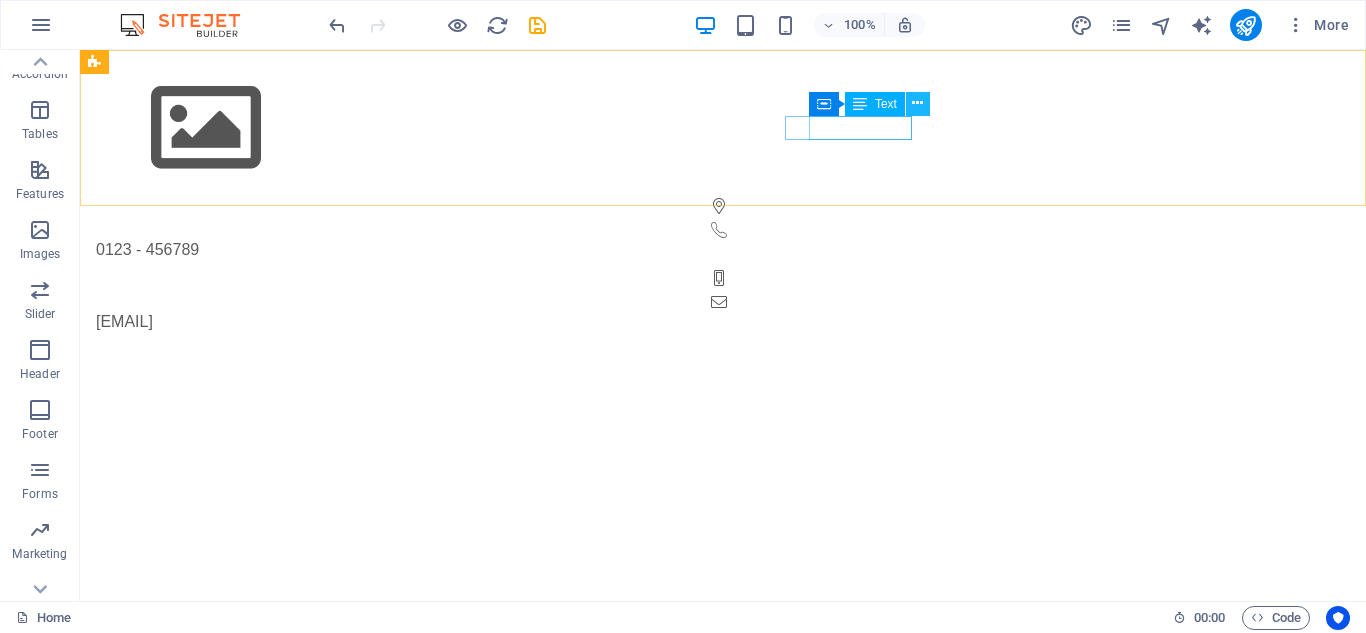 click at bounding box center (917, 103) 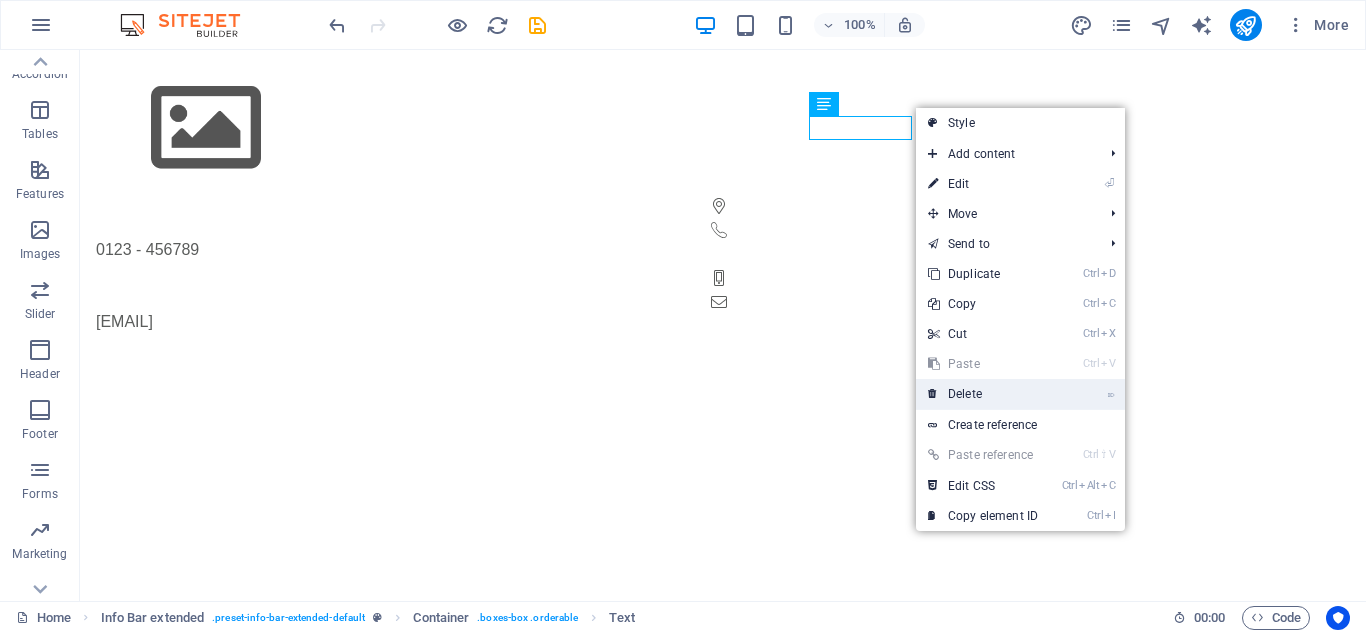 click on "⌦  Delete" at bounding box center [983, 394] 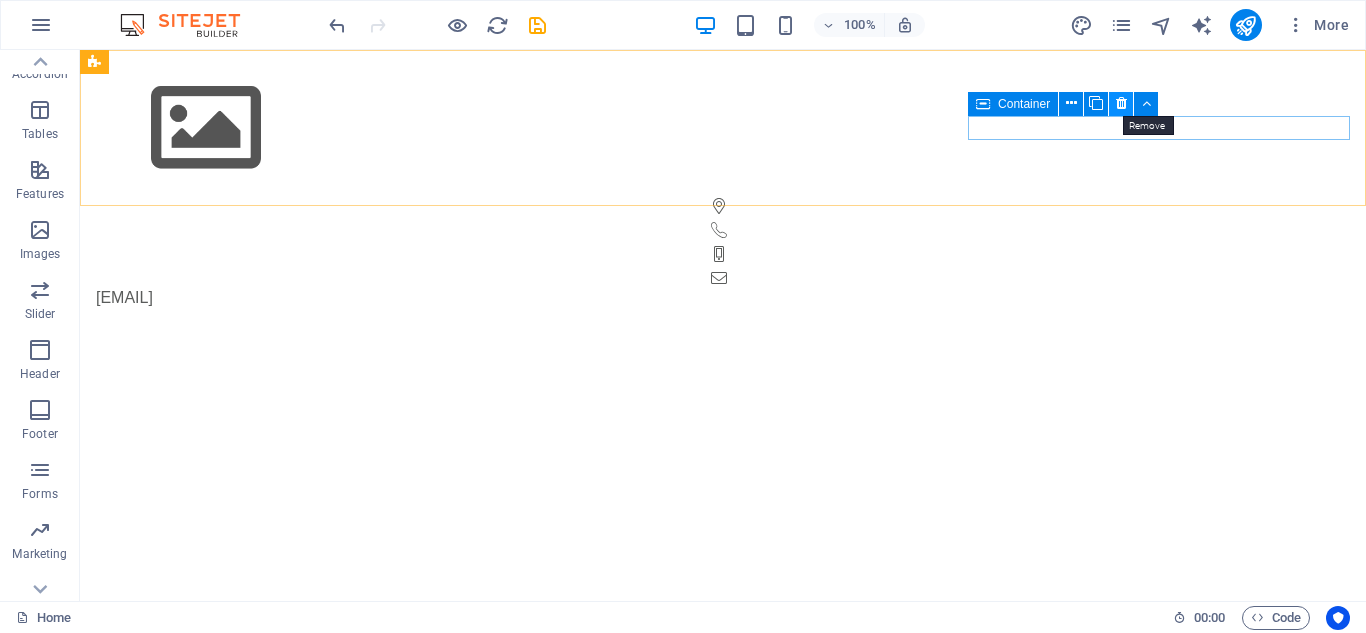 click at bounding box center [1121, 103] 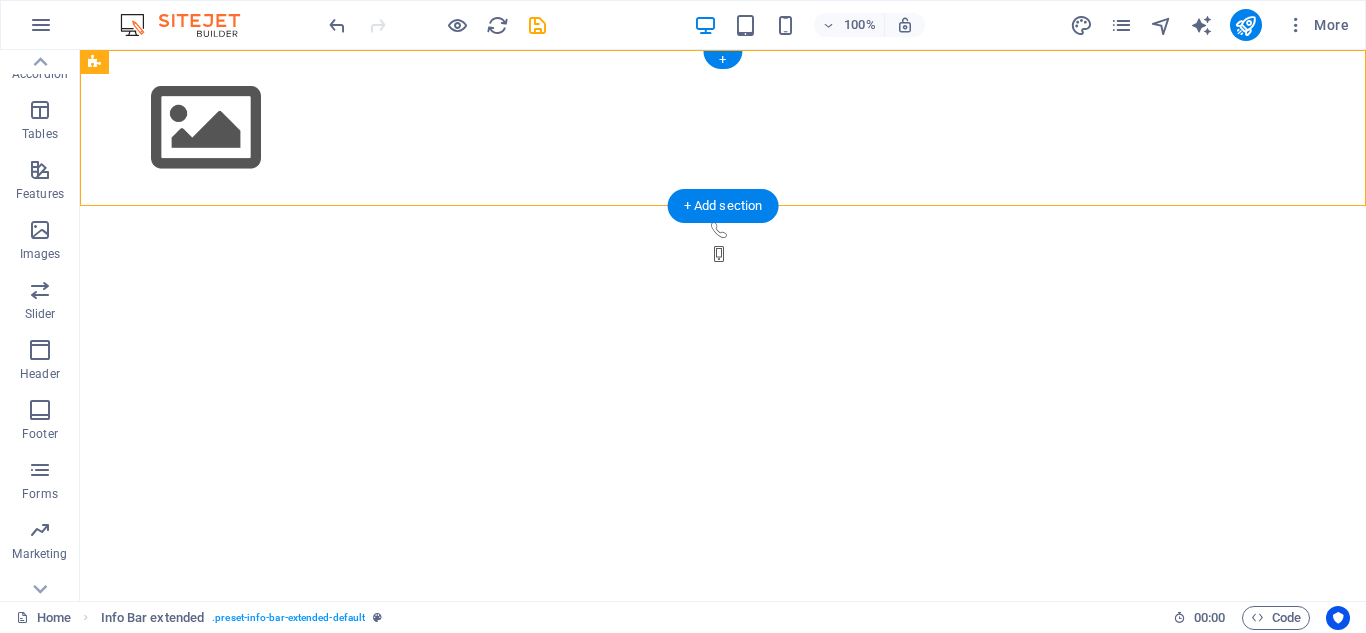 drag, startPoint x: 1258, startPoint y: 129, endPoint x: 993, endPoint y: 137, distance: 265.12073 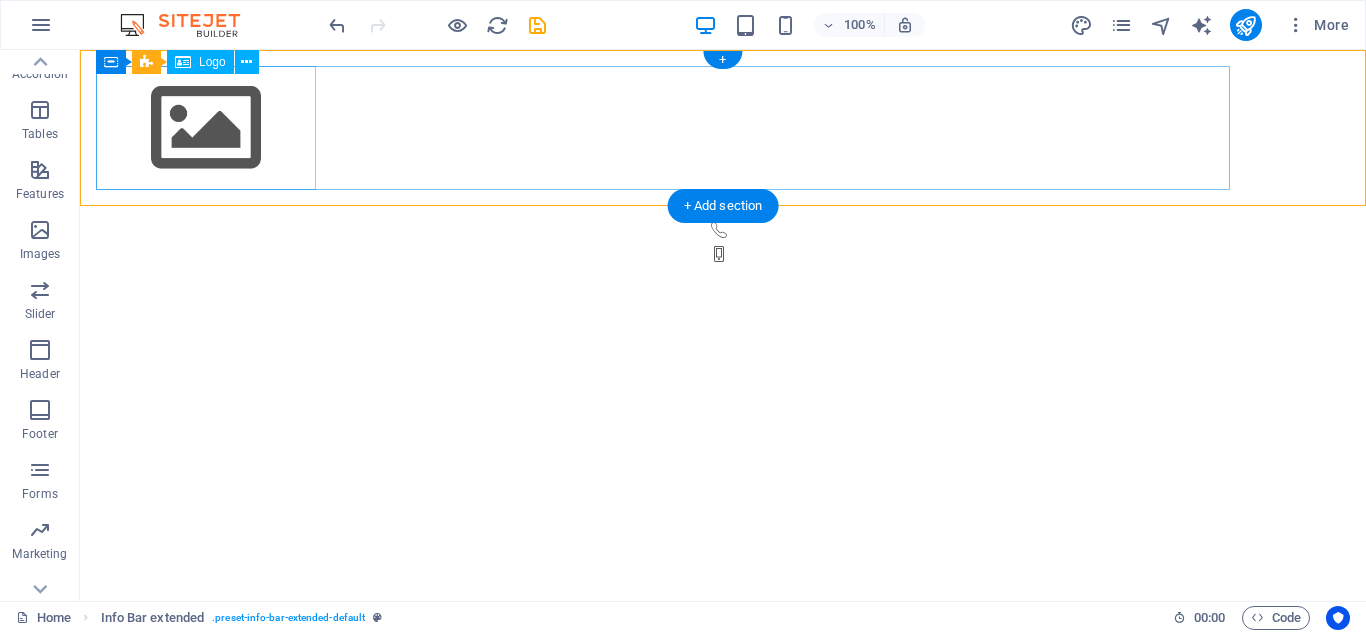 click at bounding box center [723, 128] 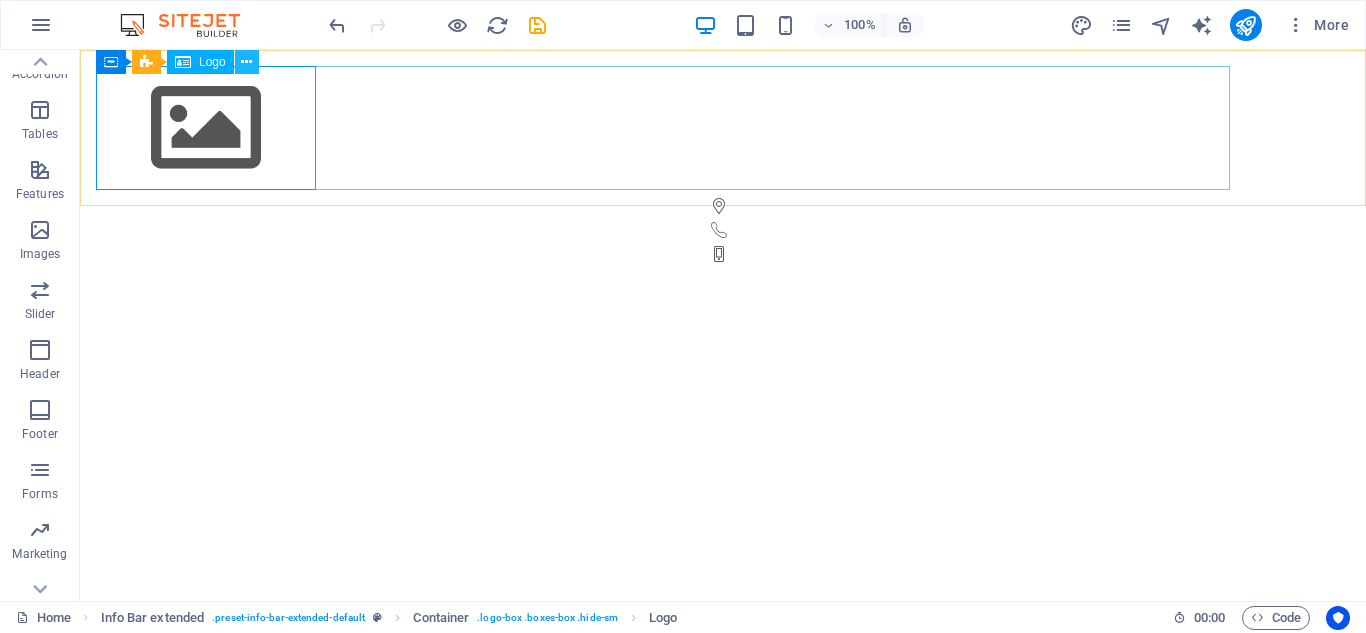click at bounding box center [246, 62] 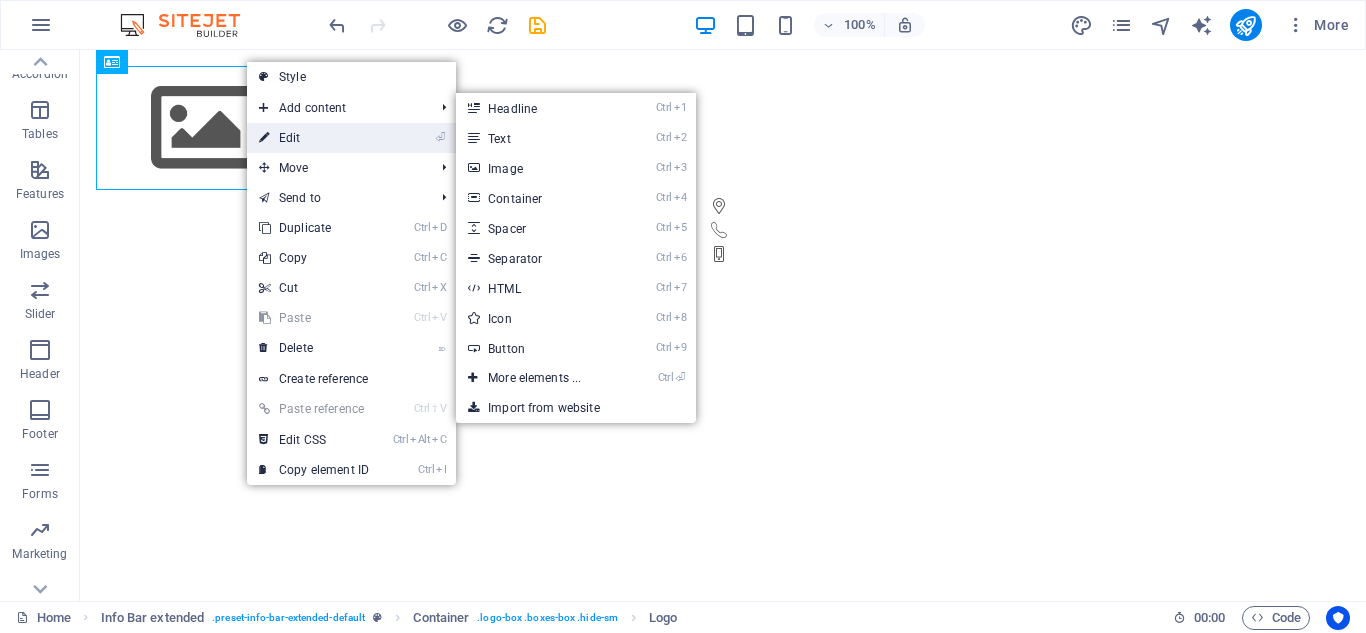 click on "⏎  Edit" at bounding box center [314, 138] 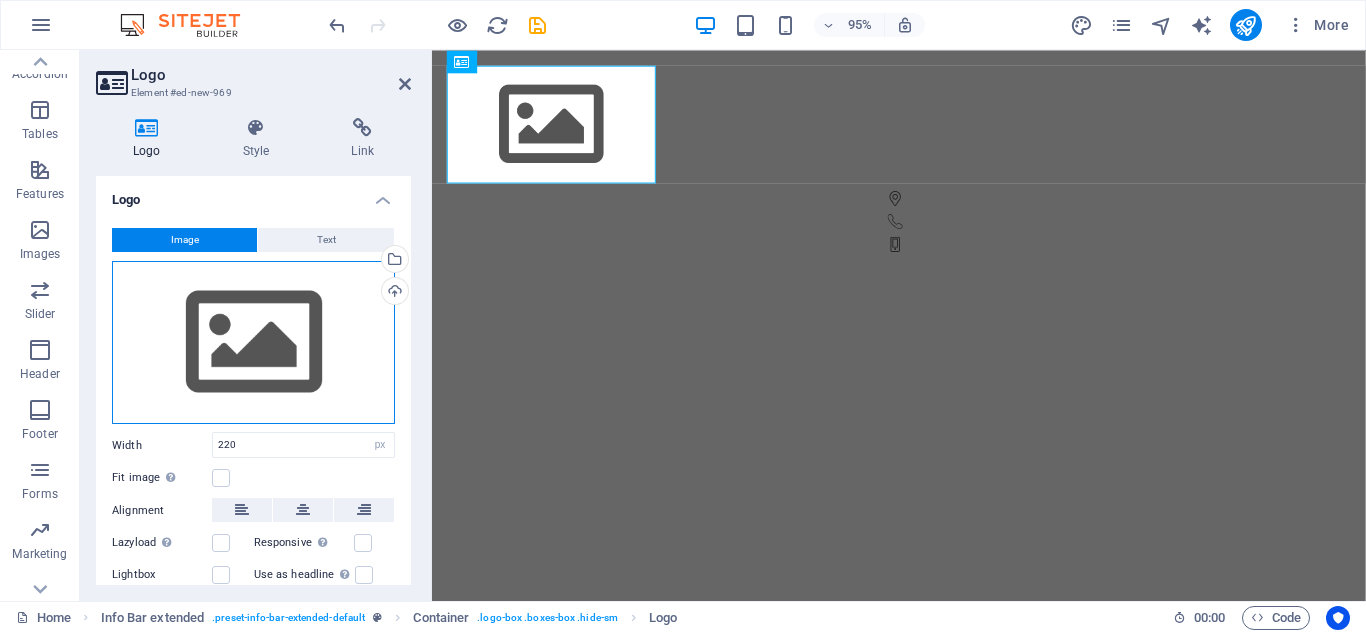 click on "Drag files here, click to choose files or select files from Files or our free stock photos & videos" at bounding box center (253, 343) 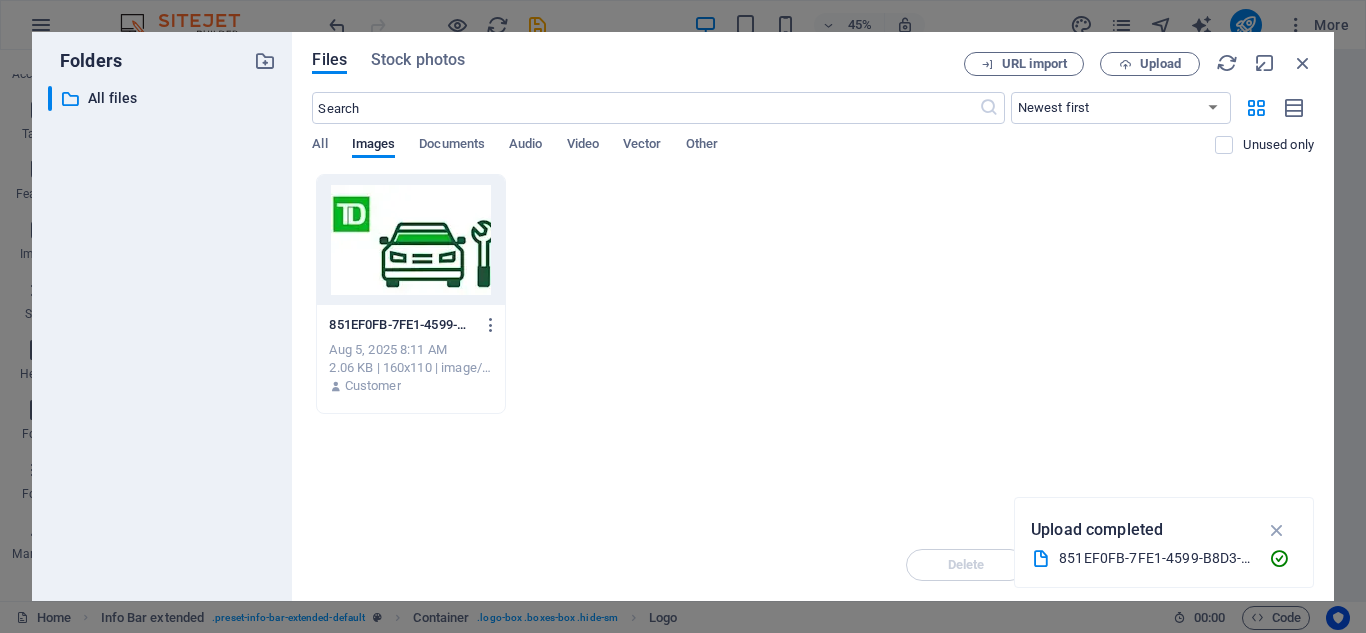 click at bounding box center (410, 240) 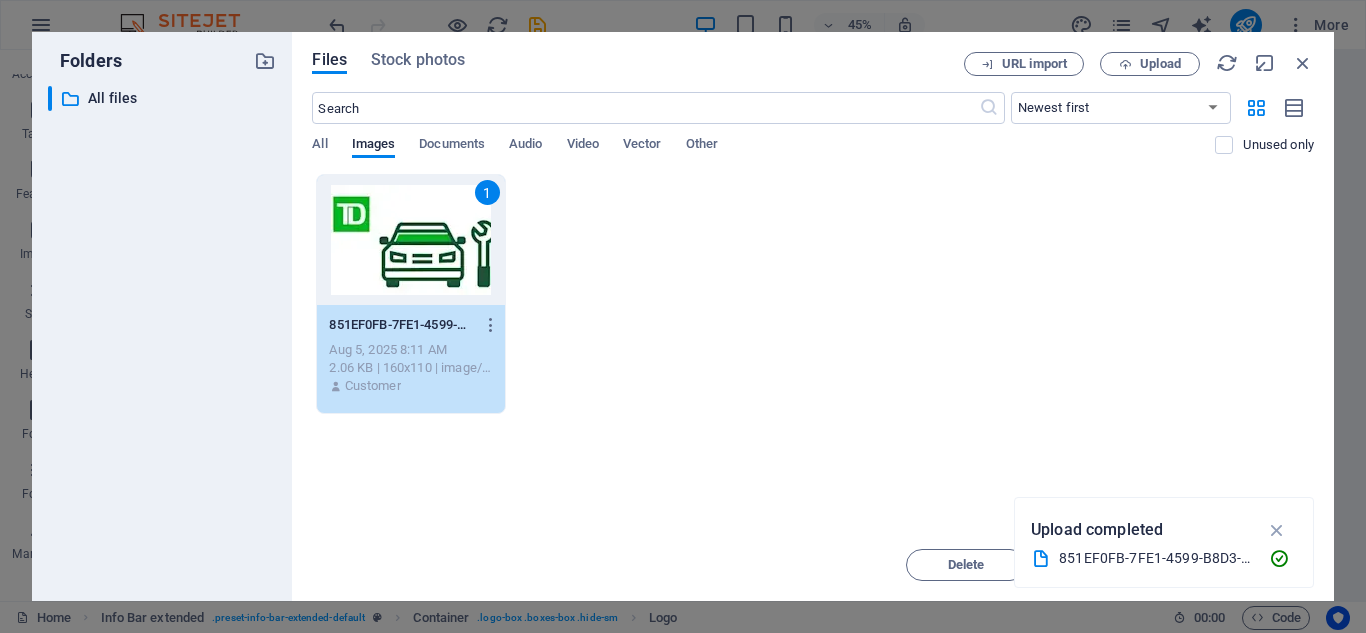 click on "1" at bounding box center [410, 240] 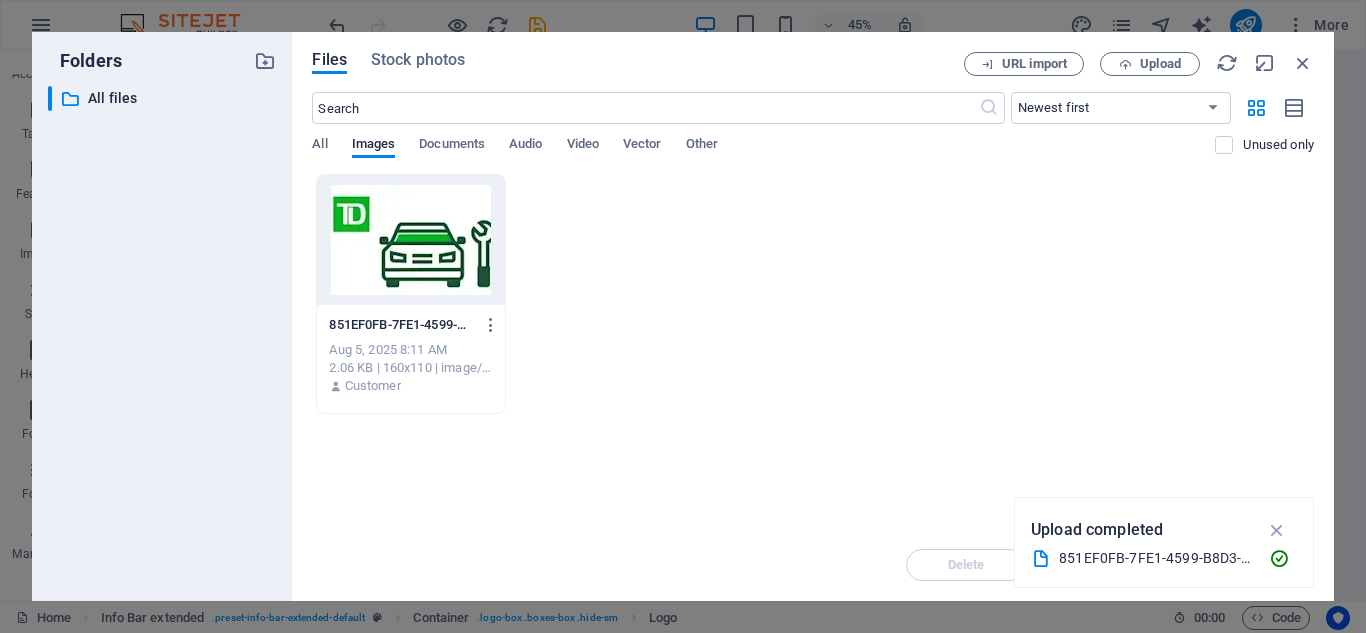 click at bounding box center [410, 240] 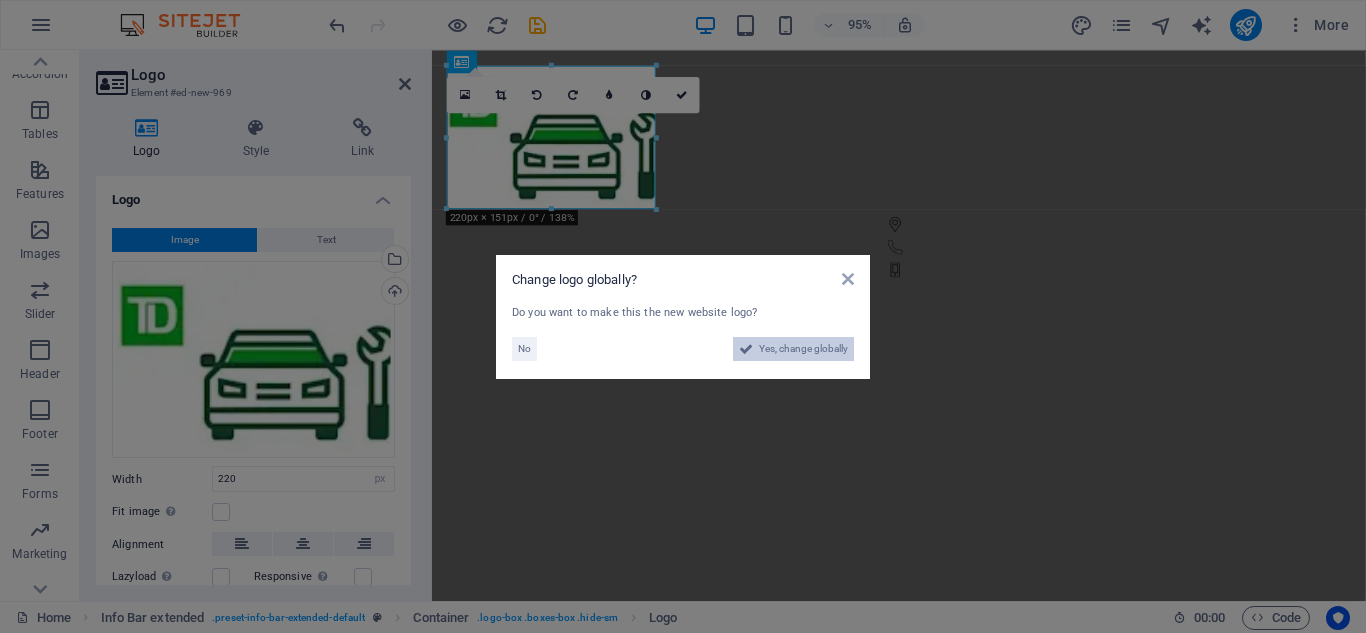 click on "Yes, change globally" at bounding box center [803, 349] 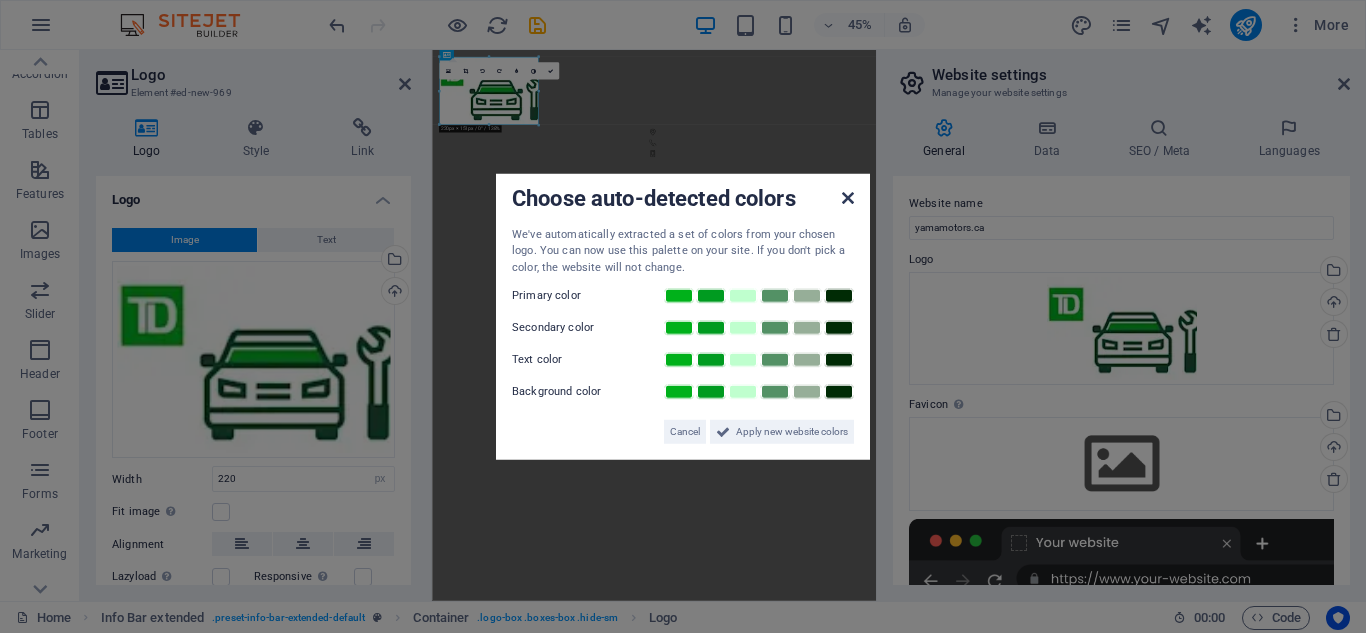 click at bounding box center (848, 197) 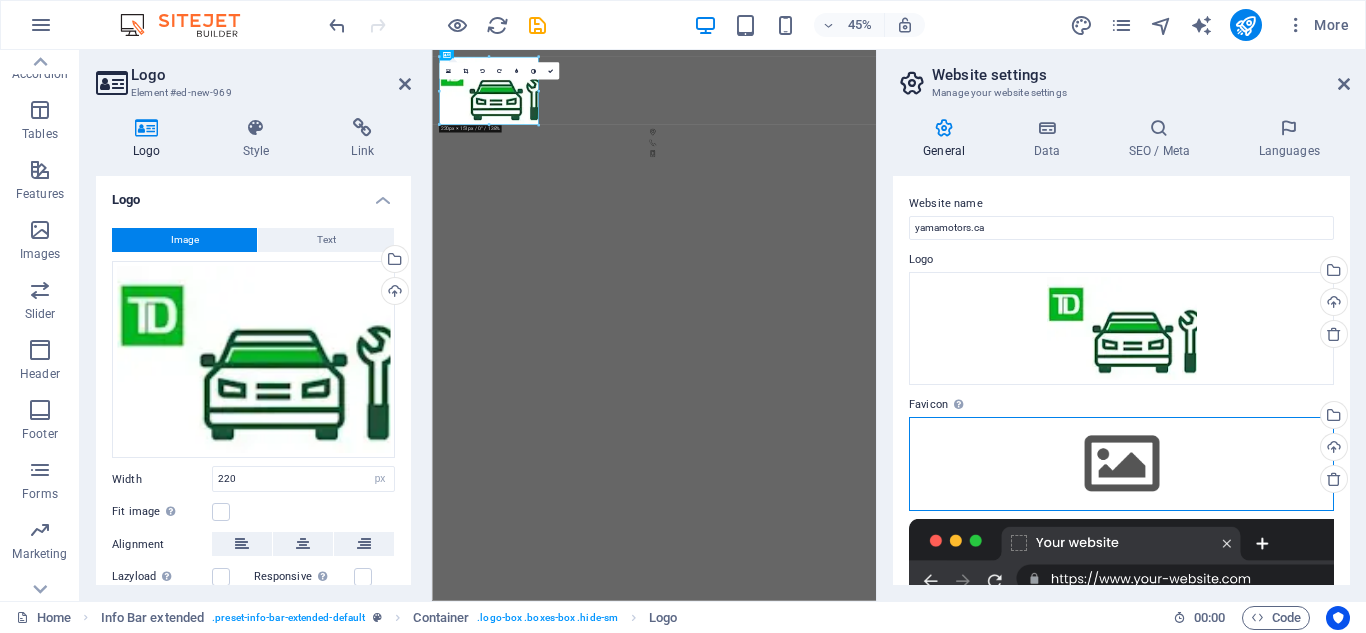 click on "Drag files here, click to choose files or select files from Files or our free stock photos & videos" at bounding box center [1121, 464] 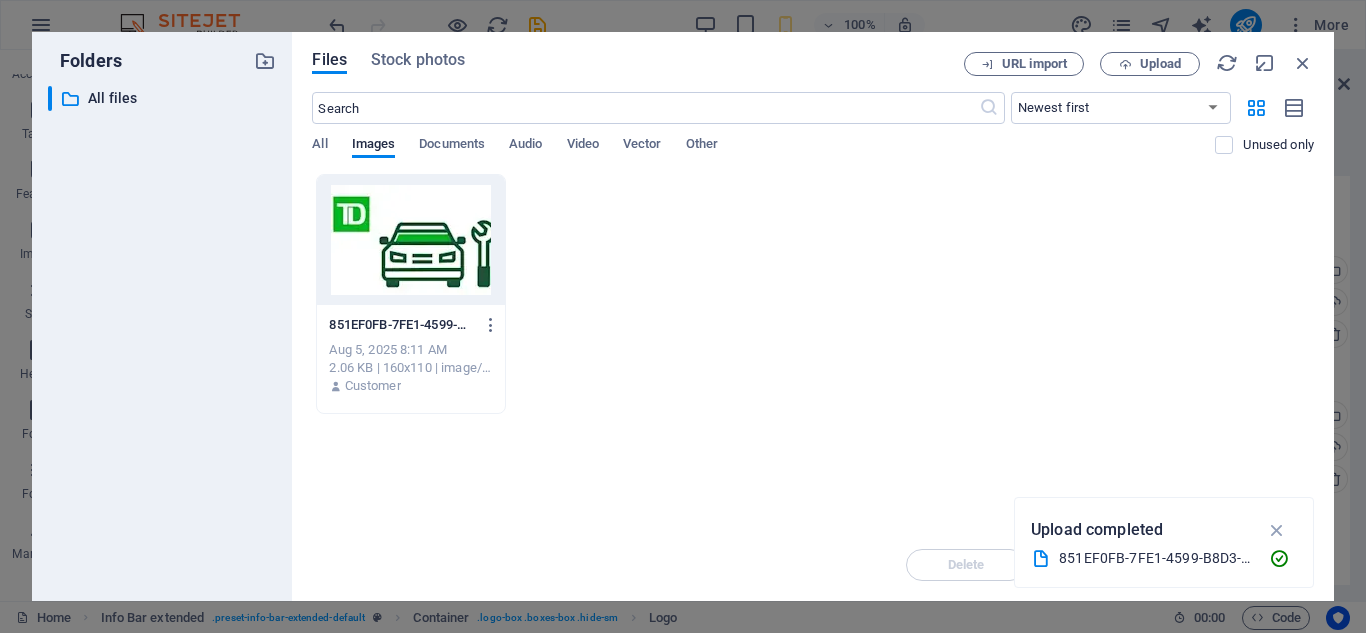 click at bounding box center (410, 240) 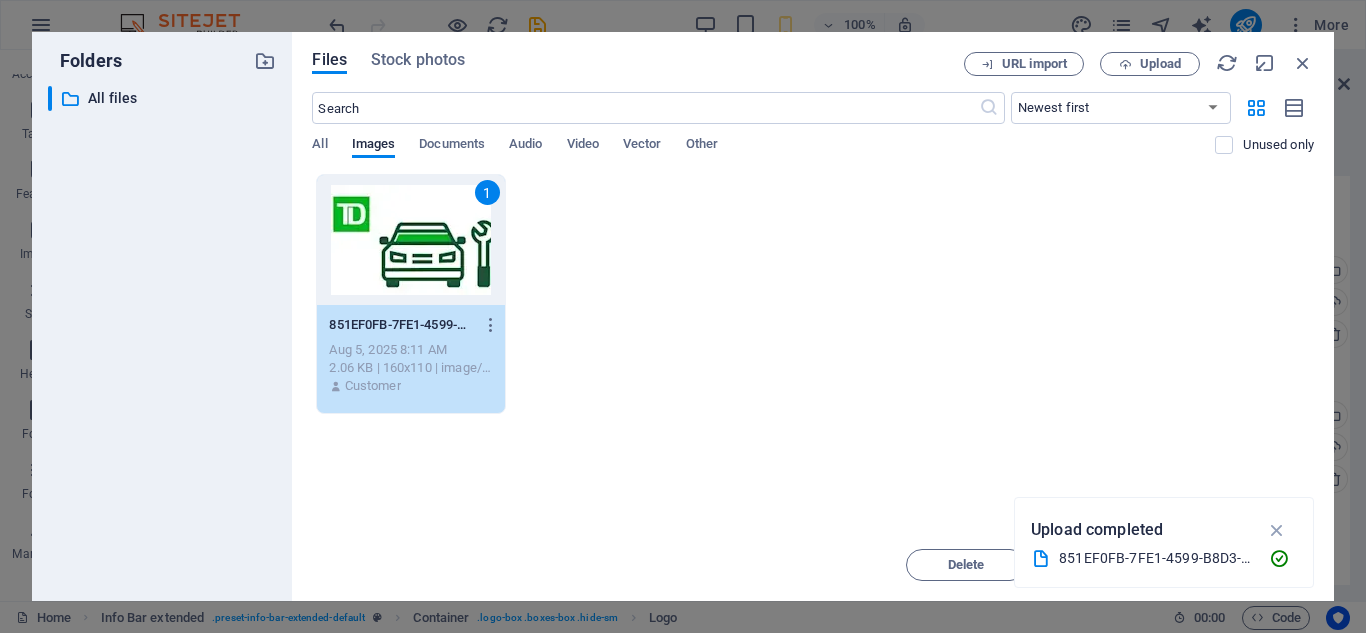 click on "1 [FILENAME] [FILENAME] Aug 5, 2025 8:11 AM 2.06 KB | 160x110 | image/webp Customer" at bounding box center (813, 294) 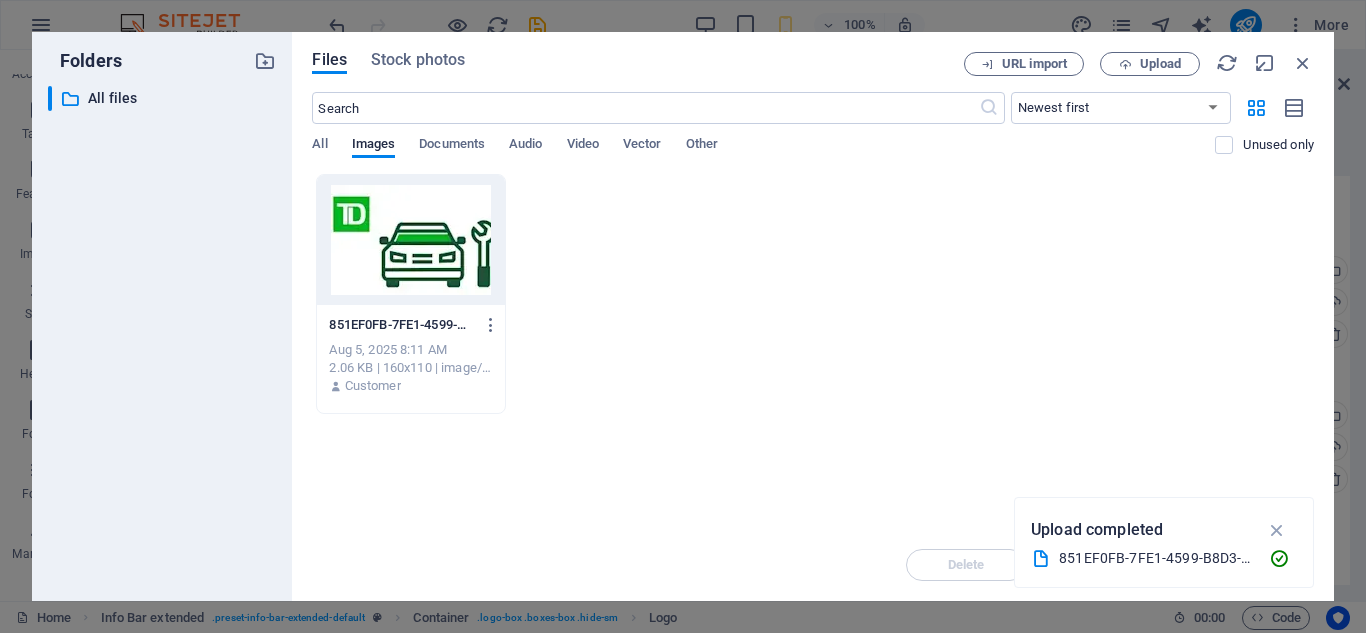 click on "Drop files here to upload them instantly [FILENAME] [FILENAME] Aug 5, 2025 8:11 AM 2.06 KB | 160x110 | image/webp Customer" at bounding box center [813, 351] 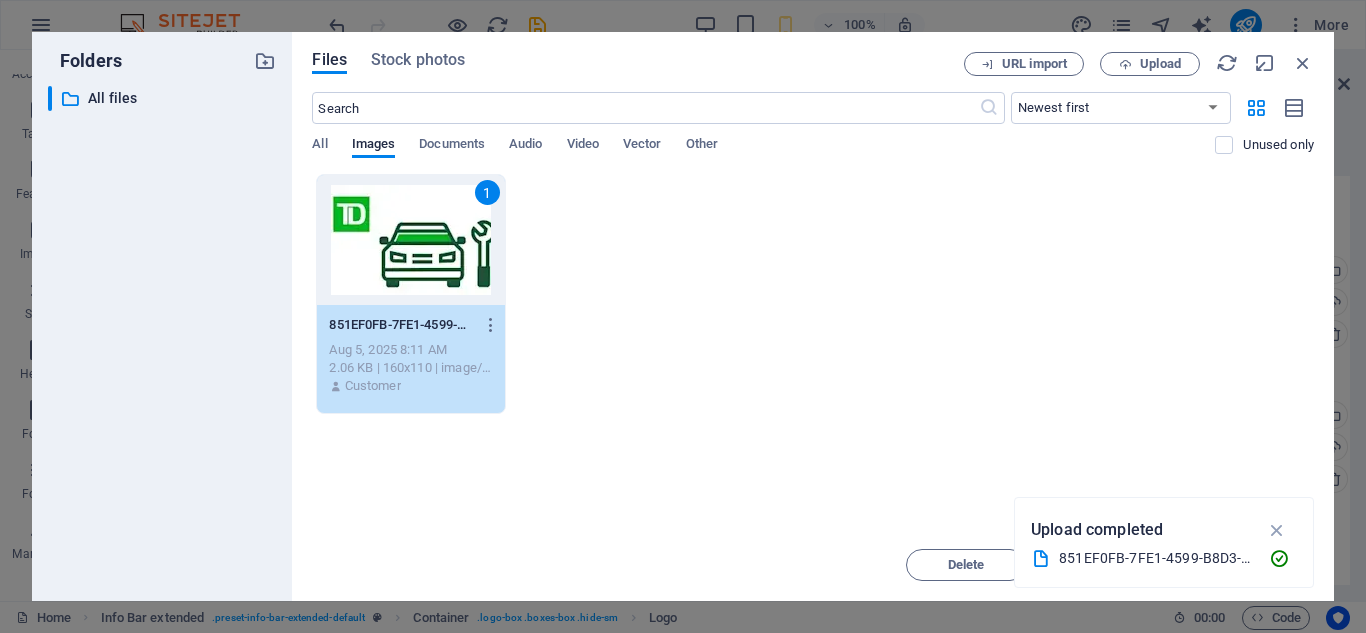 drag, startPoint x: 433, startPoint y: 259, endPoint x: 126, endPoint y: 608, distance: 464.8118 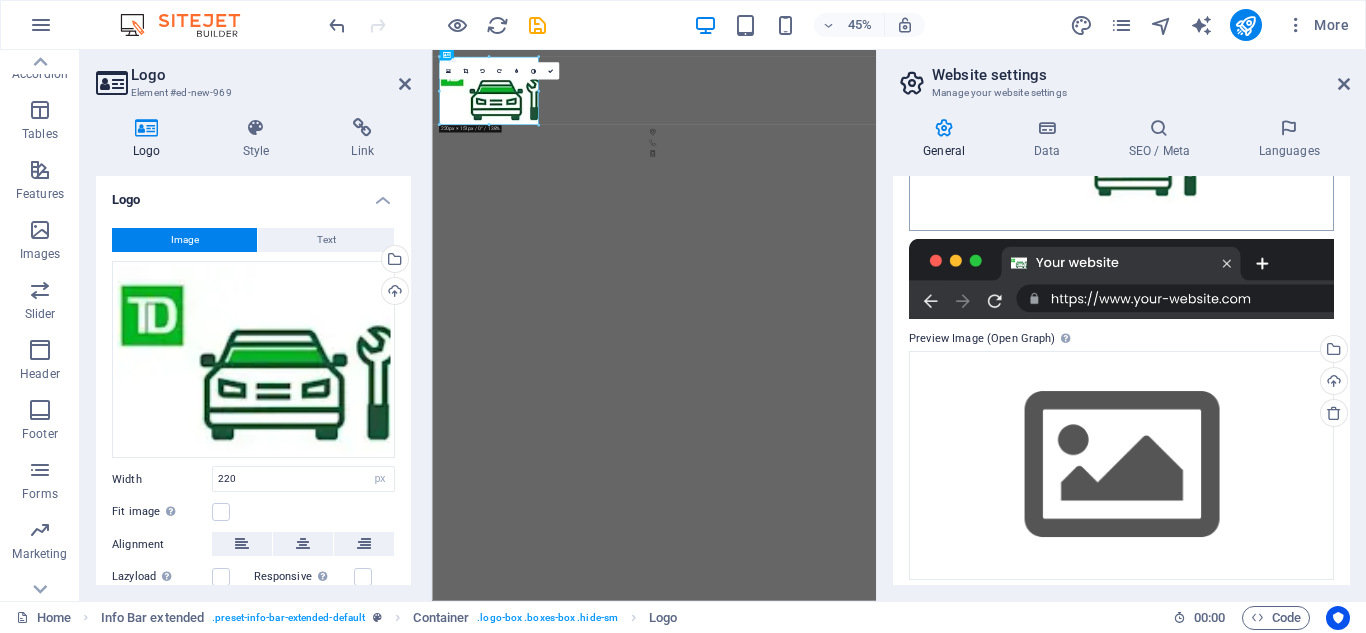 scroll, scrollTop: 357, scrollLeft: 0, axis: vertical 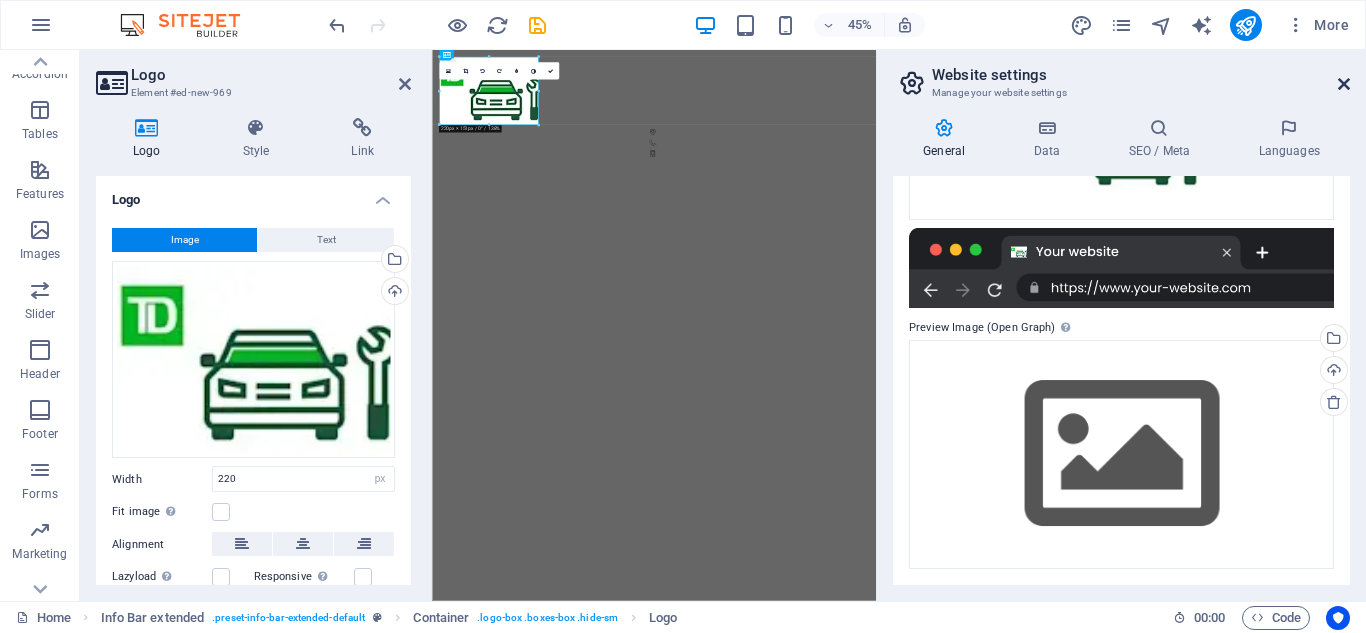click at bounding box center (1344, 84) 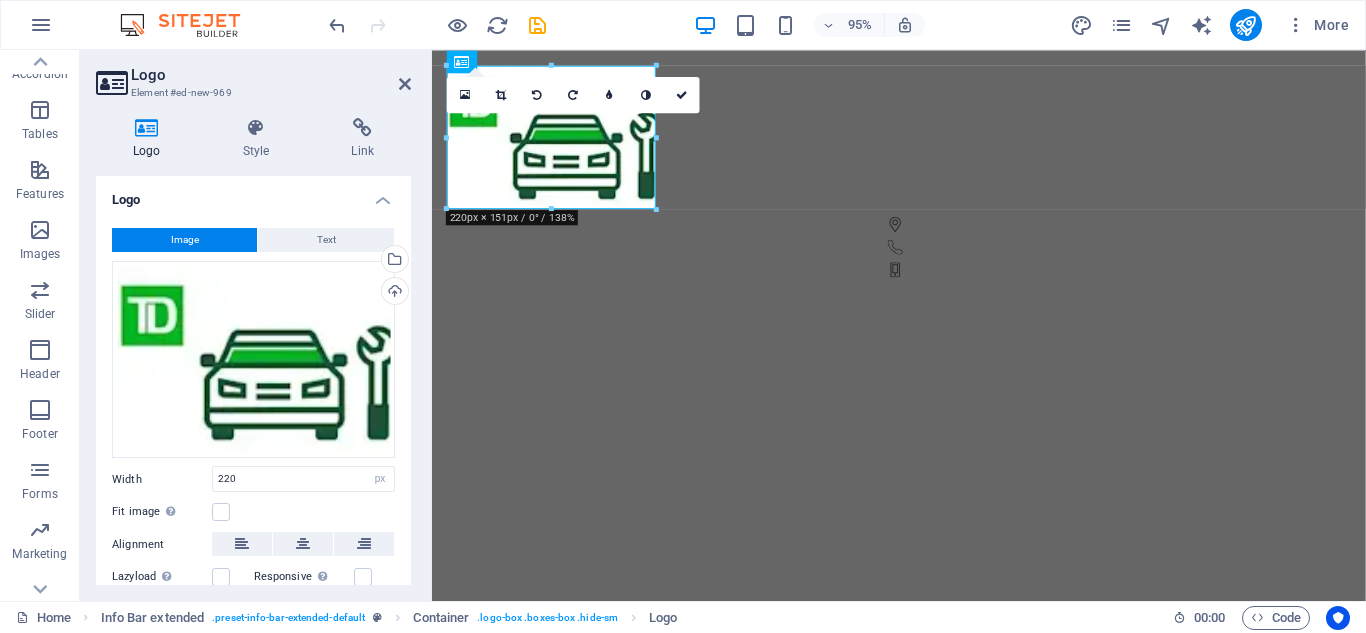 click on "Skip to main content" at bounding box center [923, 177] 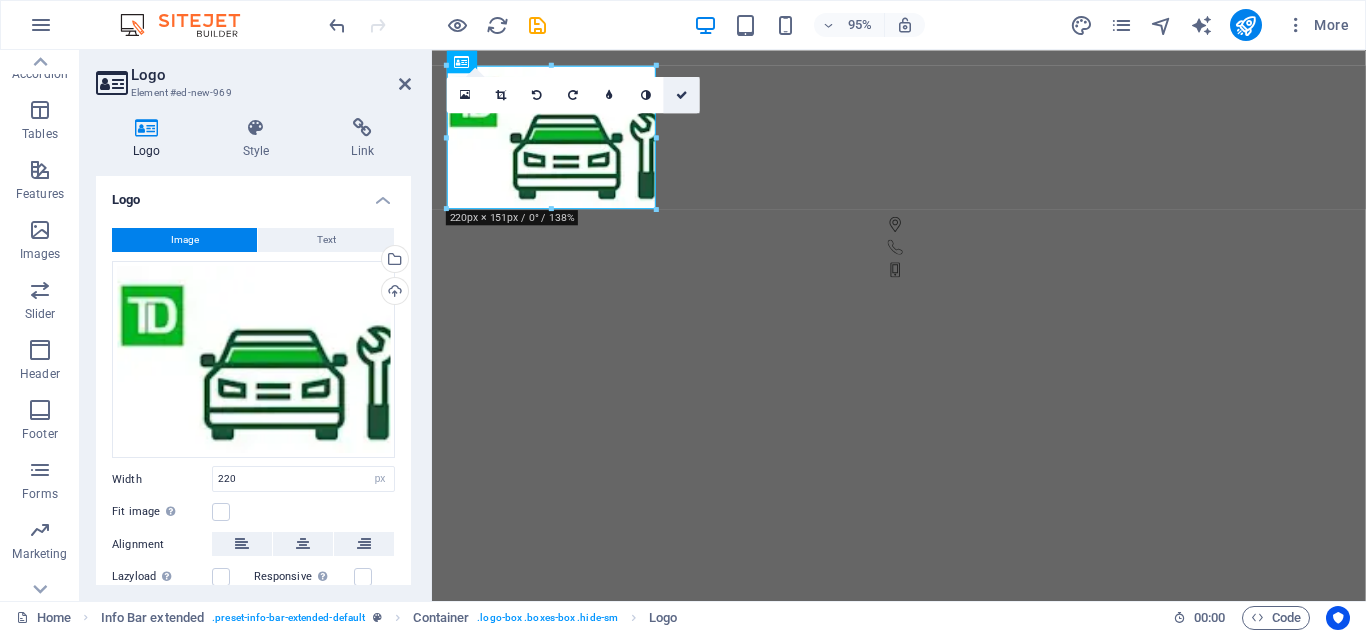 click at bounding box center [682, 94] 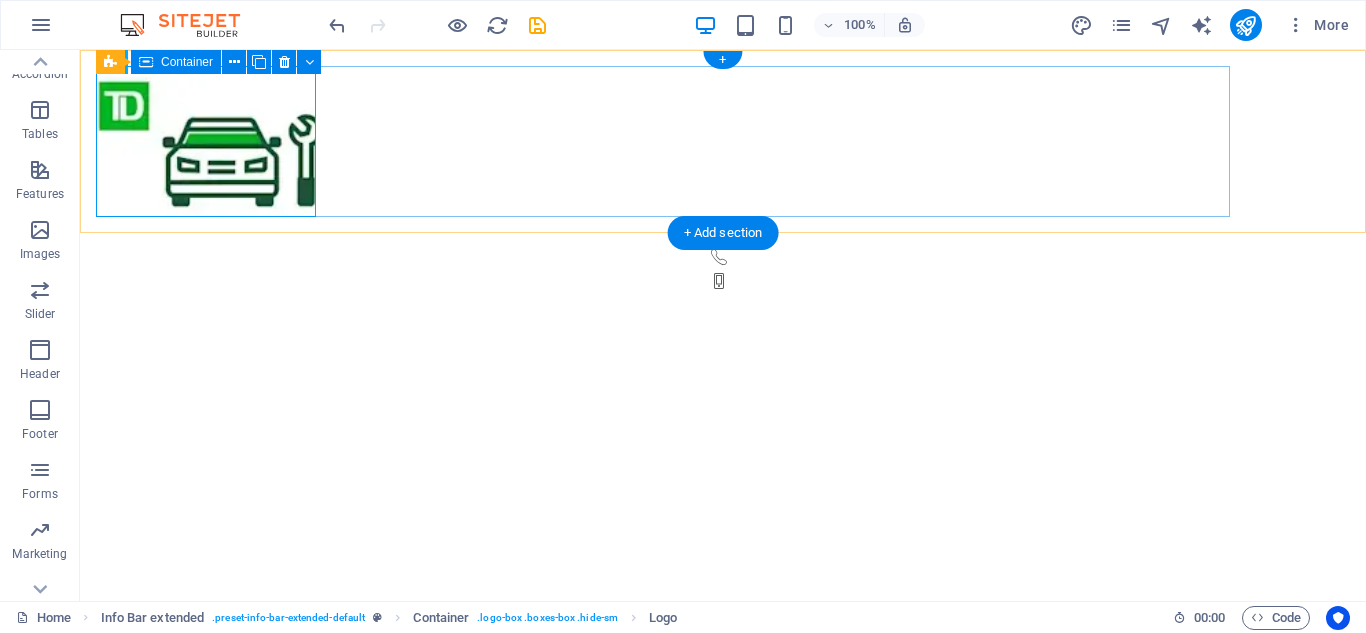 click at bounding box center [723, 141] 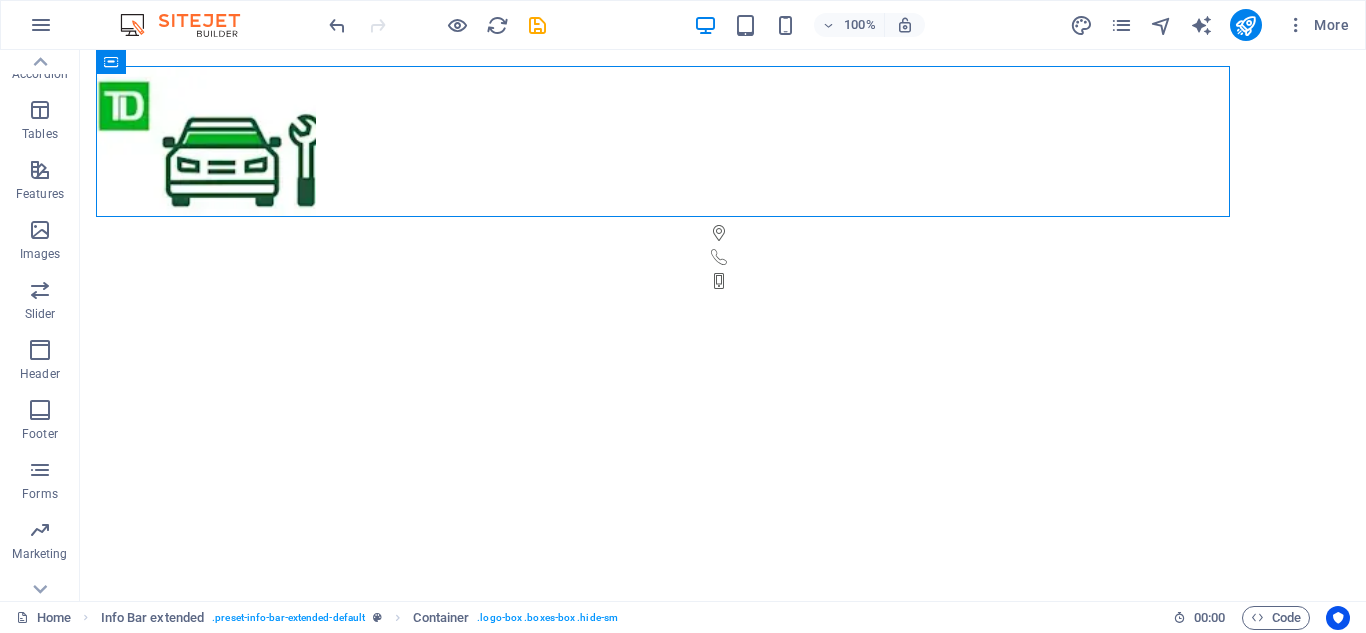 click on "Skip to main content" at bounding box center [723, 177] 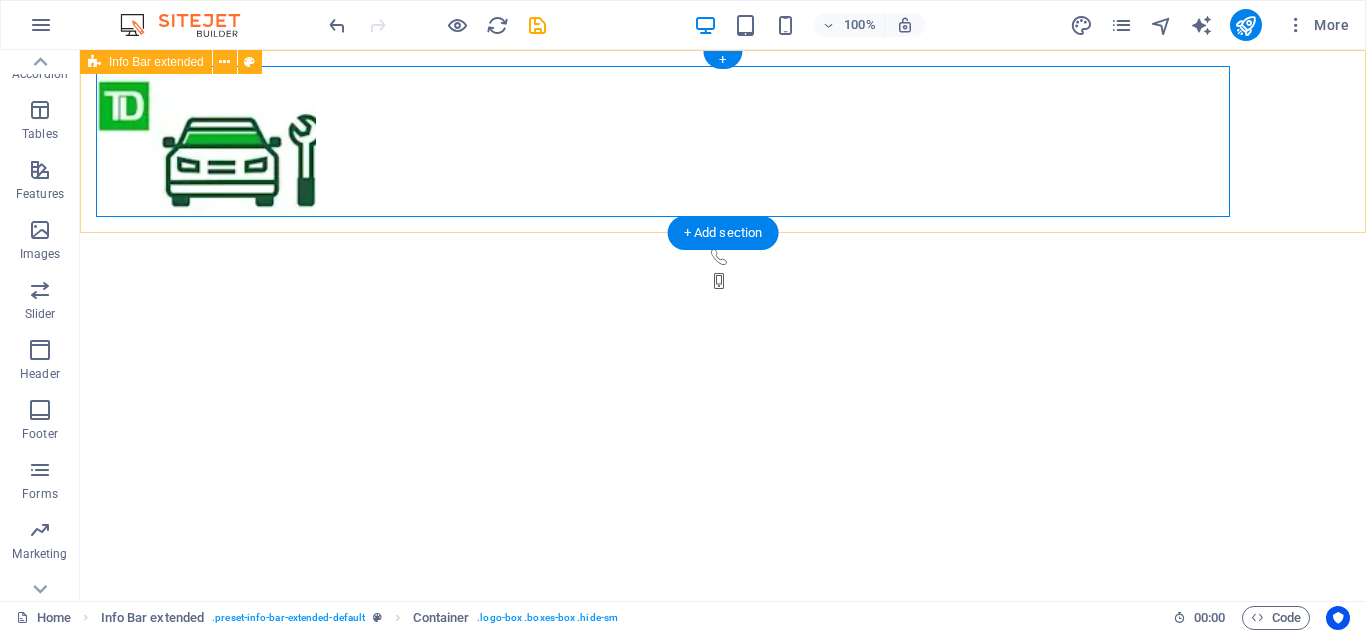 click at bounding box center (723, 177) 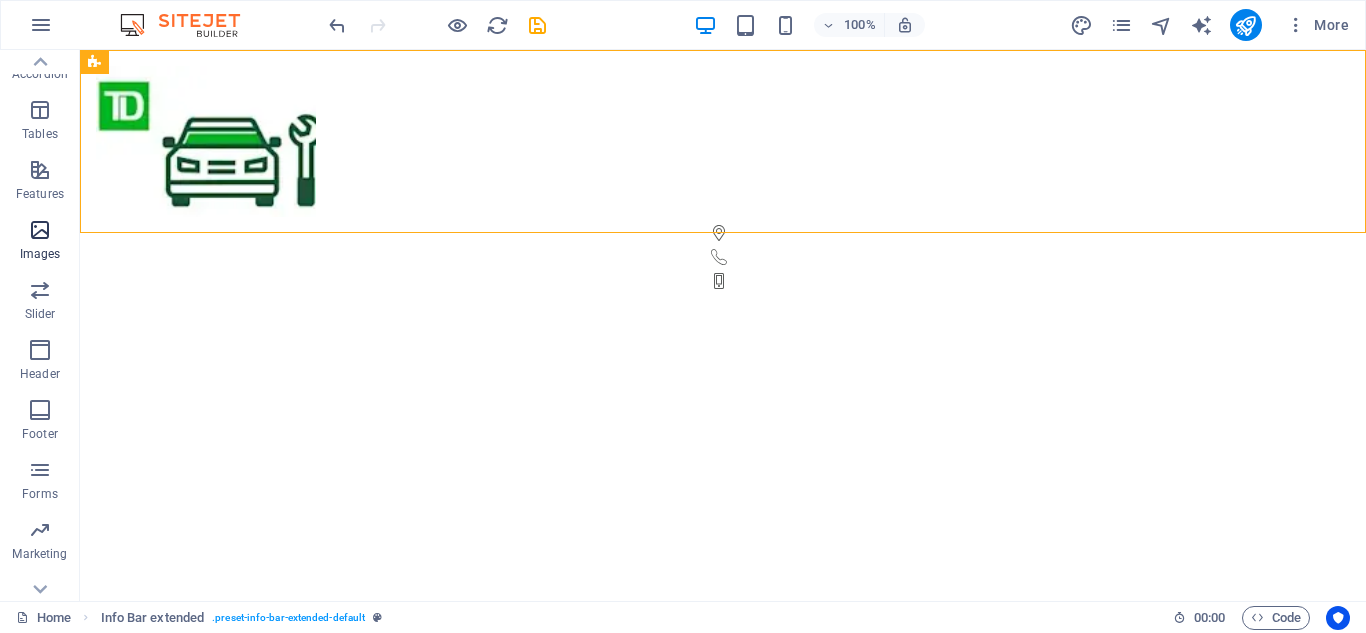 scroll, scrollTop: 0, scrollLeft: 0, axis: both 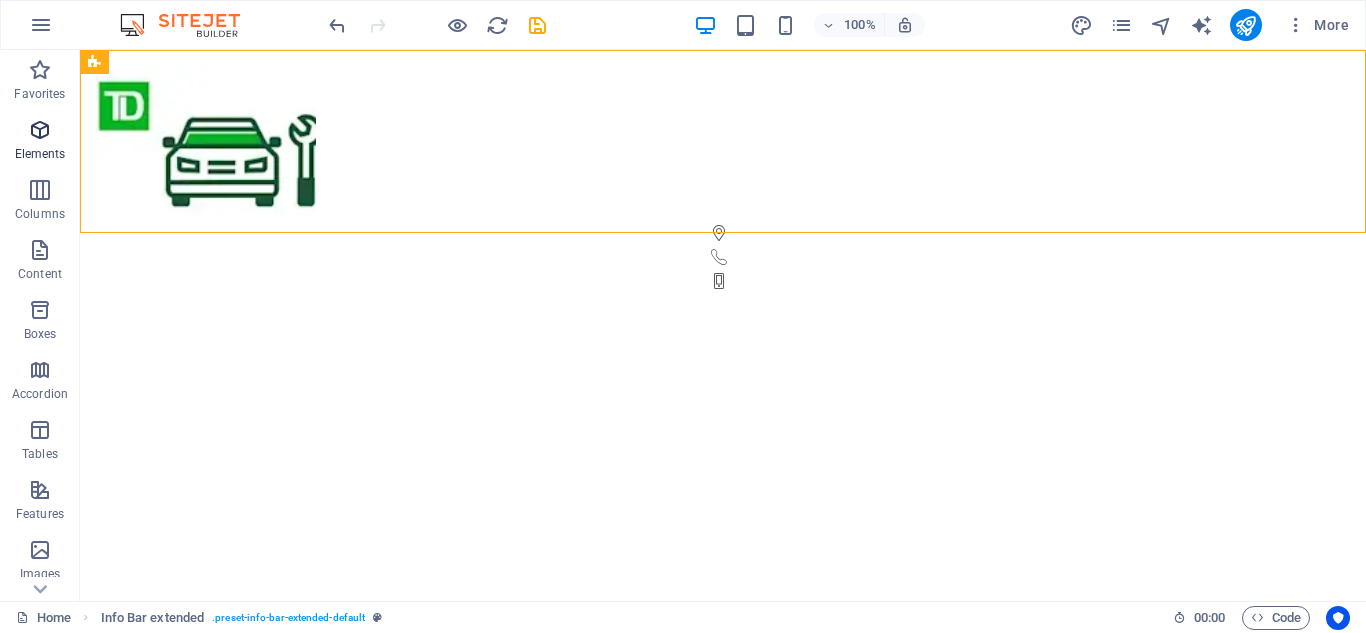 click at bounding box center (40, 130) 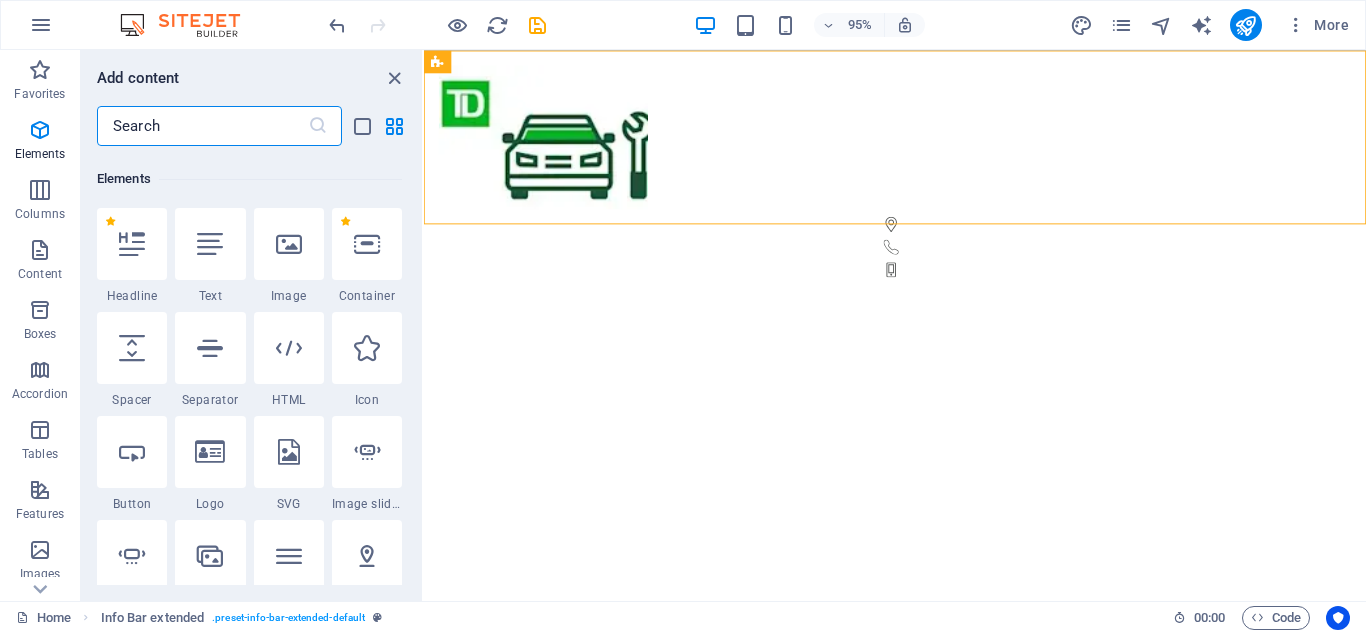 scroll, scrollTop: 213, scrollLeft: 0, axis: vertical 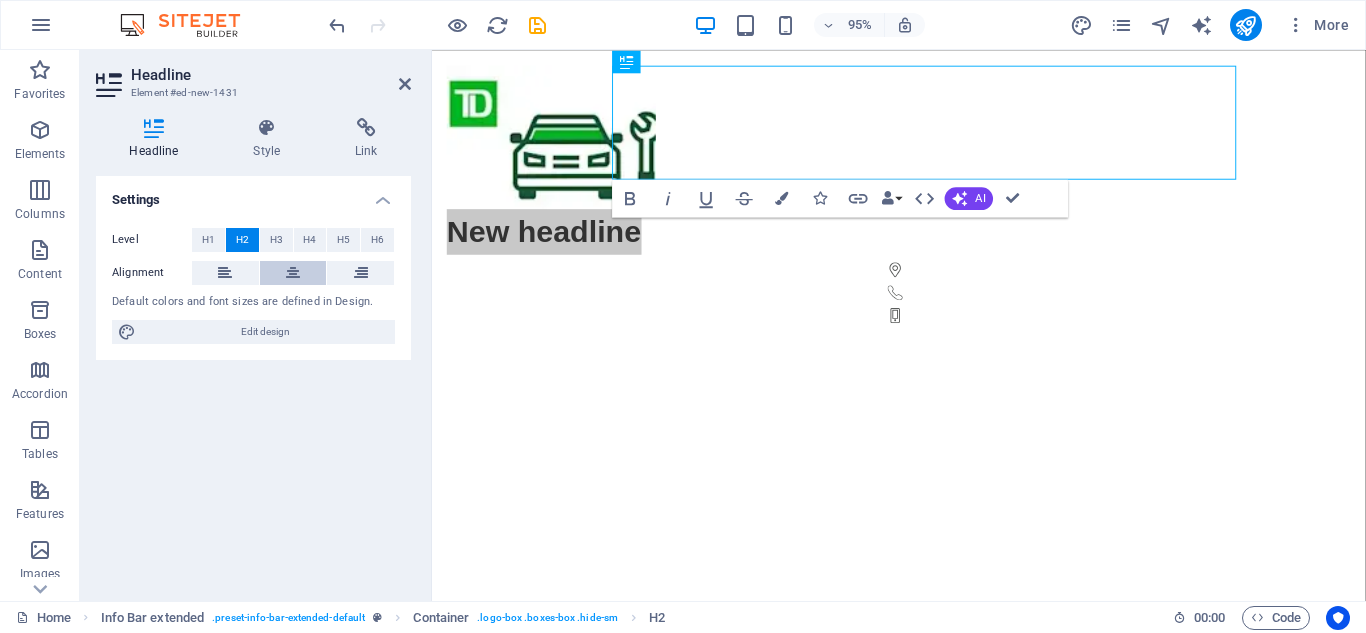 click at bounding box center (293, 273) 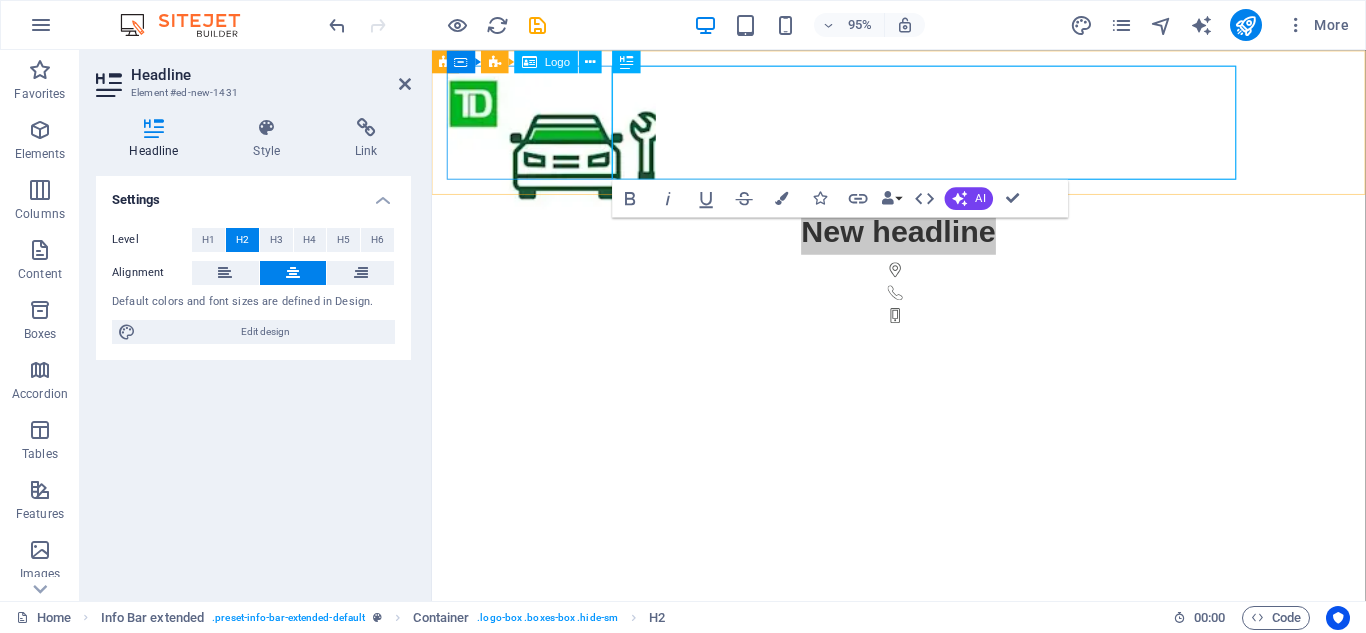 click on "Settings Level H1 H2 H3 H4 H5 H6 Alignment Default colors and font sizes are defined in Design. Edit design" at bounding box center (253, 380) 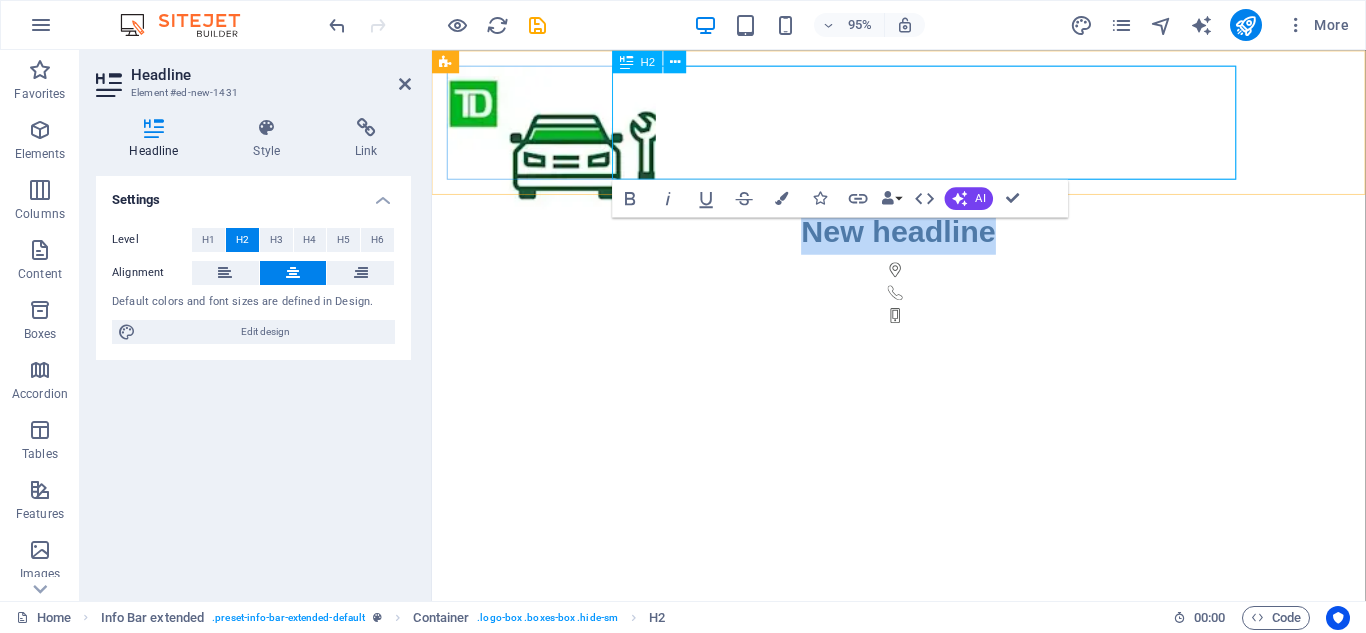 click on "New headline" at bounding box center (923, 241) 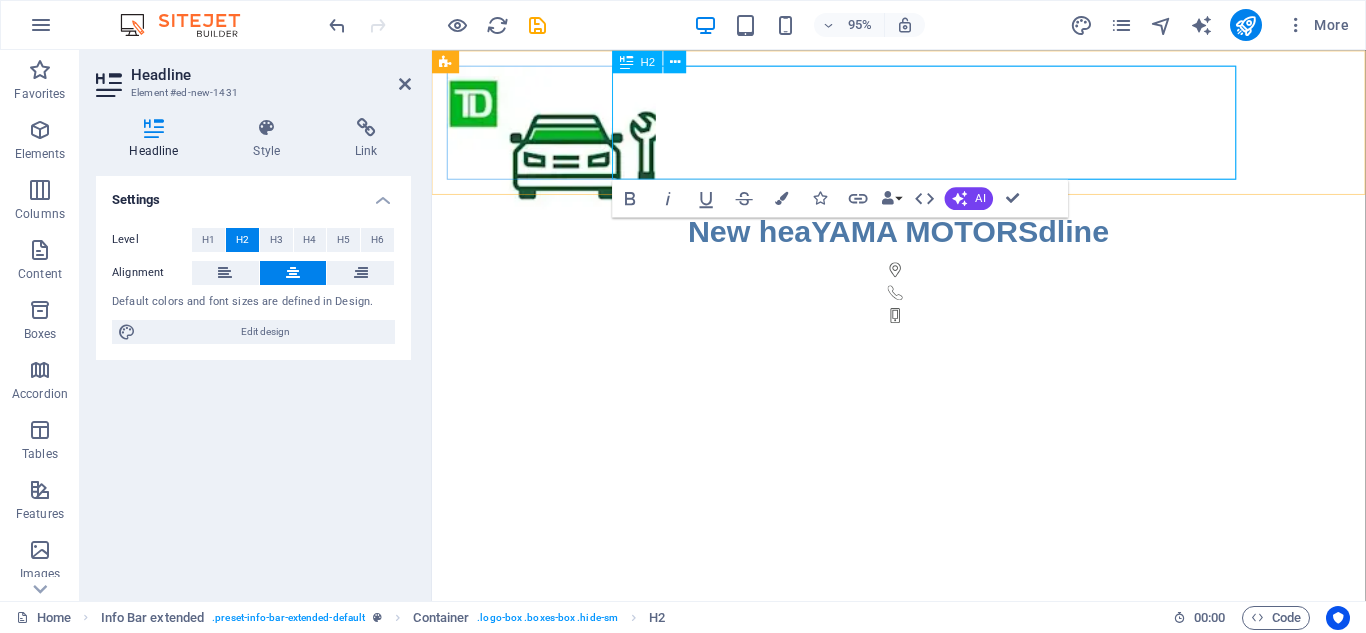 click on "New heaYAMA MOTORSdline" at bounding box center (923, 241) 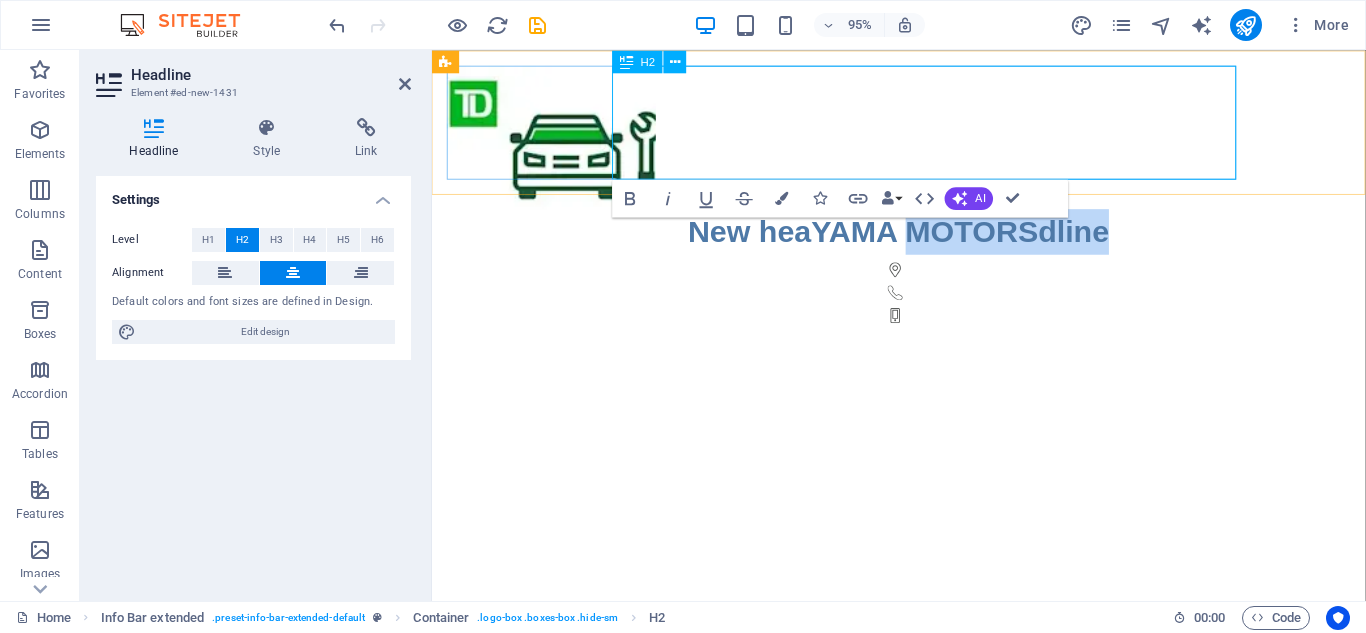 click on "New heaYAMA MOTORSdline" at bounding box center [923, 241] 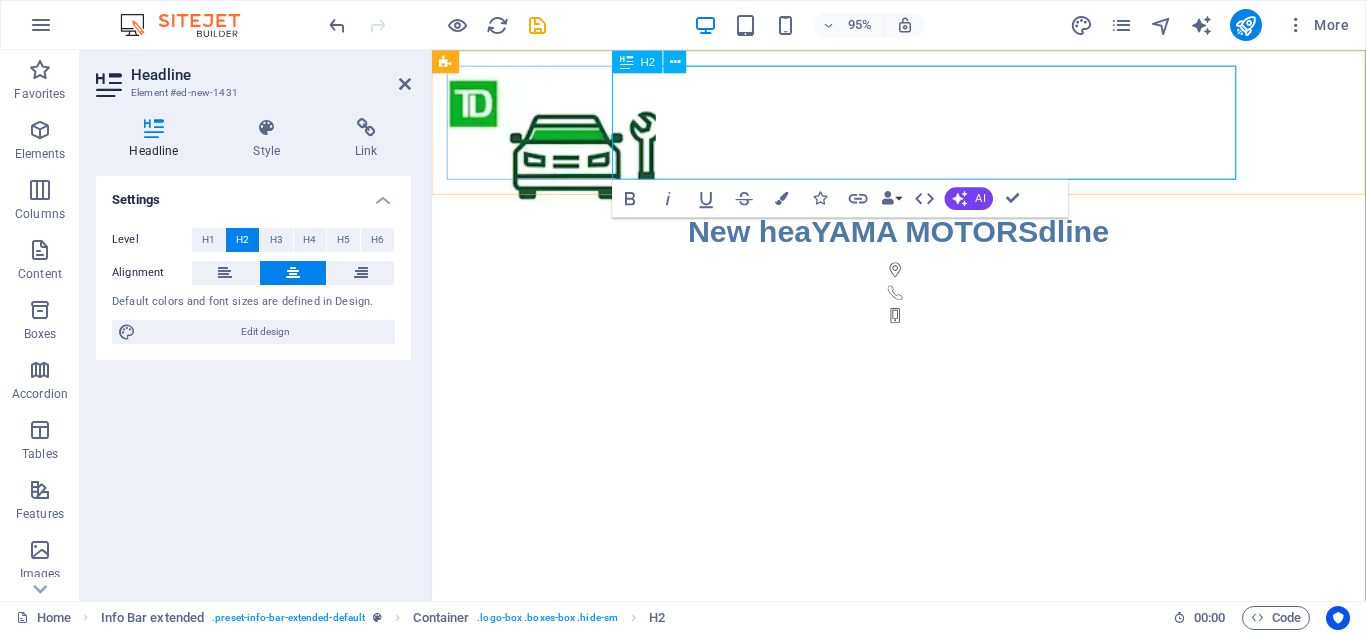 click on "New heaYAMA MOTORSdline" at bounding box center [923, 241] 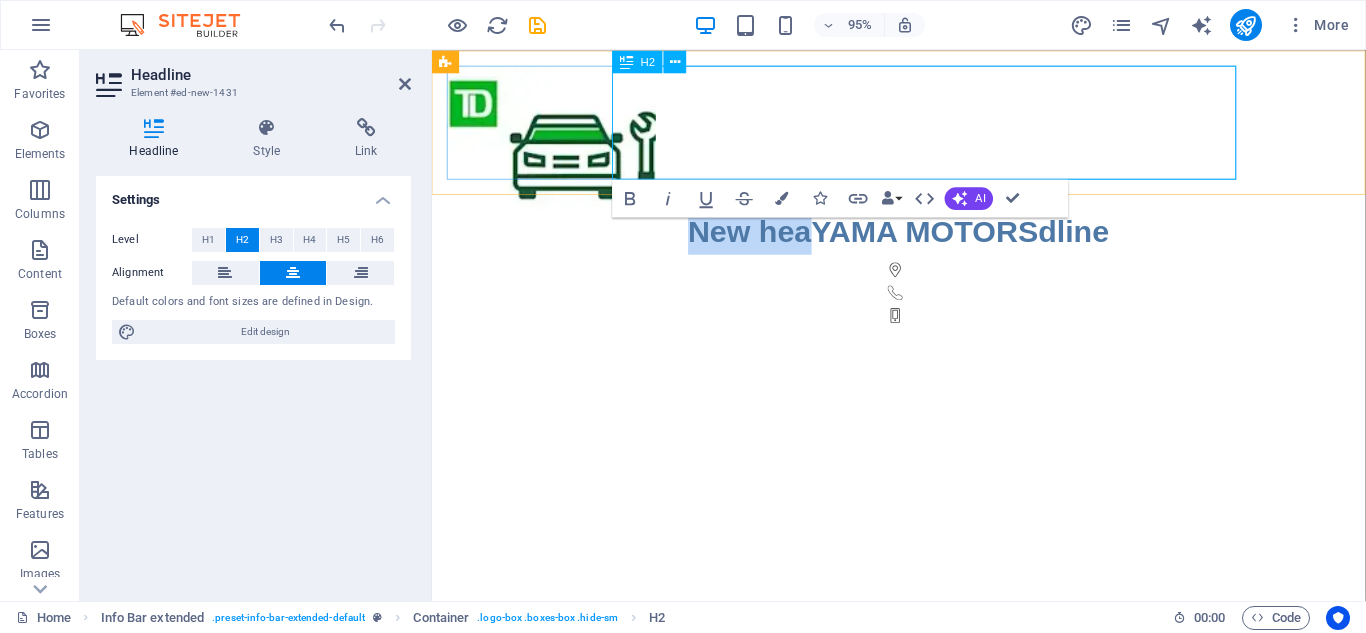 drag, startPoint x: 853, startPoint y: 93, endPoint x: 733, endPoint y: 103, distance: 120.41595 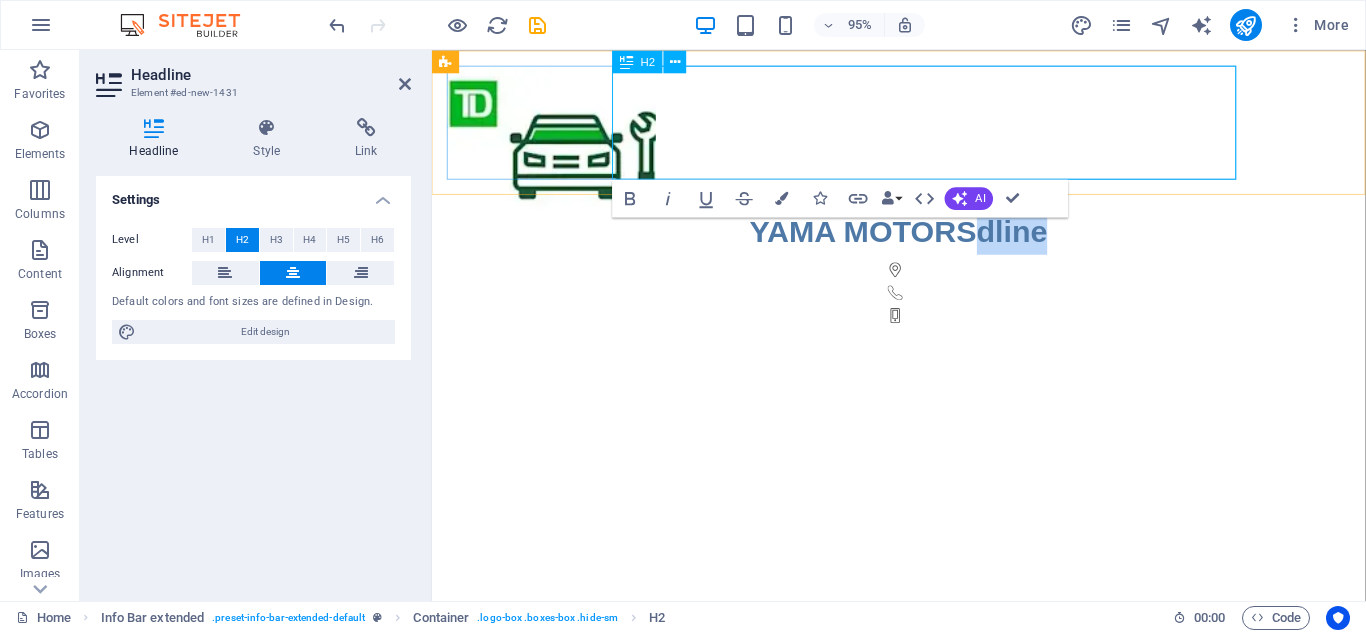 drag, startPoint x: 1037, startPoint y: 91, endPoint x: 1128, endPoint y: 90, distance: 91.00549 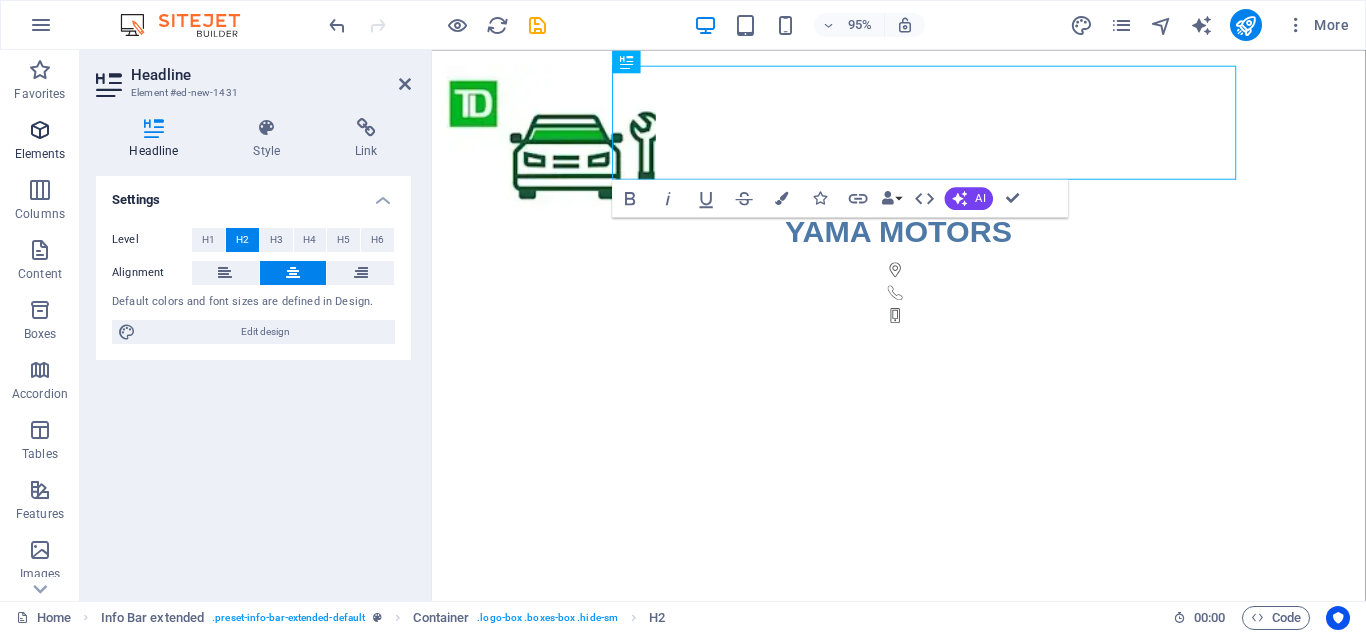 click on "Elements" at bounding box center [40, 154] 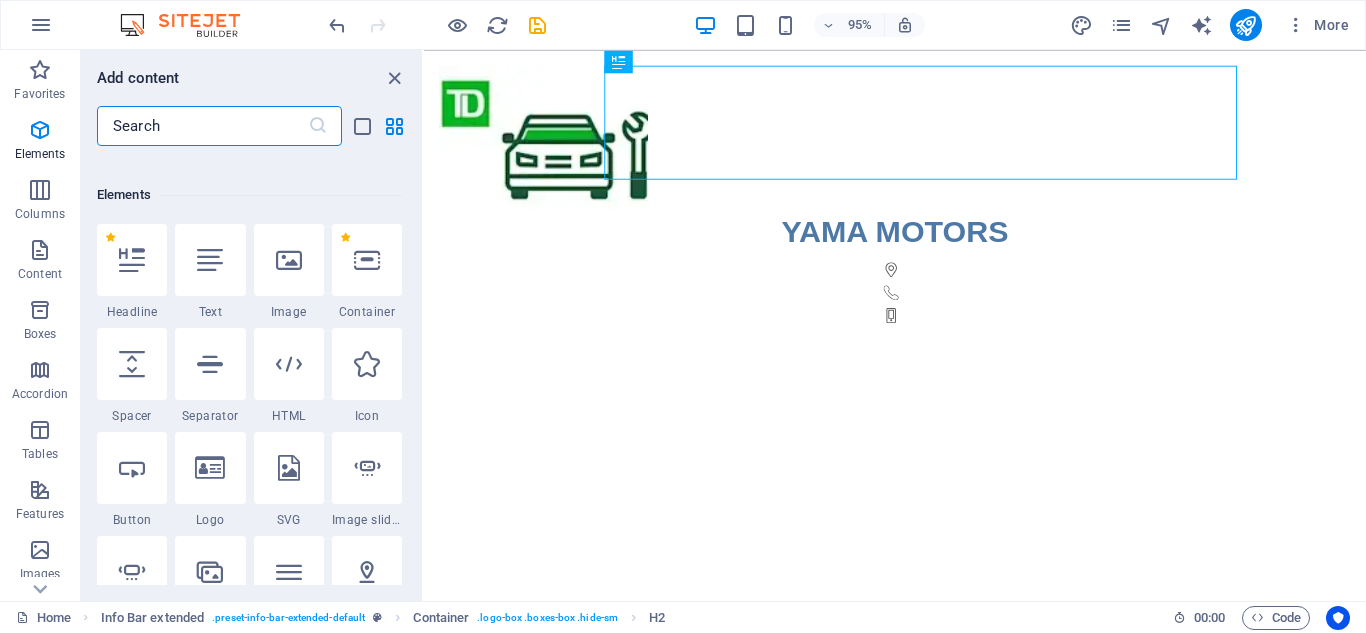 scroll, scrollTop: 213, scrollLeft: 0, axis: vertical 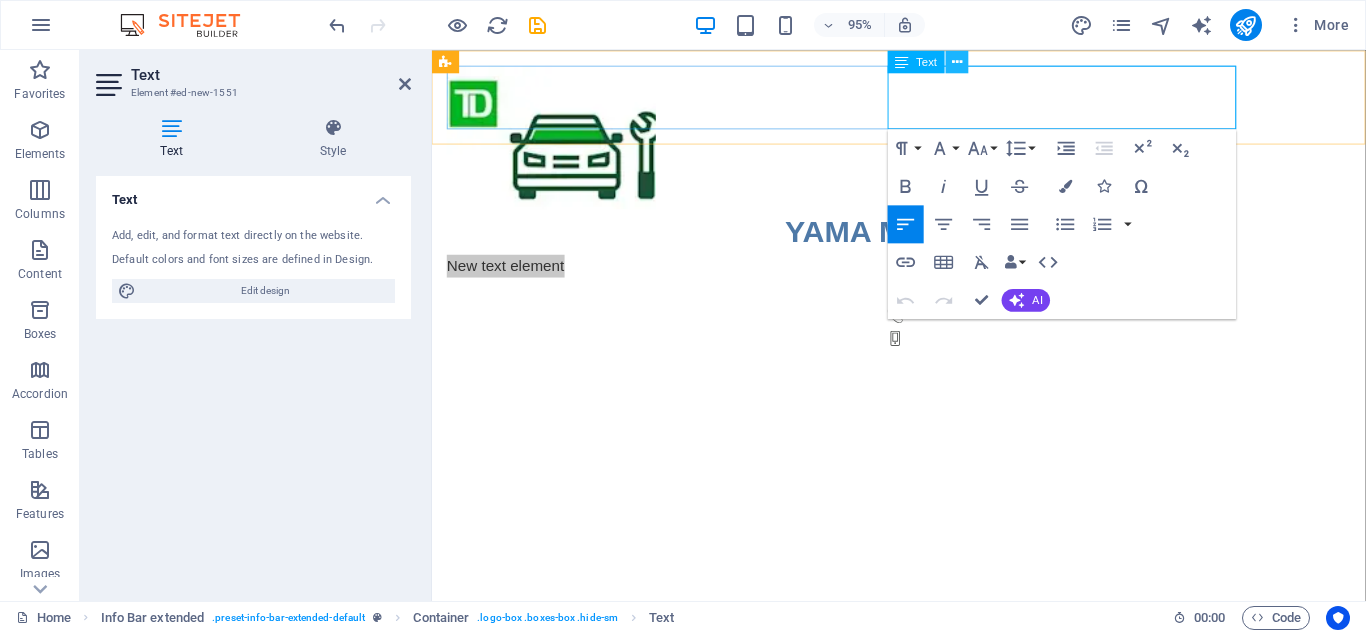 click at bounding box center (957, 61) 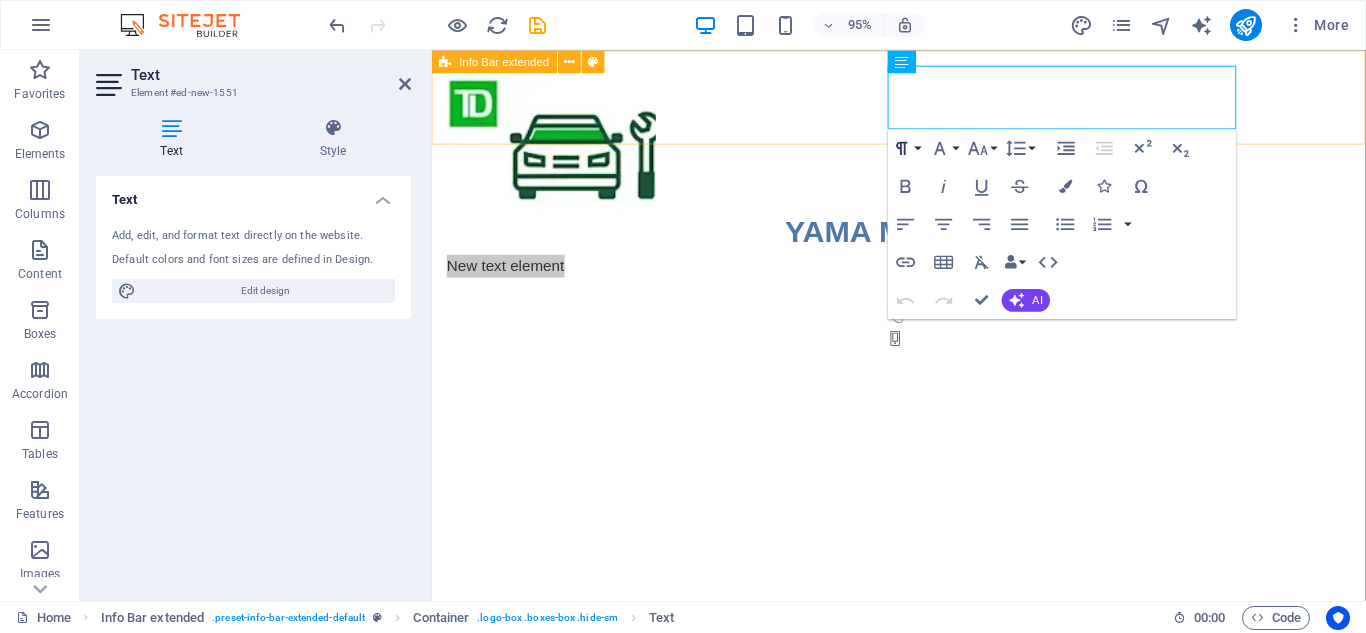 drag, startPoint x: 998, startPoint y: 166, endPoint x: 901, endPoint y: 142, distance: 99.92497 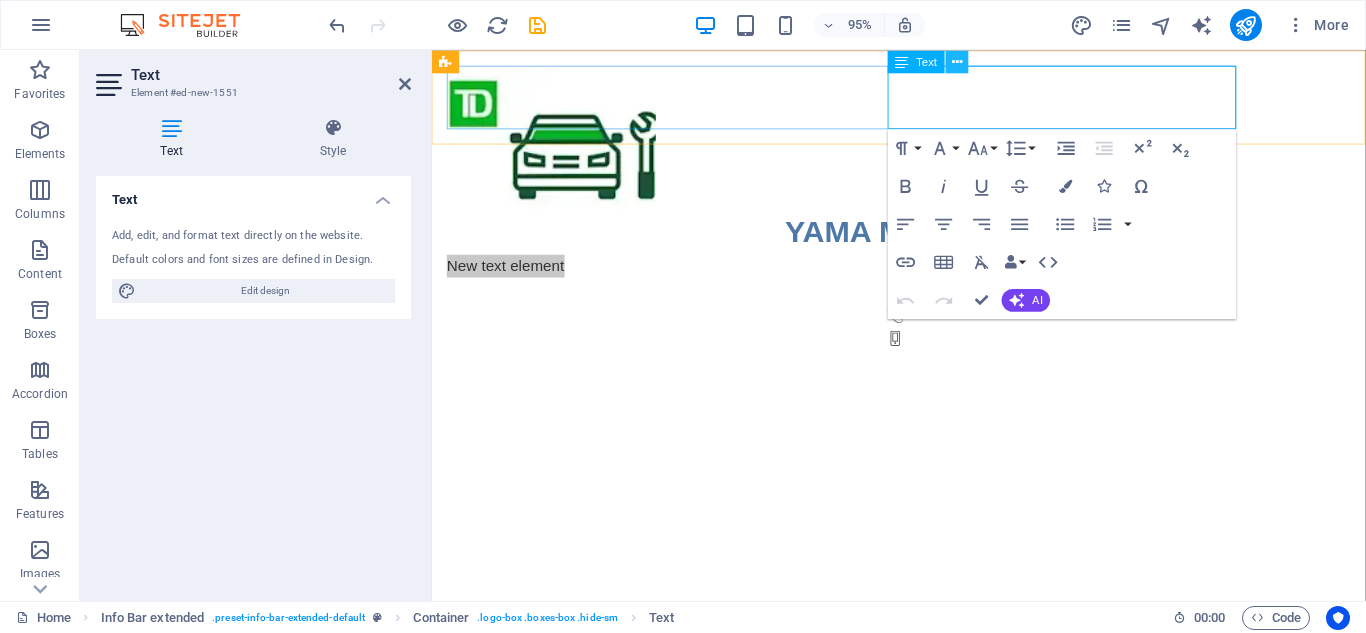 click at bounding box center [957, 61] 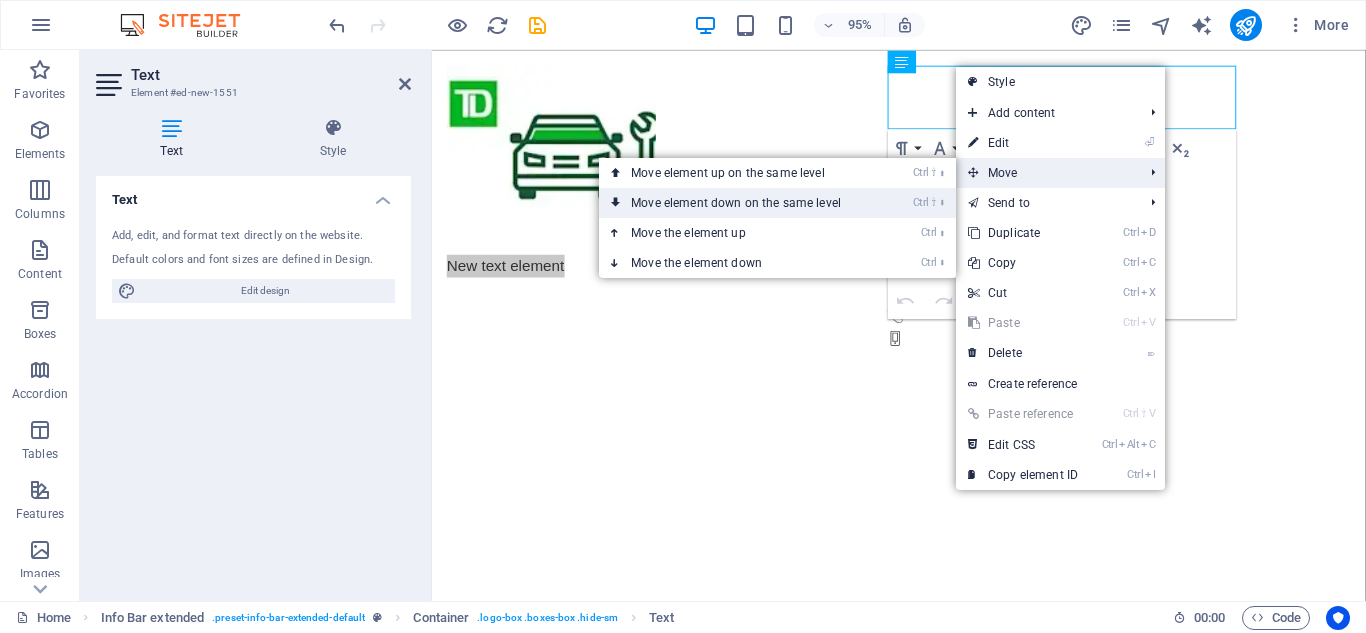 click on "Ctrl ⇧ ⬇  Move element down on the same level" at bounding box center [777, 203] 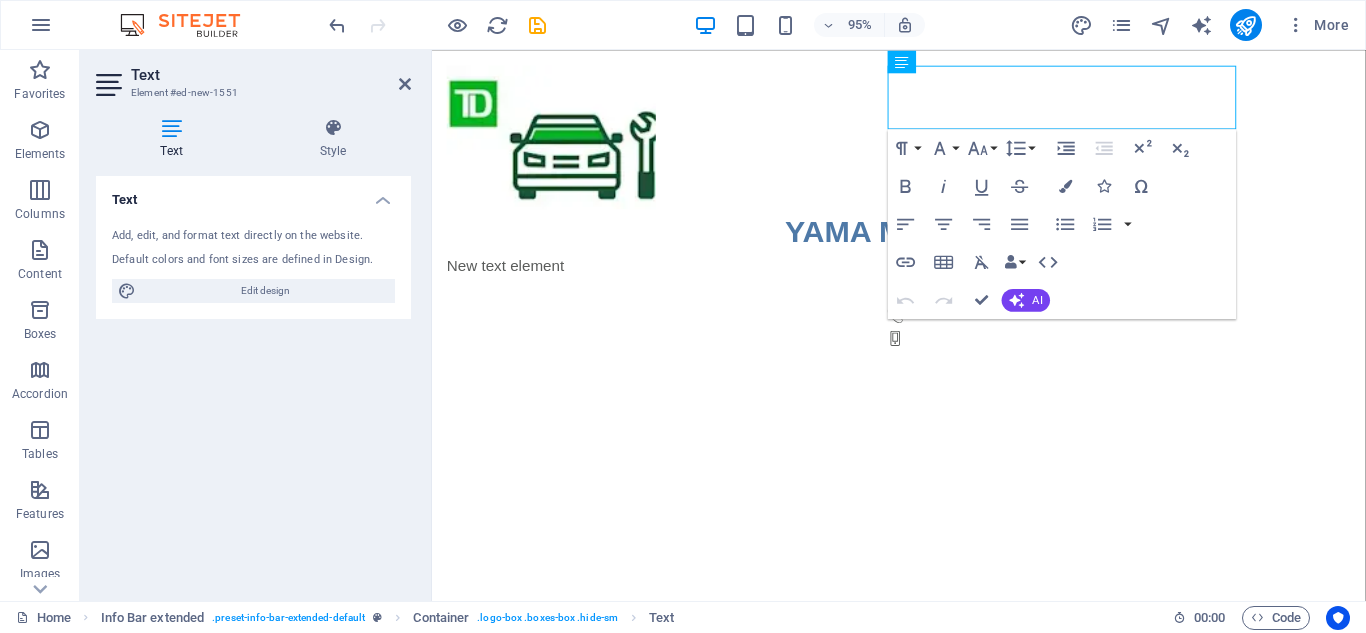click on "Skip to main content
YAMA MOTORS New text element" at bounding box center (923, 213) 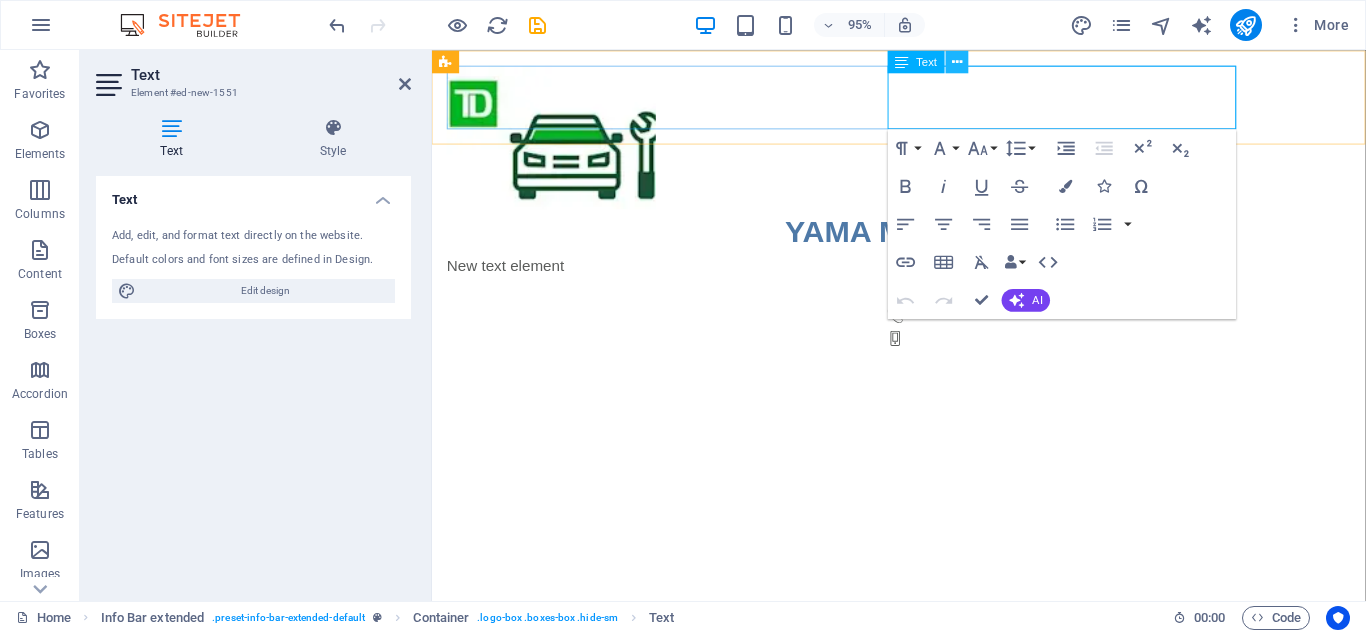 click at bounding box center (957, 61) 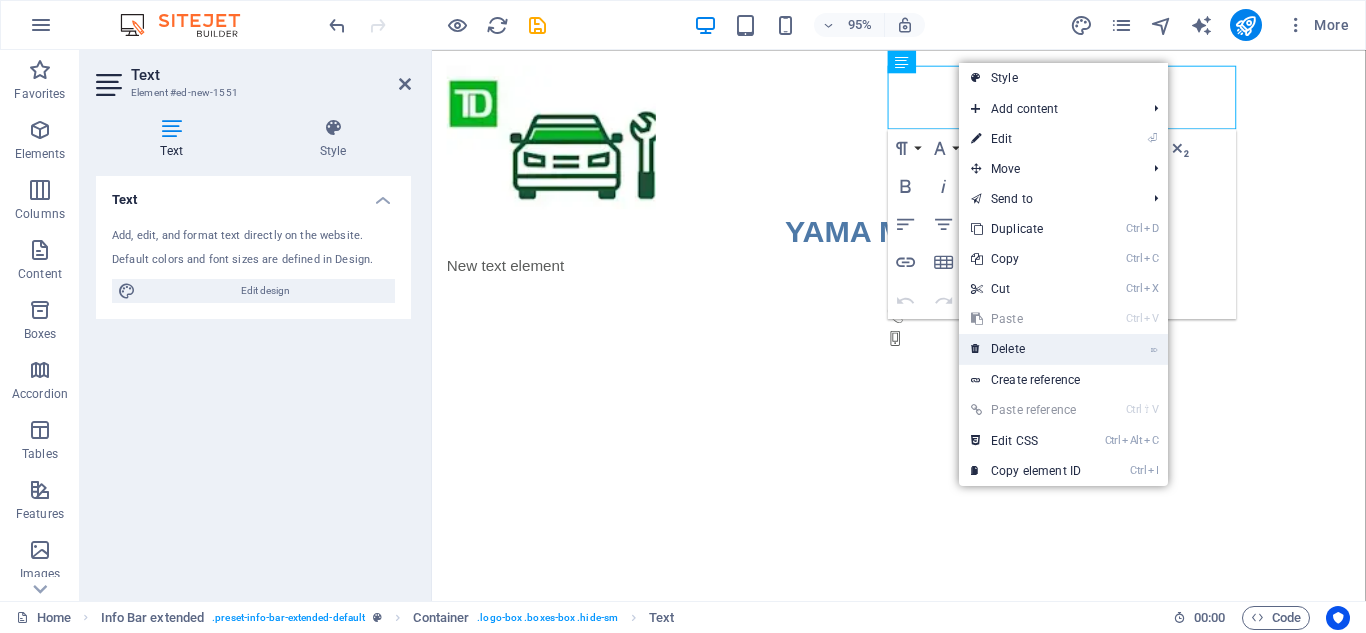 click on "⌦  Delete" at bounding box center [1026, 349] 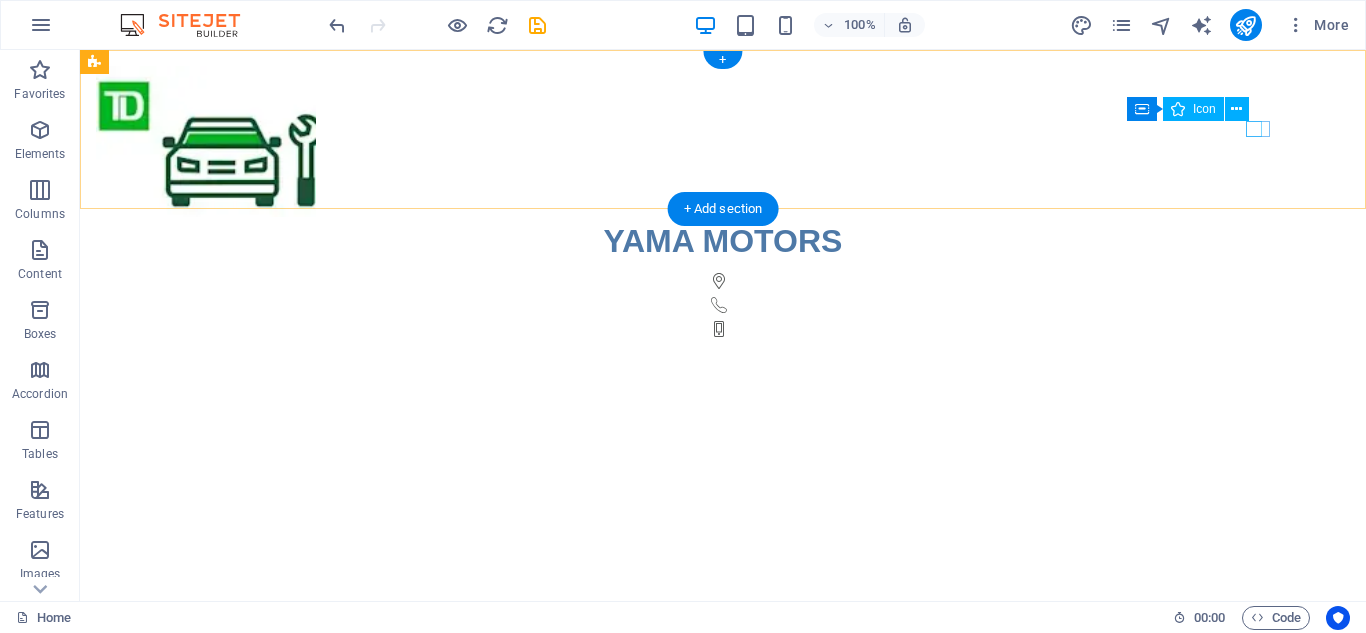 click at bounding box center (719, 281) 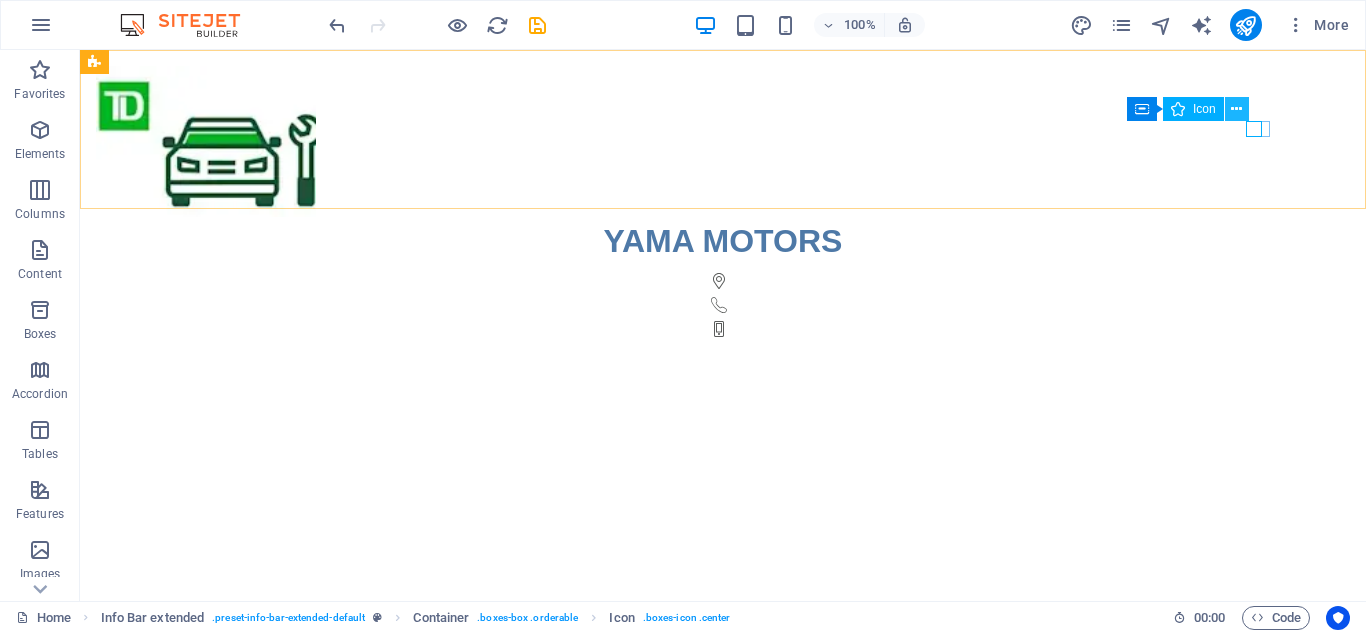 click at bounding box center [1236, 109] 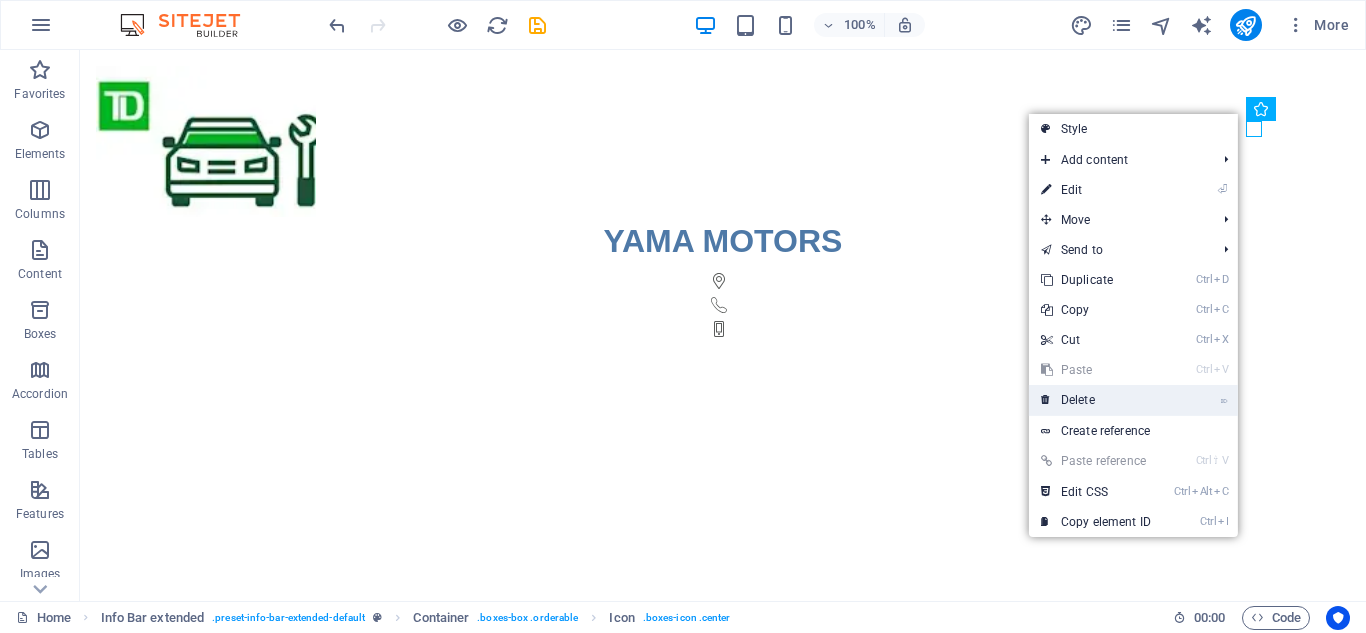 click on "⌦  Delete" at bounding box center [1096, 400] 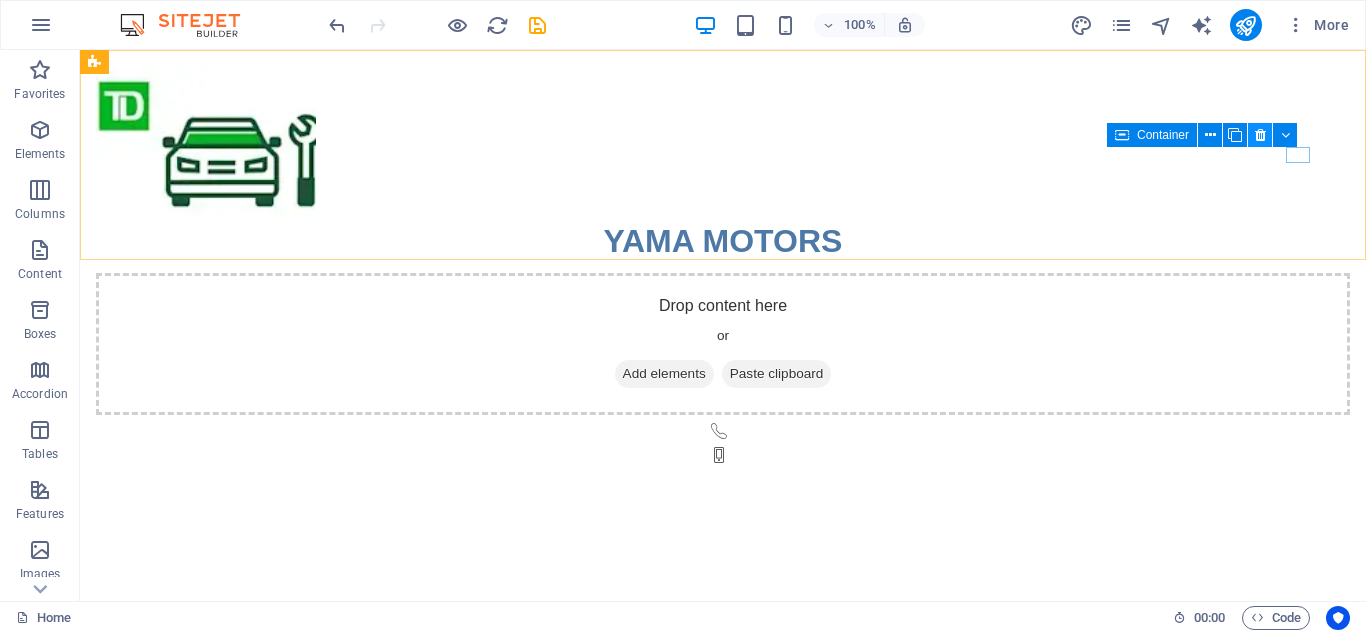 click at bounding box center (1260, 135) 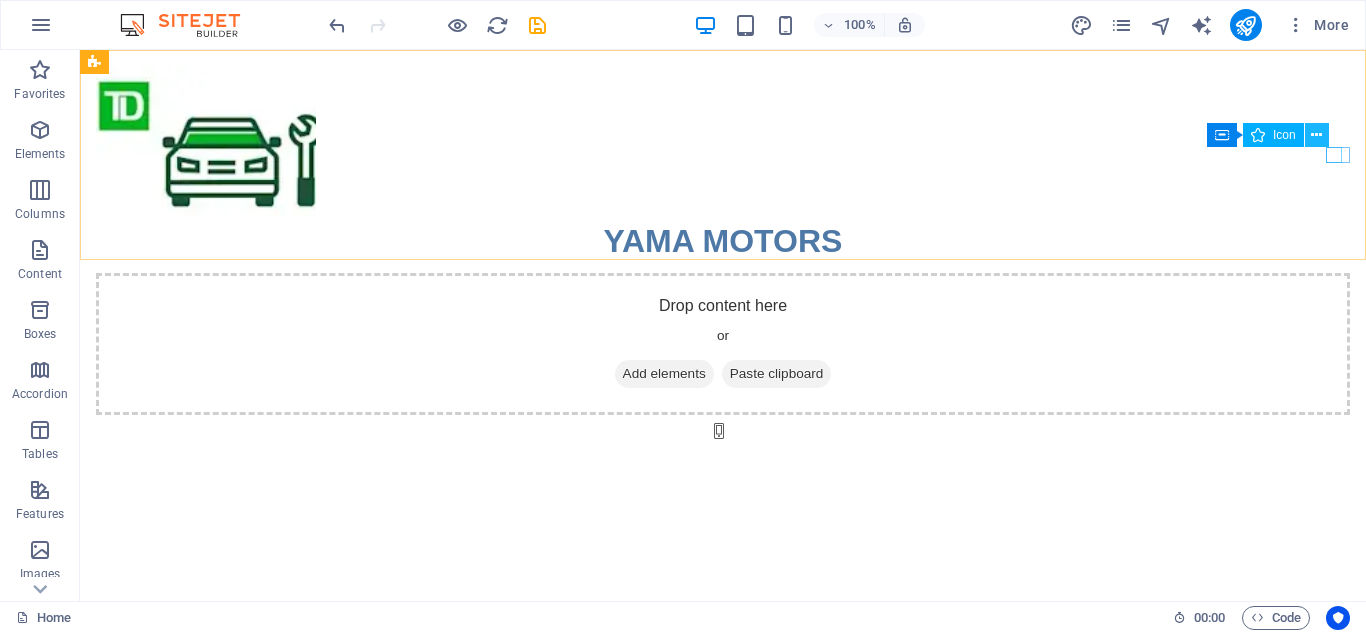 click at bounding box center (1316, 135) 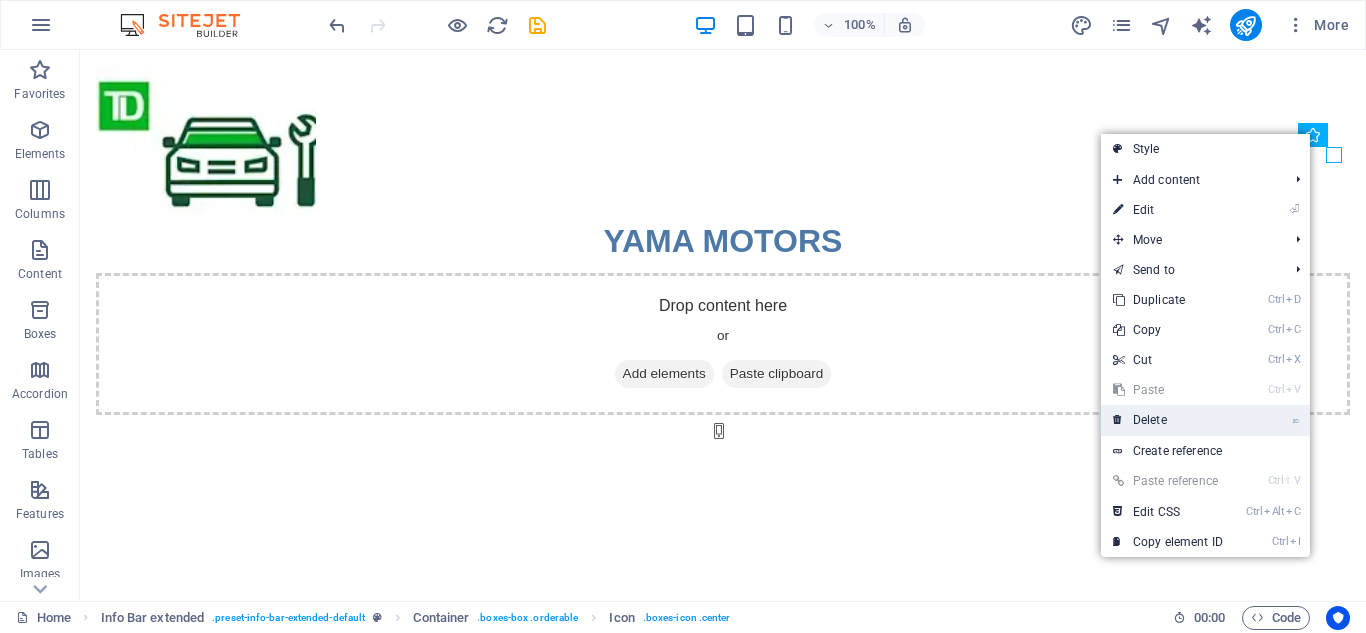 click on "⌦  Delete" at bounding box center [1168, 420] 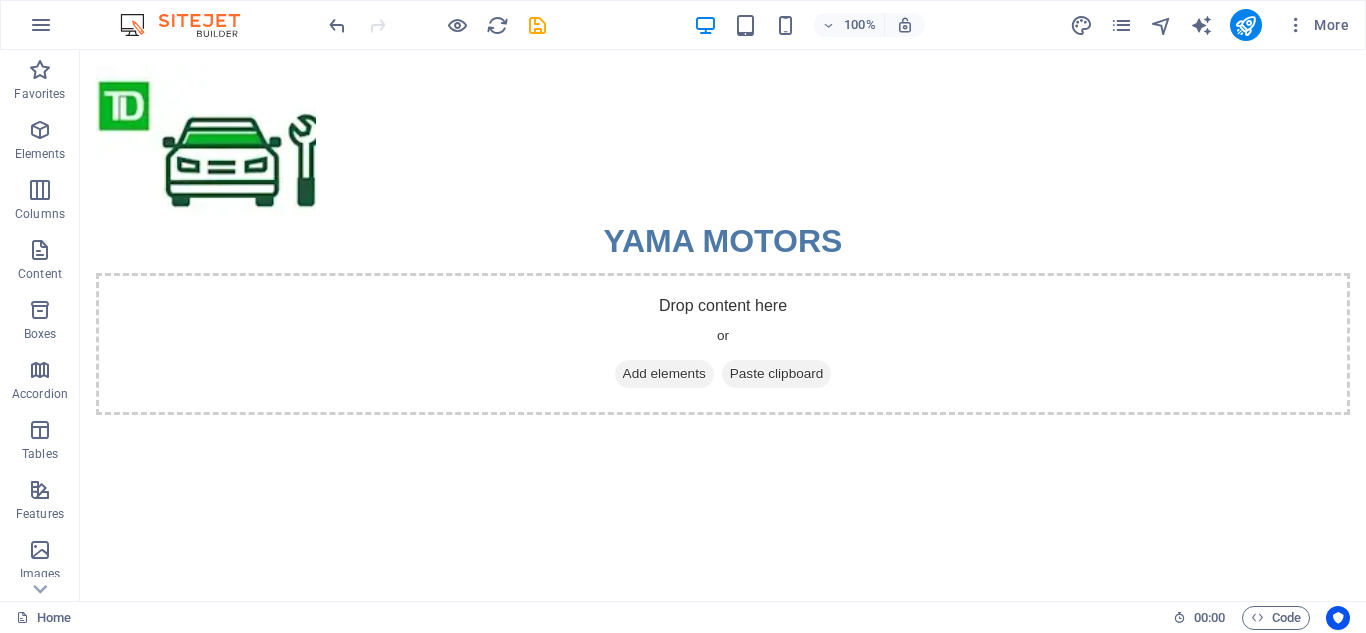 click on "100% More" at bounding box center [683, 25] 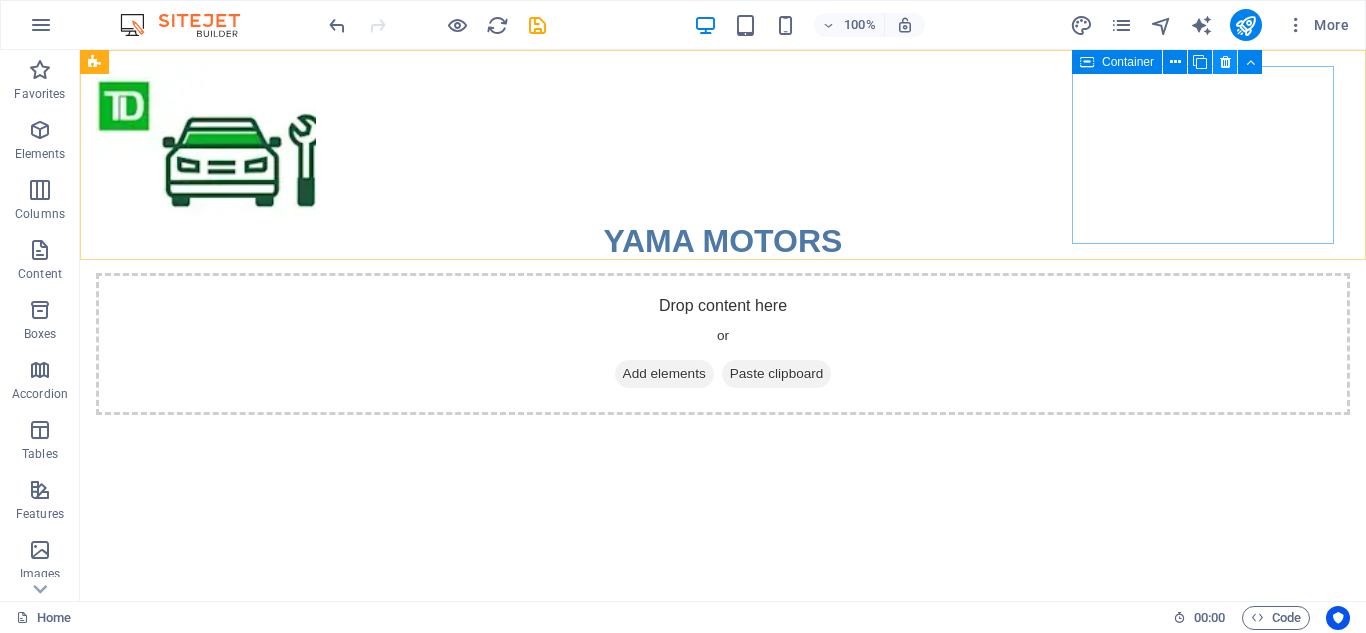 click at bounding box center [1225, 62] 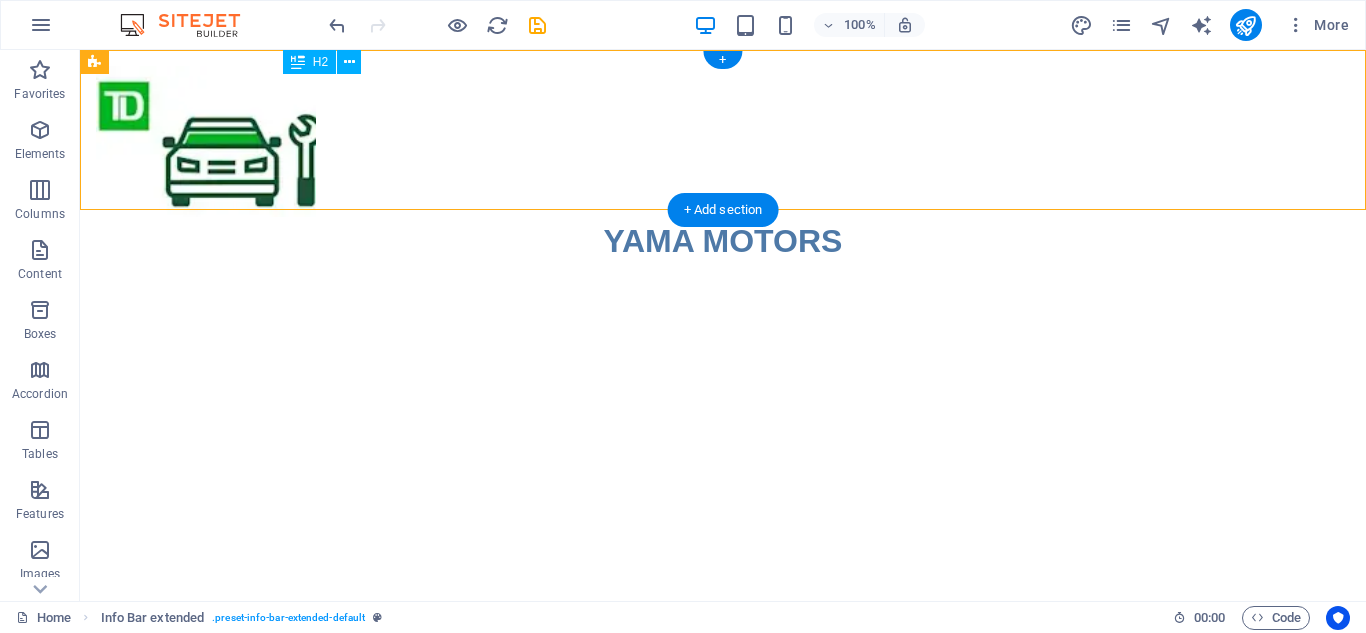 drag, startPoint x: 282, startPoint y: 110, endPoint x: 394, endPoint y: 136, distance: 114.97826 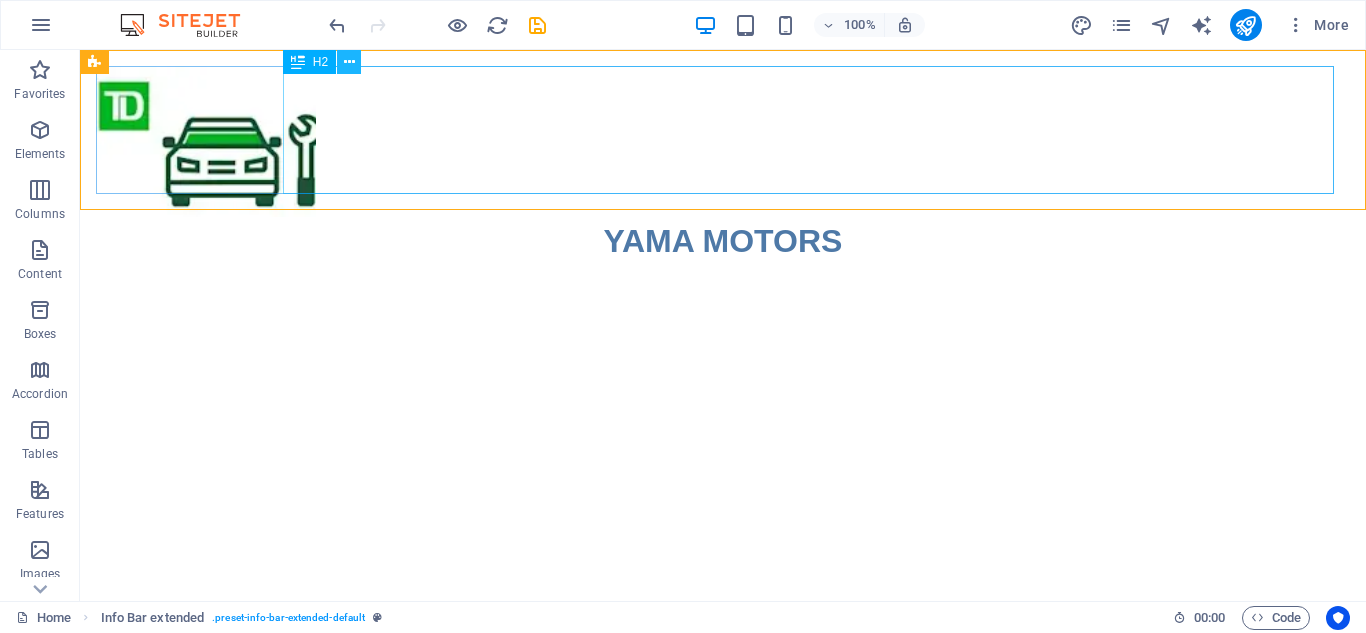 click at bounding box center (349, 62) 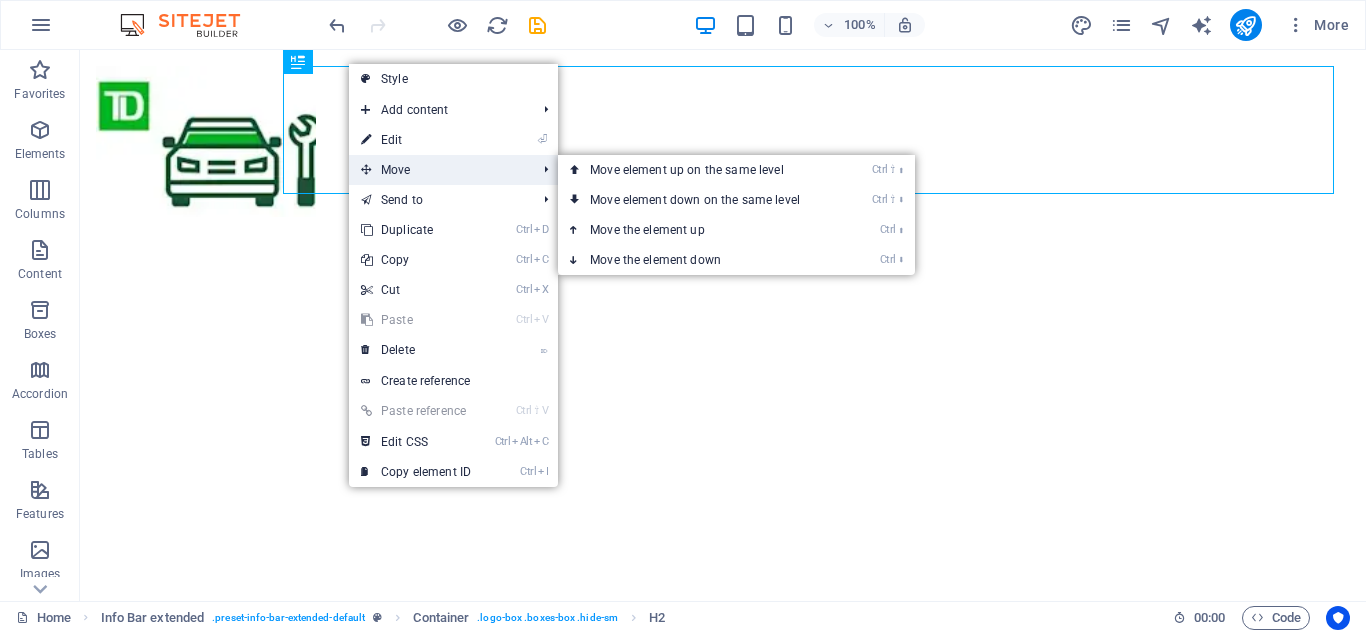 click on "Move" at bounding box center [438, 170] 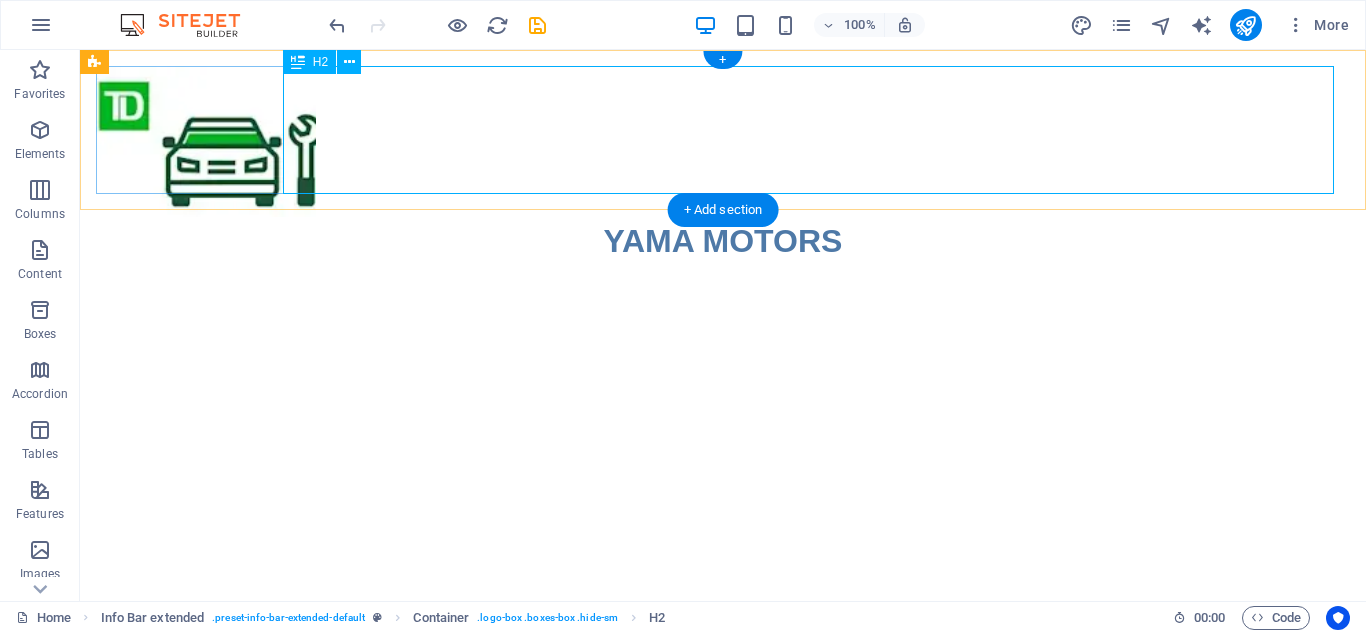 click on "Skip to main content
YAMA MOTORS" at bounding box center [723, 169] 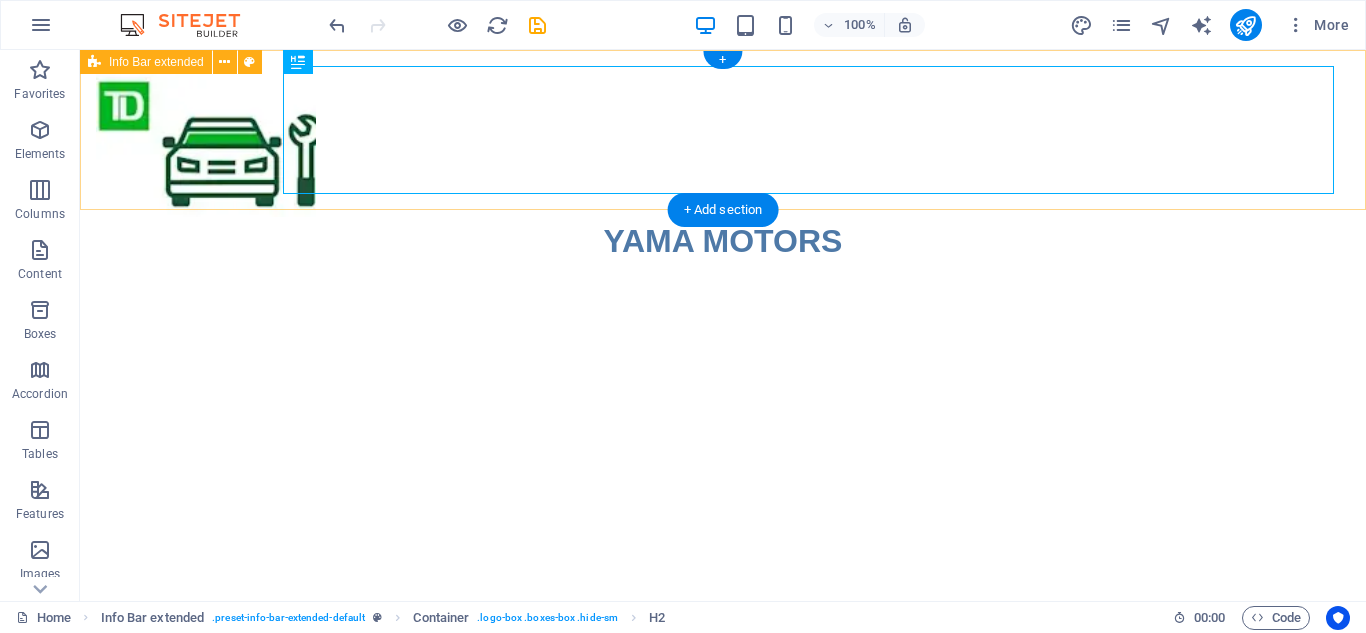 click on "YAMA MOTORS" at bounding box center (723, 169) 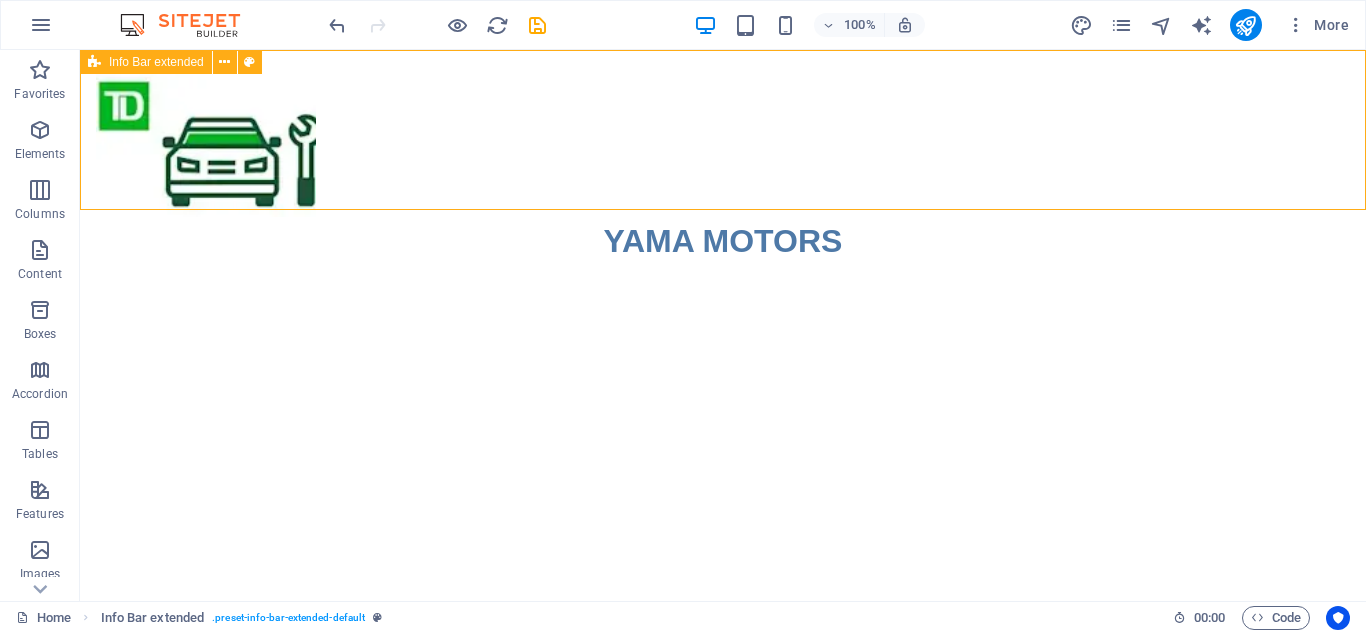 click at bounding box center (94, 62) 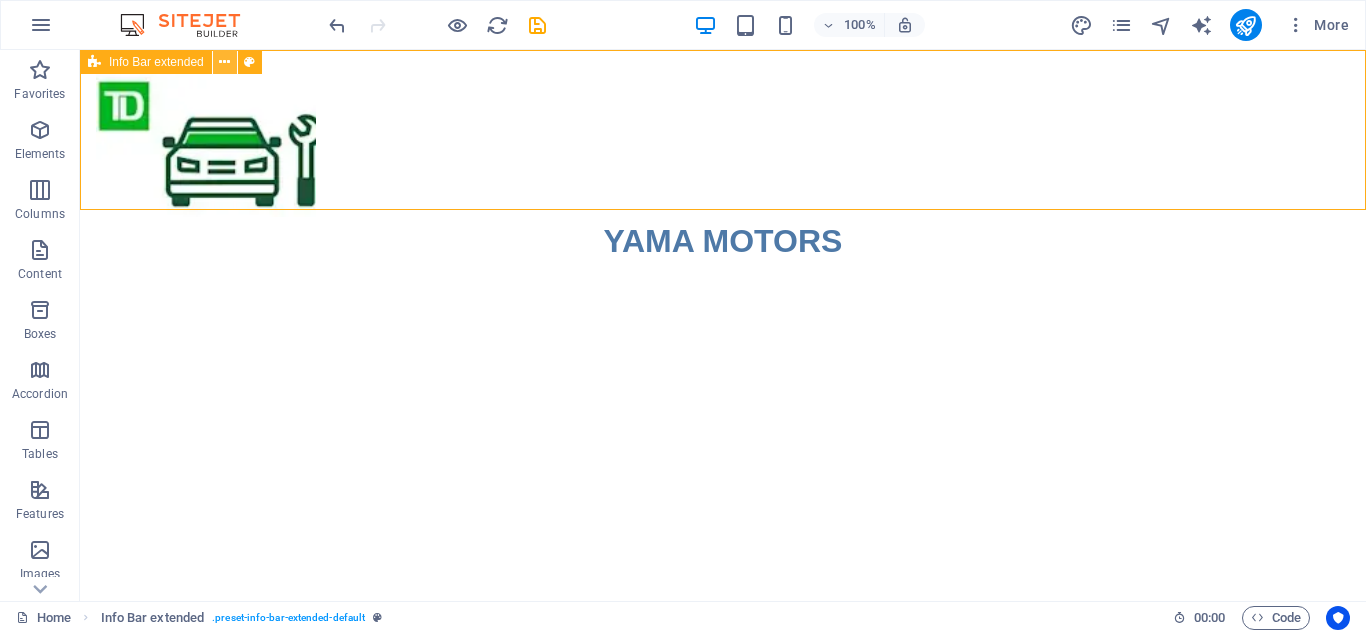 click at bounding box center [224, 62] 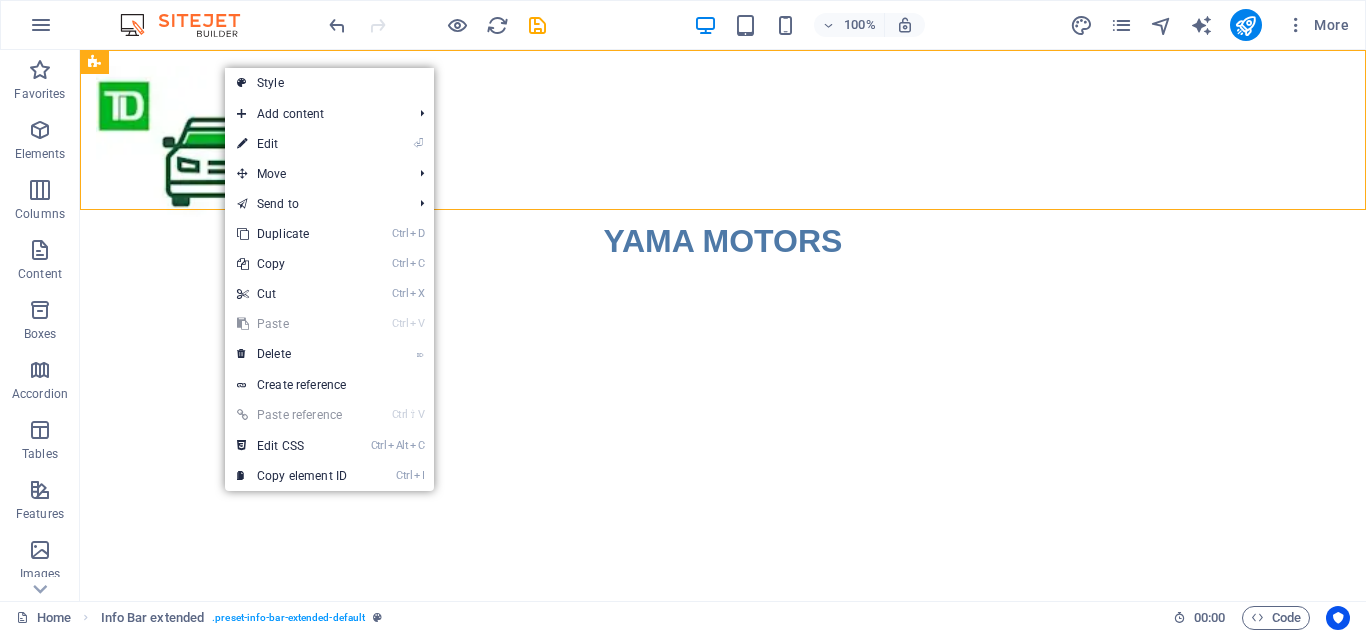 click on "Skip to main content
YAMA MOTORS" at bounding box center [723, 169] 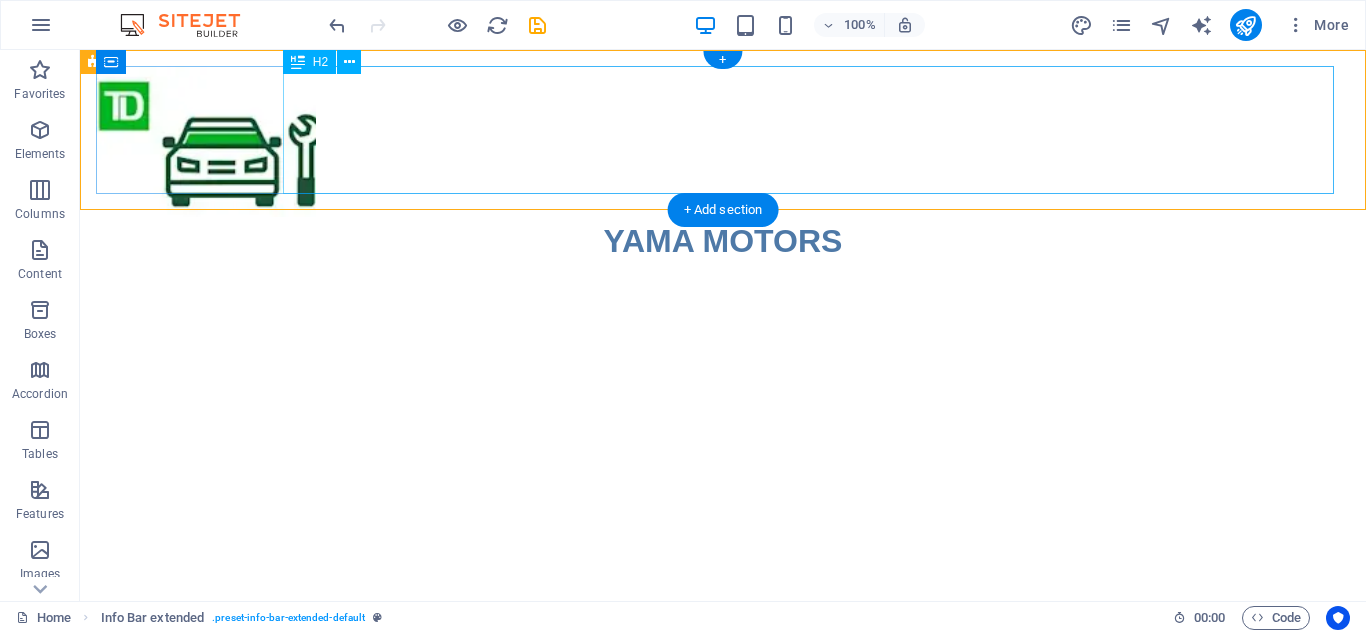 click on "YAMA MOTORS" at bounding box center (723, 241) 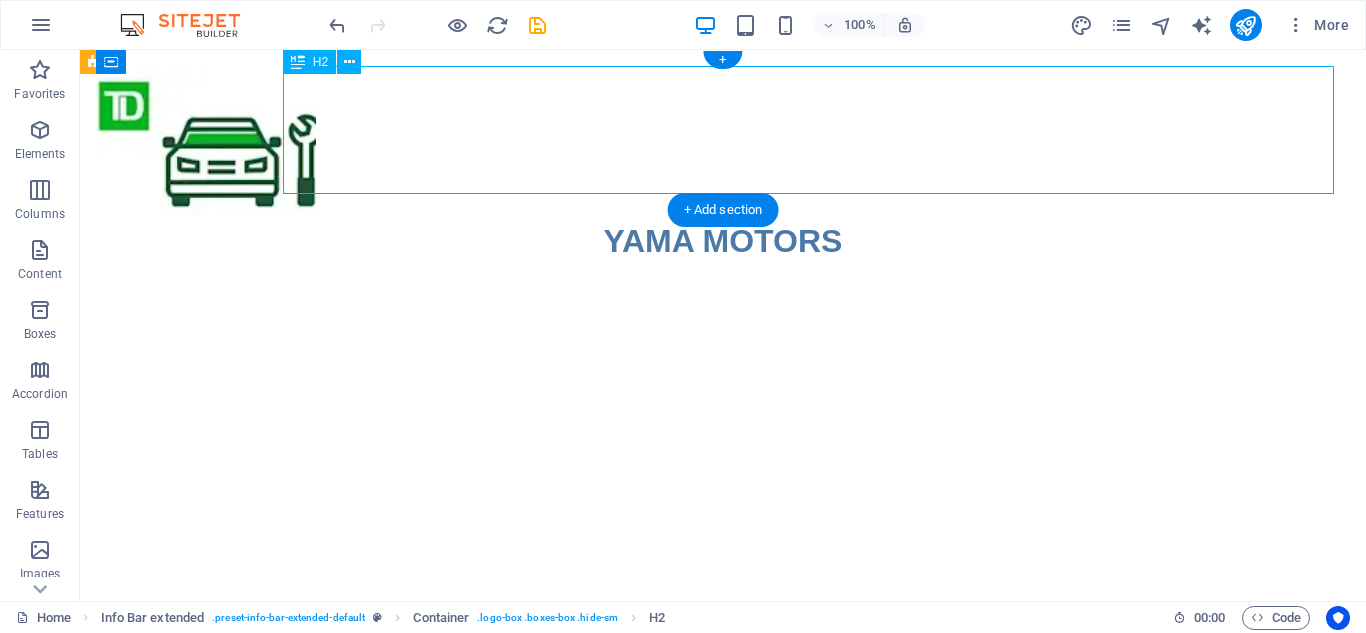 click on "YAMA MOTORS" at bounding box center [723, 241] 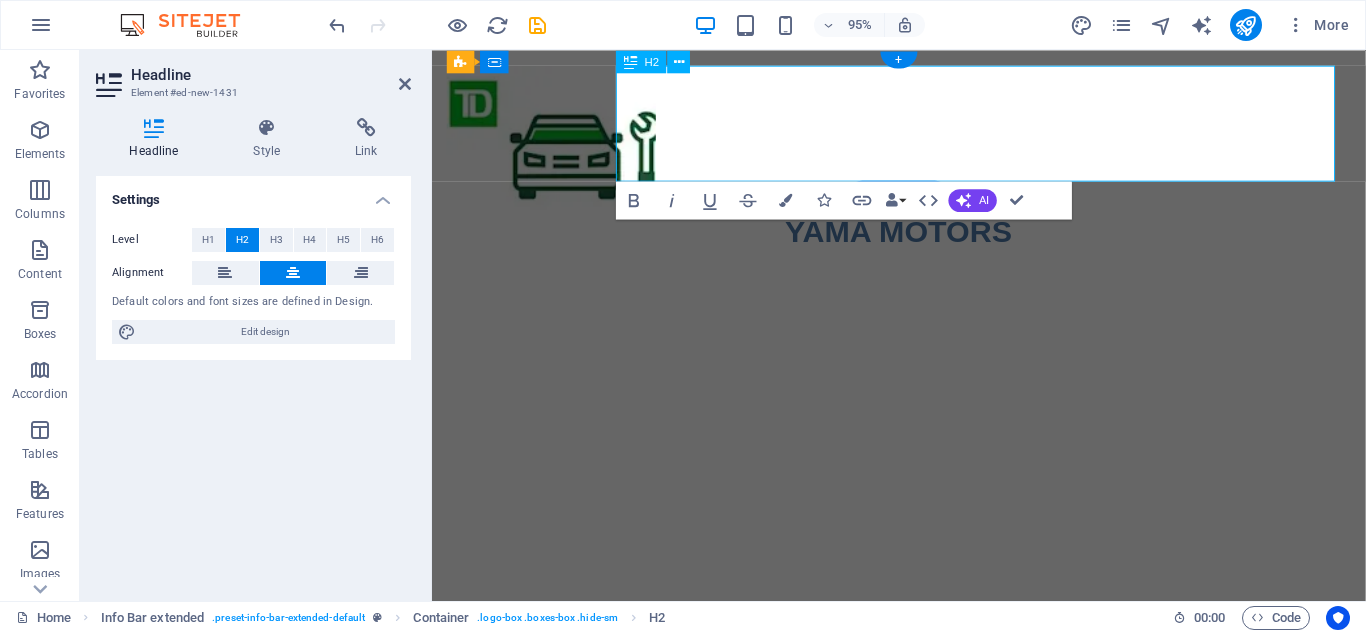 click on "YAMA MOTORS" at bounding box center [923, 241] 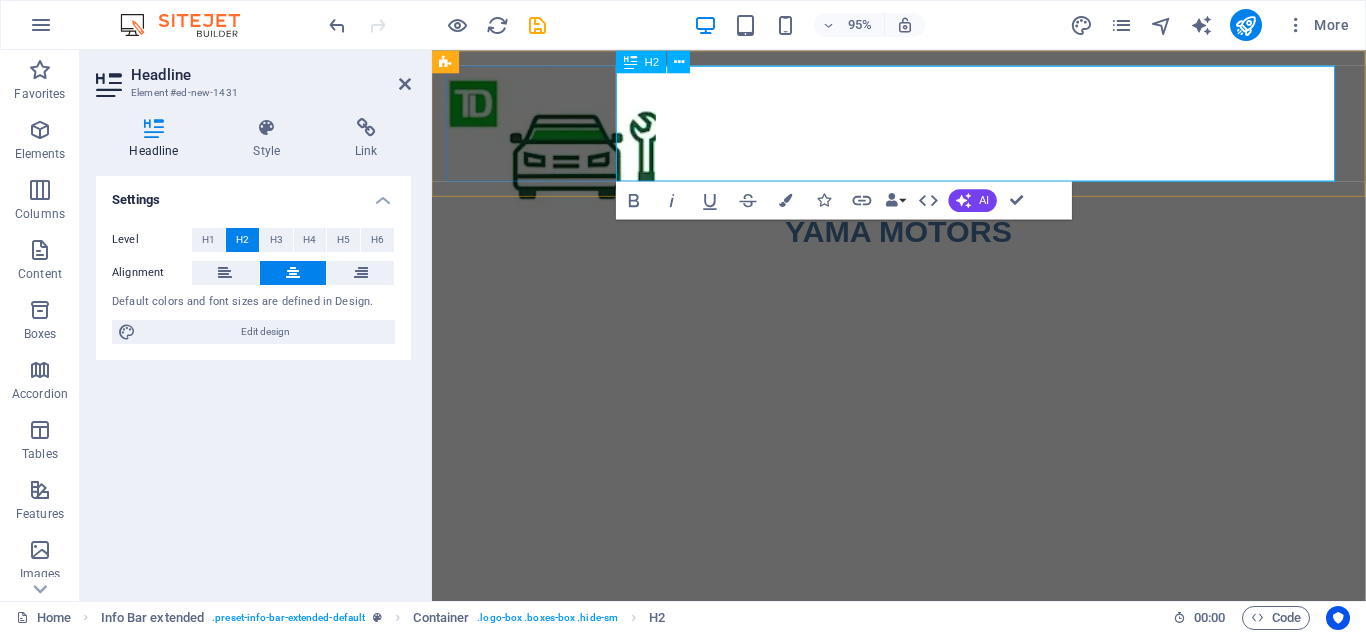 click on "YAMA MOTORS ‌" at bounding box center [923, 265] 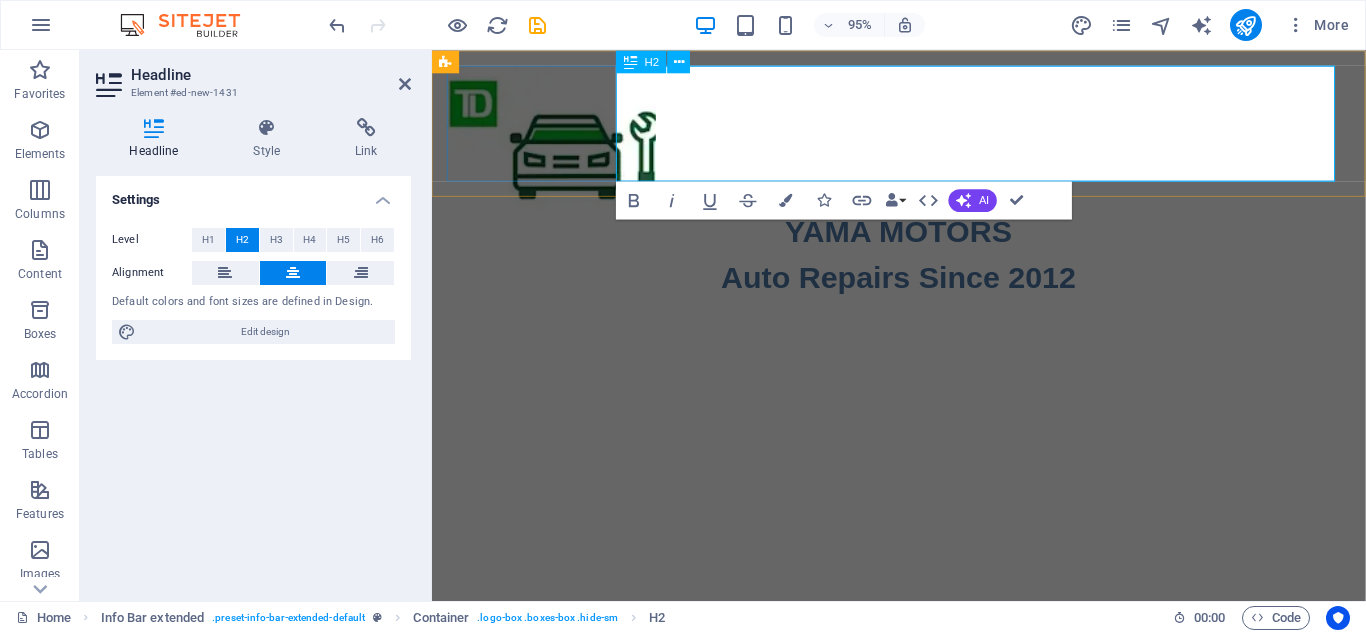 scroll, scrollTop: 0, scrollLeft: 7, axis: horizontal 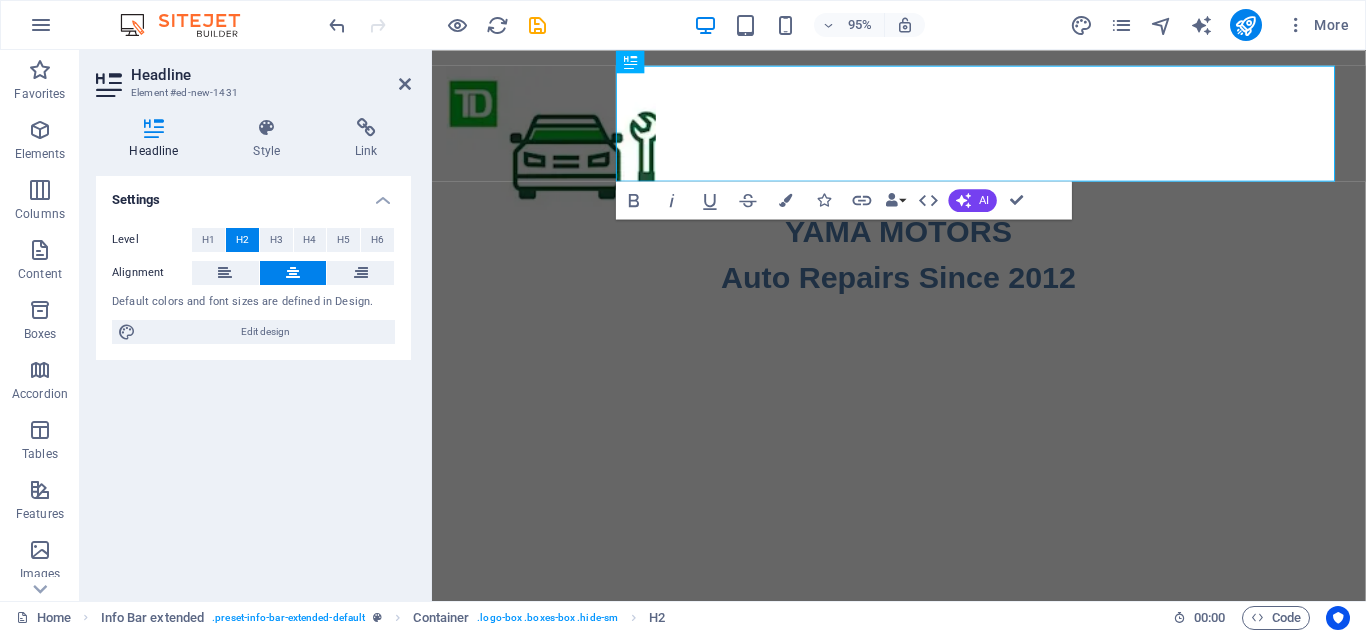 click on "Settings Level H1 H2 H3 H4 H5 H6 Alignment Default colors and font sizes are defined in Design. Edit design" at bounding box center [253, 380] 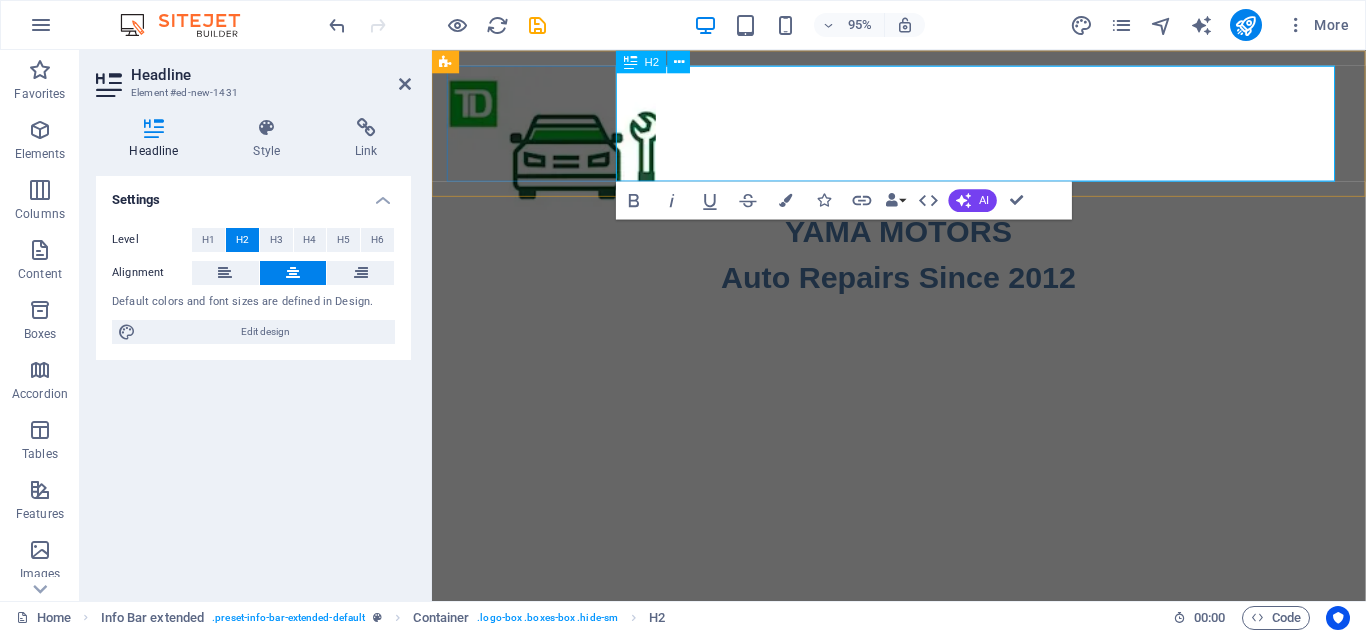 drag, startPoint x: 1036, startPoint y: 139, endPoint x: 1016, endPoint y: 95, distance: 48.332184 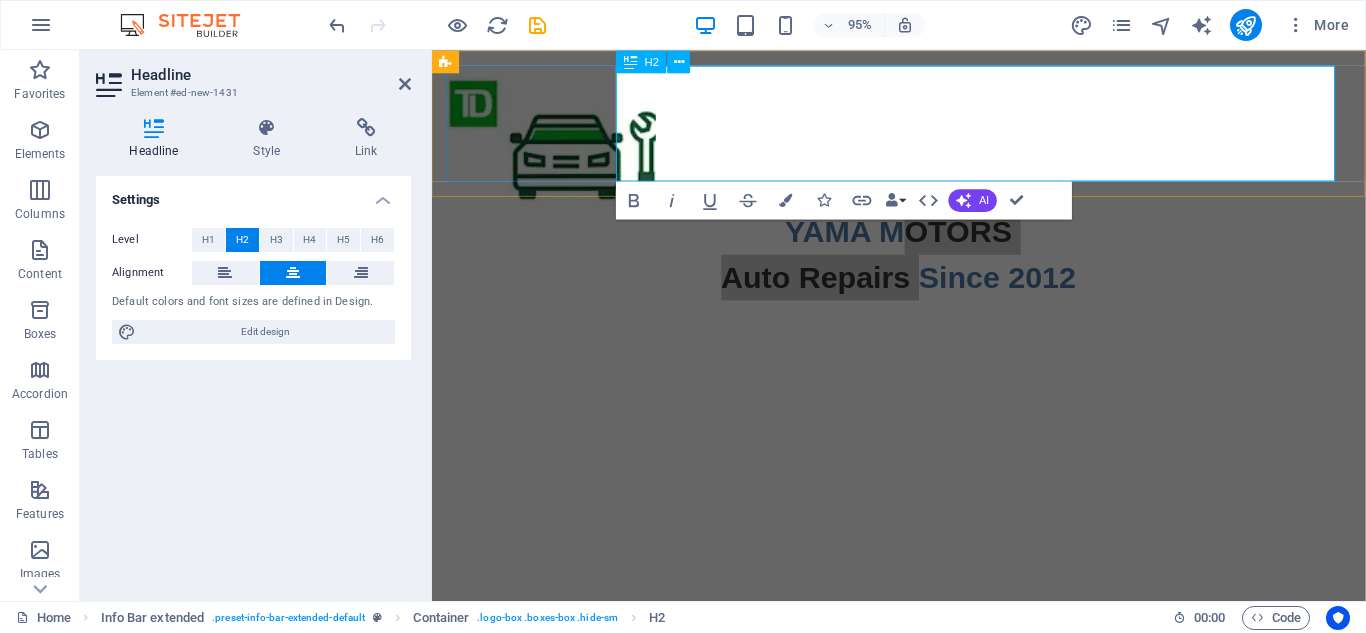 click on "95% More" at bounding box center (841, 25) 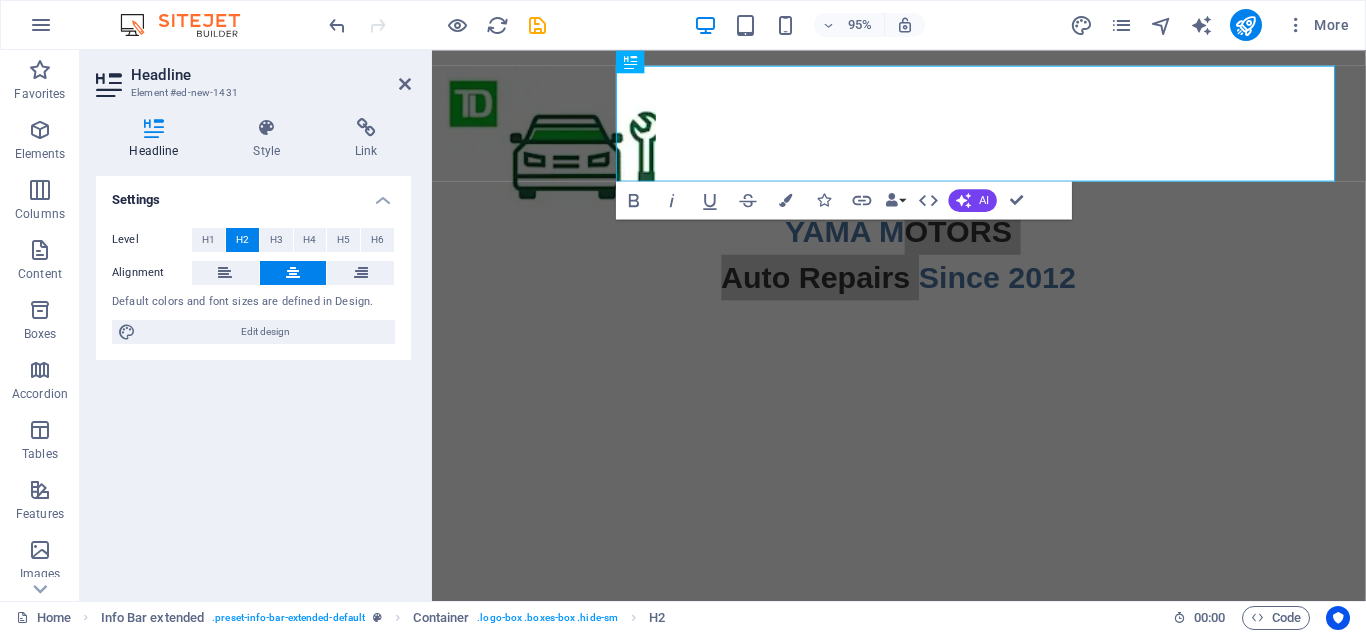 click on "95% More" at bounding box center (841, 25) 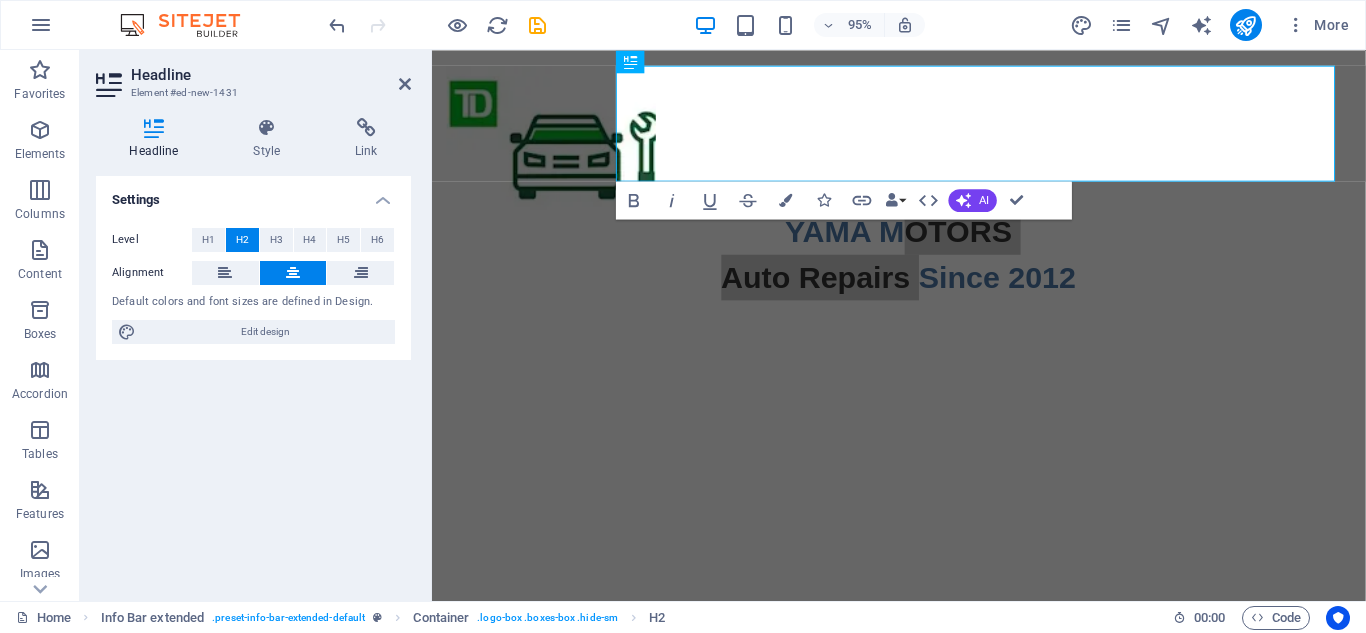 click on "95% More" at bounding box center (841, 25) 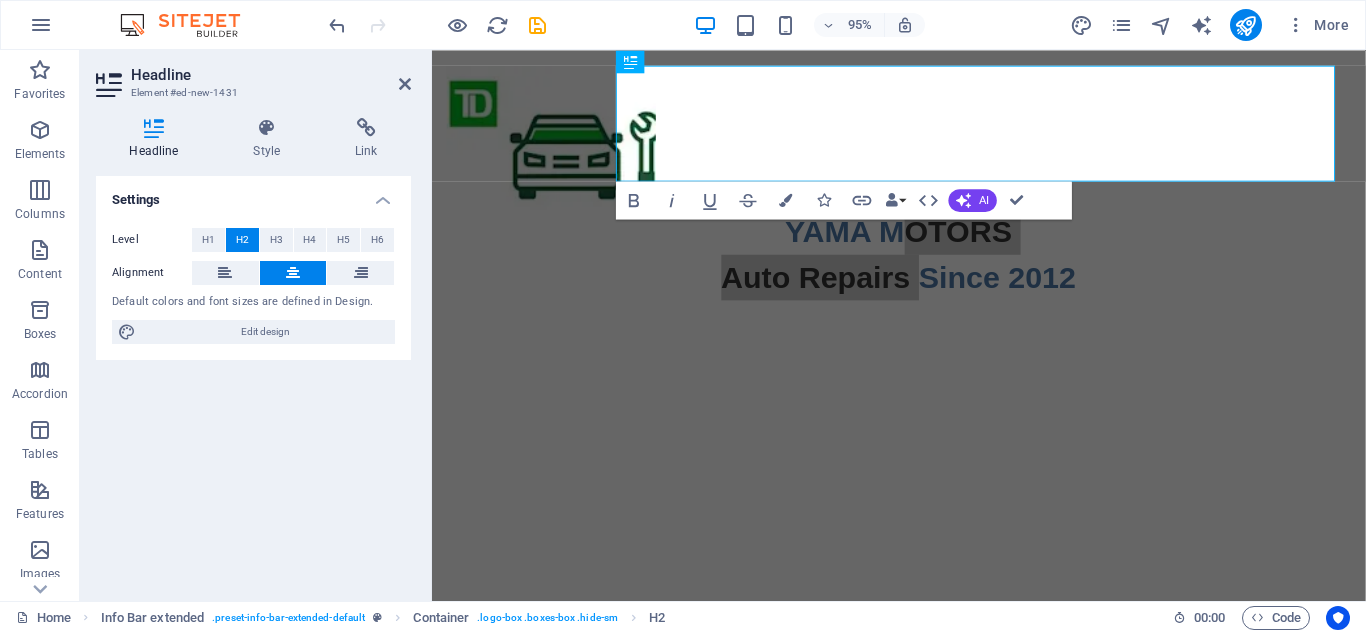 click on "Settings Level H1 H2 H3 H4 H5 H6 Alignment Default colors and font sizes are defined in Design. Edit design" at bounding box center (253, 380) 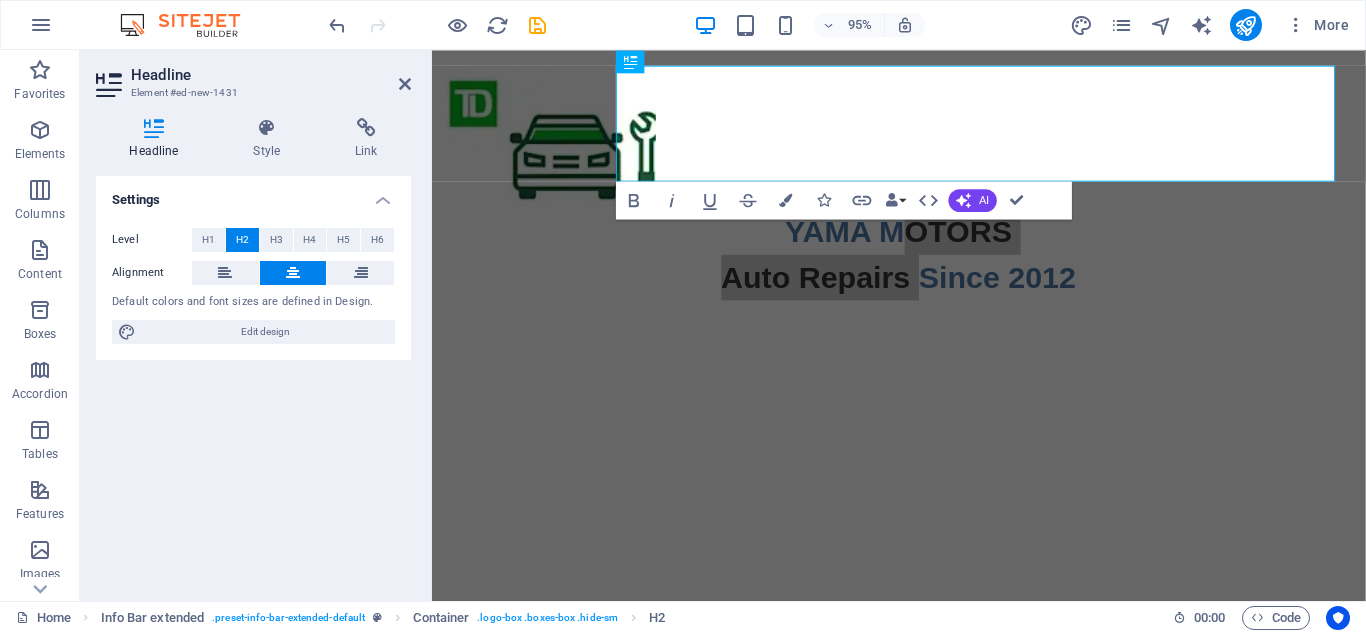 click on "Settings Level H1 H2 H3 H4 H5 H6 Alignment Default colors and font sizes are defined in Design. Edit design" at bounding box center (253, 380) 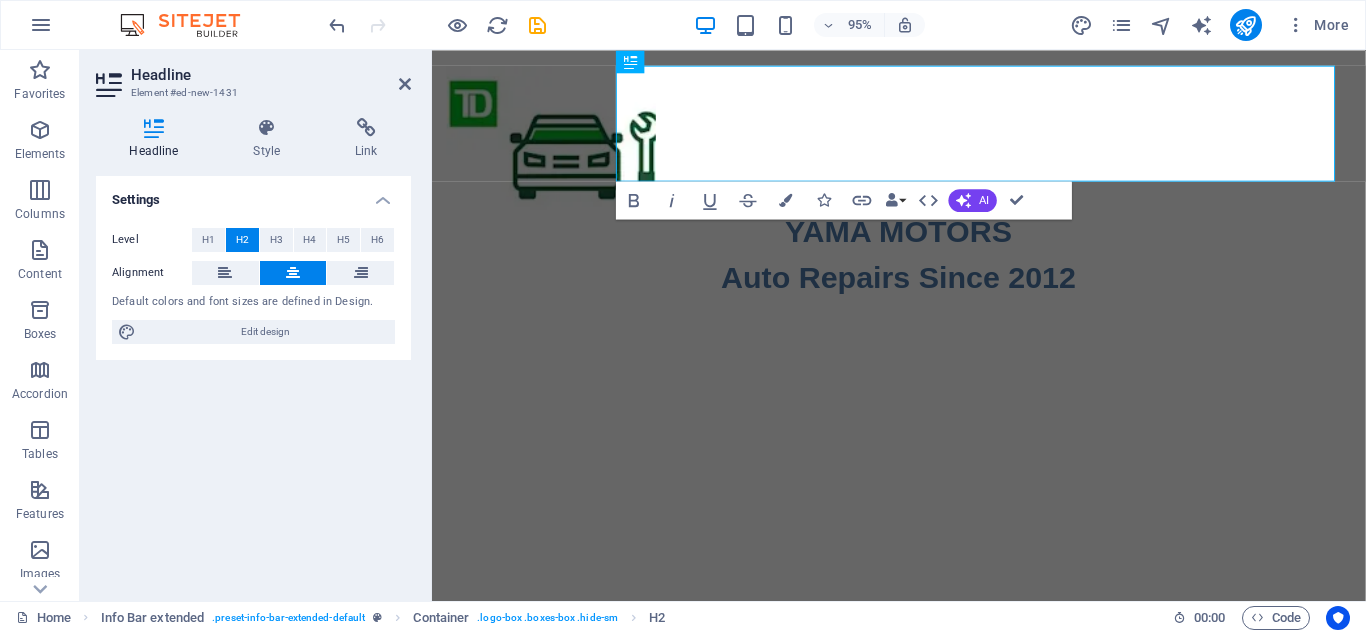 click on "Skip to main content
YAMA MOTORS Auto Repairs Since 2012‌ Auto Repairs Since 2012" at bounding box center (923, 193) 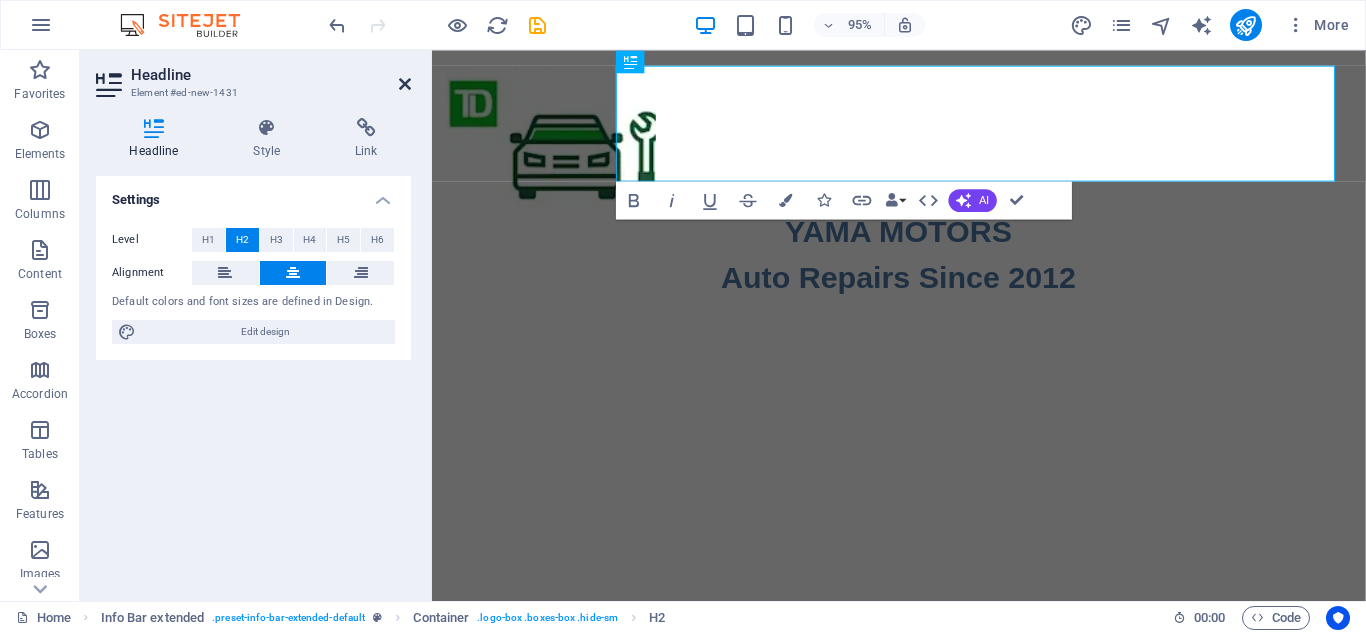 click at bounding box center [405, 84] 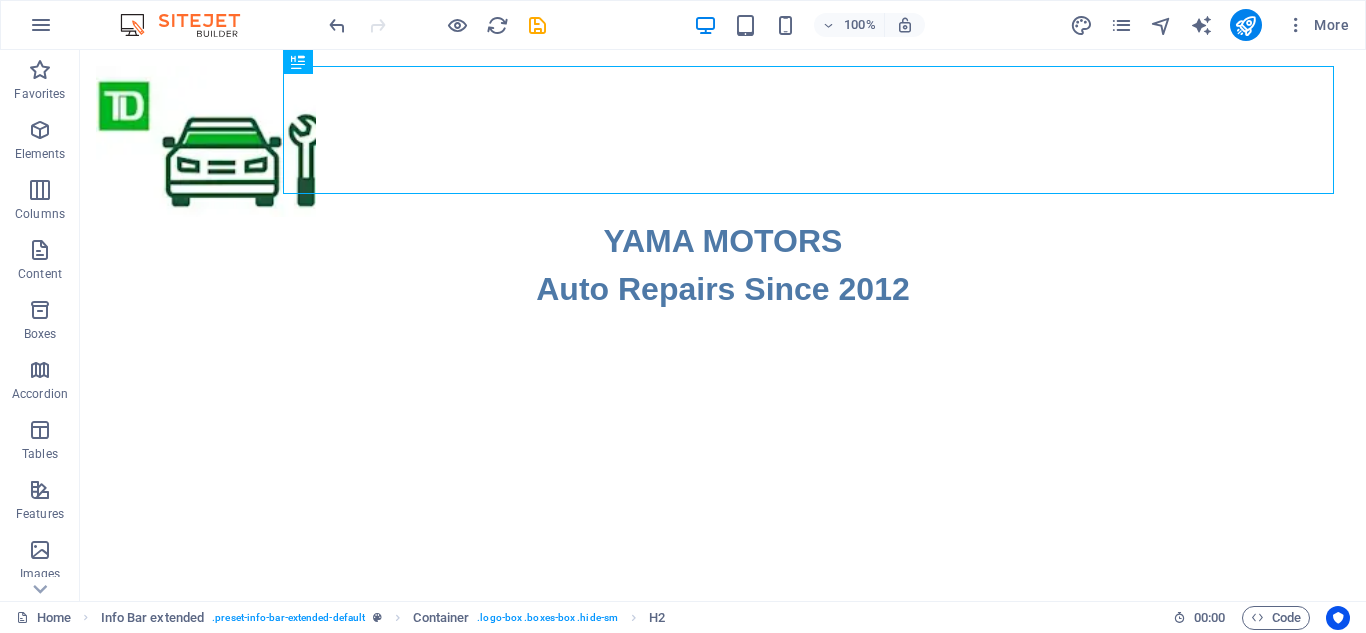 click on "Skip to main content
YAMA MOTORS Auto Repairs Since 2012" at bounding box center (723, 193) 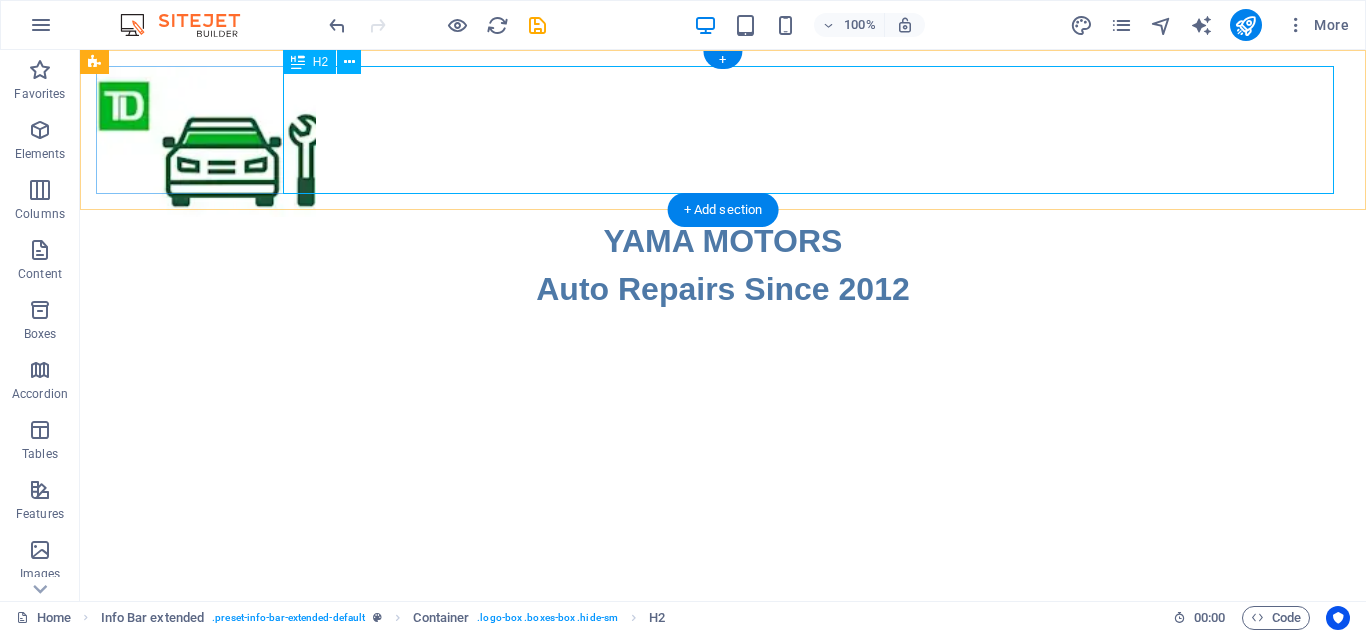 click on "YAMA MOTORS Auto Repairs Since 2012" at bounding box center (723, 265) 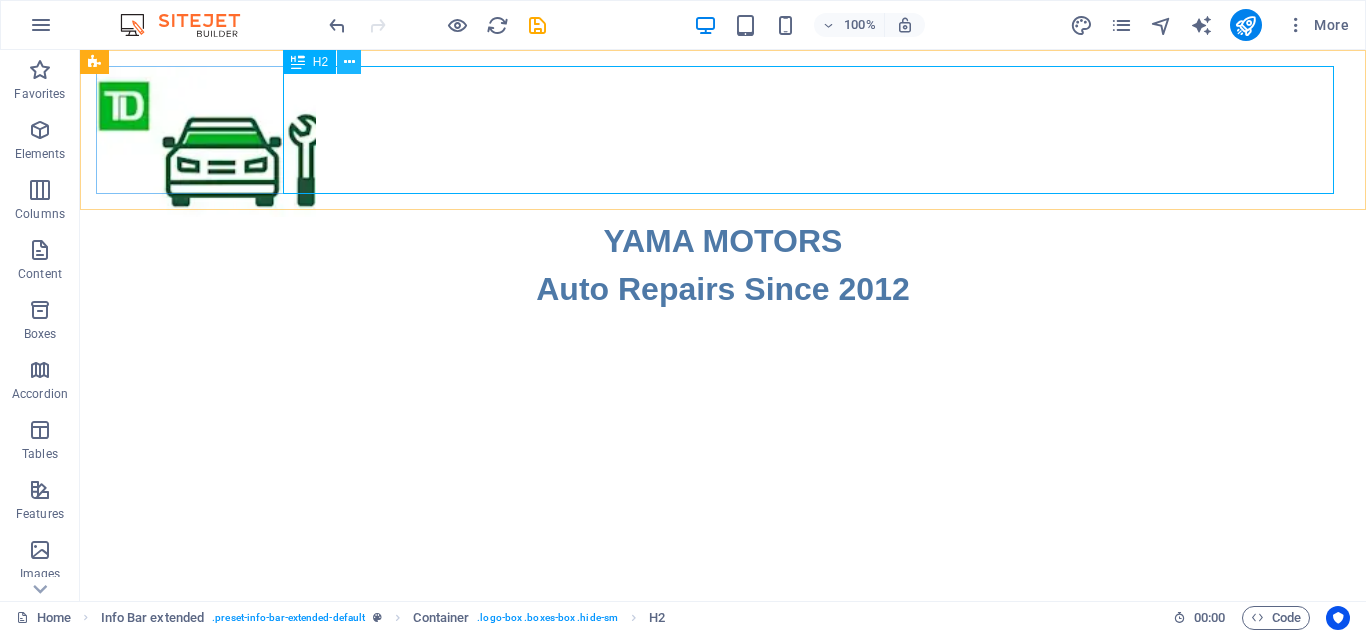 click at bounding box center (349, 62) 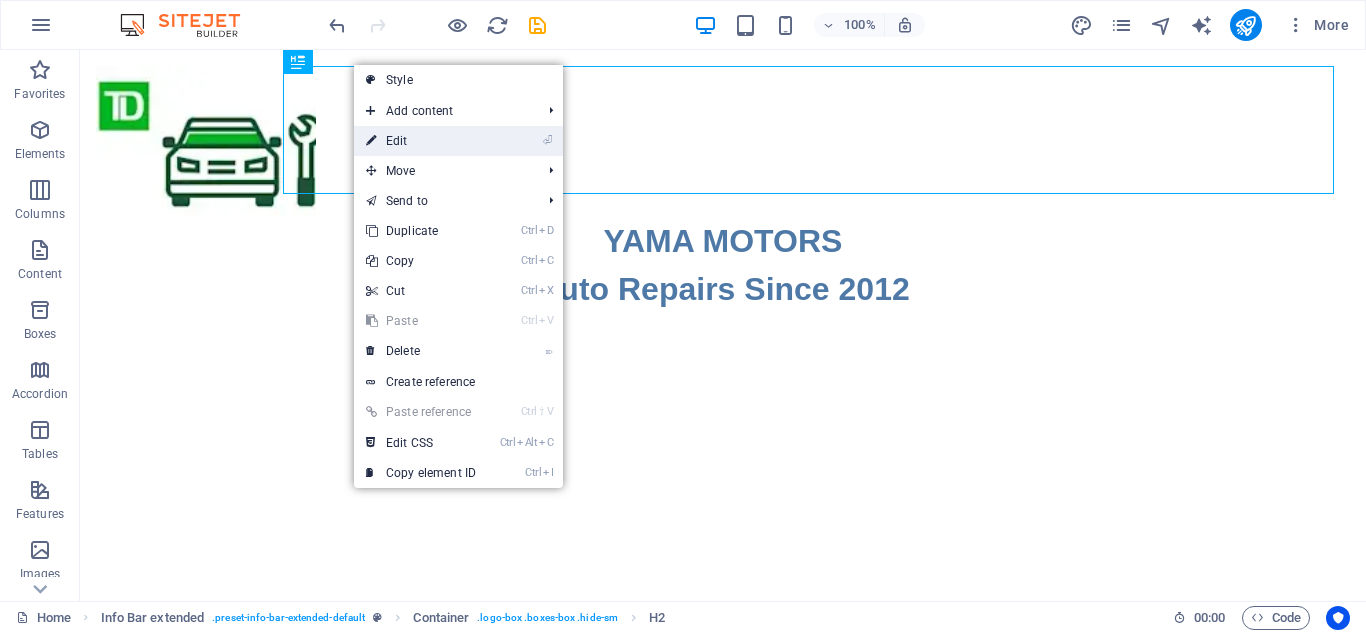 click on "⏎  Edit" at bounding box center (421, 141) 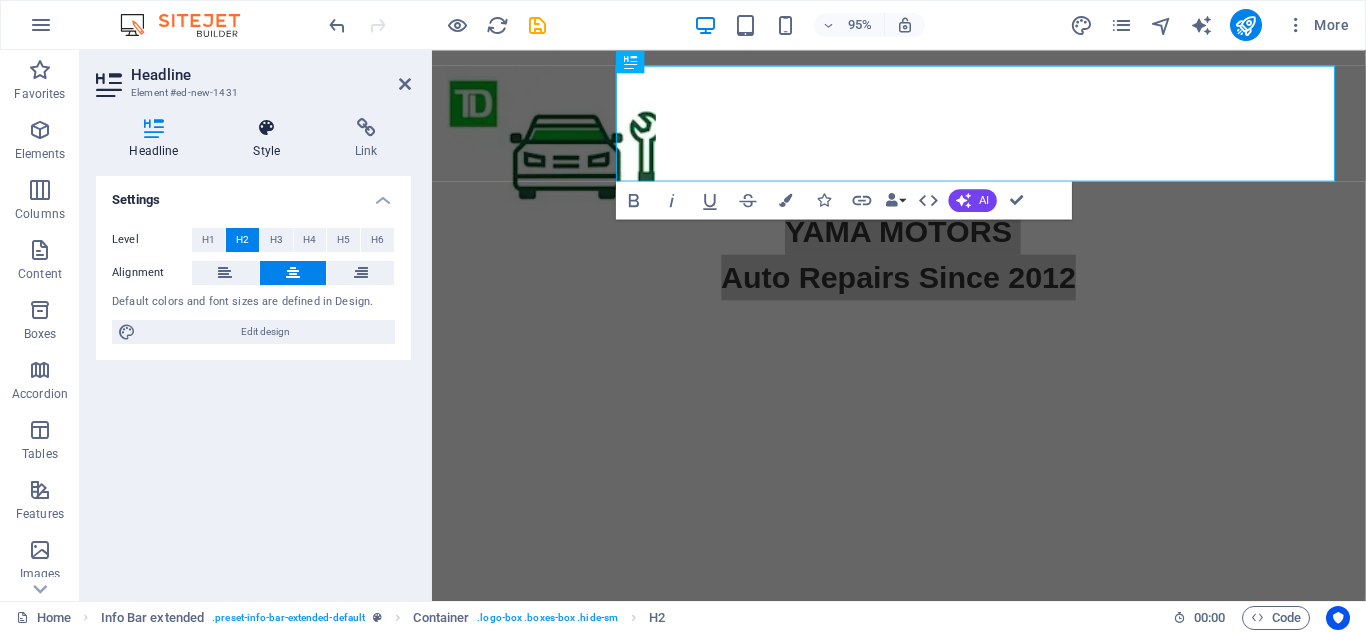 click on "Style" at bounding box center (271, 139) 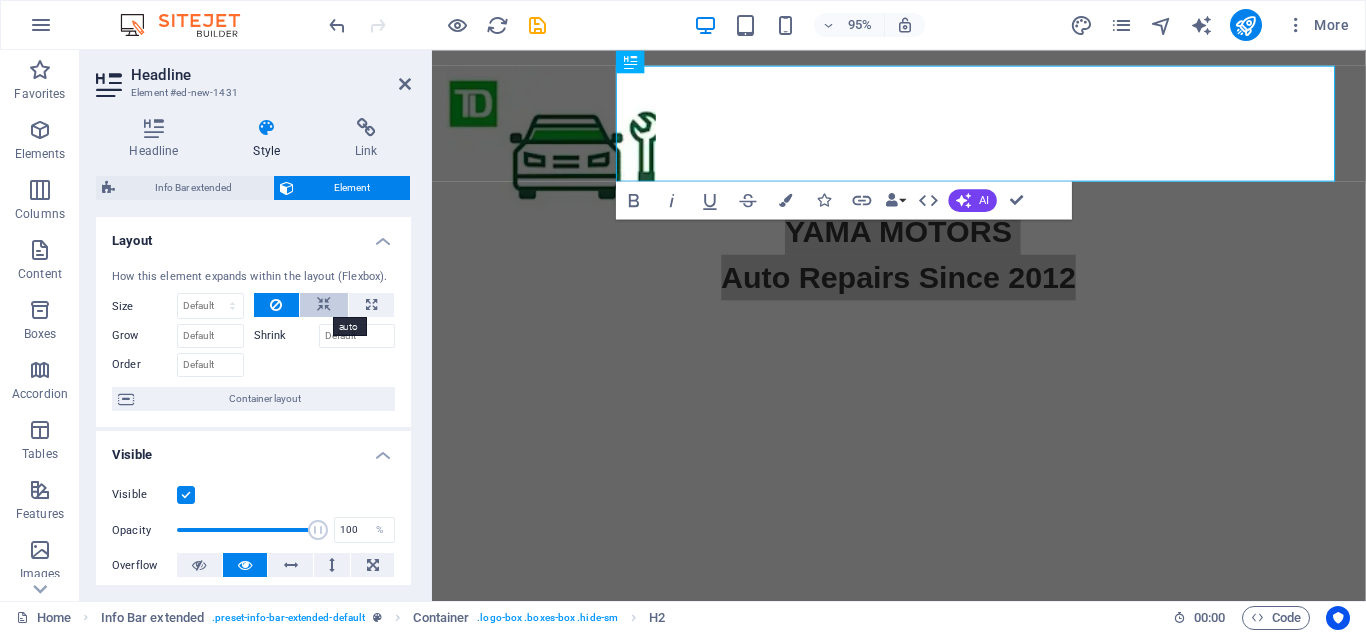 click at bounding box center [324, 305] 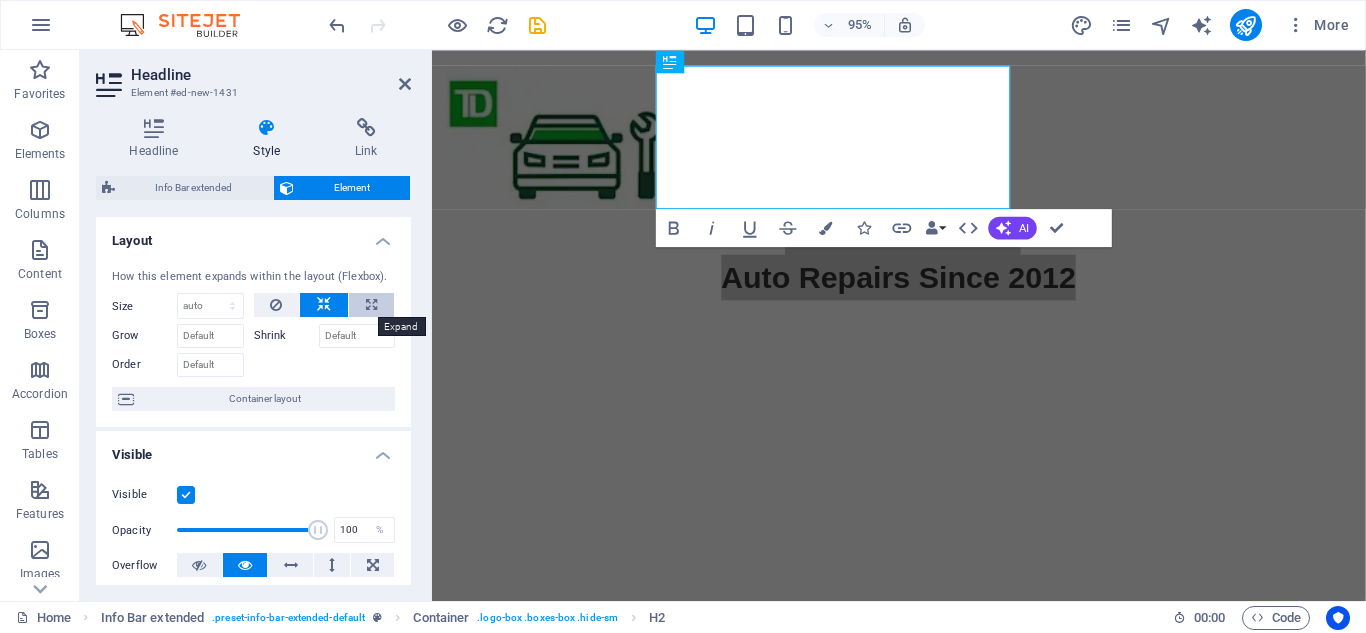 click at bounding box center (371, 305) 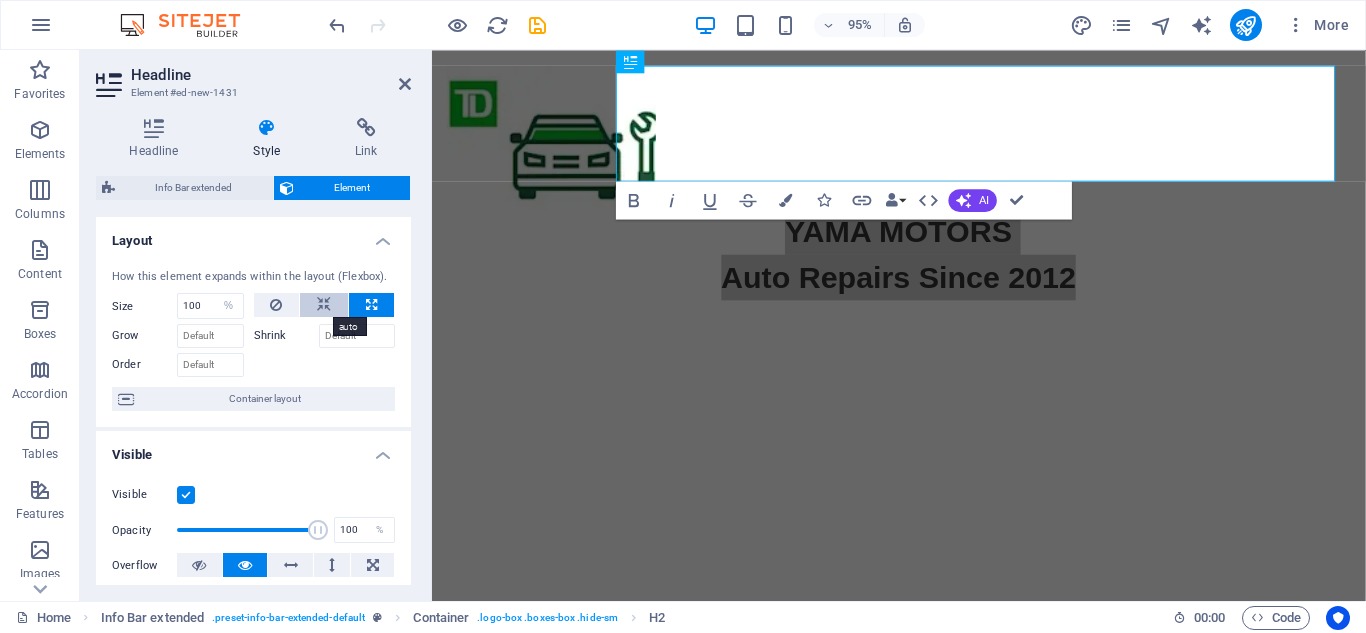 click at bounding box center [324, 305] 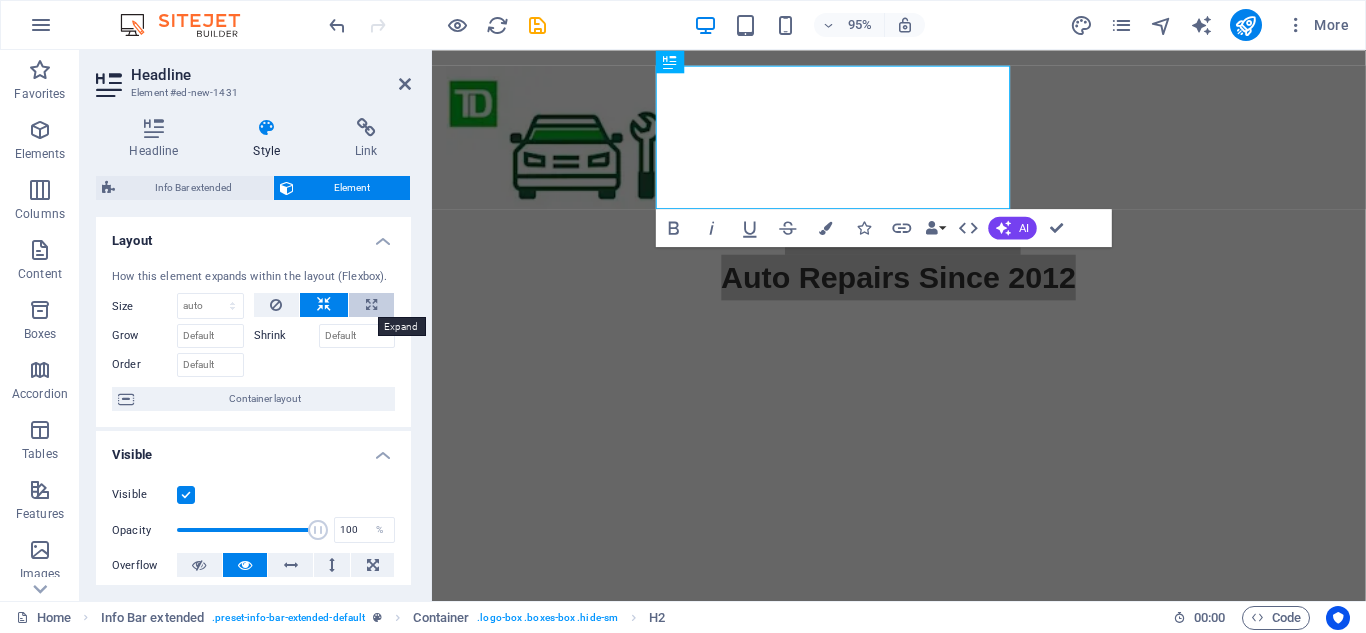 click at bounding box center [371, 305] 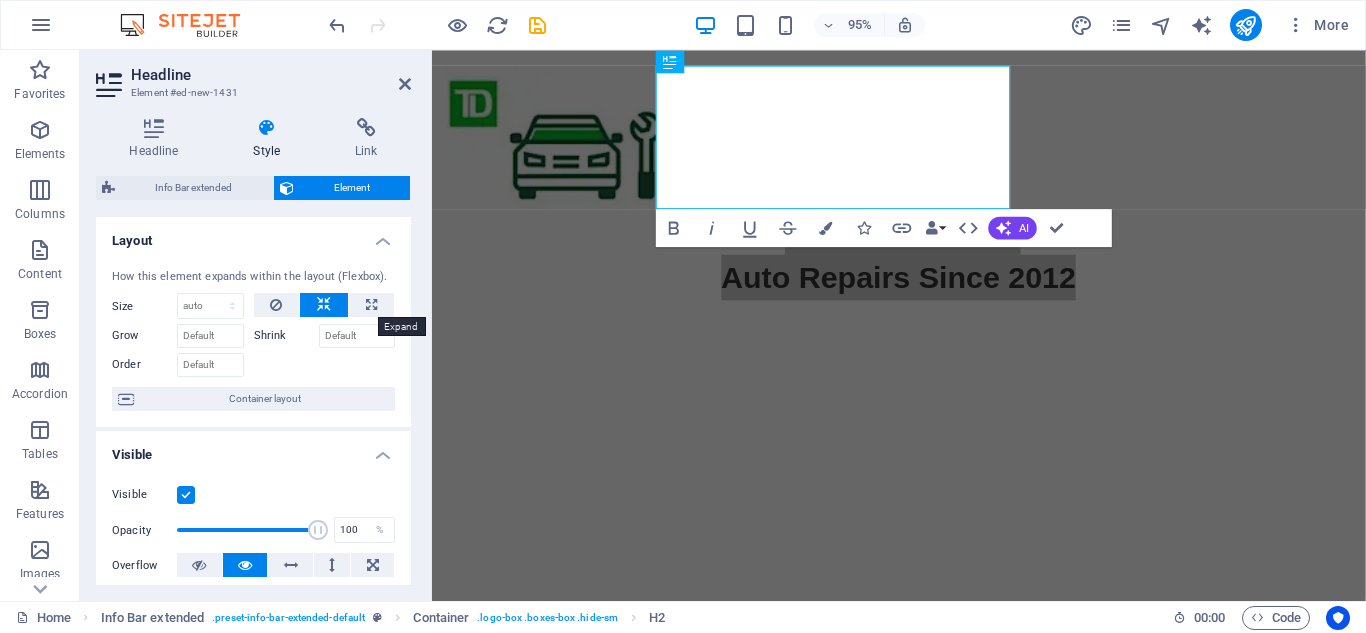 type on "100" 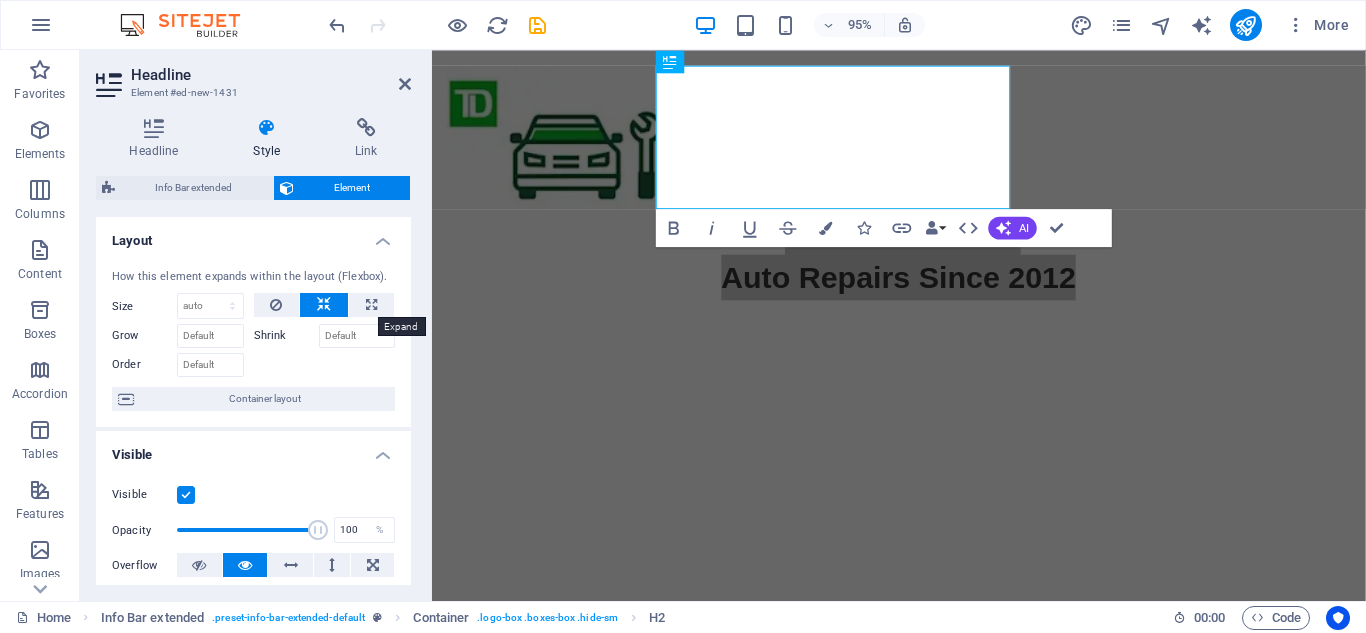 select on "%" 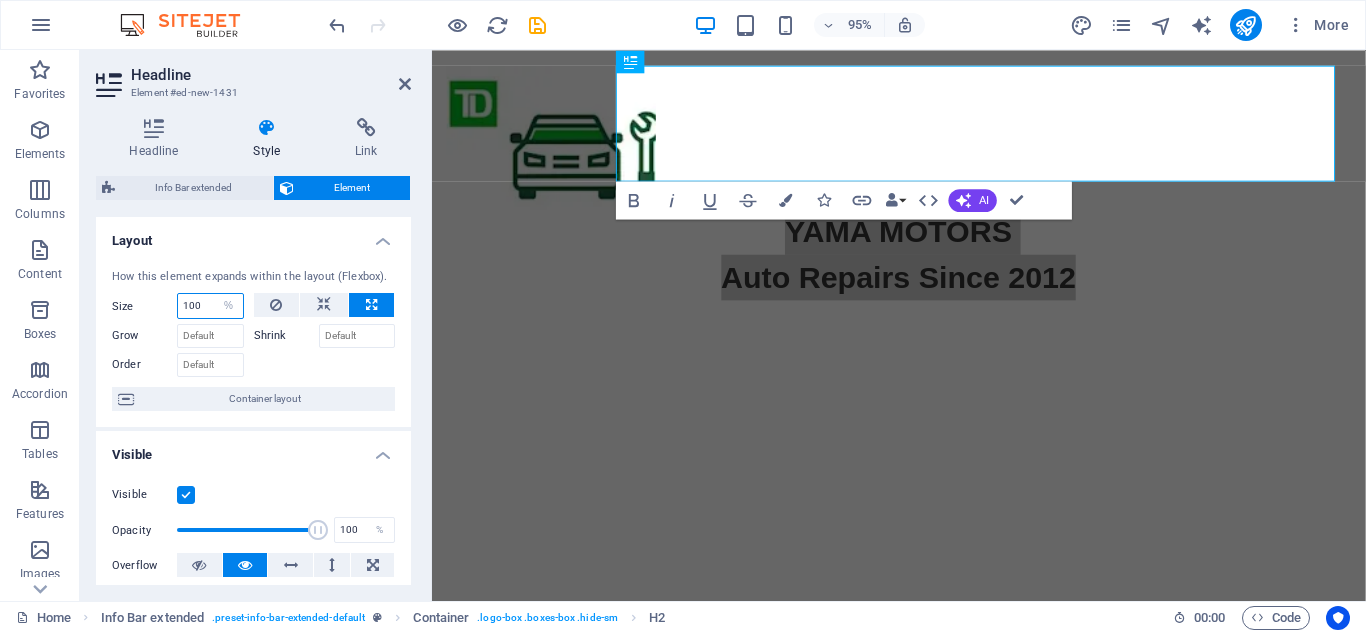 drag, startPoint x: 195, startPoint y: 304, endPoint x: 179, endPoint y: 307, distance: 16.27882 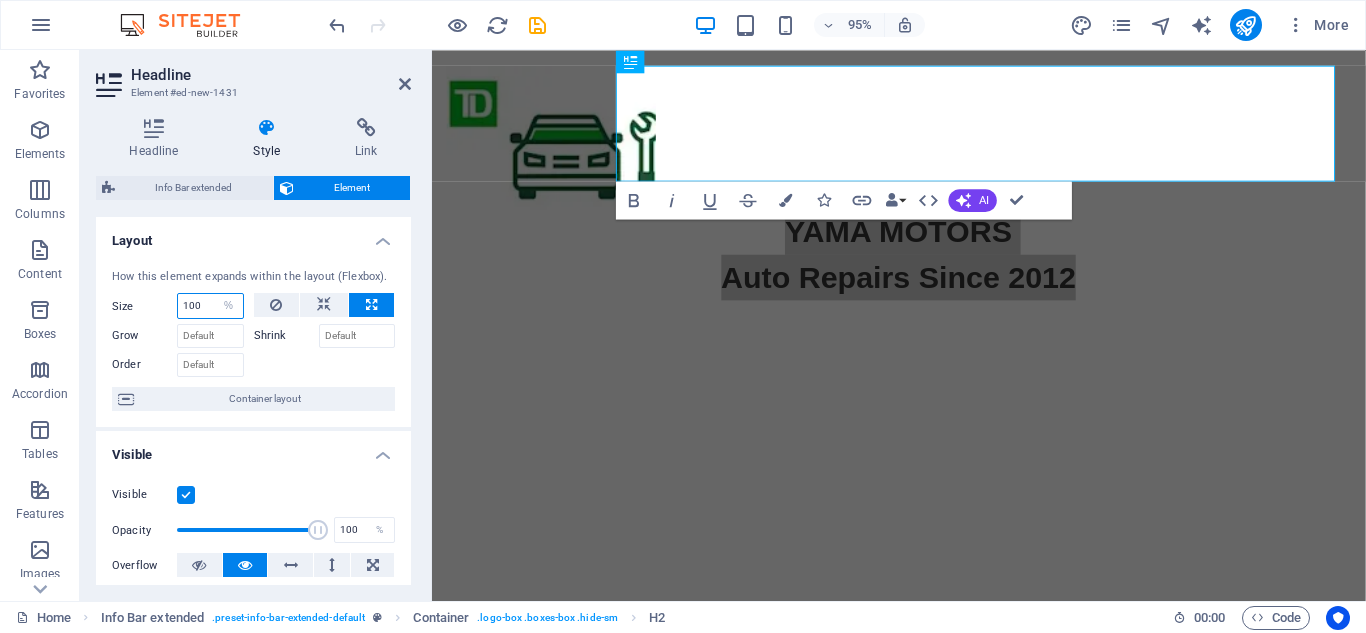 click on "100" at bounding box center [210, 306] 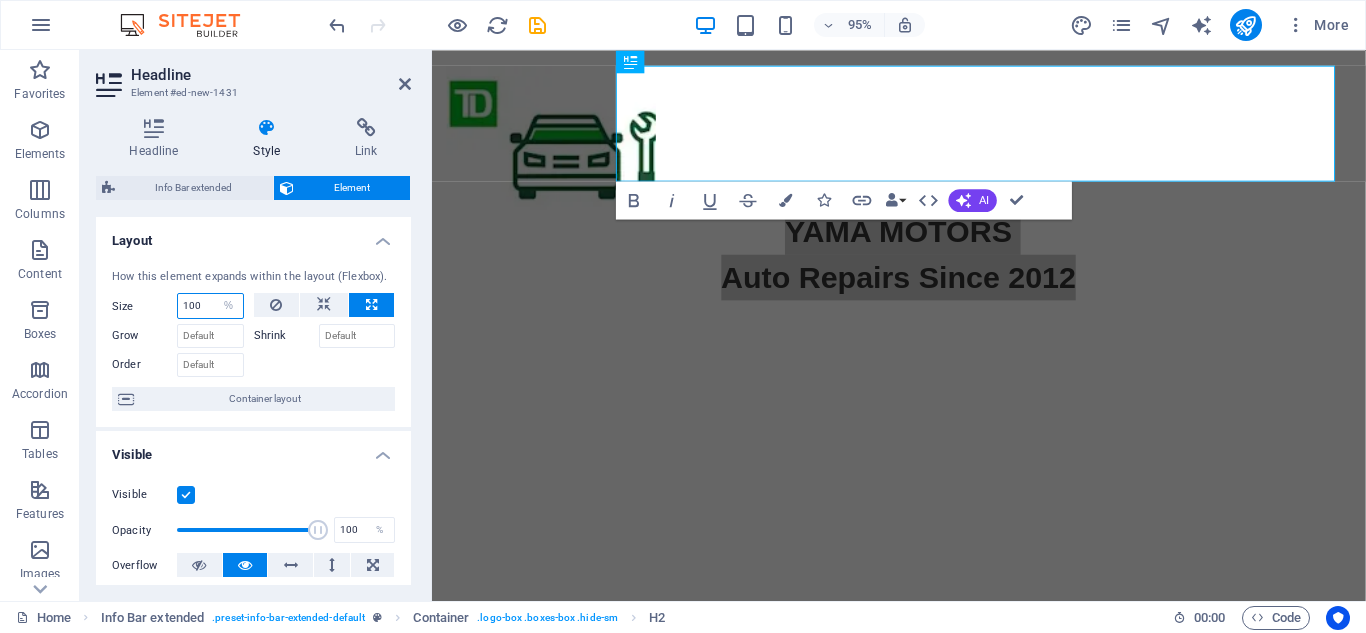 drag, startPoint x: 204, startPoint y: 300, endPoint x: 175, endPoint y: 306, distance: 29.614185 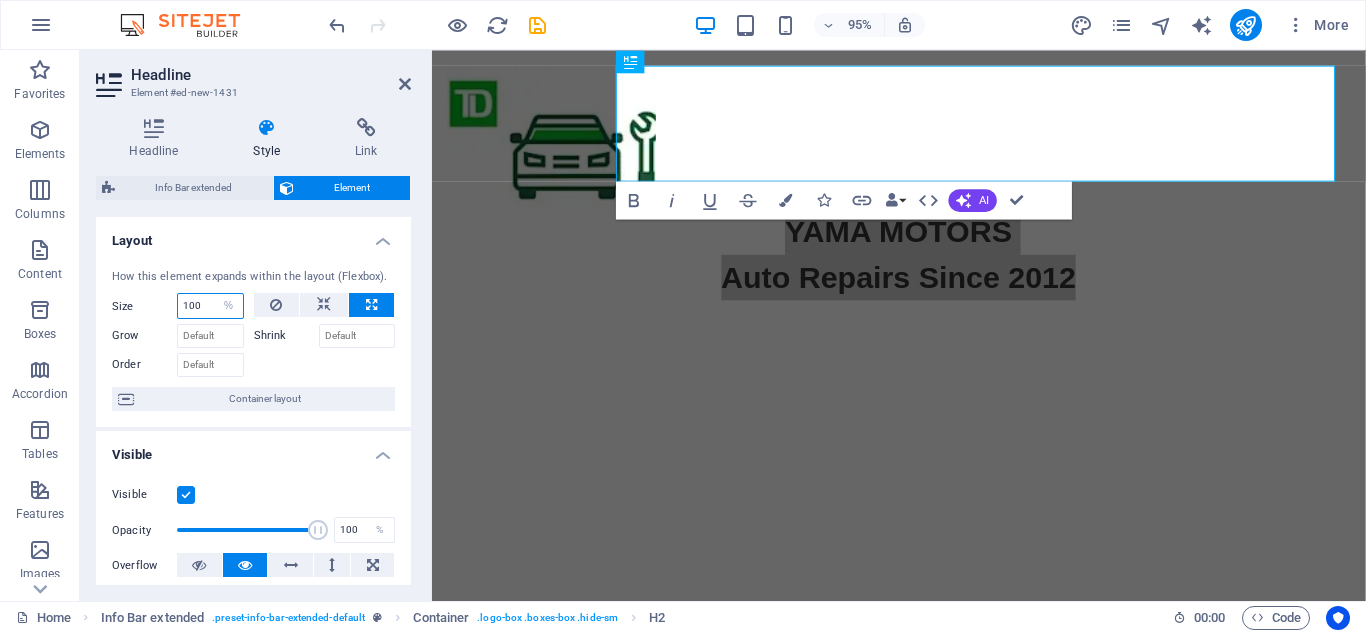 click on "Size 100 Default auto px % 1/1 1/2 1/3 1/4 1/5 1/6 1/7 1/8 1/9 1/10" at bounding box center (178, 306) 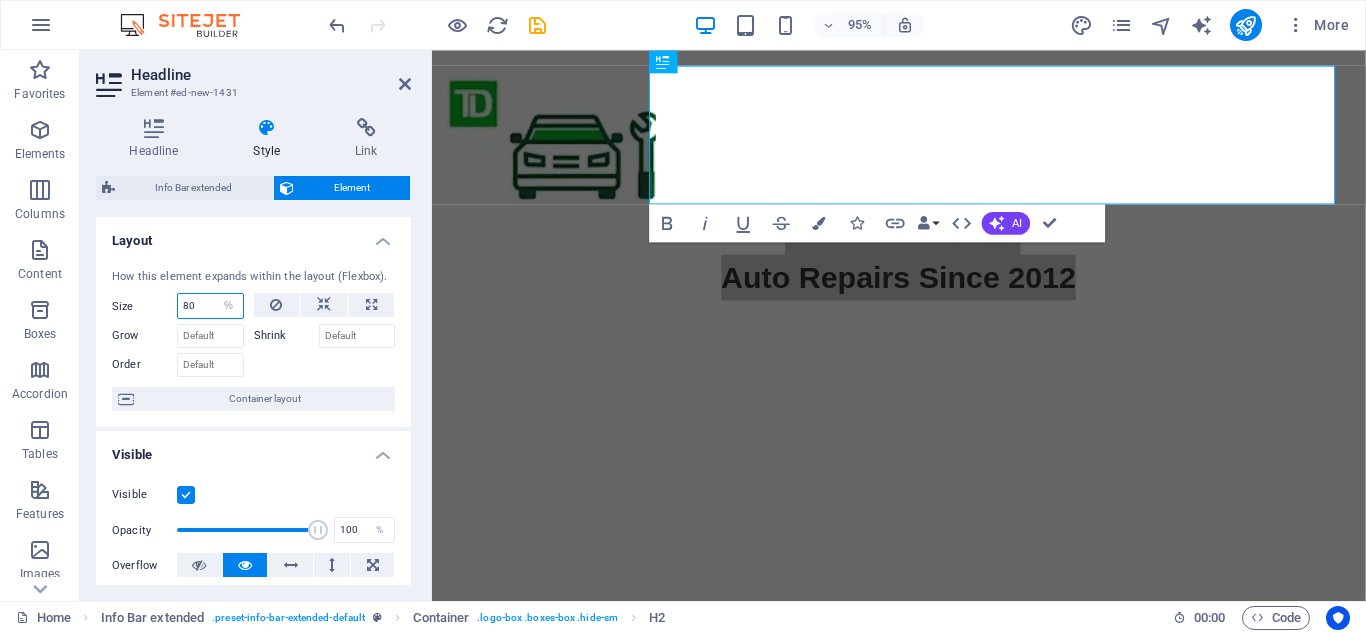 drag, startPoint x: 197, startPoint y: 301, endPoint x: 159, endPoint y: 310, distance: 39.051247 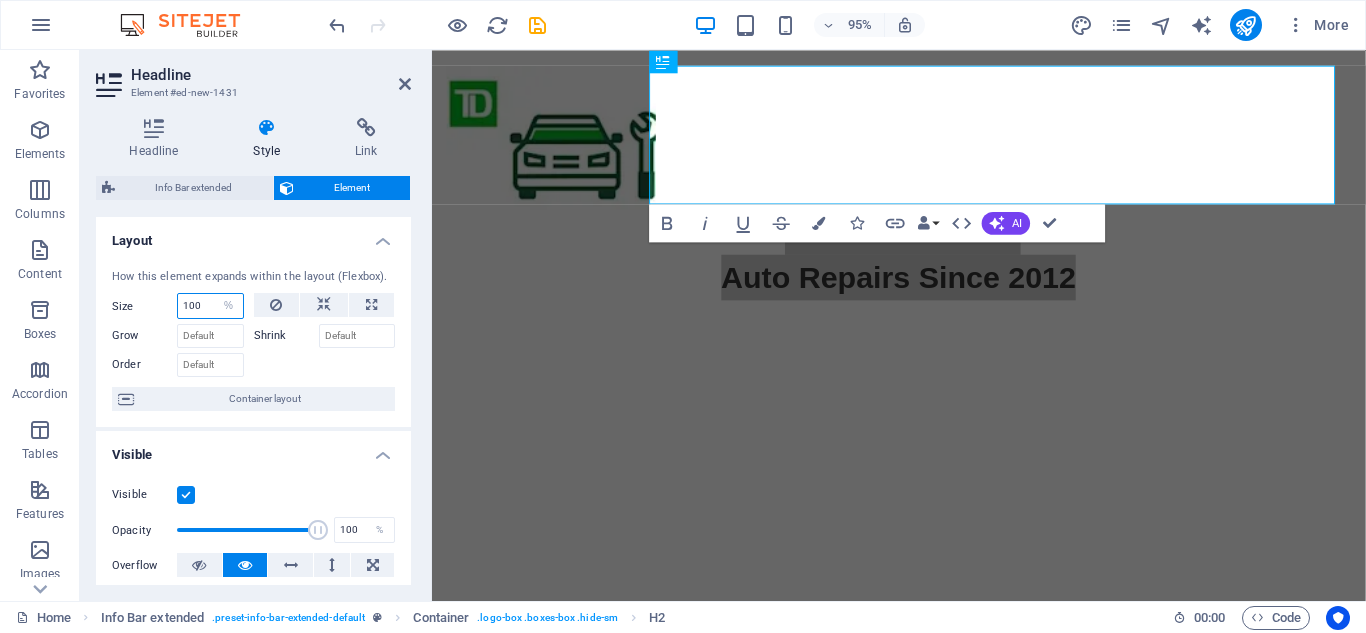 type on "100" 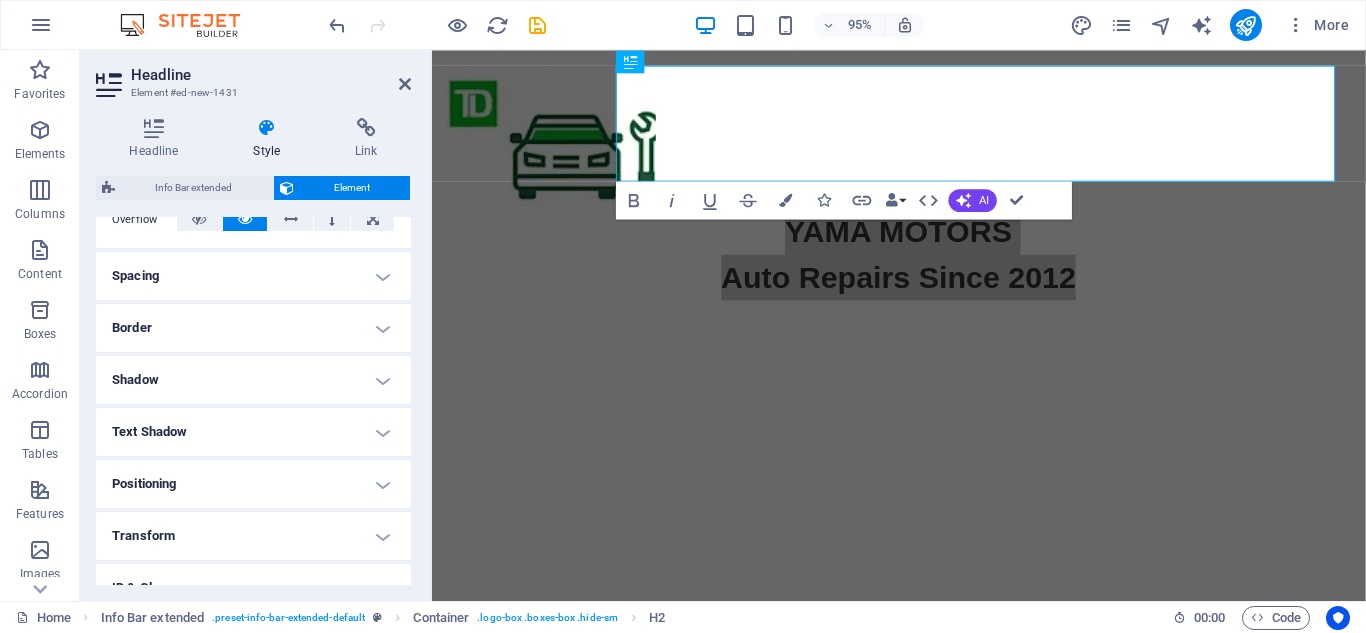 scroll, scrollTop: 335, scrollLeft: 0, axis: vertical 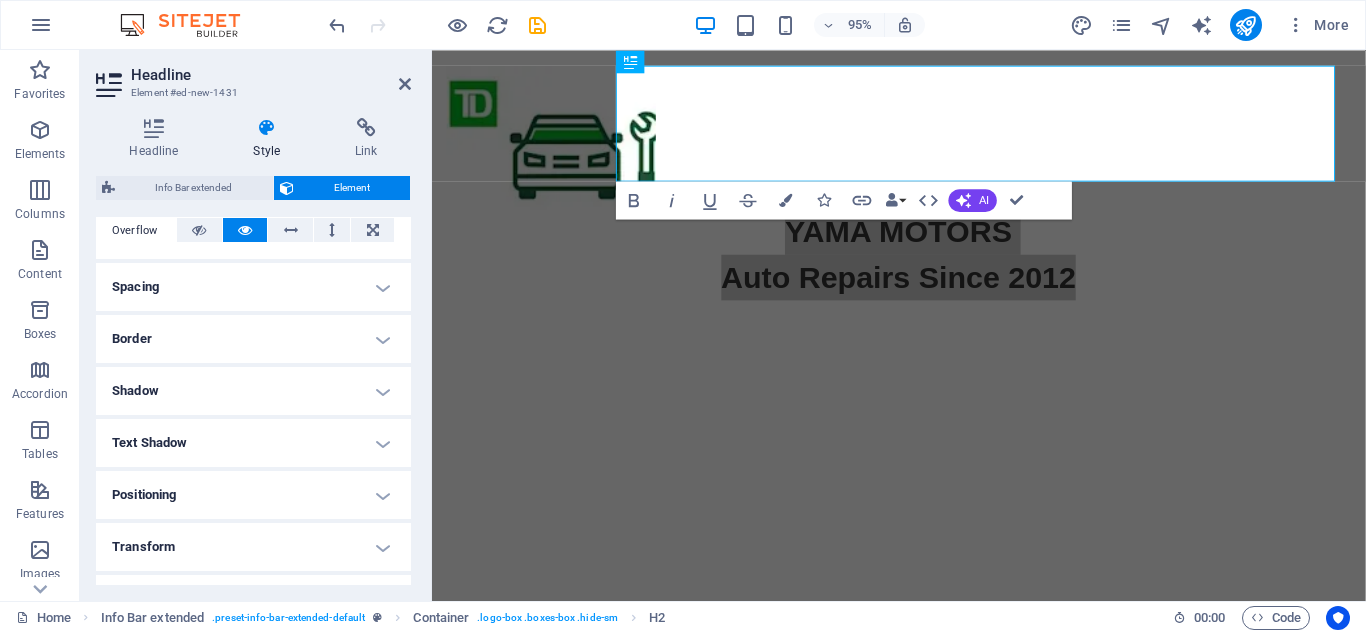 click on "Positioning" at bounding box center (253, 495) 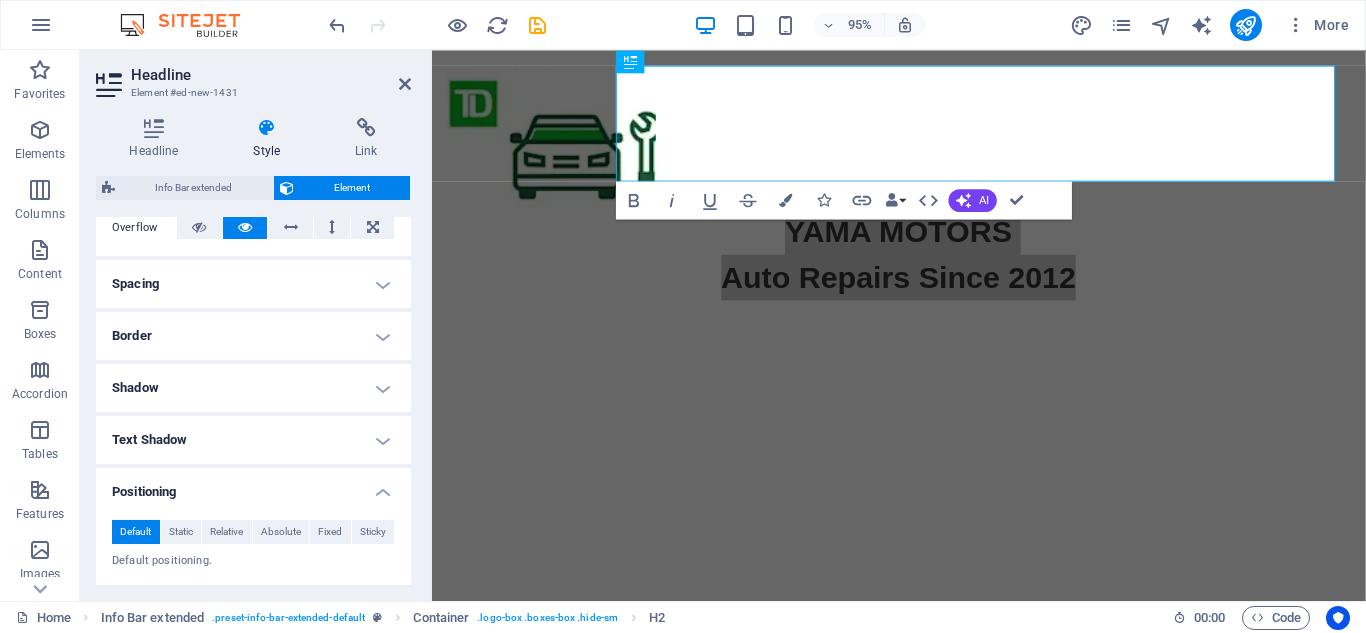 scroll, scrollTop: 313, scrollLeft: 0, axis: vertical 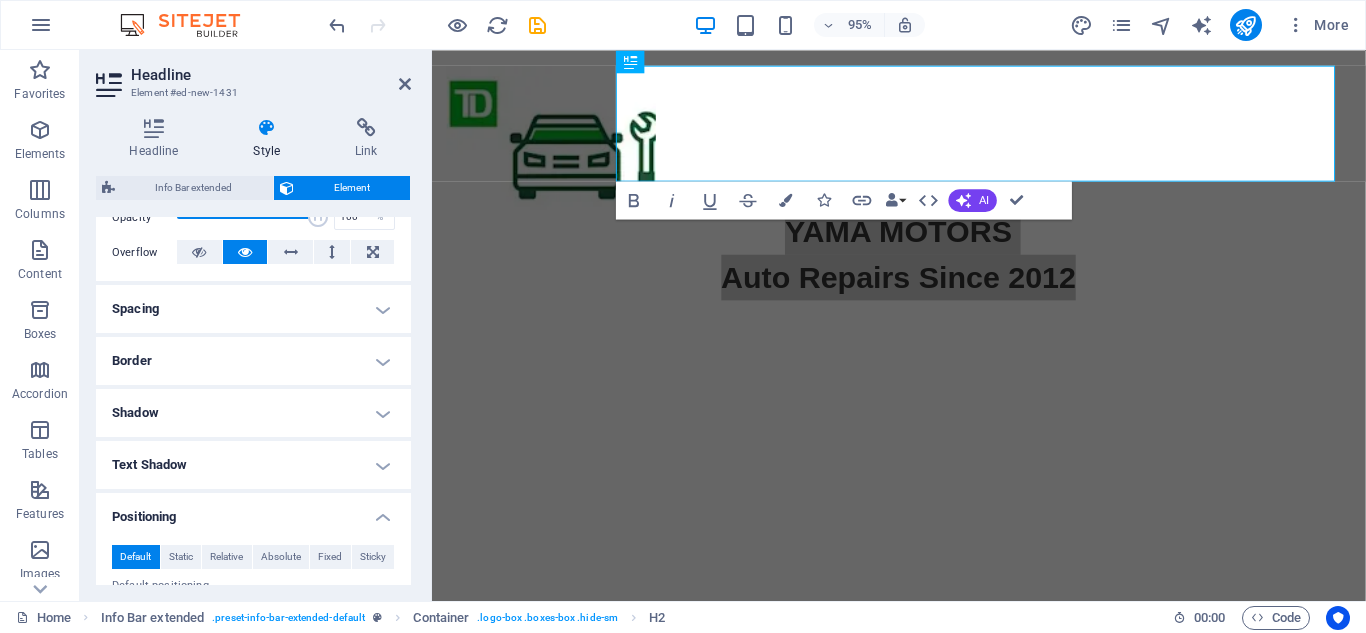 click on "Shadow" at bounding box center (253, 413) 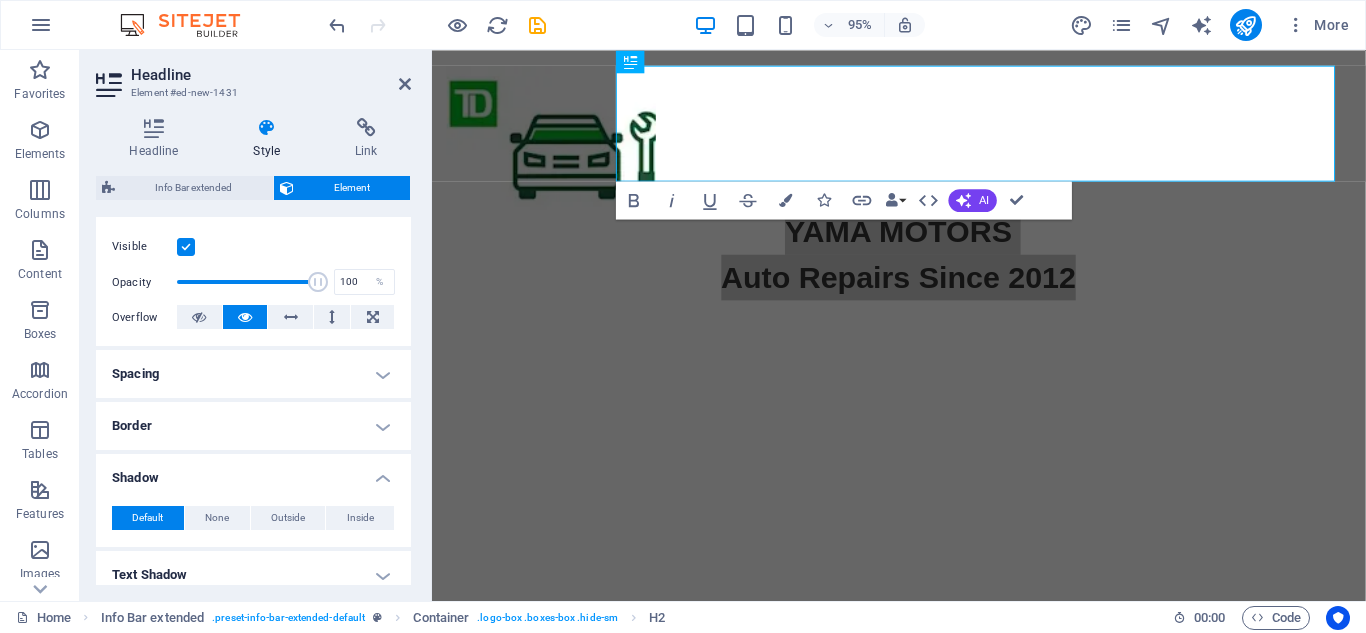 scroll, scrollTop: 247, scrollLeft: 0, axis: vertical 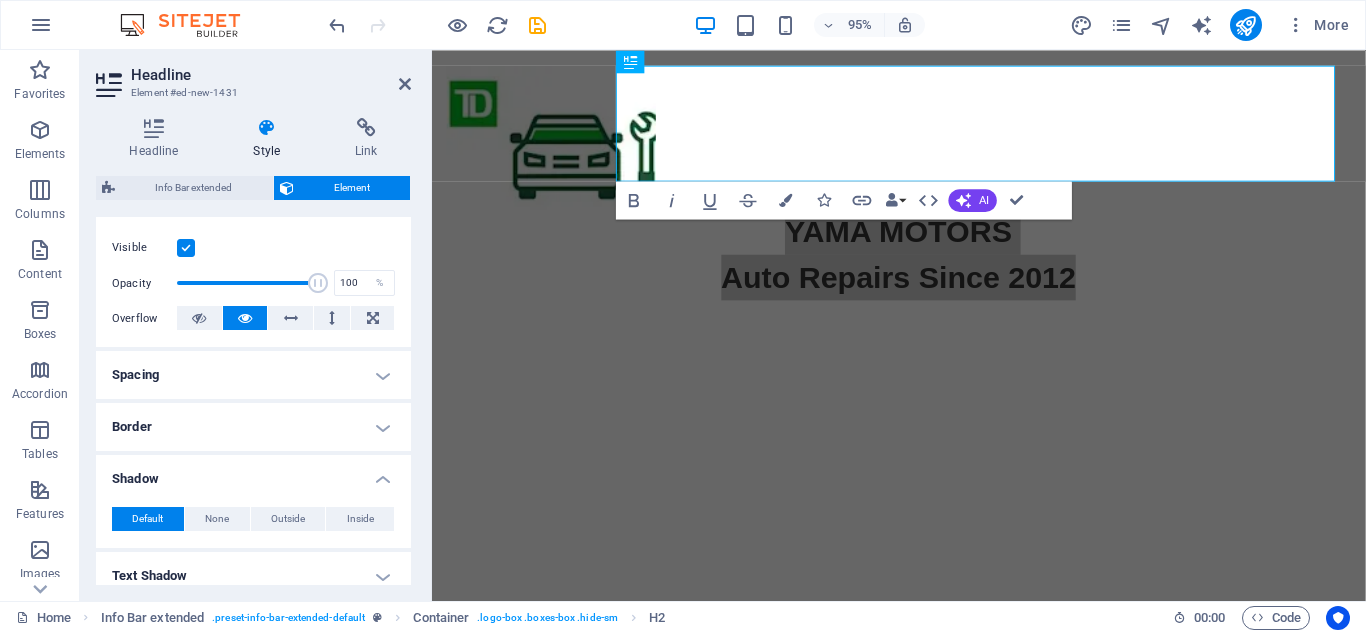 click on "Border" at bounding box center [253, 427] 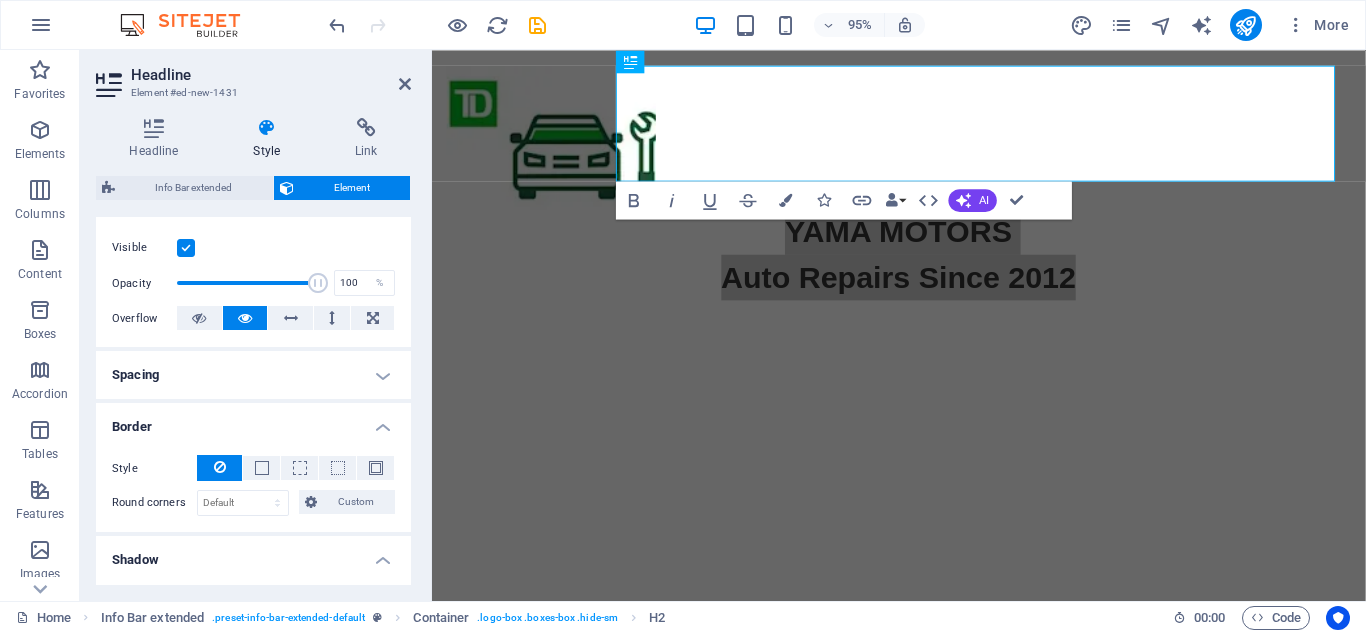 click on "Spacing" at bounding box center (253, 375) 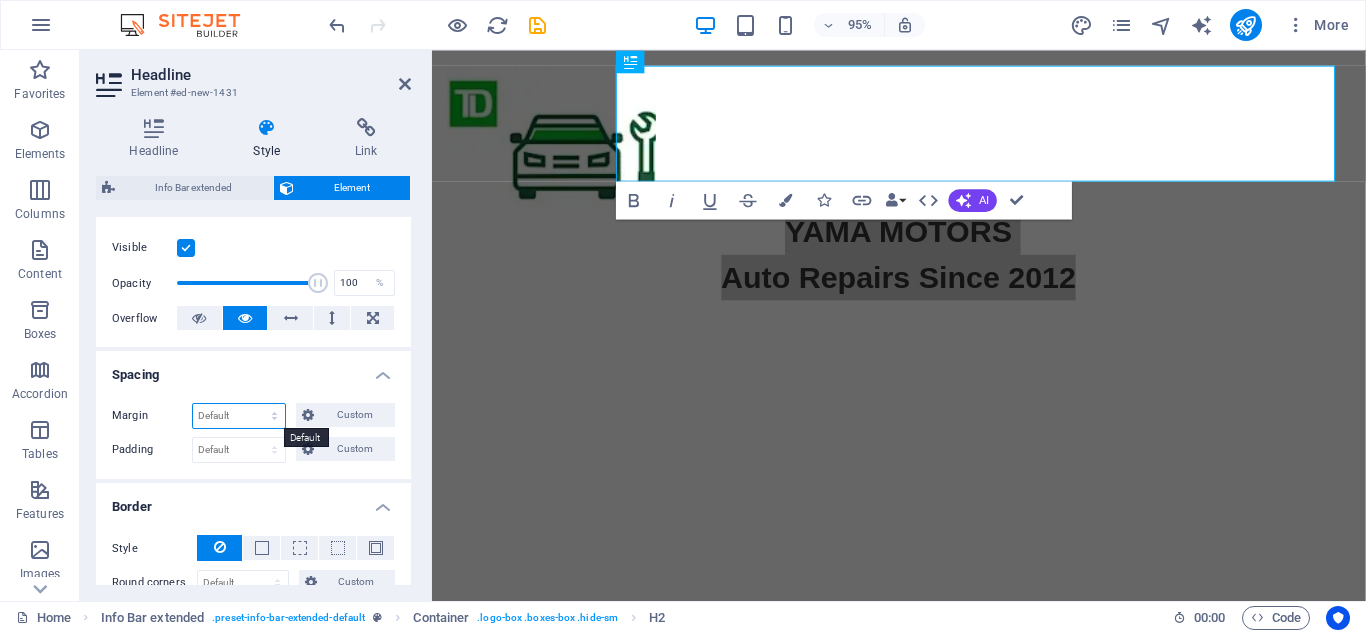 click on "Default auto px % rem vw vh Custom" at bounding box center [239, 416] 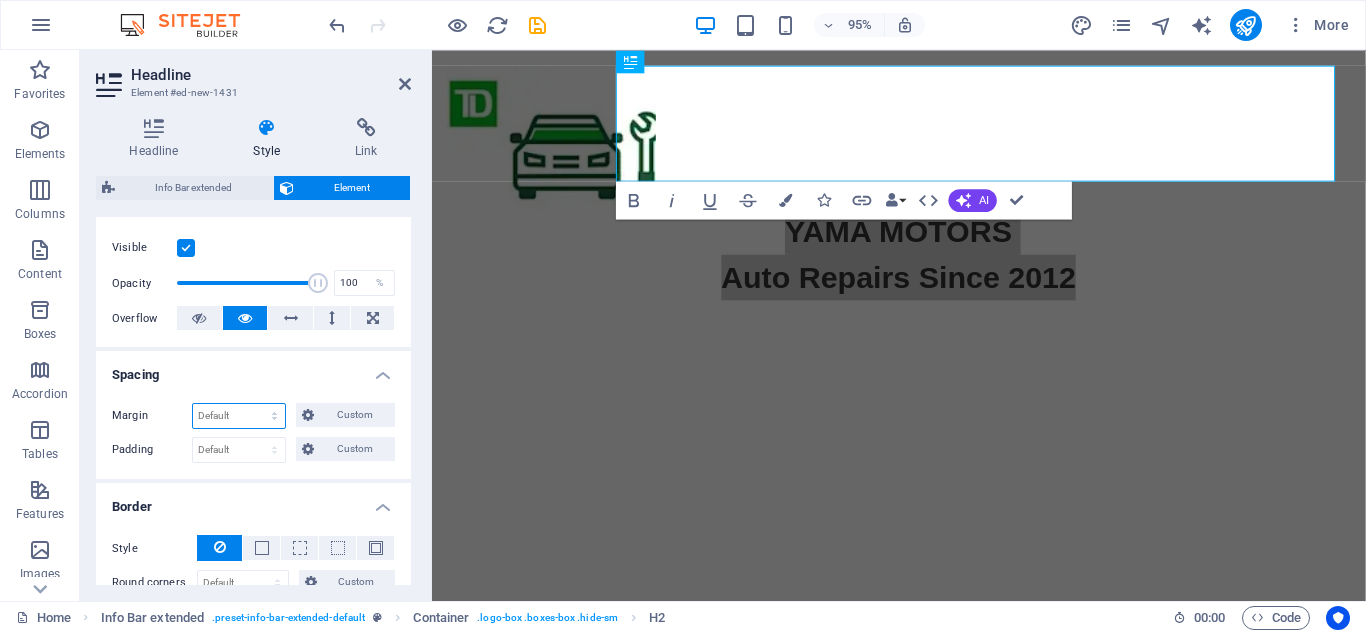 select on "px" 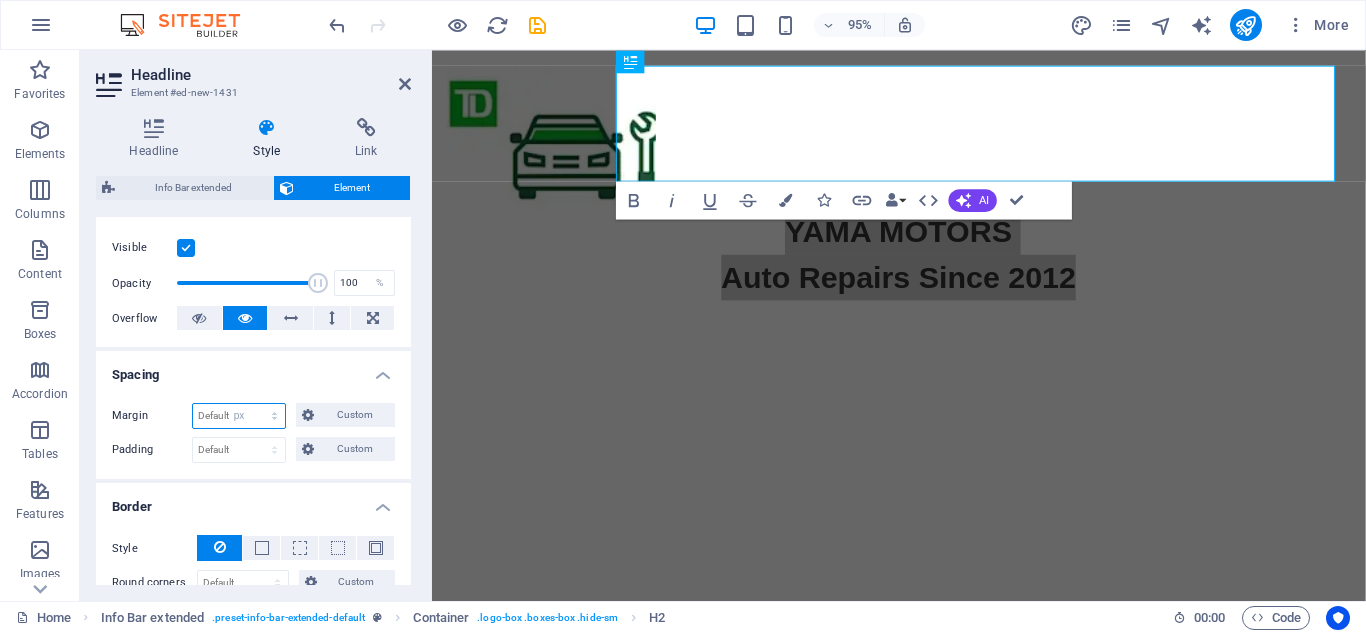 click on "Default auto px % rem vw vh Custom" at bounding box center [239, 416] 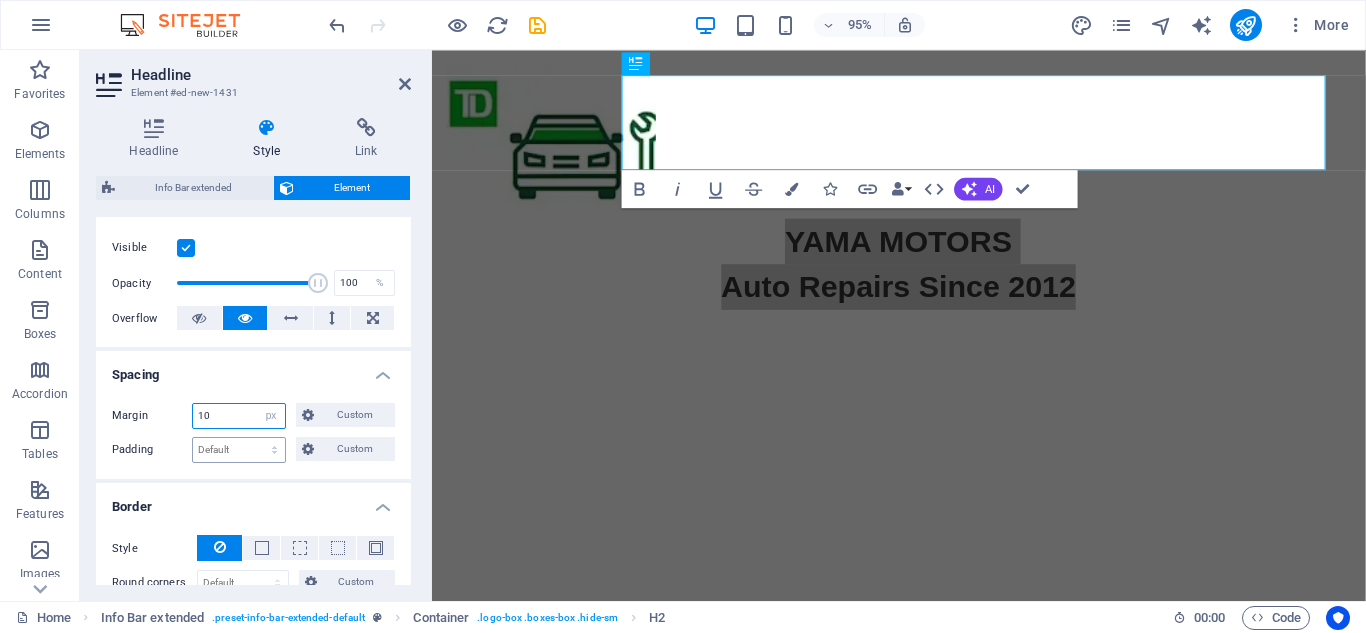 type on "10" 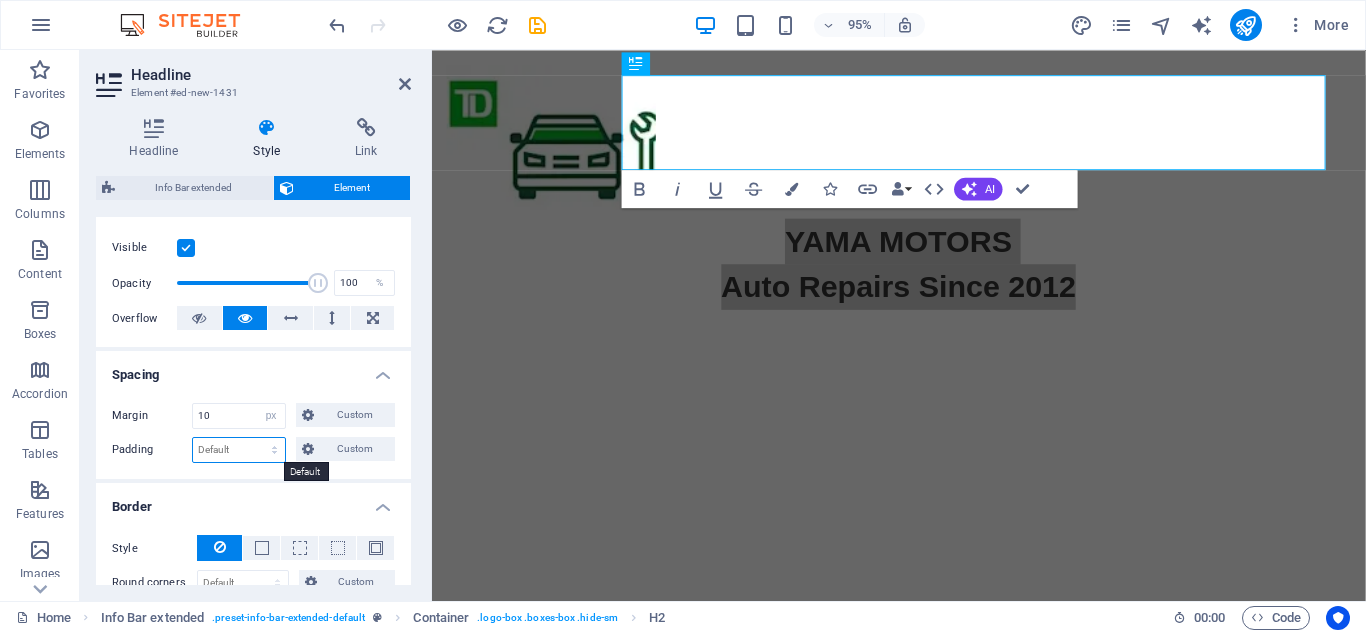 click on "Default px rem % vh vw Custom" at bounding box center [239, 450] 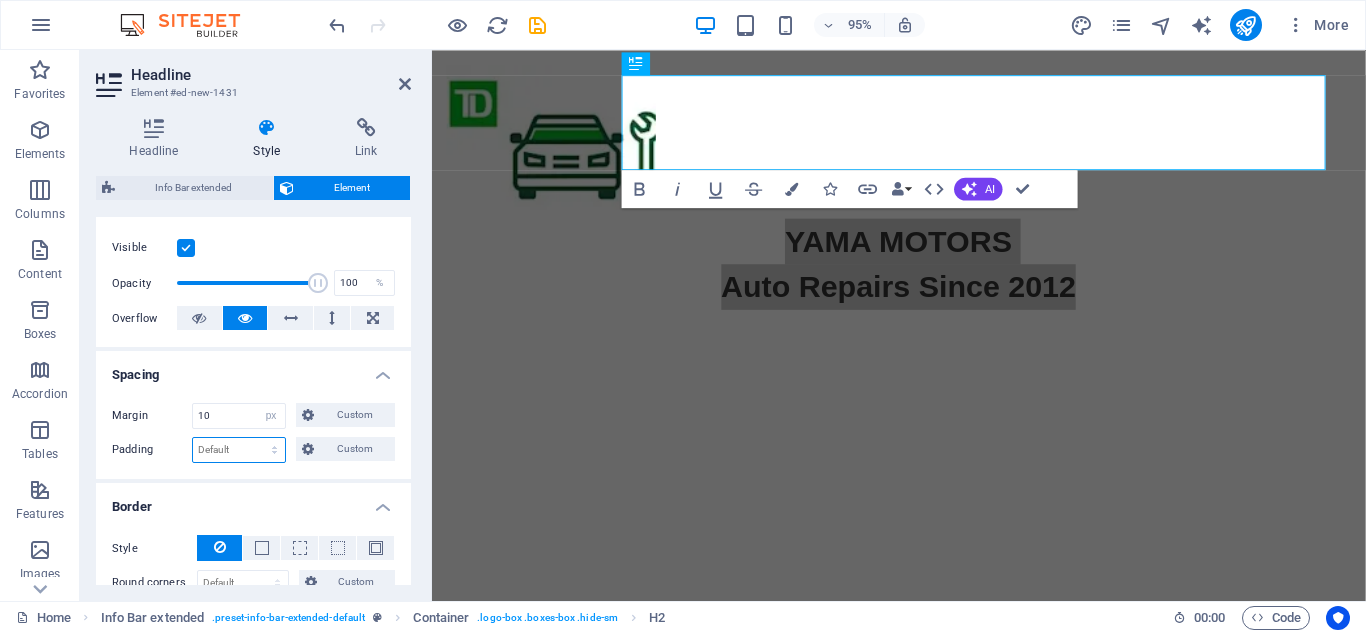 select on "px" 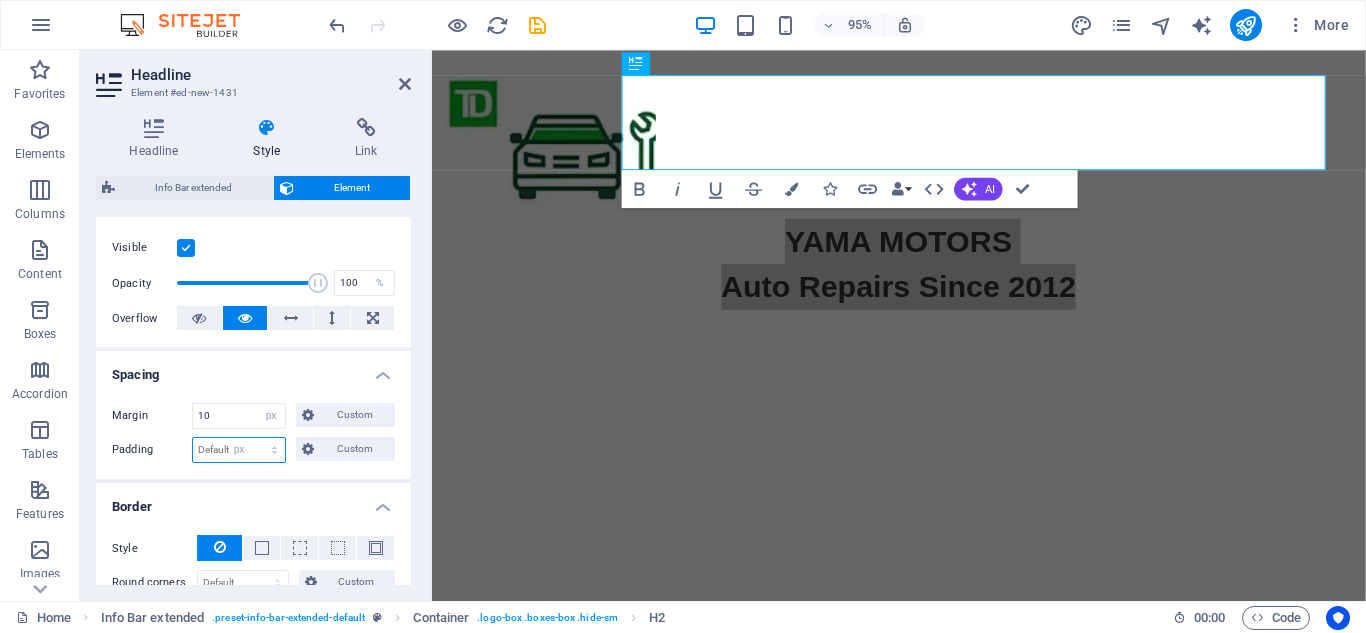 click on "Default px rem % vh vw Custom" at bounding box center (239, 450) 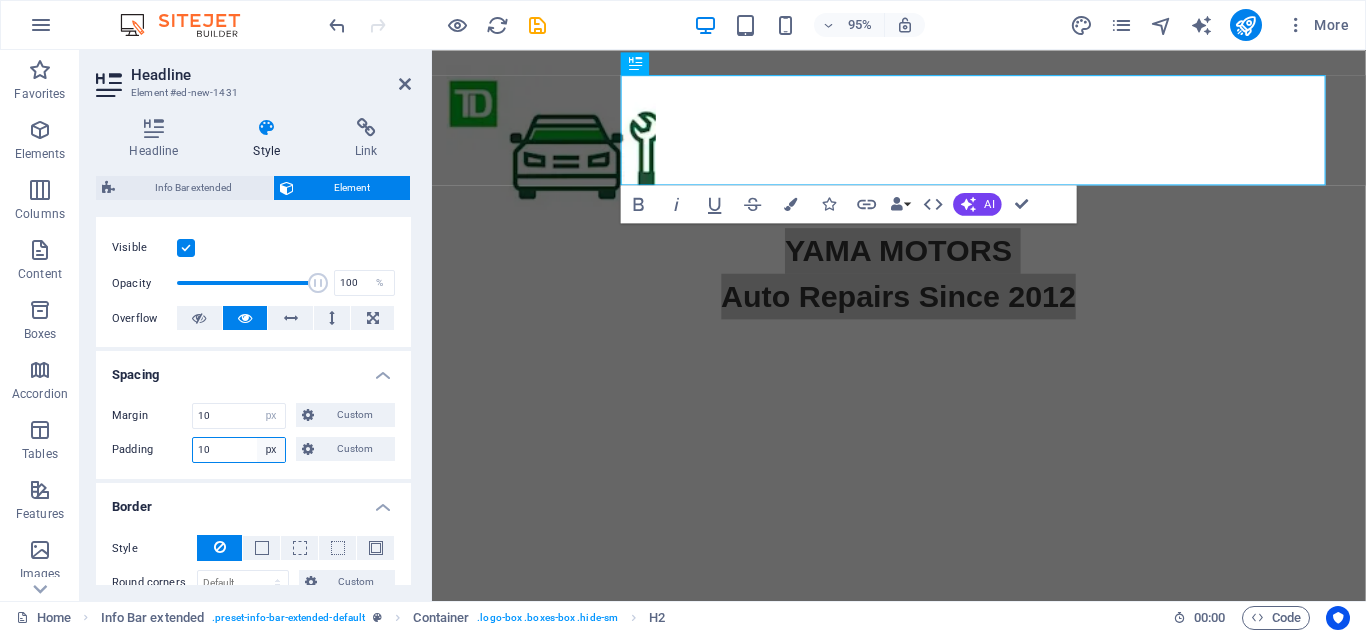 type on "10" 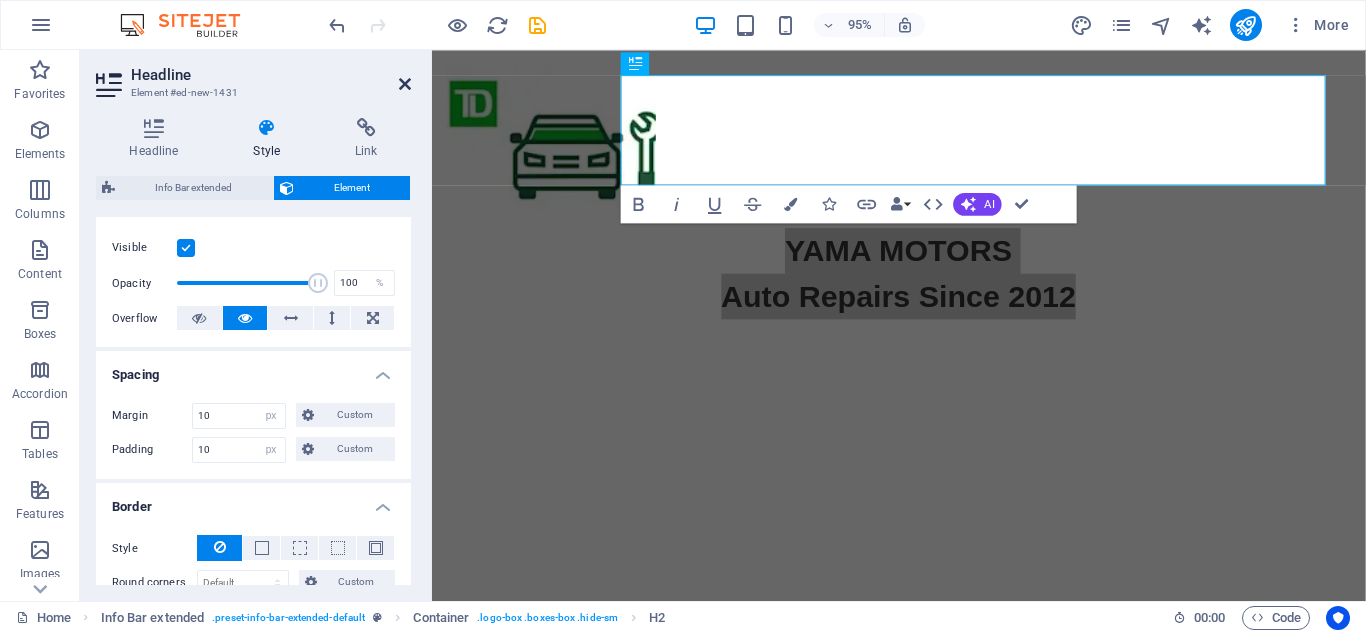 click at bounding box center (405, 84) 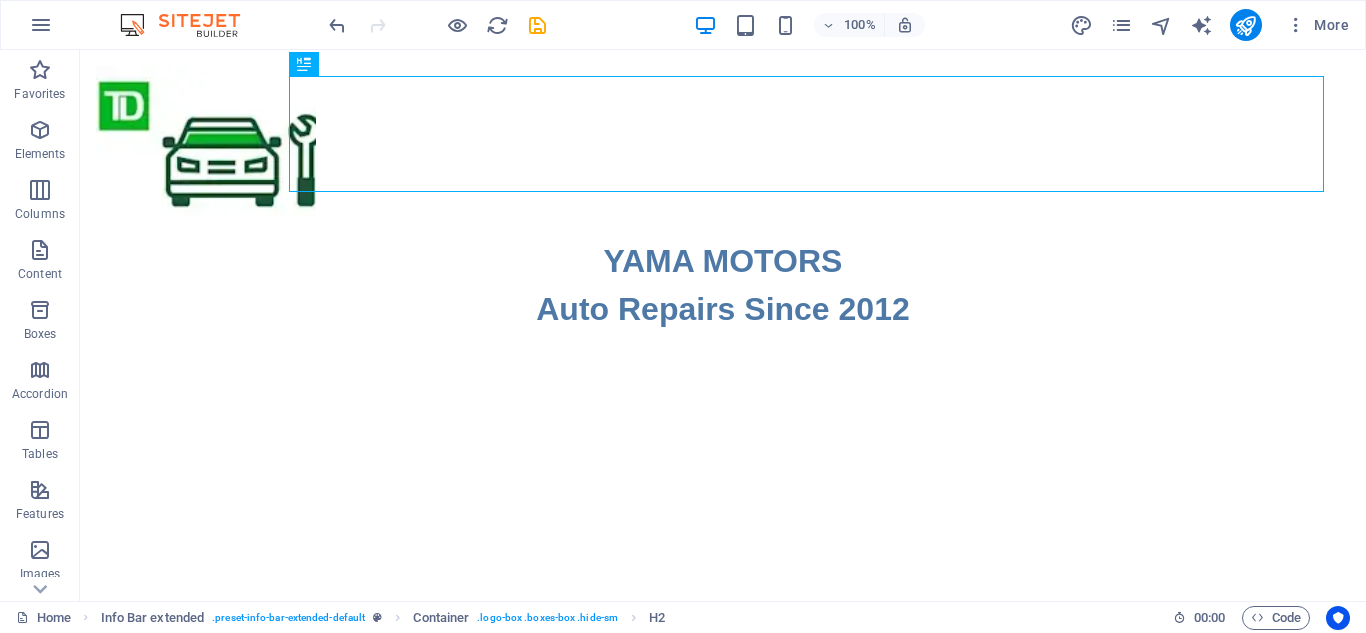 click on "Skip to main content
YAMA MOTORS Auto Repairs Since 2012" at bounding box center (723, 213) 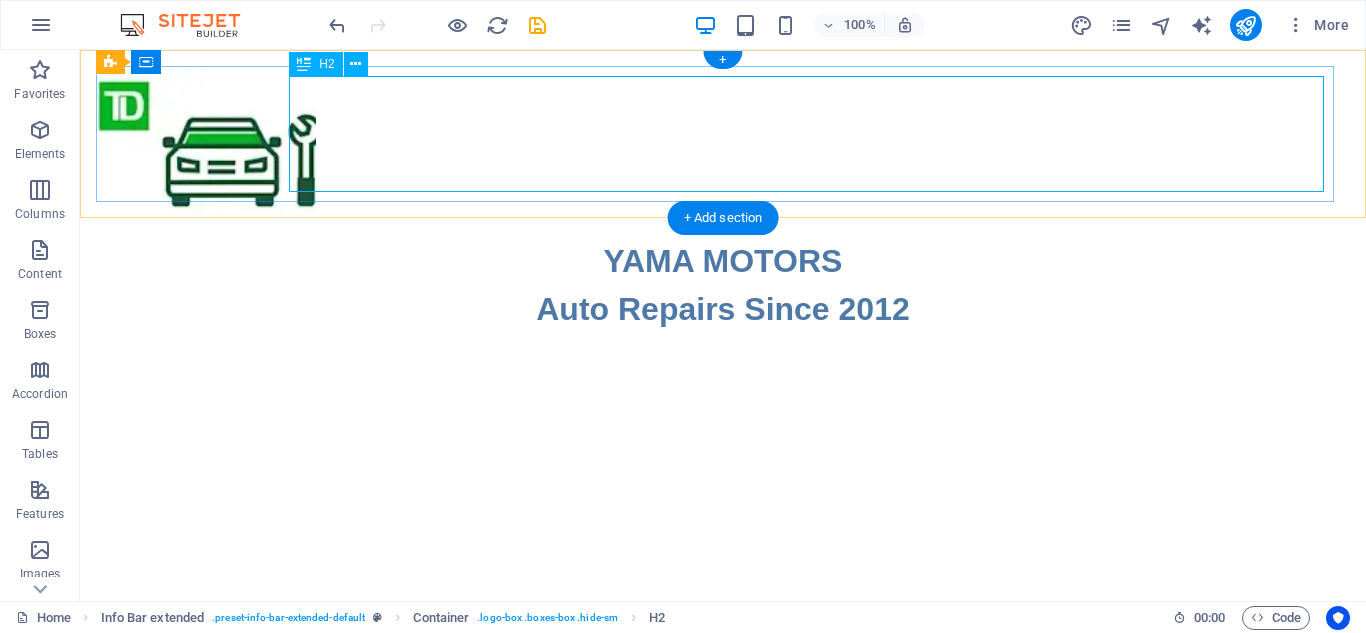 click on "YAMA MOTORS Auto Repairs Since 2012" at bounding box center [723, 285] 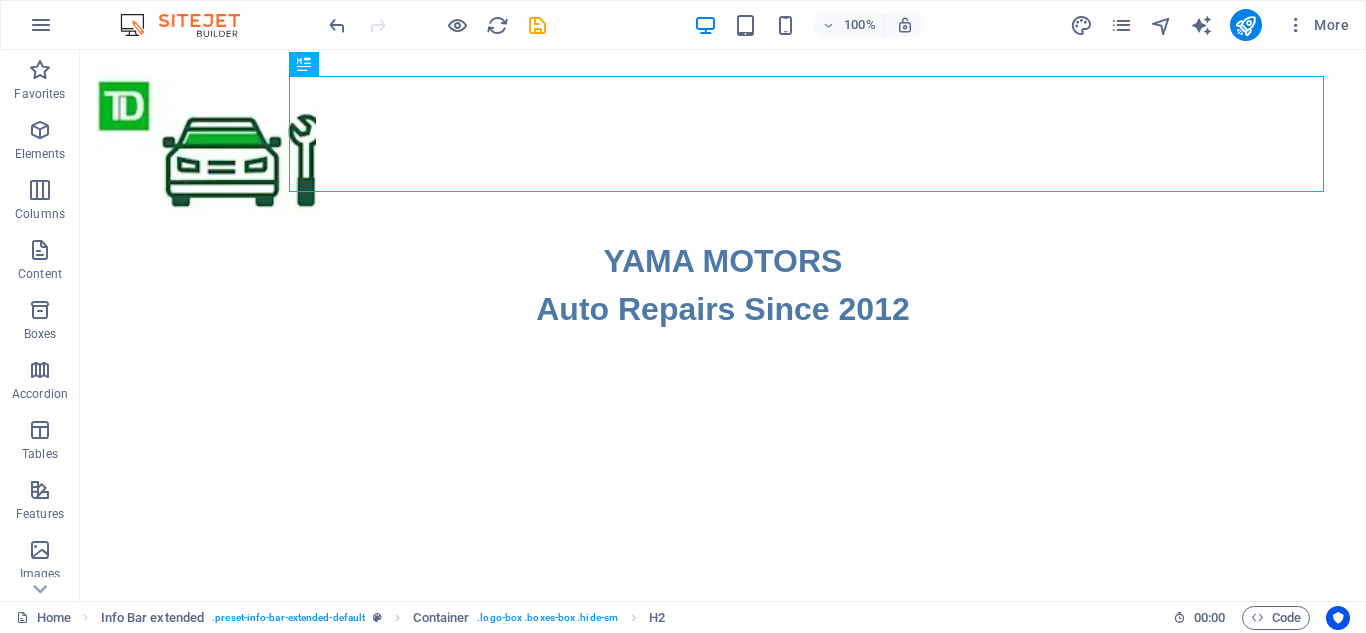 click on "Skip to main content
YAMA MOTORS Auto Repairs Since 2012" at bounding box center [723, 213] 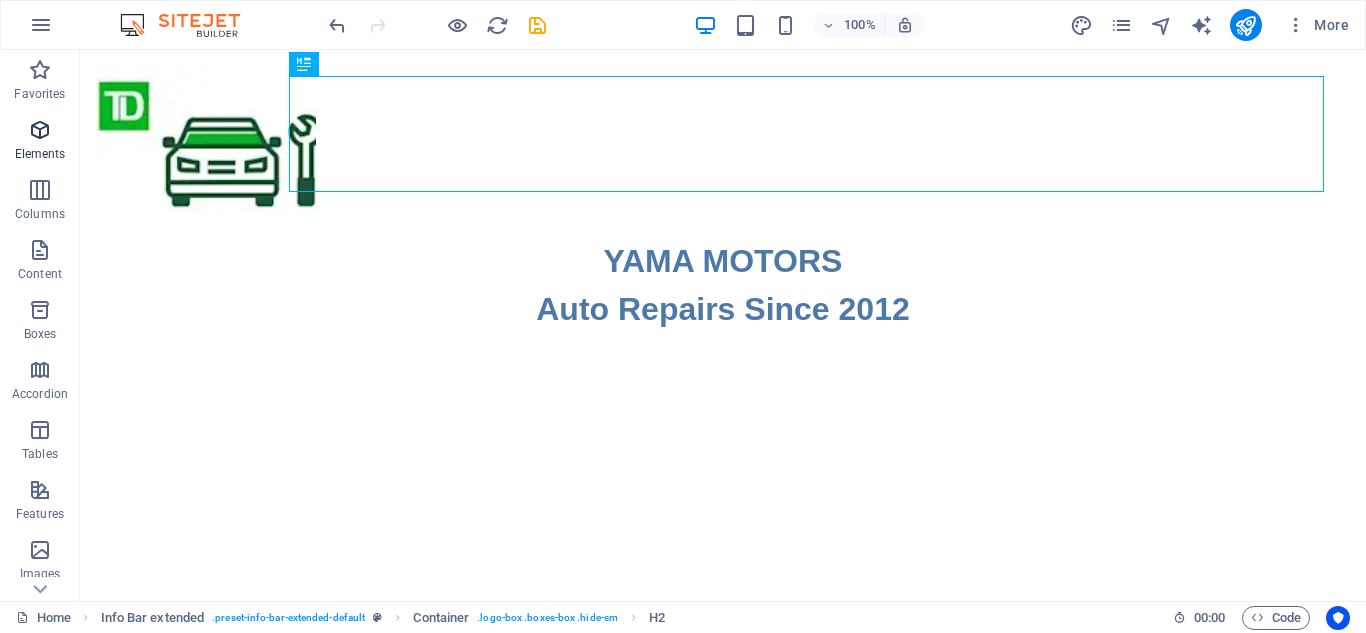 click at bounding box center (40, 130) 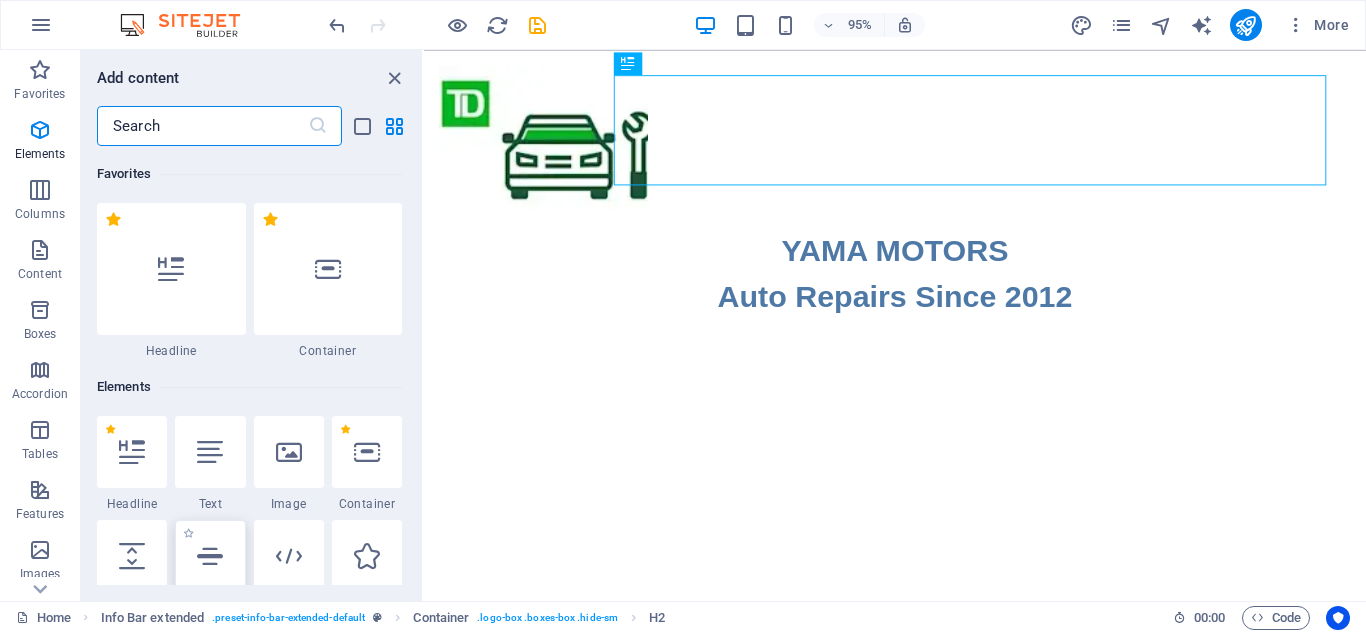 scroll, scrollTop: 213, scrollLeft: 0, axis: vertical 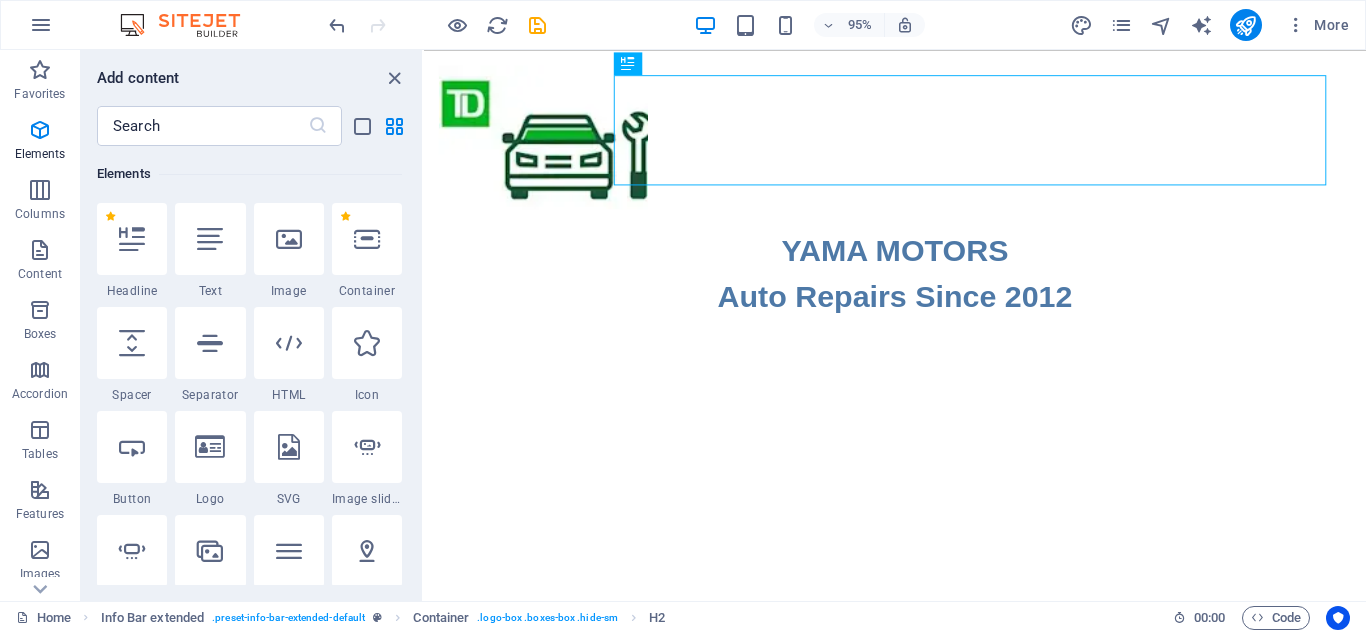 click on "Skip to main content
YAMA MOTORS Auto Repairs Since 2012" at bounding box center [920, 213] 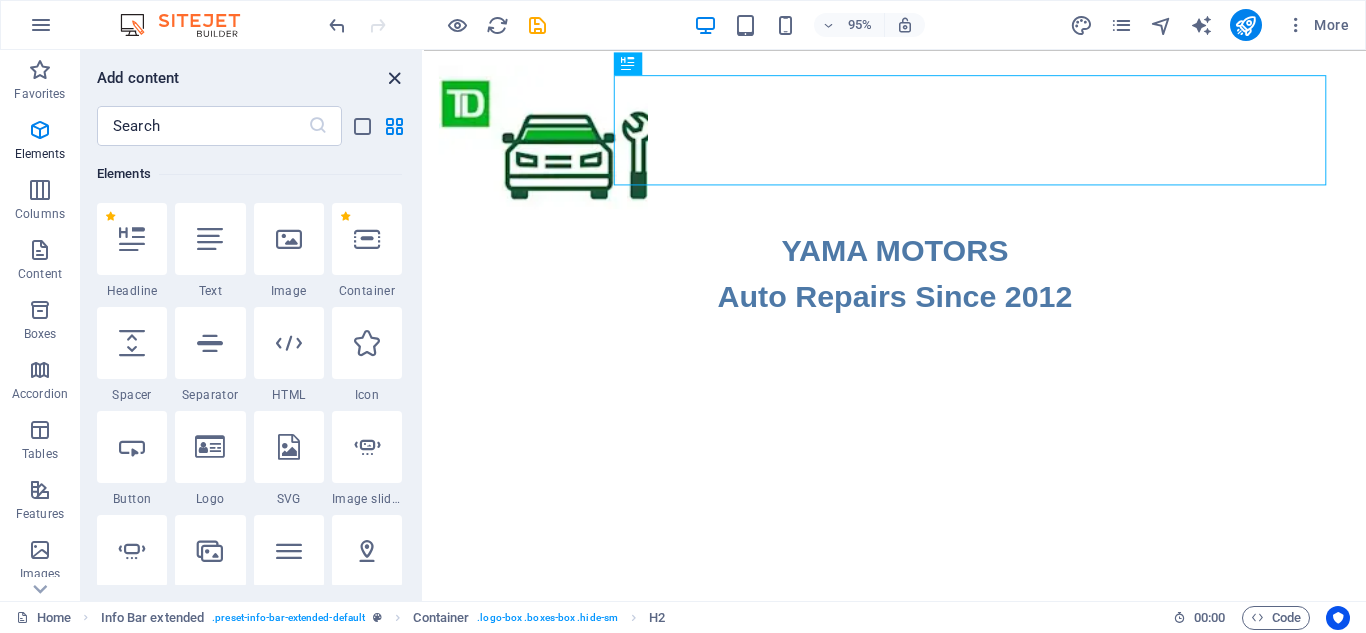 click at bounding box center [394, 78] 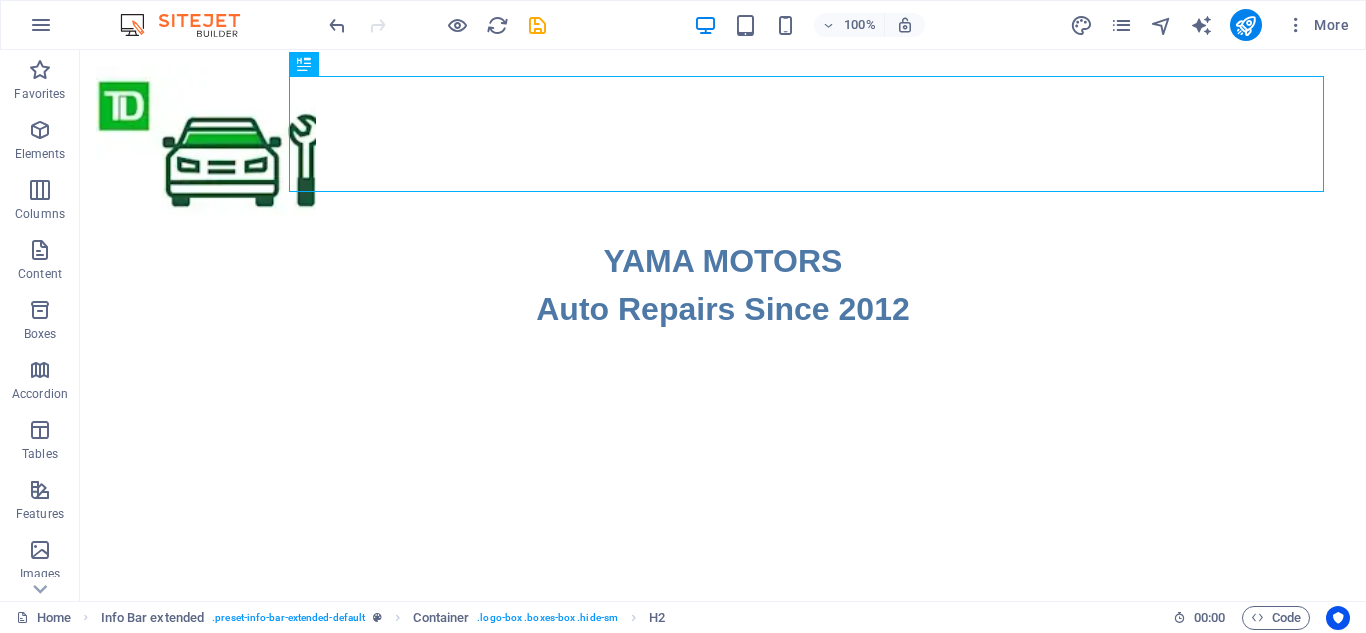 click on "Skip to main content
YAMA MOTORS Auto Repairs Since 2012" at bounding box center (723, 213) 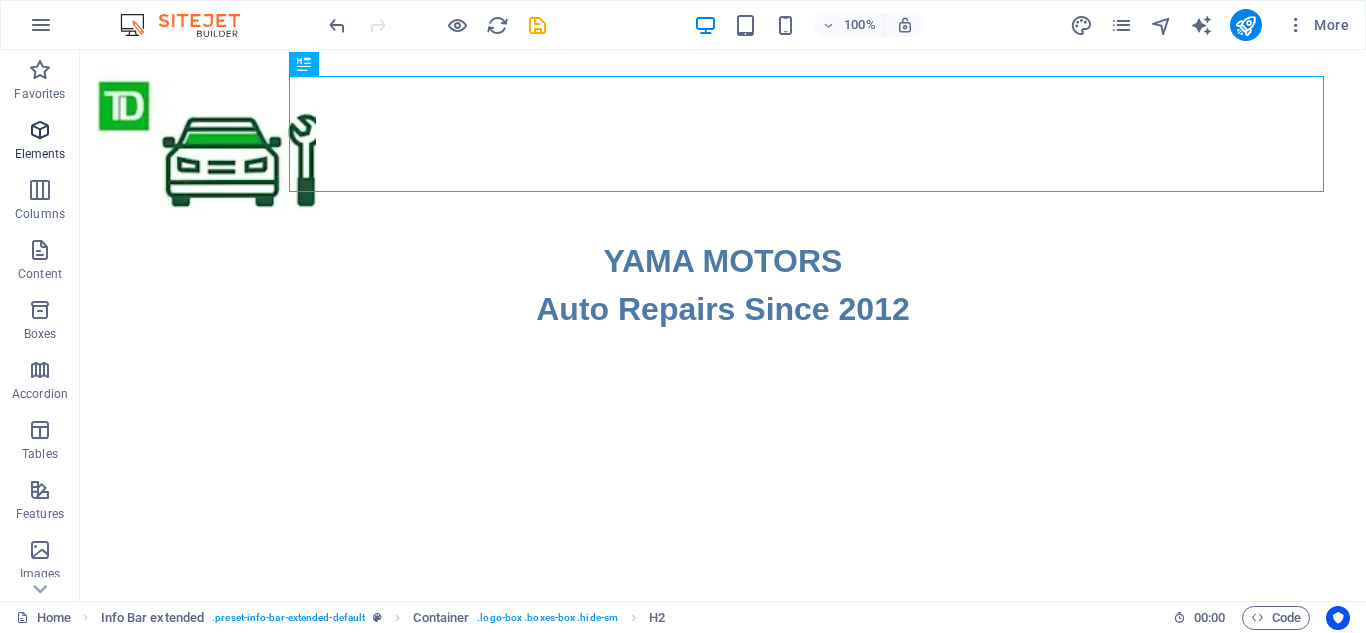 click on "Elements" at bounding box center [40, 154] 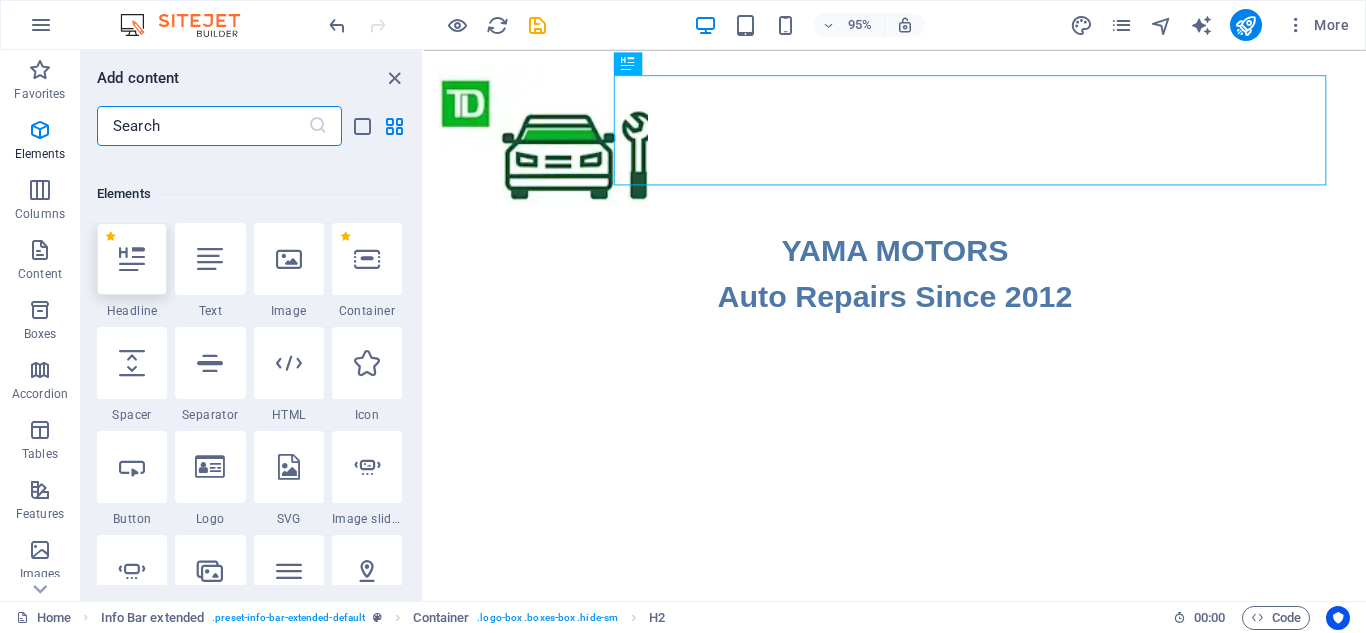 scroll, scrollTop: 213, scrollLeft: 0, axis: vertical 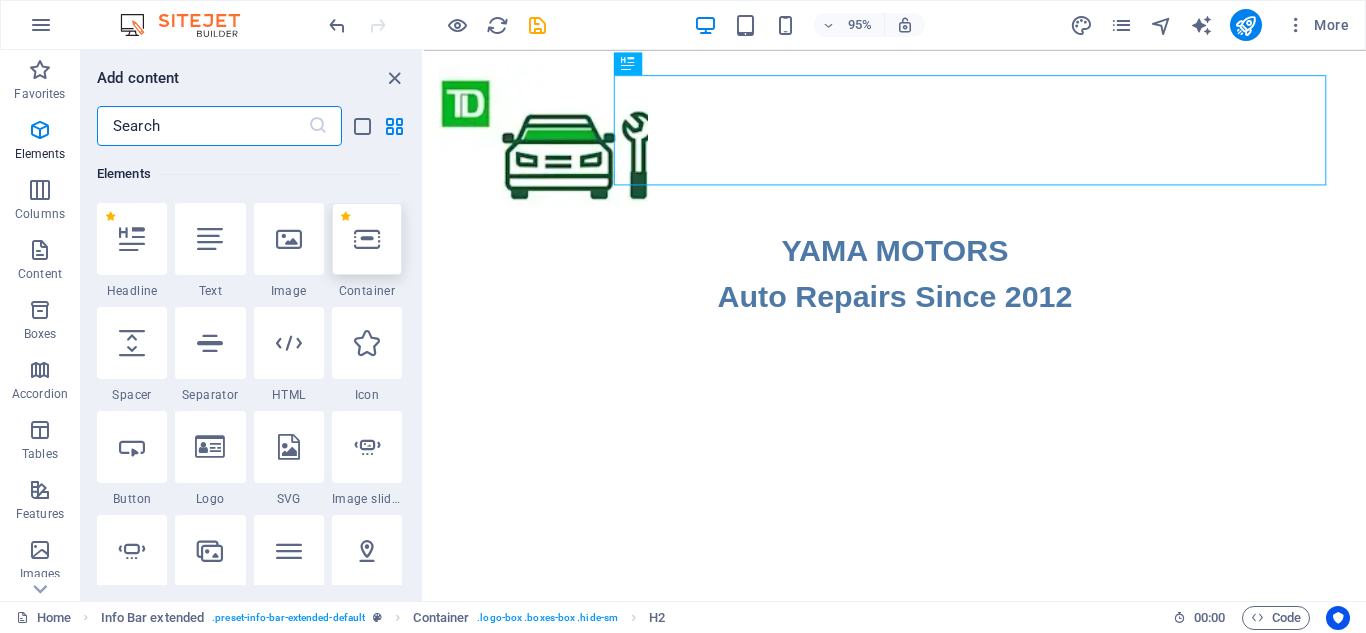 click at bounding box center (367, 239) 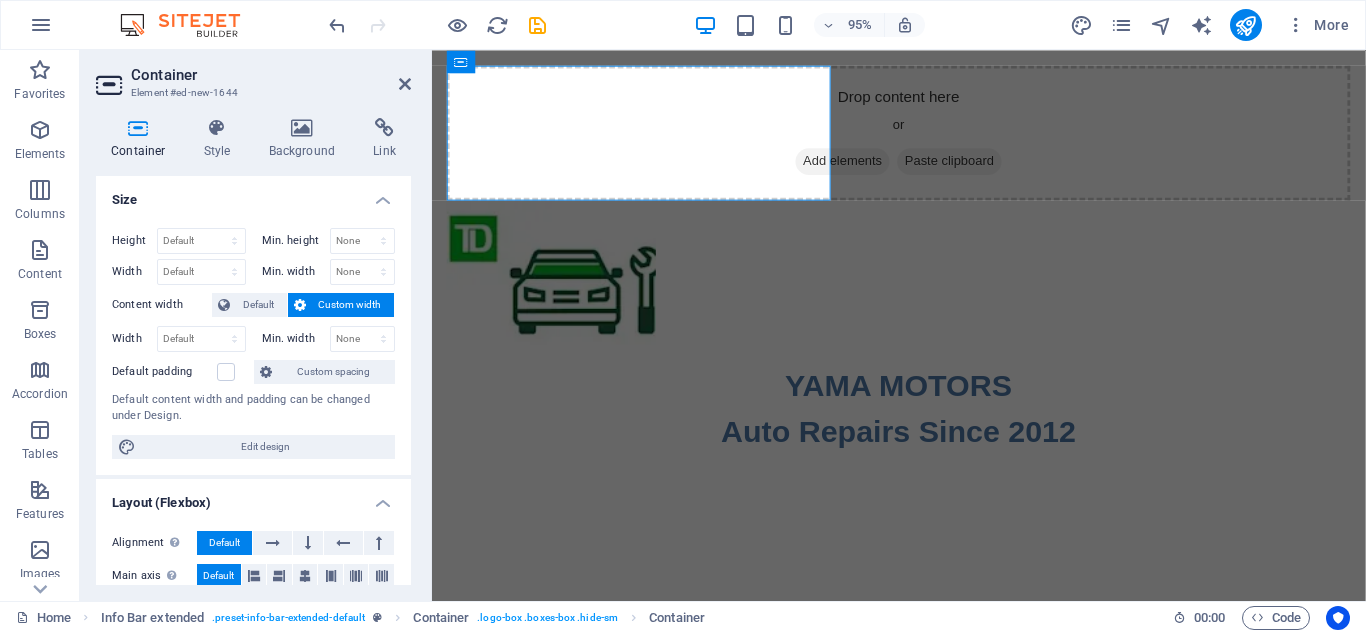 drag, startPoint x: 572, startPoint y: 185, endPoint x: 695, endPoint y: 294, distance: 164.3472 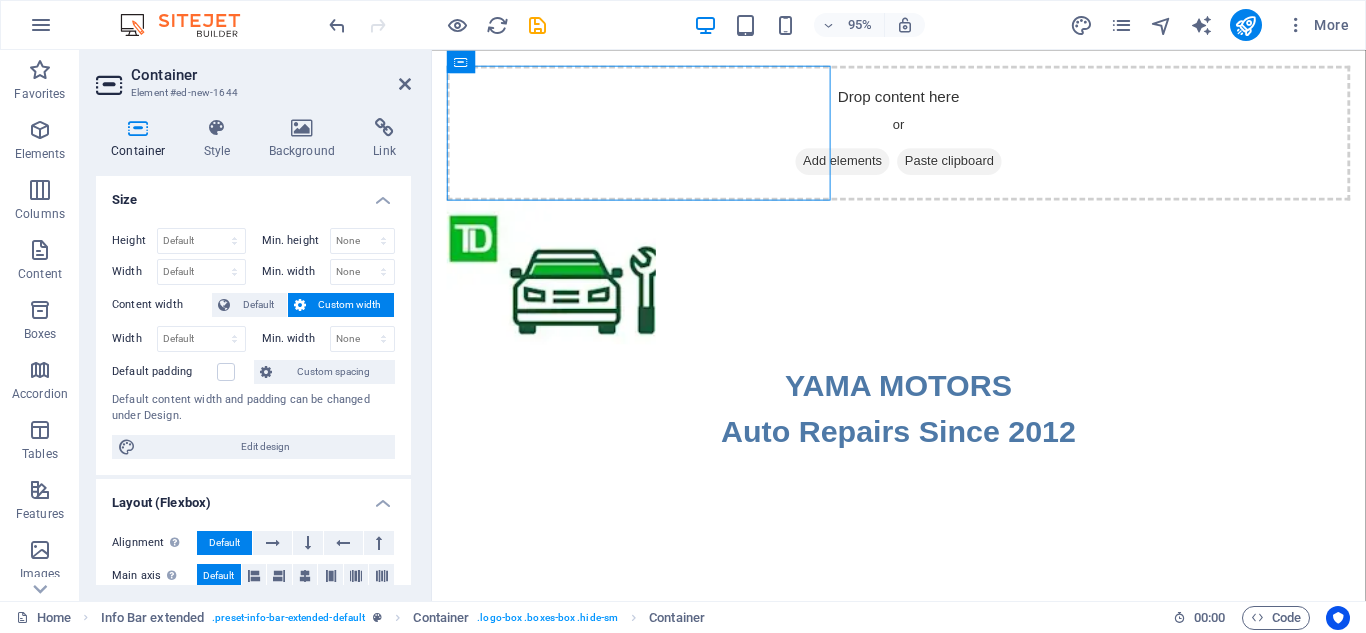 drag, startPoint x: 703, startPoint y: 110, endPoint x: 733, endPoint y: 146, distance: 46.8615 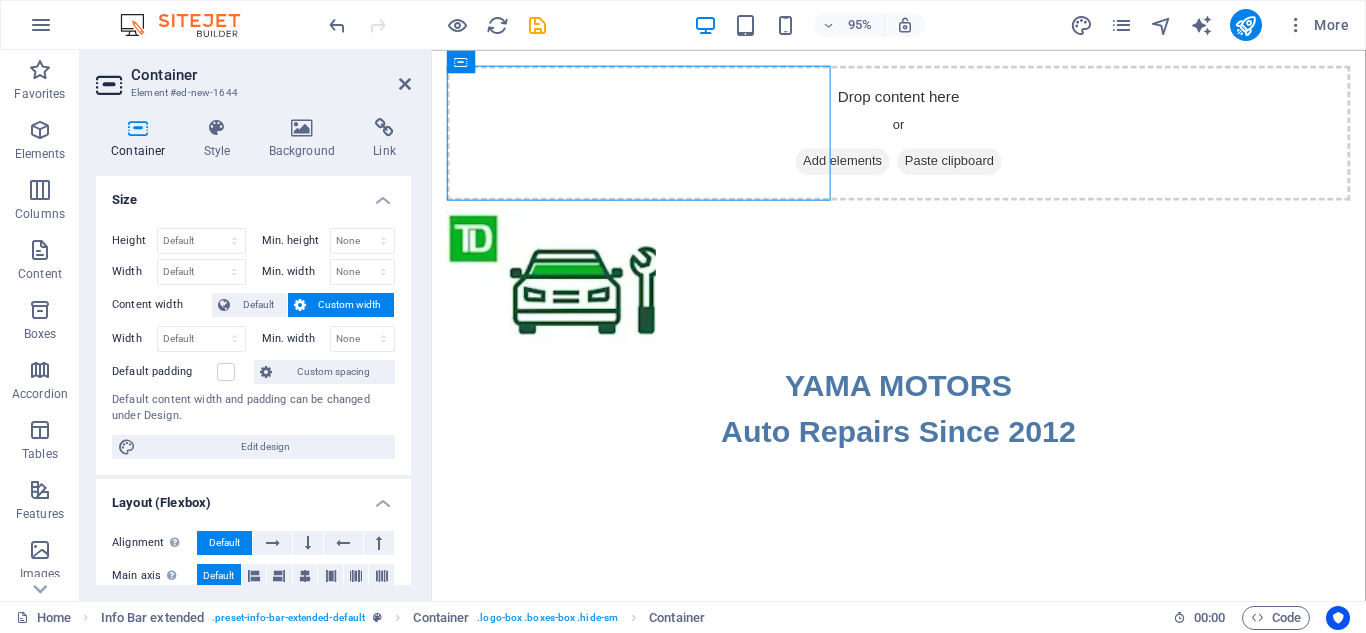 click on "Drop content here or  Add elements  Paste clipboard" at bounding box center (923, 137) 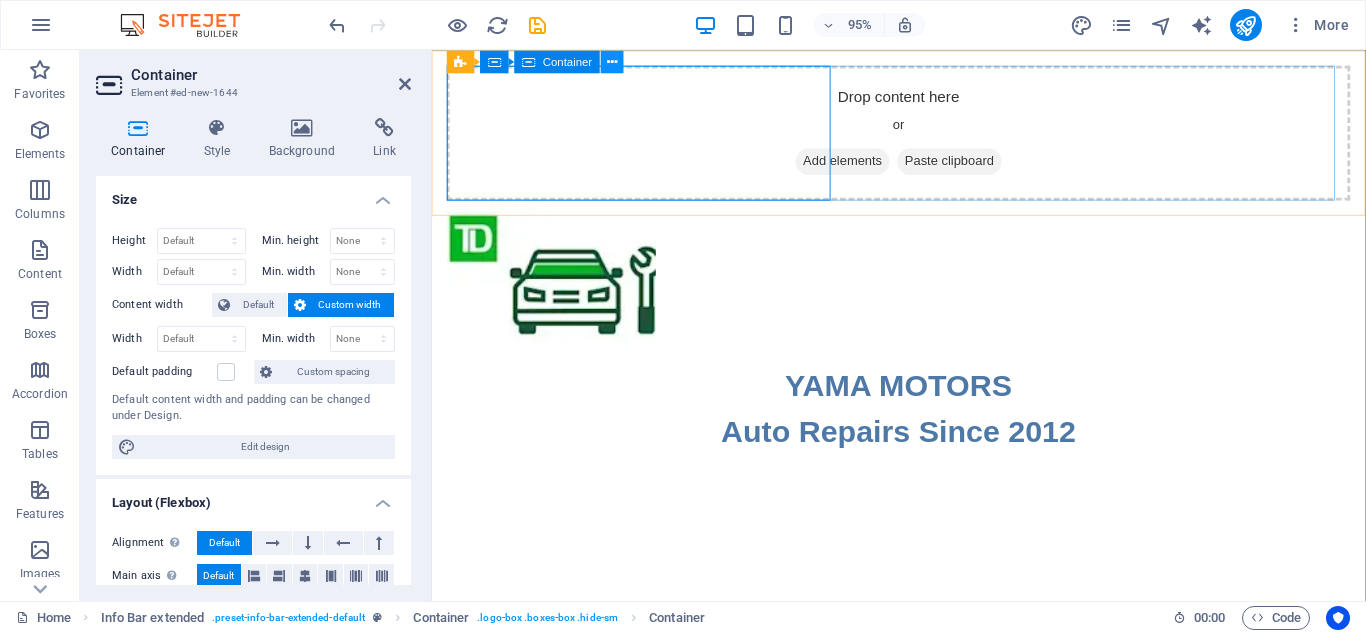 click at bounding box center [612, 61] 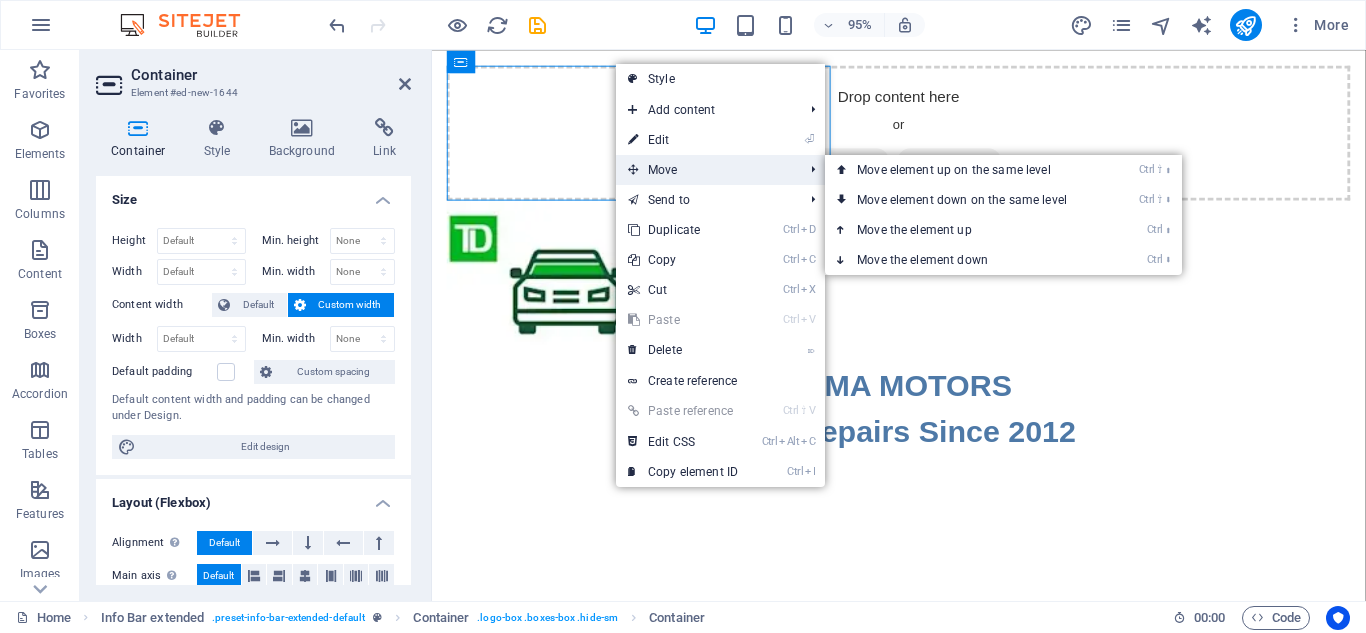 click on "Move" at bounding box center (705, 170) 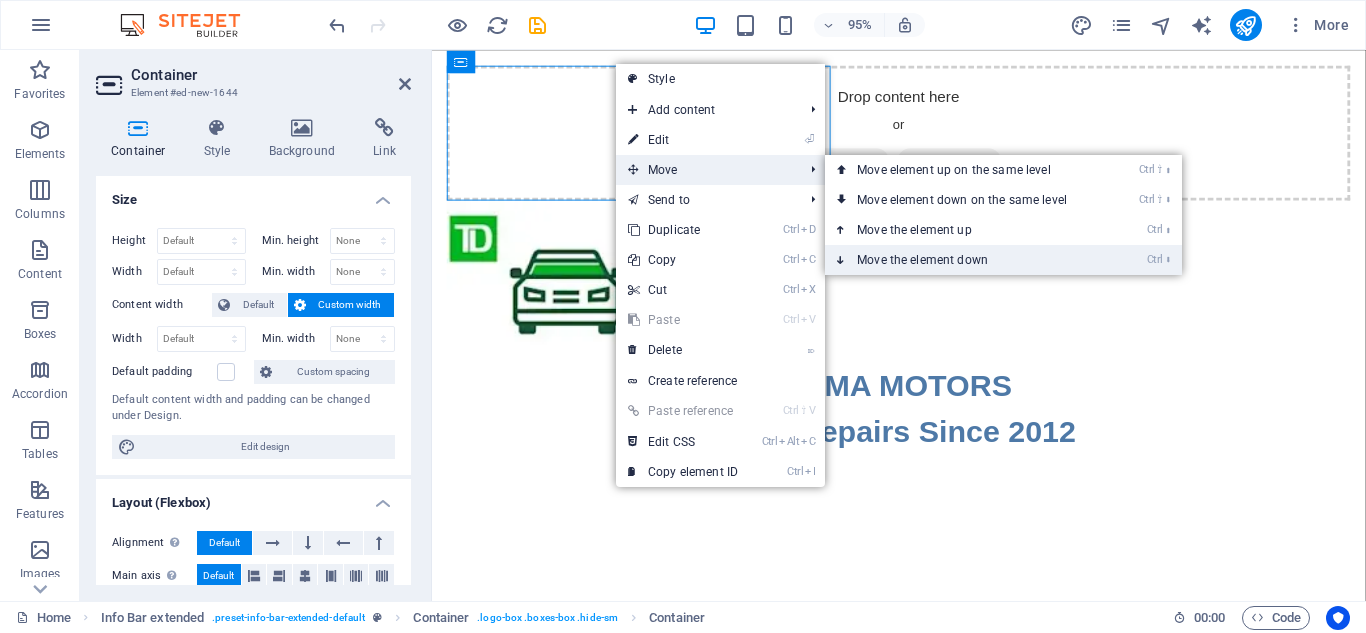 click on "Ctrl ⬇  Move the element down" at bounding box center [966, 260] 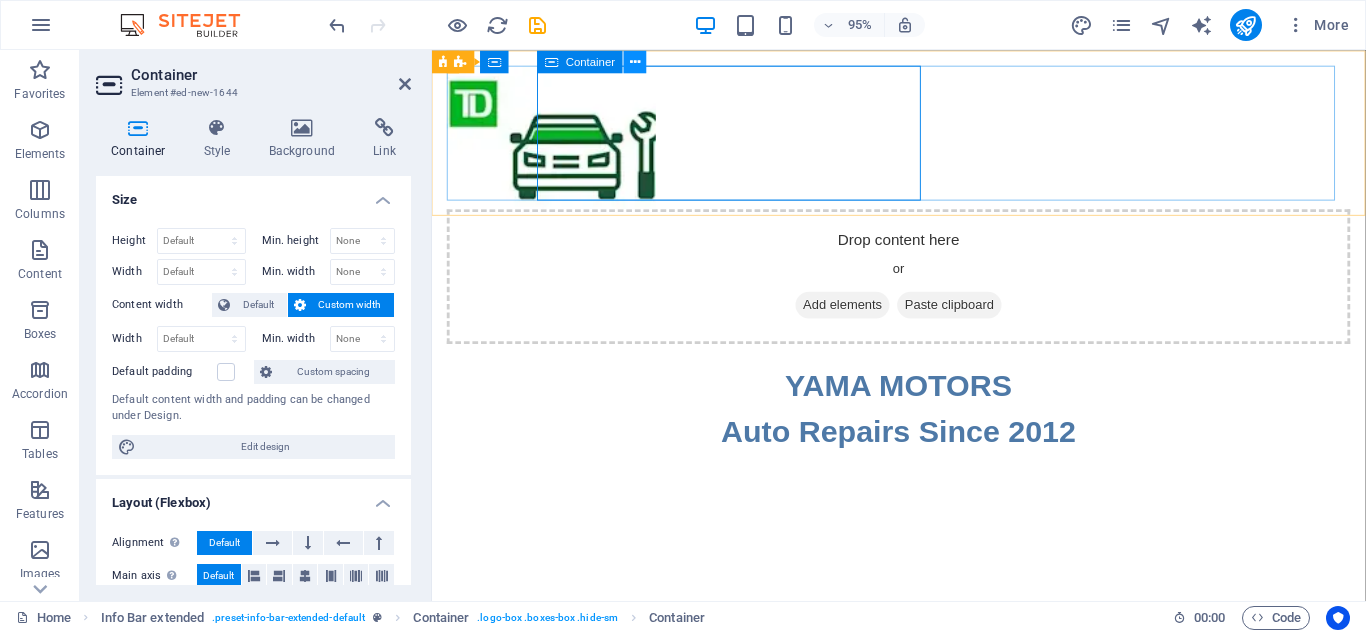click at bounding box center [635, 61] 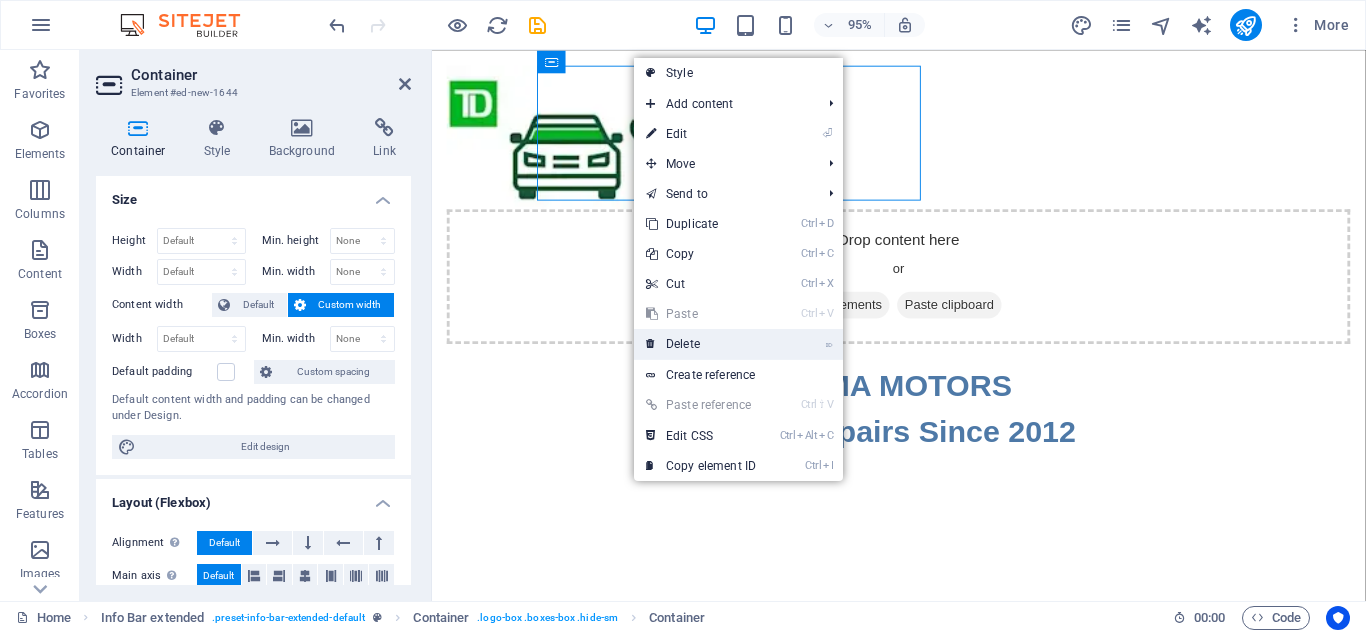click on "⌦  Delete" at bounding box center [701, 344] 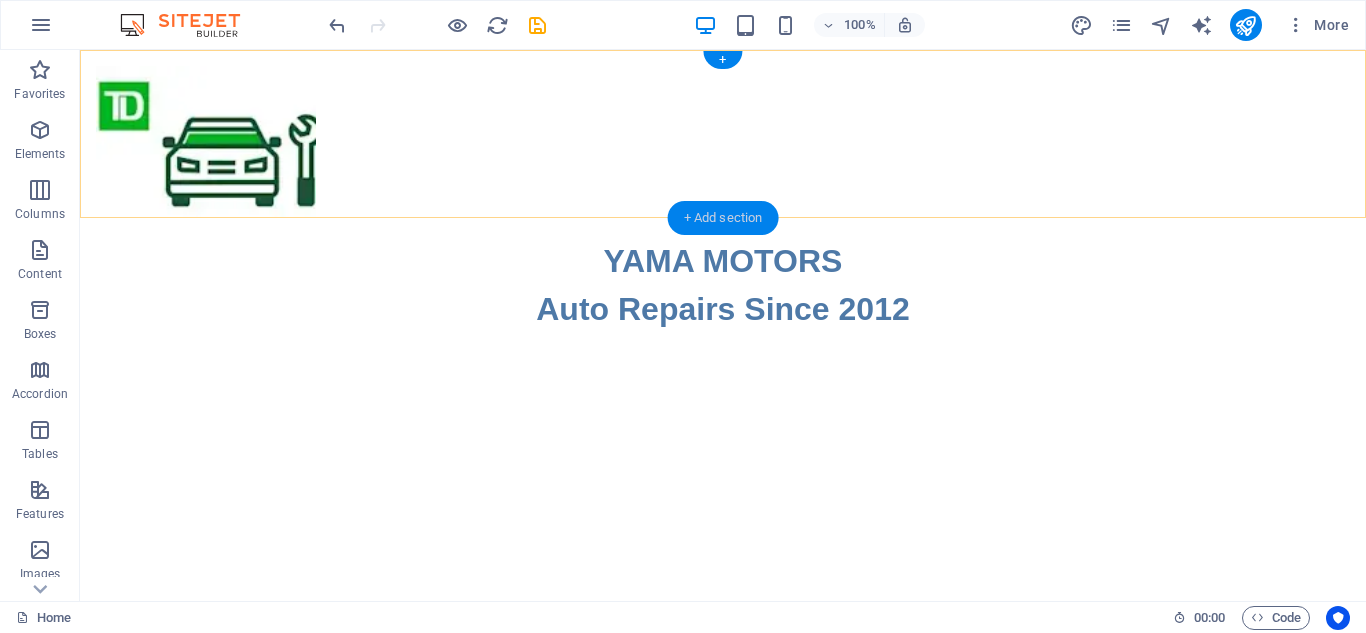 click on "+ Add section" at bounding box center [723, 218] 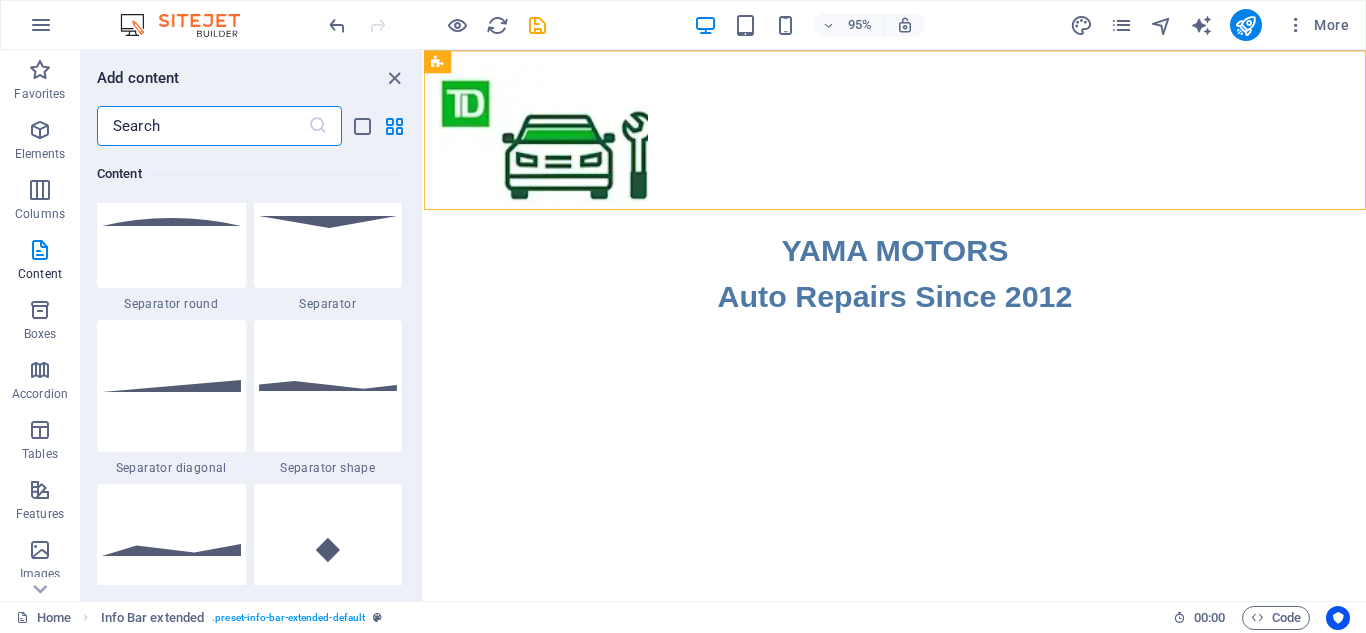 scroll, scrollTop: 4824, scrollLeft: 0, axis: vertical 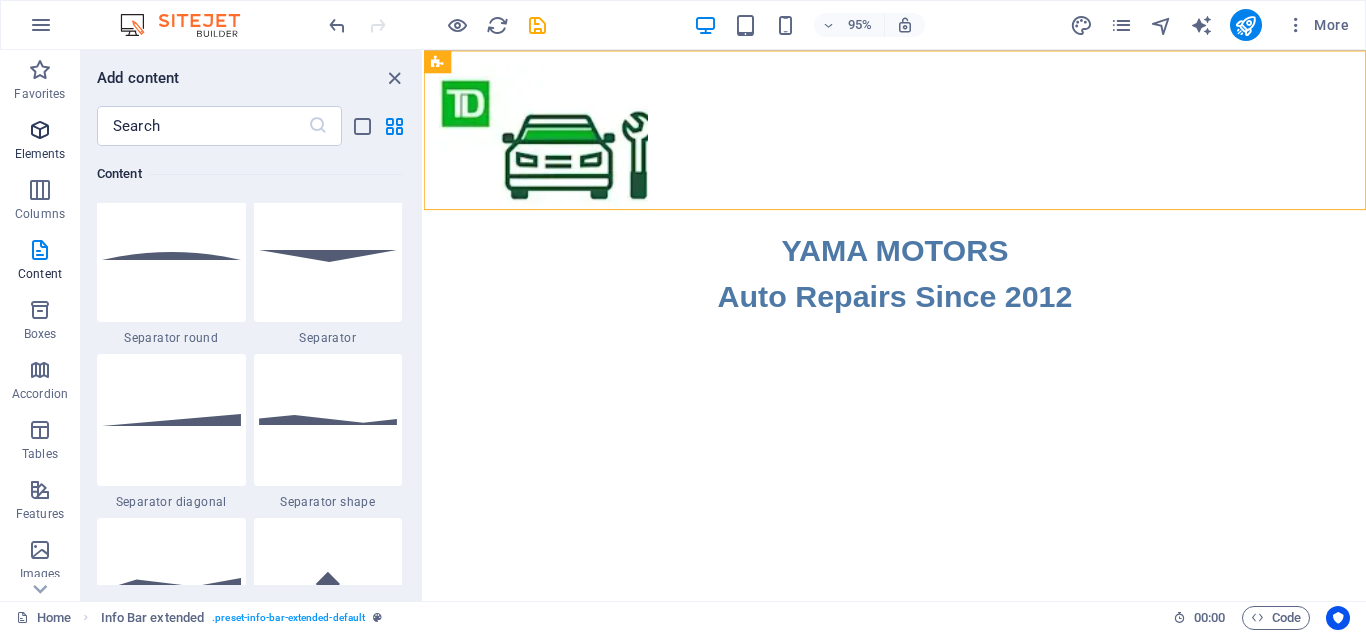 click on "Elements" at bounding box center (40, 154) 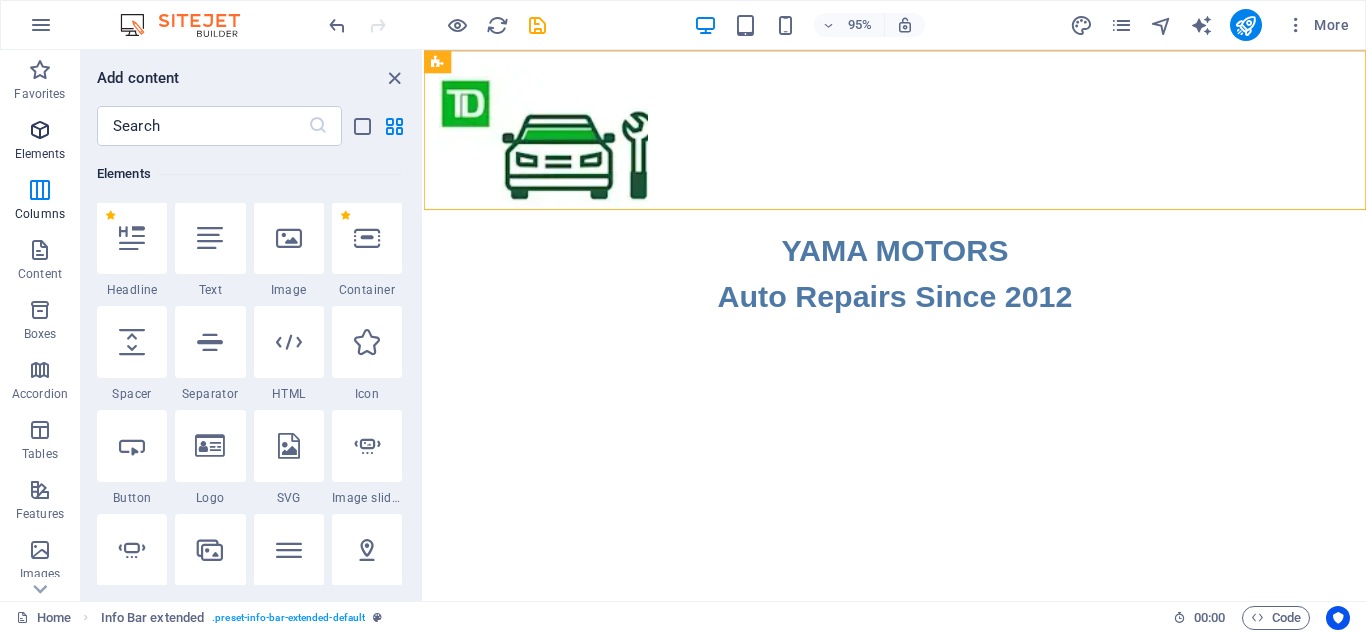 scroll, scrollTop: 213, scrollLeft: 0, axis: vertical 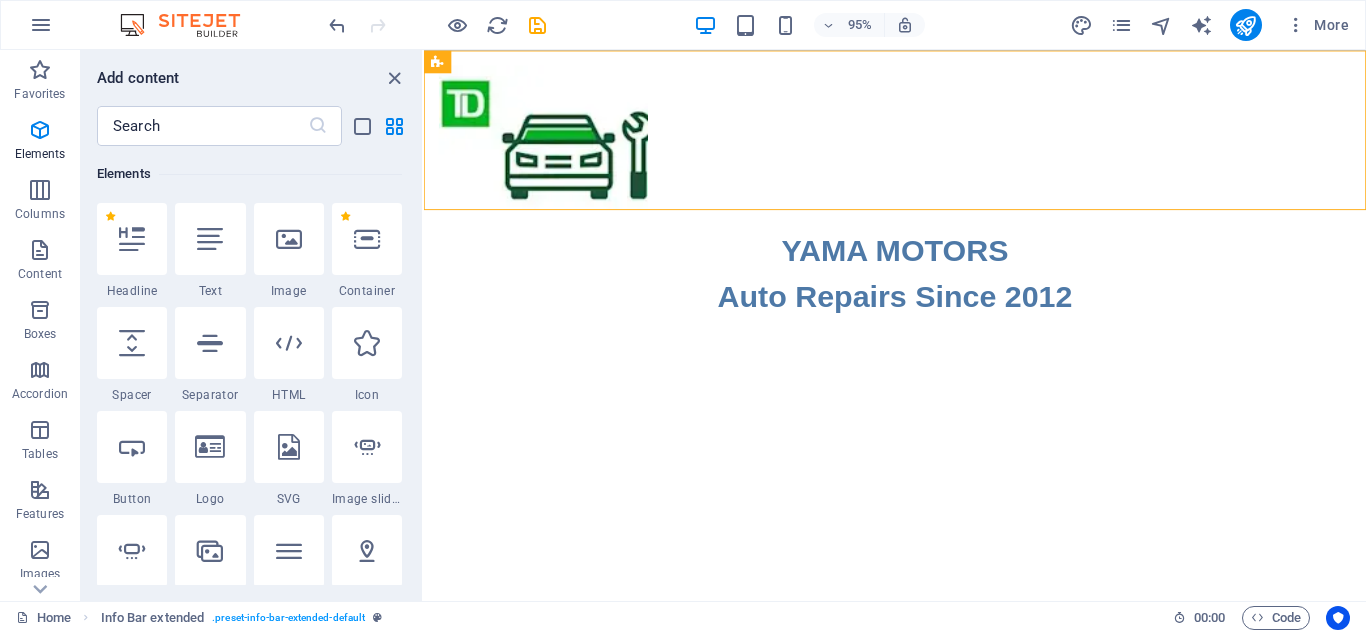 click on "Container" at bounding box center [367, 291] 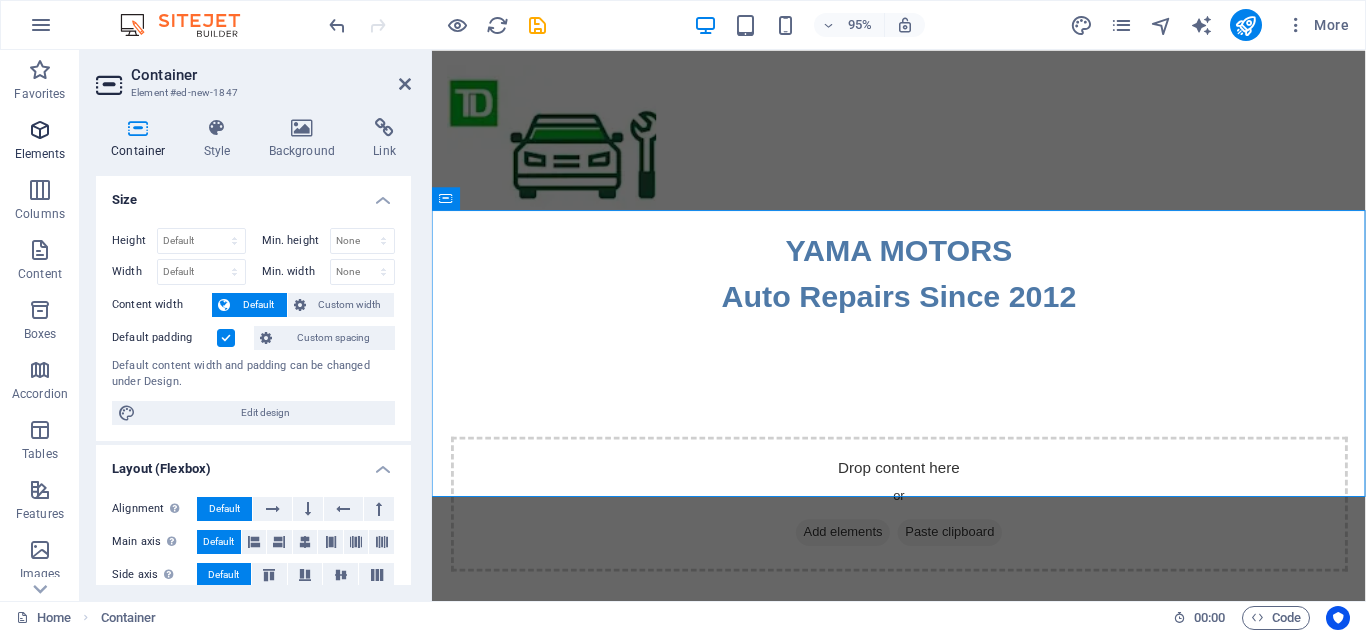 click on "Elements" at bounding box center (40, 154) 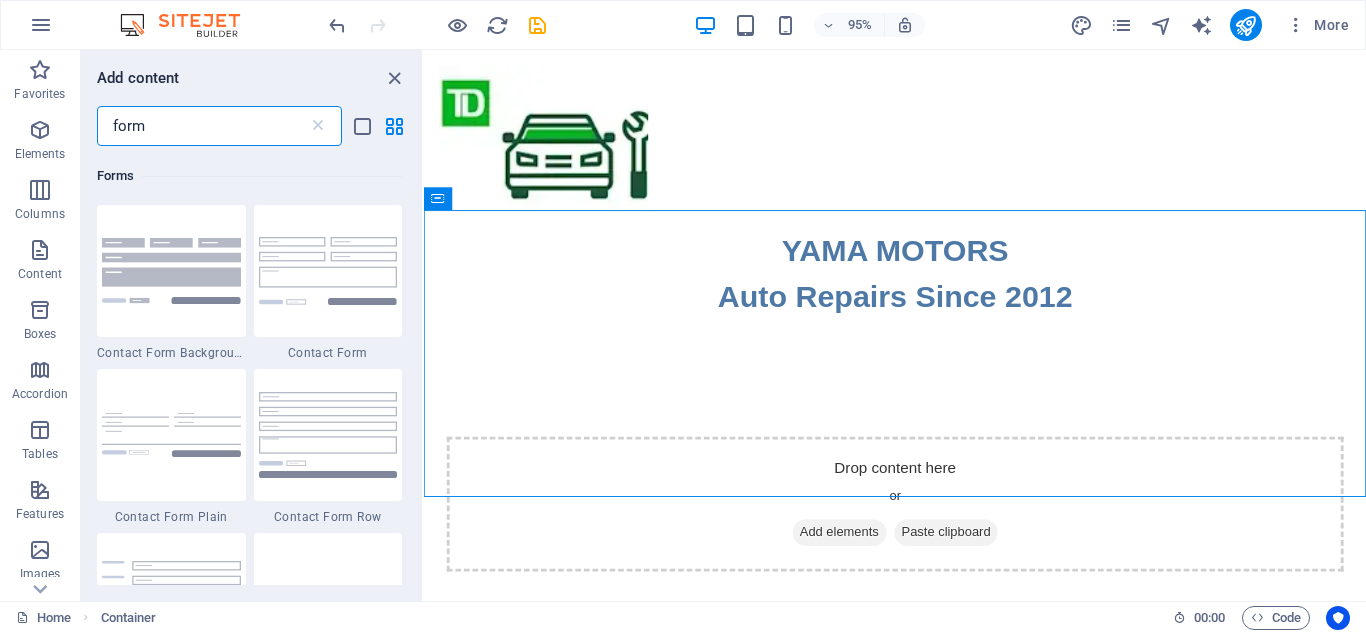 scroll, scrollTop: 763, scrollLeft: 0, axis: vertical 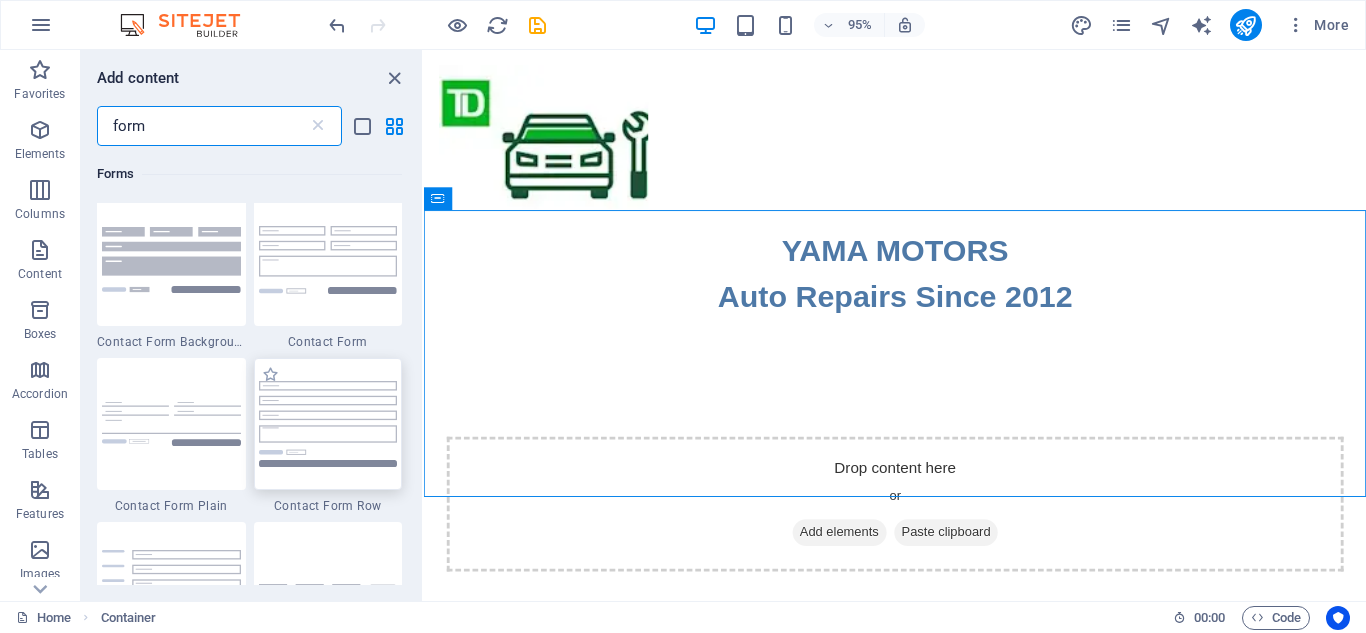 type on "form" 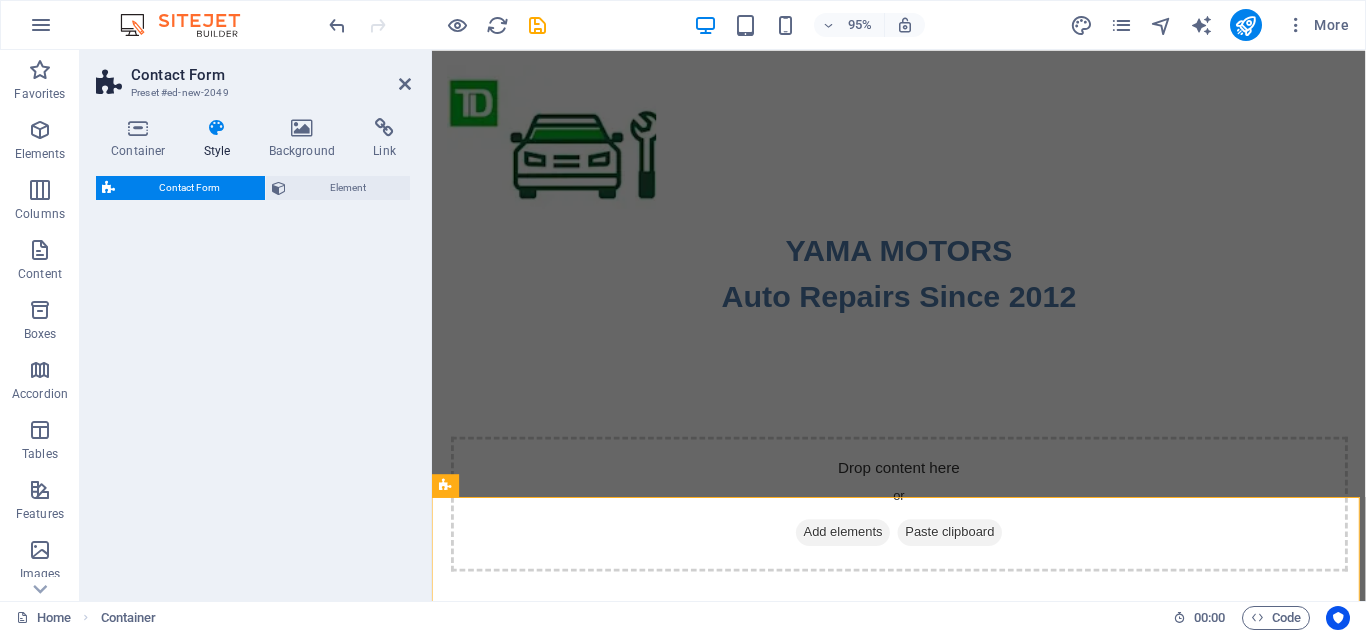 select on "rem" 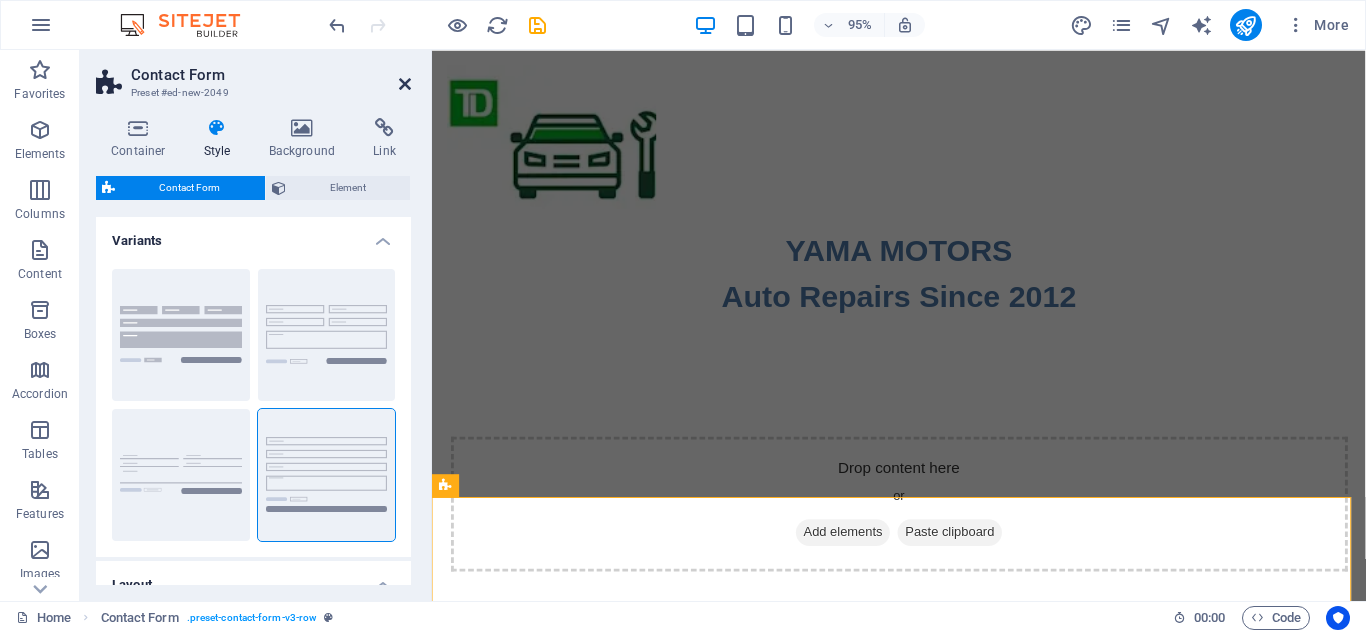 click at bounding box center (405, 84) 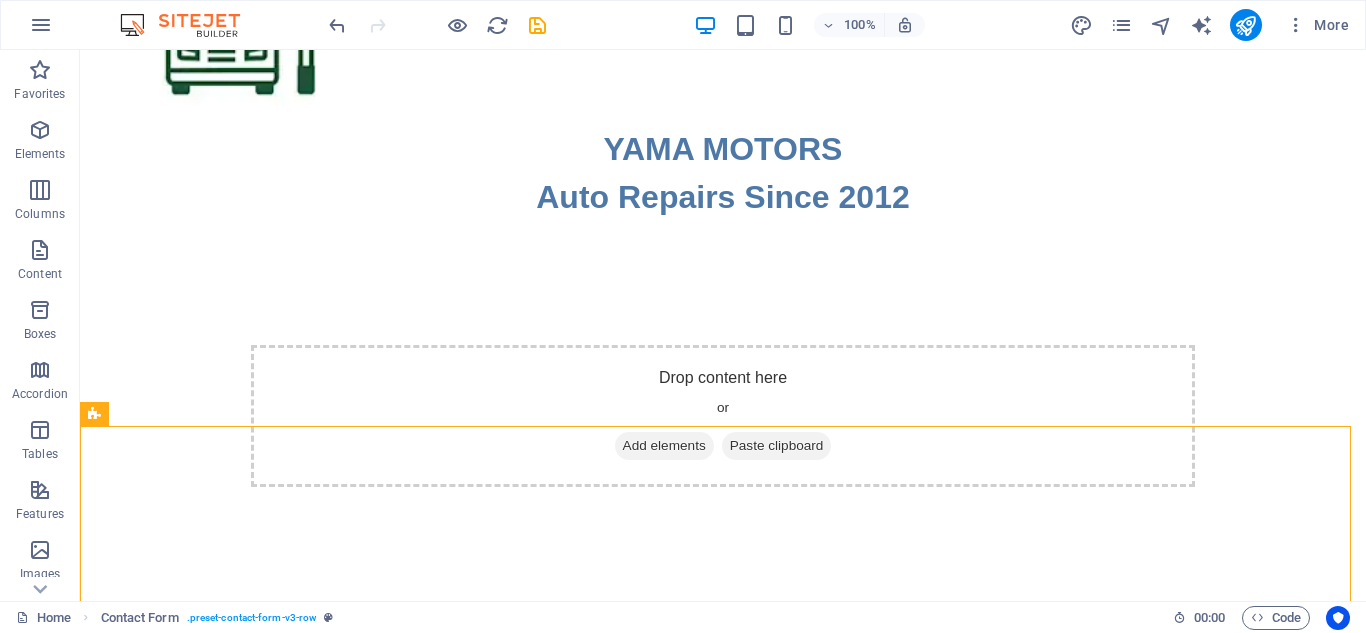 scroll, scrollTop: 78, scrollLeft: 0, axis: vertical 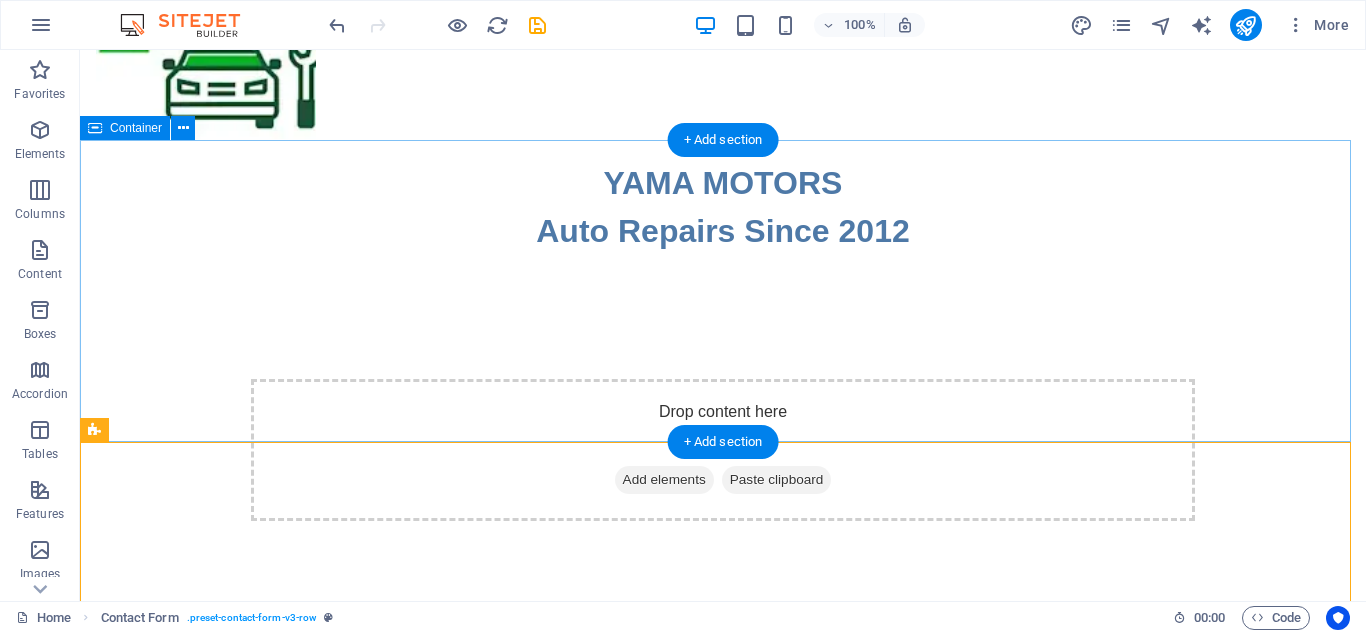 click on "Drop content here or  Add elements  Paste clipboard" at bounding box center (723, 450) 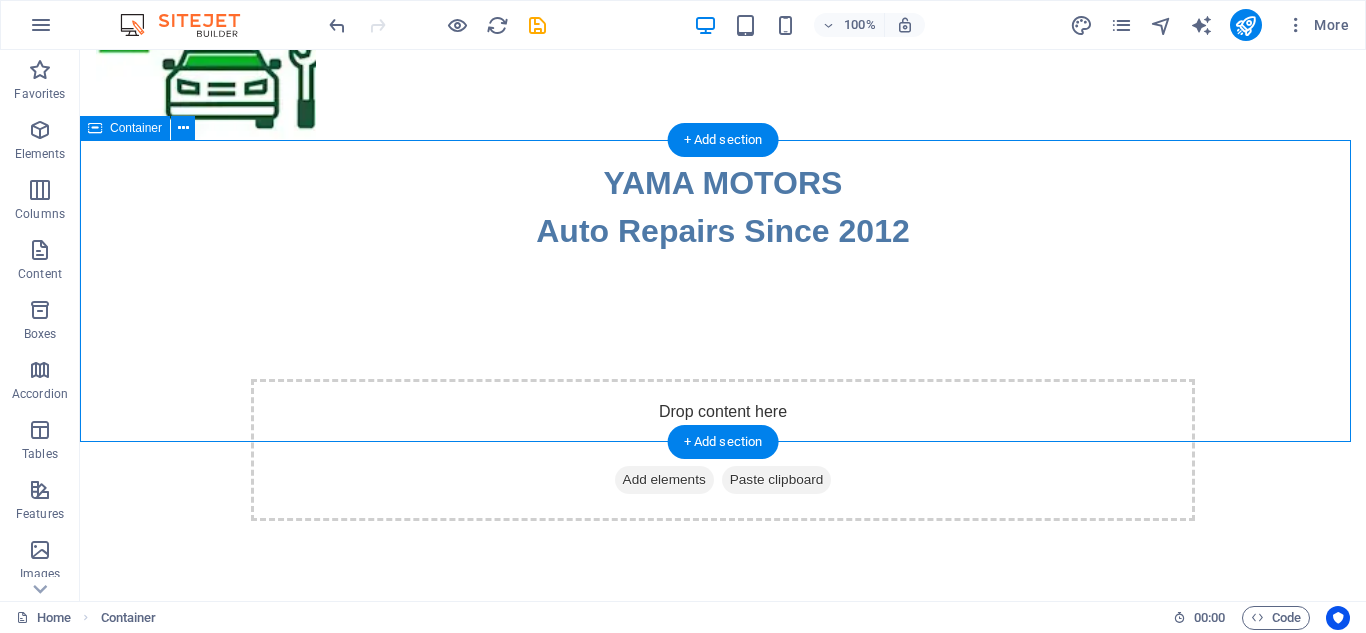 click on "Drop content here or  Add elements  Paste clipboard" at bounding box center (723, 450) 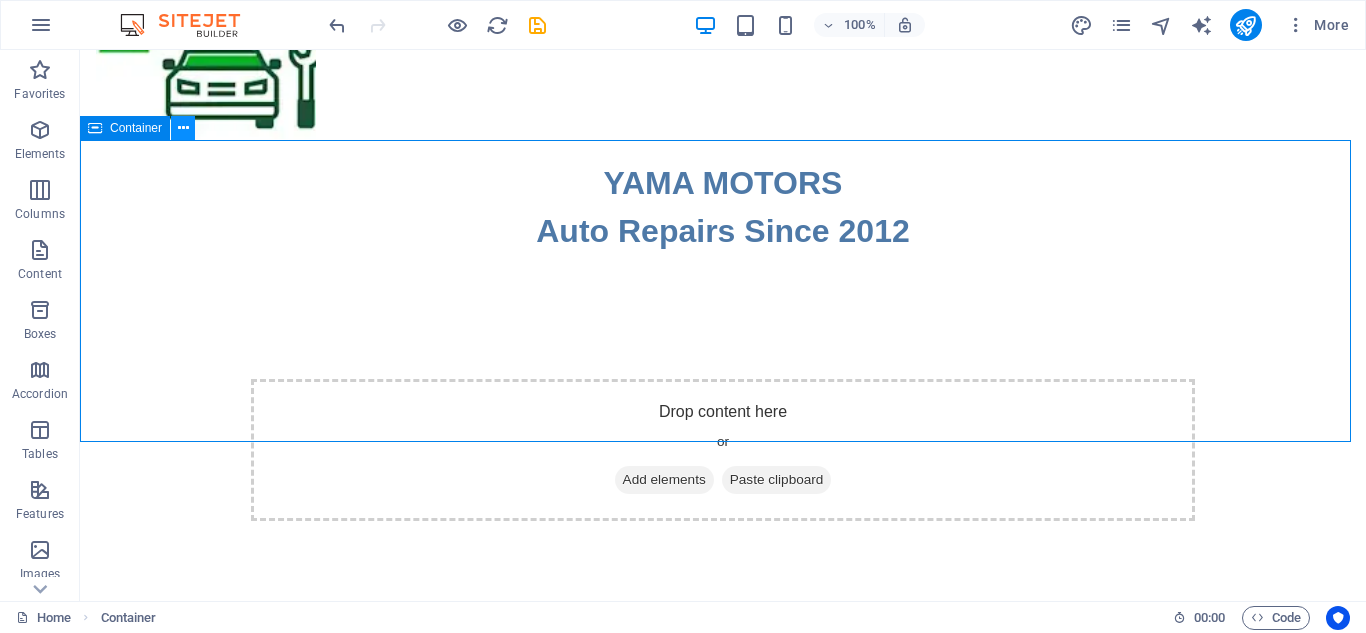 click at bounding box center [183, 128] 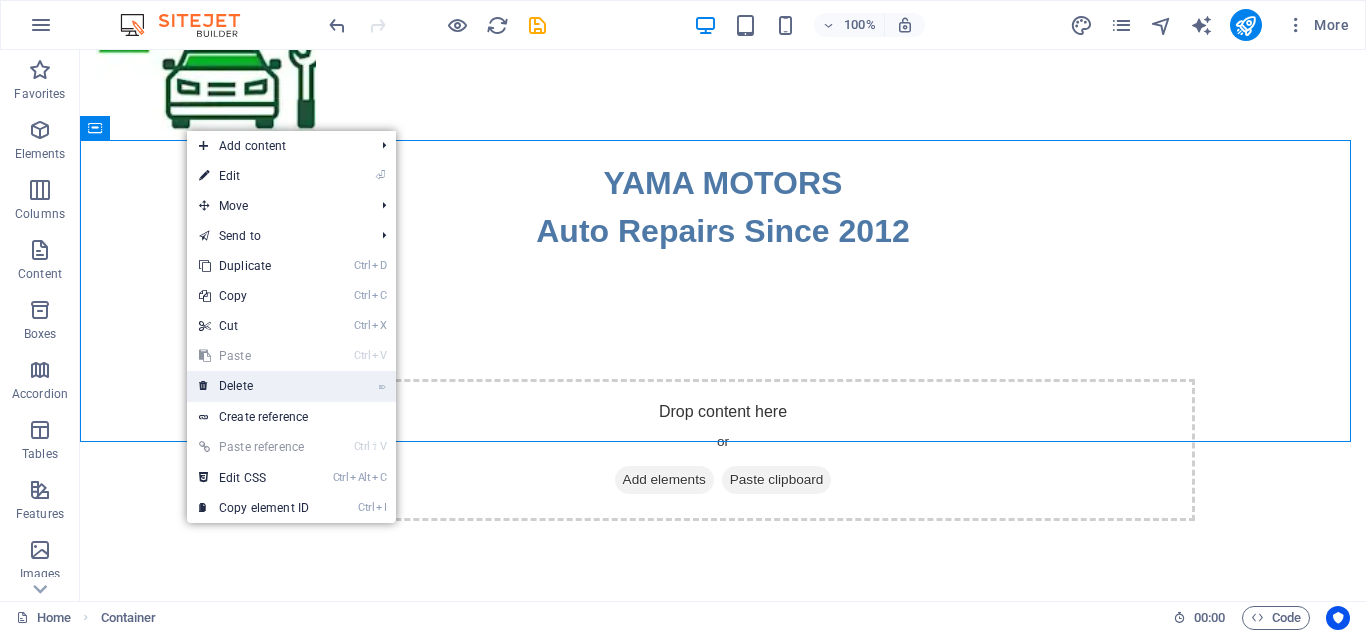 drag, startPoint x: 230, startPoint y: 379, endPoint x: 152, endPoint y: 329, distance: 92.64988 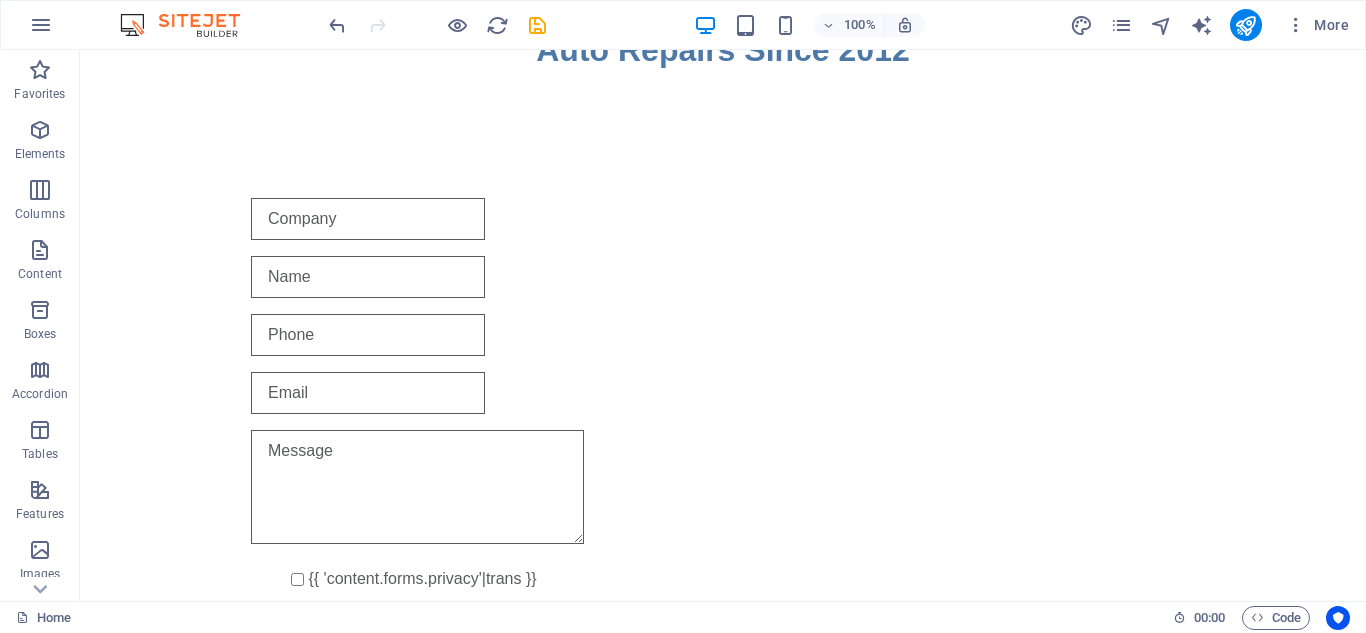 scroll, scrollTop: 269, scrollLeft: 0, axis: vertical 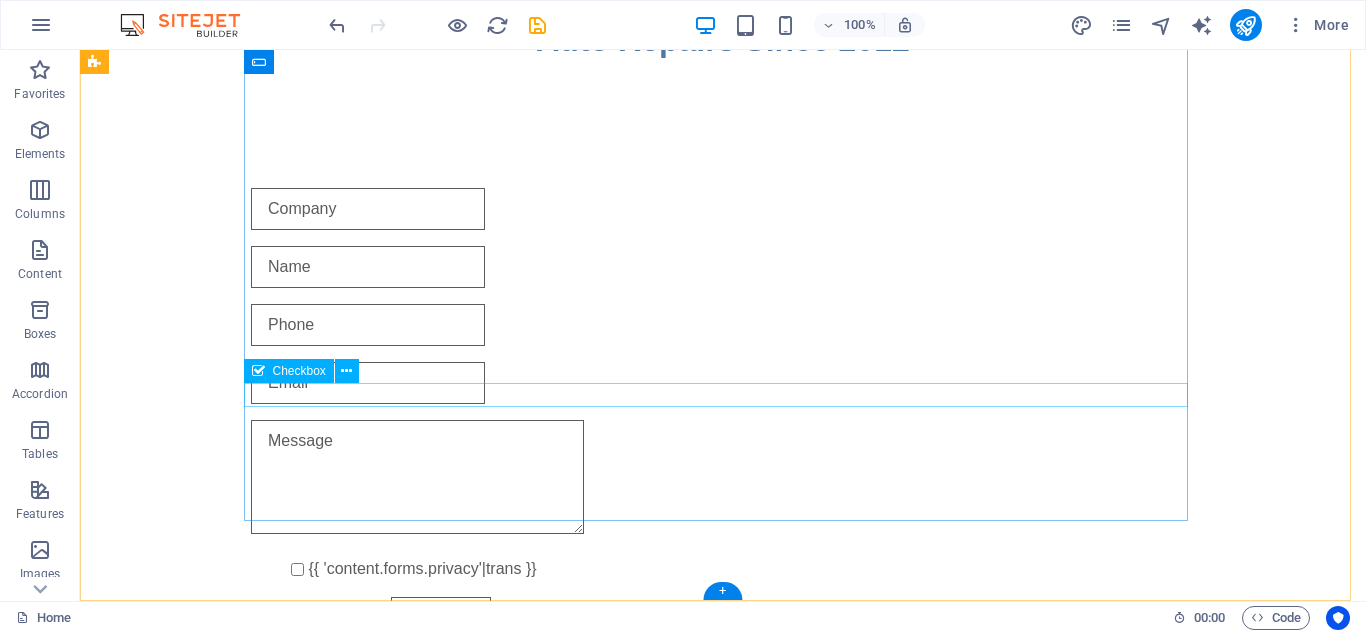 click on "{{ 'content.forms.privacy'|trans }}" at bounding box center [723, 569] 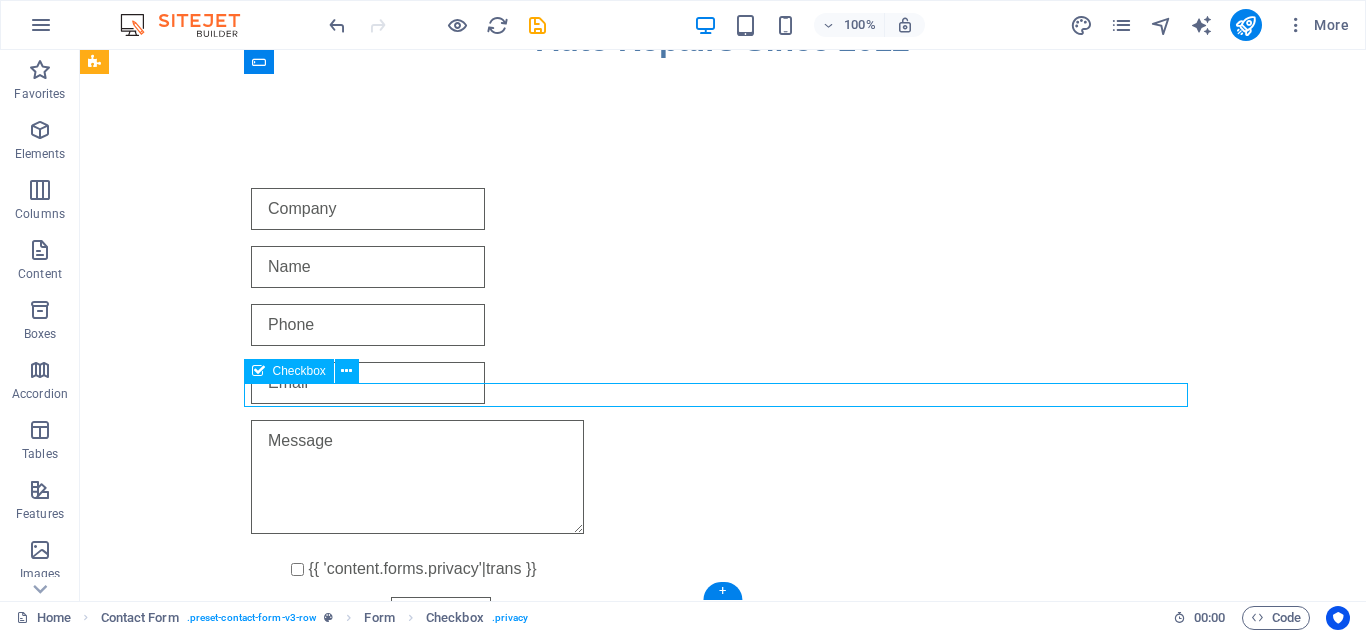 click on "{{ 'content.forms.privacy'|trans }}" at bounding box center [723, 569] 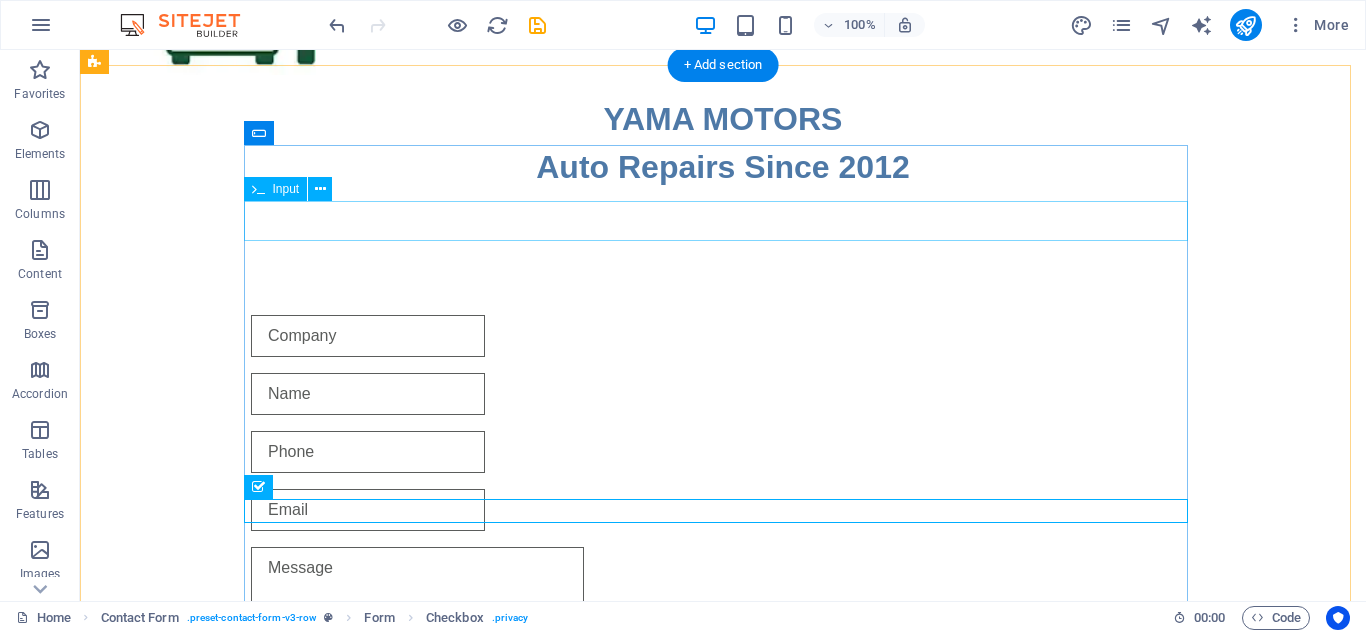 scroll, scrollTop: 140, scrollLeft: 0, axis: vertical 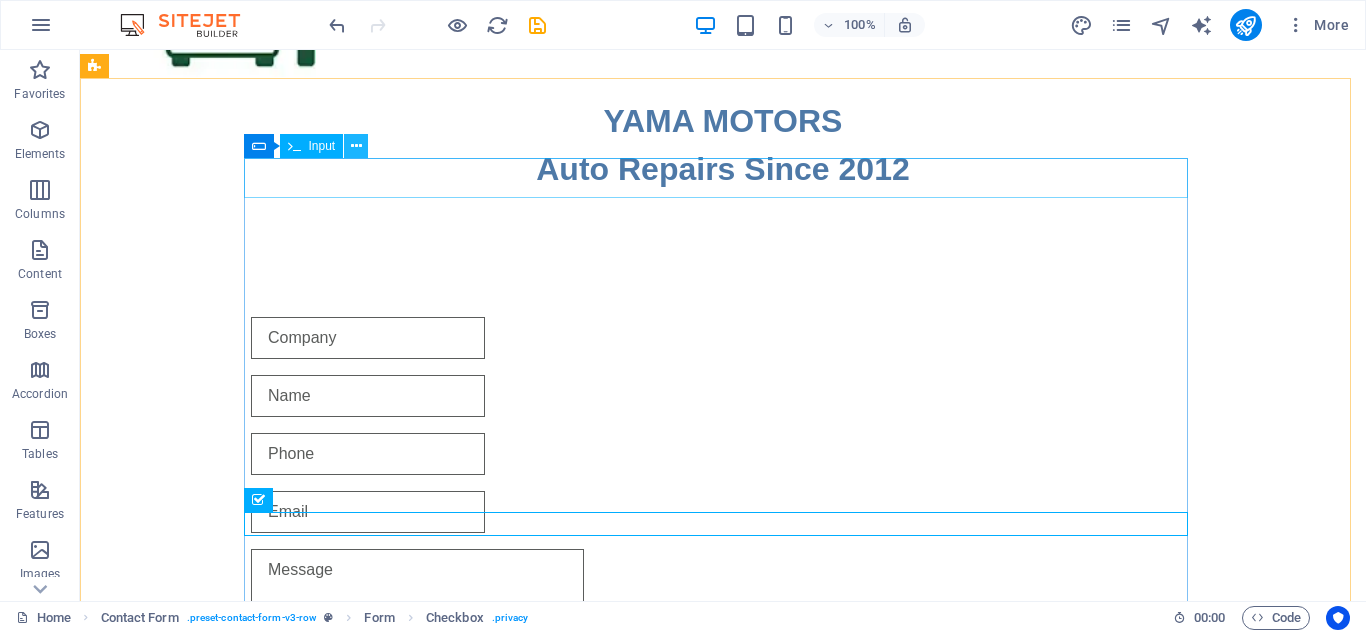 click at bounding box center [356, 146] 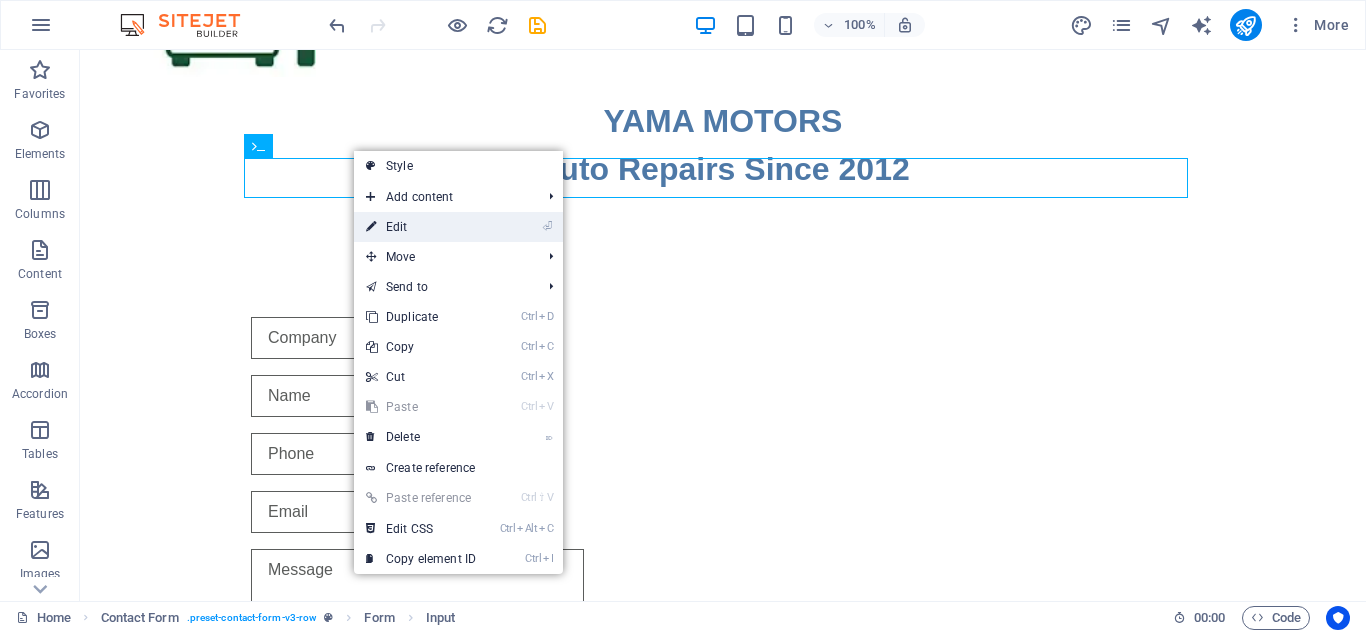 click on "⏎  Edit" at bounding box center [421, 227] 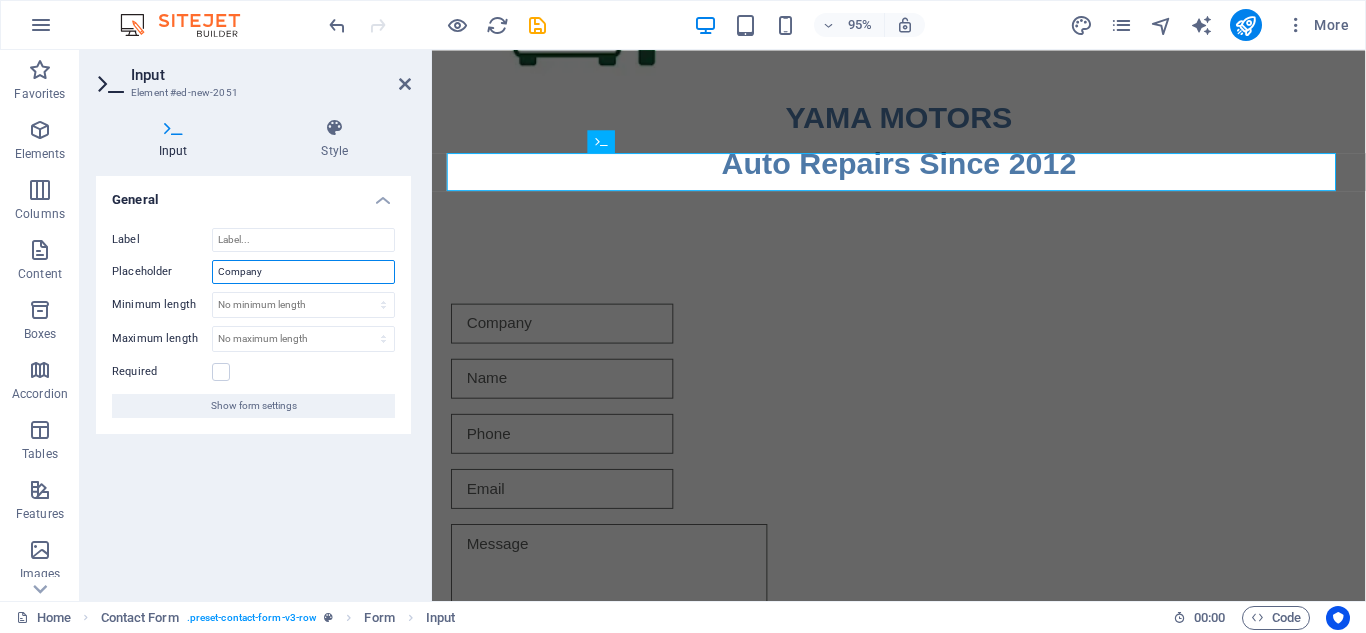 drag, startPoint x: 272, startPoint y: 275, endPoint x: 170, endPoint y: 283, distance: 102.31325 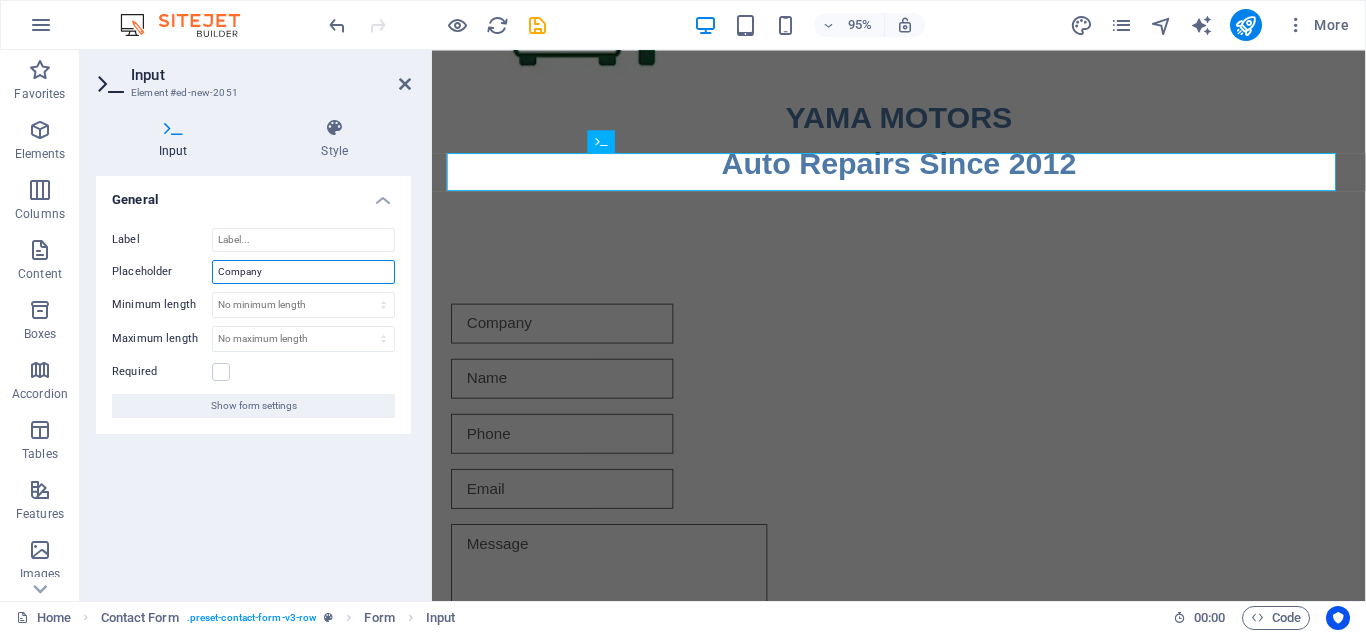 click on "Placeholder Company" at bounding box center [253, 272] 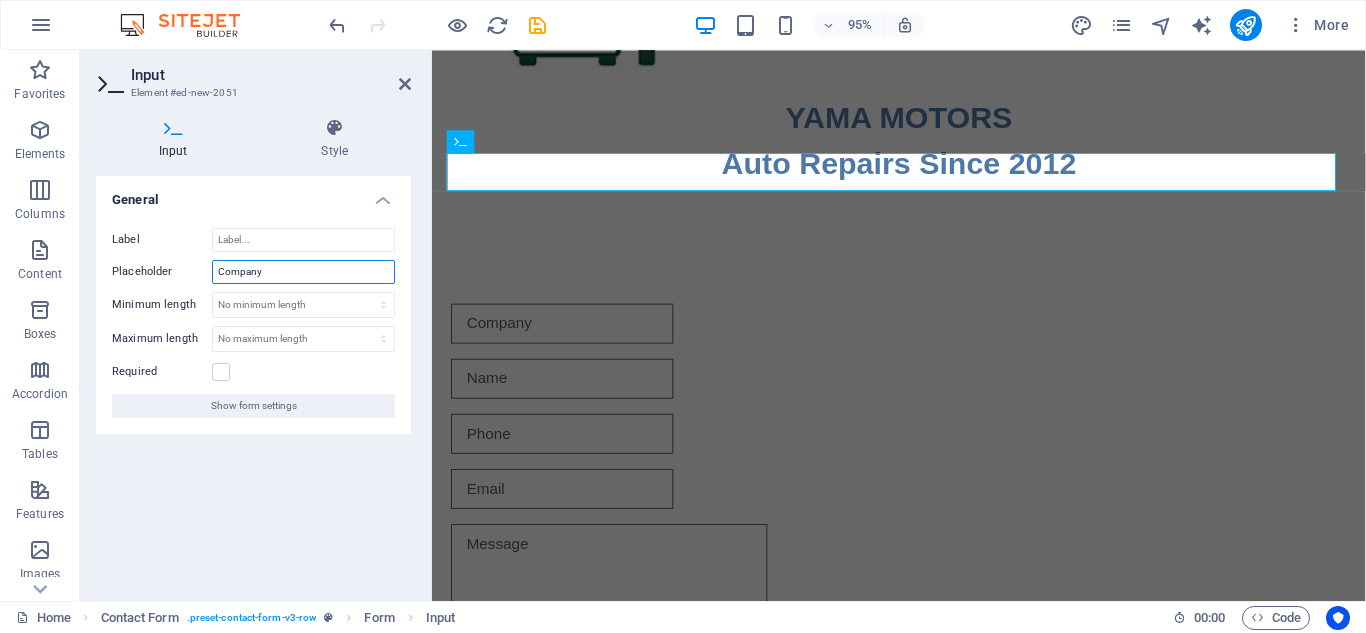 click on "Company" at bounding box center [303, 272] 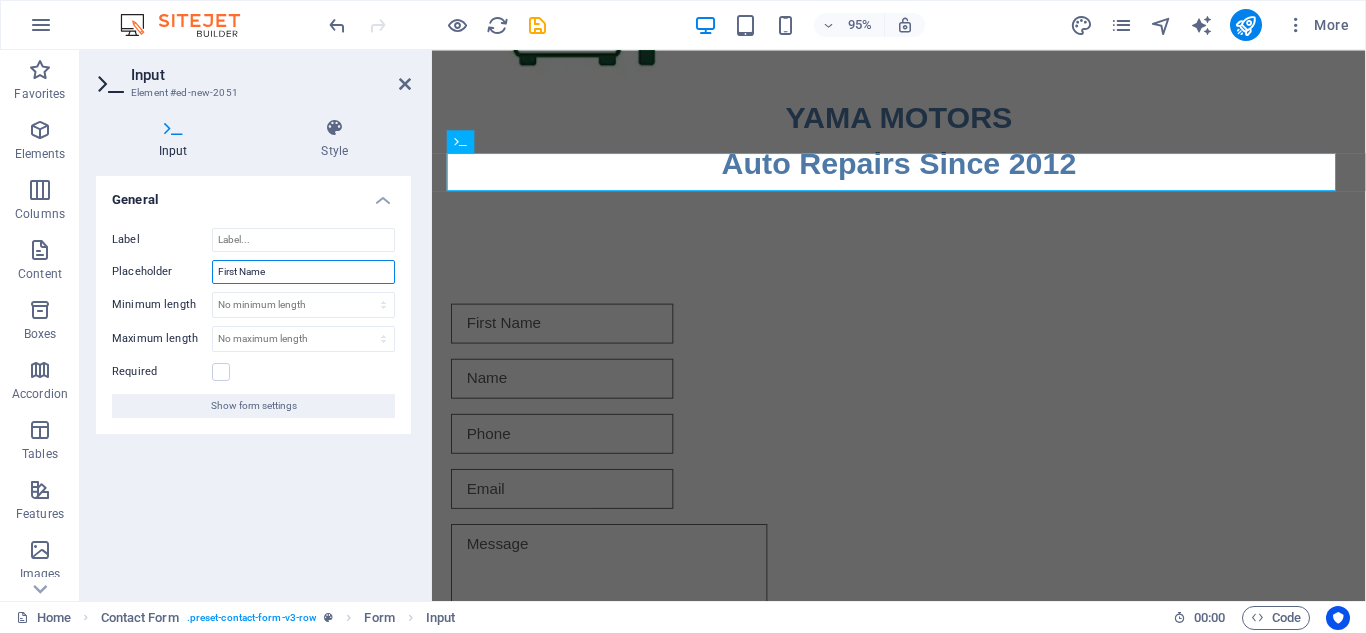 type on "First Name" 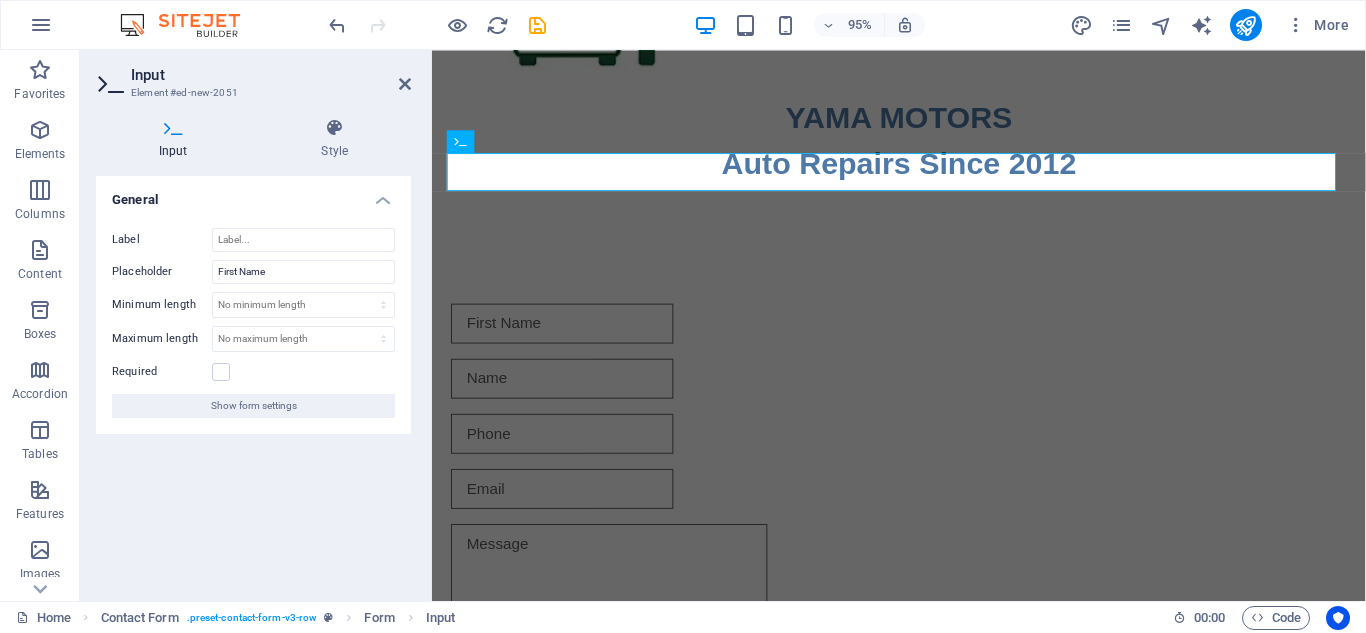 click on "General Label Placeholder First Name Minimum length No minimum length chars Maximum length No maximum length chars Required Show form settings" at bounding box center [253, 380] 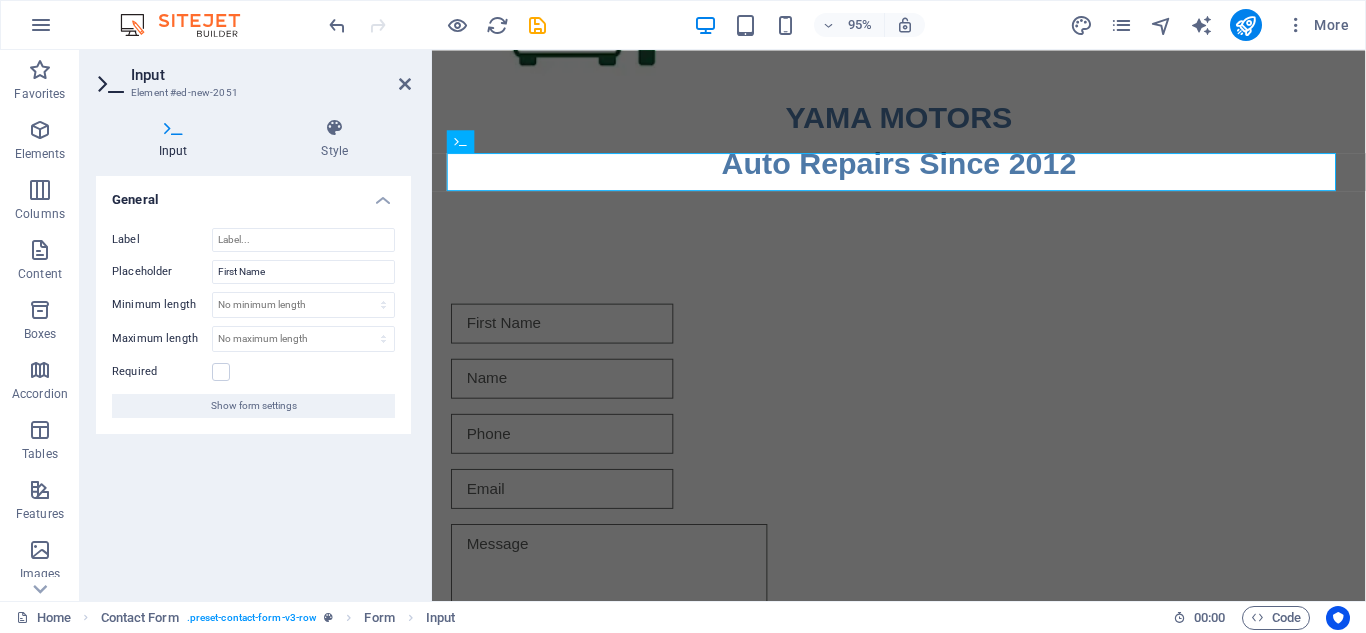 click on "General" at bounding box center [253, 194] 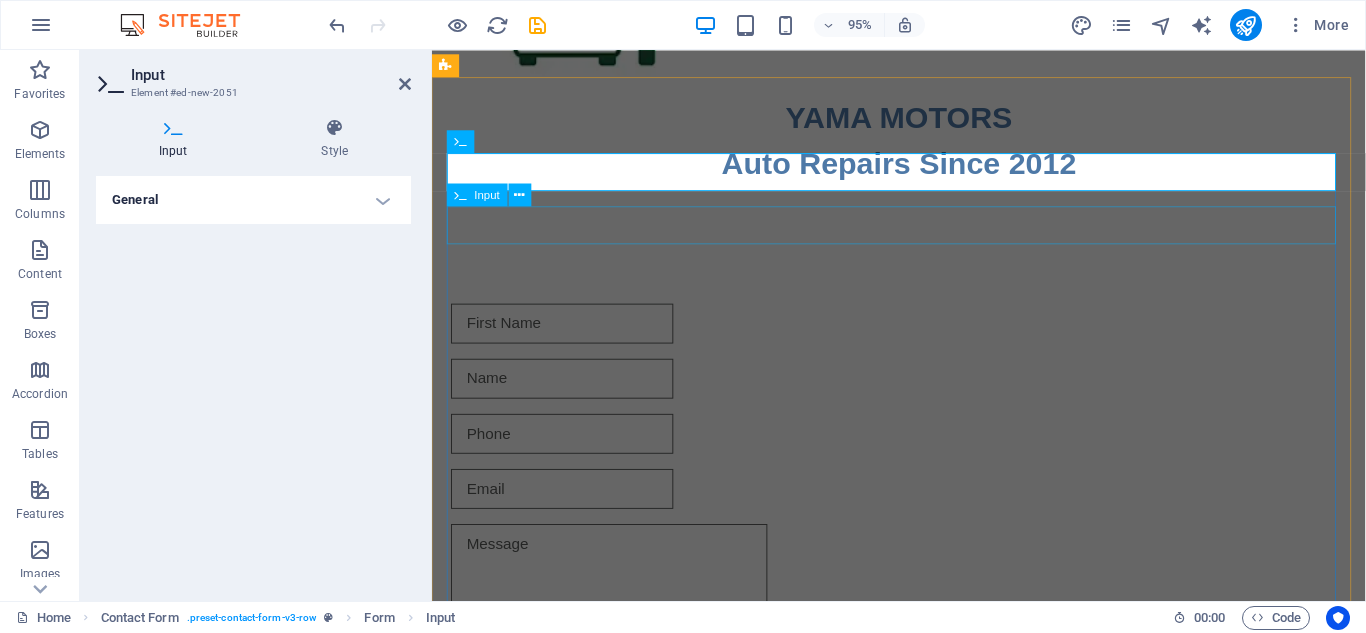 click at bounding box center [924, 396] 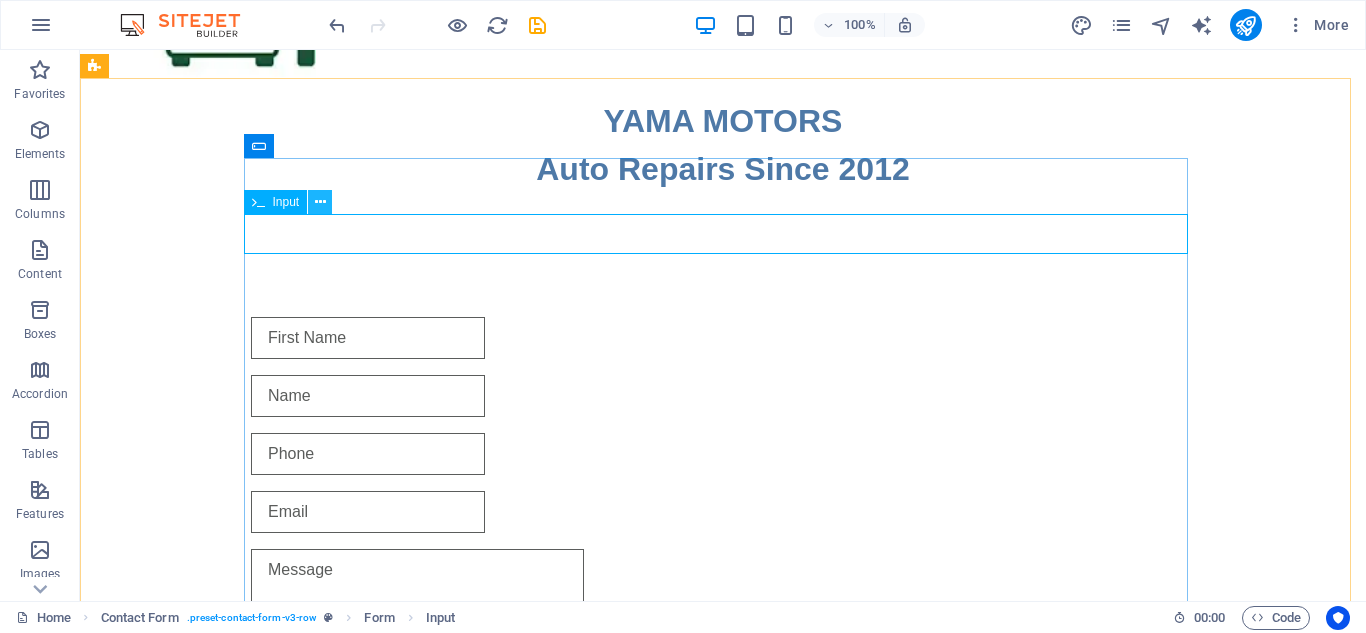 click at bounding box center [320, 202] 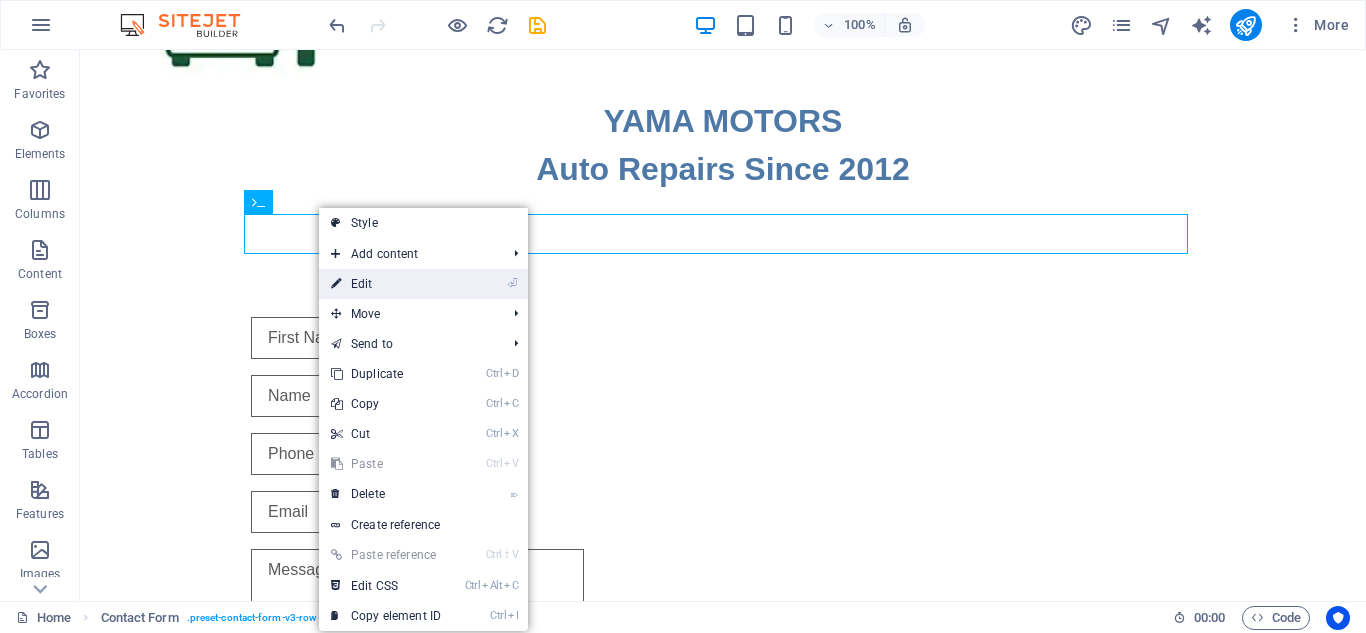 click on "⏎  Edit" at bounding box center (386, 284) 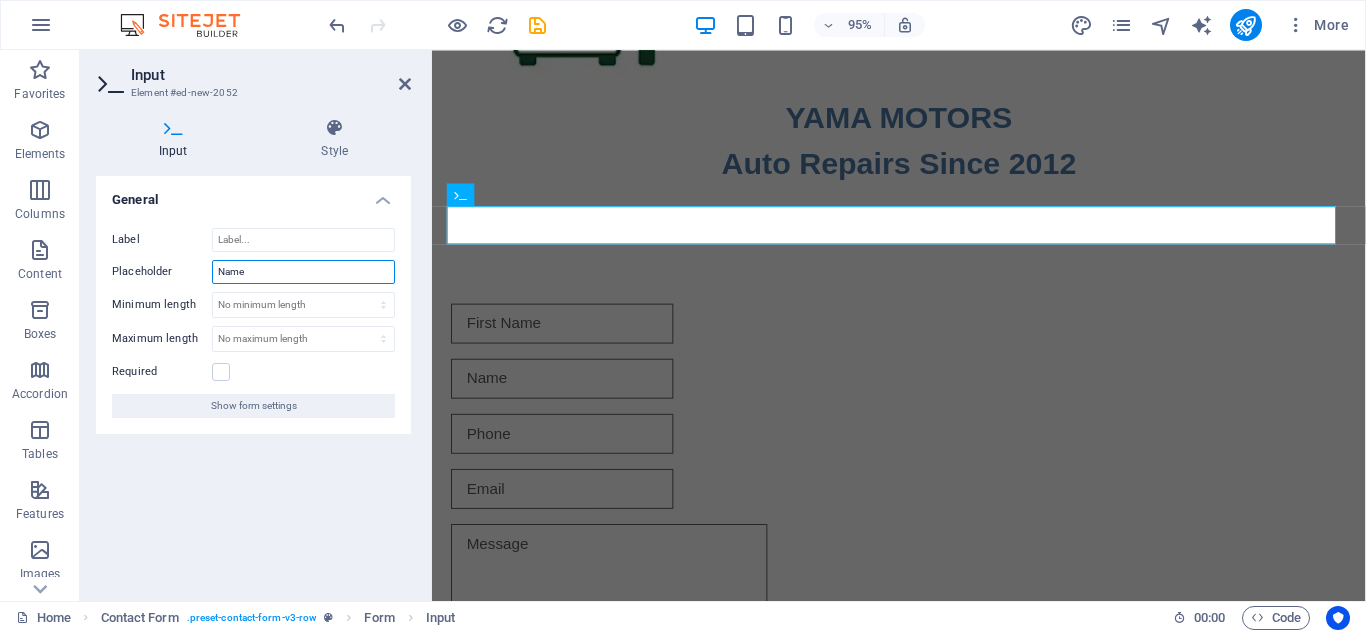 click on "Name" at bounding box center (303, 272) 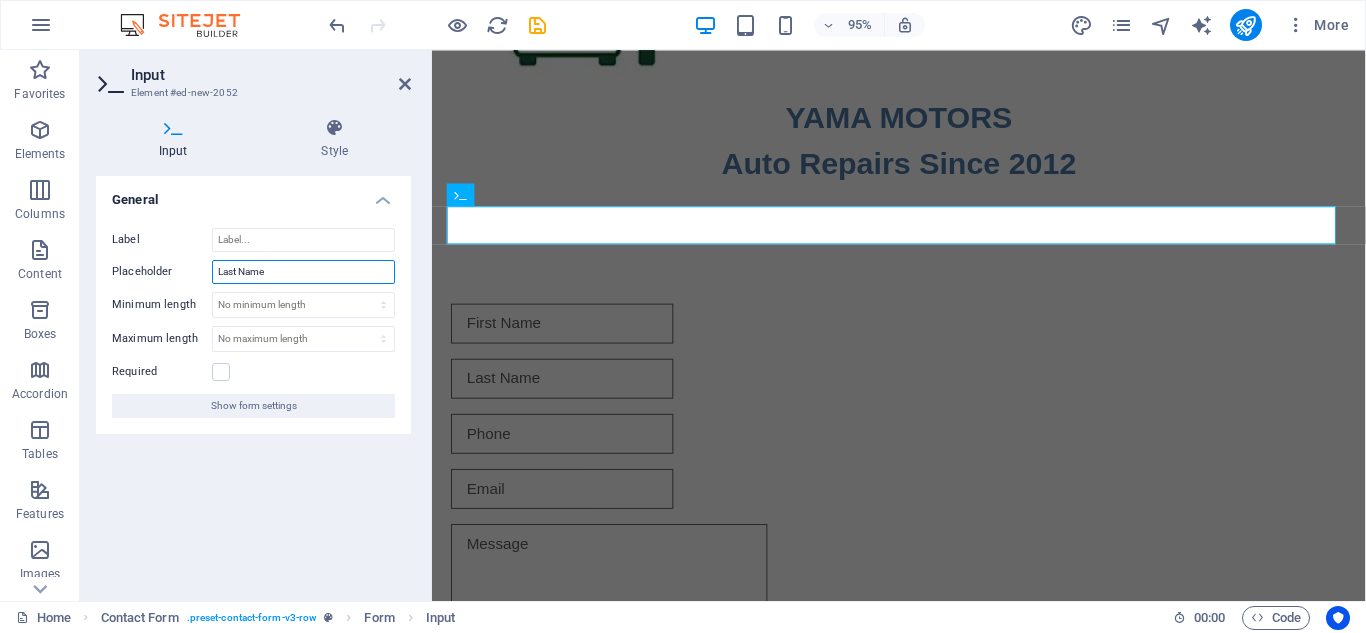 type on "Last Name" 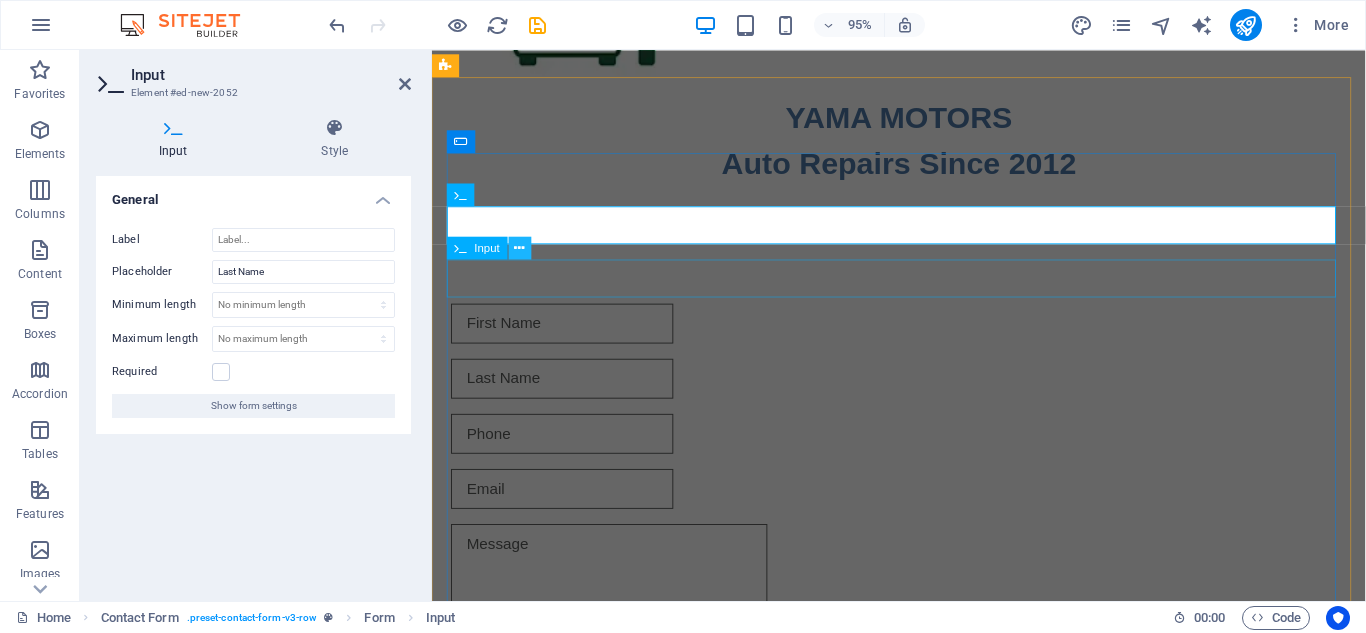 click at bounding box center (520, 248) 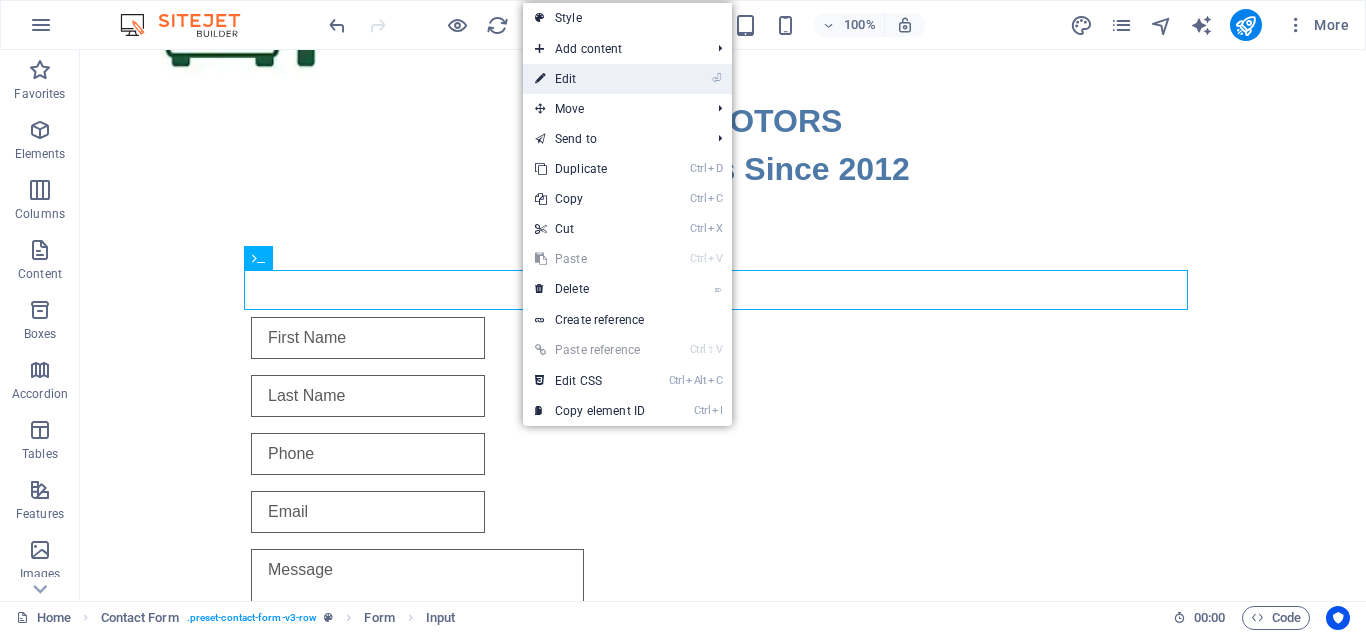 click on "⏎  Edit" at bounding box center [590, 79] 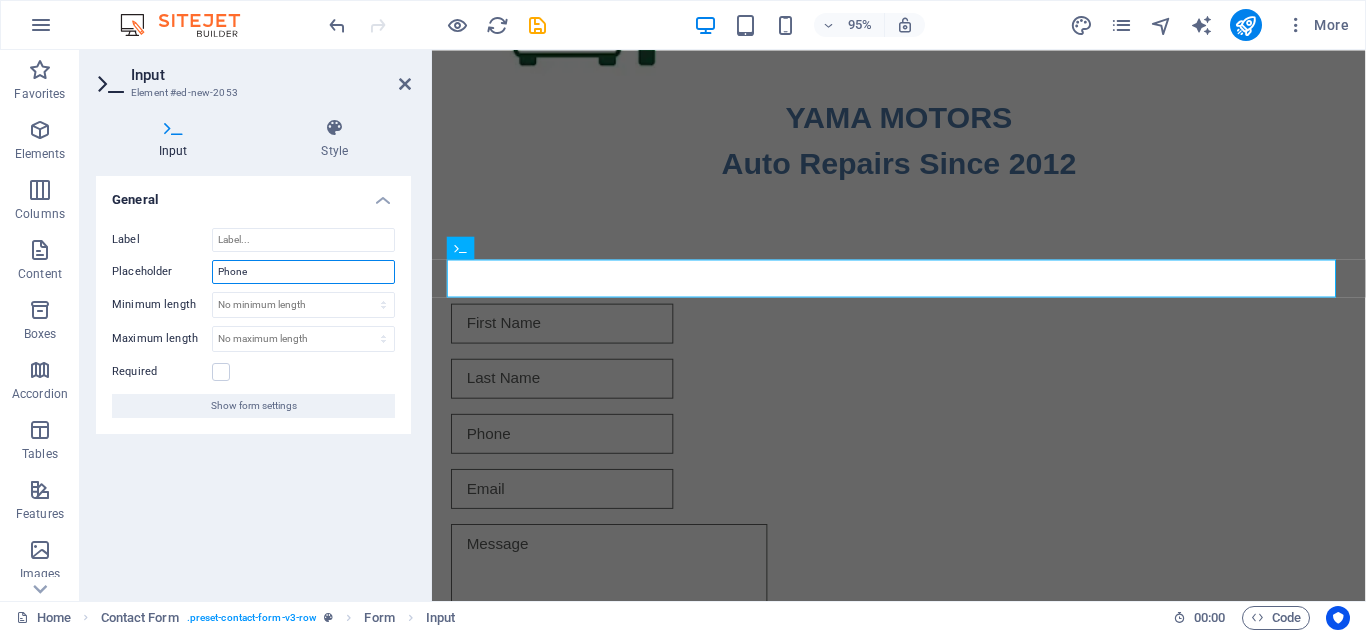 click on "Phone" at bounding box center [303, 272] 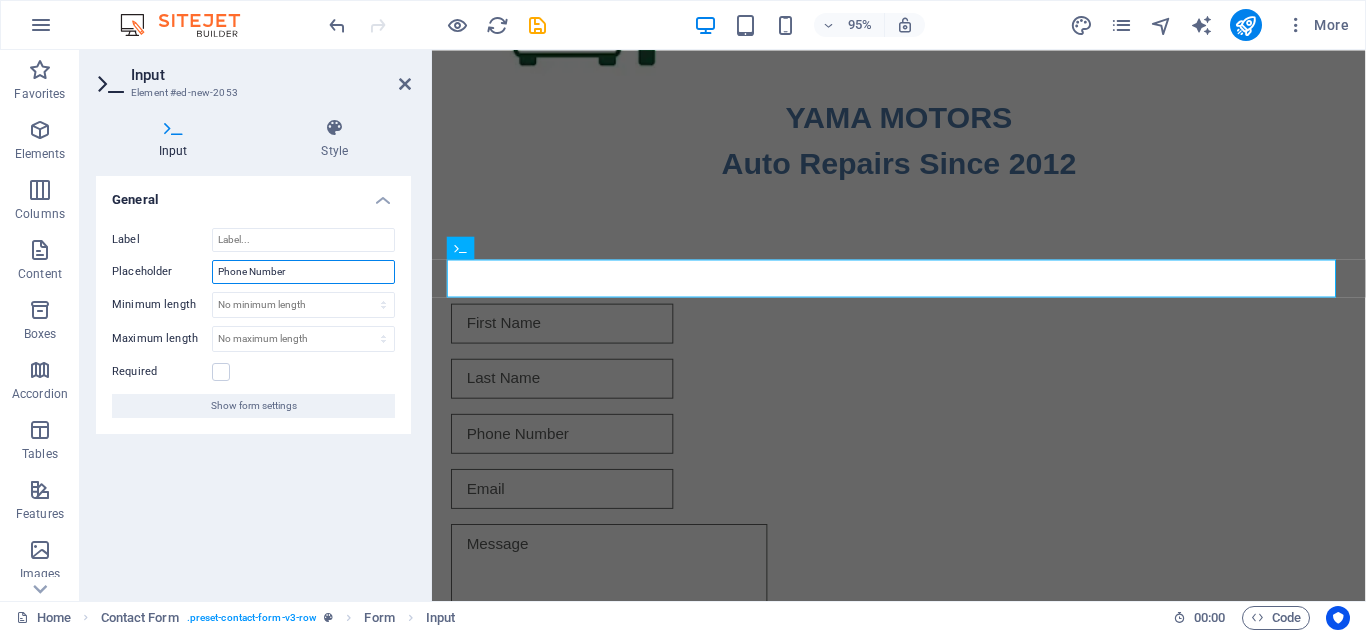 type on "Phone Number" 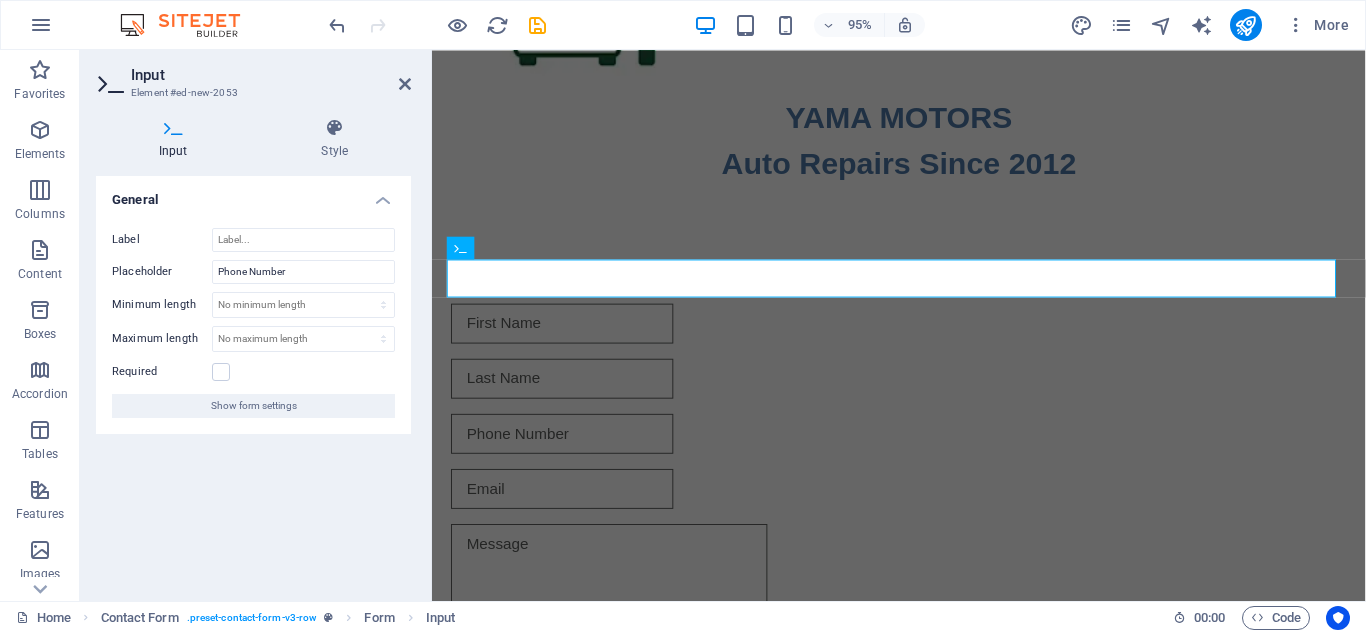 click on "General Label Placeholder Phone Number Minimum length No minimum length chars Maximum length No maximum length chars Required Show form settings" at bounding box center (253, 380) 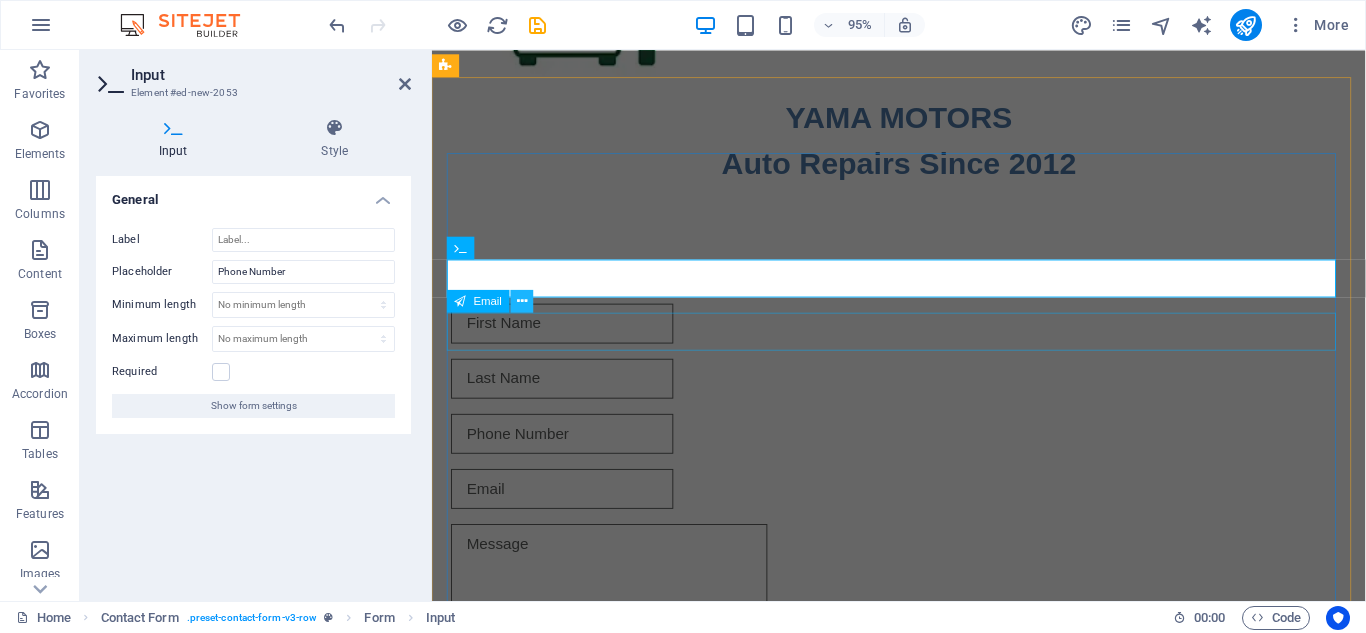 click at bounding box center [522, 301] 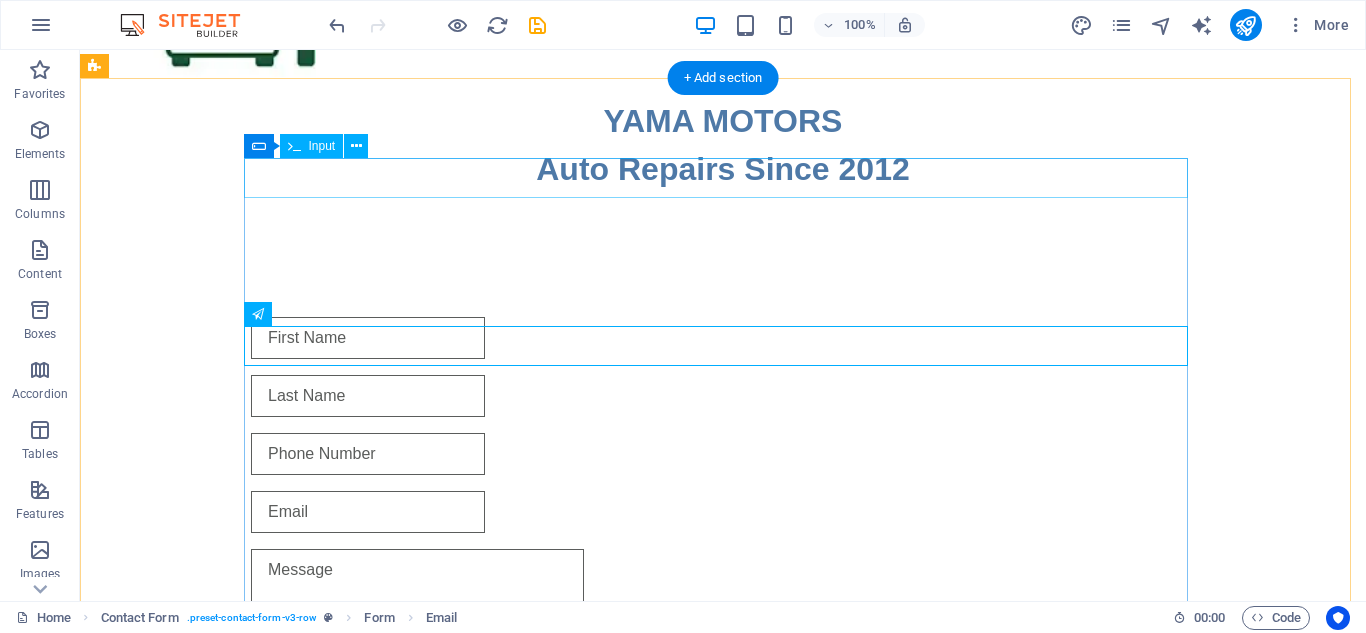 click at bounding box center (723, 338) 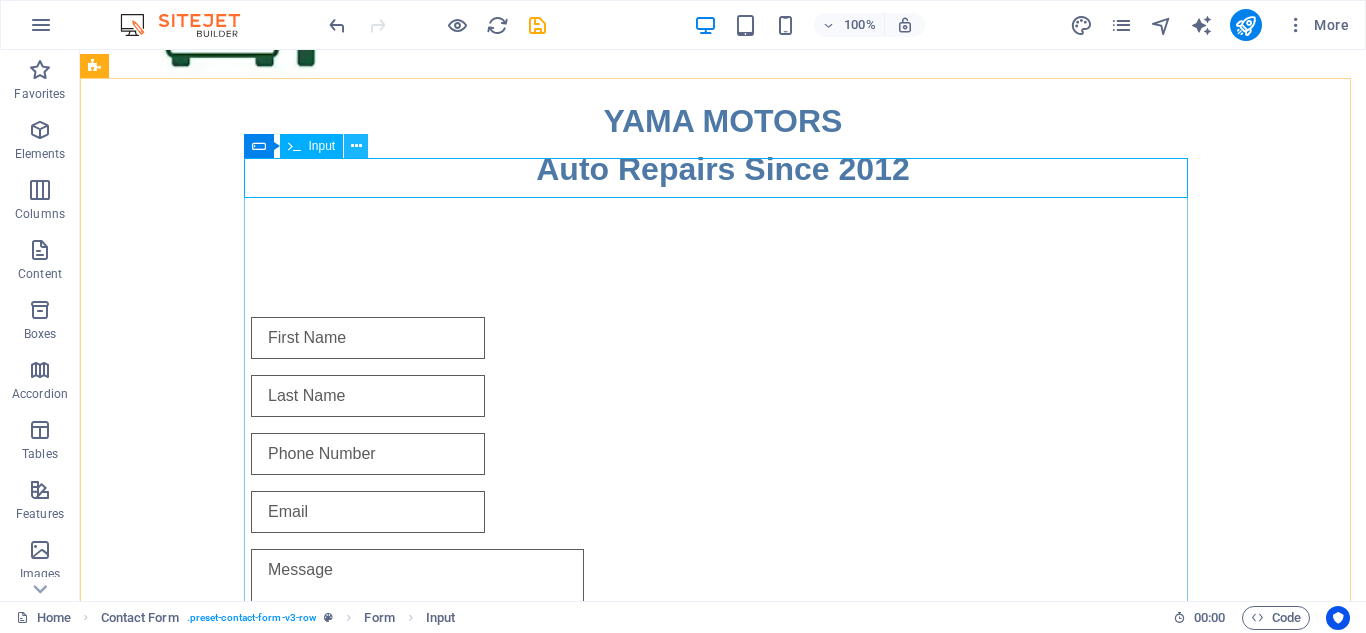click at bounding box center [356, 146] 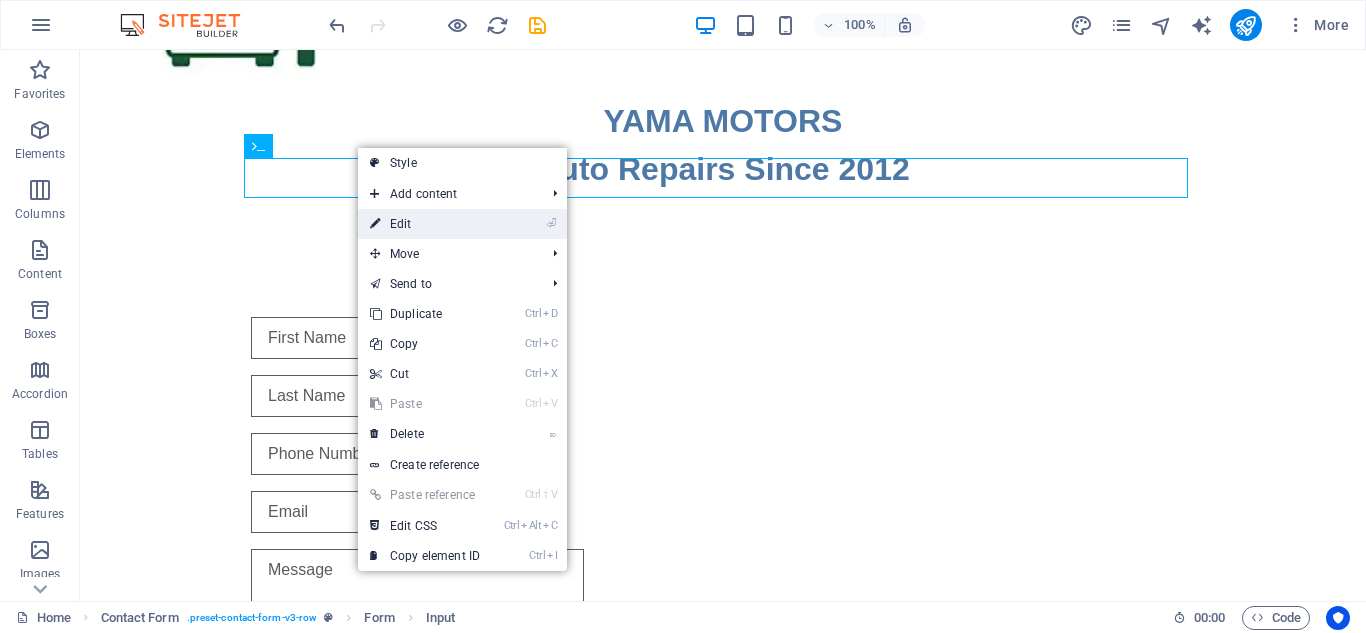 click on "⏎  Edit" at bounding box center [425, 224] 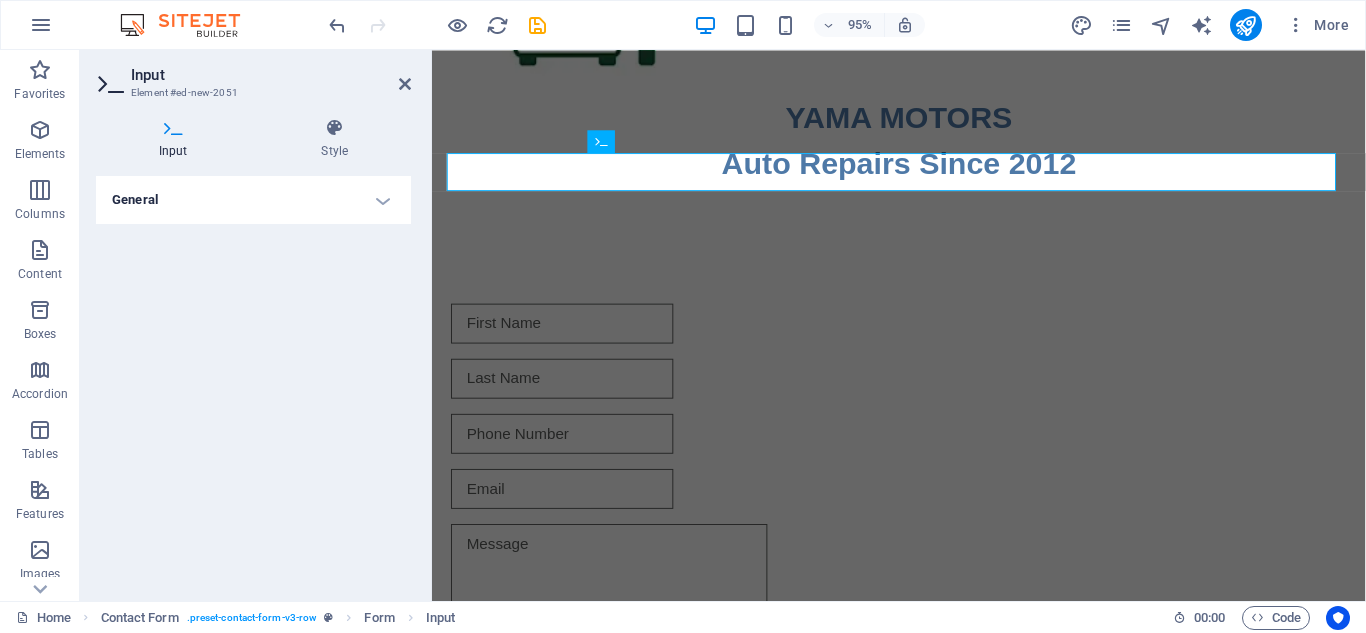 click on "General" at bounding box center (253, 200) 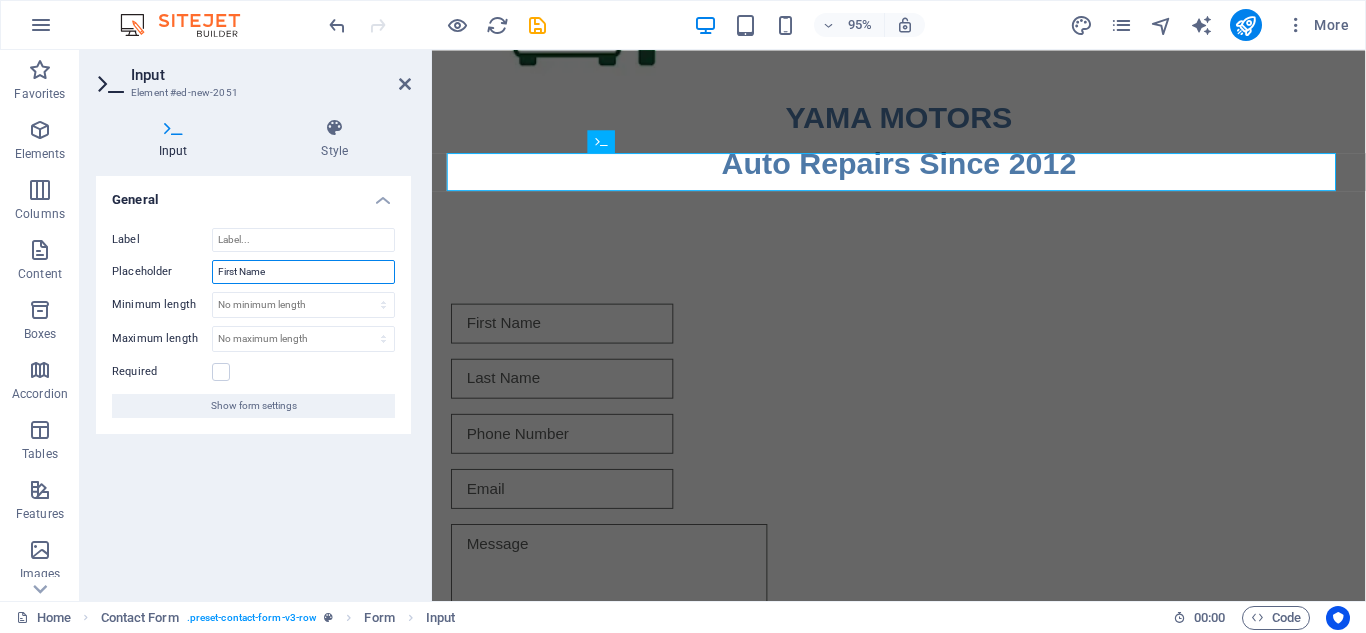 click on "First Name" at bounding box center [303, 272] 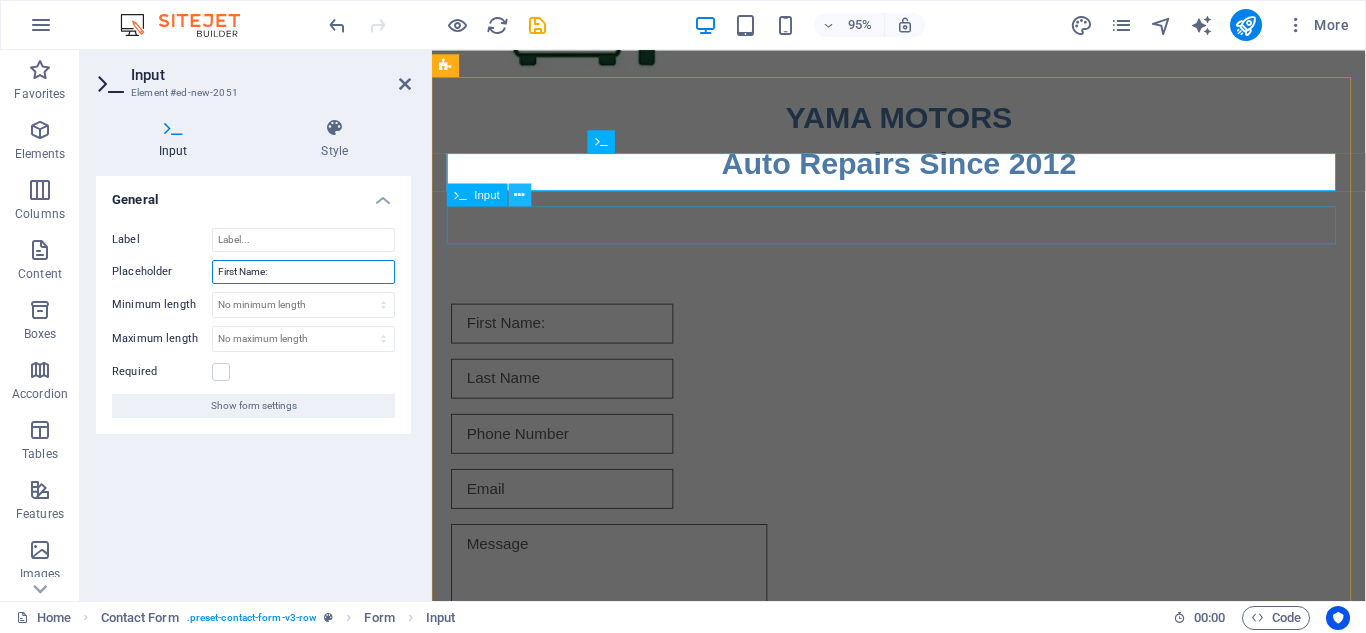 type on "First Name:" 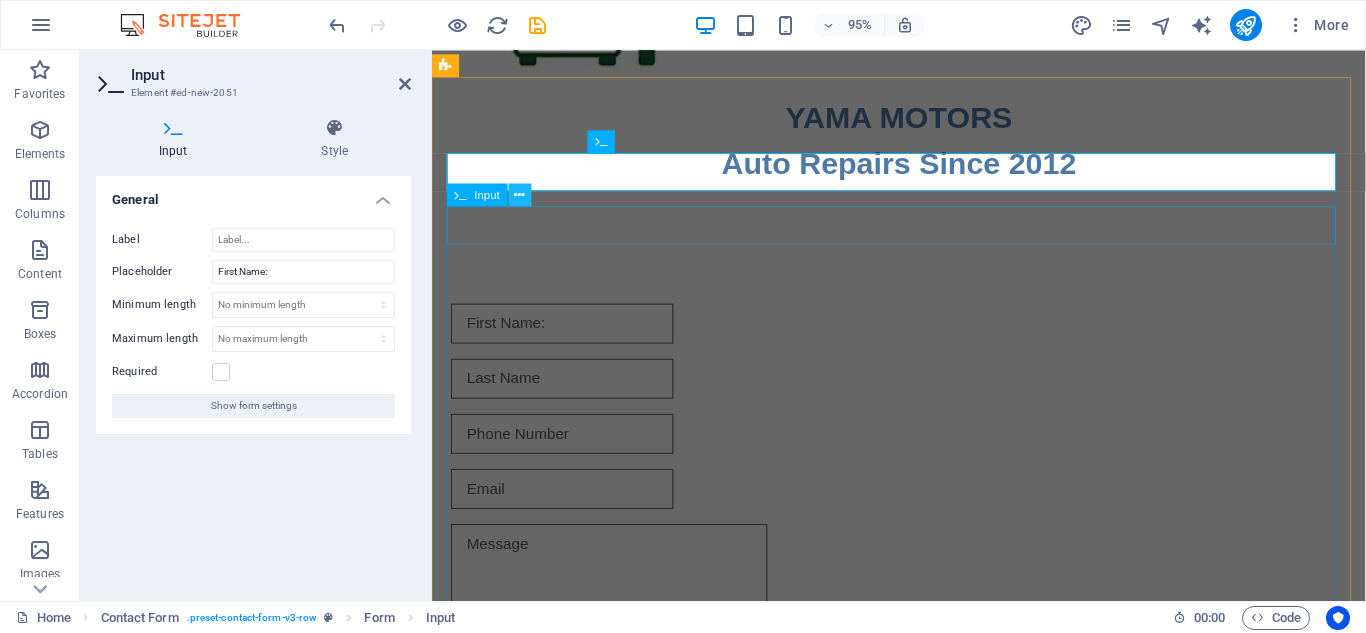 click at bounding box center (520, 194) 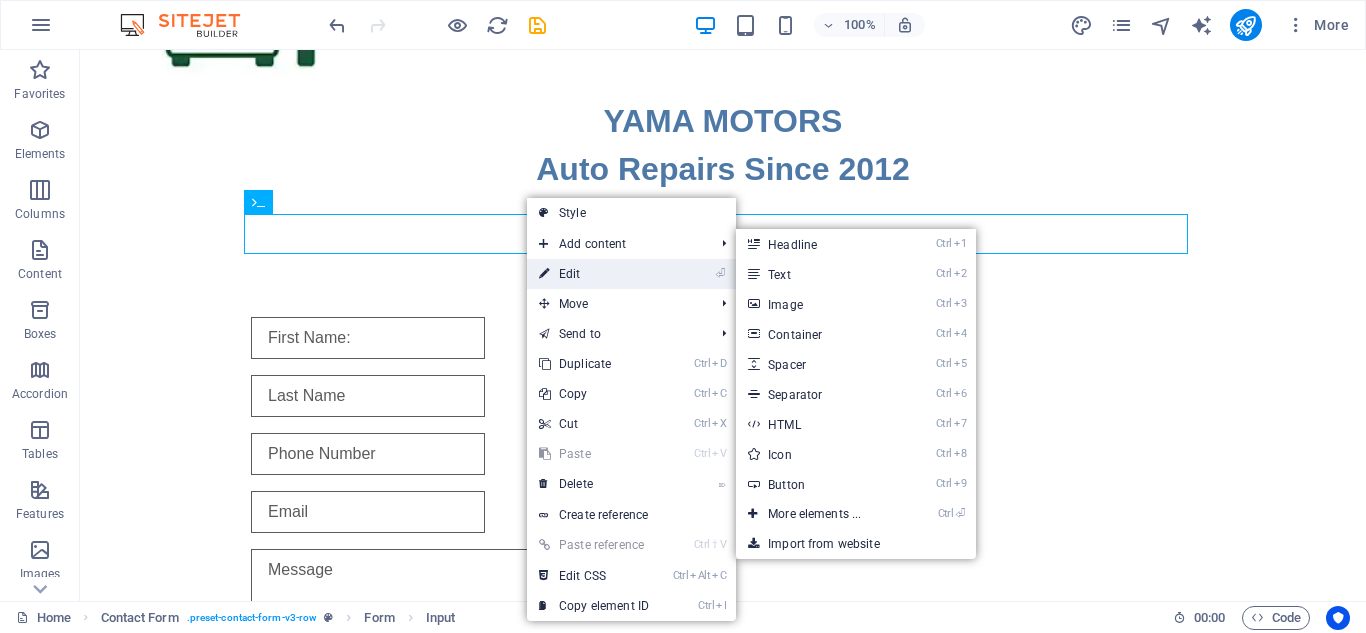 click on "⏎  Edit" at bounding box center (594, 274) 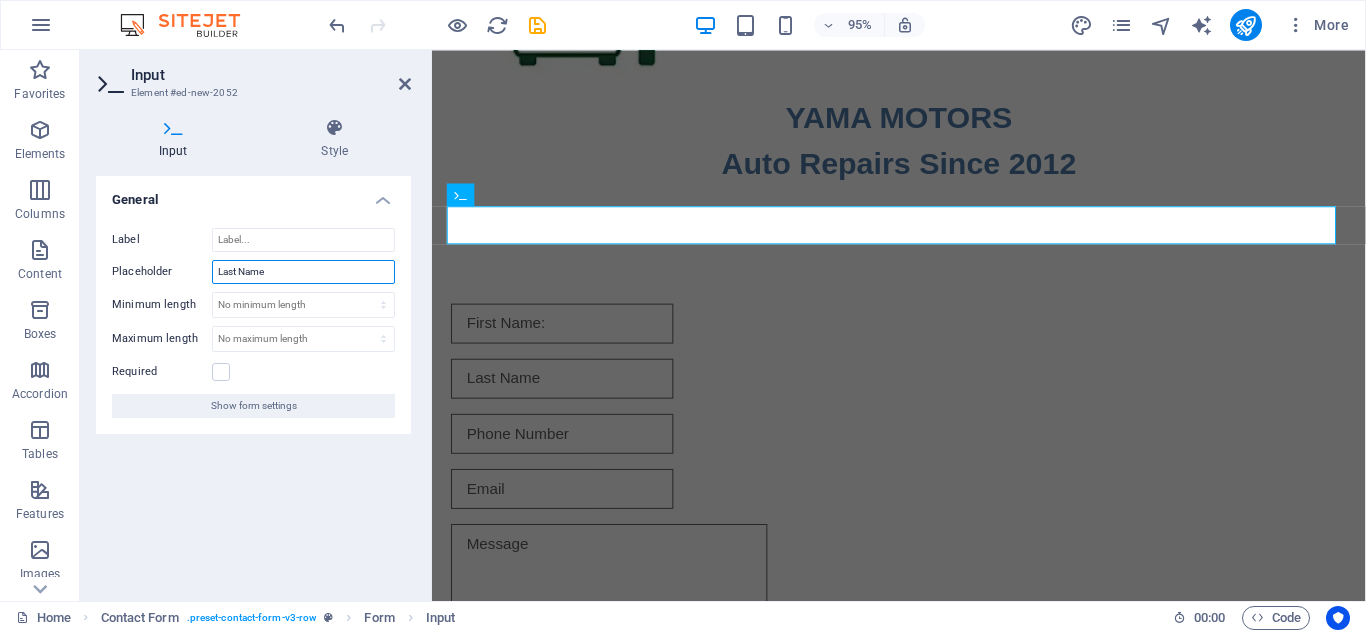 click on "Last Name" at bounding box center (303, 272) 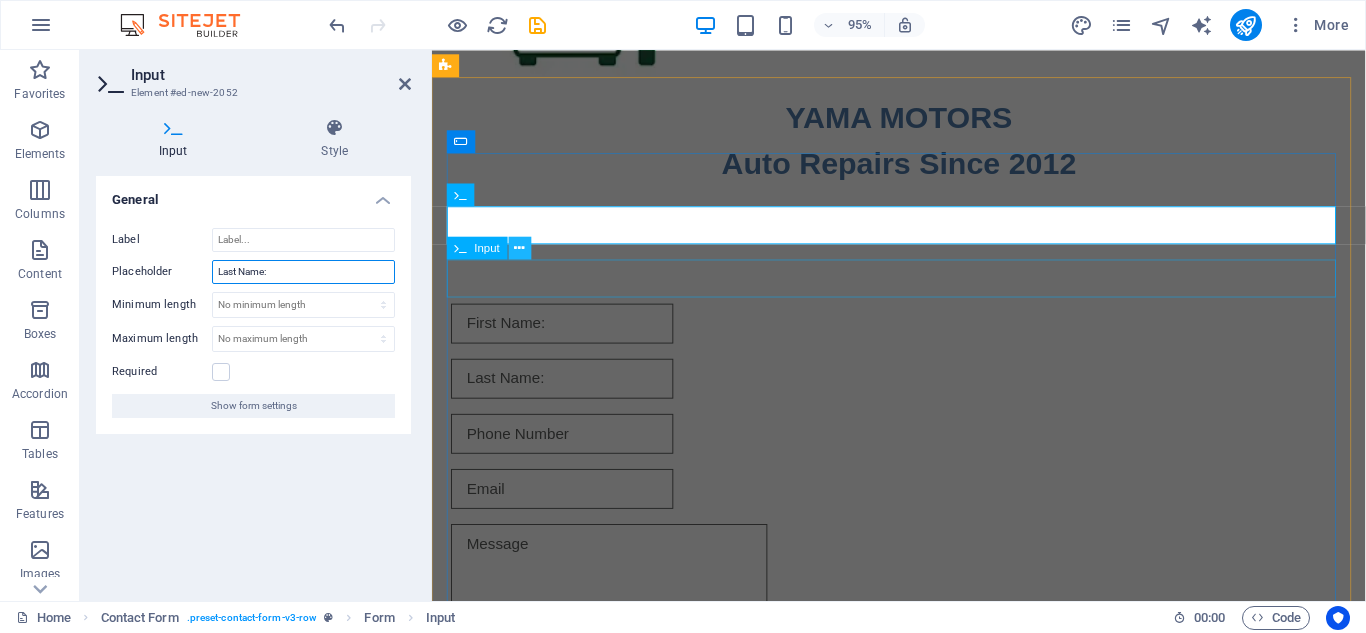 type on "Last Name:" 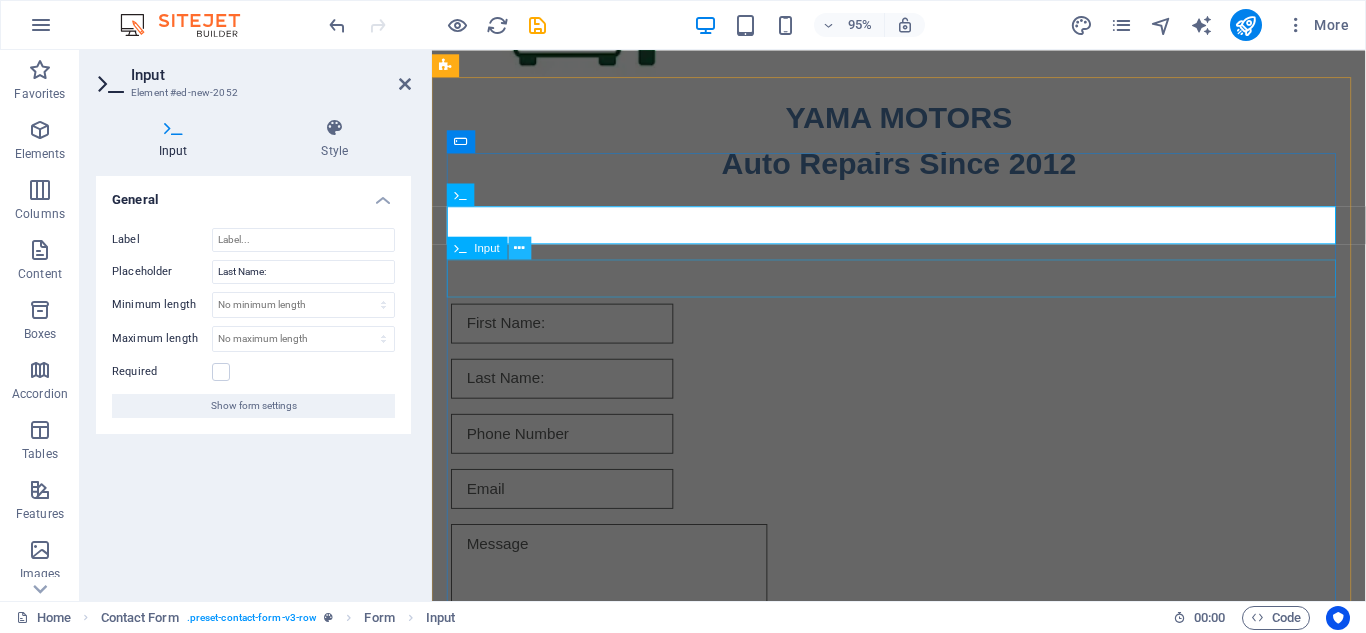 click at bounding box center [520, 247] 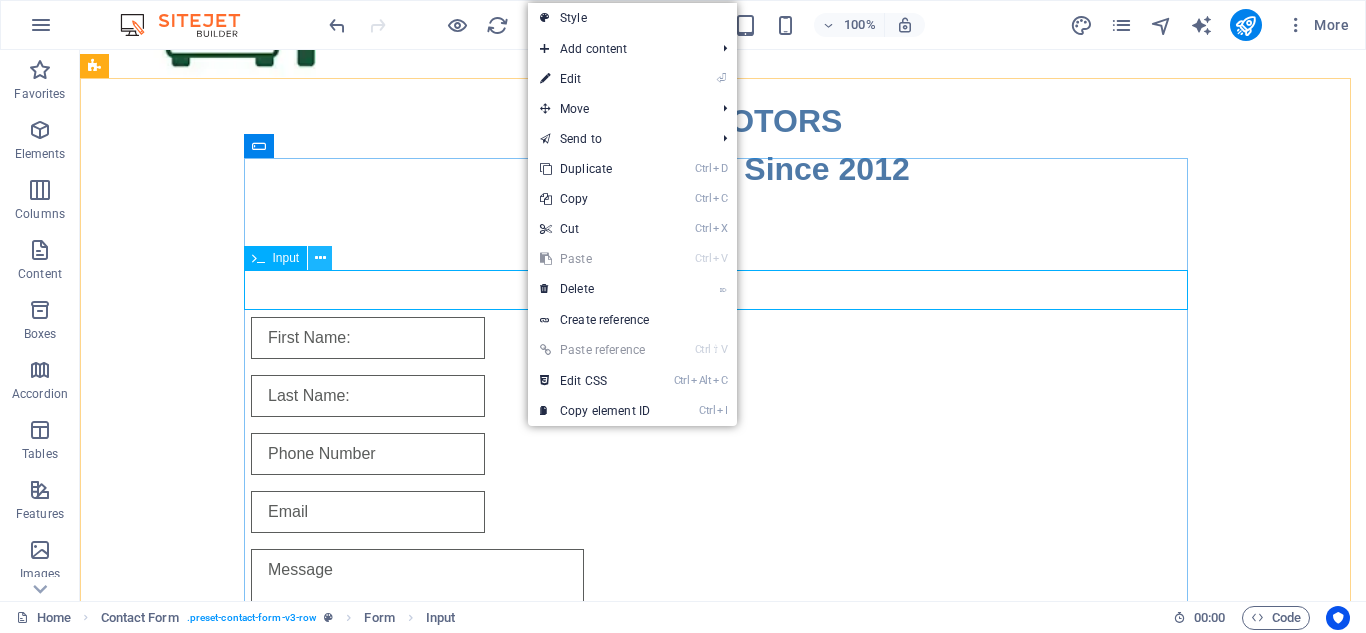 click at bounding box center (320, 258) 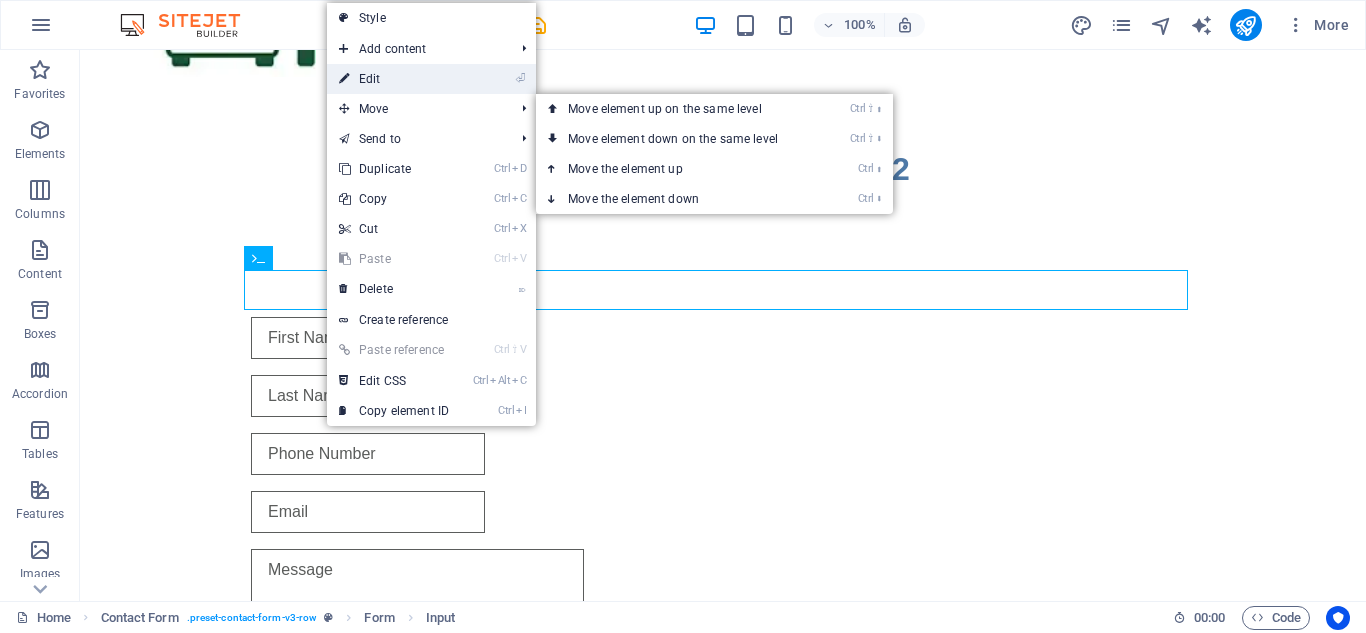 click on "⏎  Edit" at bounding box center [394, 79] 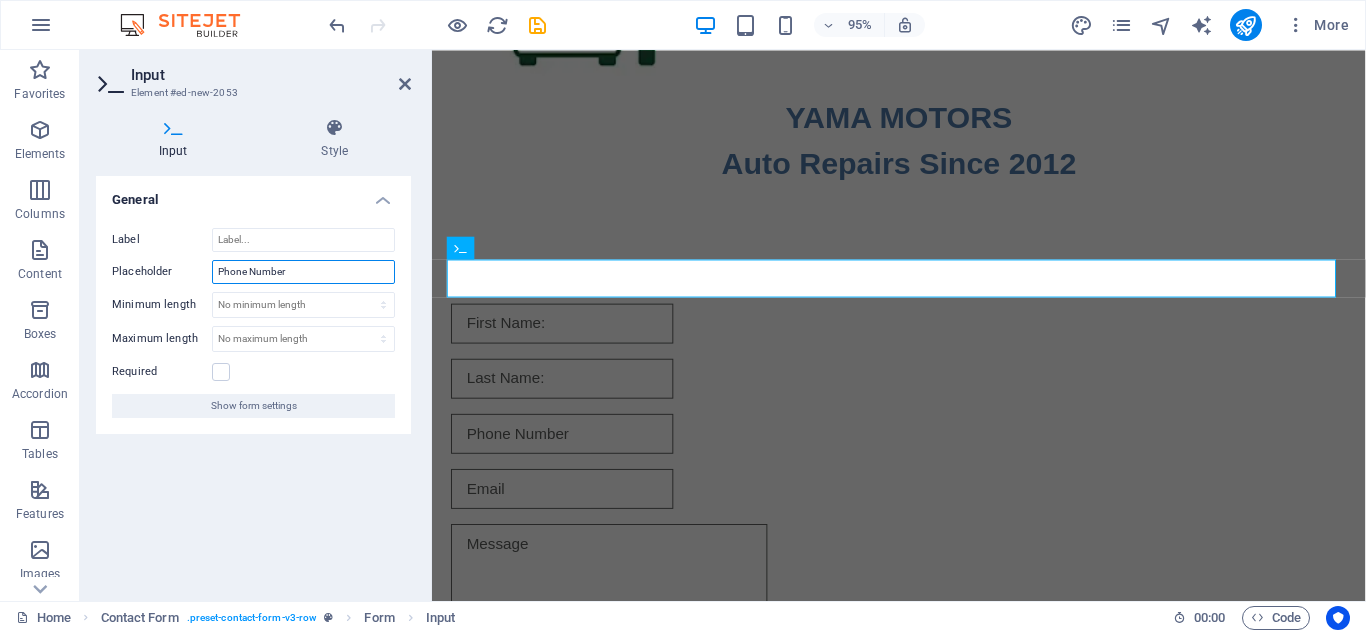 click on "Phone Number" at bounding box center [303, 272] 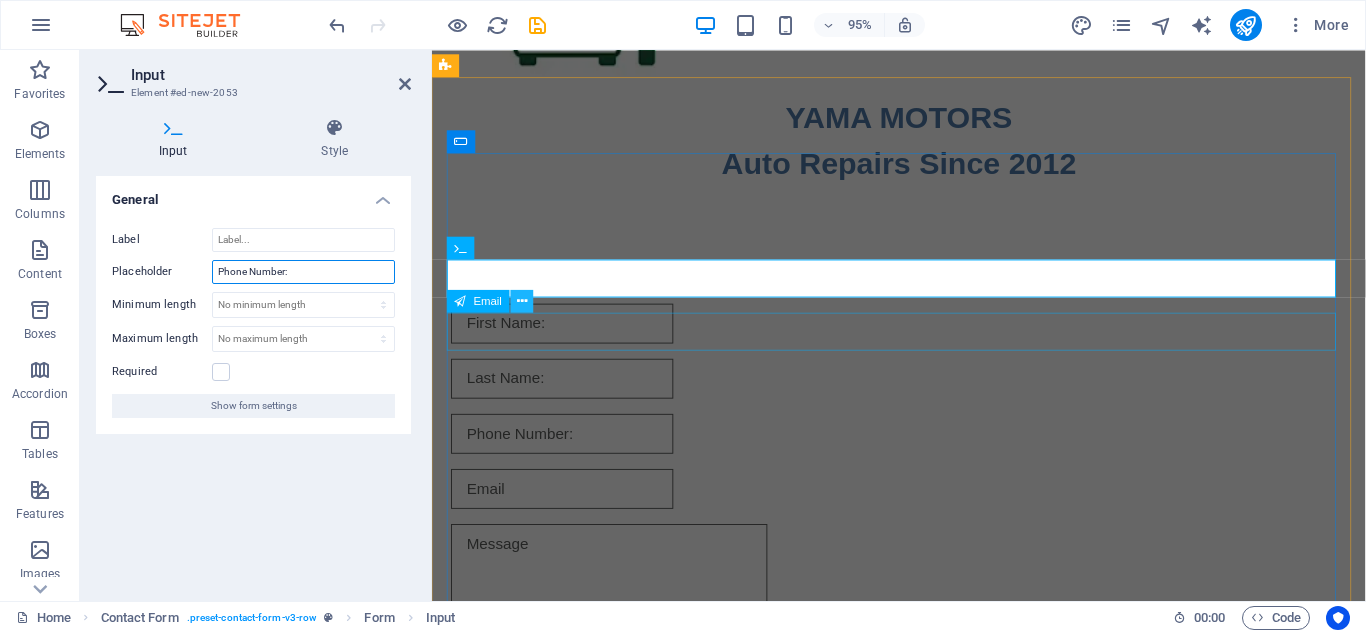 type on "Phone Number:" 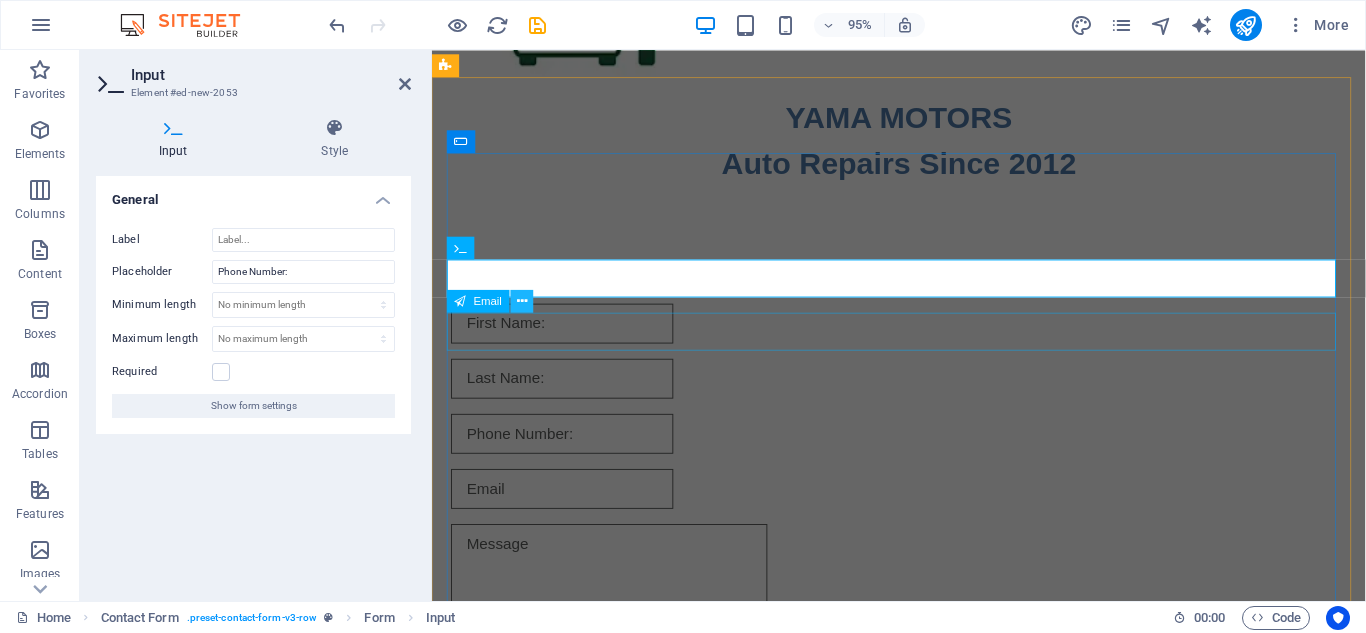 click at bounding box center (522, 301) 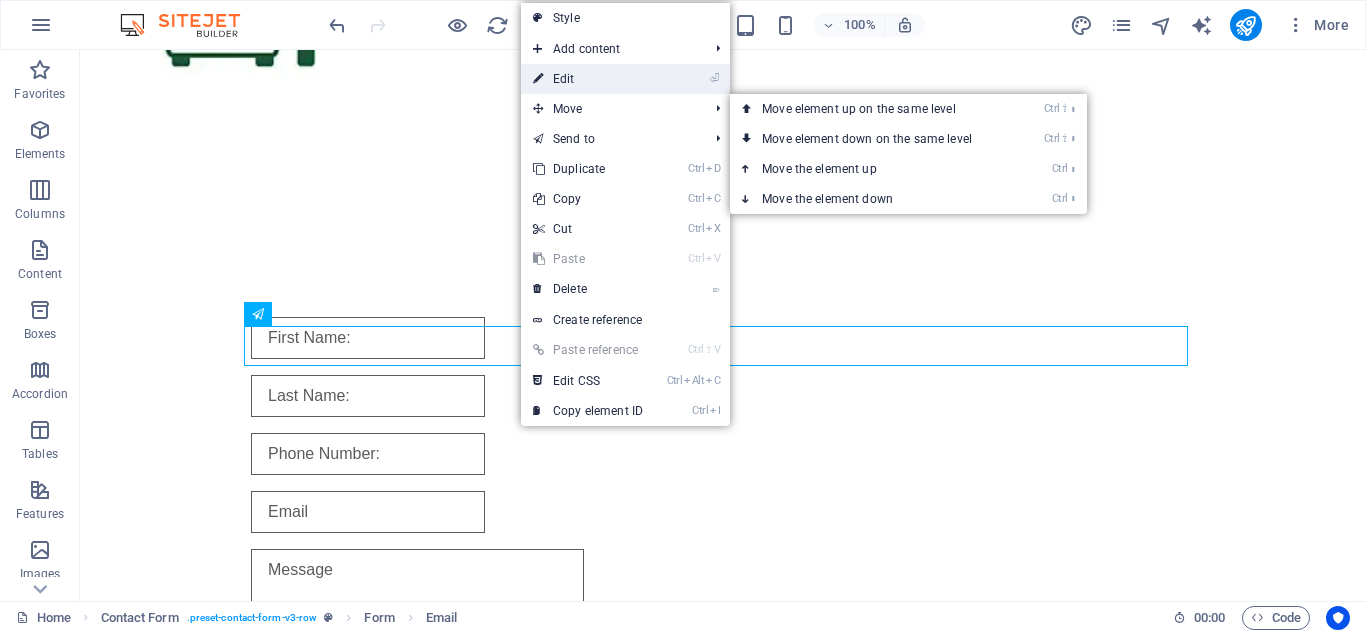 click on "⏎  Edit" at bounding box center (588, 79) 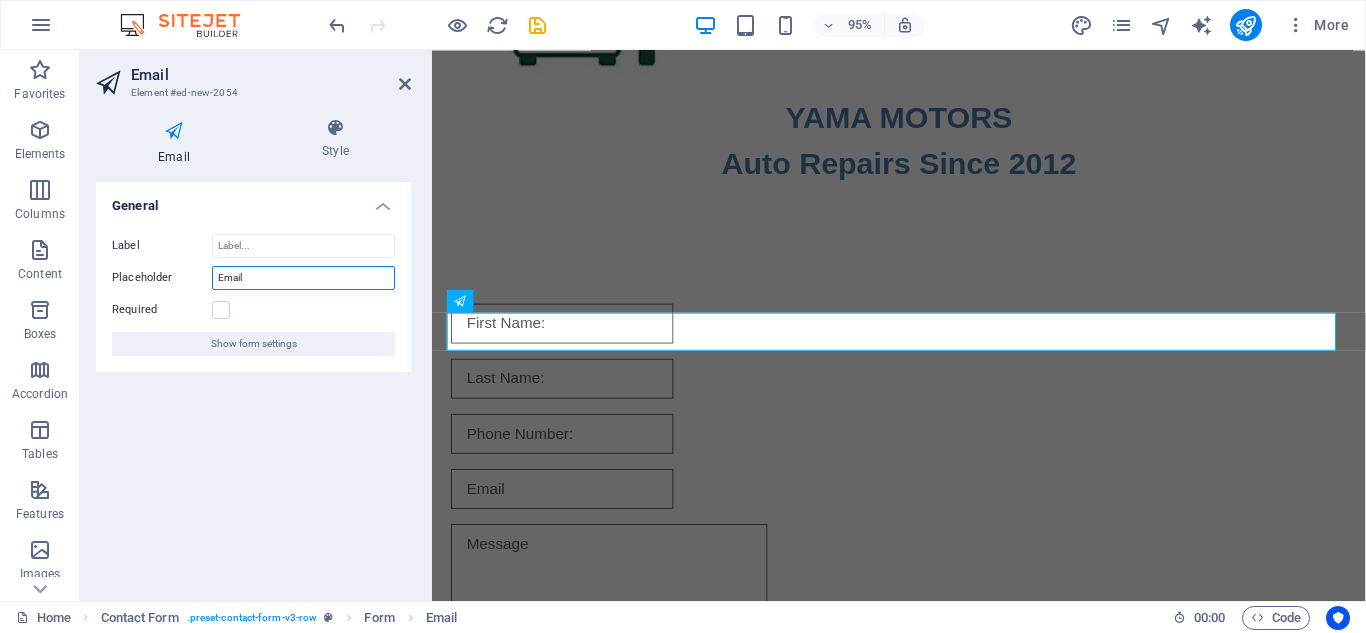 click on "Email" at bounding box center [303, 278] 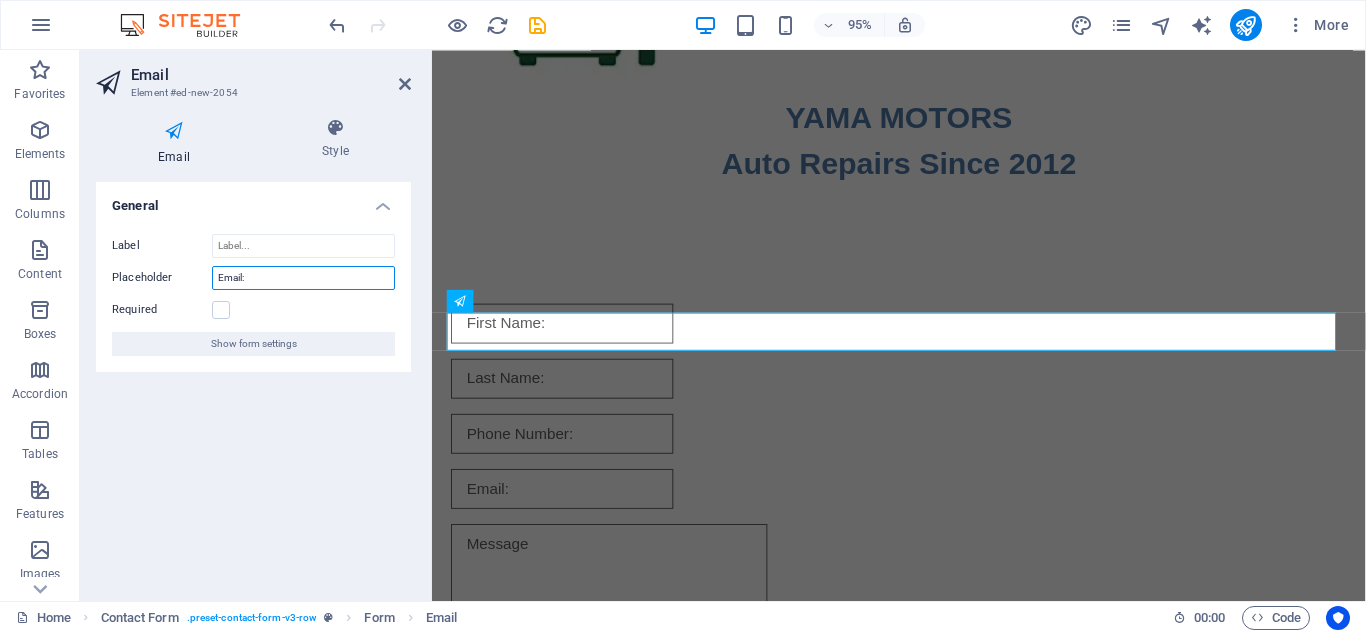 type on "Email:" 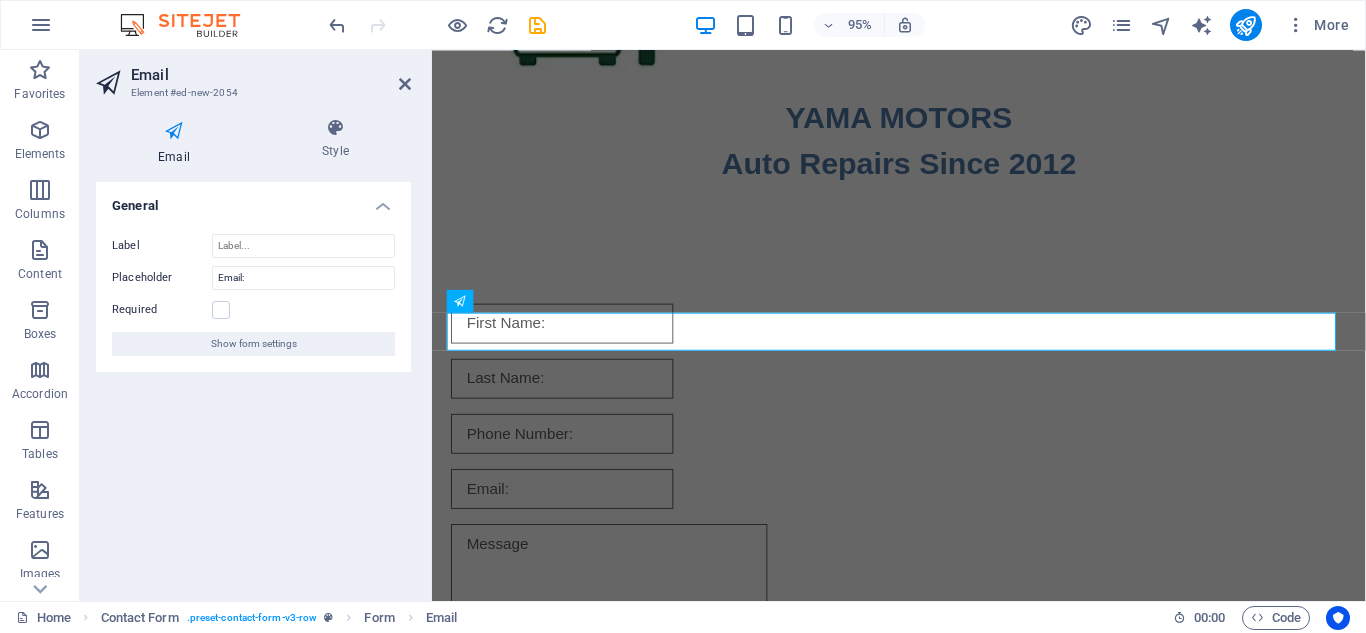 click on "General Label Placeholder Email: Required Show form settings" at bounding box center (253, 383) 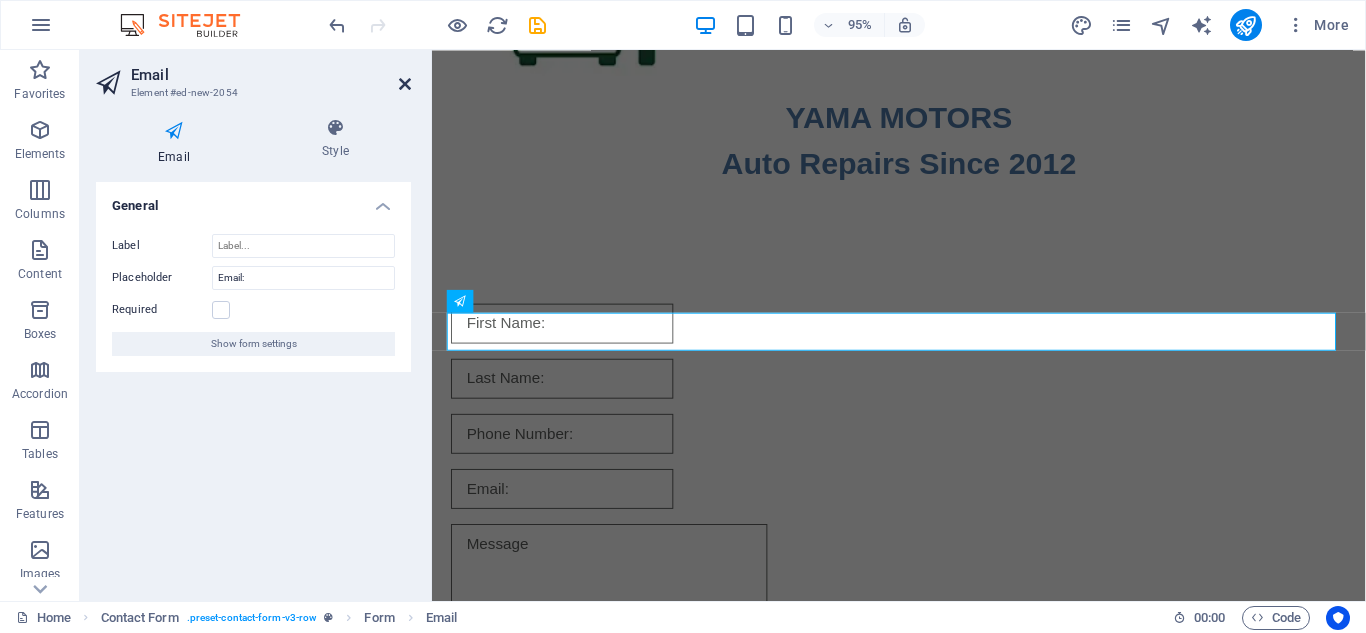 click at bounding box center (405, 84) 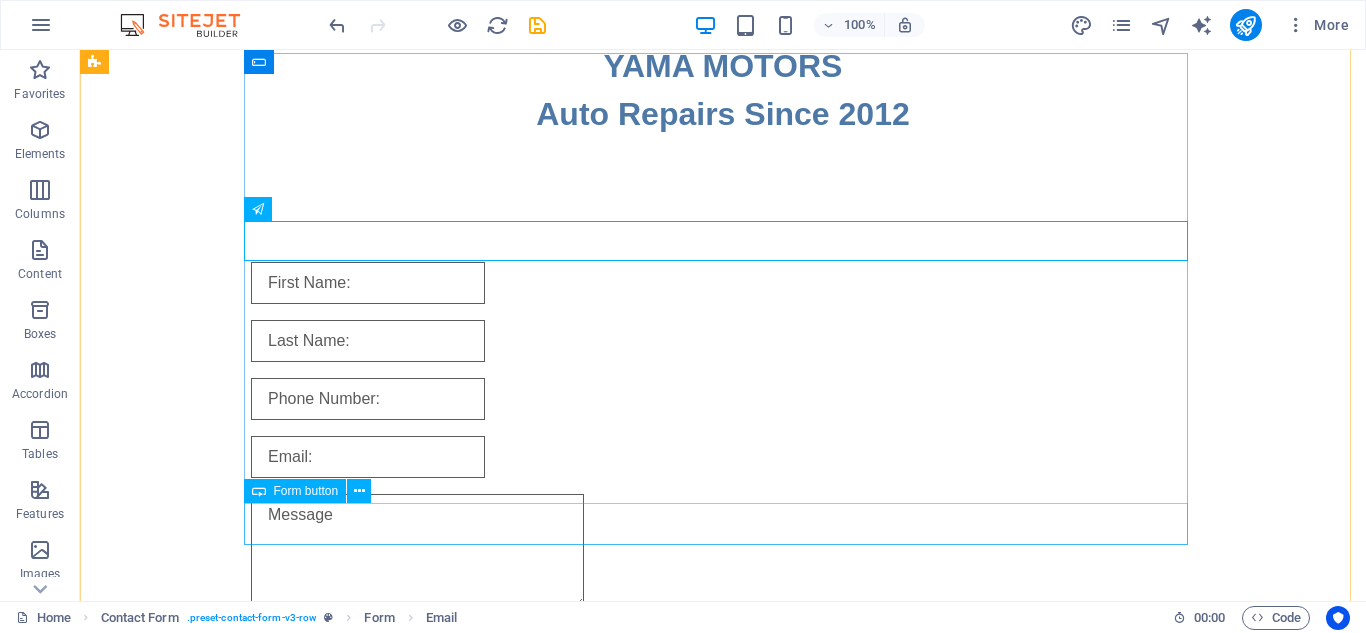 scroll, scrollTop: 191, scrollLeft: 0, axis: vertical 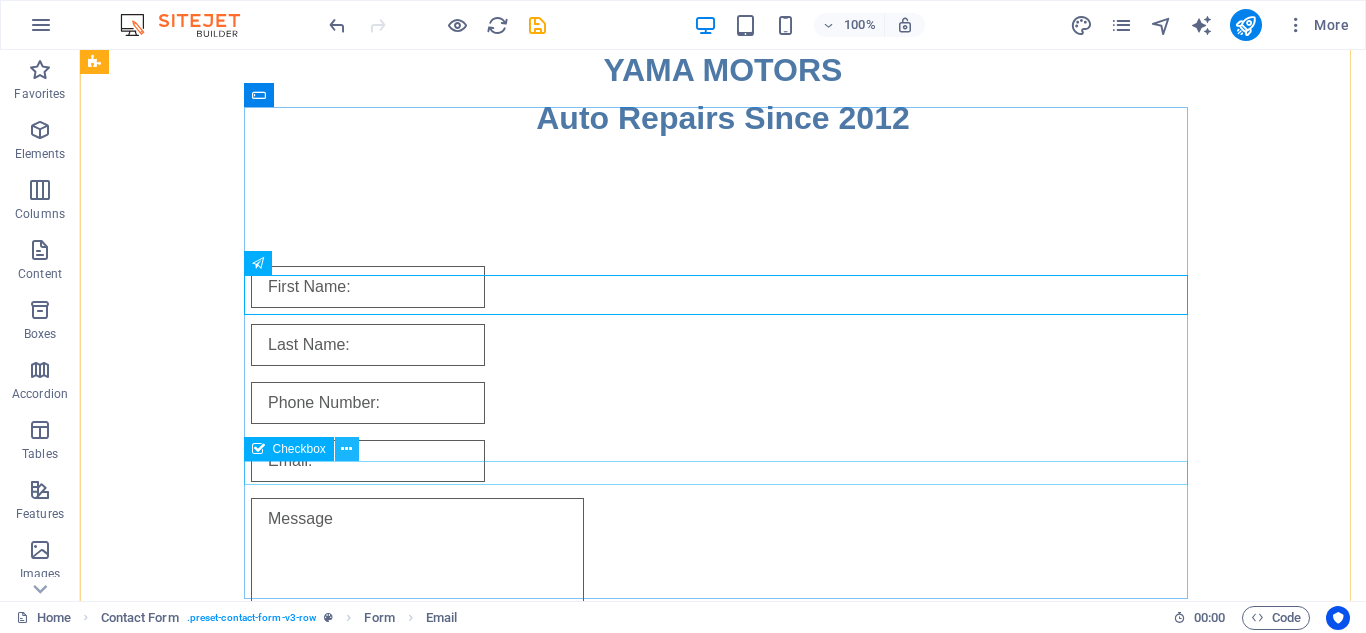 click at bounding box center [346, 449] 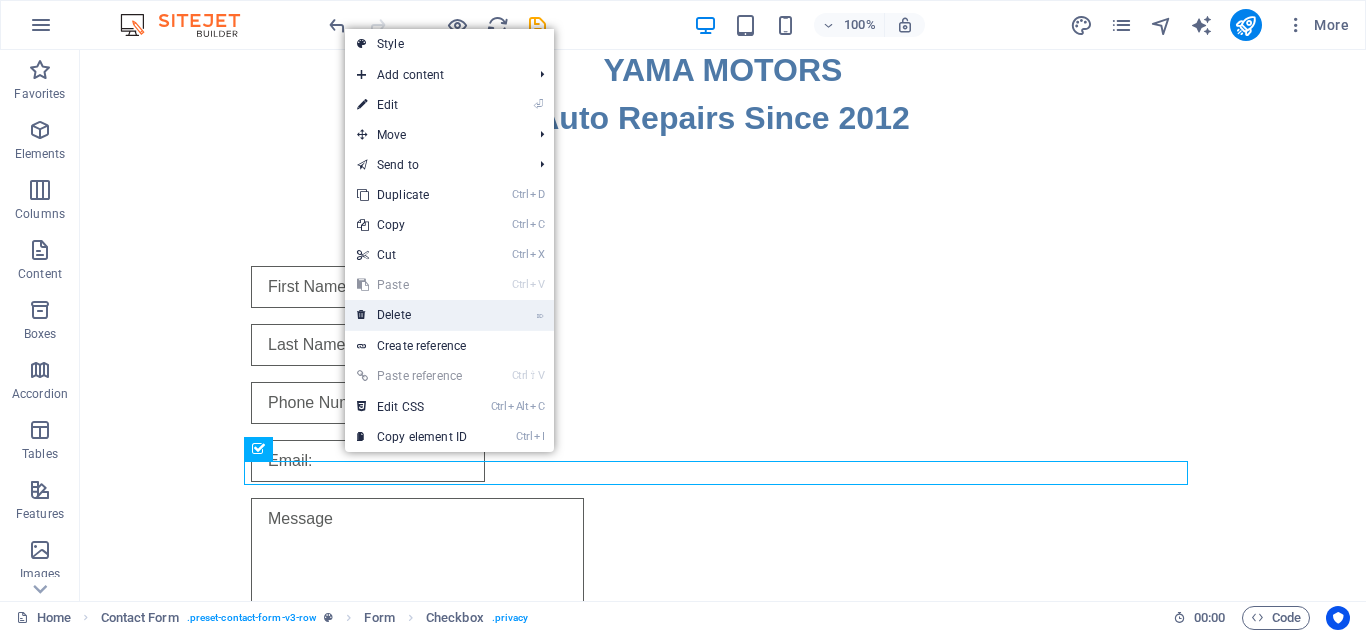 click on "⌦  Delete" at bounding box center [412, 315] 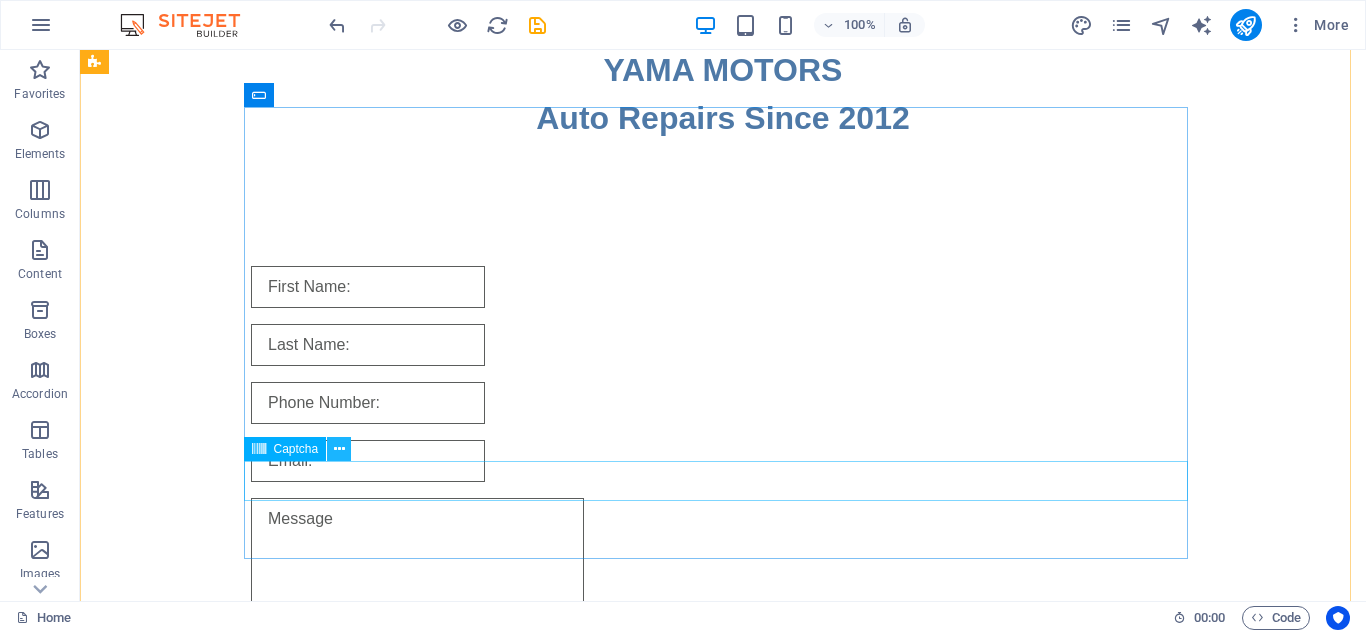 click at bounding box center [339, 449] 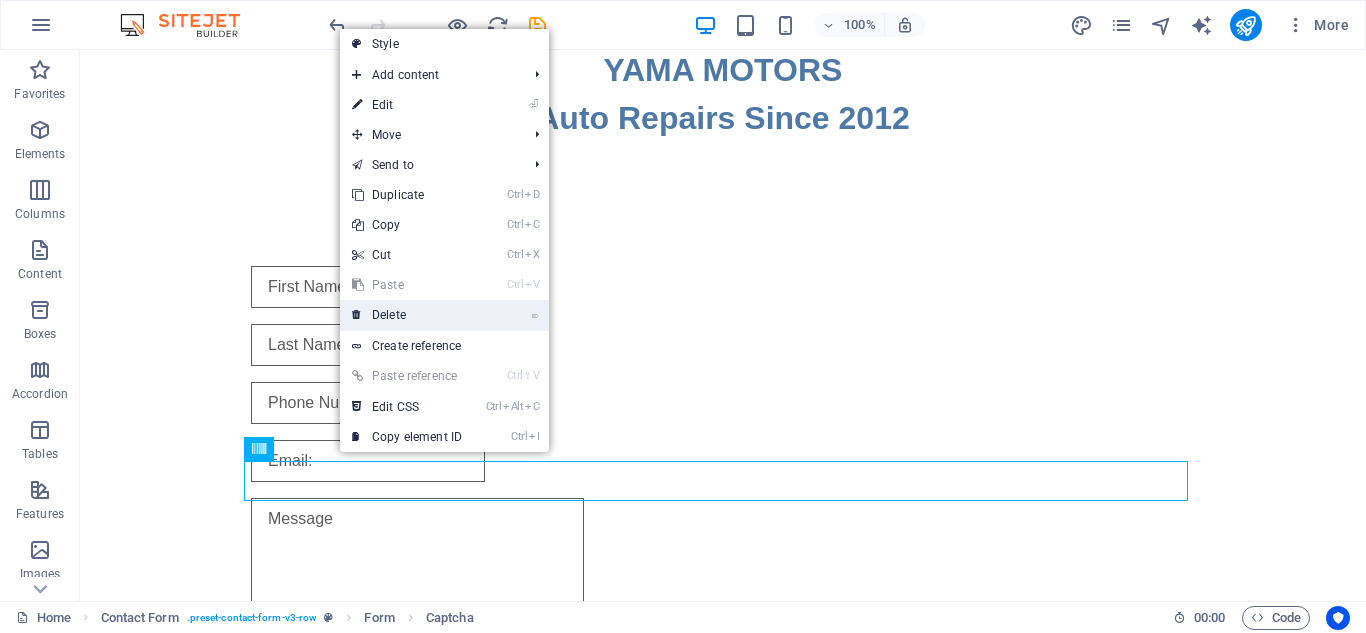 click on "⌦  Delete" at bounding box center [407, 315] 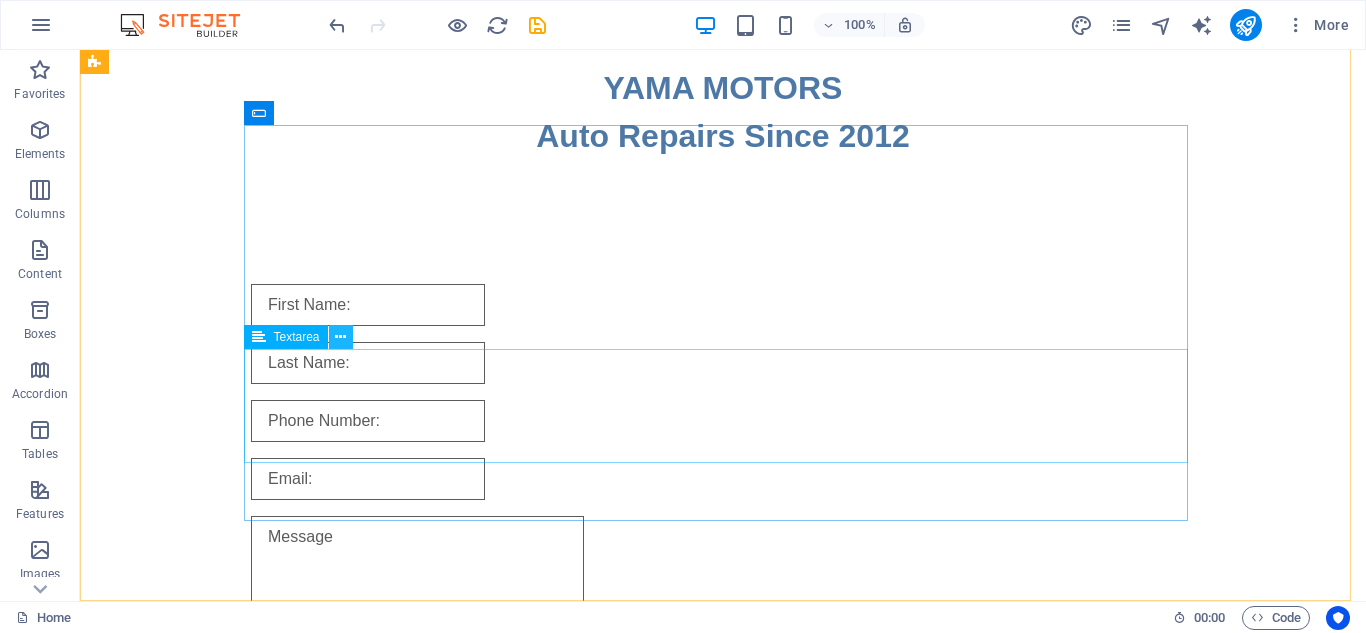 click at bounding box center [341, 337] 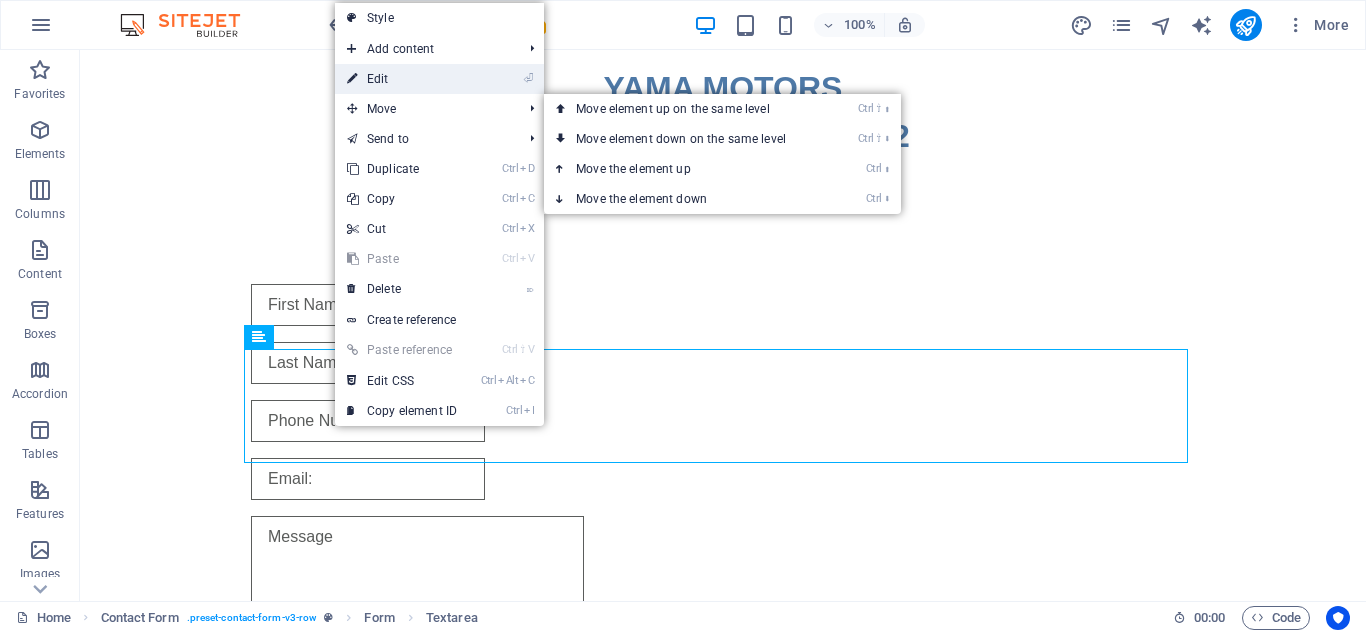 click on "⏎  Edit" at bounding box center (402, 79) 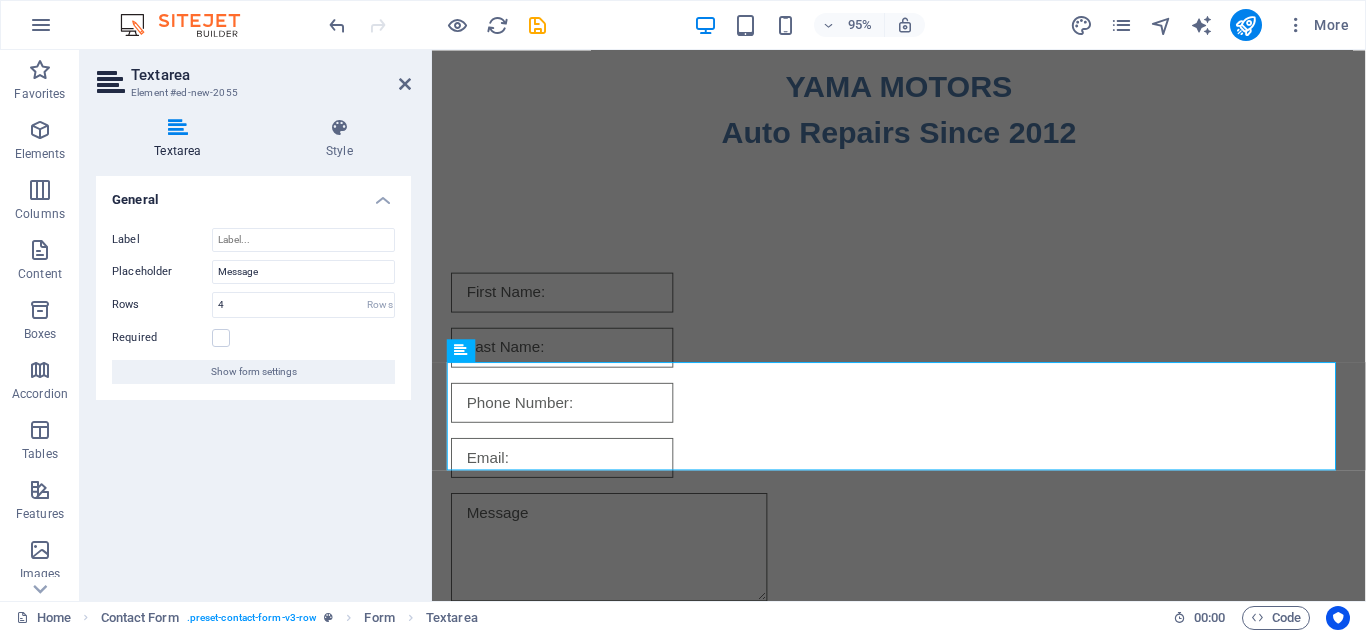 scroll, scrollTop: 144, scrollLeft: 0, axis: vertical 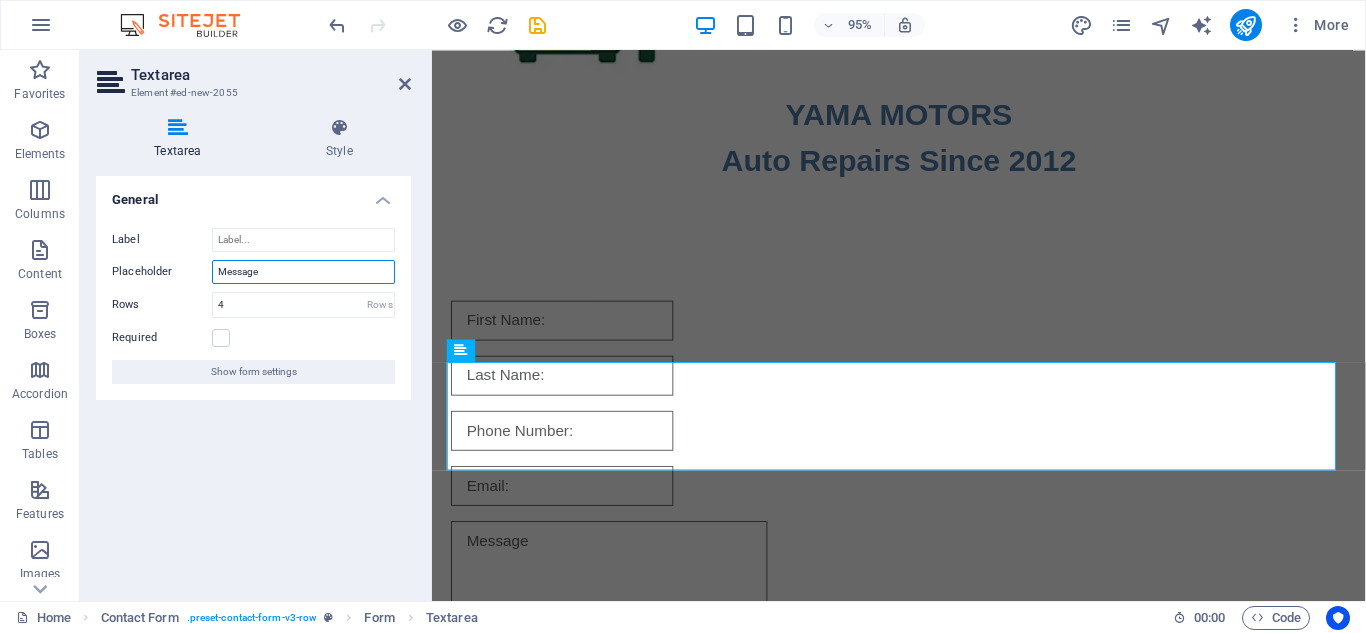 click on "Message" at bounding box center (303, 272) 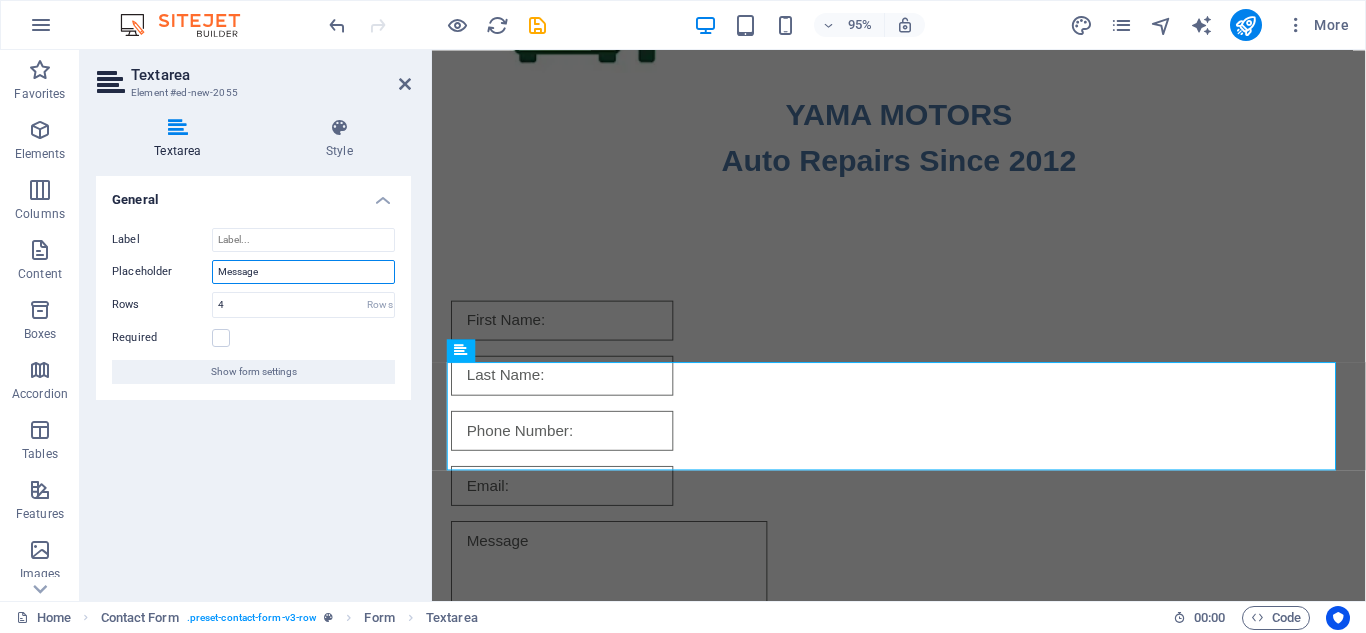 paste on "What Is Wrong With Your Vehicle?" 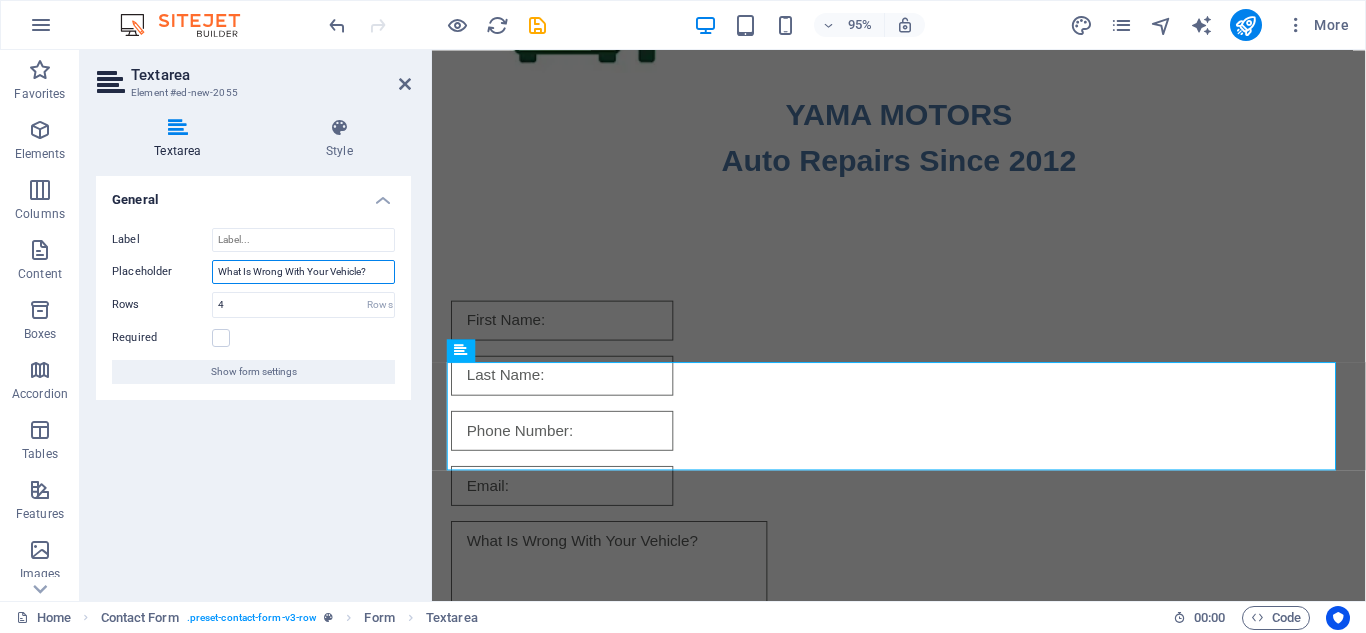 type on "What Is Wrong With Your Vehicle?" 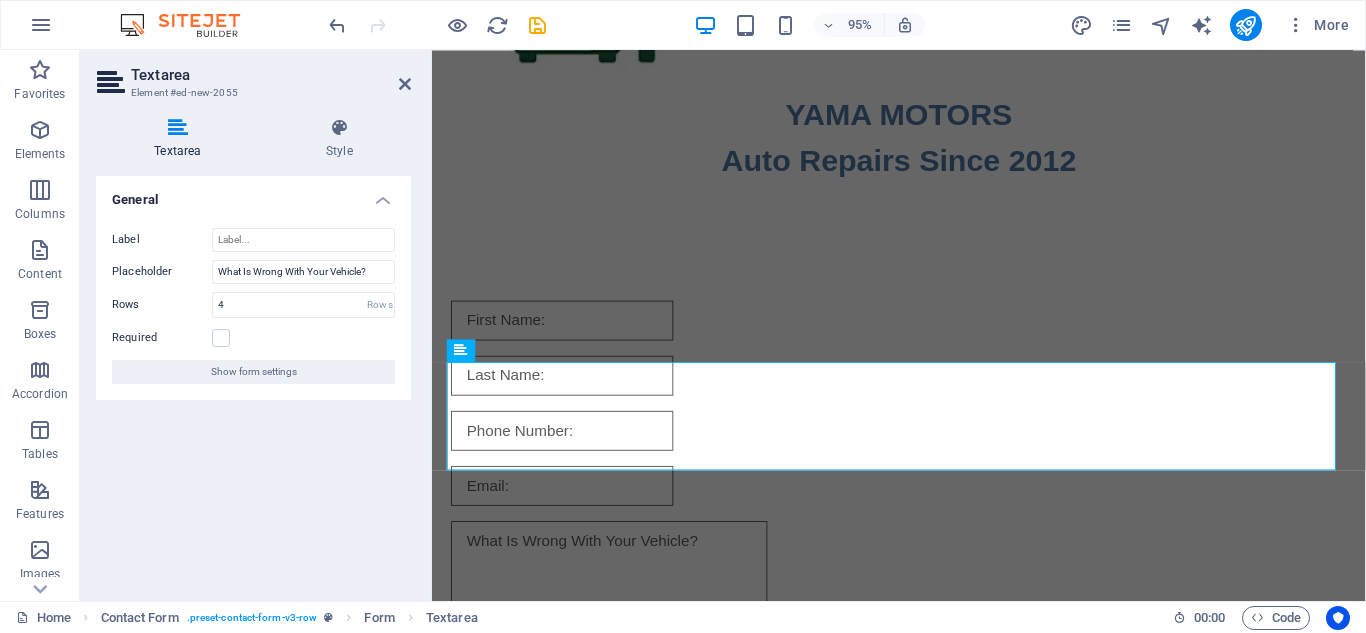 click on "General Label Placeholder What Is Wrong With Your Vehicle? Rows 4 Rows Required Show form settings" at bounding box center (253, 380) 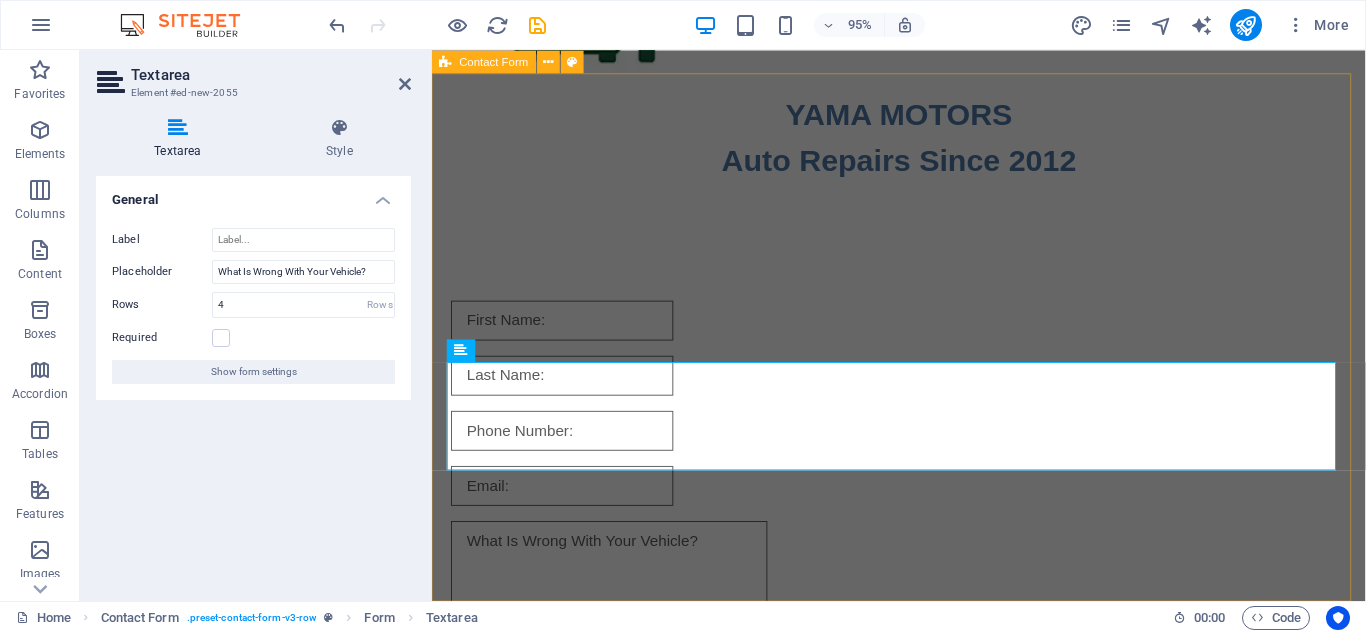 click on "Submit" at bounding box center [923, 518] 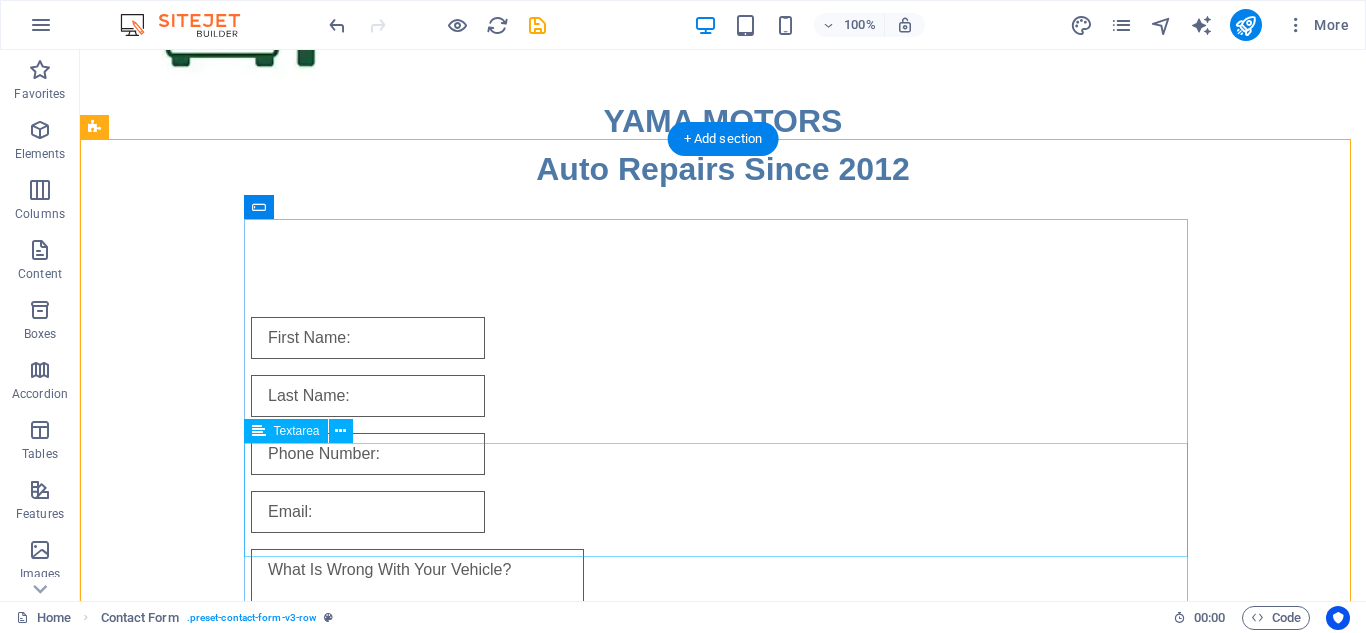 scroll, scrollTop: 173, scrollLeft: 0, axis: vertical 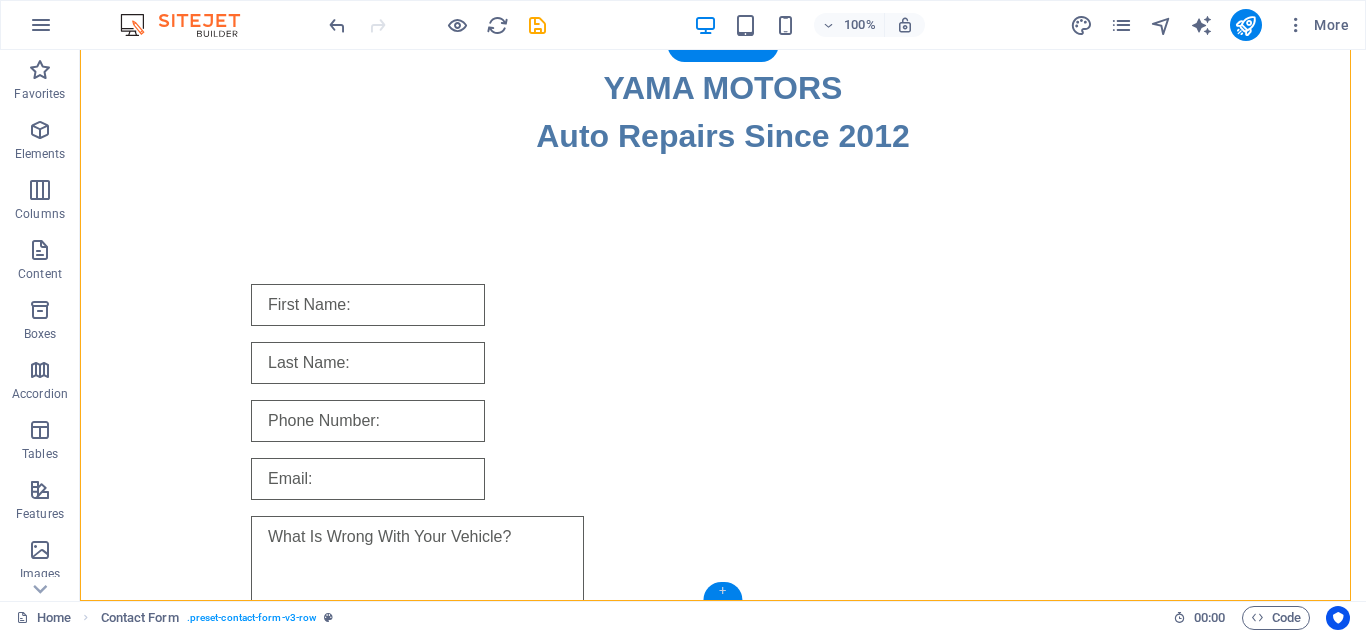 click on "+" at bounding box center (722, 591) 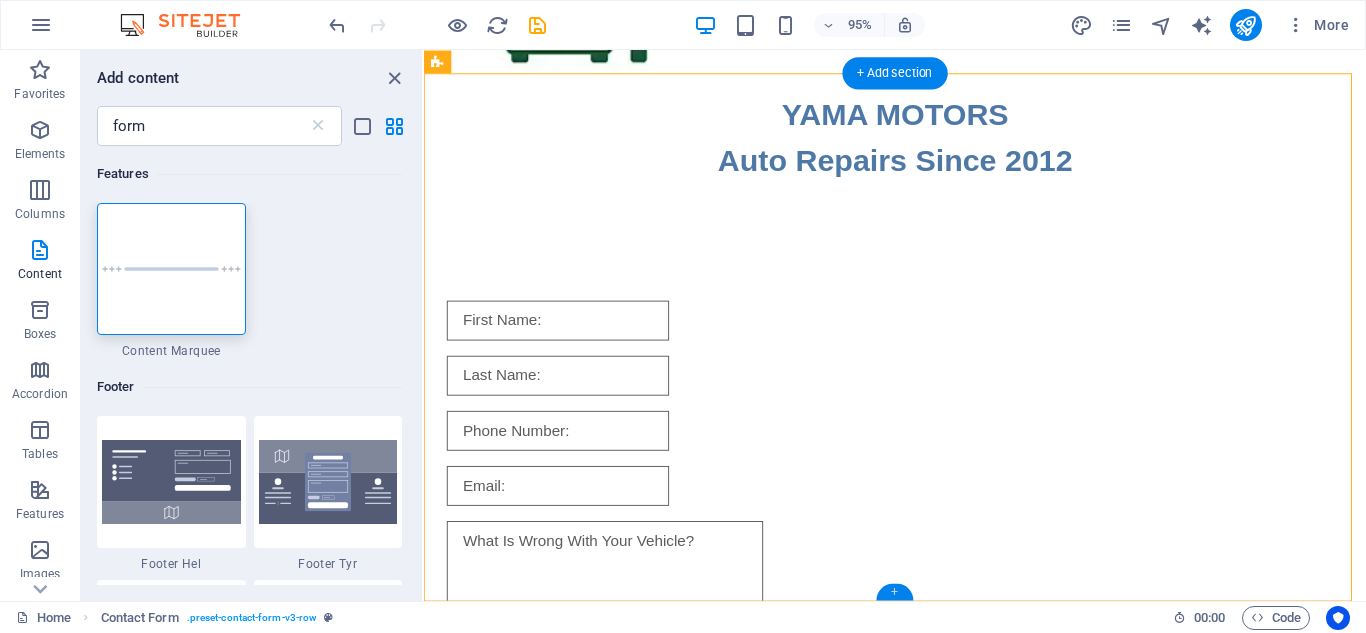click on "+" at bounding box center [894, 591] 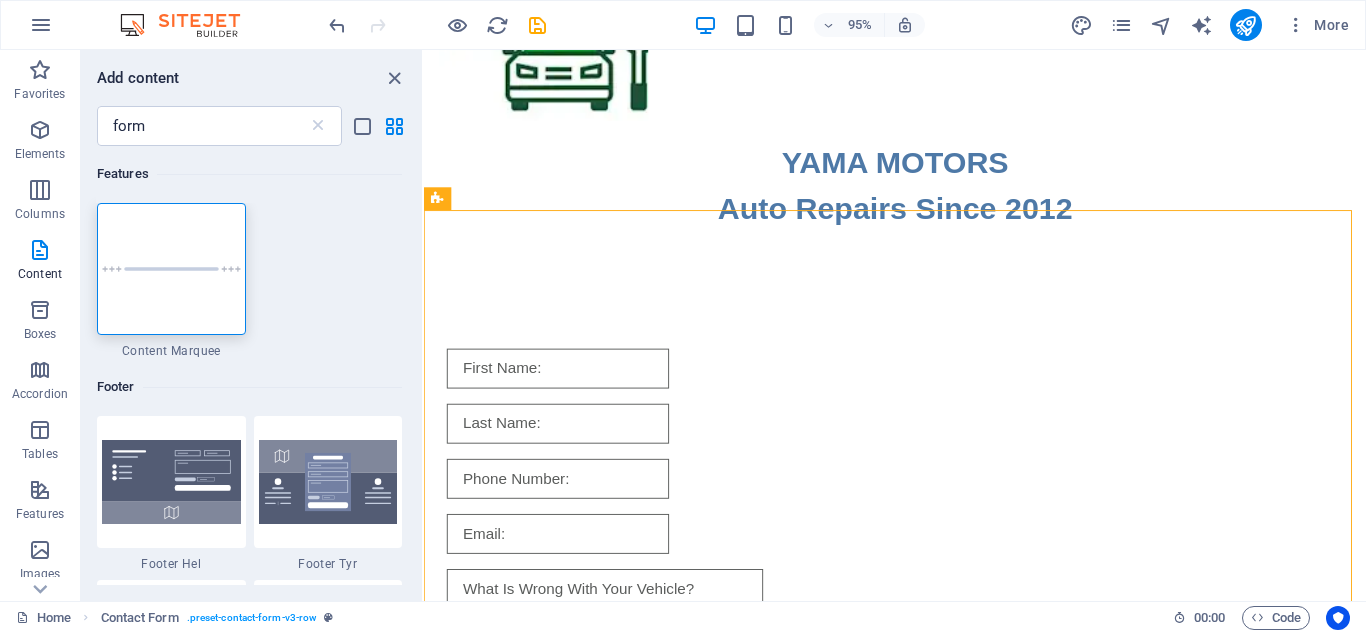 scroll, scrollTop: 144, scrollLeft: 0, axis: vertical 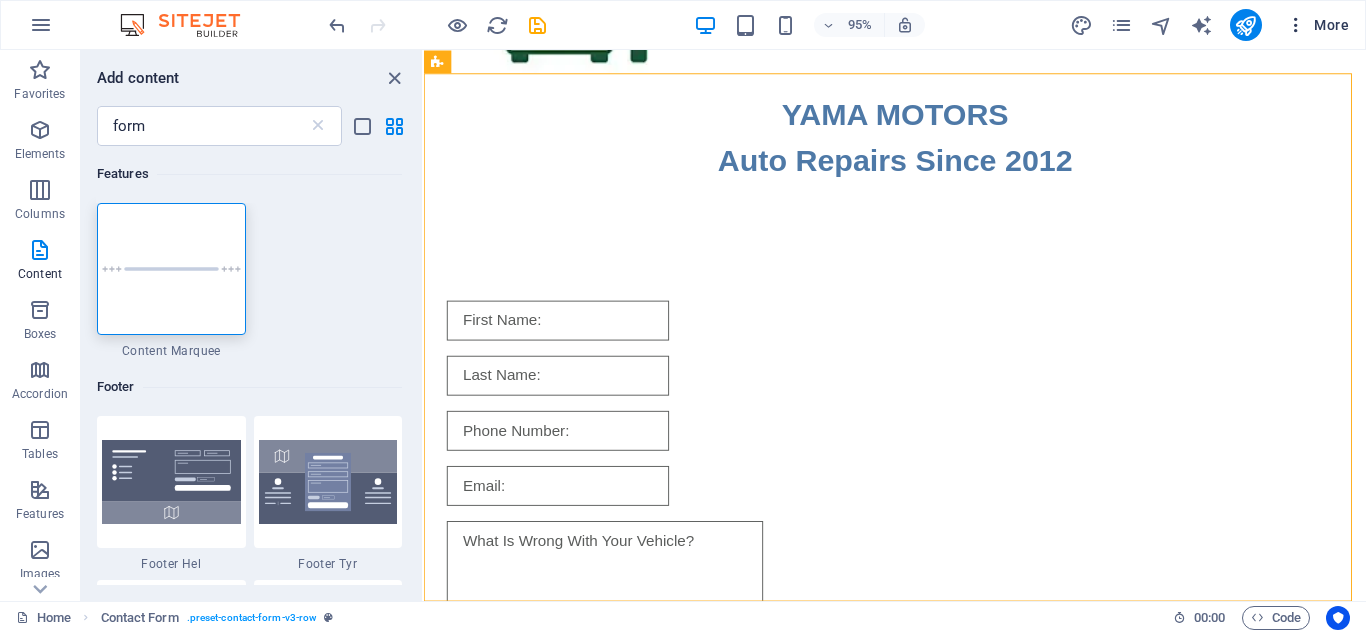 click at bounding box center (1296, 25) 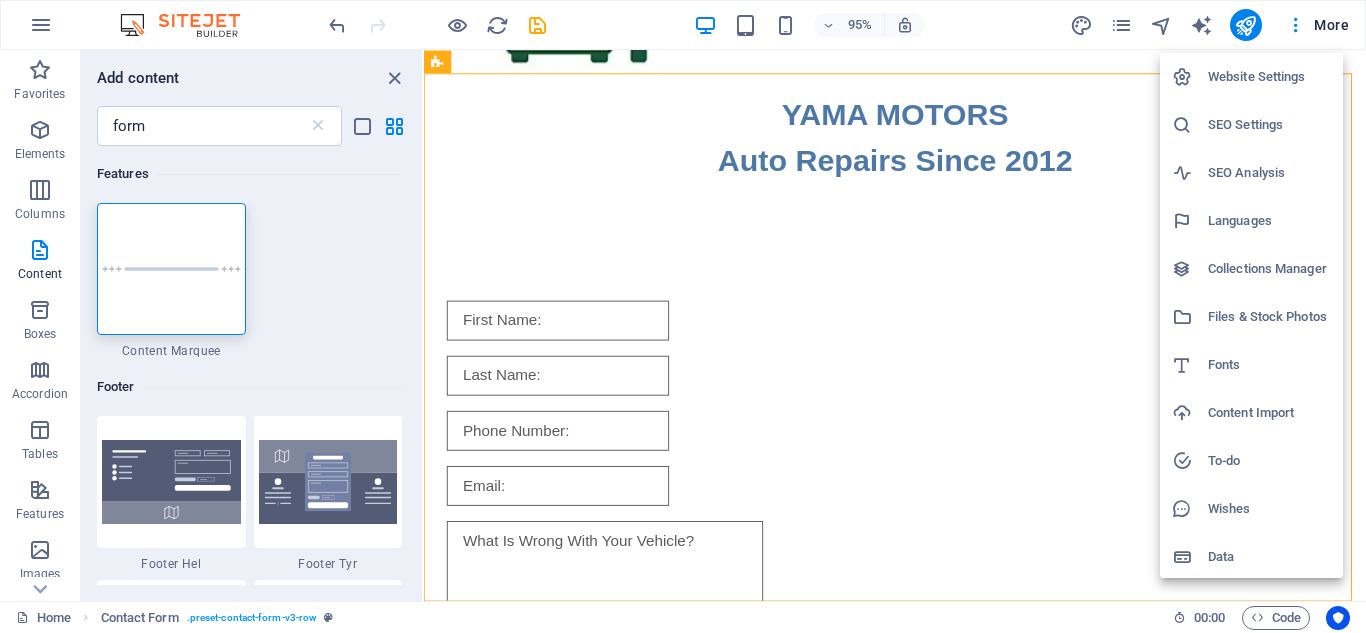 click at bounding box center (683, 316) 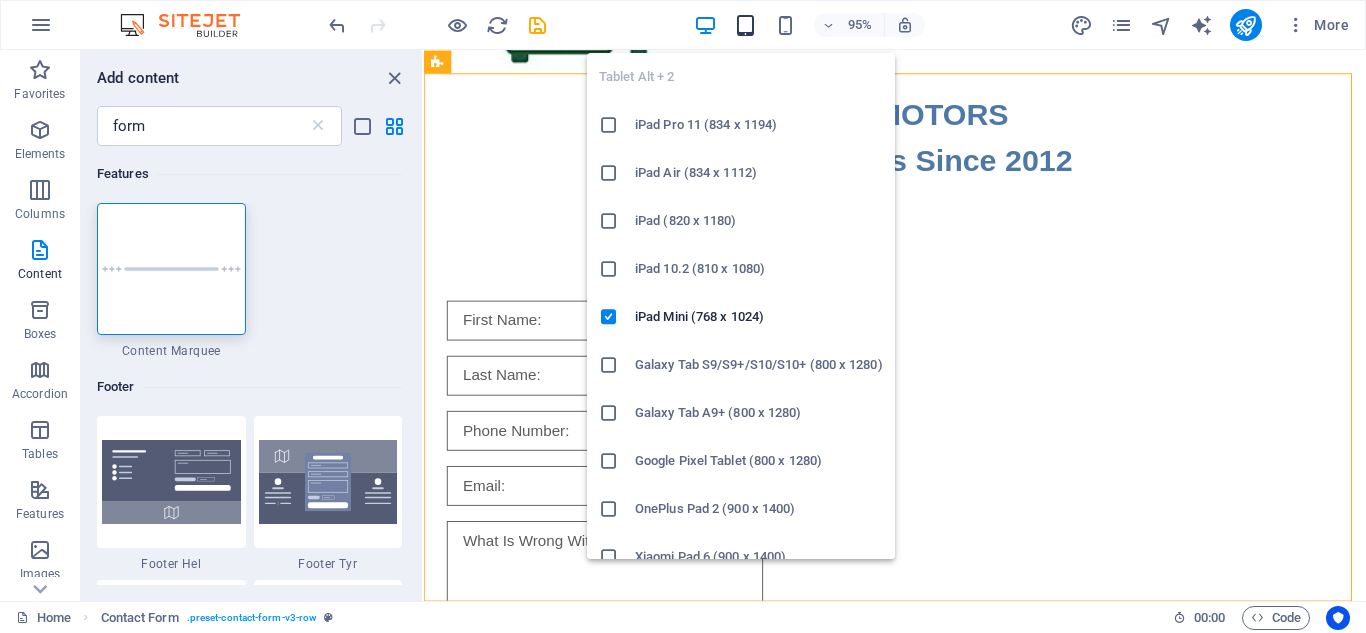 click at bounding box center (745, 25) 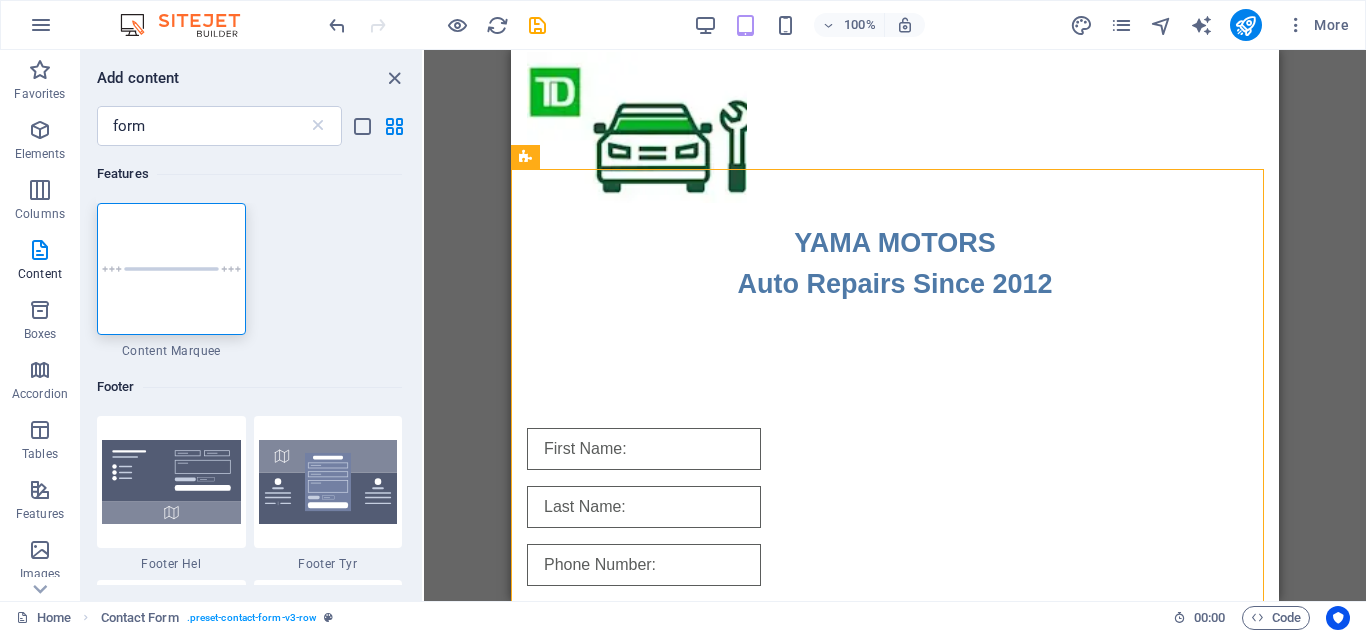 scroll, scrollTop: 0, scrollLeft: 0, axis: both 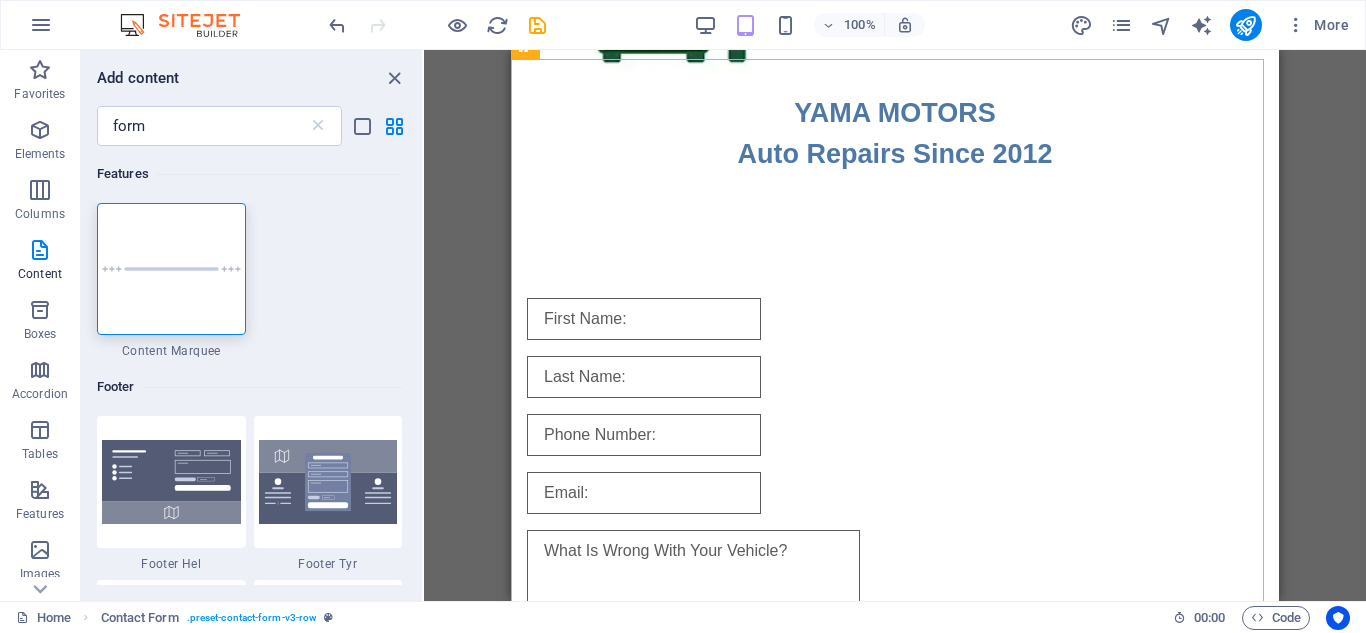 click on "Drag here to replace the existing content. Press “Ctrl” if you want to create a new element.
Placeholder   Menu Bar Hamburger   Container   Icon   Container   Container   Menu Bar Hamburger   Container   HTML   Logo   H2   Placeholder   Container   Text   Container   Icon   Container   Placeholder   Placeholder   Container   Placeholder   Info Bar extended   Info Bar extended   Logo   Info Bar extended   Container   Container   Text   Container   Text   Container   Container   Icon   Container   Text   Container   Icon   H2   Text   Container   Icon   Placeholder   Container   Placeholder   Container   Contact Form   Placeholder   Form   Input   Email   Input   Input   Textarea   Checkbox   Form button   Captcha" at bounding box center [895, 325] 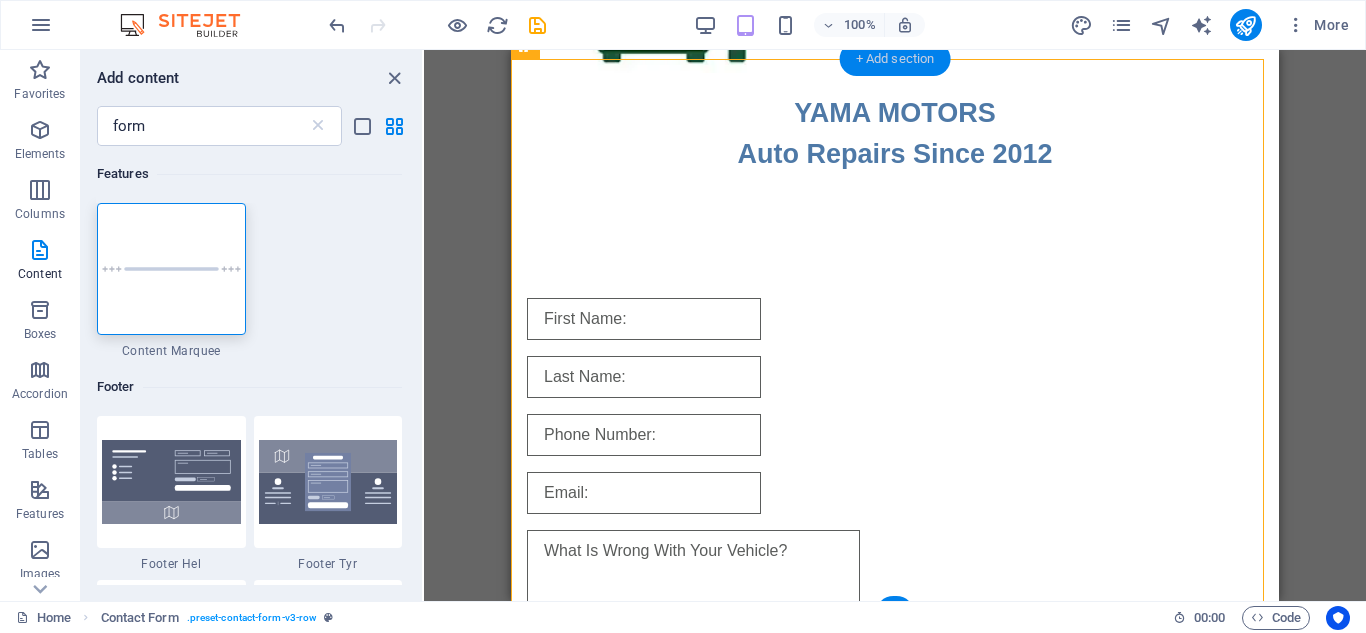 click on "+ Add section" at bounding box center (895, 59) 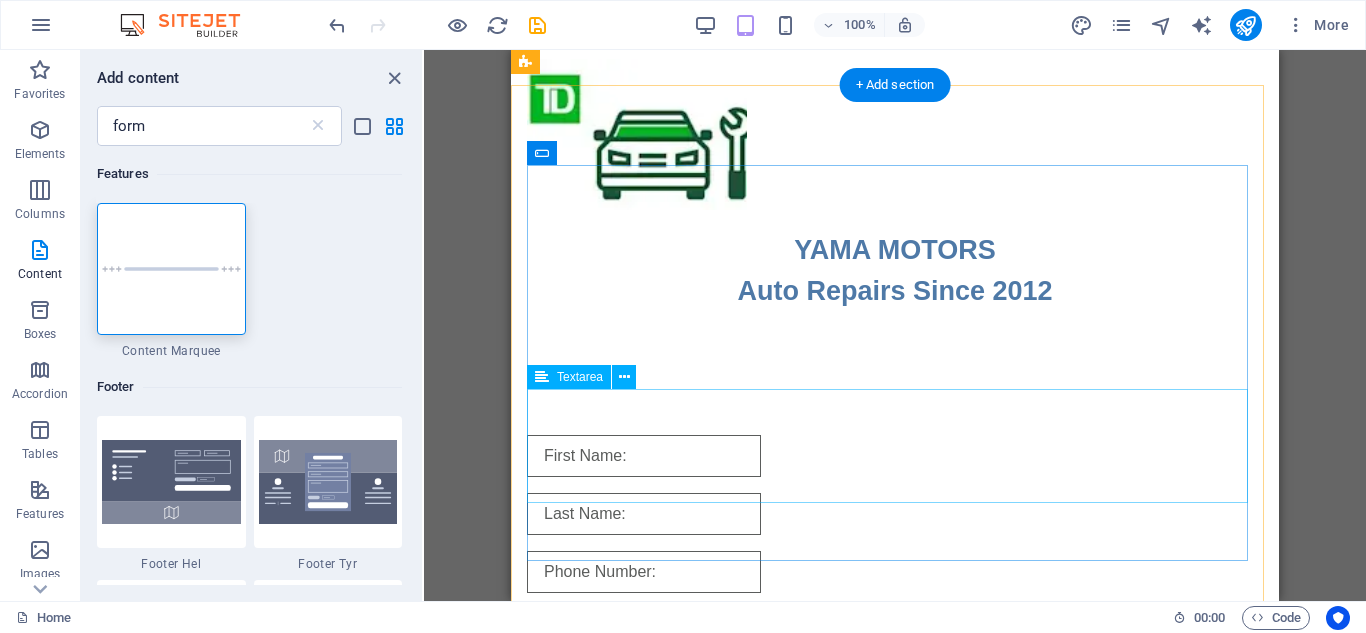 scroll, scrollTop: 0, scrollLeft: 0, axis: both 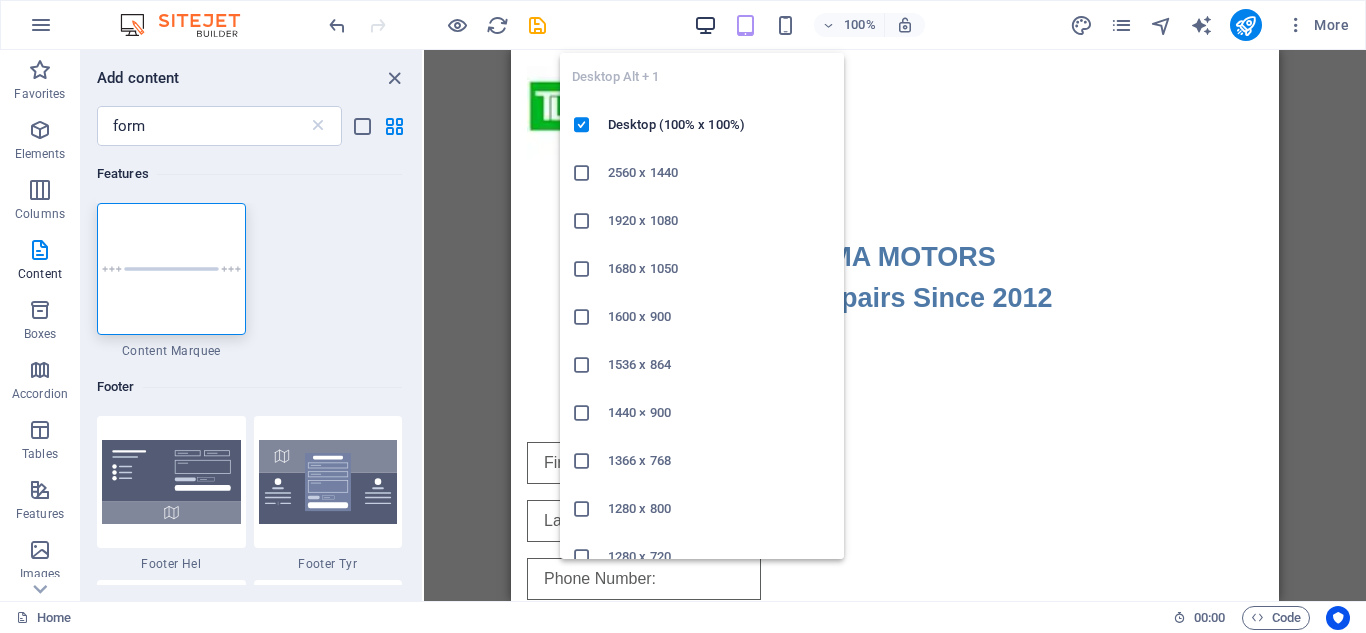 click at bounding box center [705, 25] 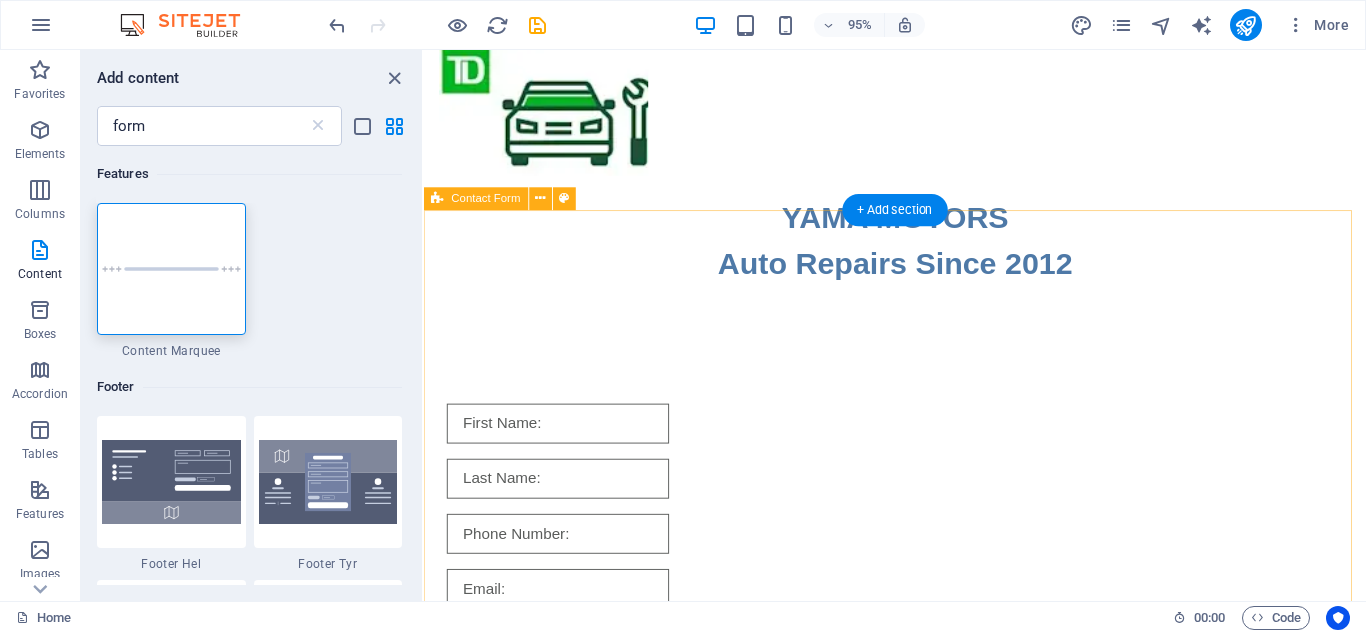 scroll, scrollTop: 77, scrollLeft: 0, axis: vertical 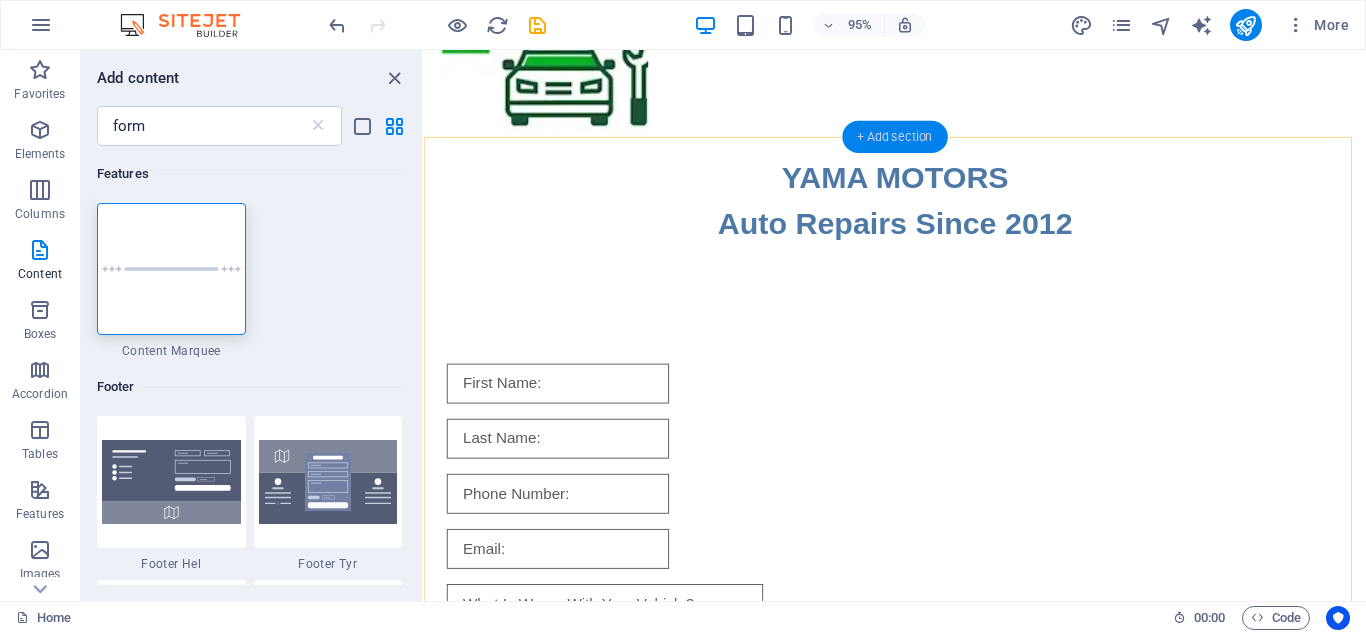 click on "+ Add section" at bounding box center [894, 136] 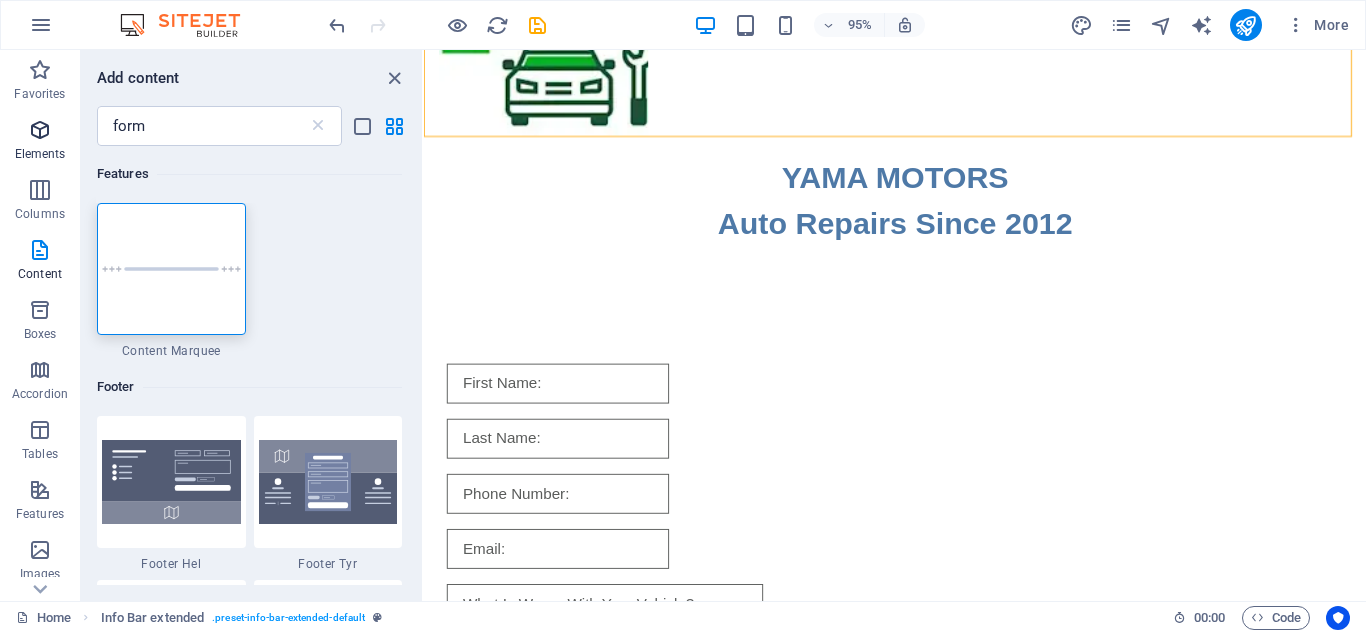 click on "Elements" at bounding box center (40, 154) 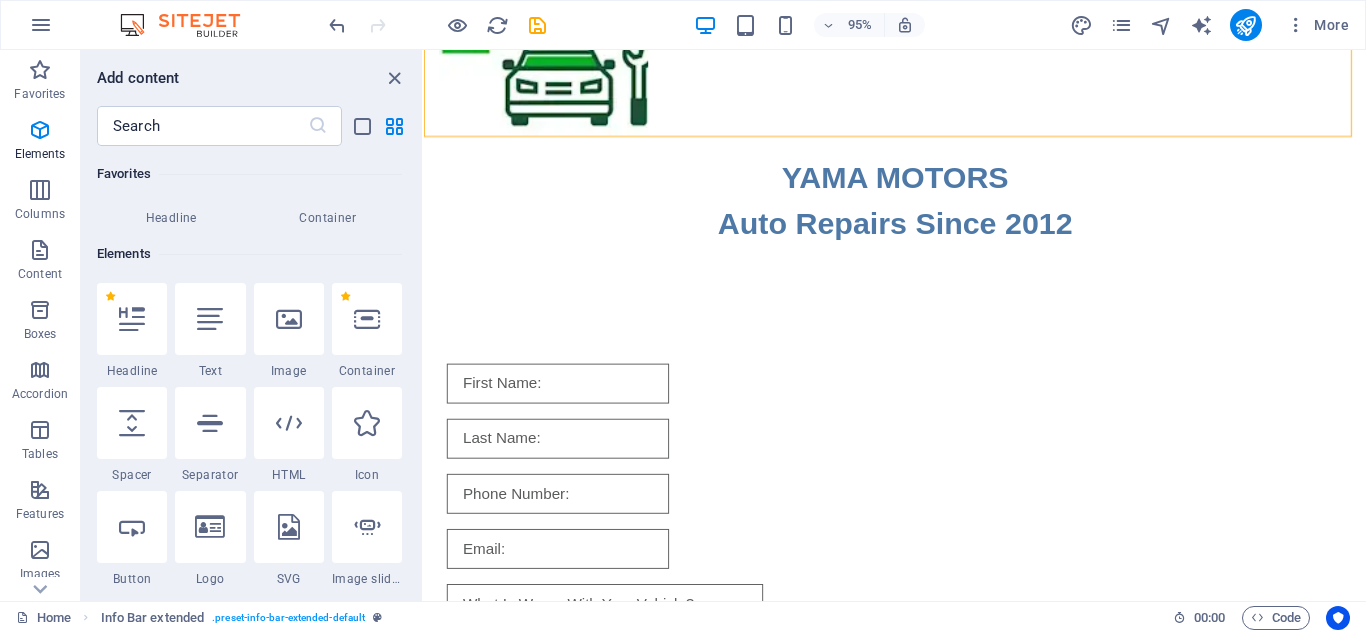 scroll, scrollTop: 213, scrollLeft: 0, axis: vertical 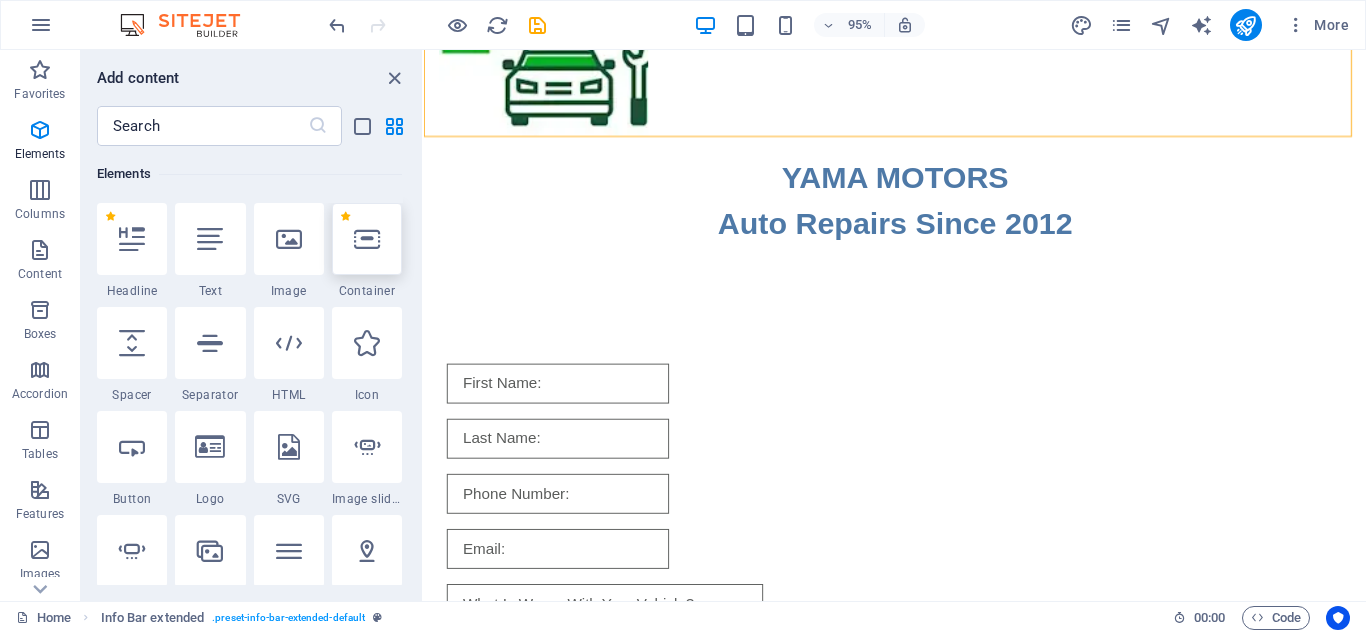 click at bounding box center [367, 239] 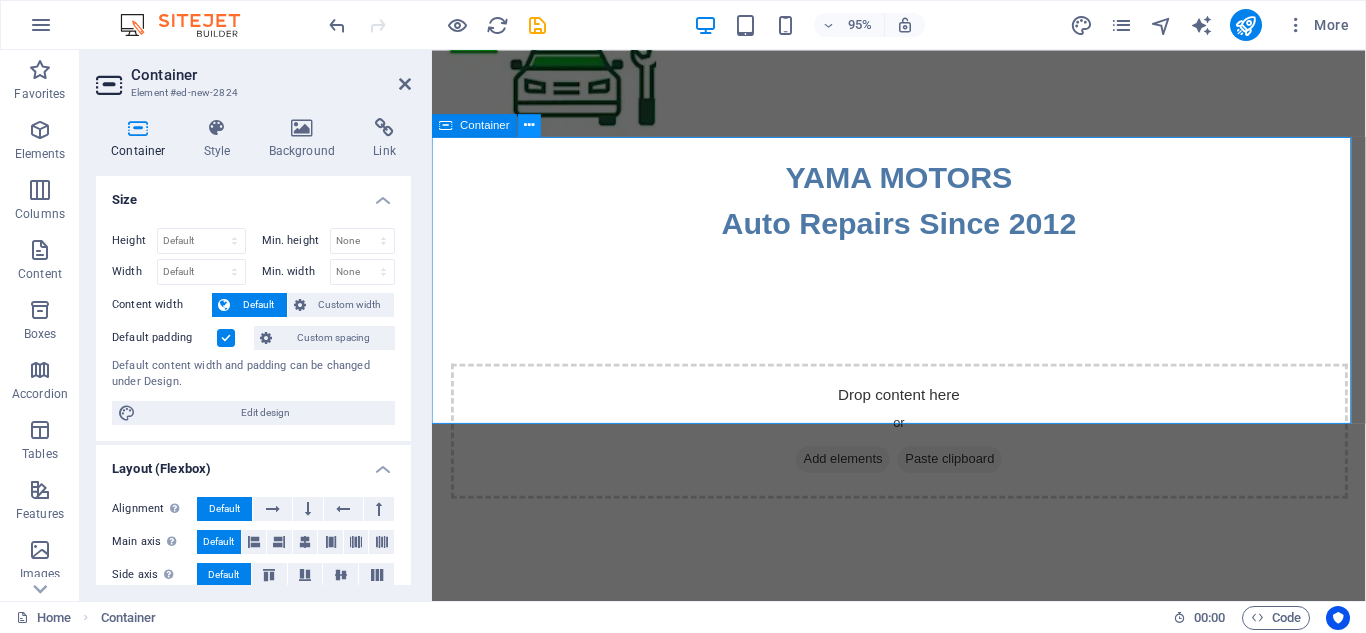 click at bounding box center [530, 125] 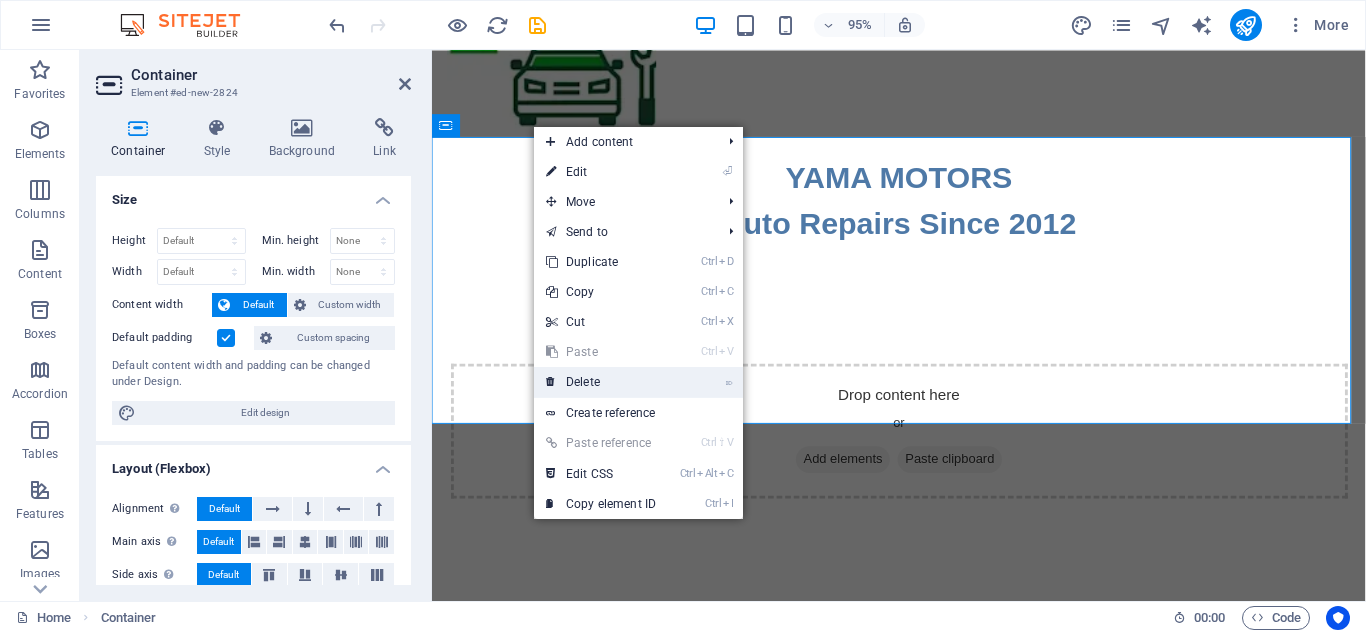 click on "⌦  Delete" at bounding box center (601, 382) 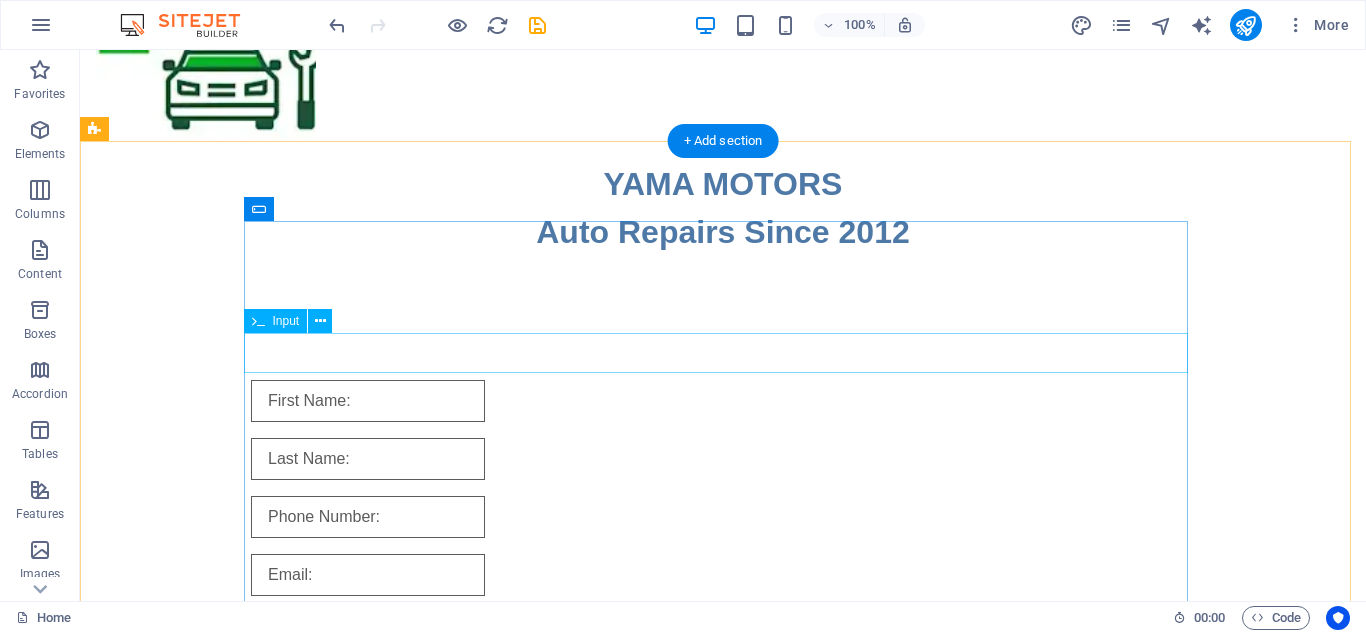 scroll, scrollTop: 173, scrollLeft: 0, axis: vertical 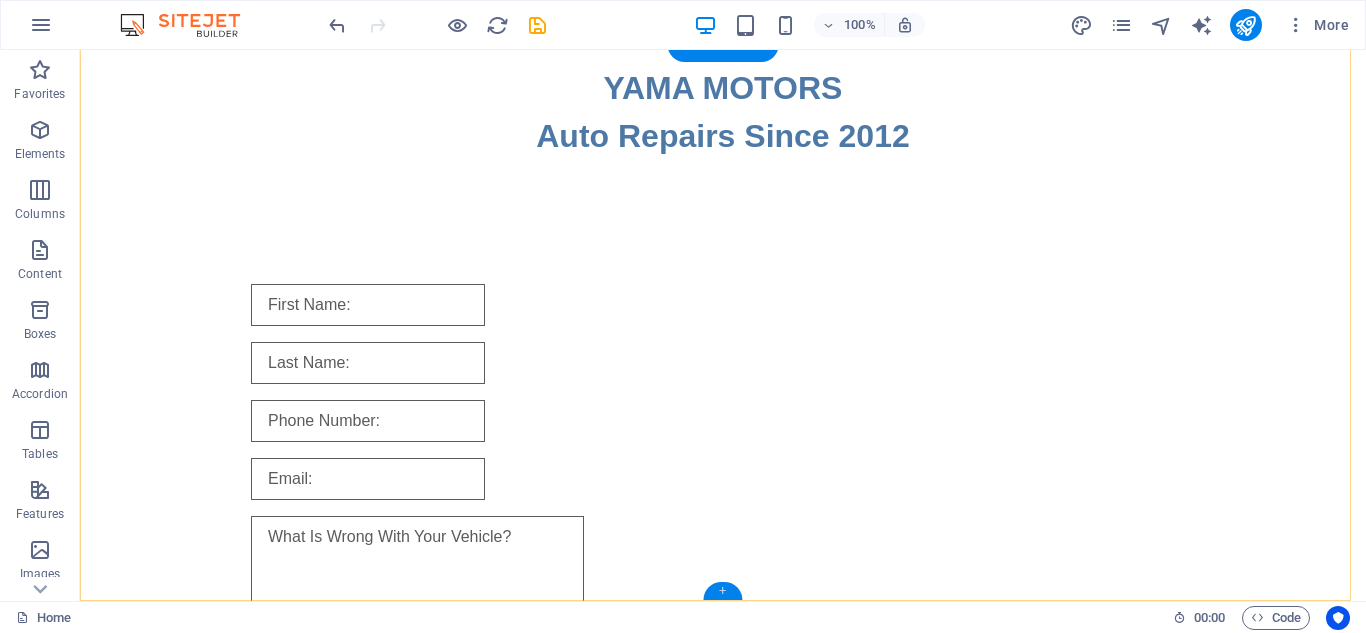 click on "+" at bounding box center (722, 591) 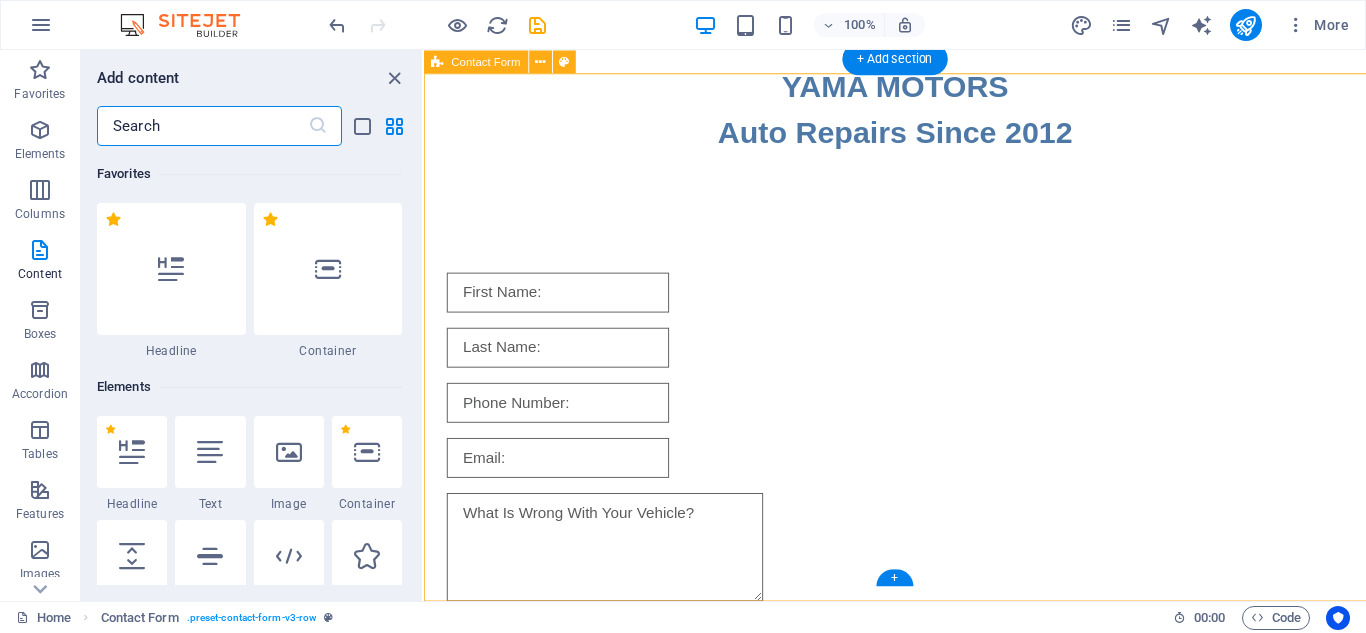 scroll, scrollTop: 144, scrollLeft: 0, axis: vertical 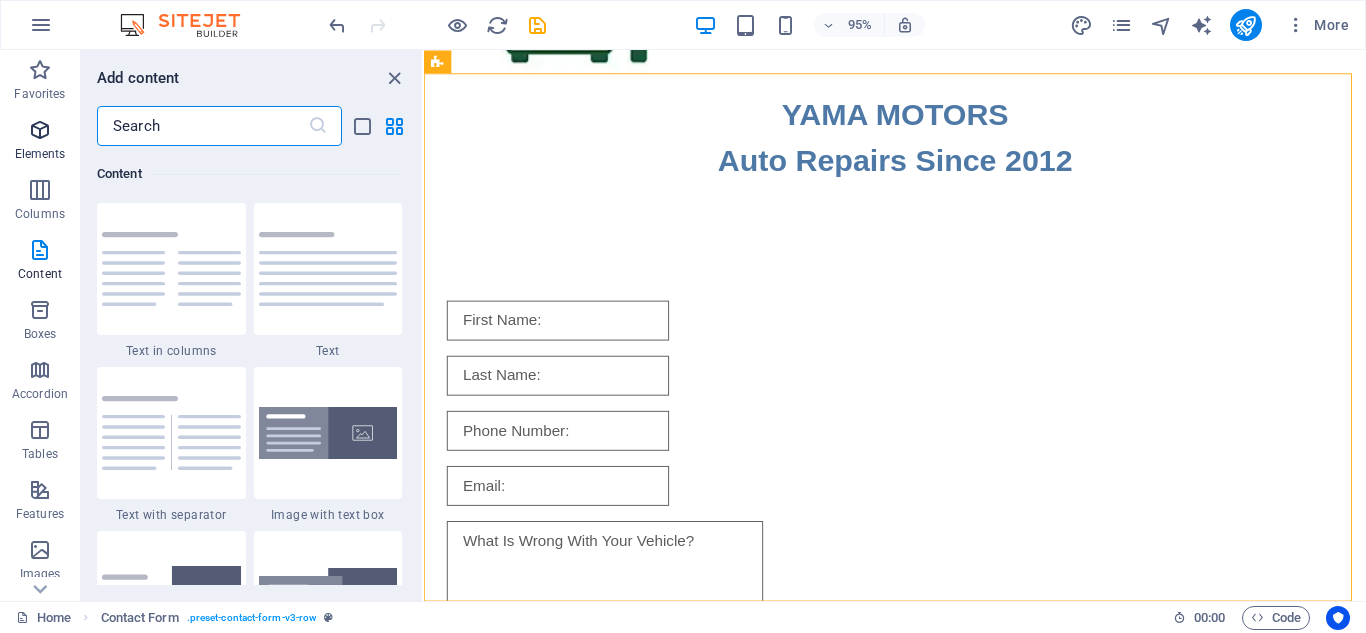 click at bounding box center (40, 130) 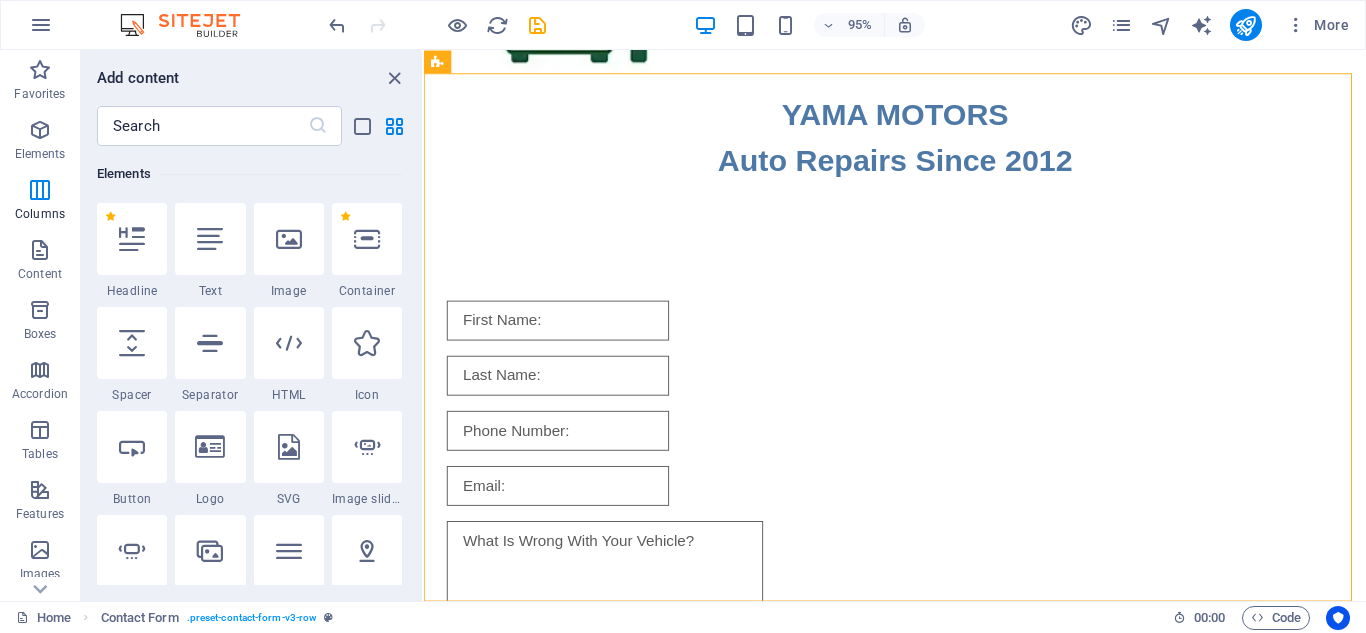 scroll, scrollTop: 213, scrollLeft: 0, axis: vertical 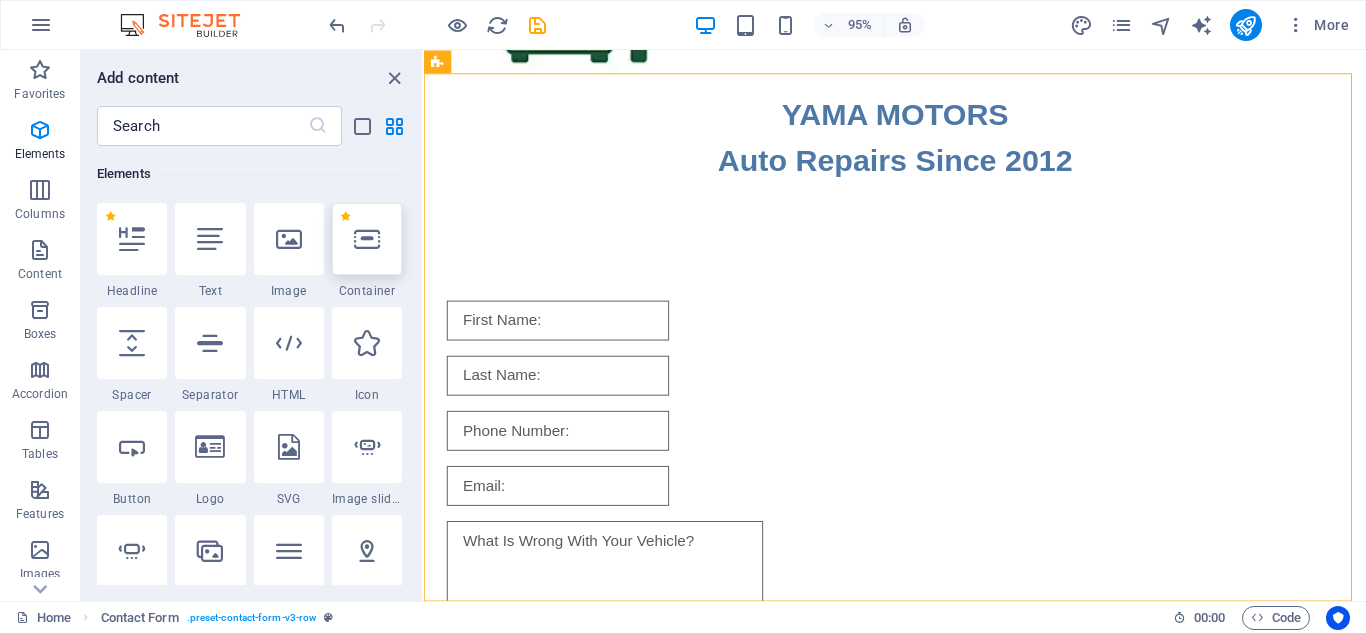 click at bounding box center (367, 239) 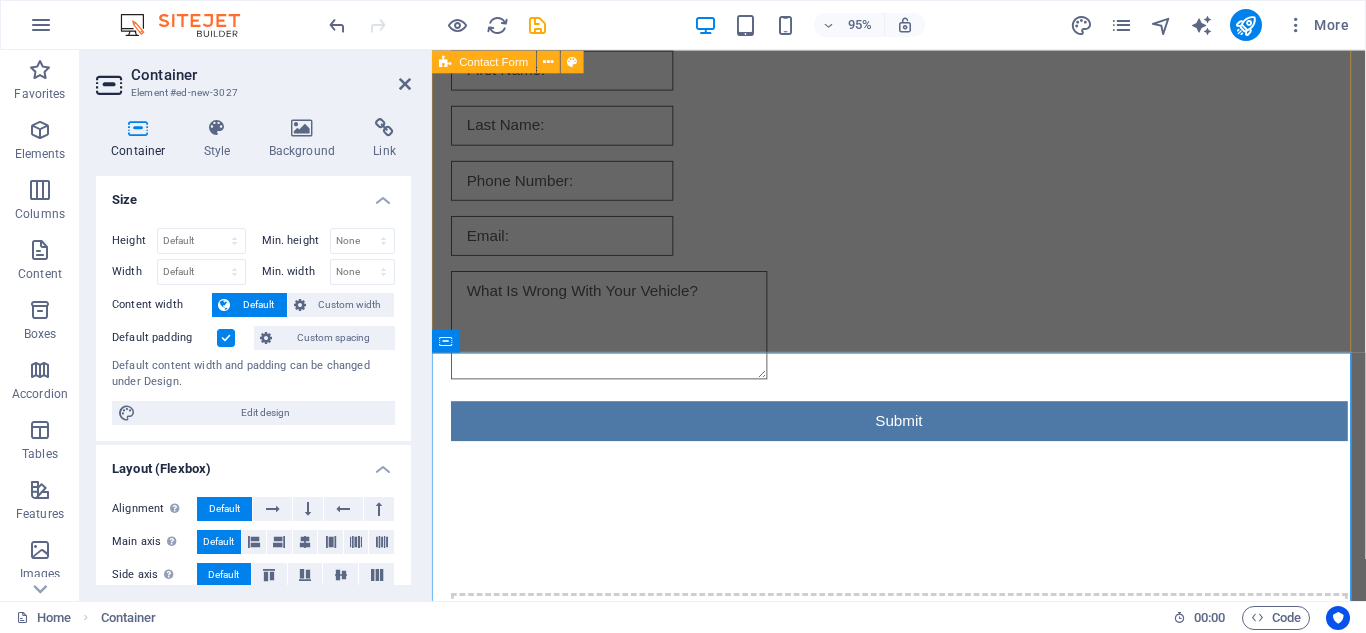 scroll, scrollTop: 446, scrollLeft: 0, axis: vertical 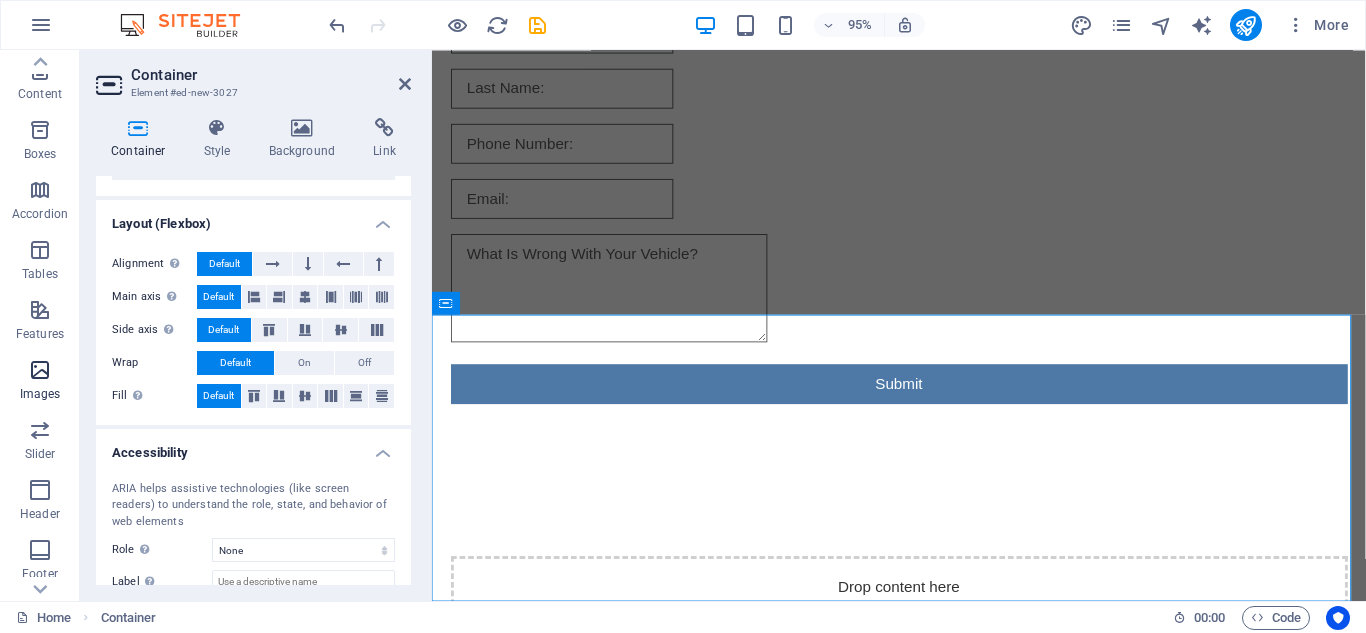 click on "Images" at bounding box center [40, 394] 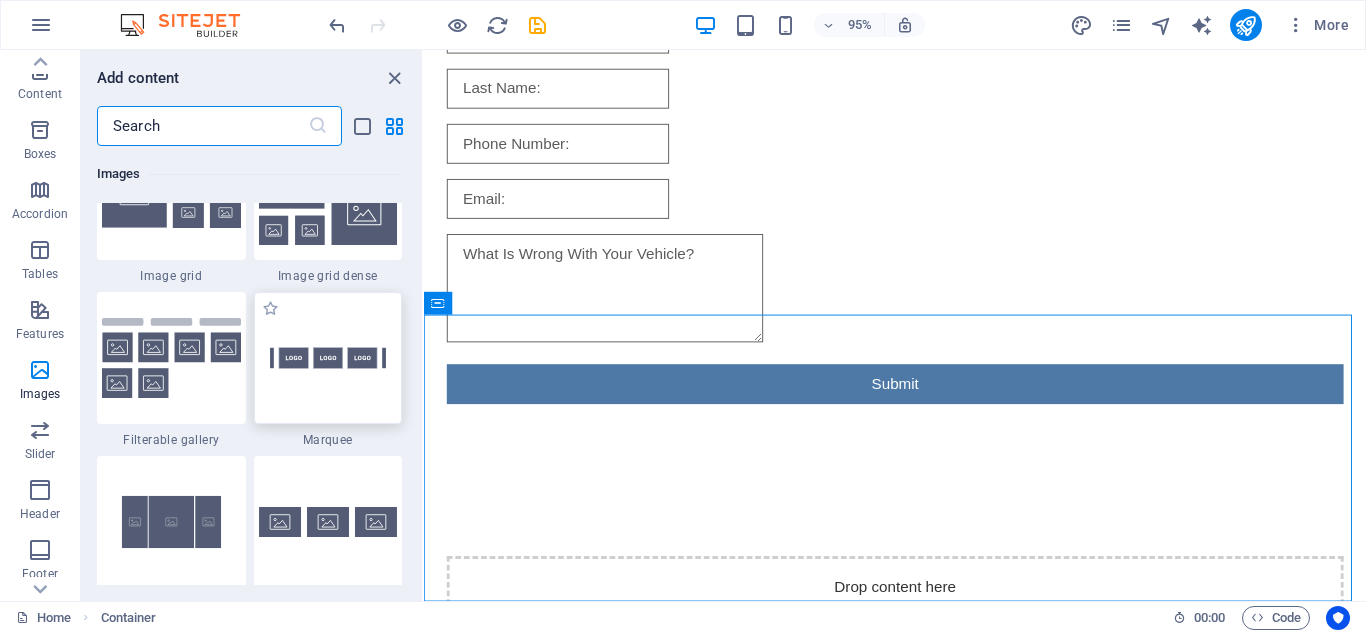 scroll, scrollTop: 10551, scrollLeft: 0, axis: vertical 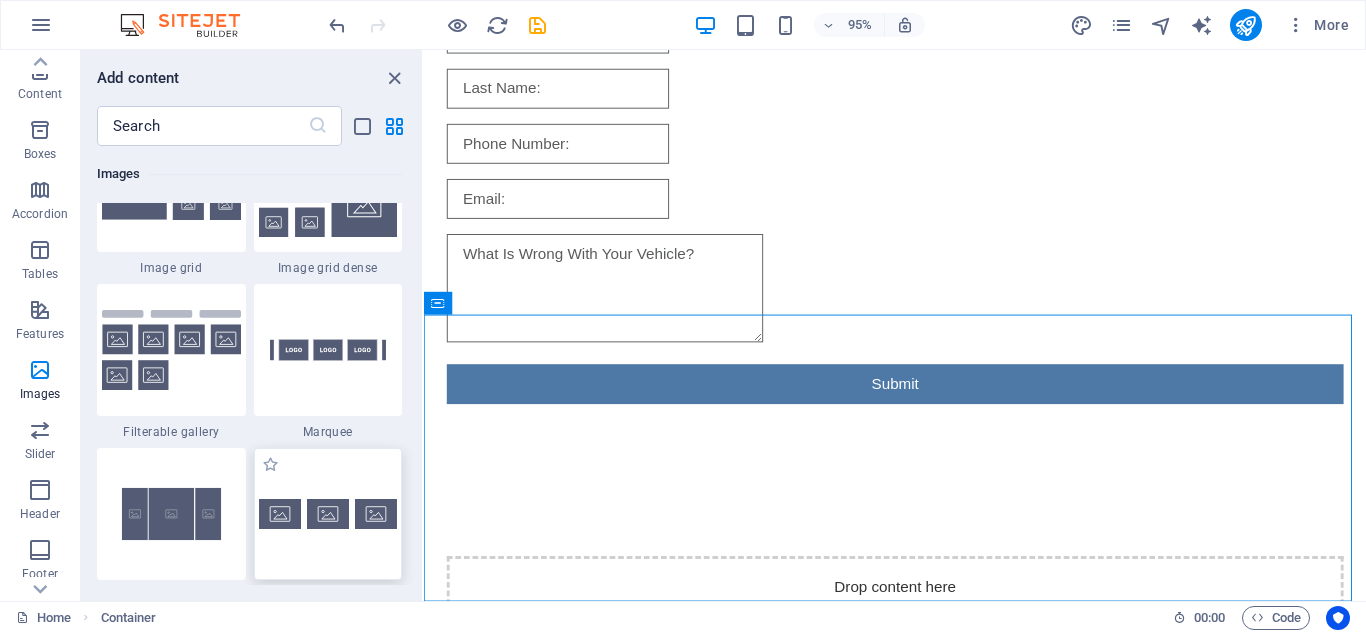 click at bounding box center (328, 514) 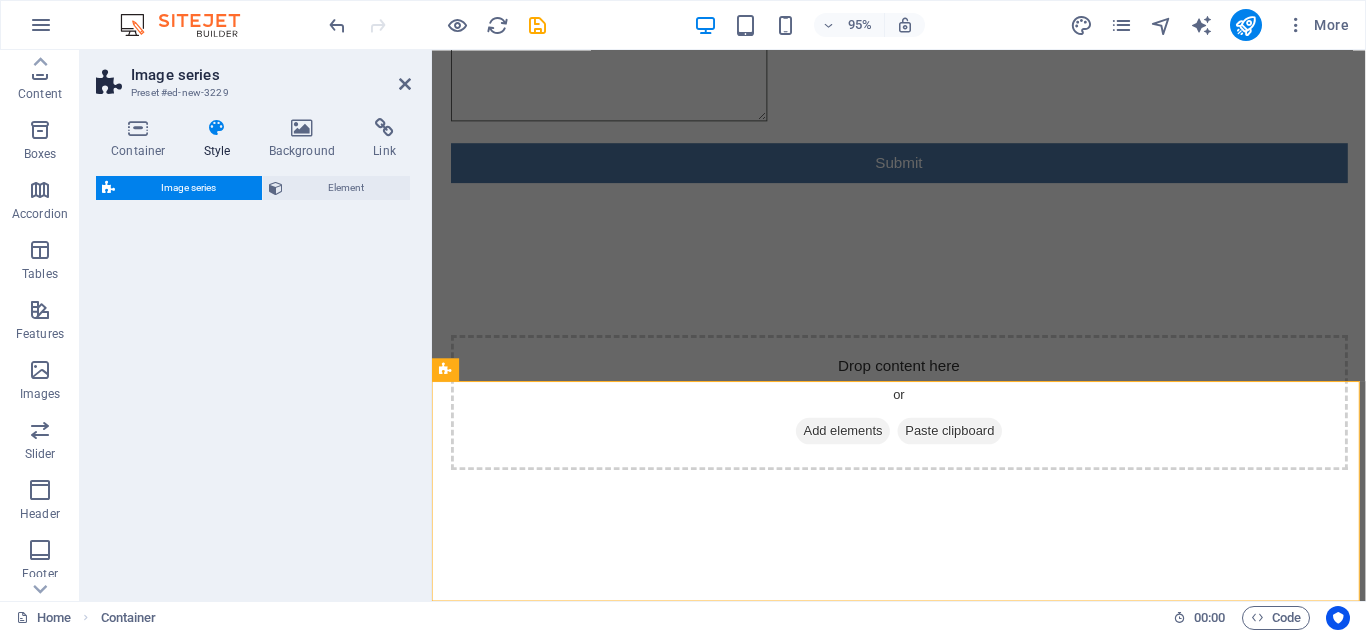 select on "rem" 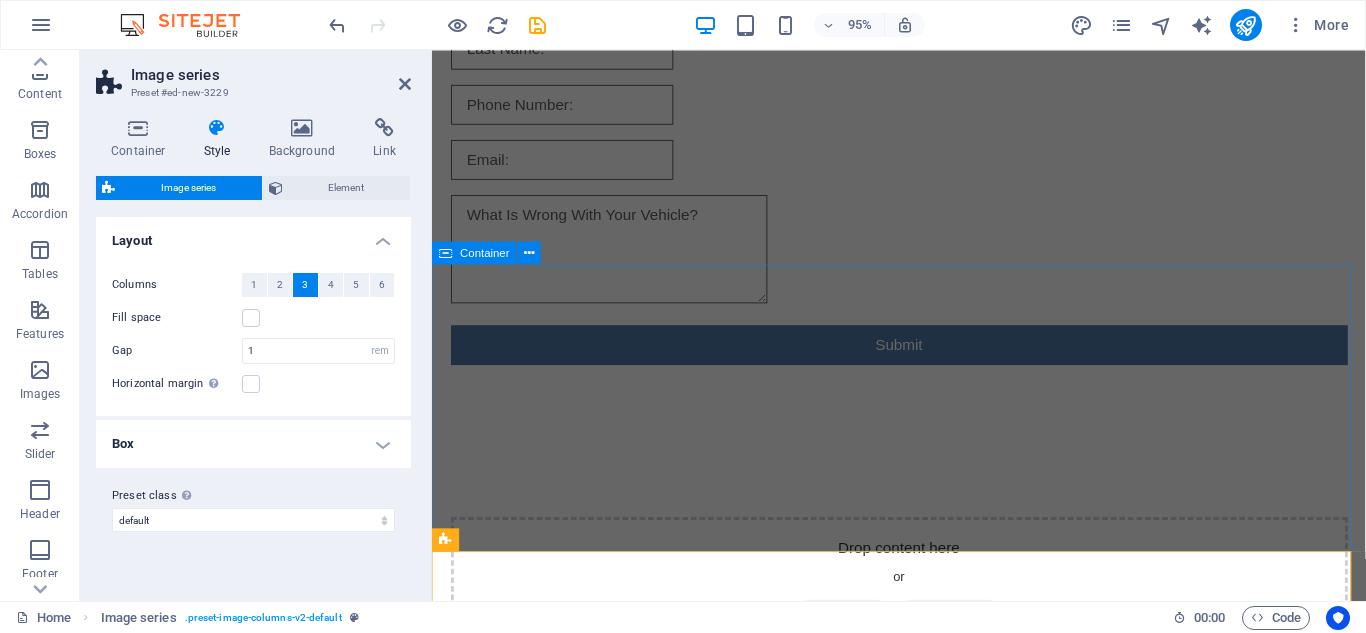 scroll, scrollTop: 528, scrollLeft: 0, axis: vertical 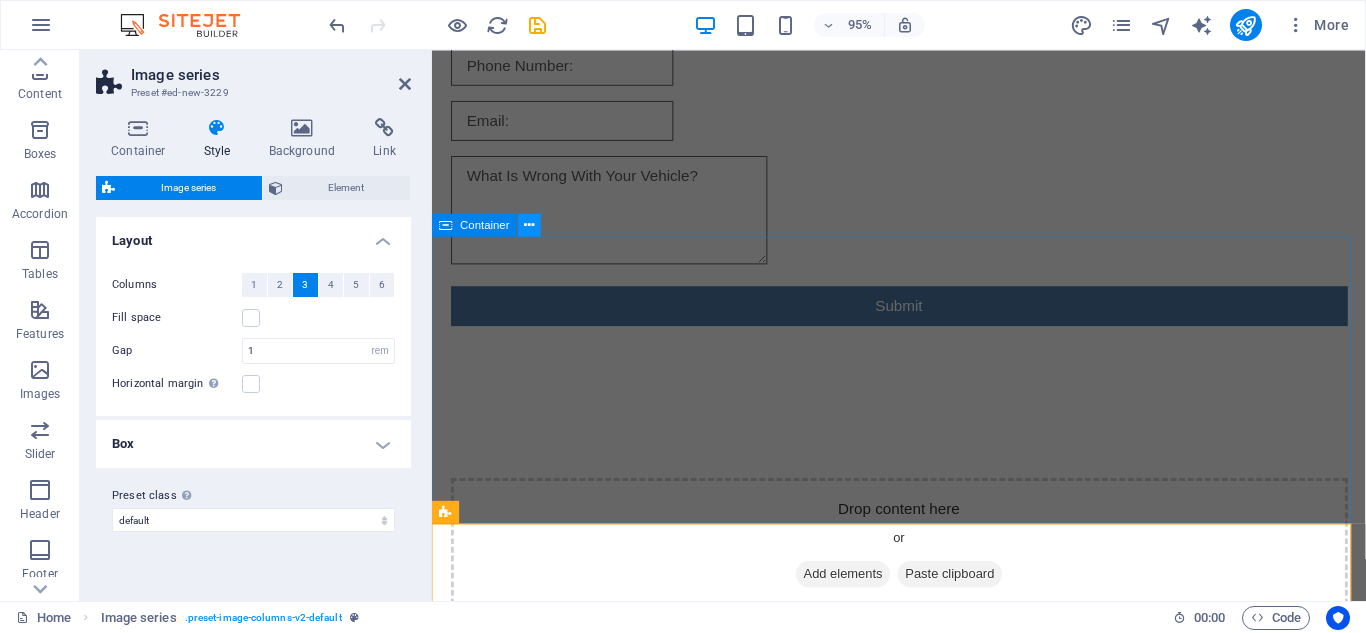click at bounding box center (530, 225) 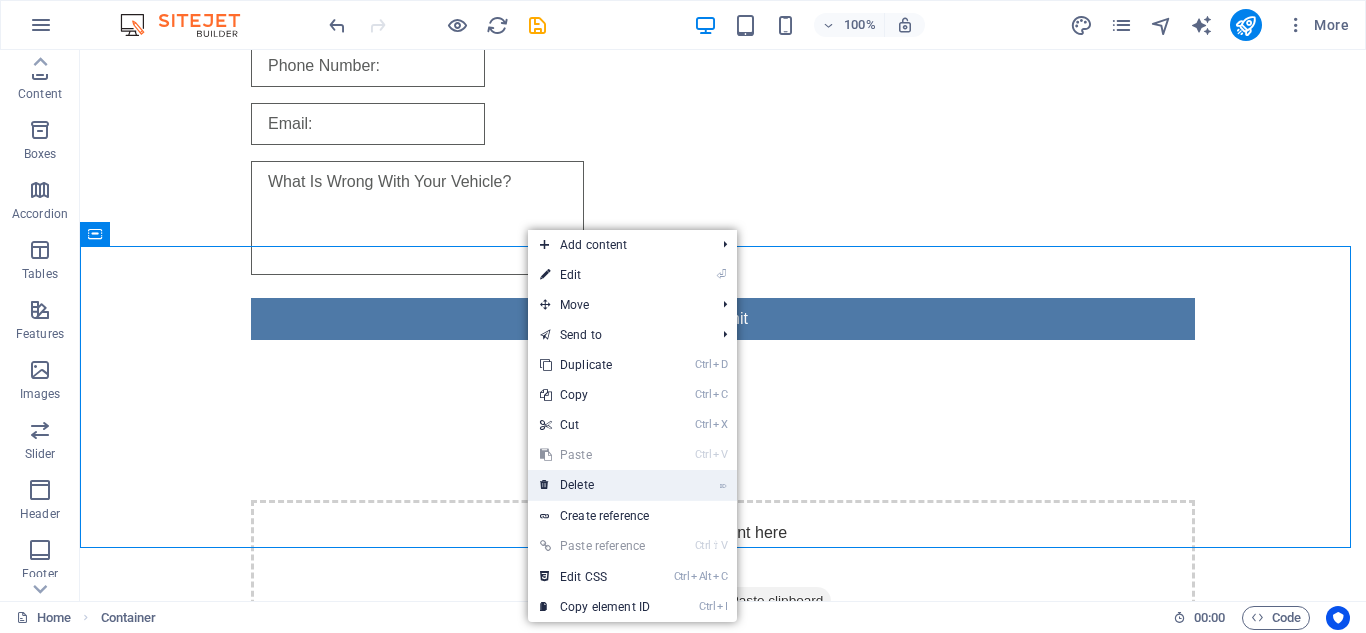 click on "⌦  Delete" at bounding box center (595, 485) 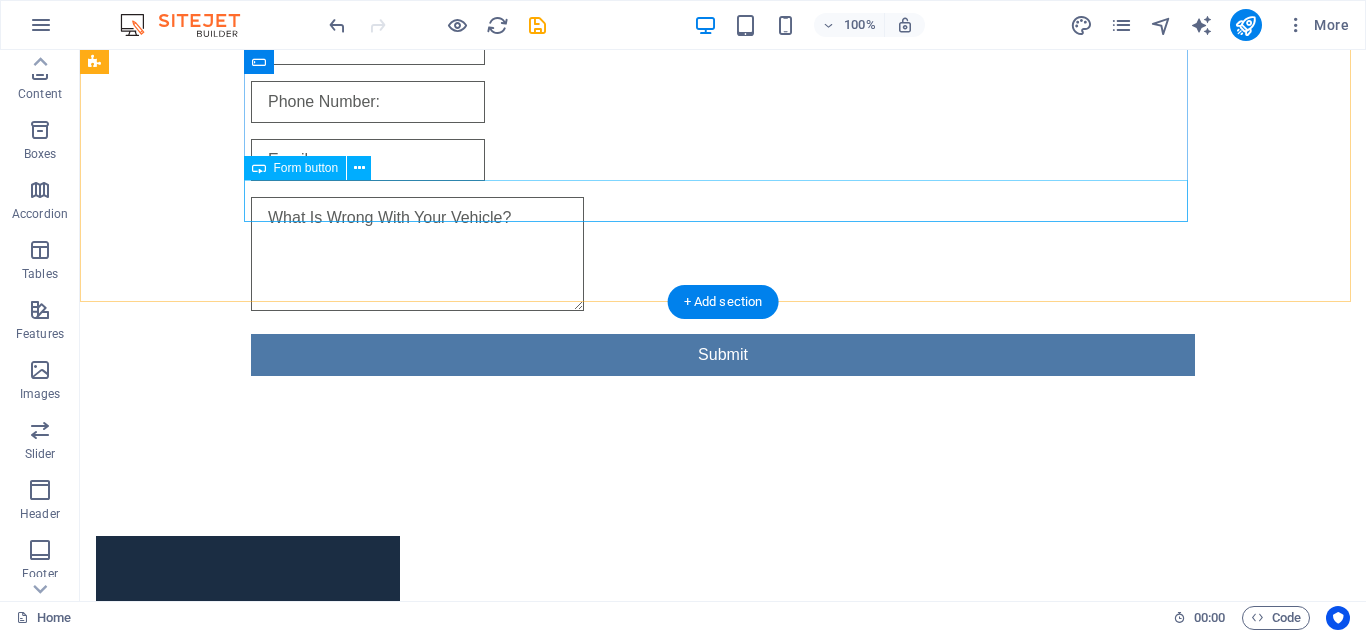 scroll, scrollTop: 515, scrollLeft: 0, axis: vertical 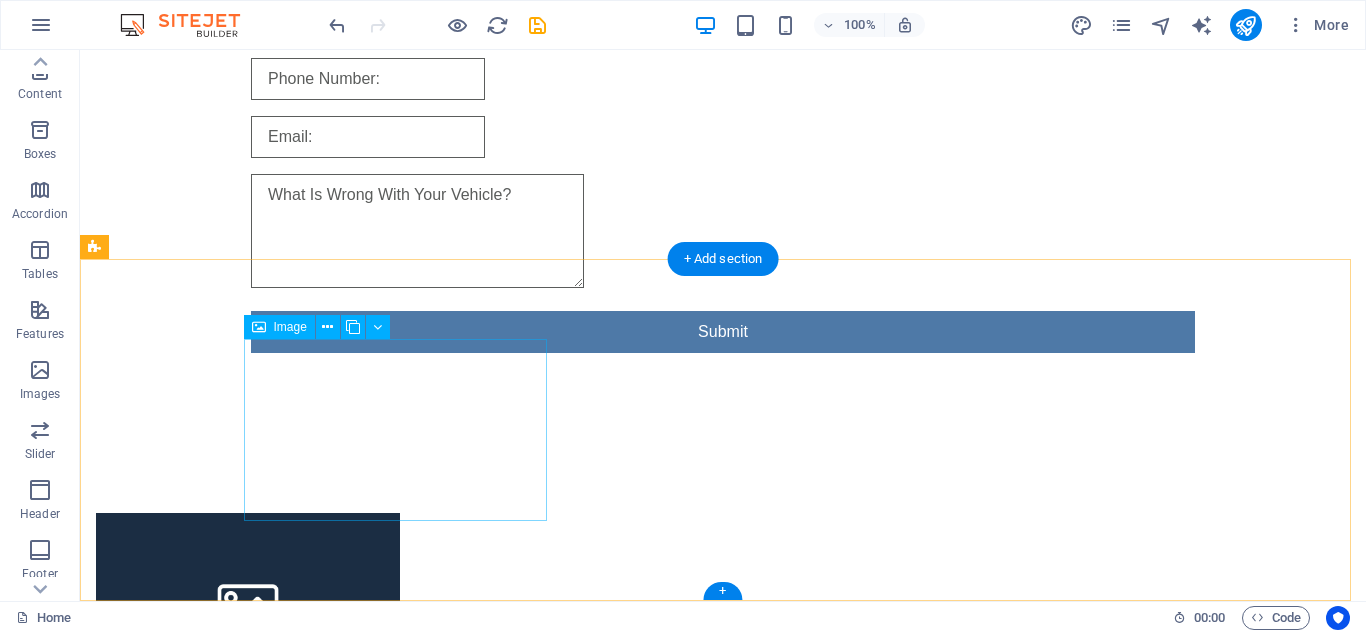 click at bounding box center [248, 604] 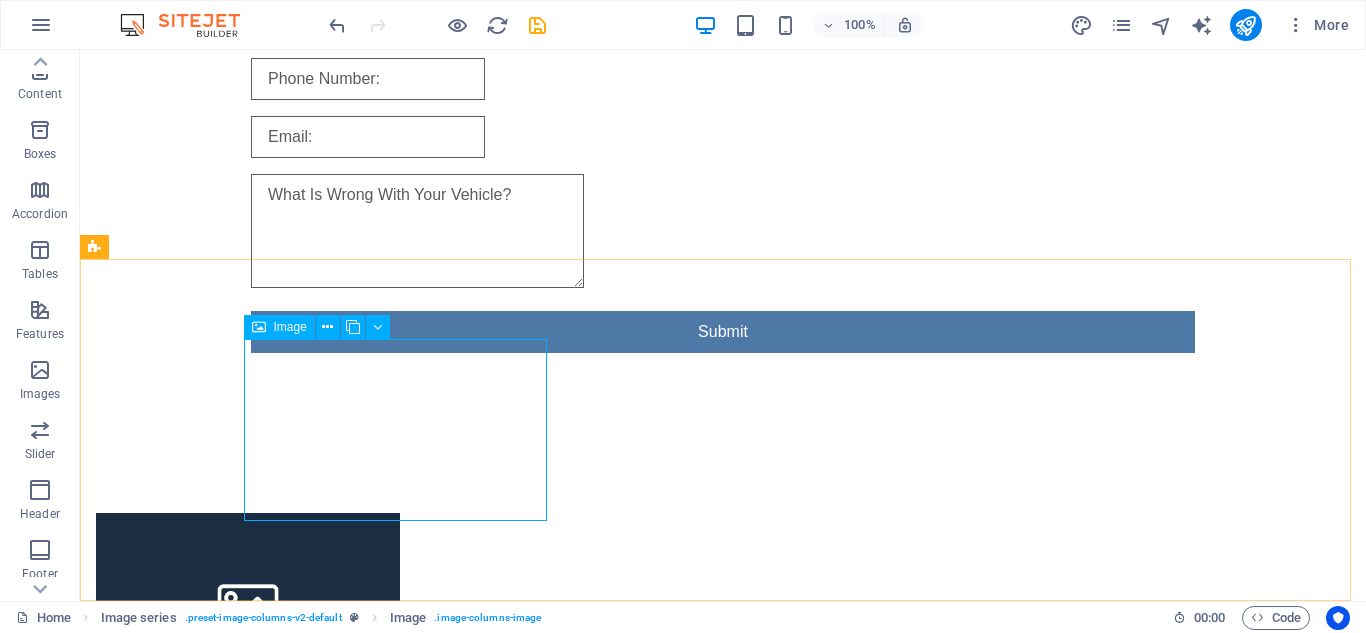 click on "Image" at bounding box center (290, 327) 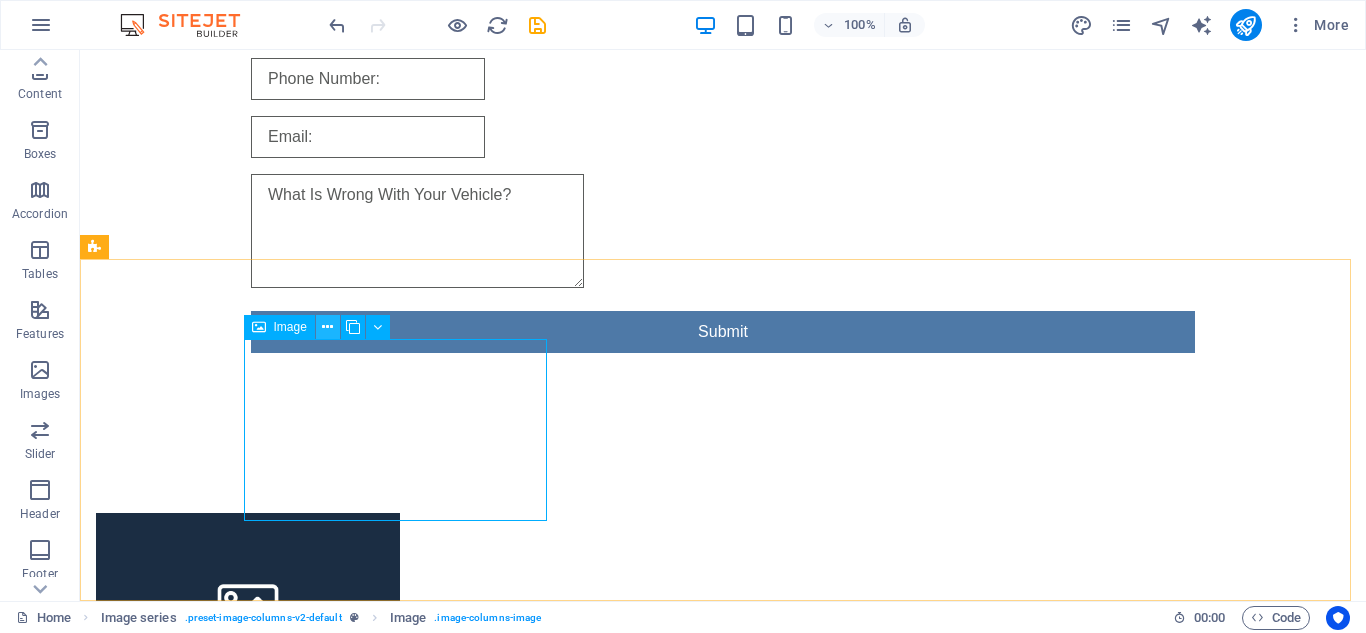 click at bounding box center (327, 327) 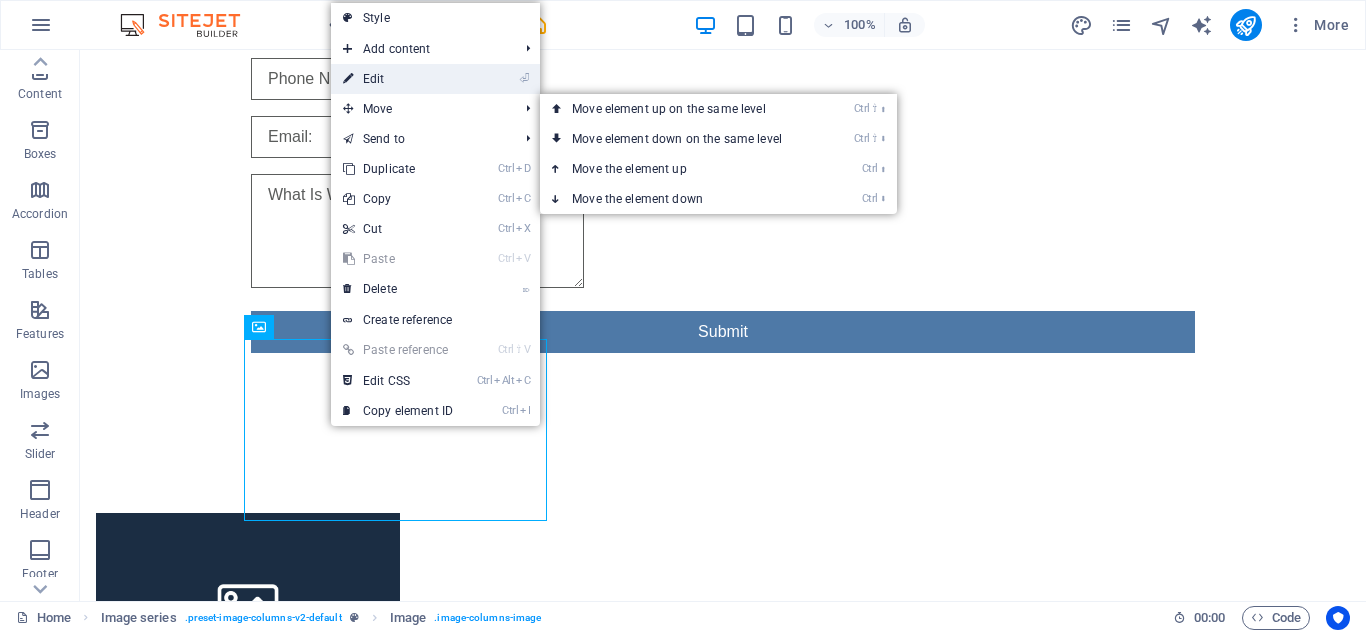 click on "⏎  Edit" at bounding box center (398, 79) 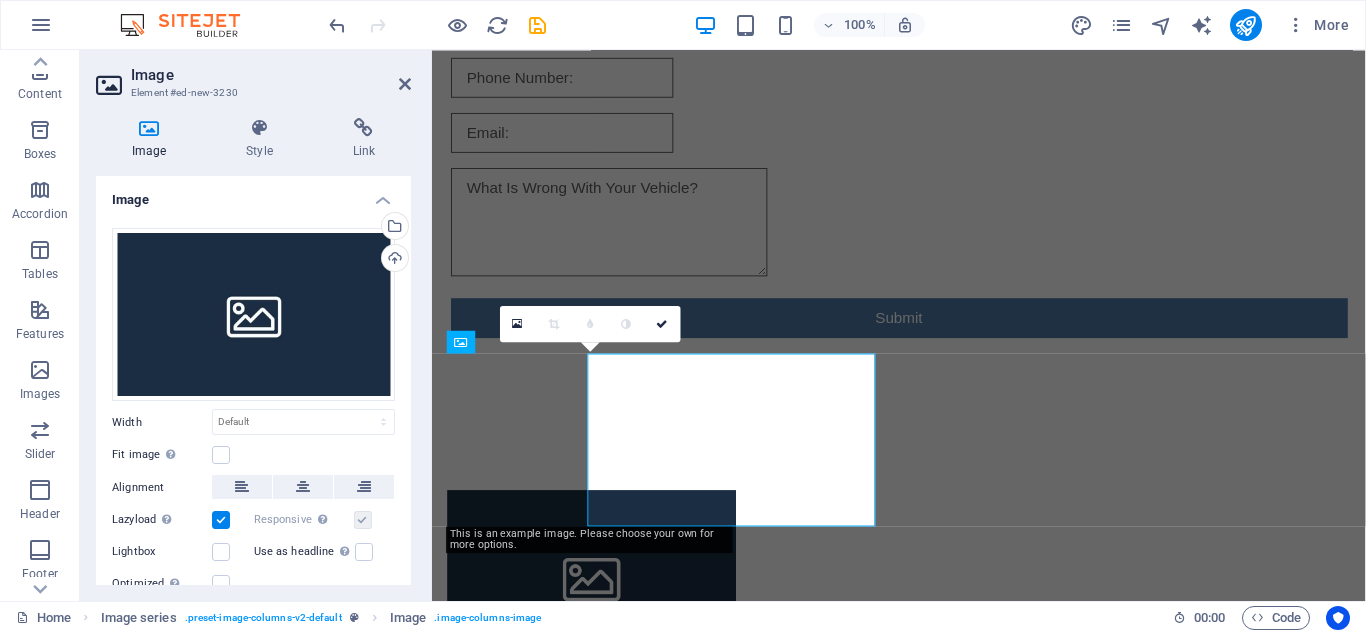 scroll, scrollTop: 485, scrollLeft: 0, axis: vertical 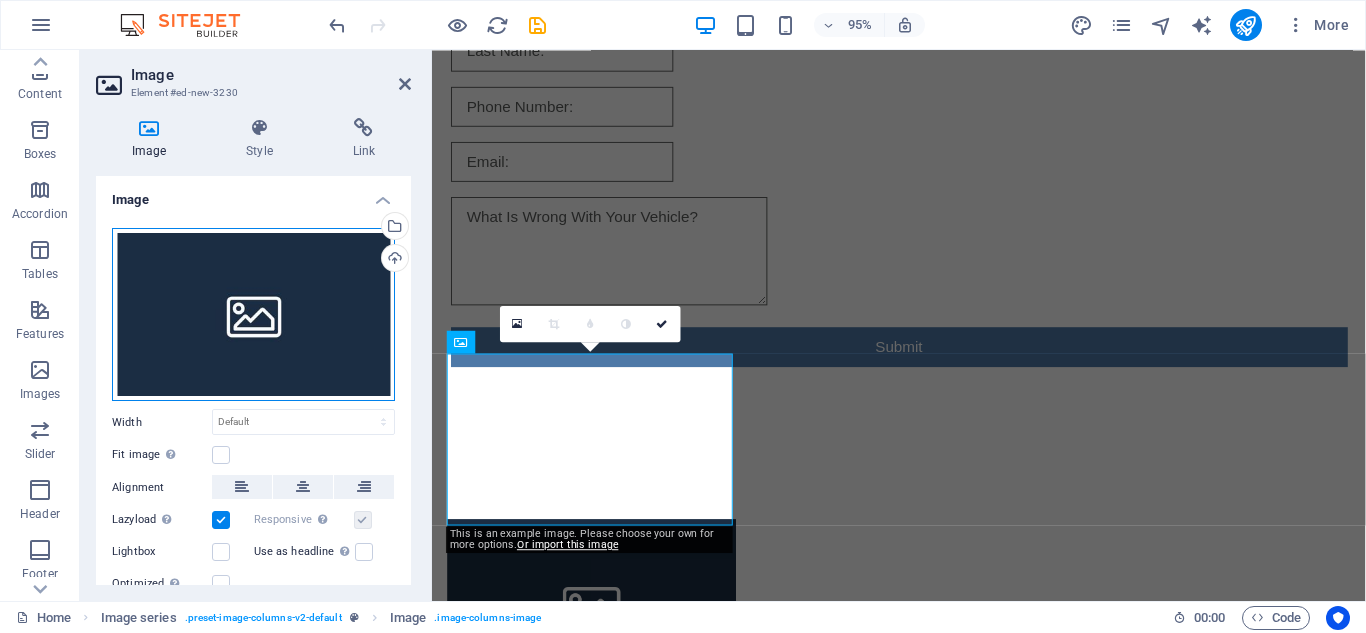 click on "Drag files here, click to choose files or select files from Files or our free stock photos & videos" at bounding box center [253, 315] 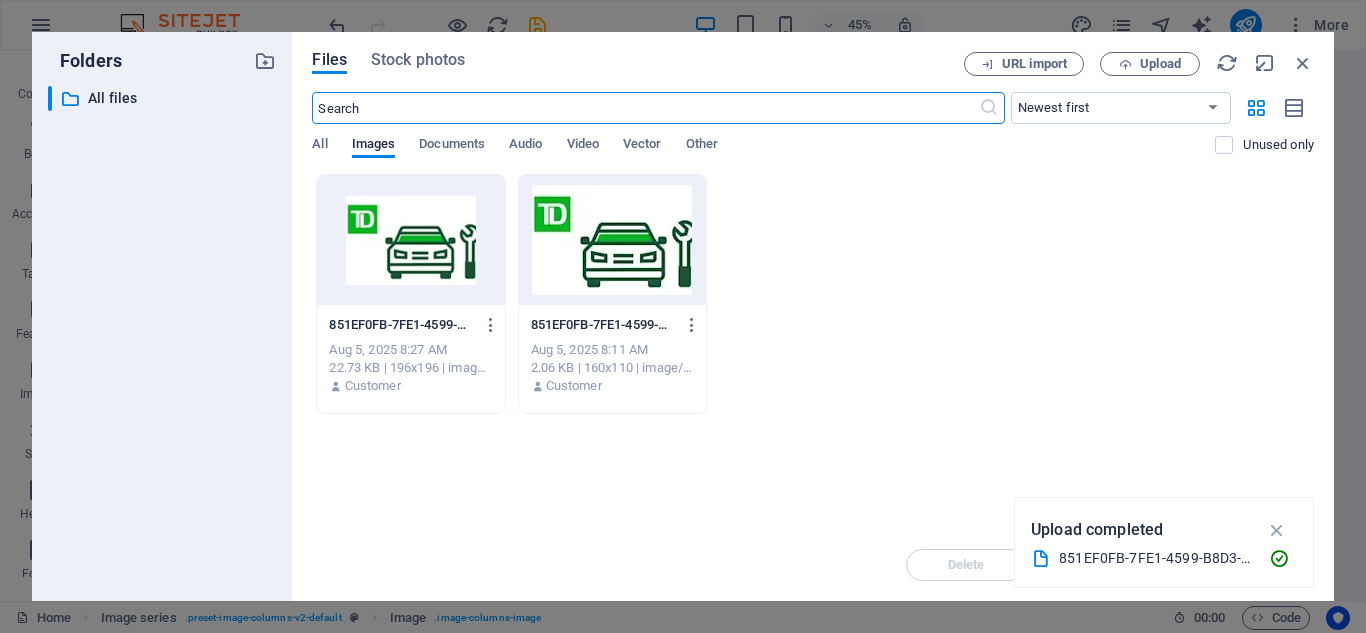 scroll, scrollTop: 0, scrollLeft: 0, axis: both 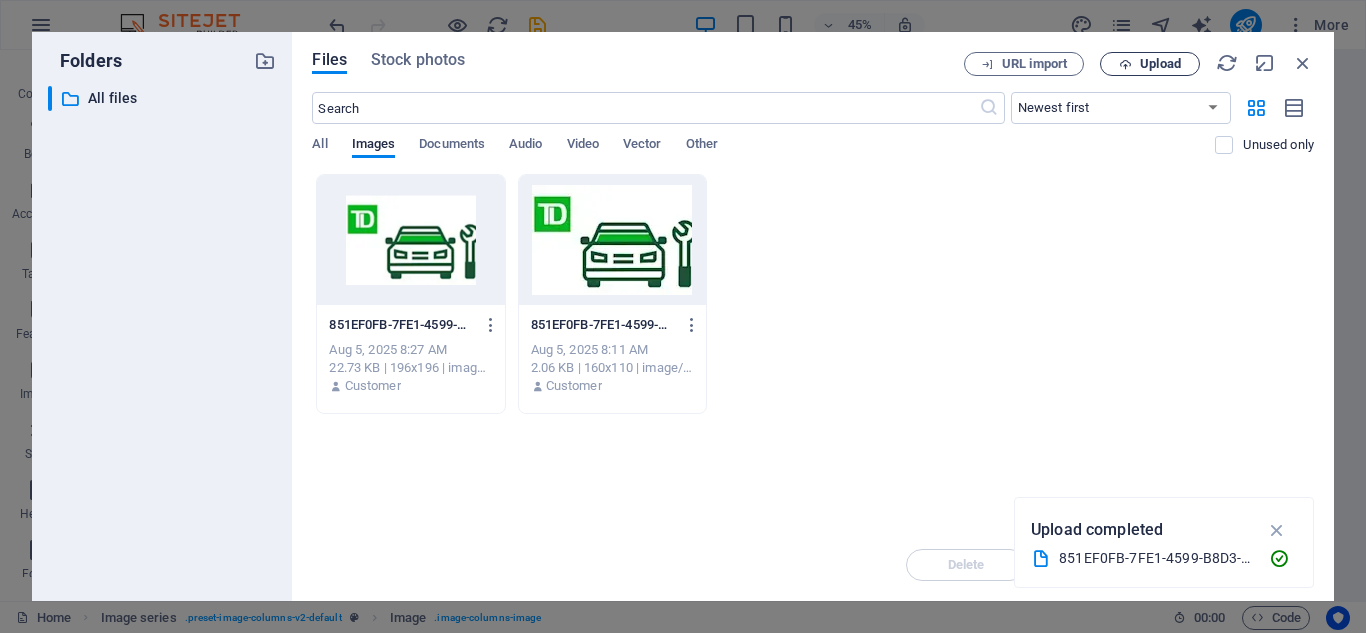click on "Upload" at bounding box center (1160, 64) 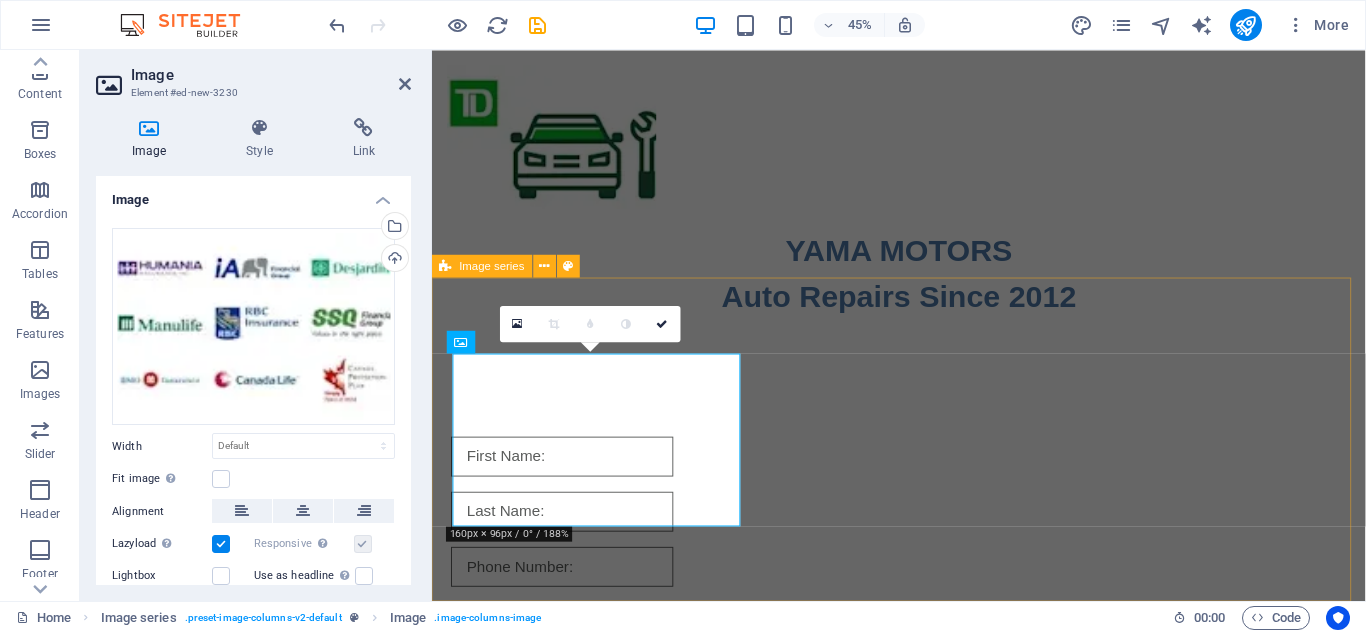 scroll, scrollTop: 485, scrollLeft: 0, axis: vertical 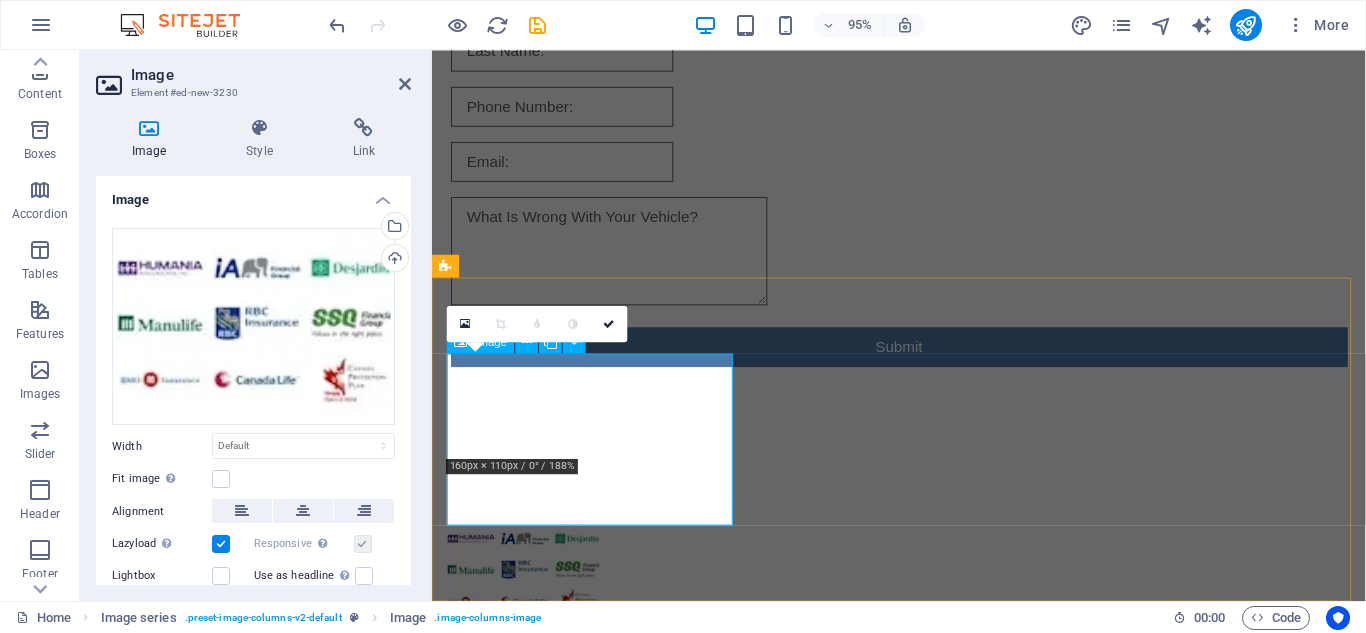 click at bounding box center [600, 598] 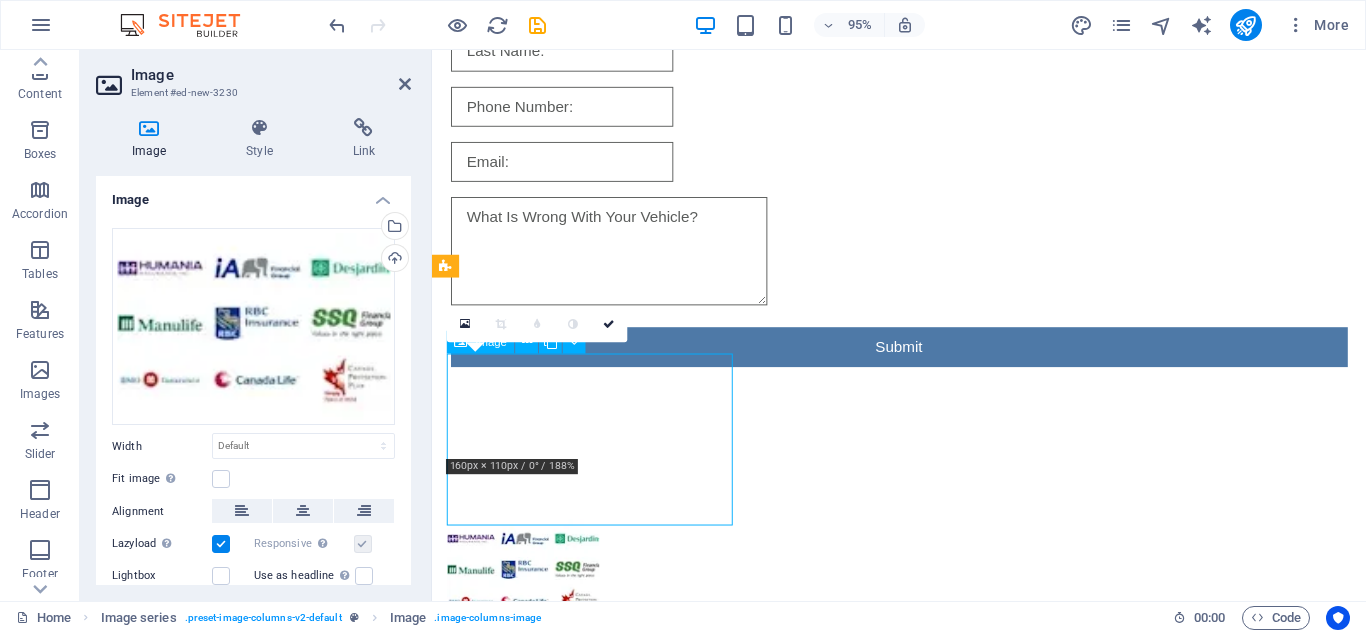 drag, startPoint x: 602, startPoint y: 453, endPoint x: 691, endPoint y: 434, distance: 91.00549 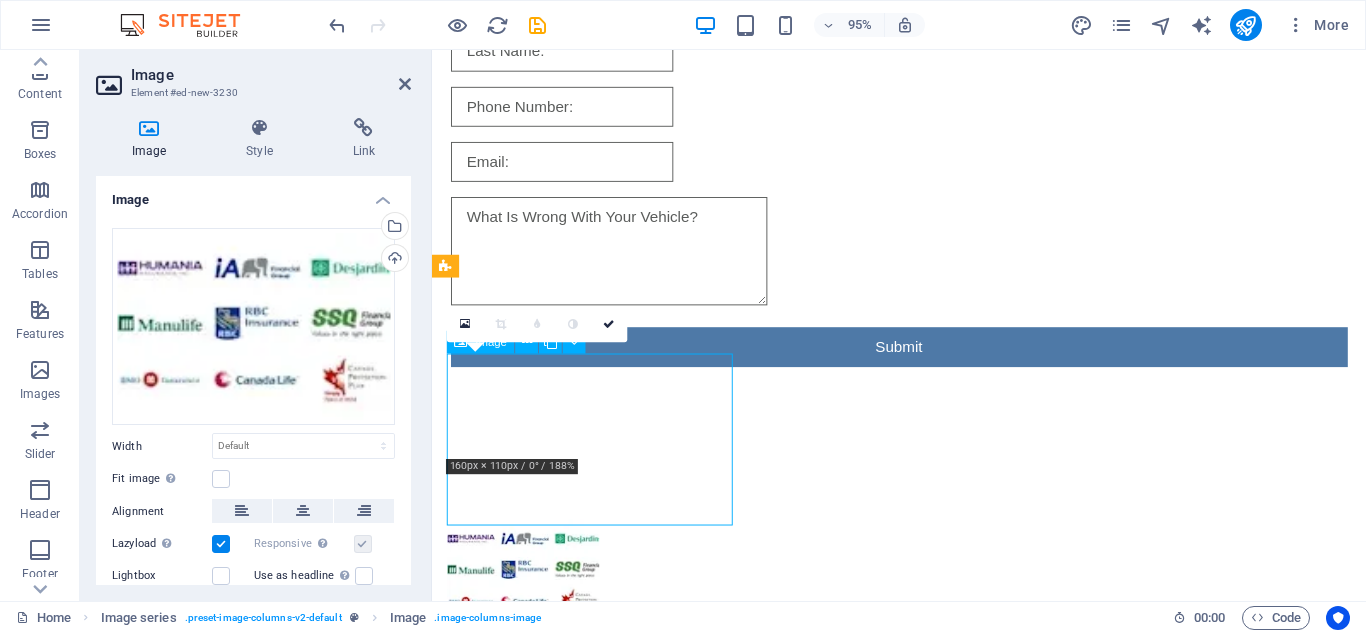 click at bounding box center [600, 598] 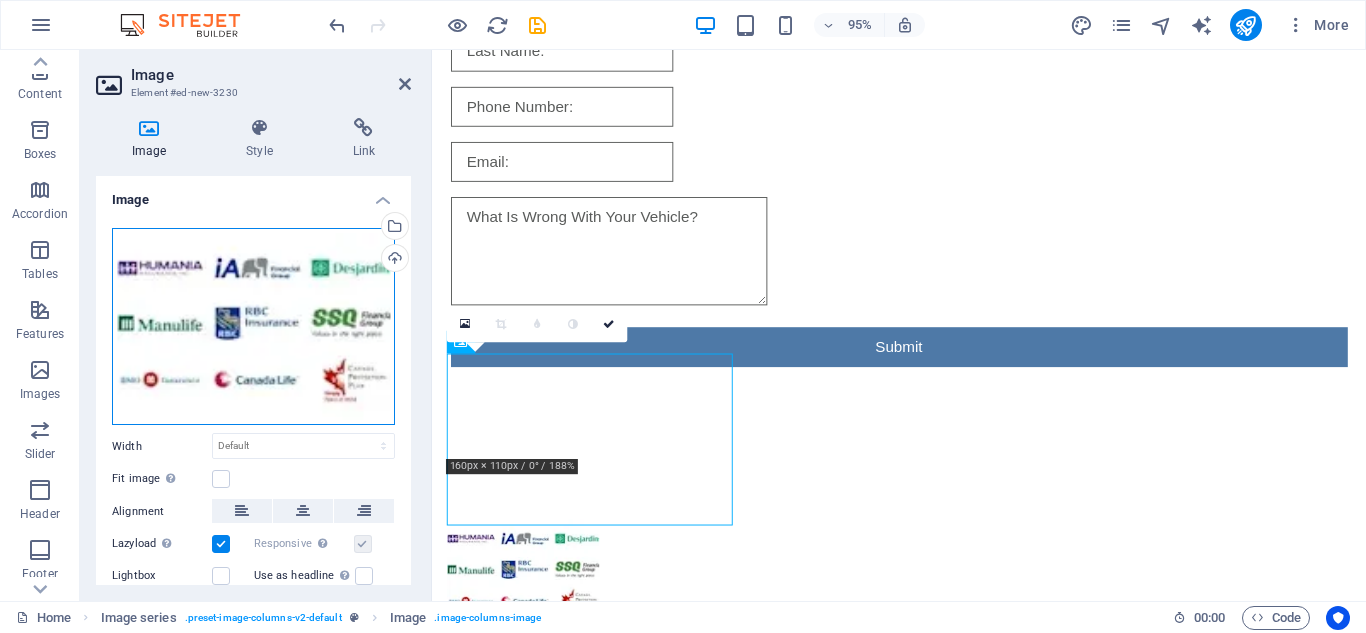 click on "Drag files here, click to choose files or select files from Files or our free stock photos & videos" at bounding box center (253, 327) 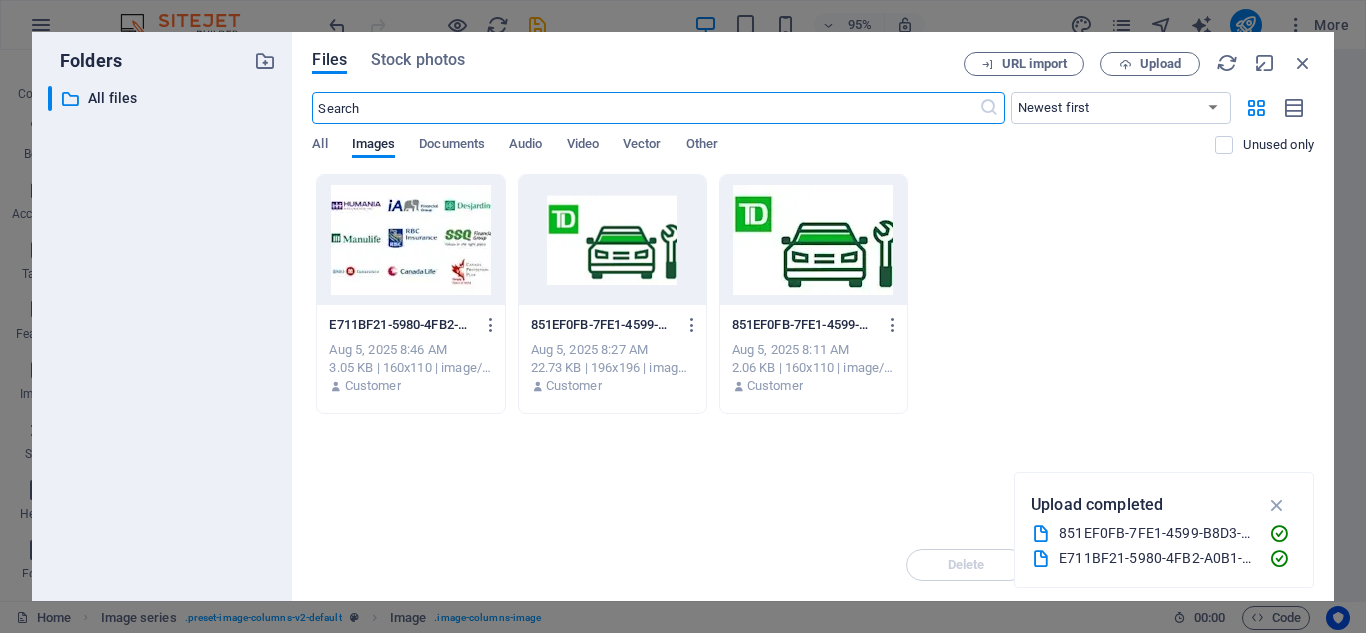 scroll, scrollTop: 0, scrollLeft: 0, axis: both 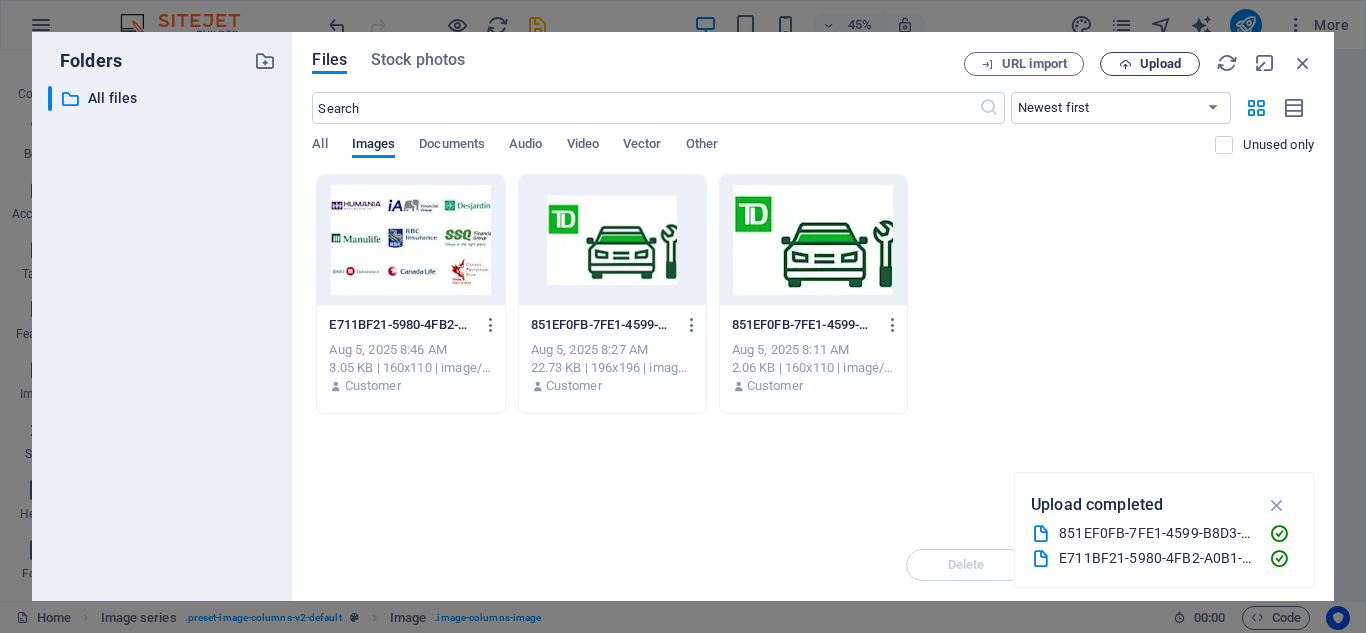 click on "Upload" at bounding box center (1150, 64) 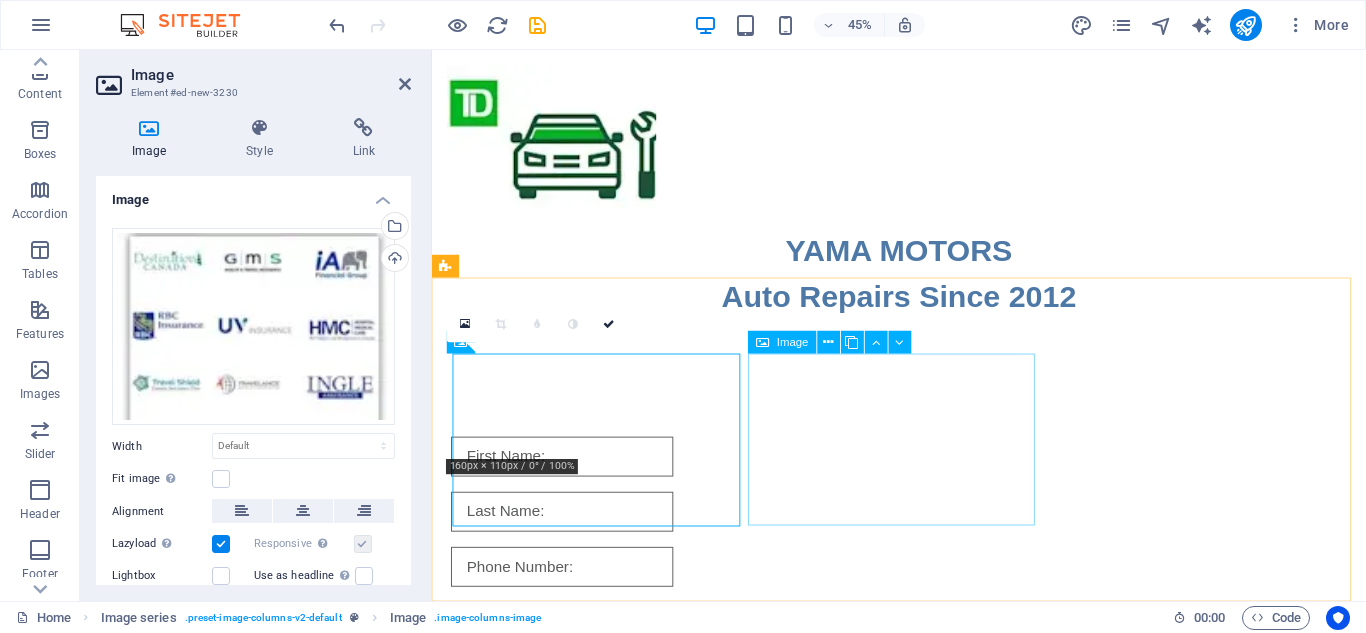 scroll, scrollTop: 485, scrollLeft: 0, axis: vertical 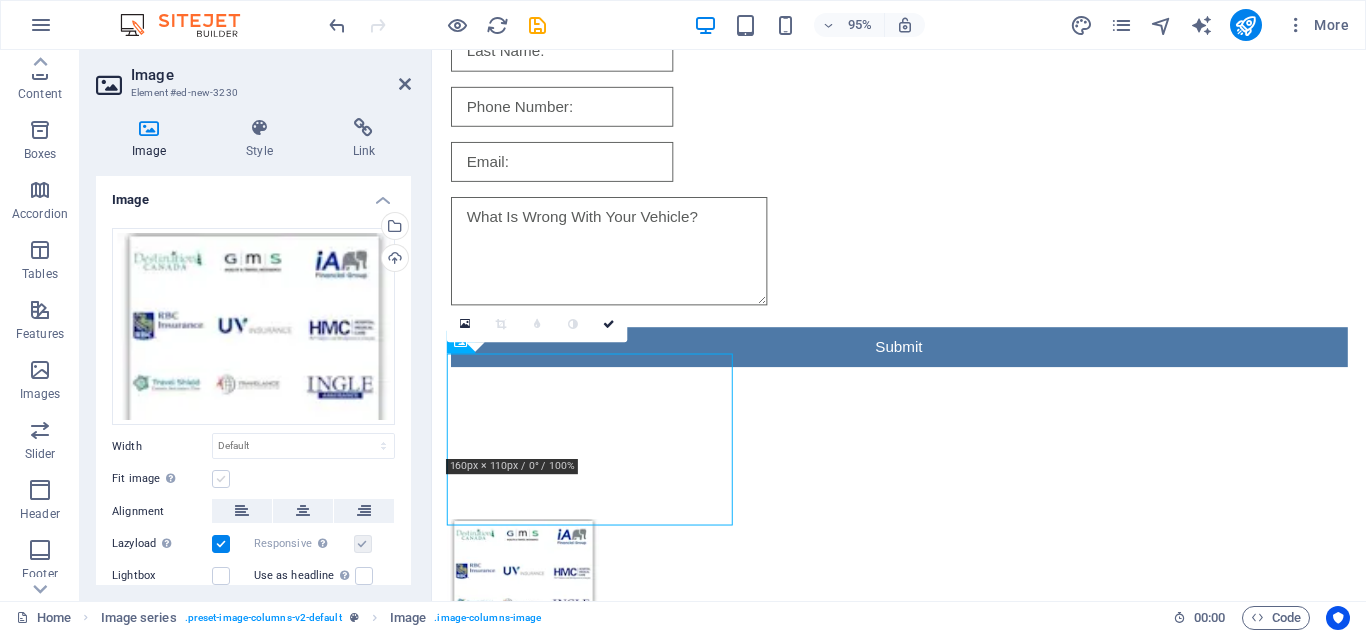 click at bounding box center (221, 479) 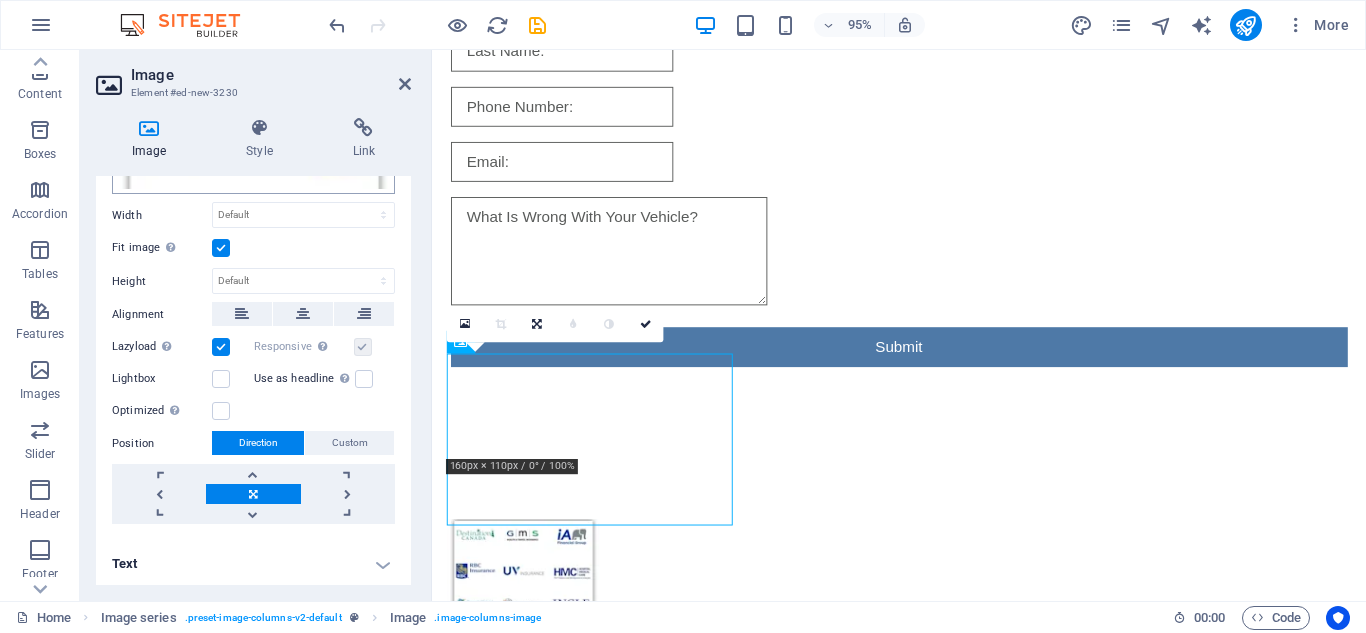 scroll, scrollTop: 232, scrollLeft: 0, axis: vertical 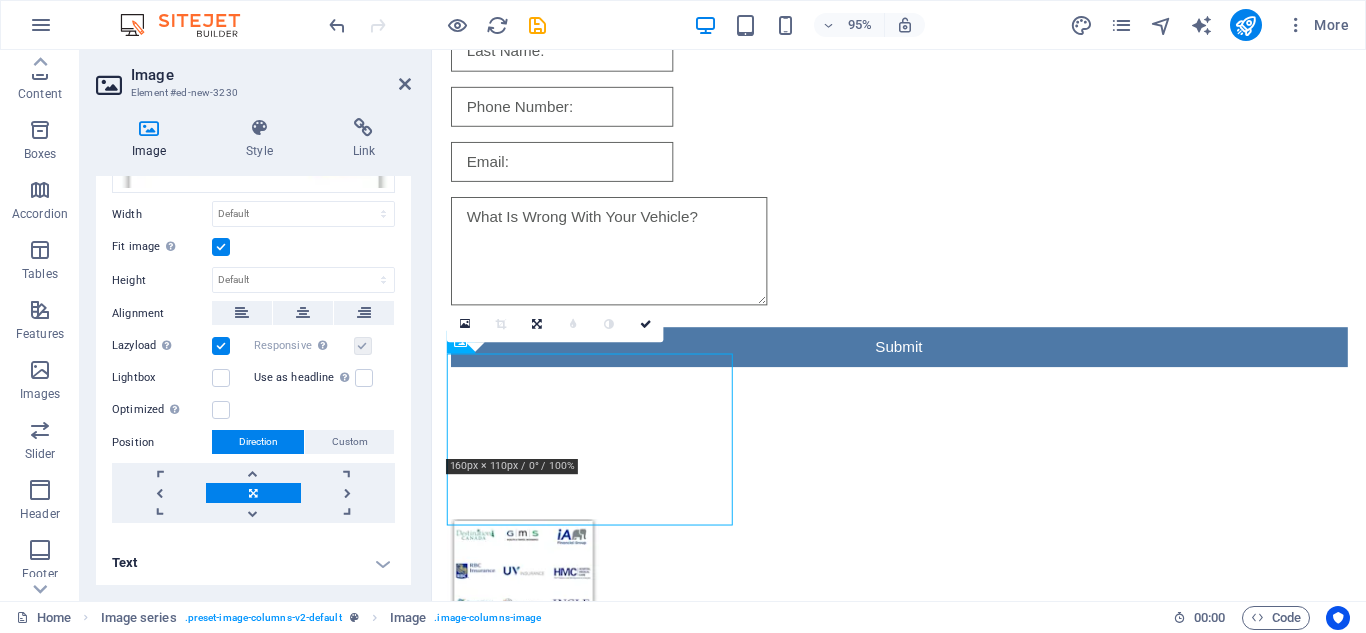 click at bounding box center [221, 346] 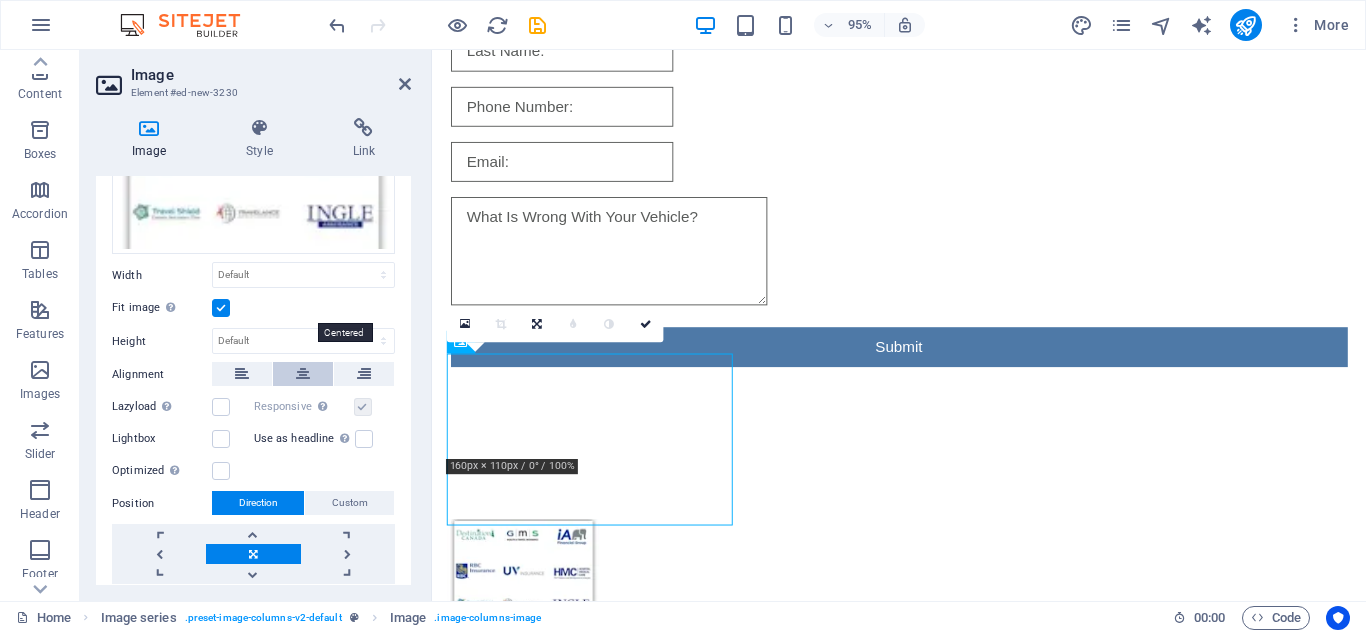 scroll, scrollTop: 159, scrollLeft: 0, axis: vertical 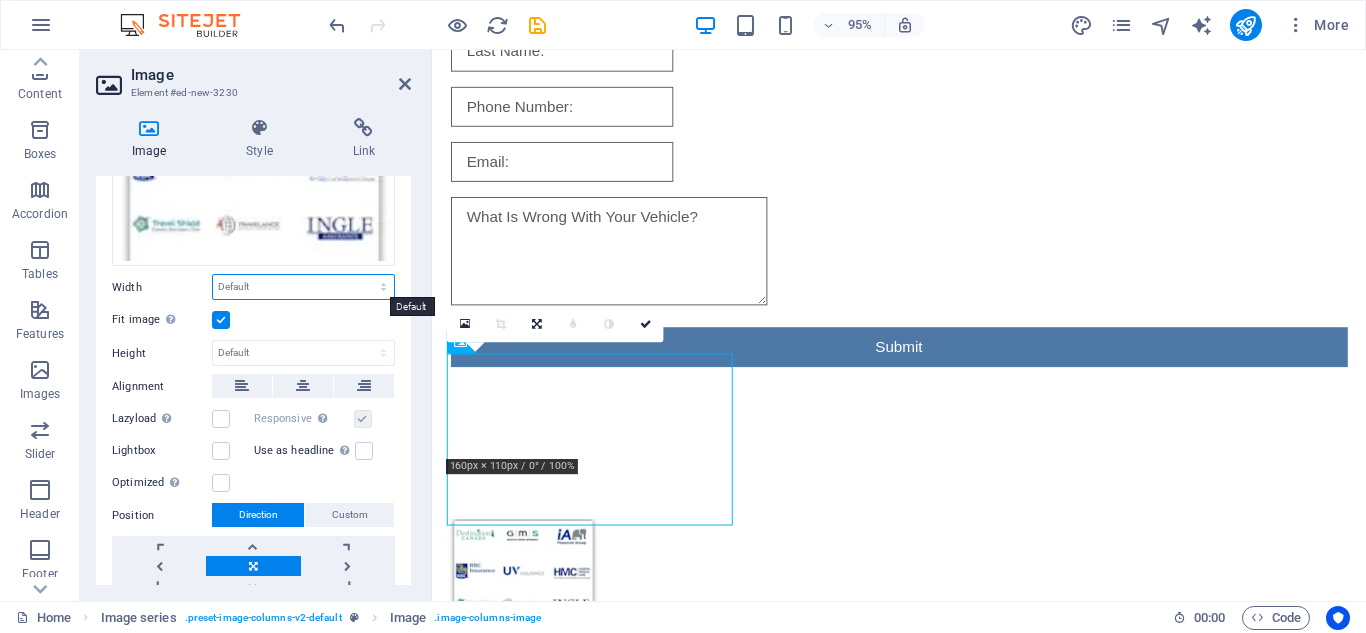 drag, startPoint x: 257, startPoint y: 287, endPoint x: 310, endPoint y: 283, distance: 53.15073 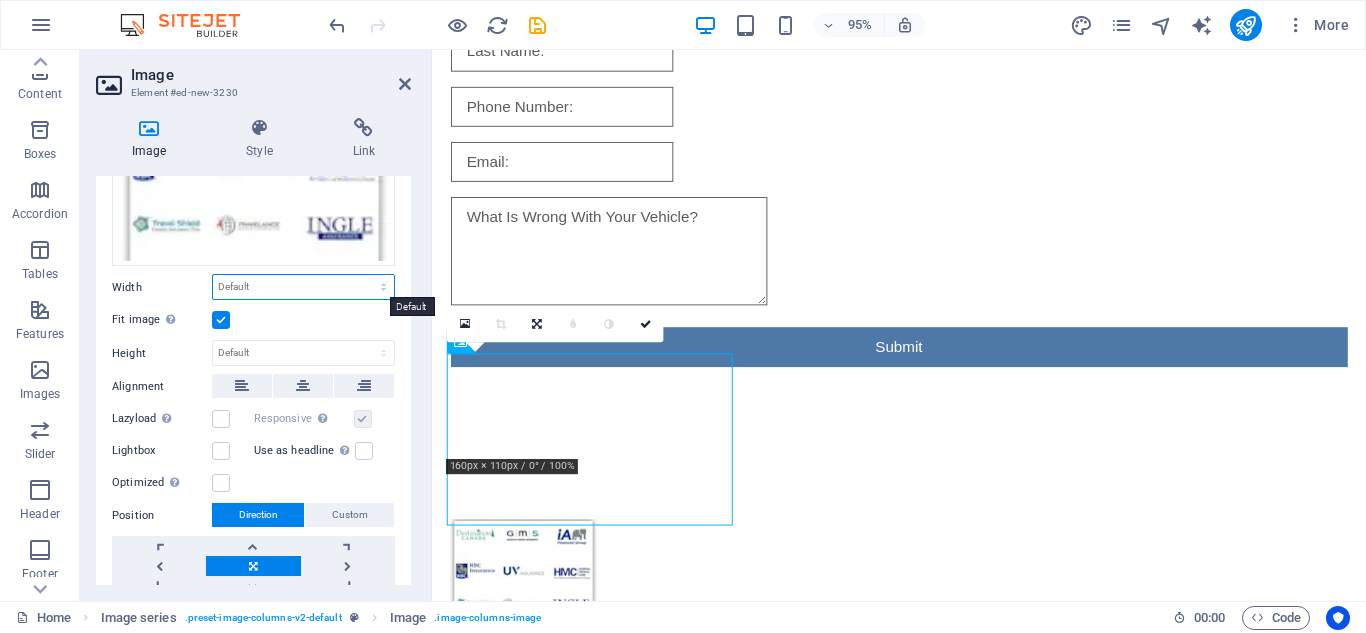 click on "Default auto px rem % em vh vw" at bounding box center [303, 287] 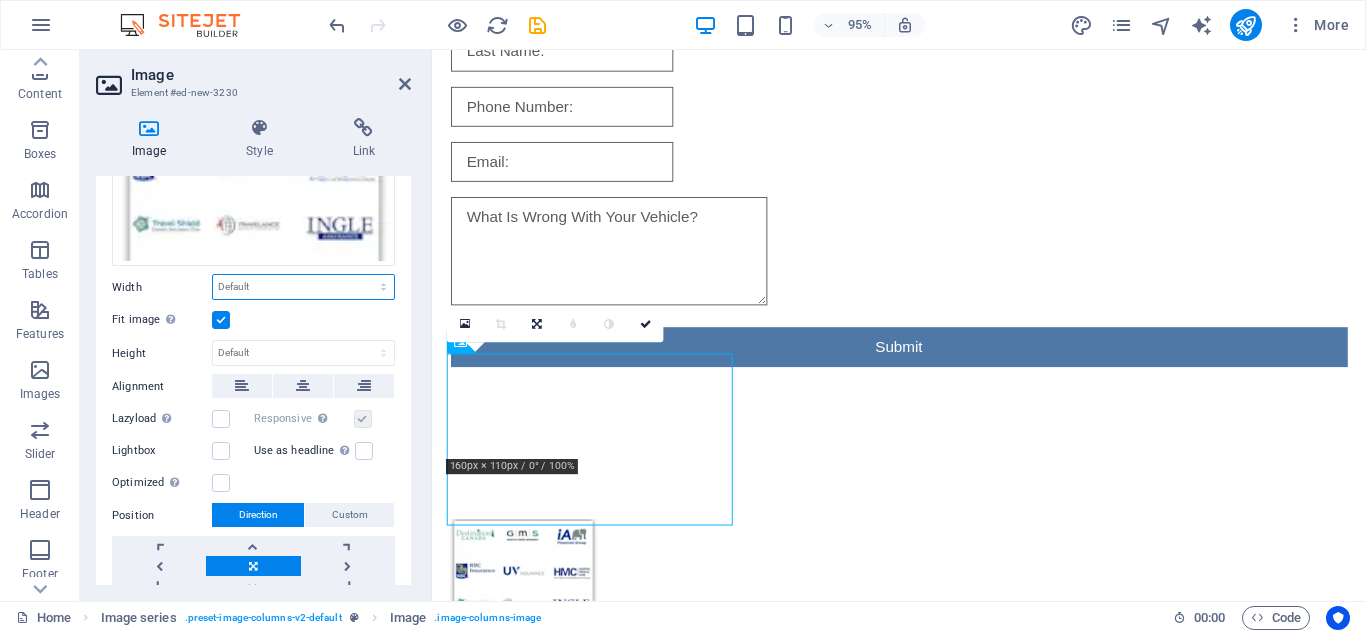select on "px" 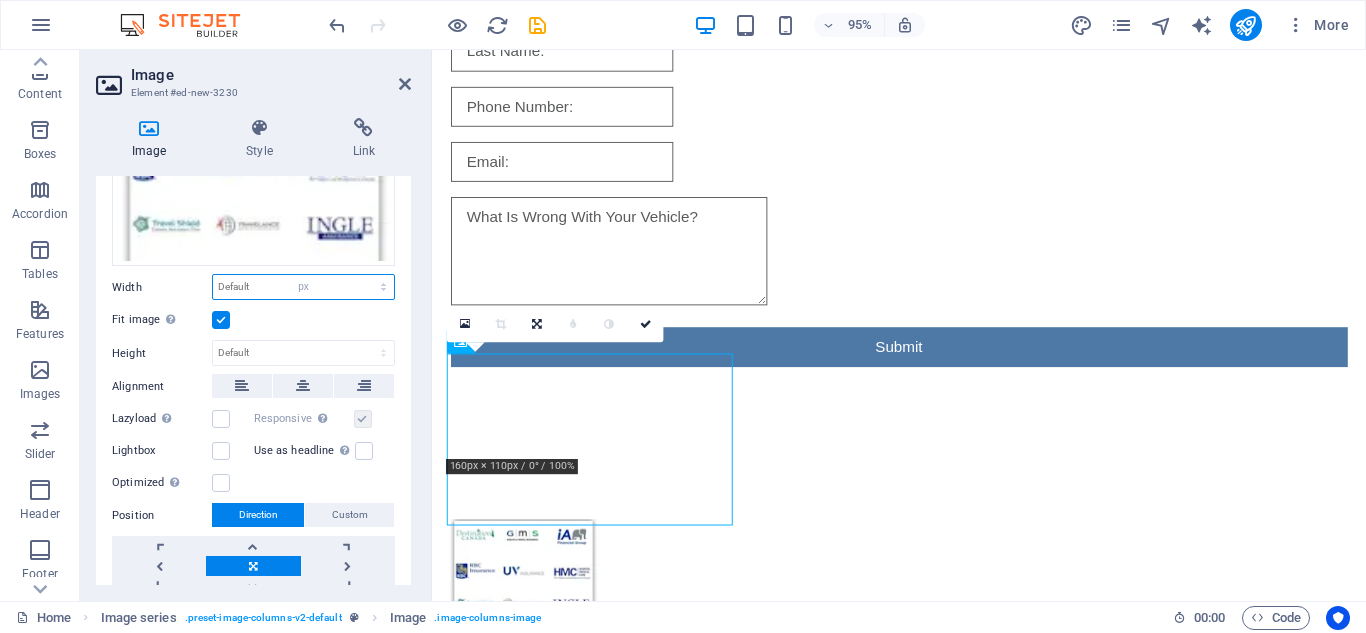 click on "Default auto px rem % em vh vw" at bounding box center [303, 287] 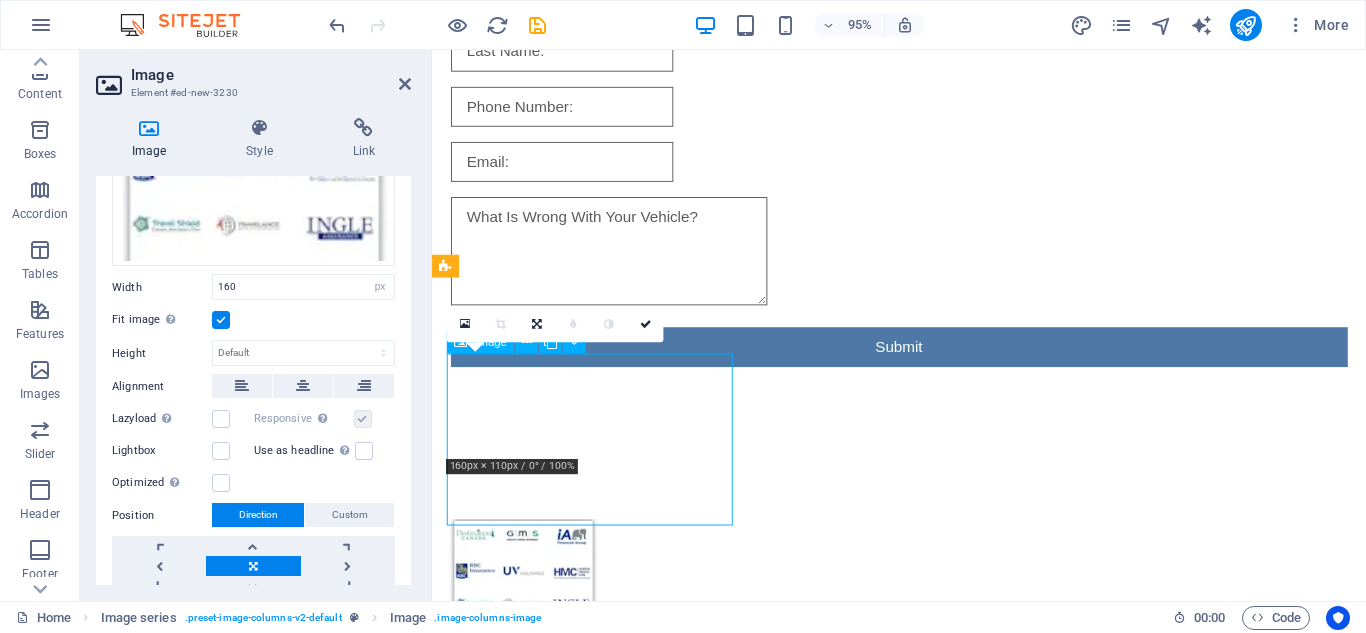 drag, startPoint x: 547, startPoint y: 401, endPoint x: 626, endPoint y: 452, distance: 94.031906 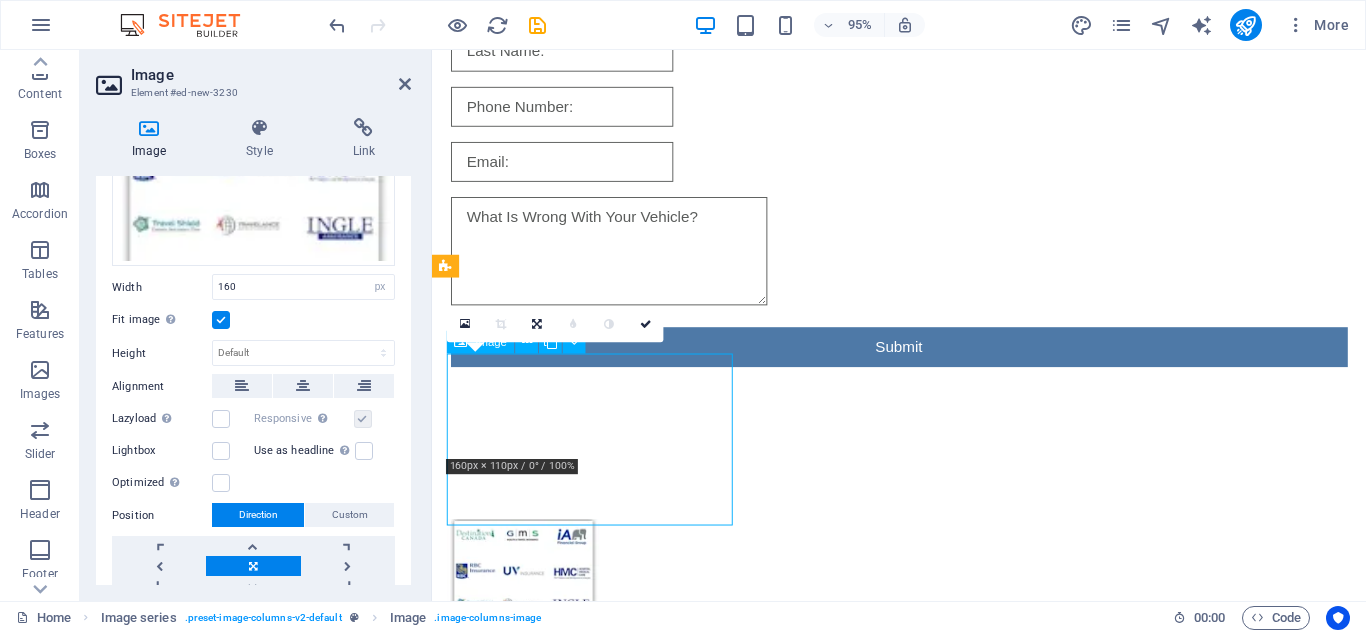 click at bounding box center [600, 598] 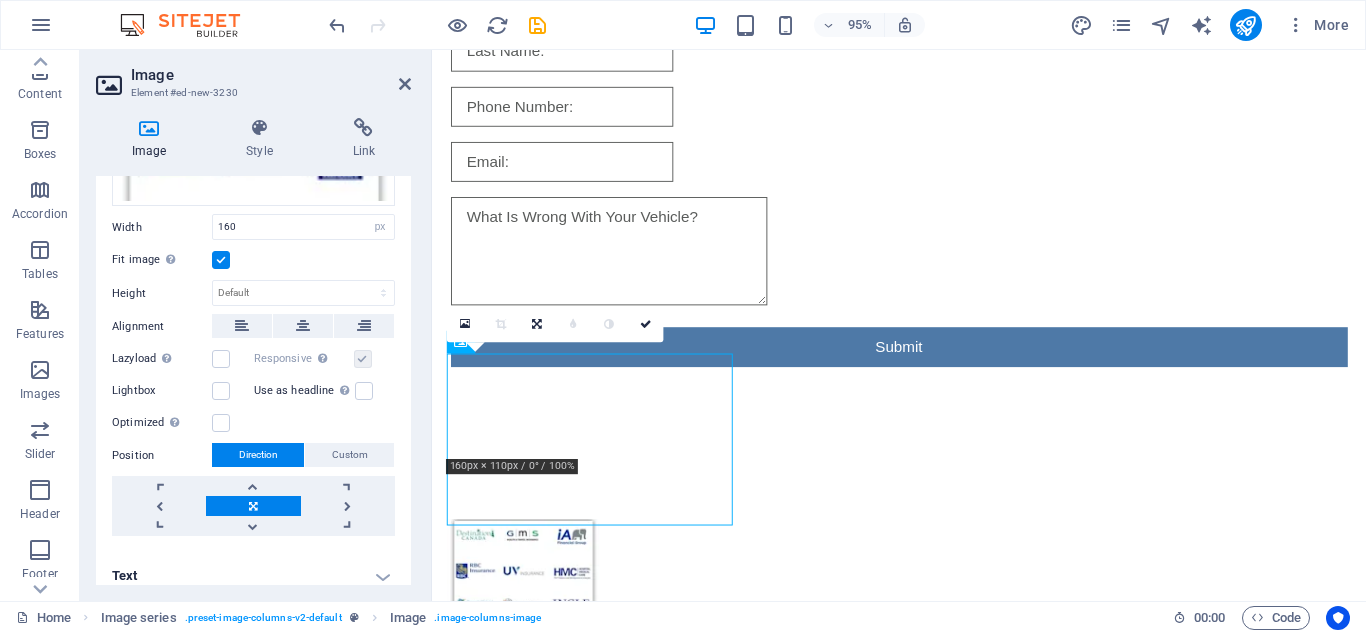 scroll, scrollTop: 222, scrollLeft: 0, axis: vertical 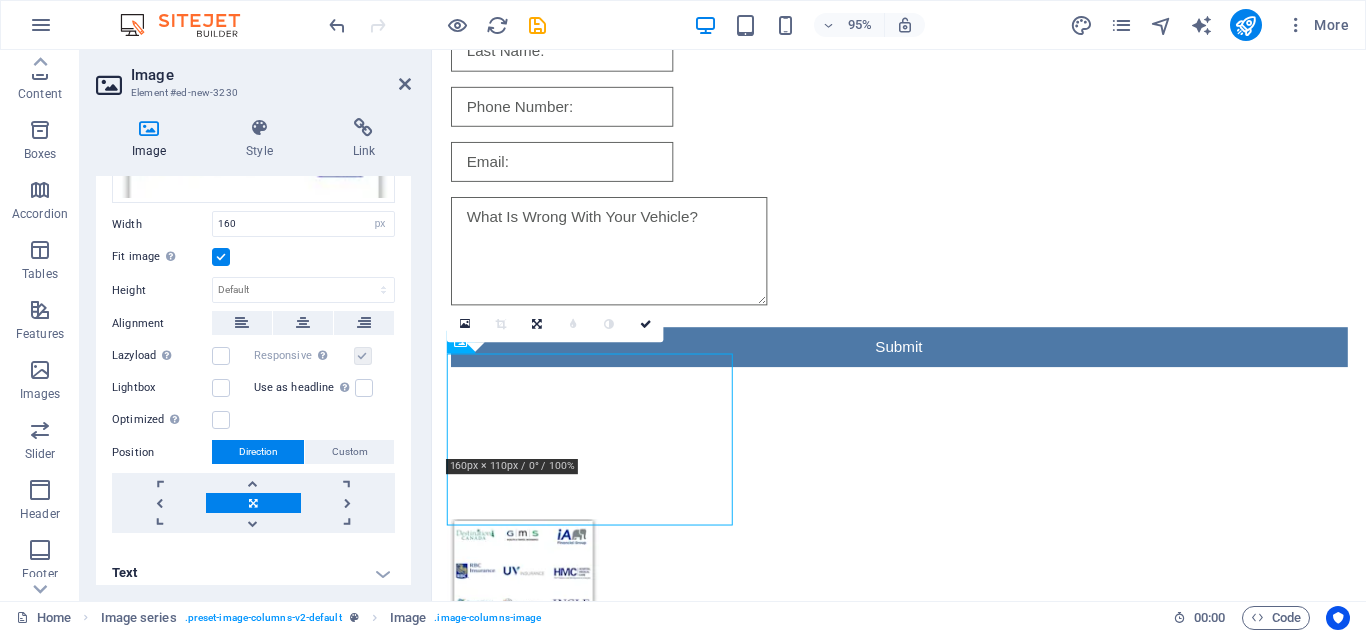 click at bounding box center [221, 257] 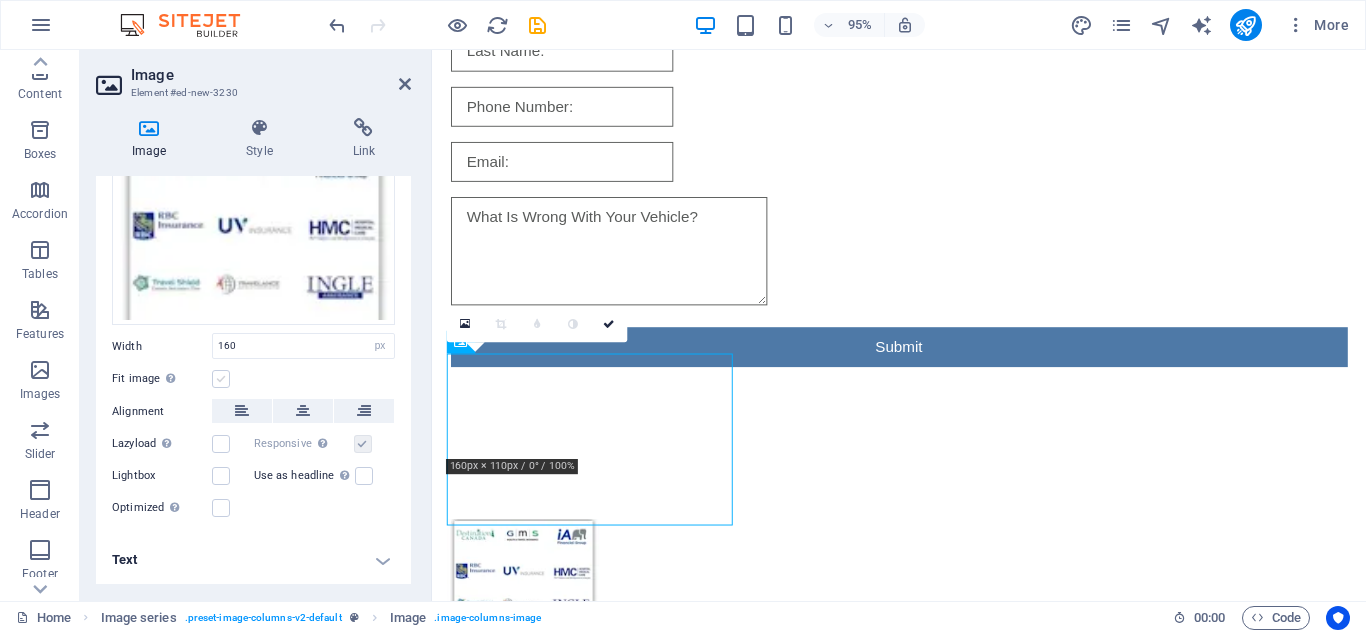 scroll, scrollTop: 97, scrollLeft: 0, axis: vertical 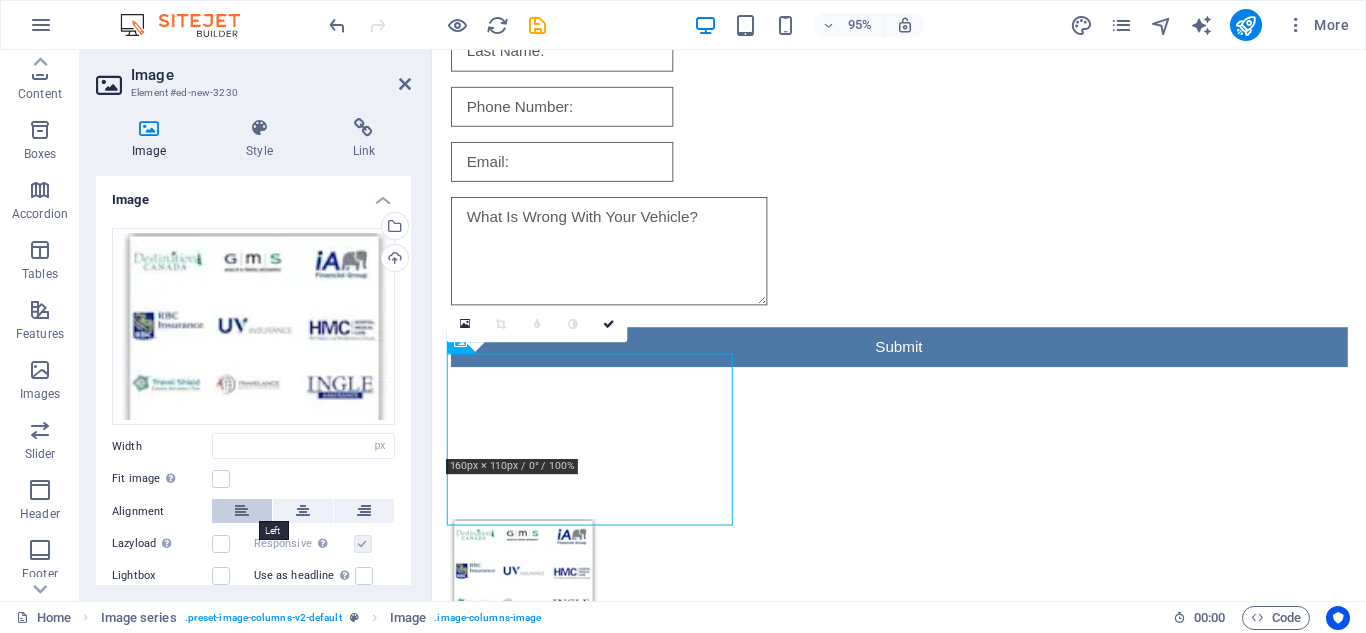 click at bounding box center (242, 511) 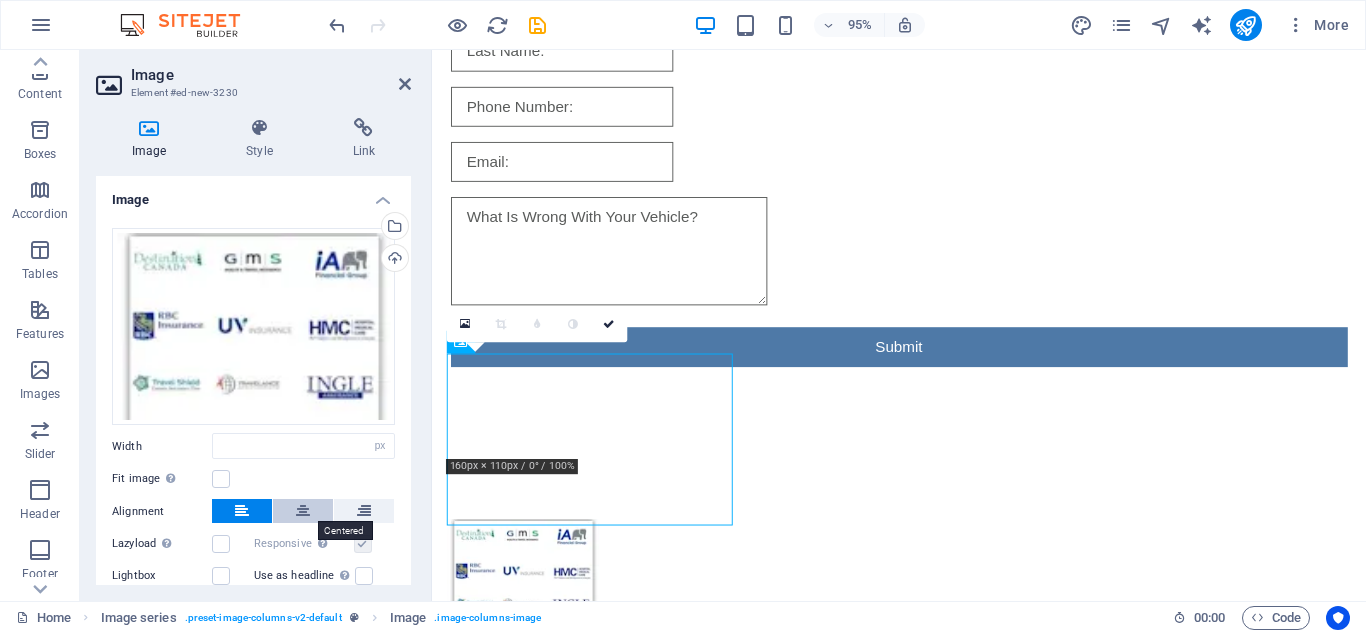 click at bounding box center [303, 511] 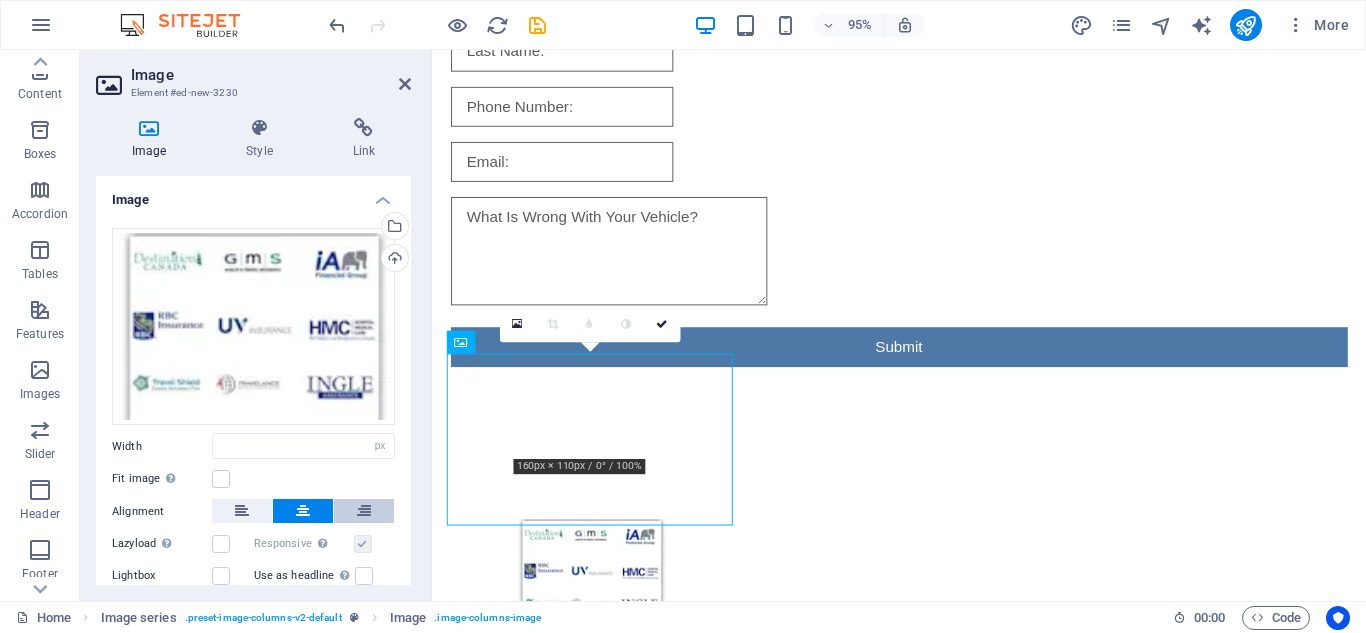 click at bounding box center (364, 511) 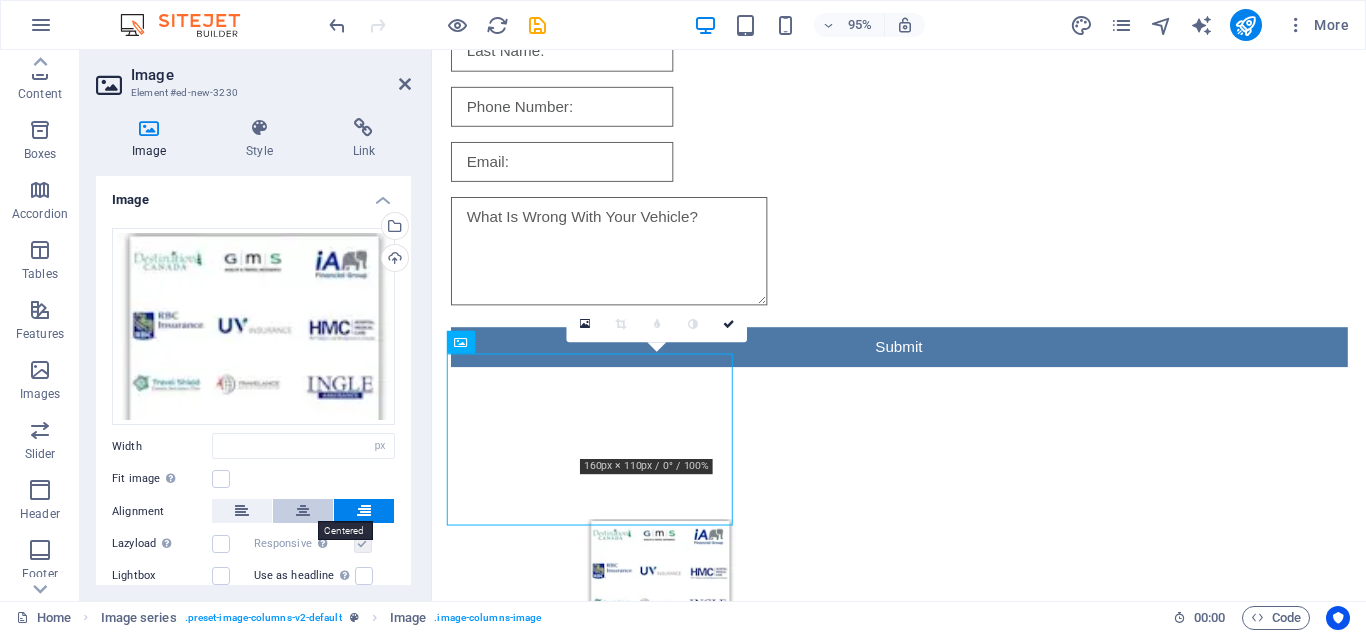 click at bounding box center (303, 511) 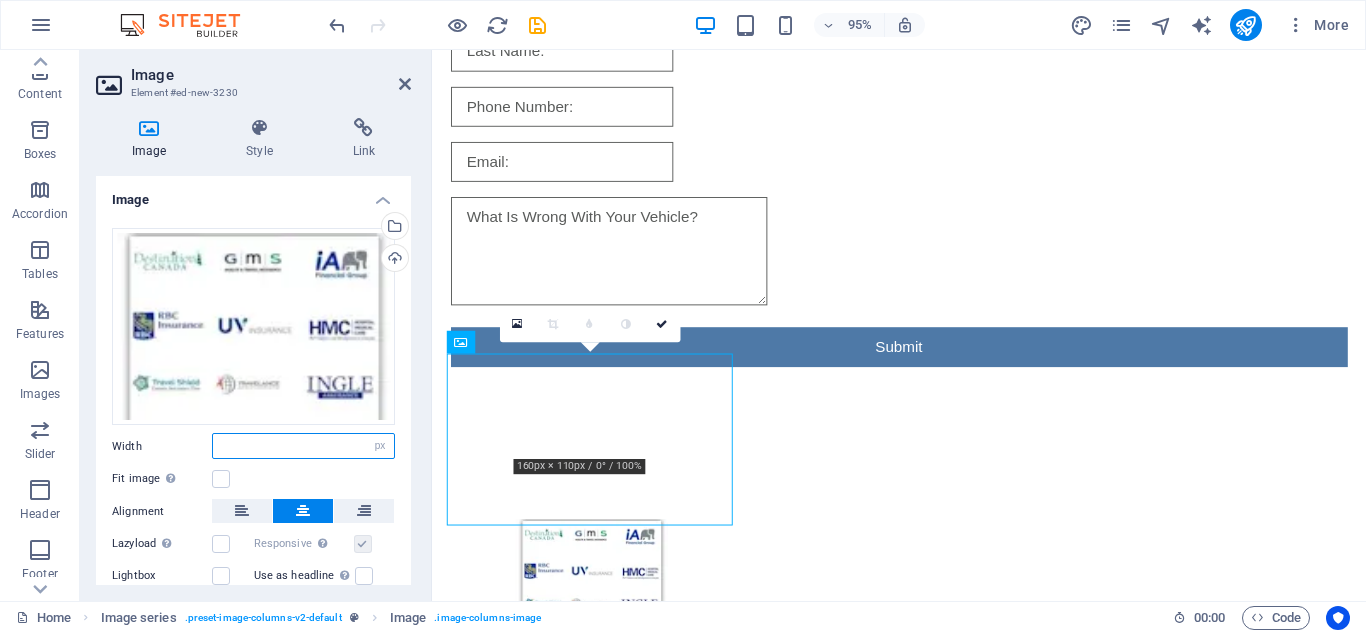 click at bounding box center [303, 446] 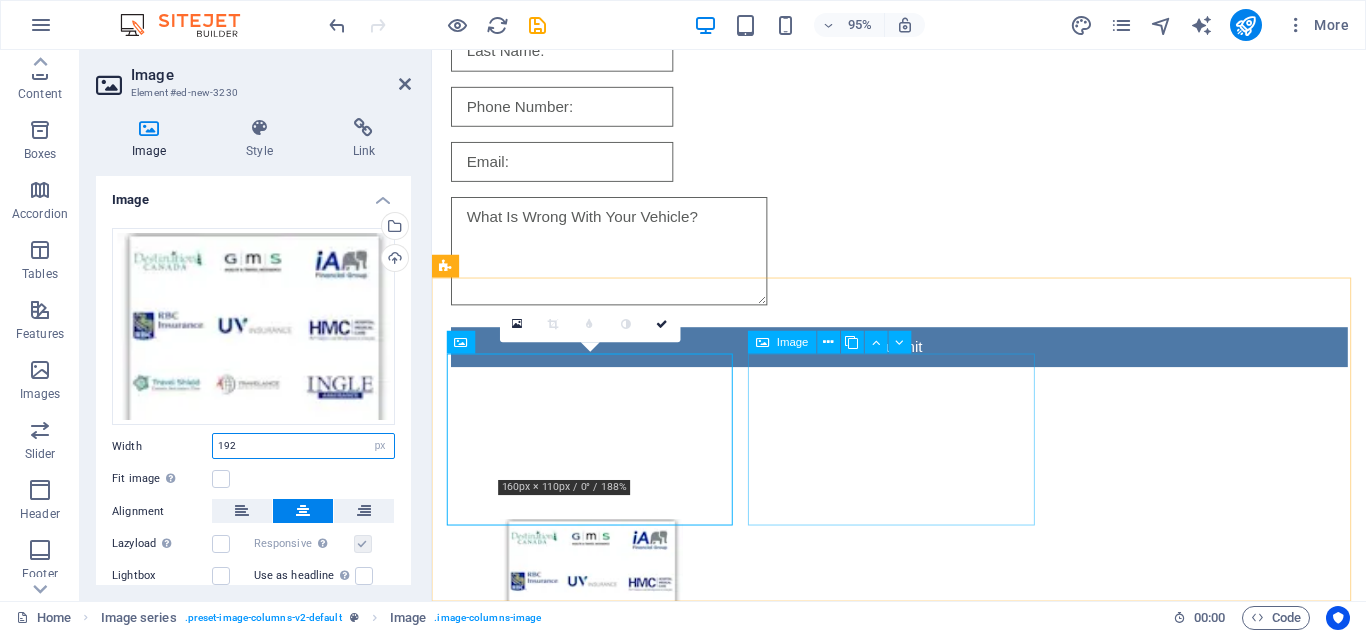 type on "192" 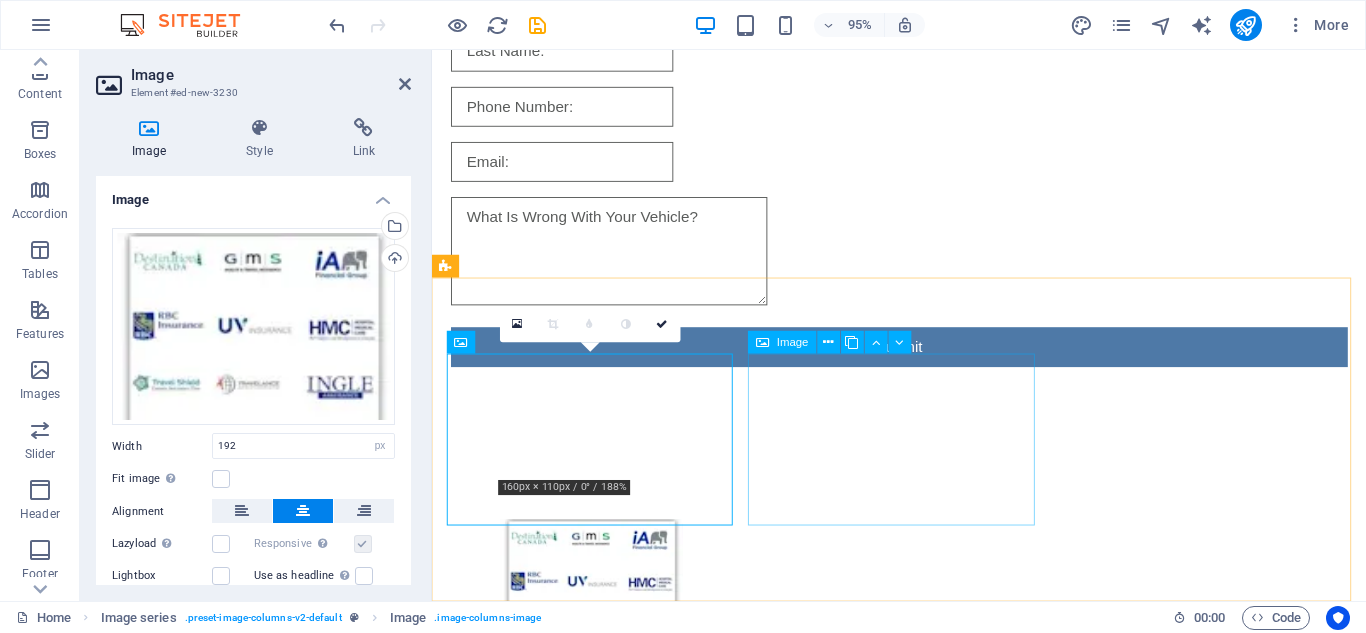 click at bounding box center (600, 774) 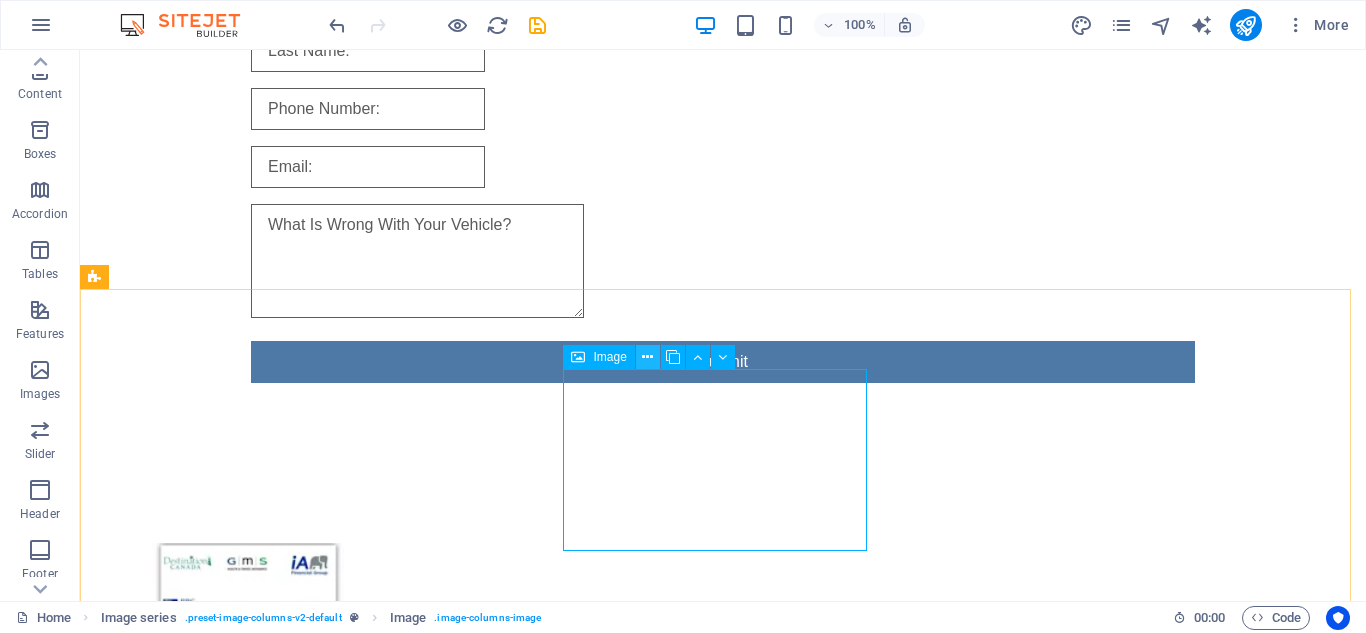 click at bounding box center [647, 357] 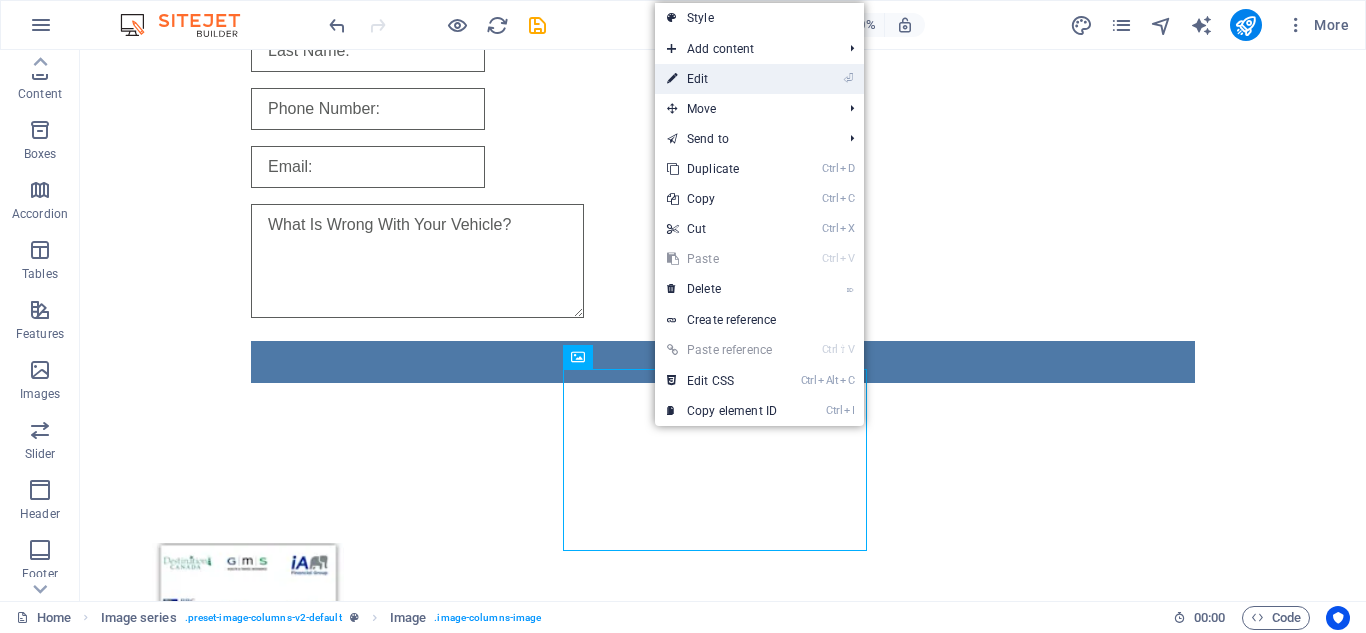 click on "⏎  Edit" at bounding box center [722, 79] 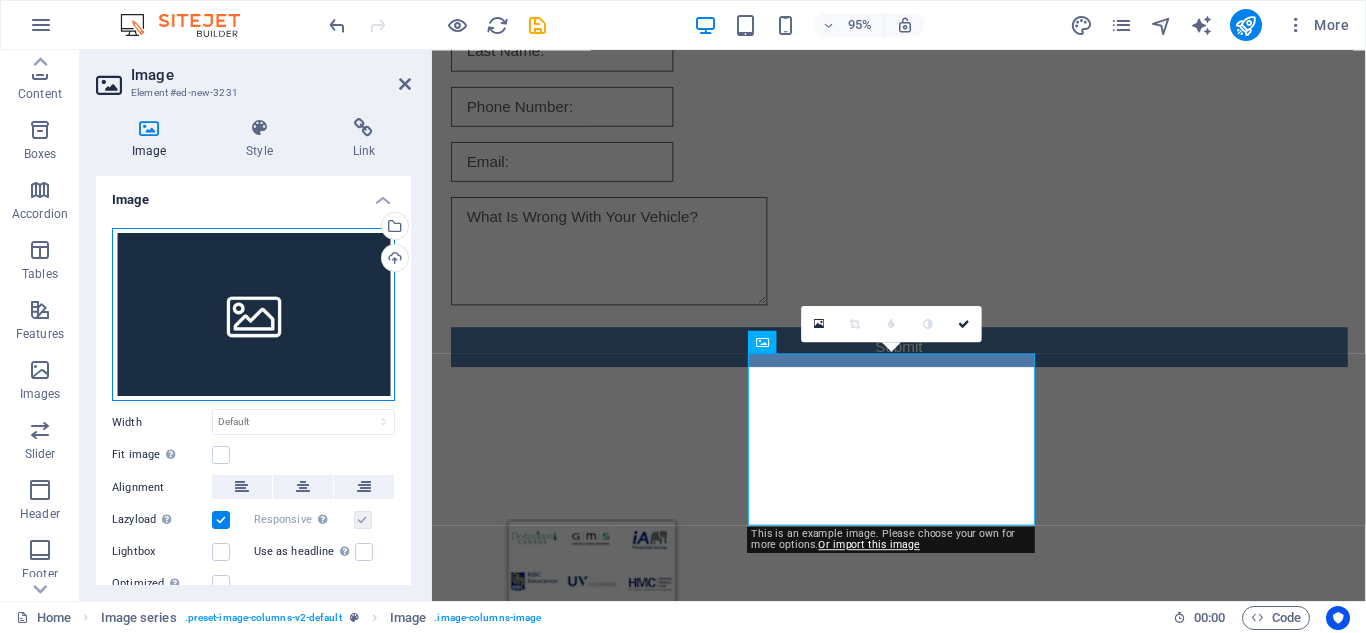 click on "Drag files here, click to choose files or select files from Files or our free stock photos & videos" at bounding box center (253, 315) 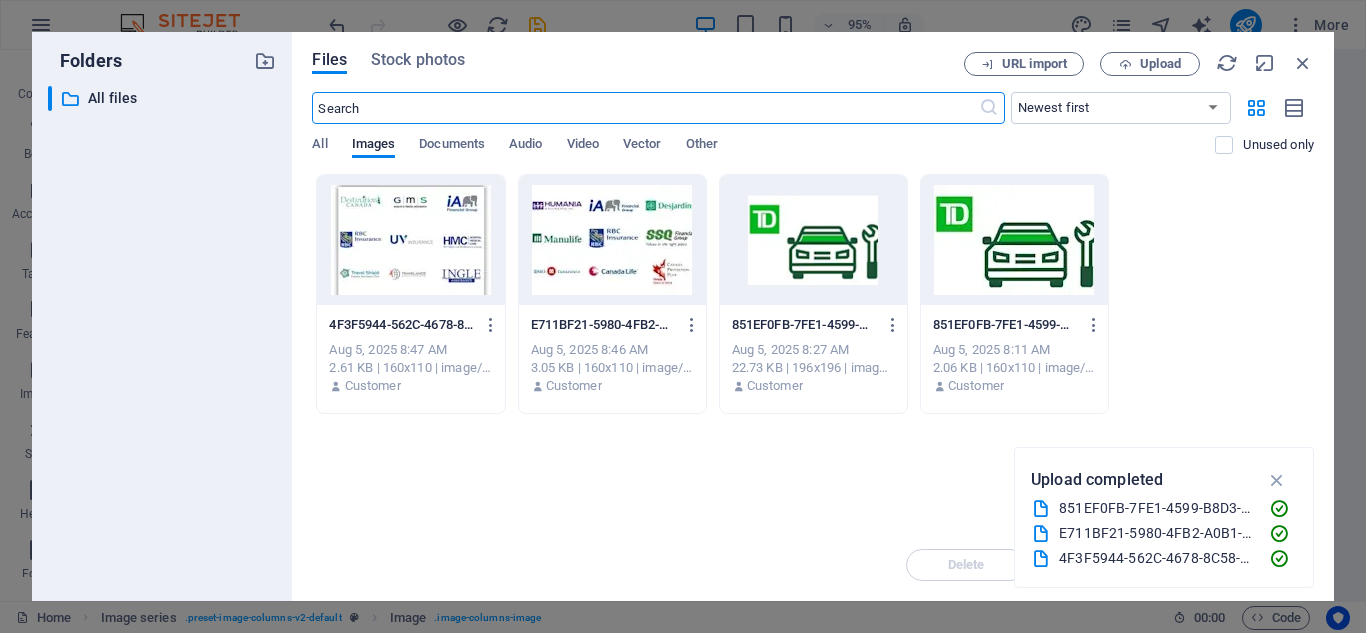 scroll, scrollTop: 0, scrollLeft: 0, axis: both 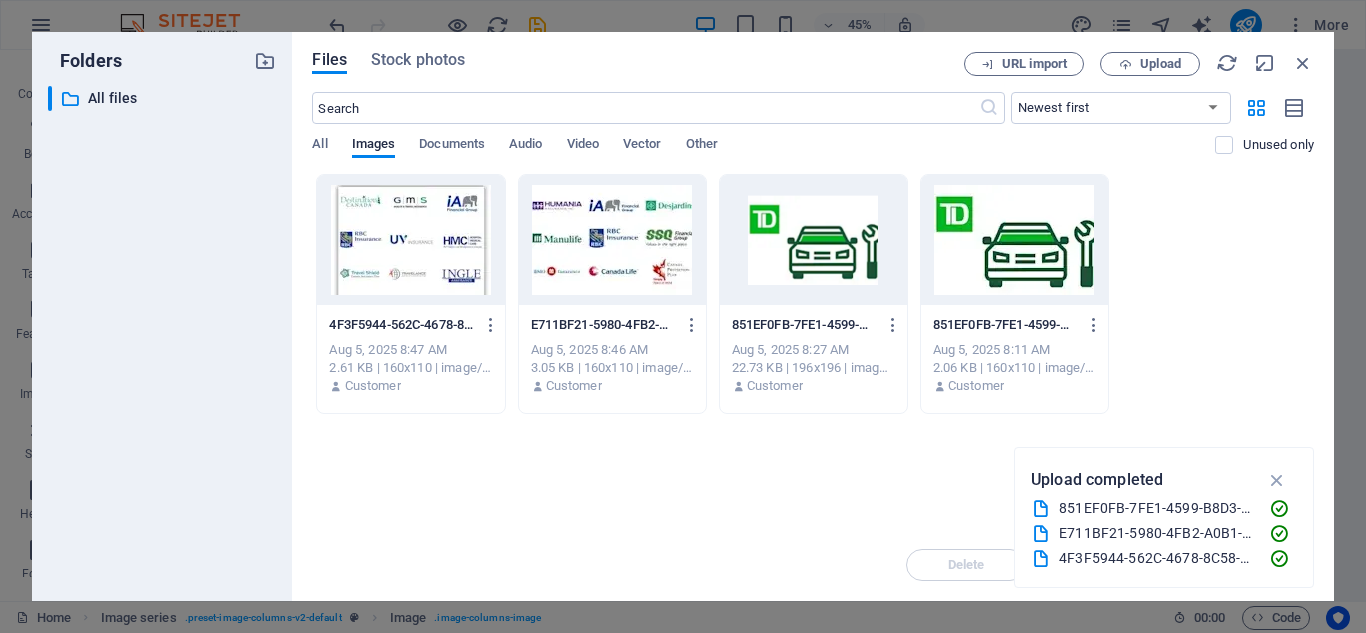 click at bounding box center [612, 240] 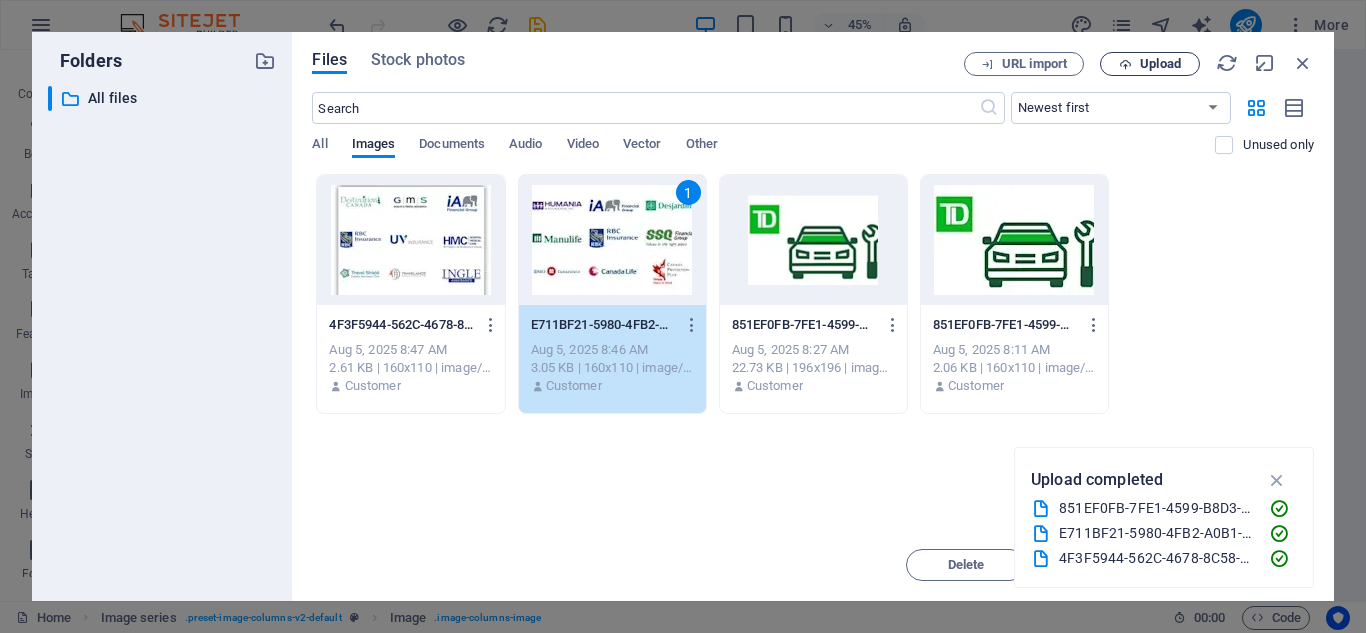 click on "Upload" at bounding box center (1160, 64) 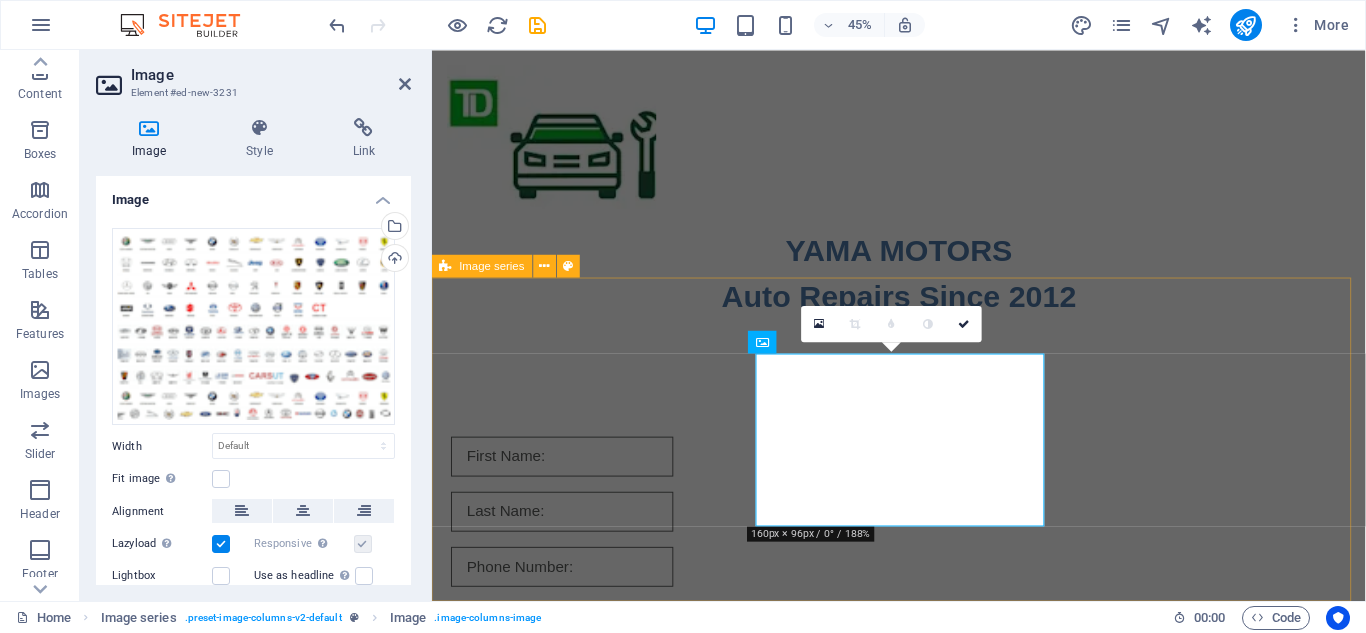 scroll, scrollTop: 485, scrollLeft: 0, axis: vertical 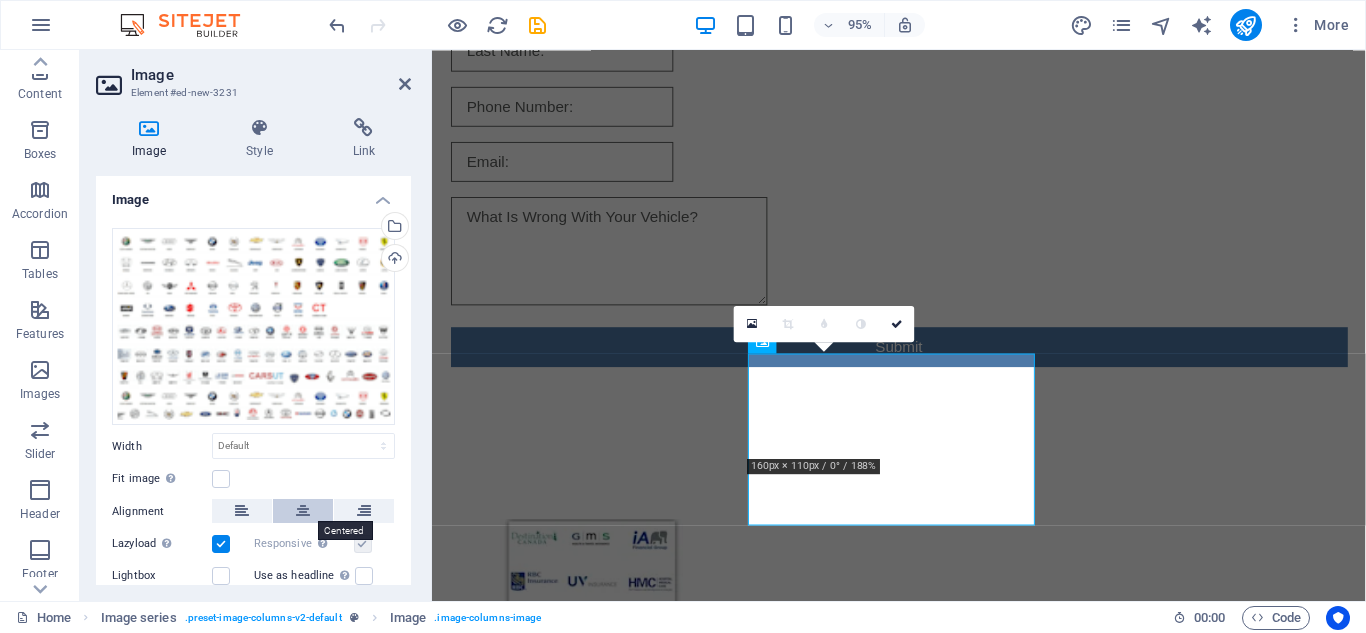 click at bounding box center [303, 511] 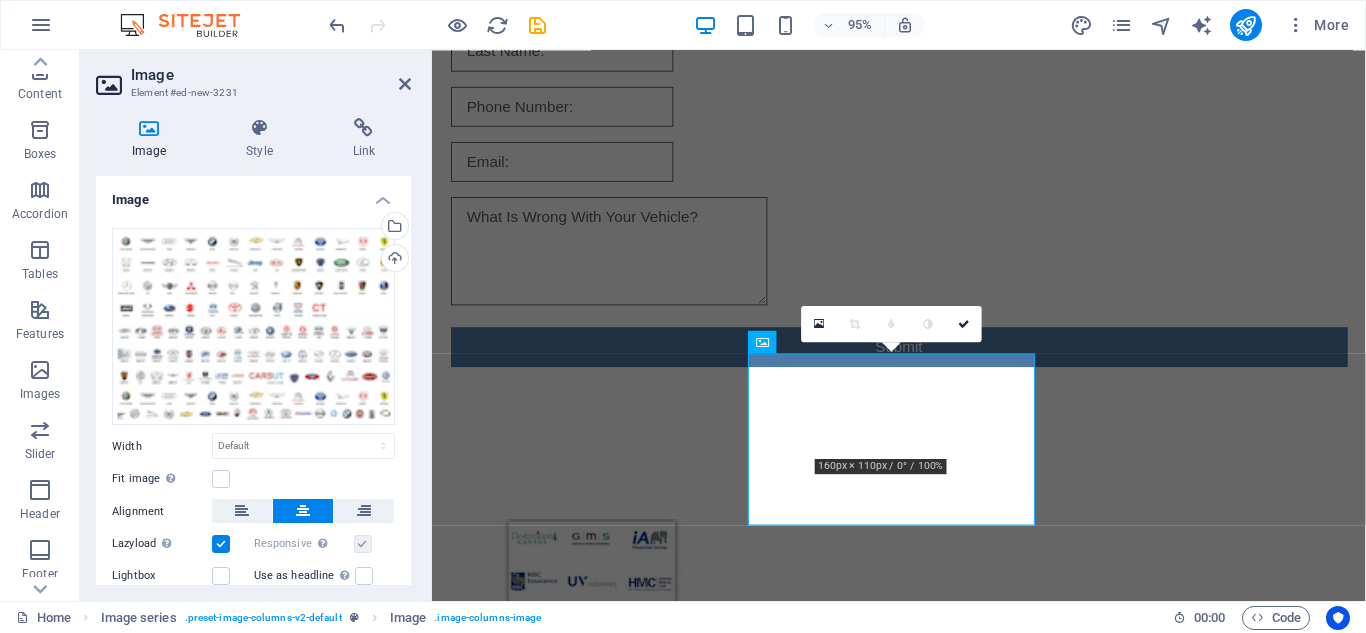 scroll, scrollTop: 97, scrollLeft: 0, axis: vertical 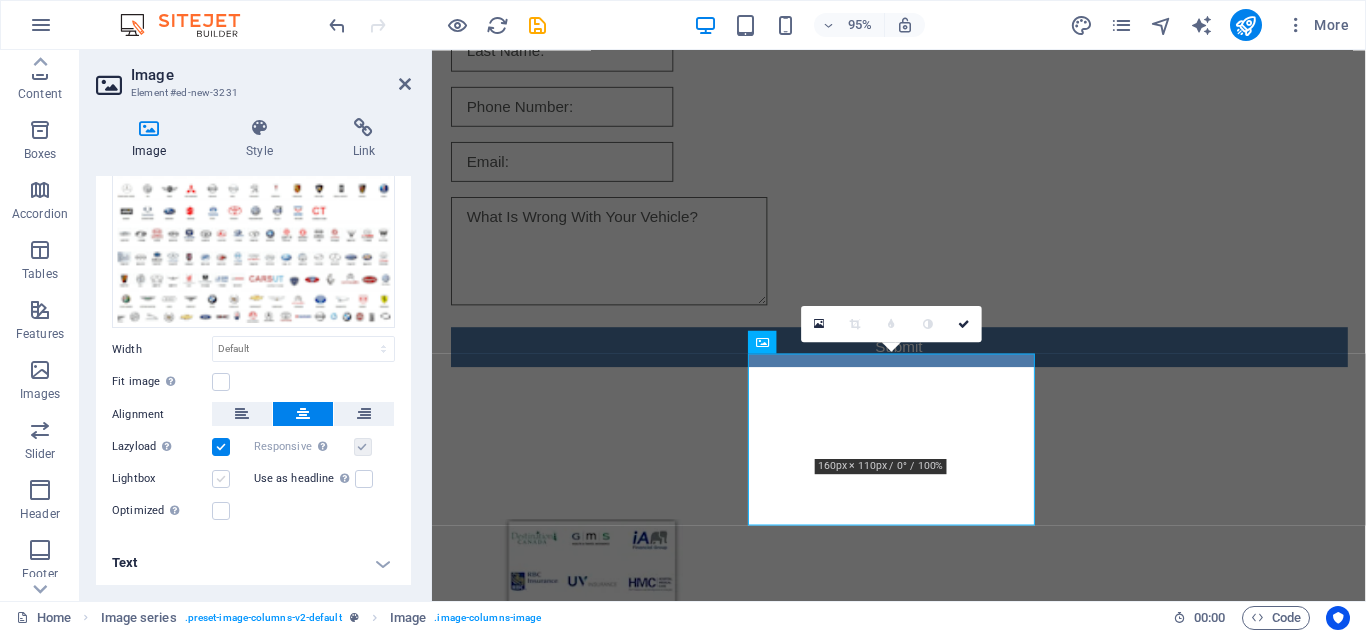 click at bounding box center (221, 479) 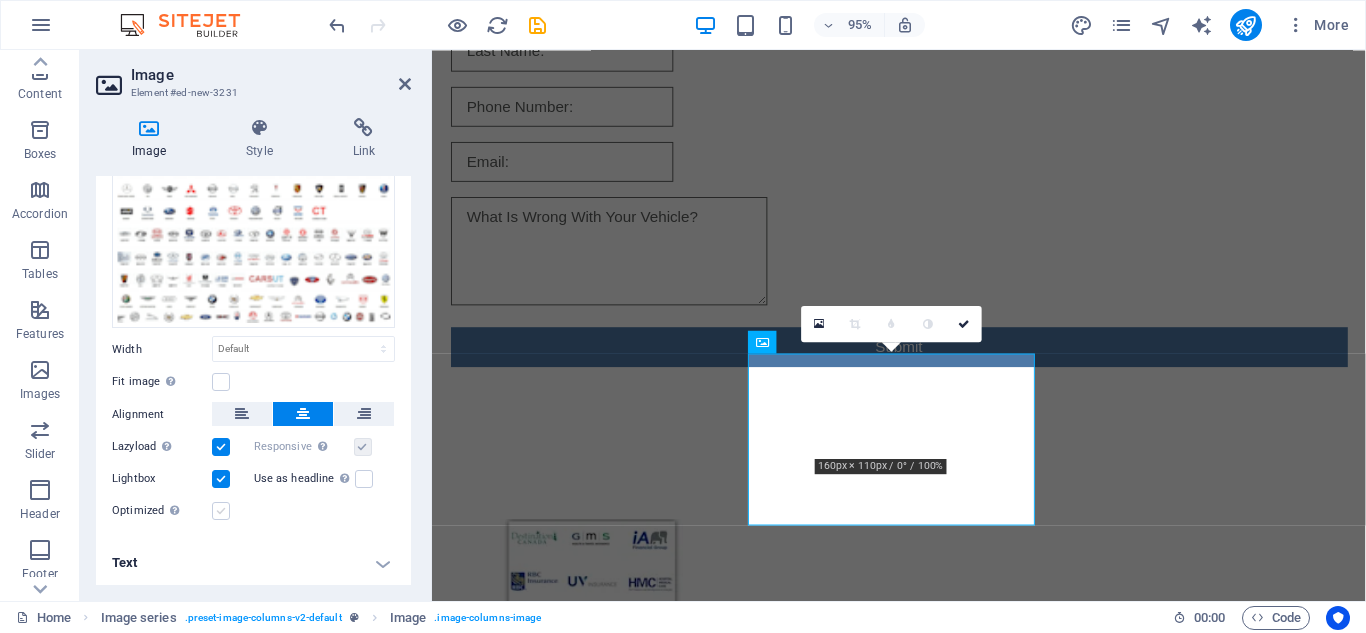 click at bounding box center [221, 511] 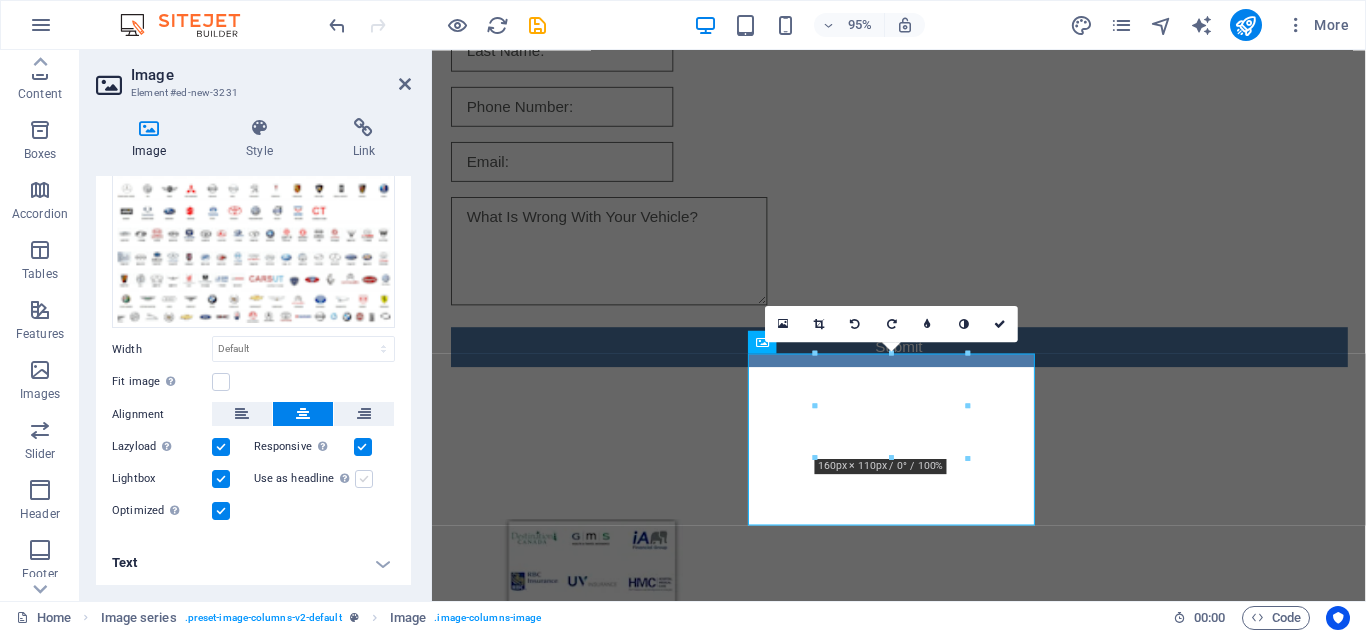 click at bounding box center [364, 479] 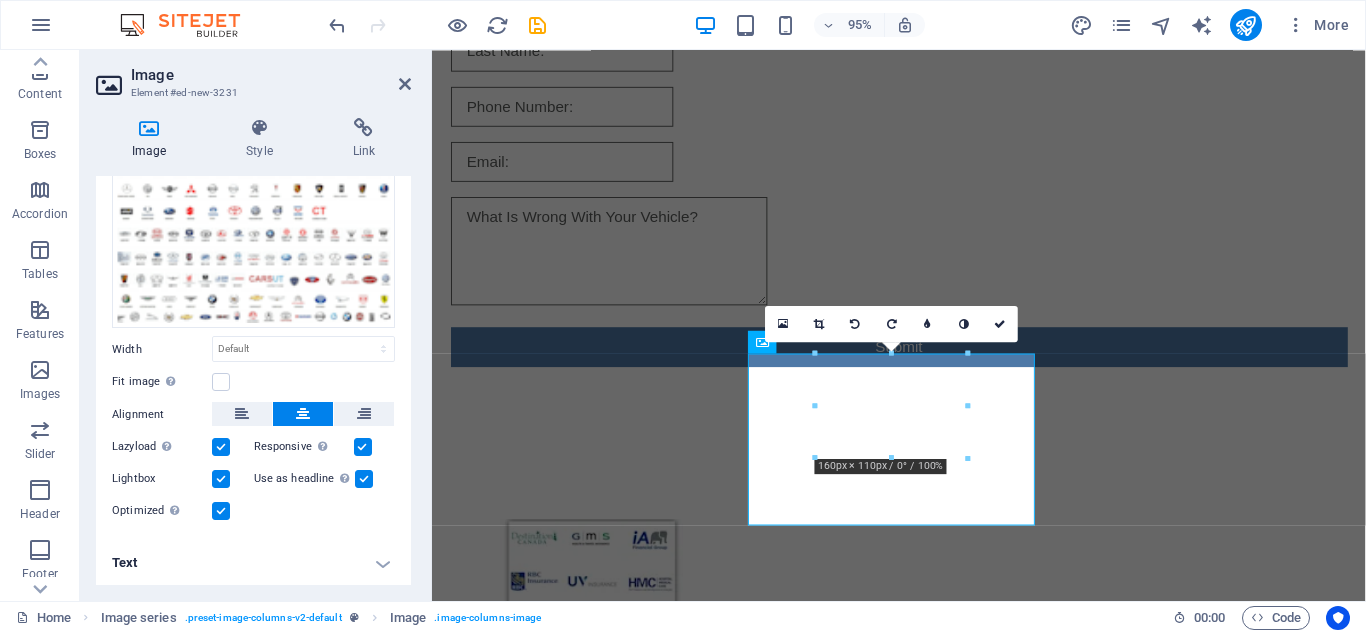 click at bounding box center [364, 479] 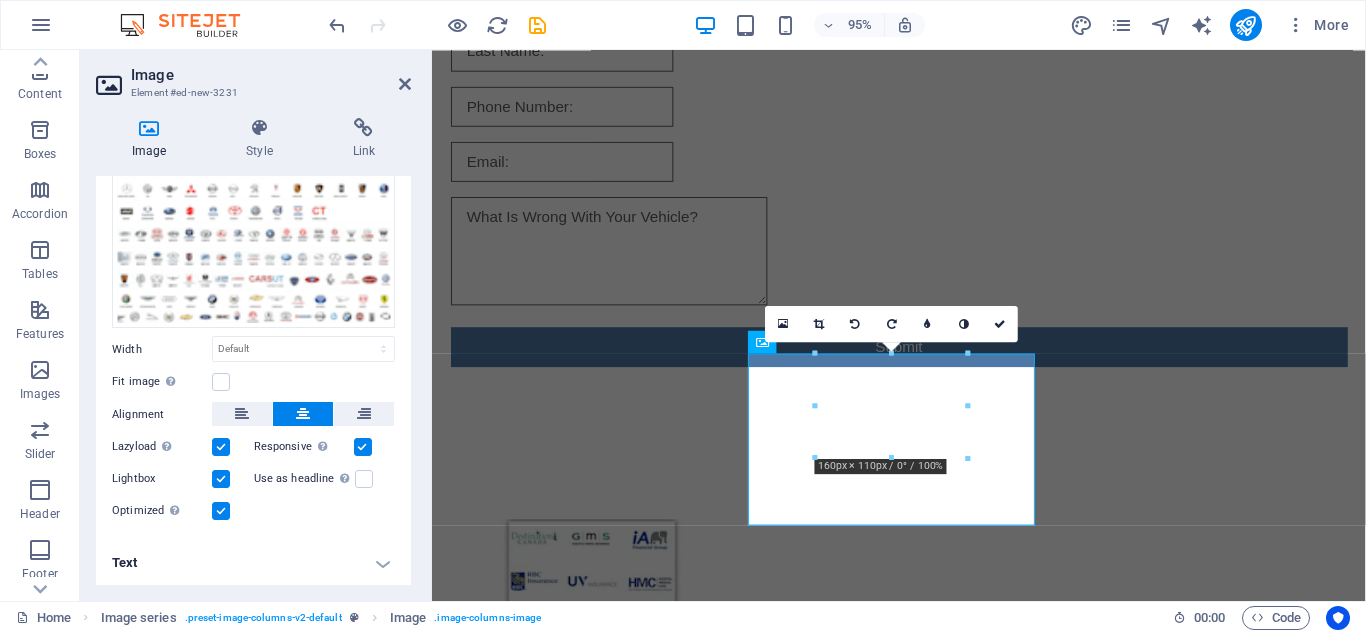 click at bounding box center [221, 479] 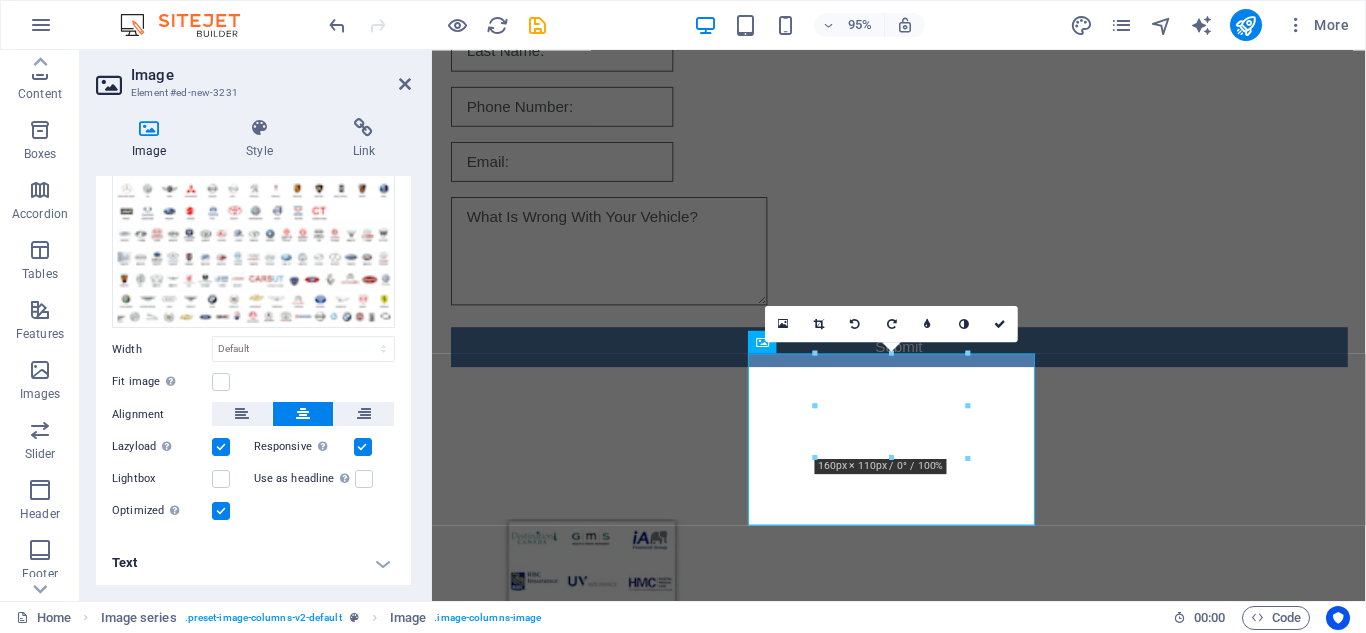 click at bounding box center [221, 511] 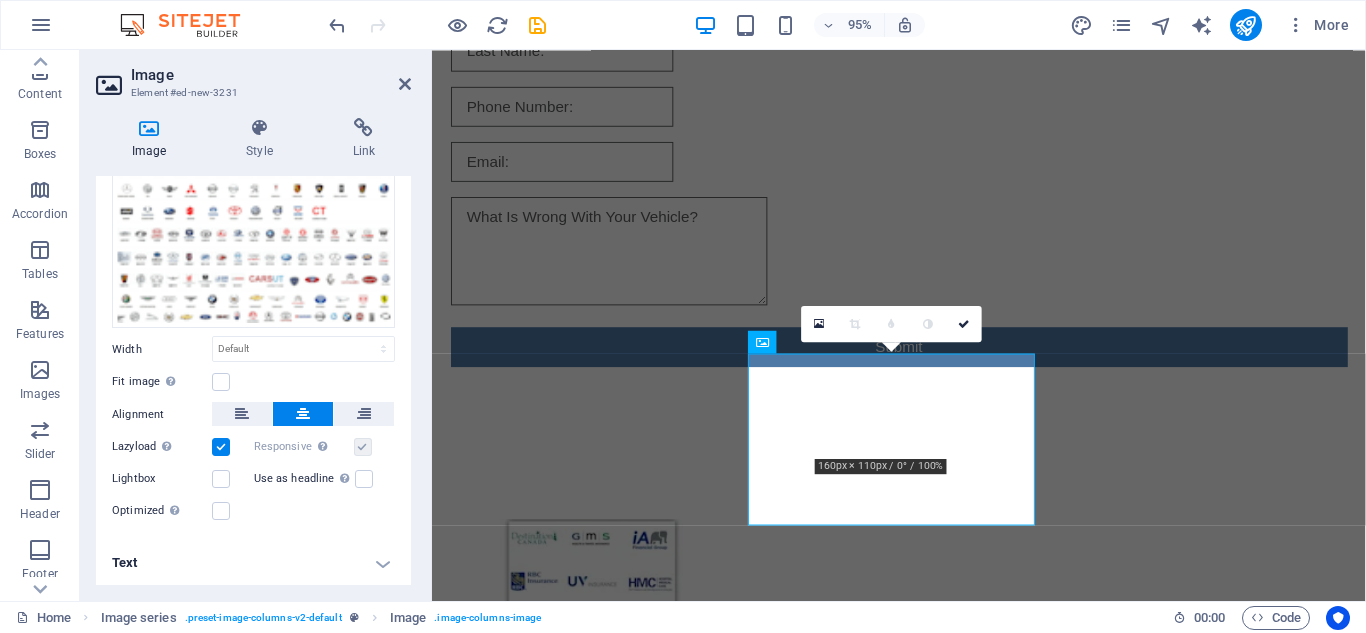 click at bounding box center (221, 447) 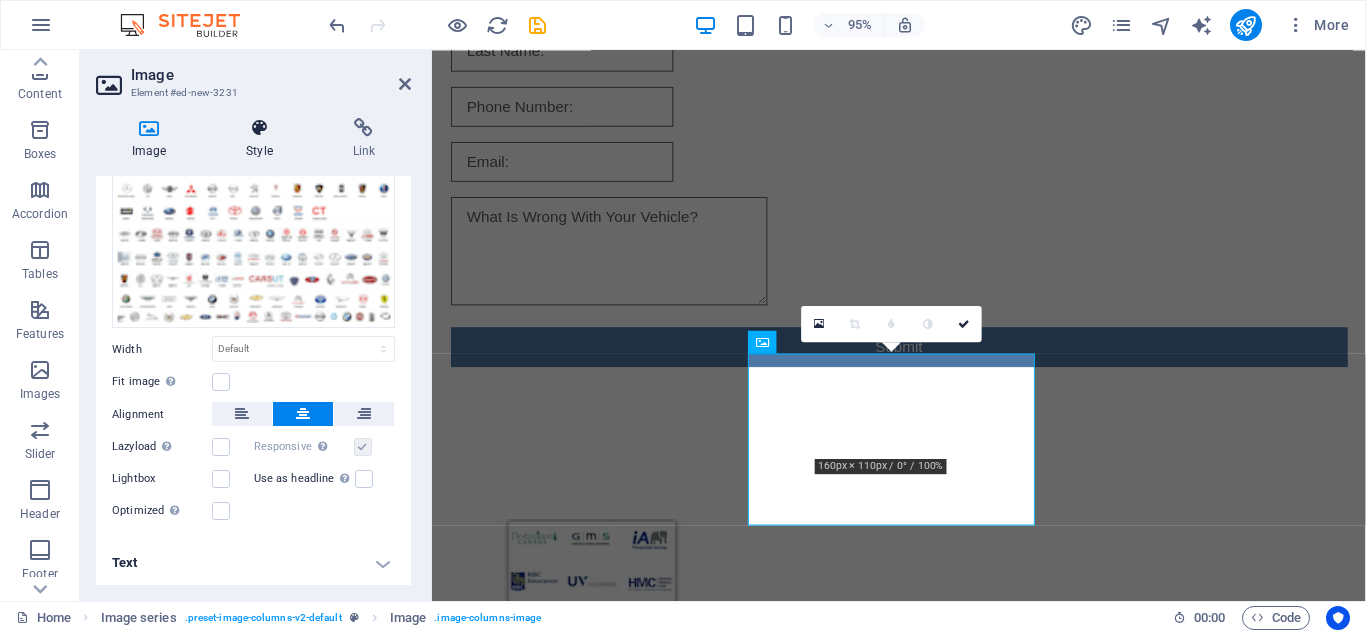 click at bounding box center (259, 128) 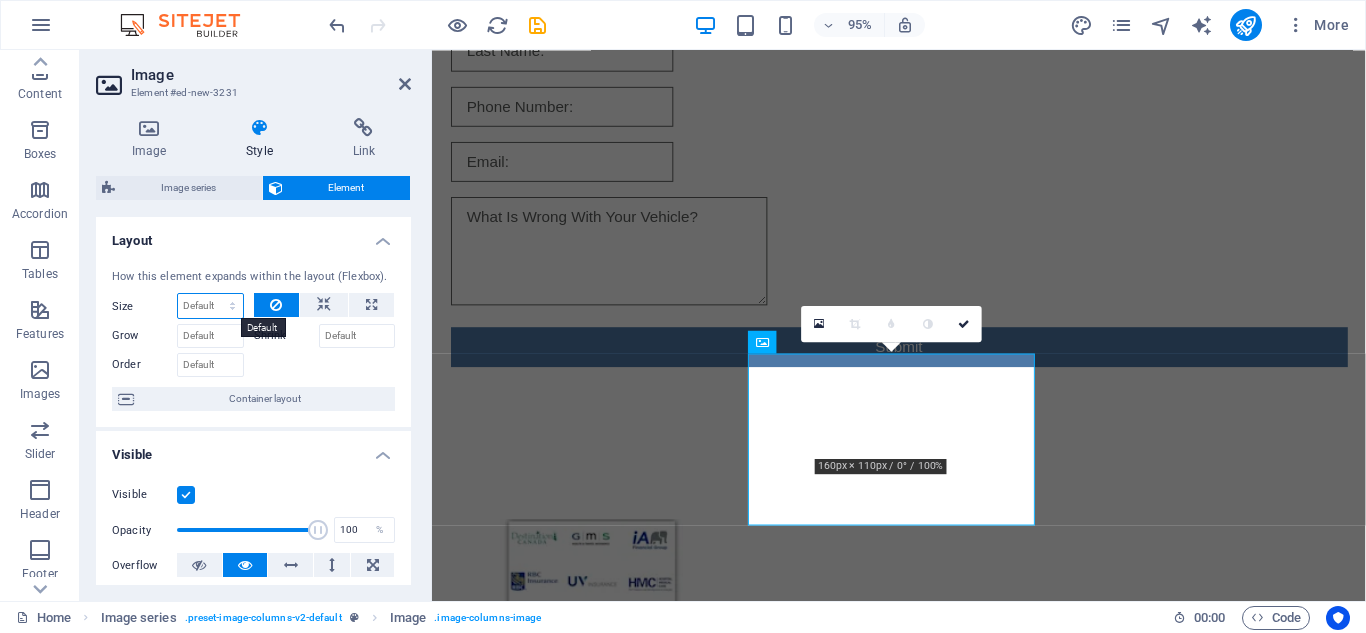 click on "Default auto px % 1/1 1/2 1/3 1/4 1/5 1/6 1/7 1/8 1/9 1/10" at bounding box center (210, 306) 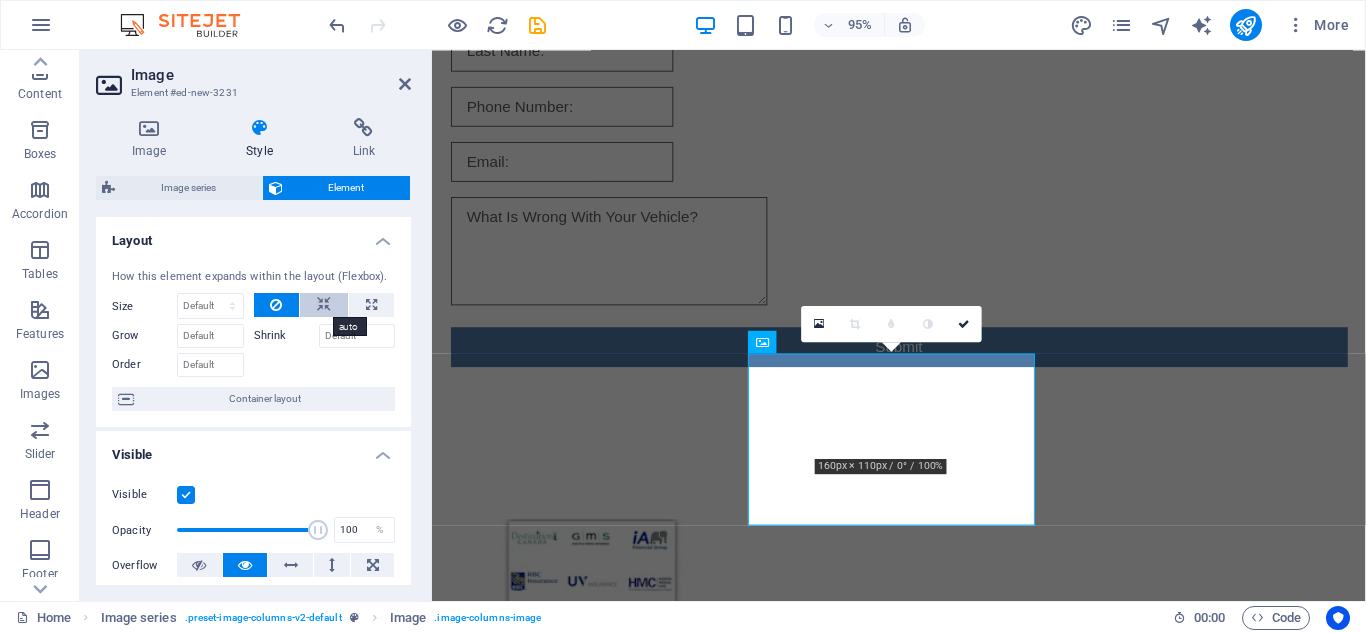 click at bounding box center (324, 305) 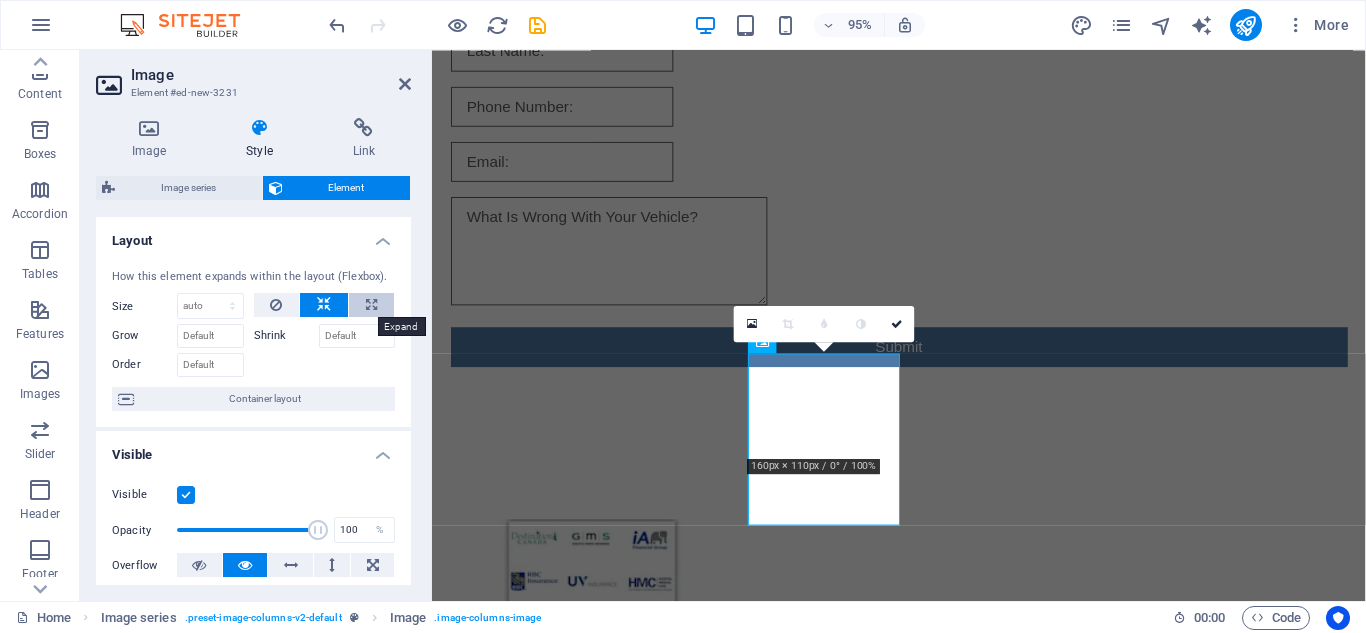 click at bounding box center [371, 305] 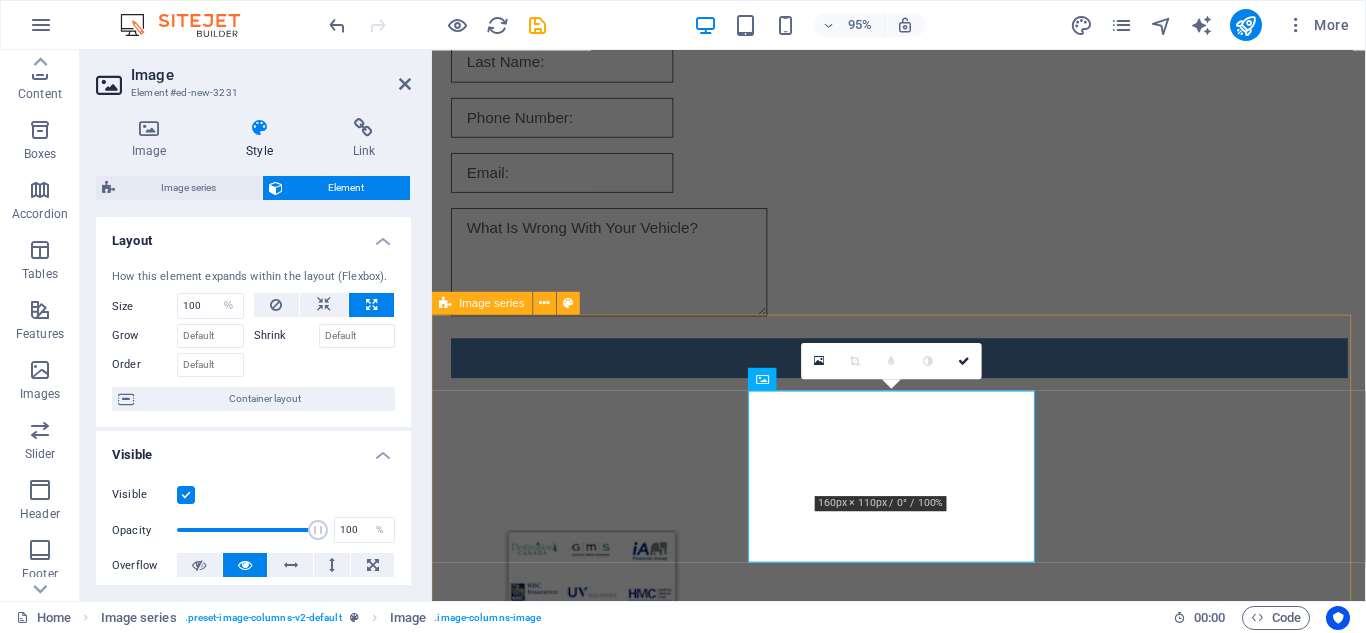 scroll, scrollTop: 485, scrollLeft: 0, axis: vertical 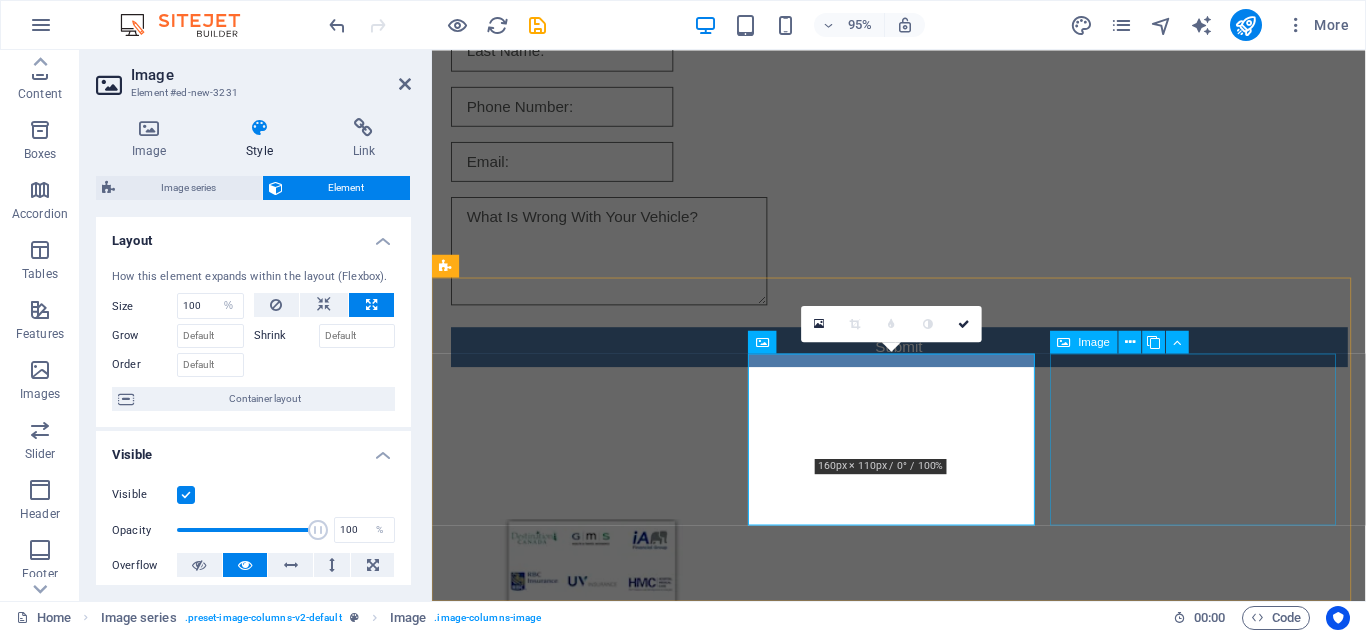 click at bounding box center [600, 892] 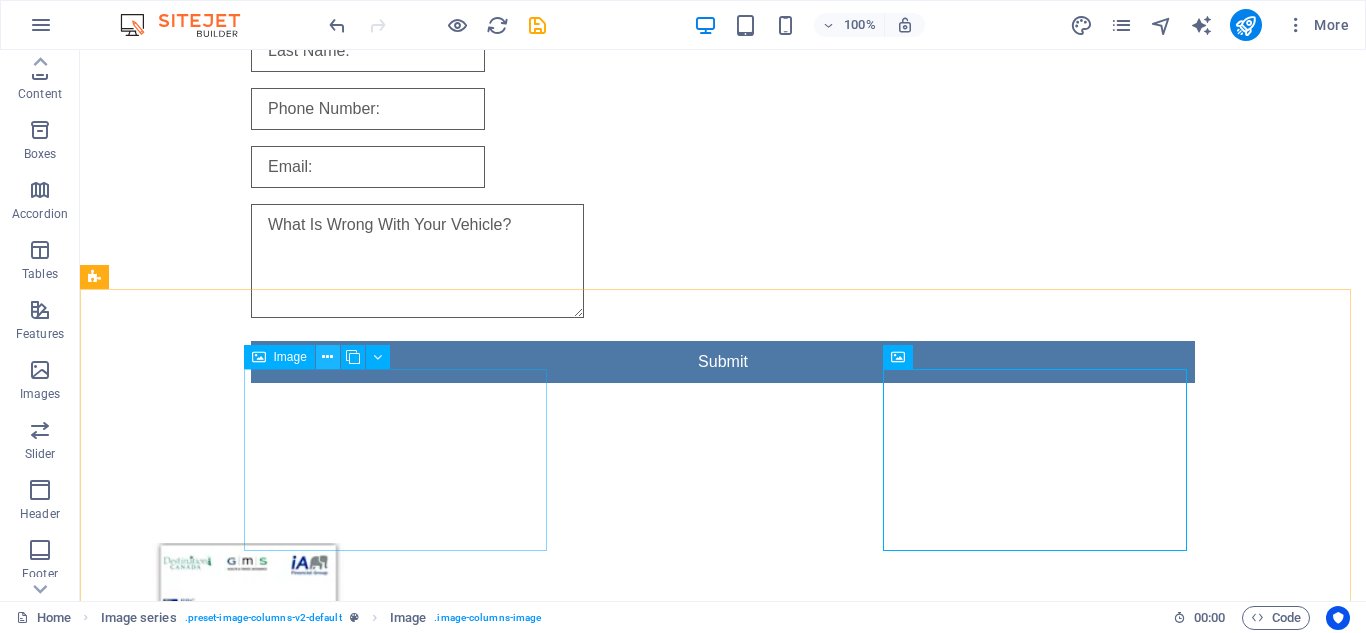 click at bounding box center (327, 357) 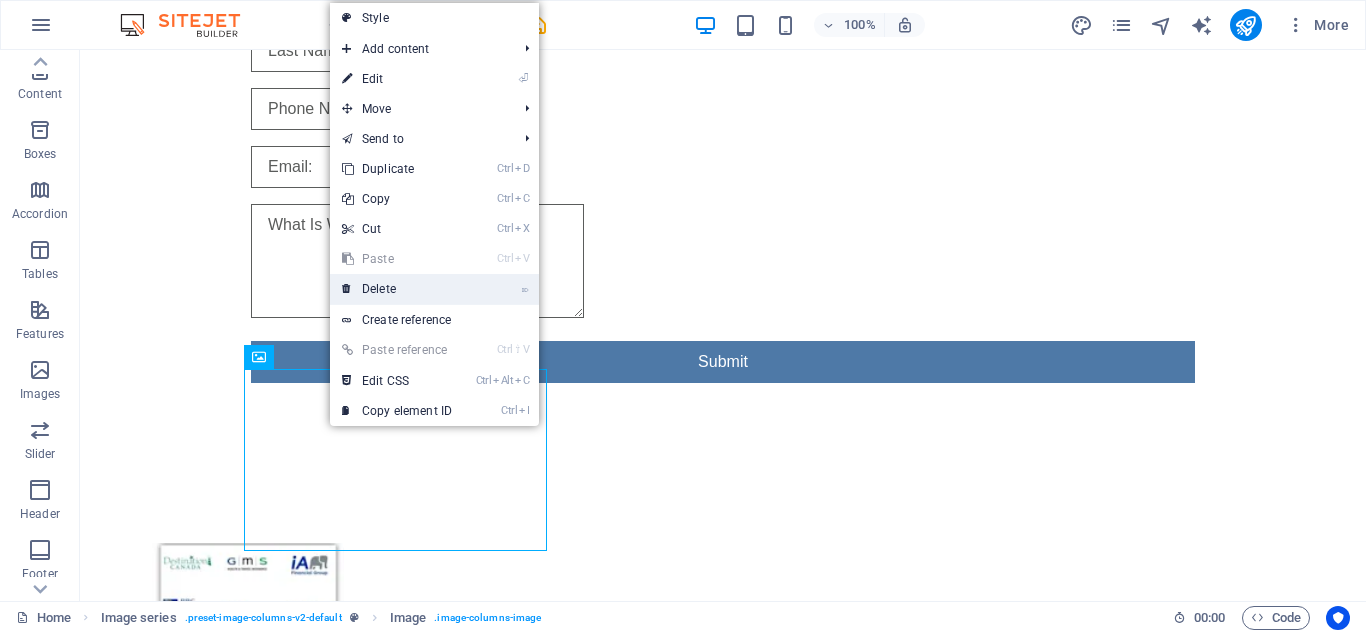 click on "⌦  Delete" at bounding box center (397, 289) 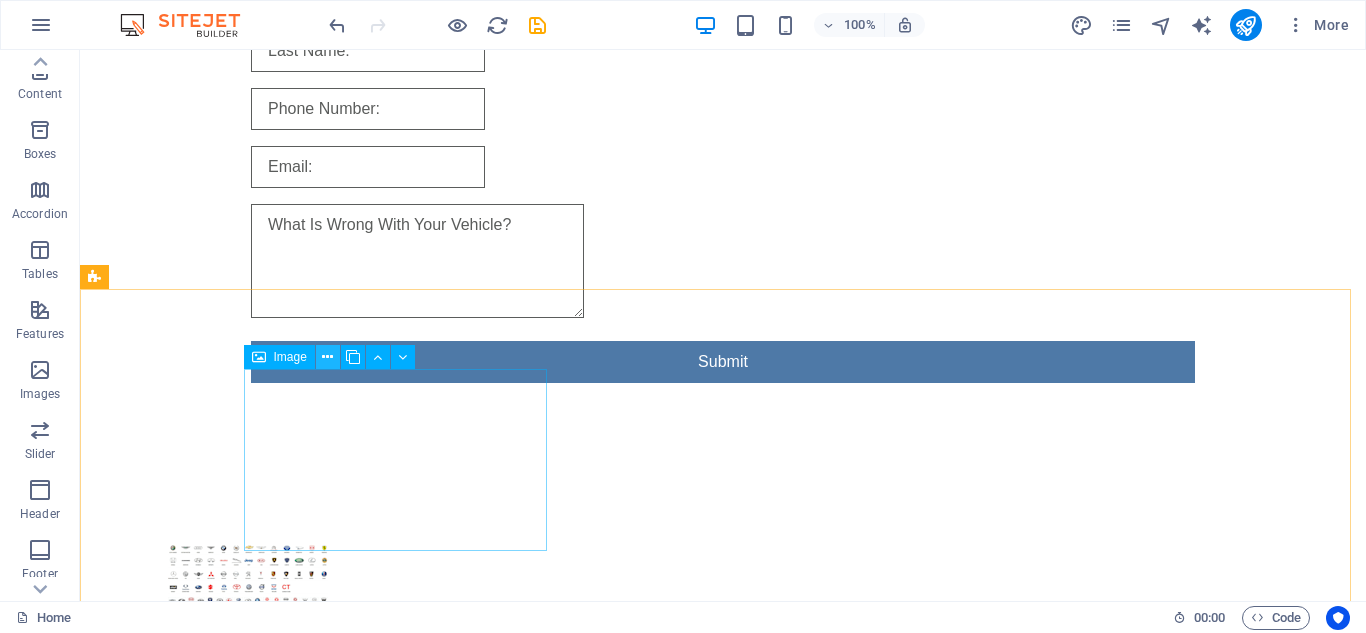 click at bounding box center [327, 357] 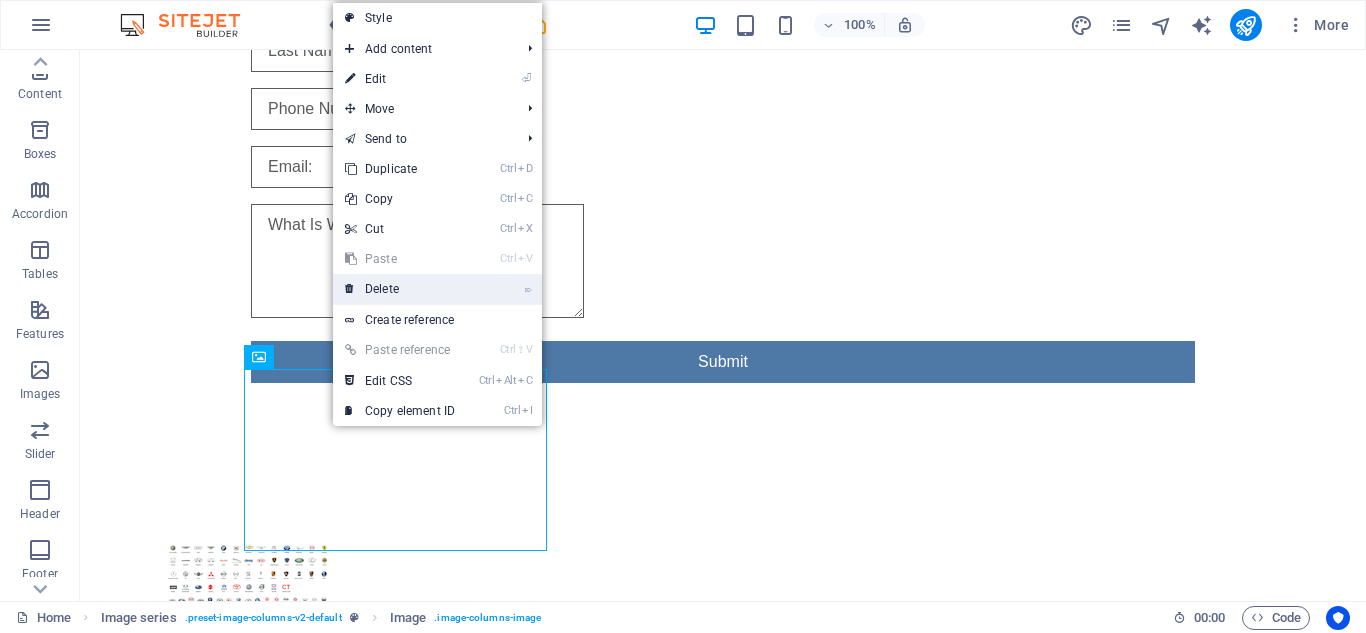 click on "⌦  Delete" at bounding box center [400, 289] 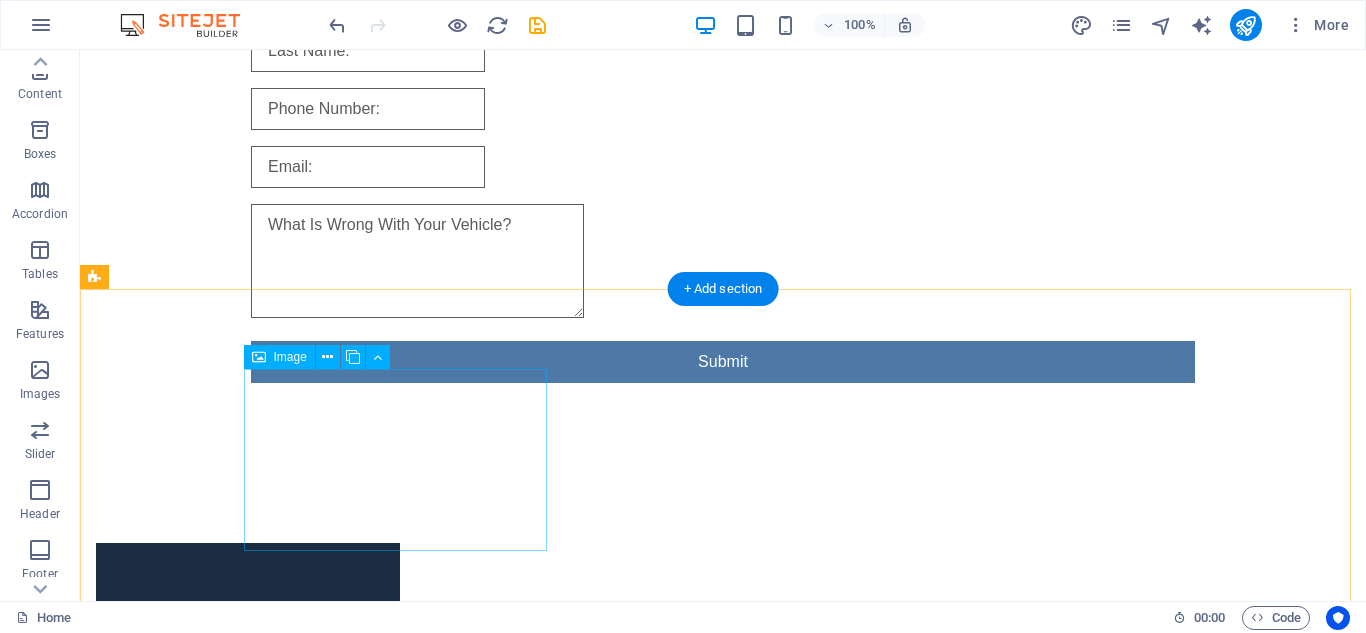click at bounding box center (248, 634) 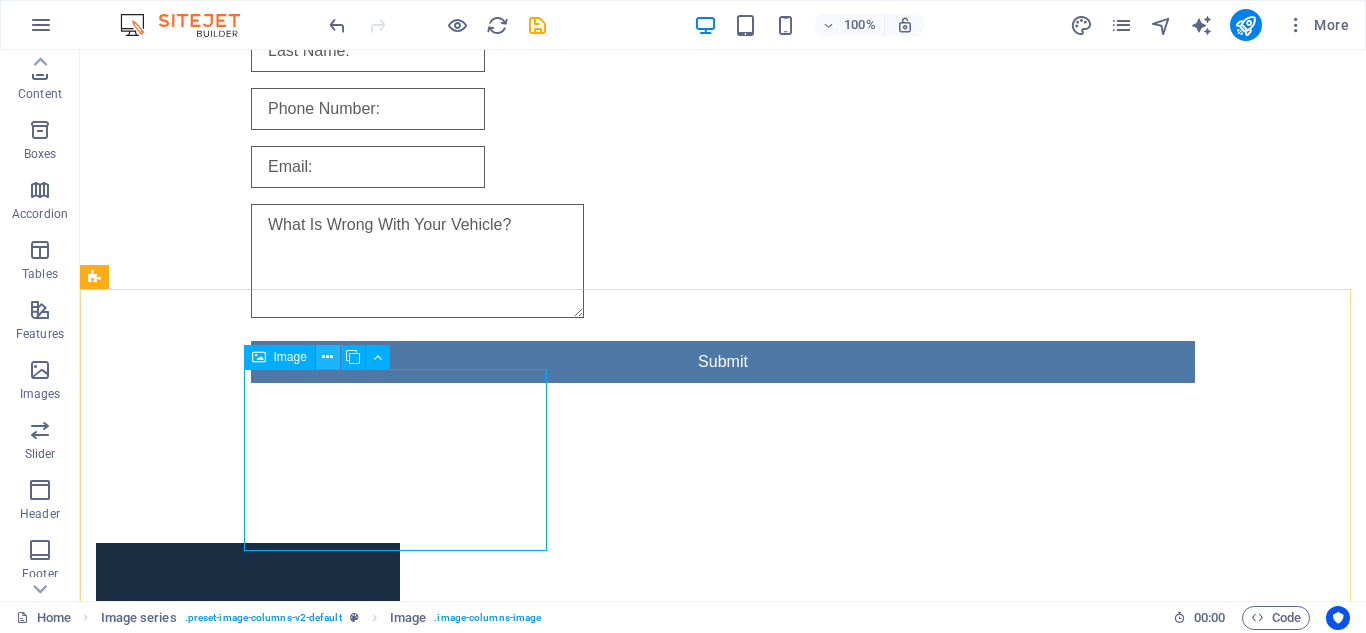 click at bounding box center [328, 357] 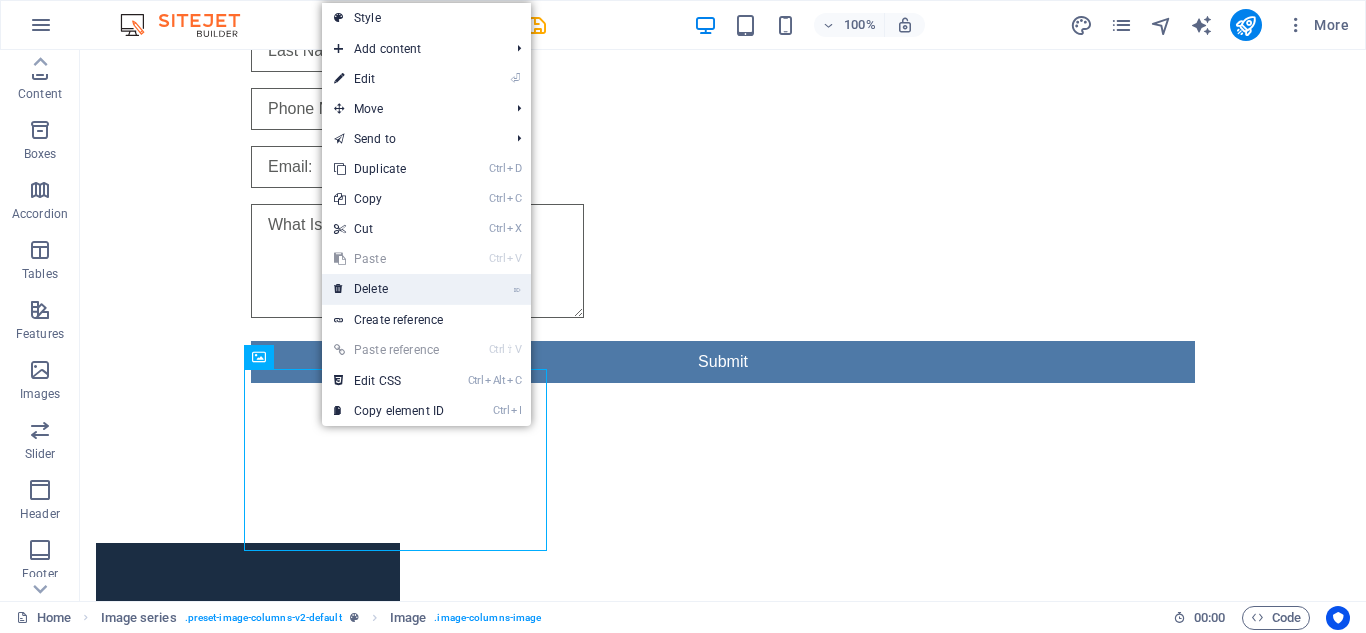 click on "⌦  Delete" at bounding box center (389, 289) 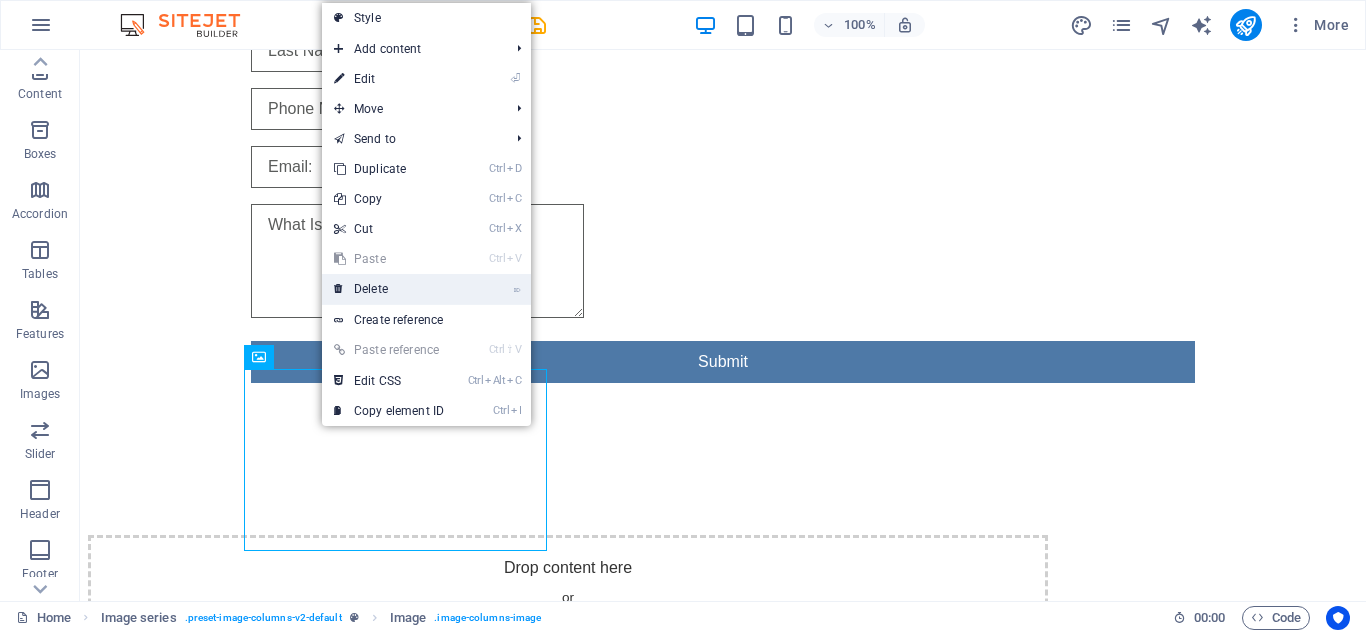 scroll, scrollTop: 459, scrollLeft: 0, axis: vertical 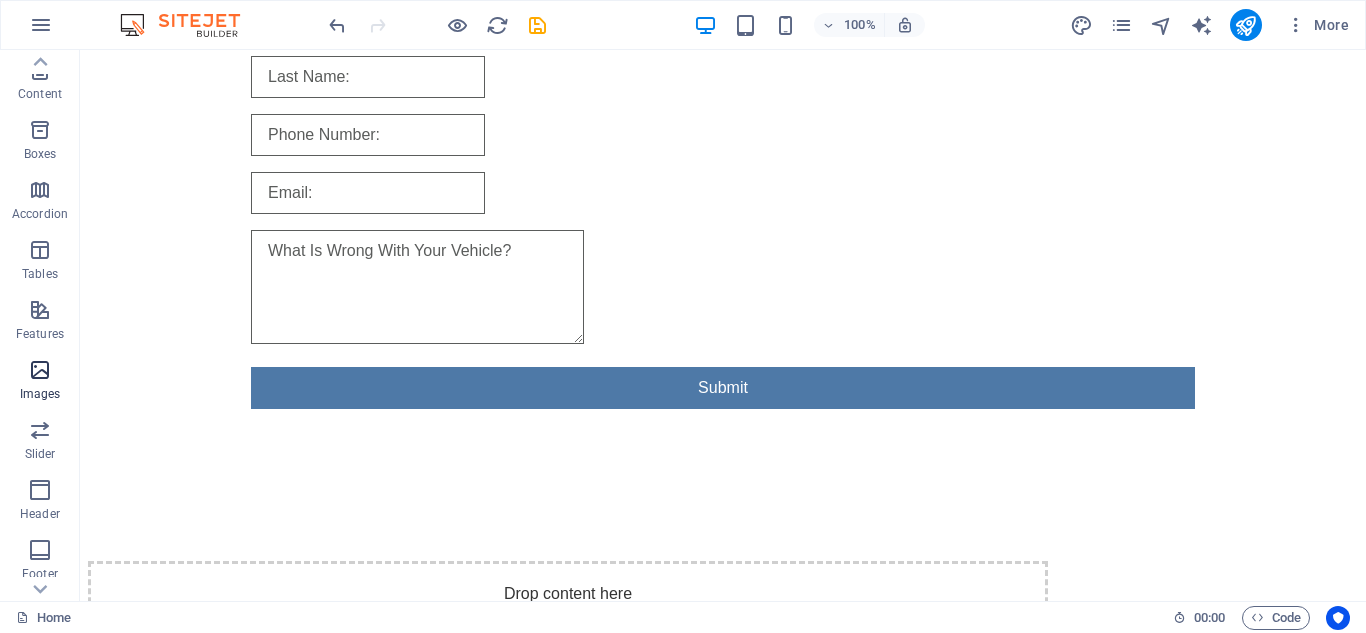 click at bounding box center (40, 370) 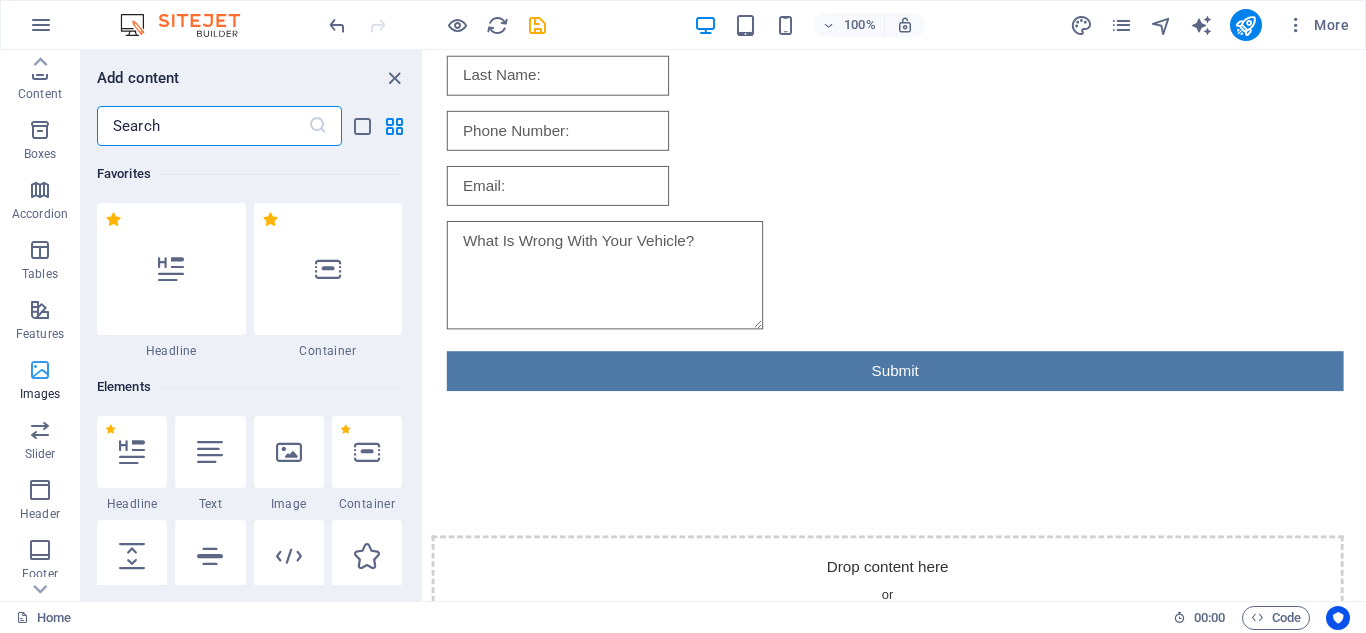 scroll, scrollTop: 430, scrollLeft: 0, axis: vertical 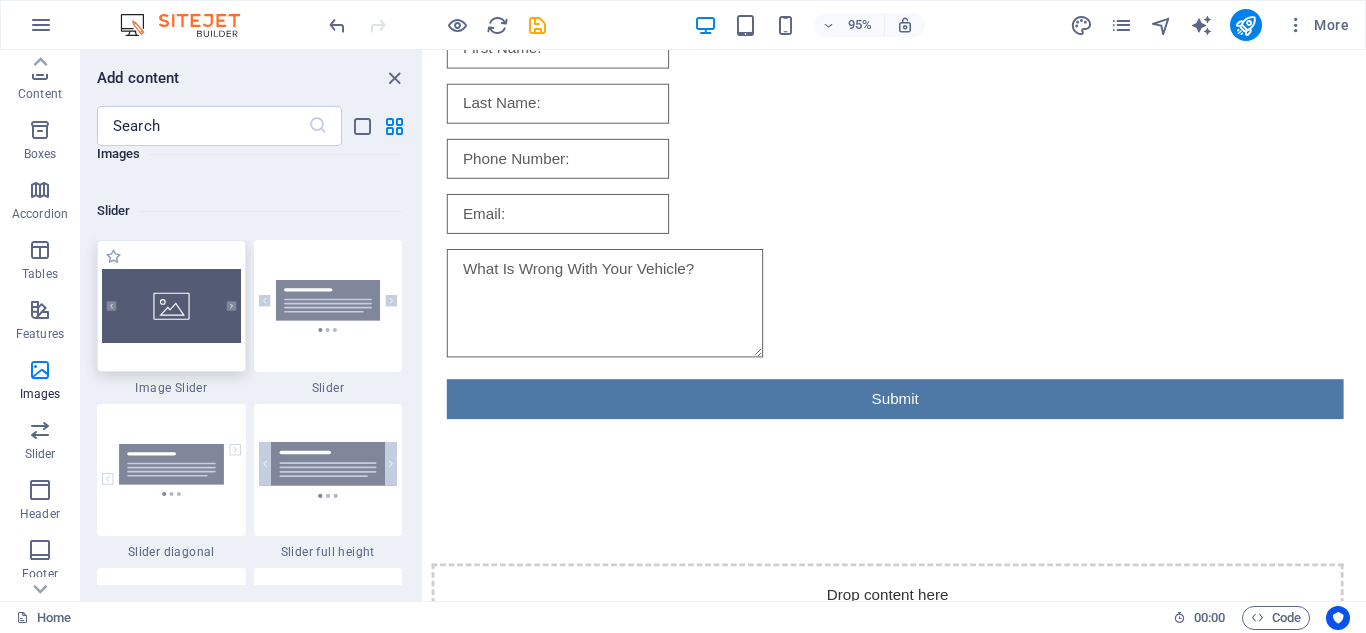 click at bounding box center (171, 306) 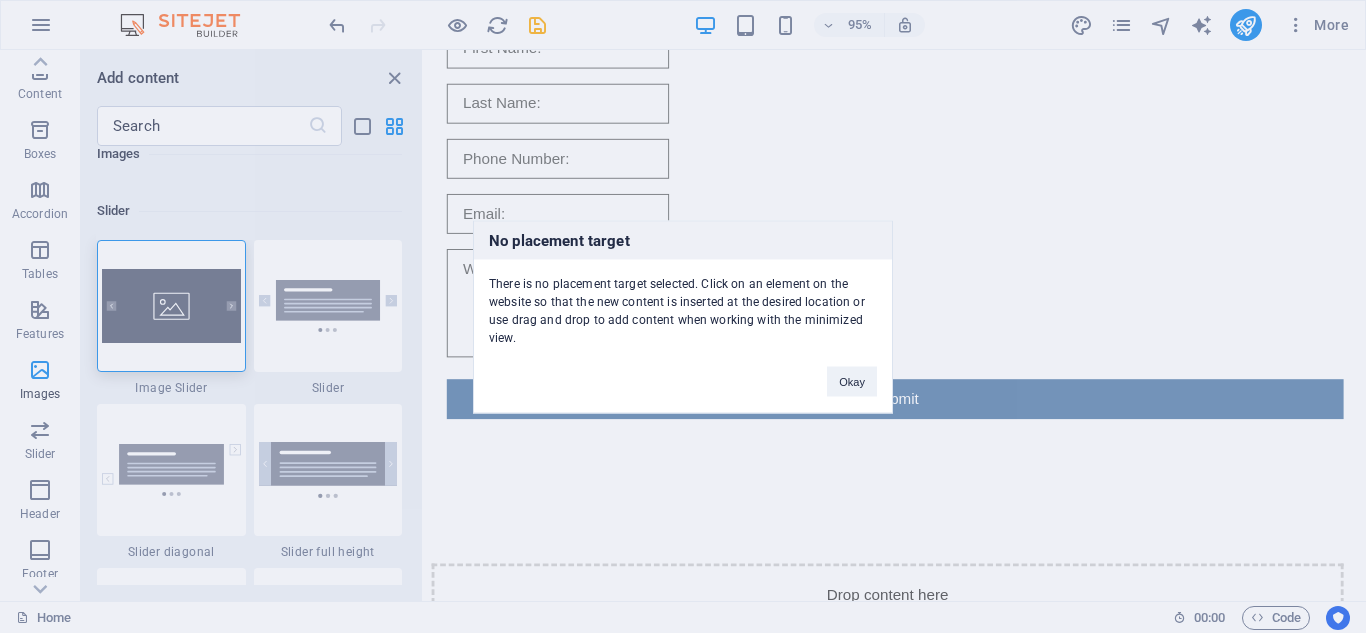 click on "No placement target There is no placement target selected. Click on an element on the website so that the new content is inserted at the desired location or use drag and drop to add content when working with the minimized view. Okay" at bounding box center (683, 316) 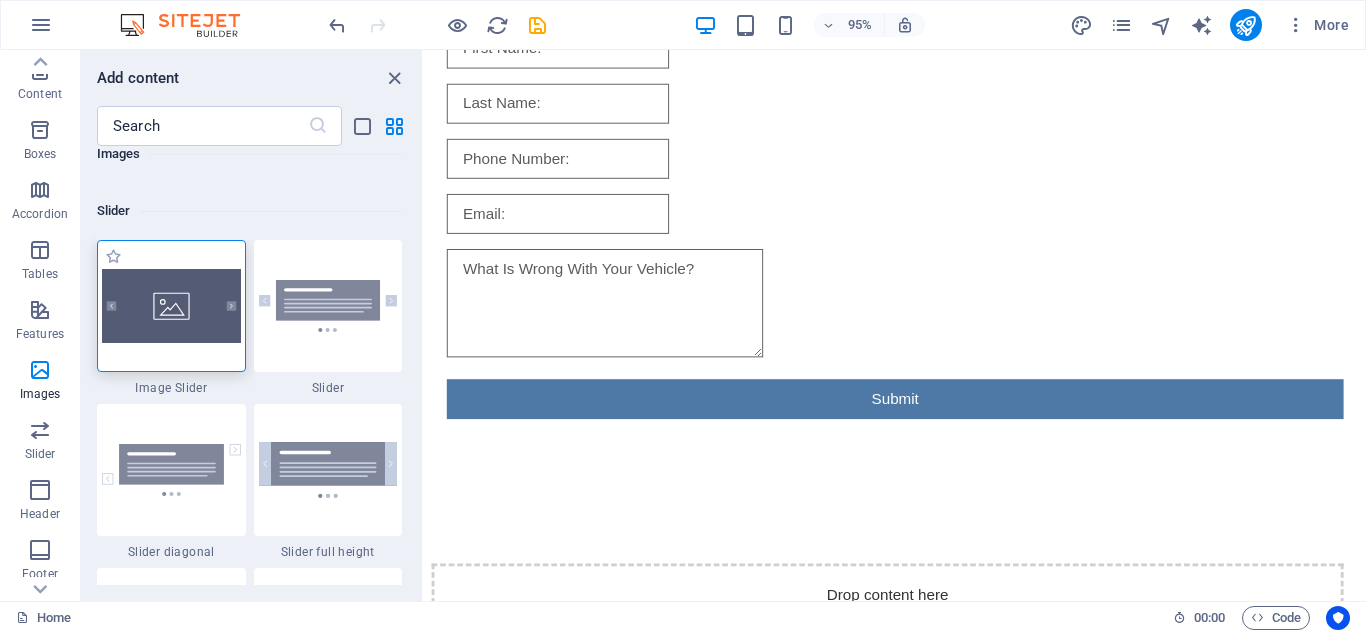 click at bounding box center (171, 306) 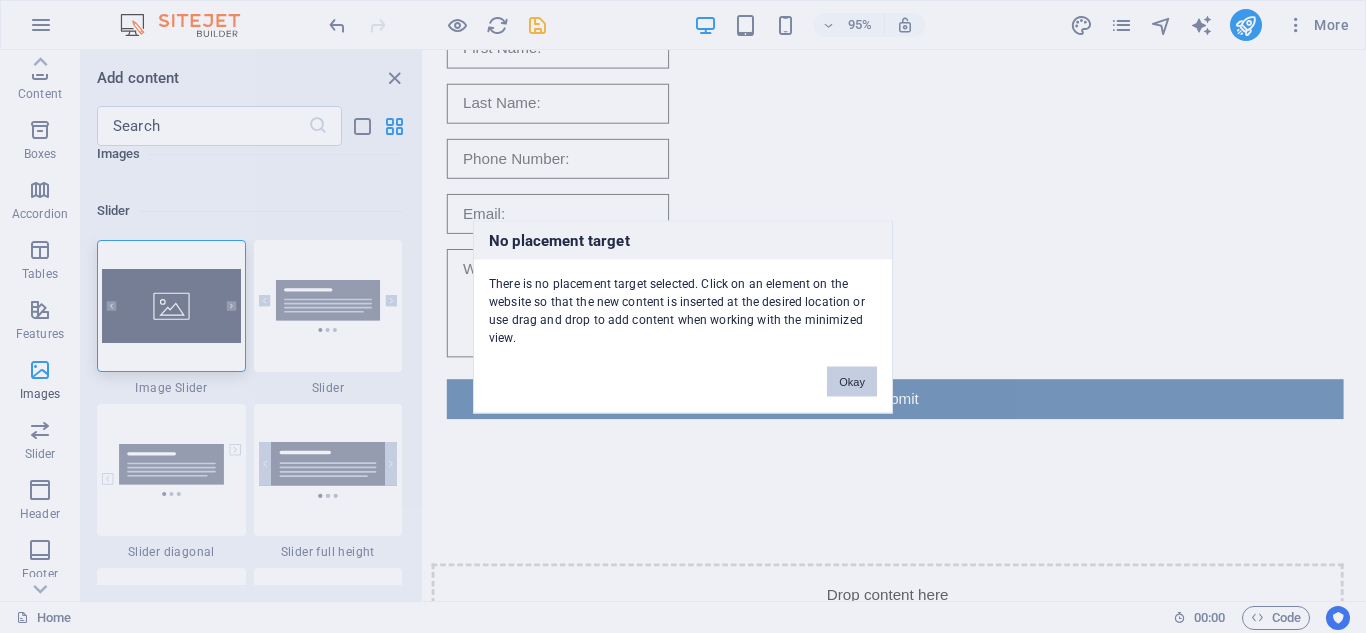 click on "Okay" at bounding box center [852, 381] 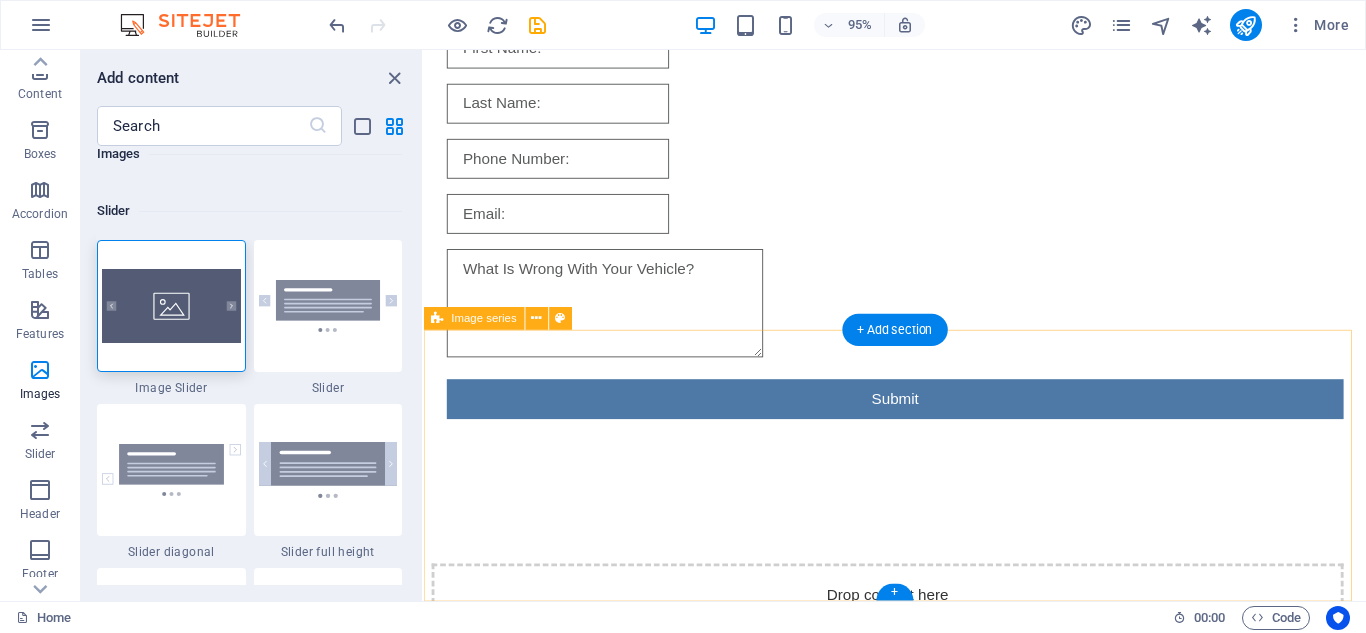 click on "Drop content here or  Add elements  Paste clipboard" at bounding box center [920, 661] 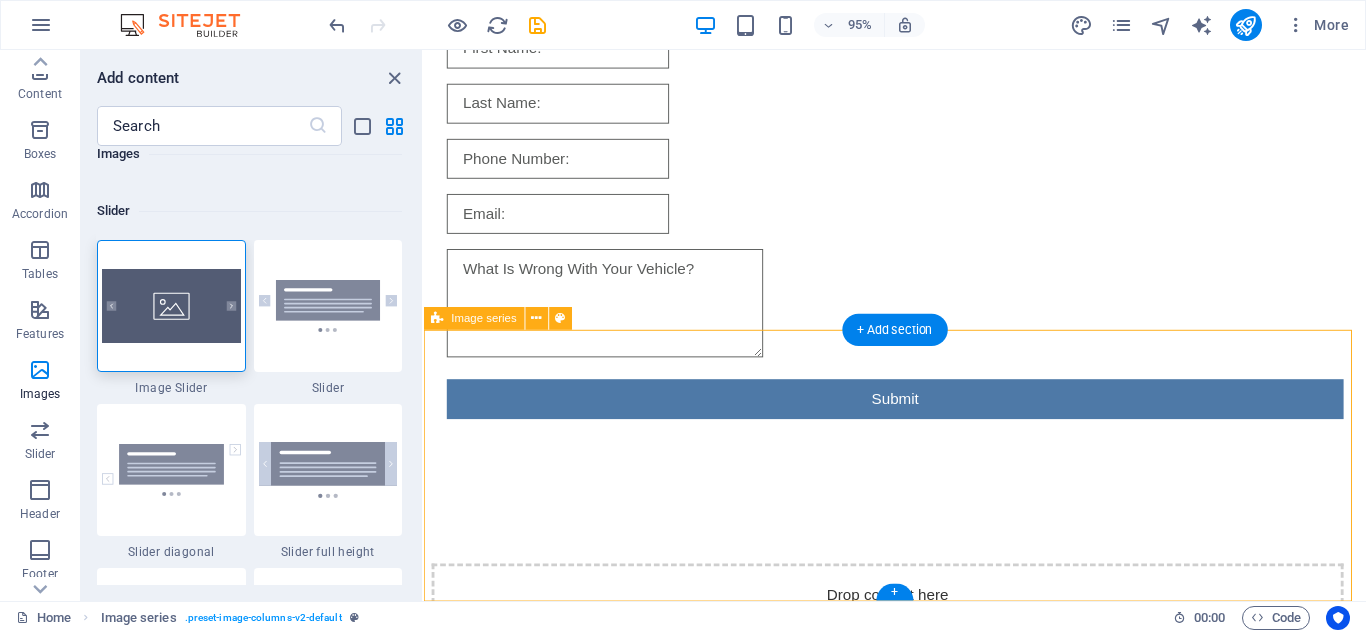 click on "Drop content here or  Add elements  Paste clipboard" at bounding box center [912, 661] 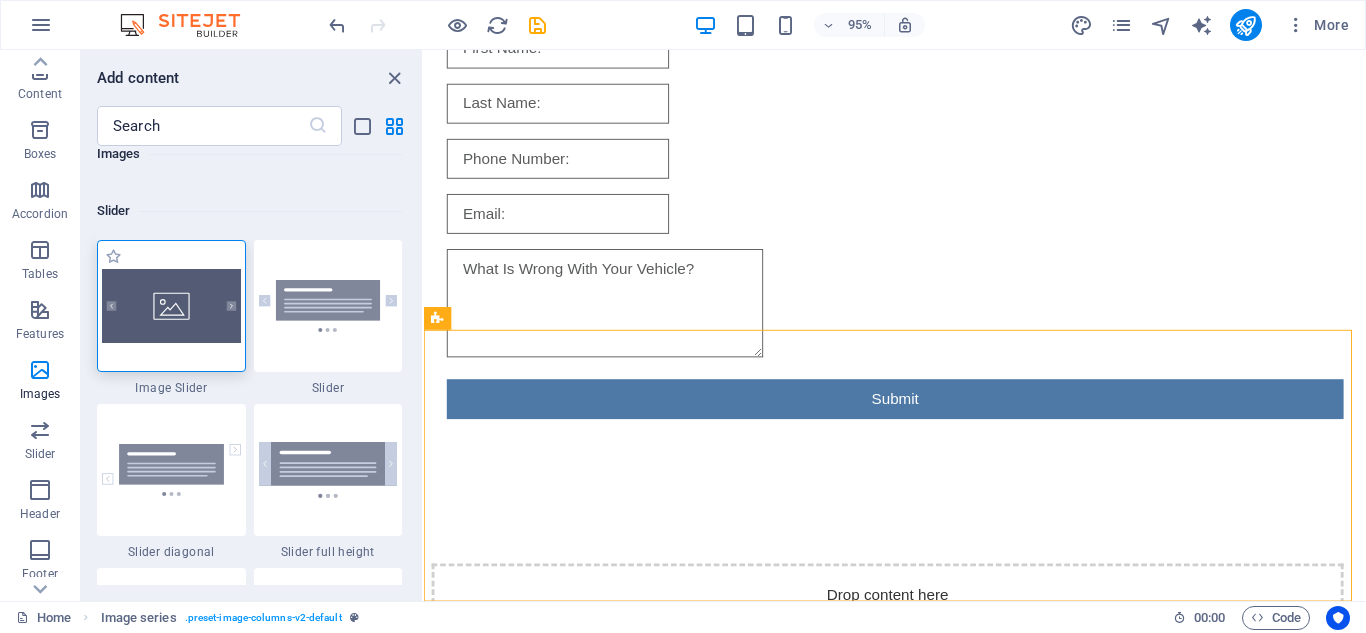 click at bounding box center (171, 306) 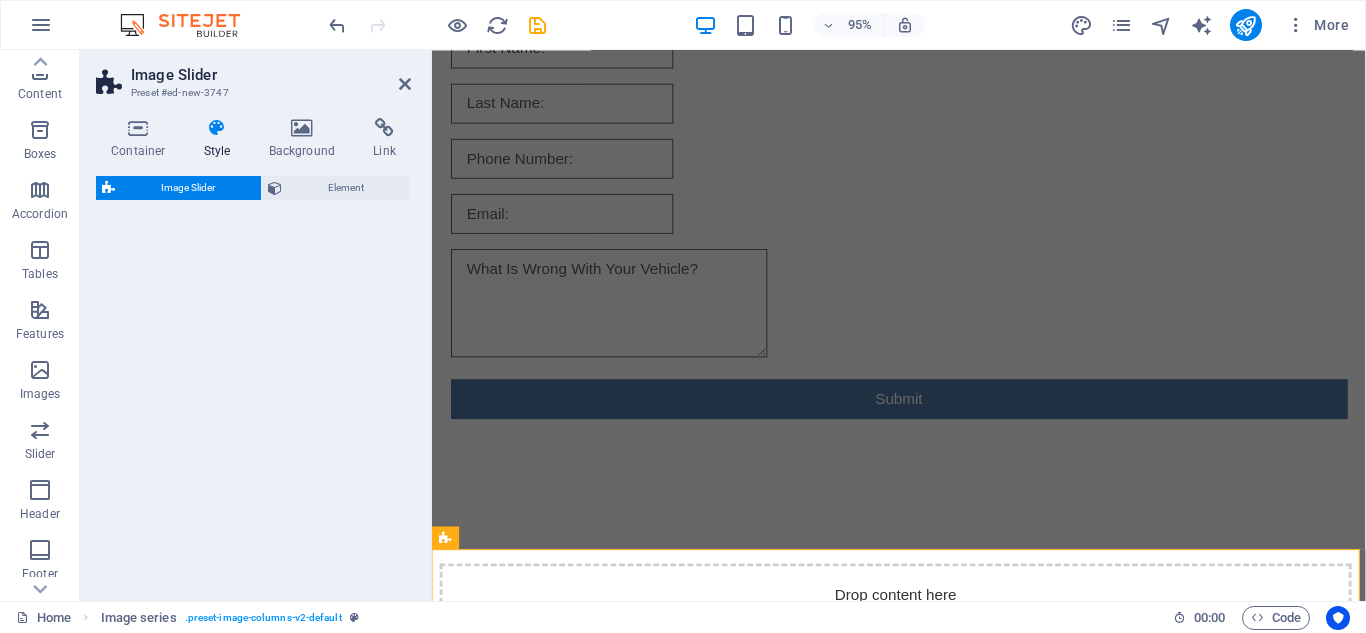 select on "rem" 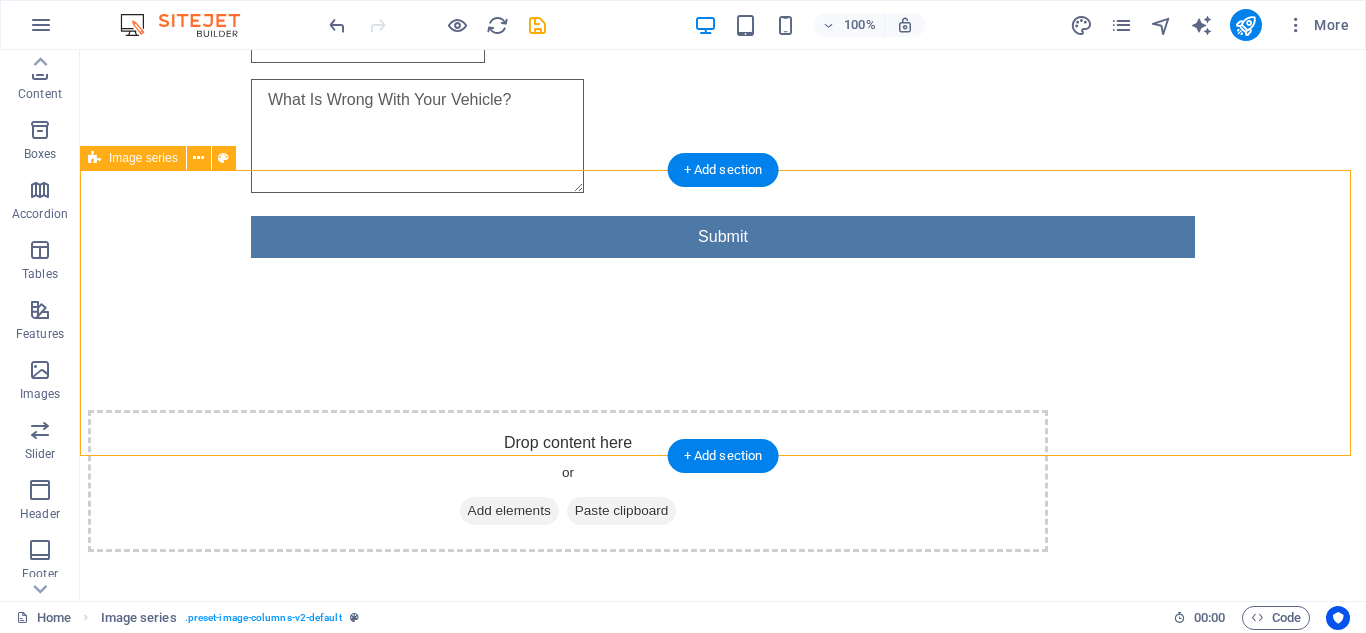 scroll, scrollTop: 589, scrollLeft: 0, axis: vertical 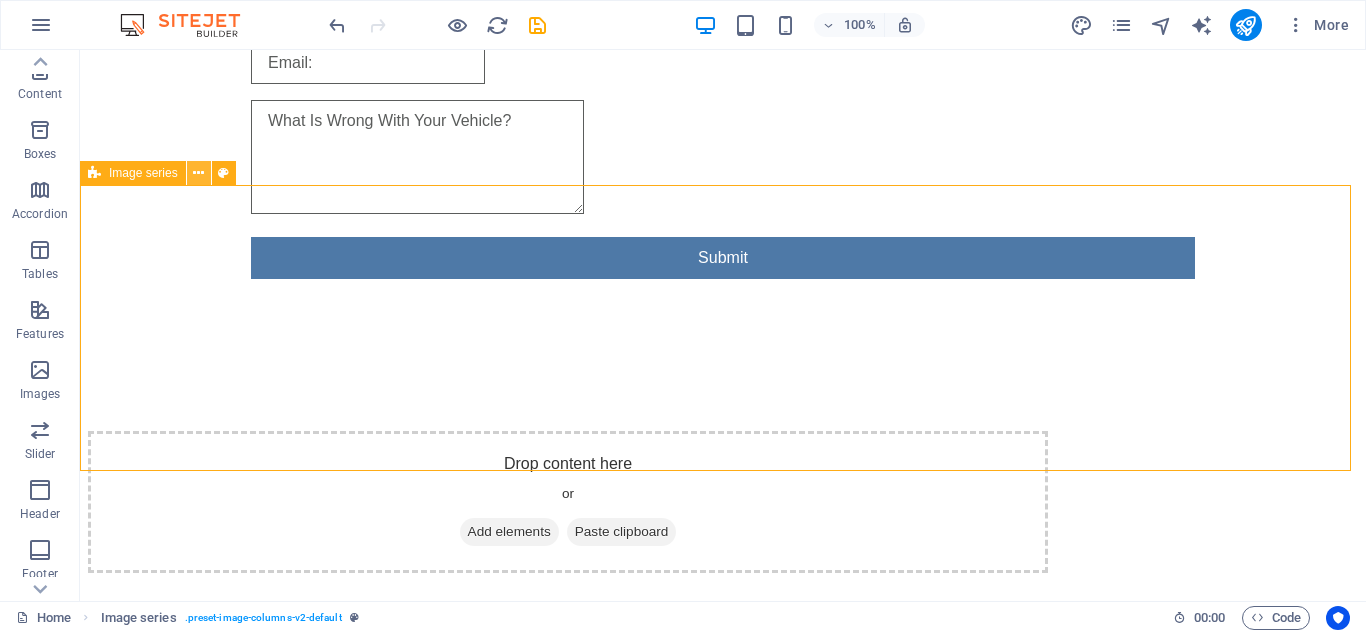 click at bounding box center [199, 173] 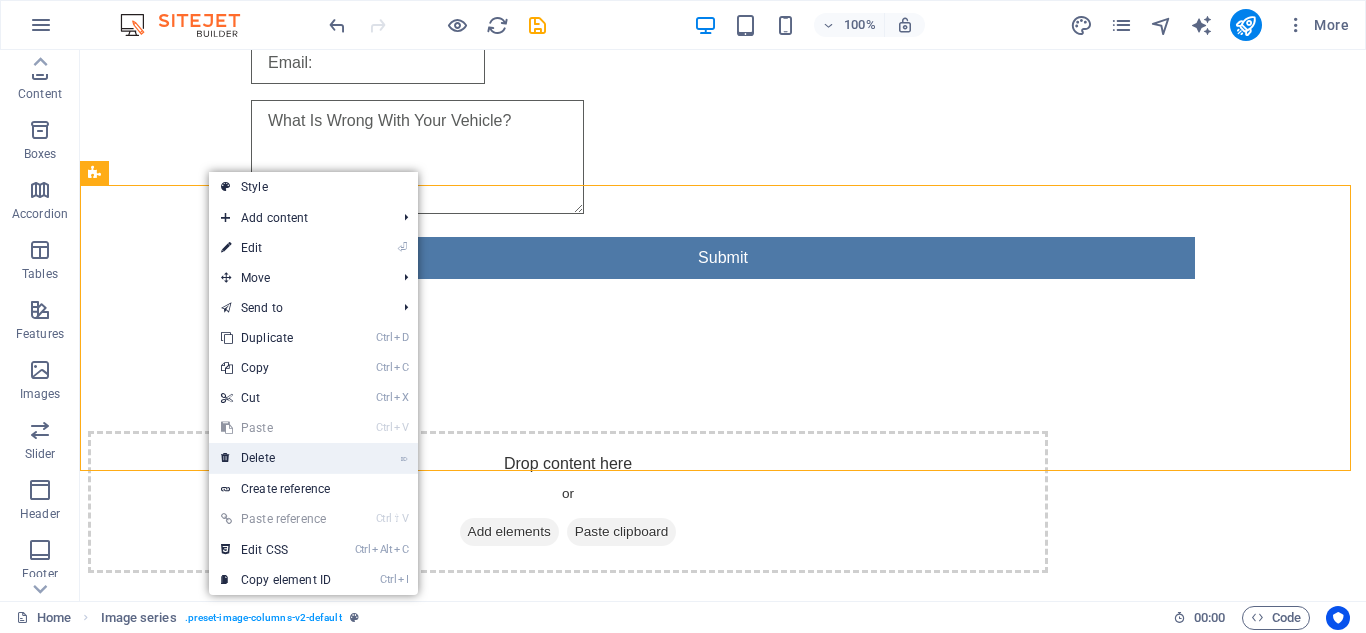 click on "⌦  Delete" at bounding box center [276, 458] 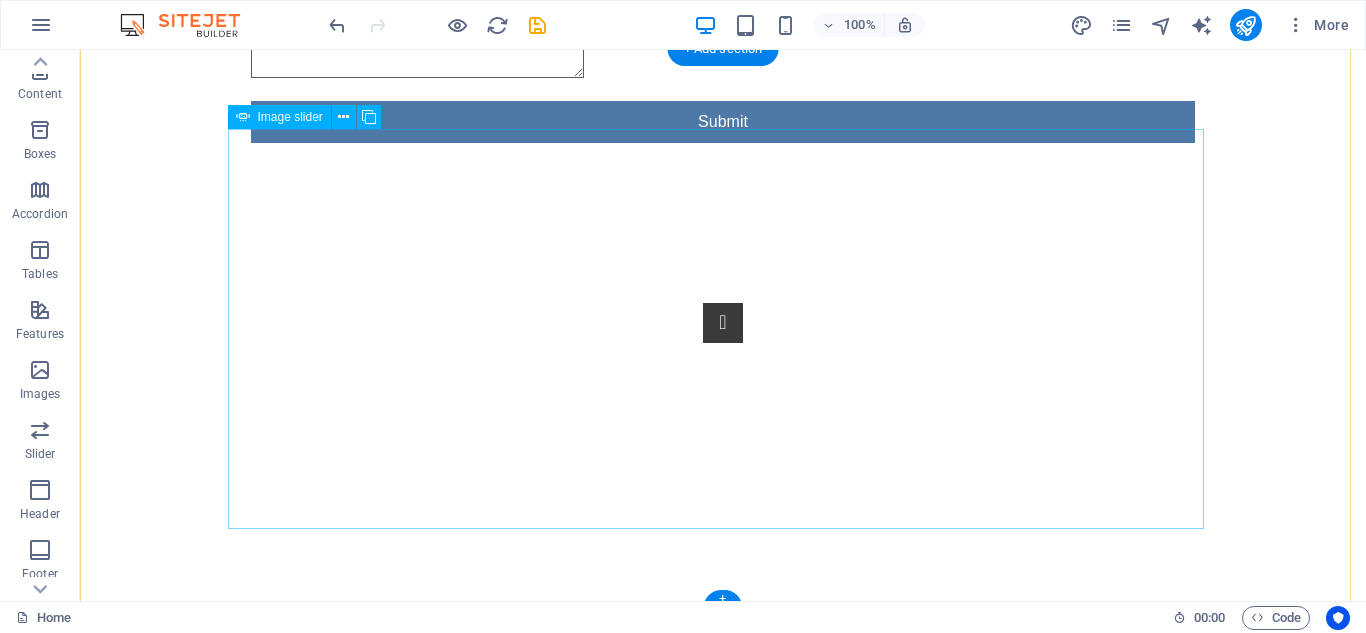 scroll, scrollTop: 733, scrollLeft: 0, axis: vertical 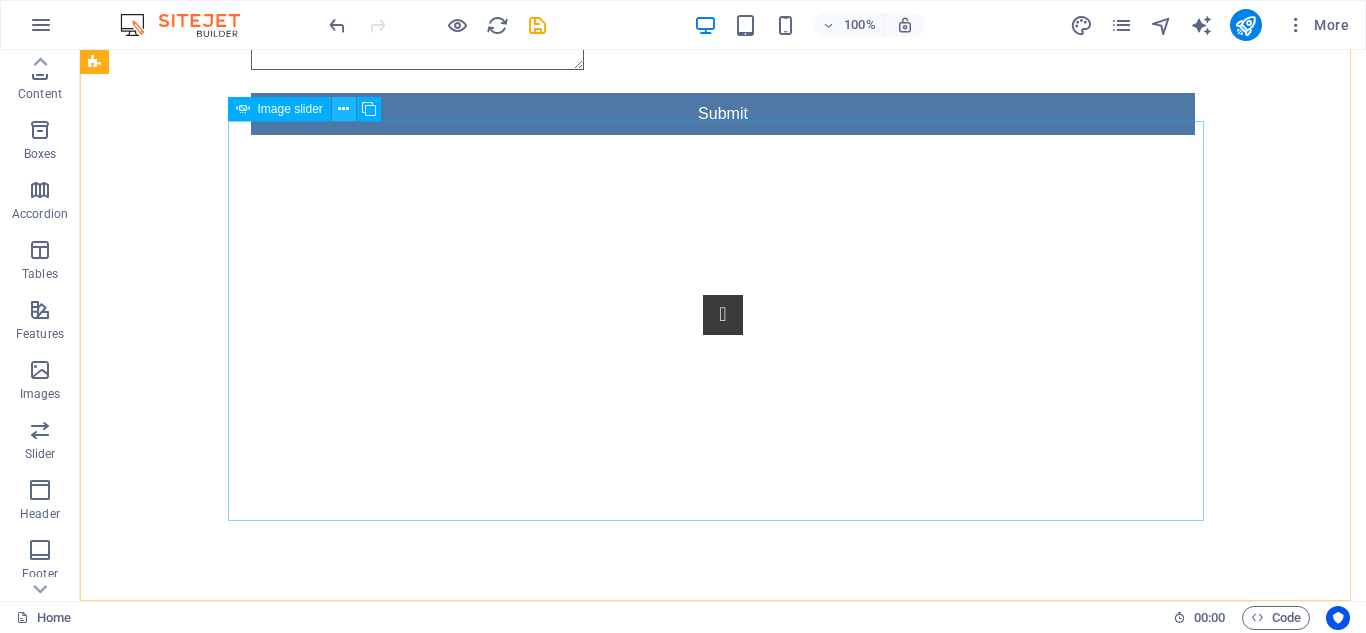 click at bounding box center [343, 109] 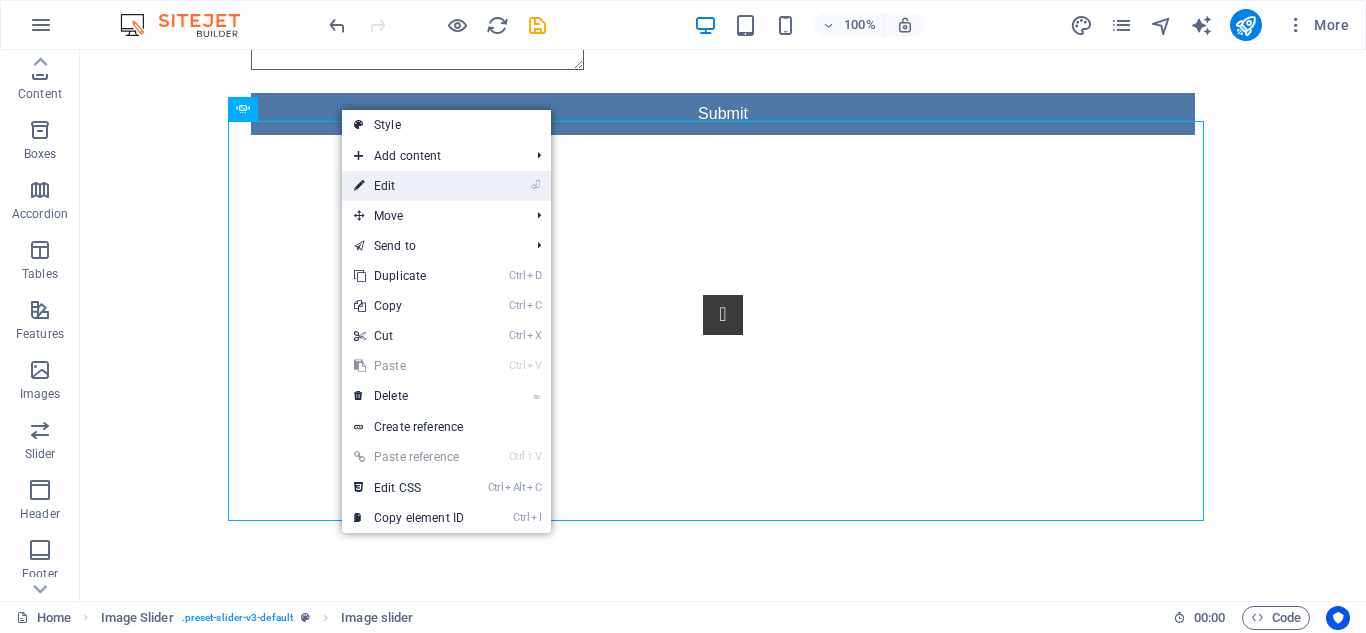 click on "⏎  Edit" at bounding box center (409, 186) 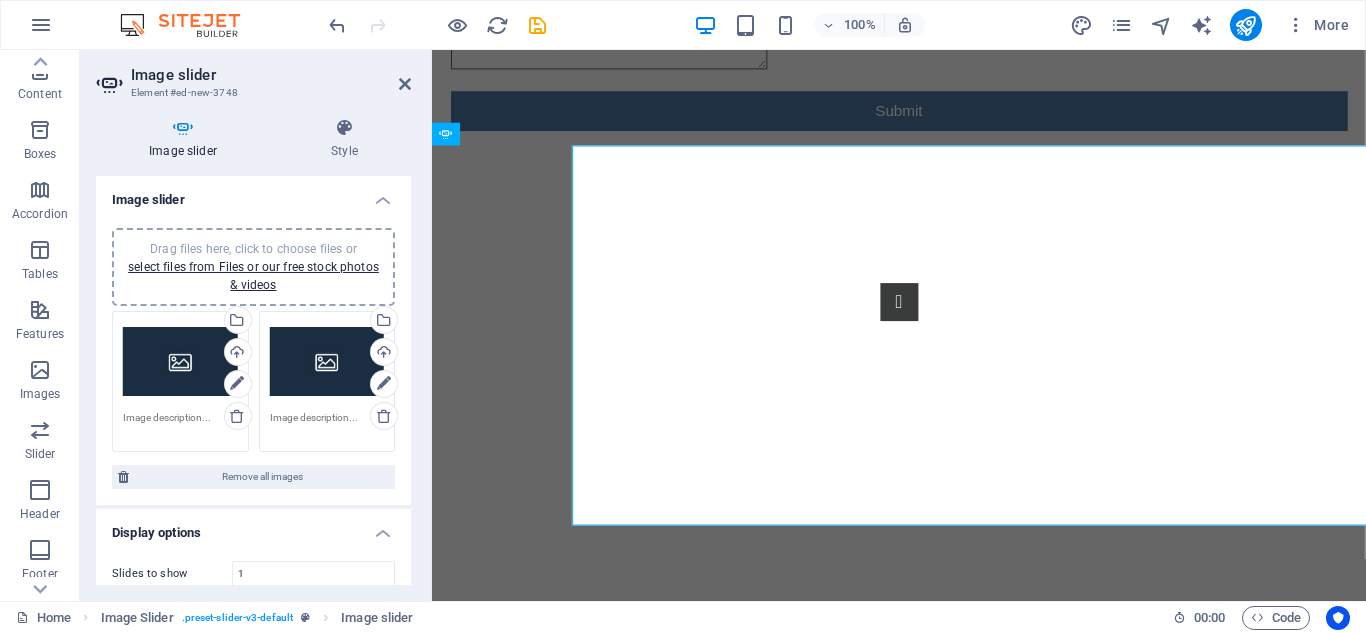 scroll, scrollTop: 704, scrollLeft: 0, axis: vertical 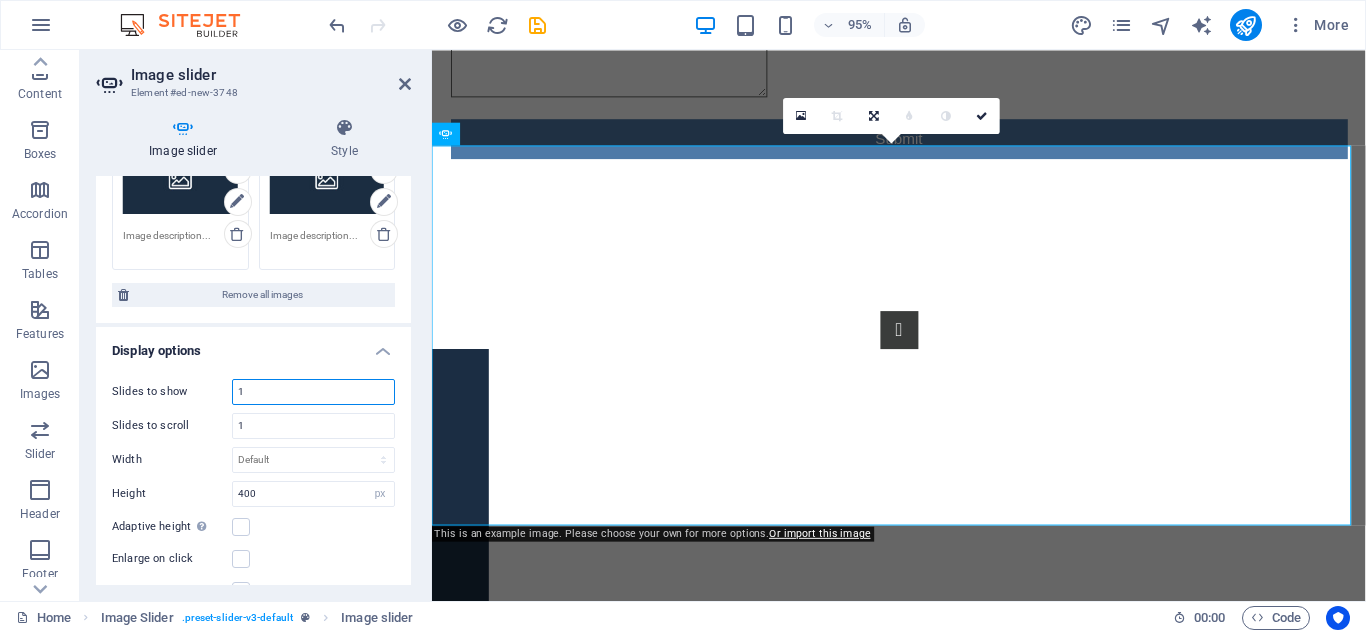 click on "1" at bounding box center (313, 392) 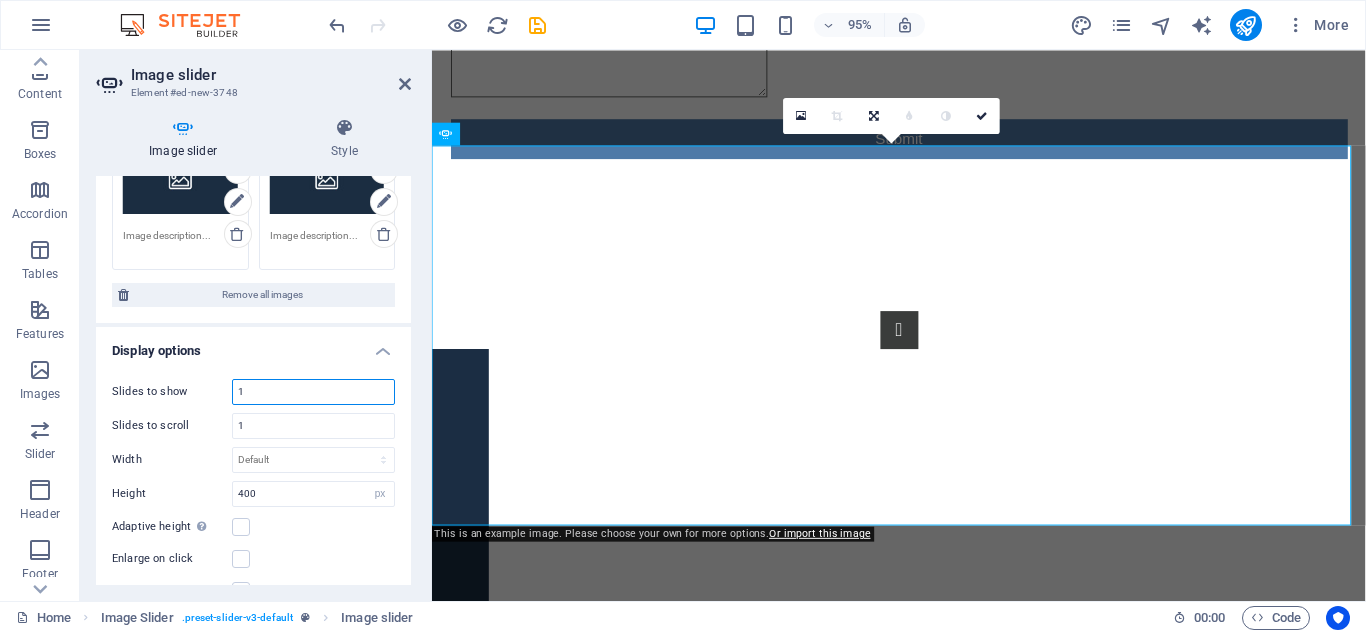 type on "3" 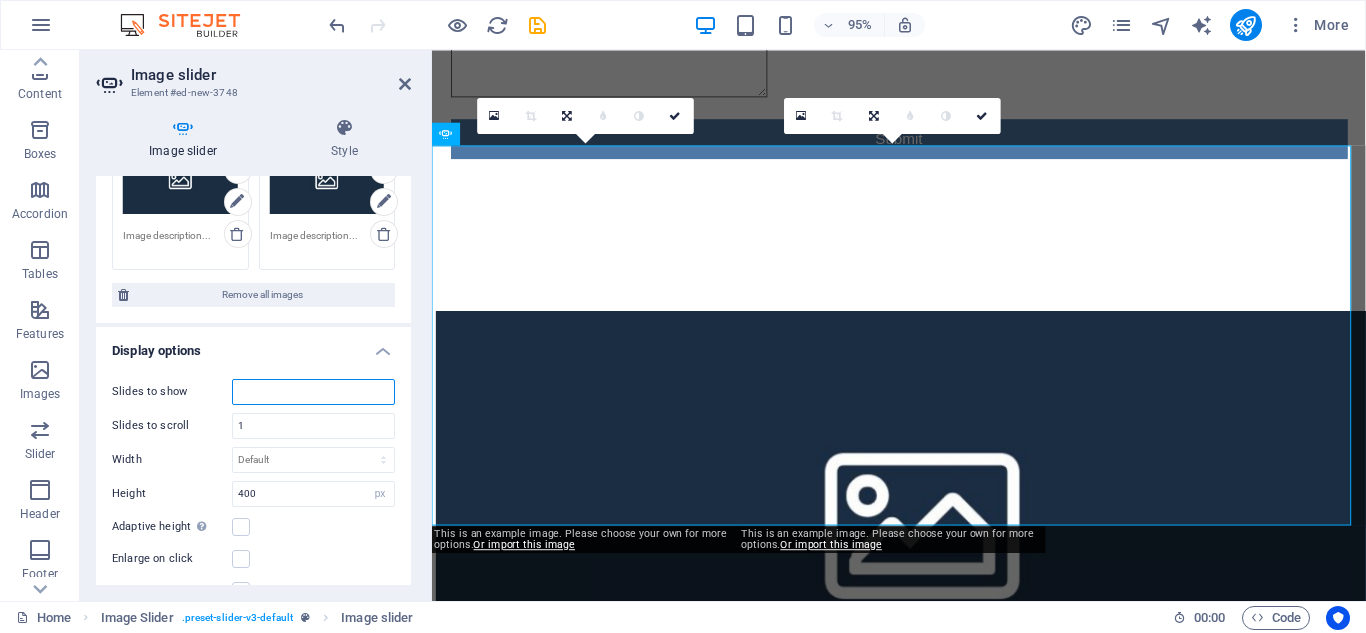type on "1" 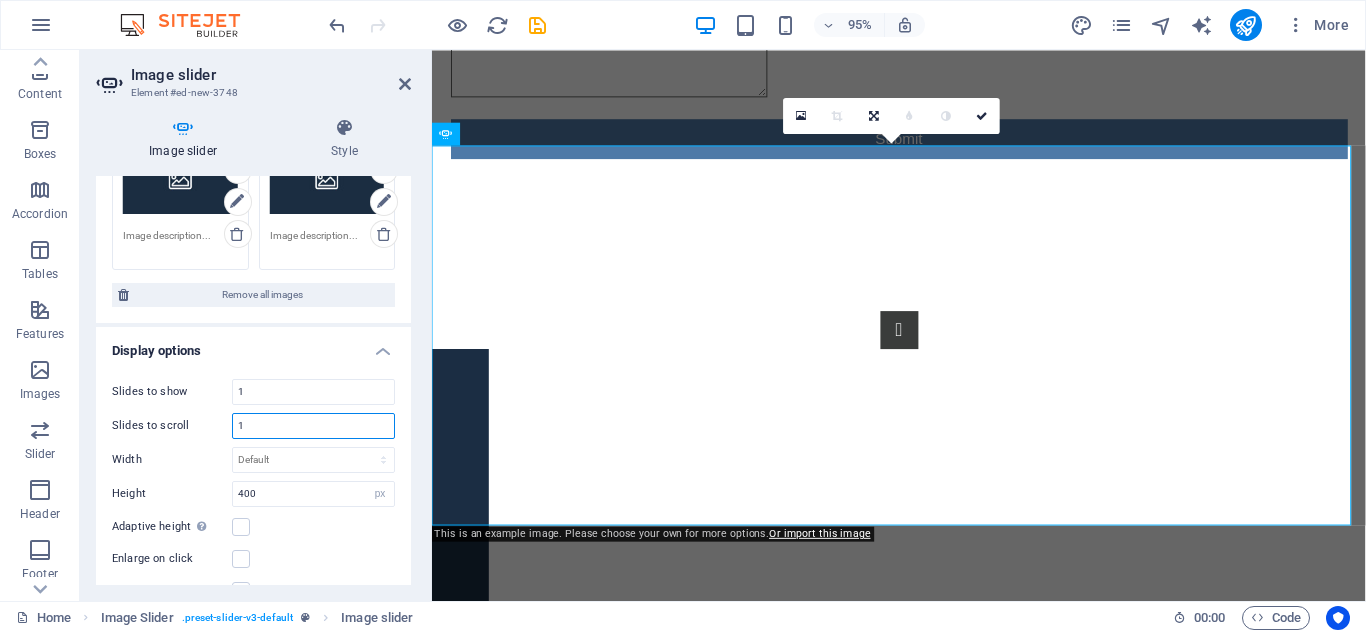 click on "1" at bounding box center (313, 426) 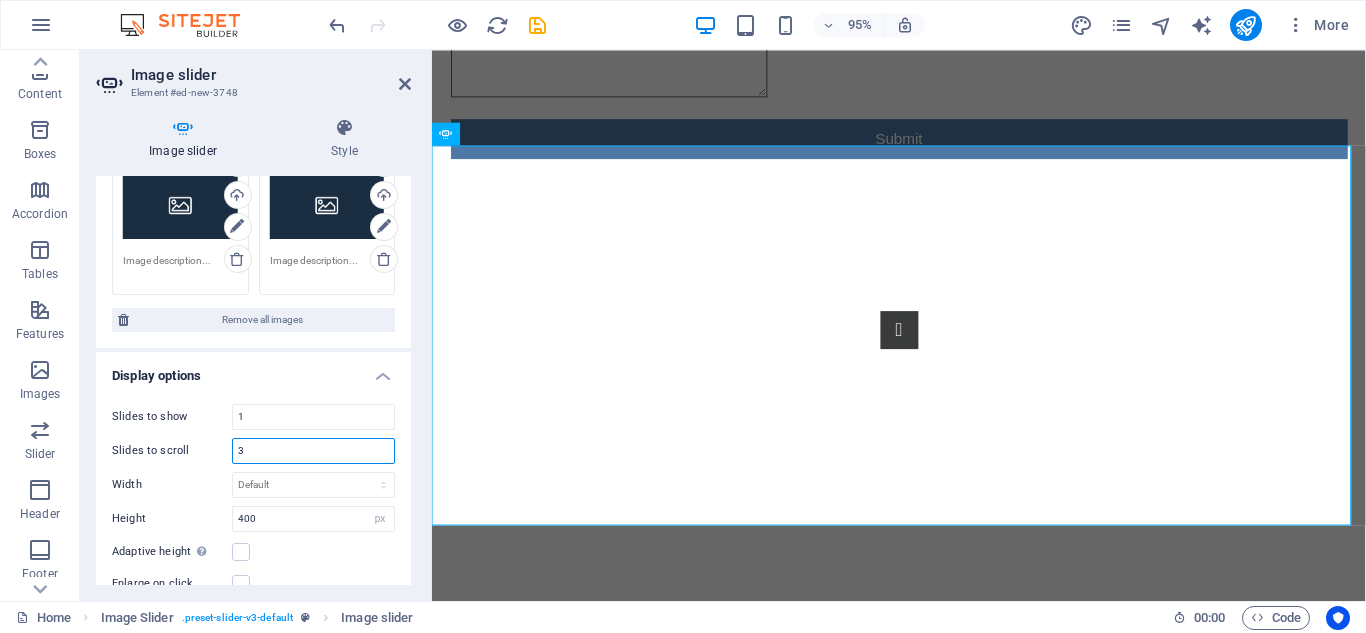 scroll, scrollTop: 158, scrollLeft: 0, axis: vertical 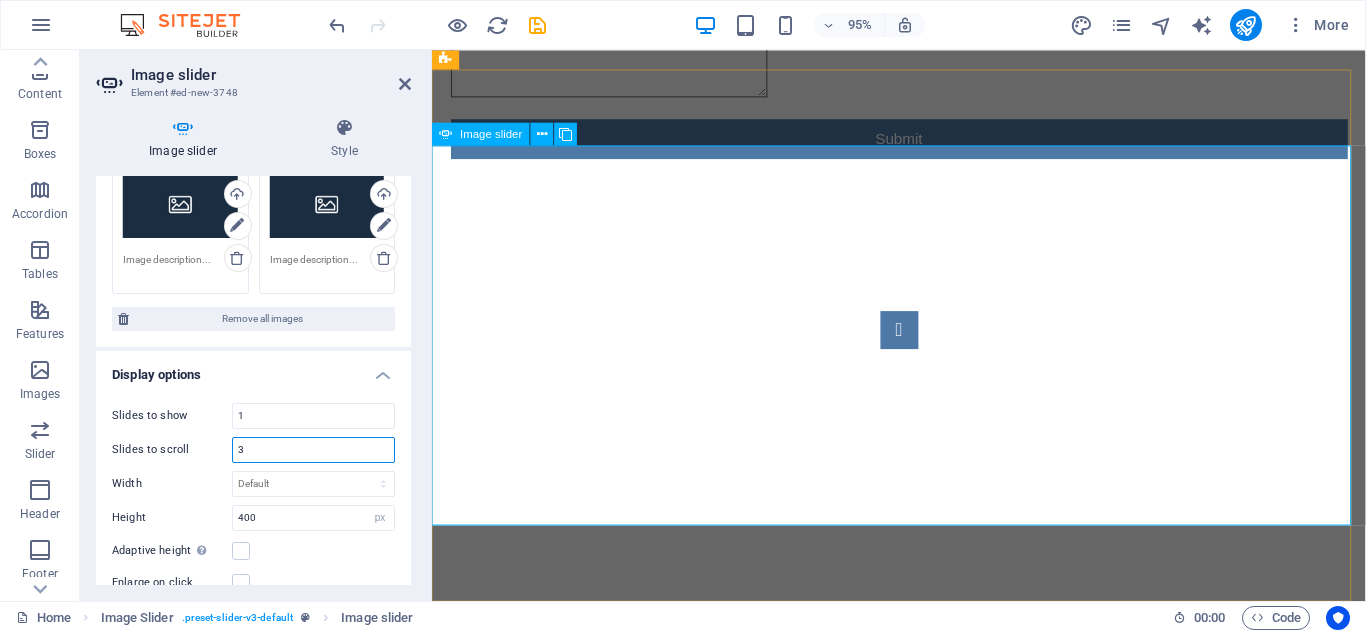 type on "3" 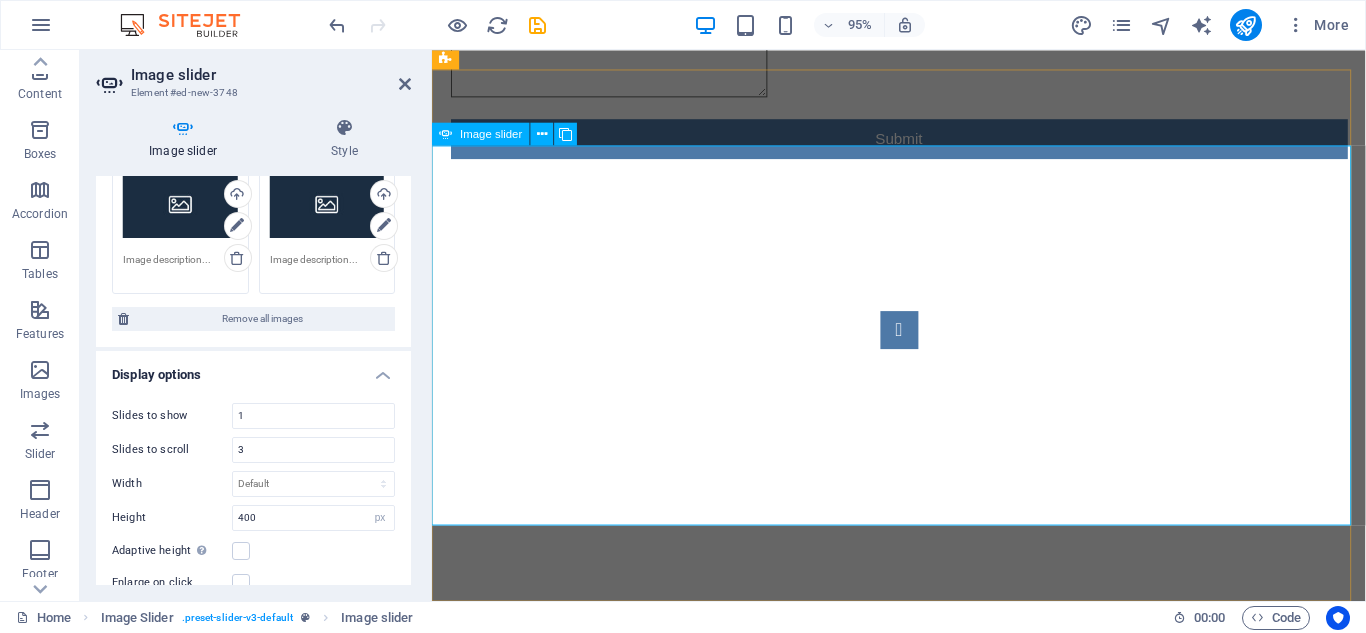 click at bounding box center [924, 344] 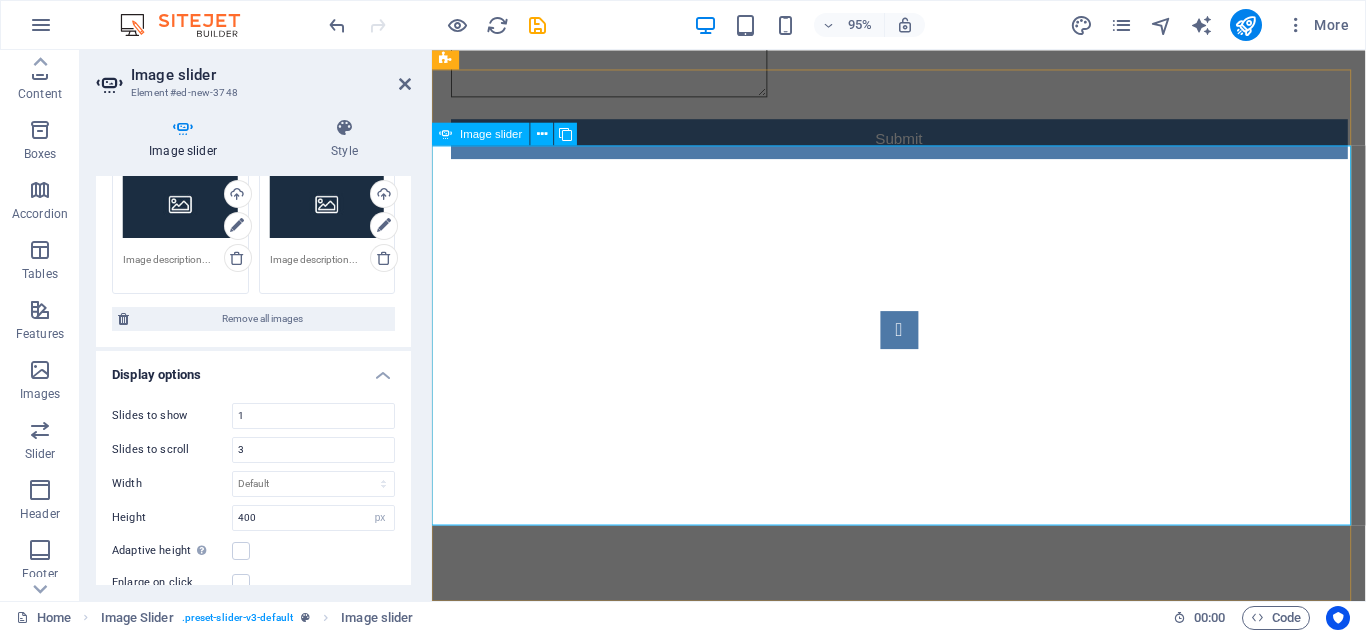 click at bounding box center [924, 344] 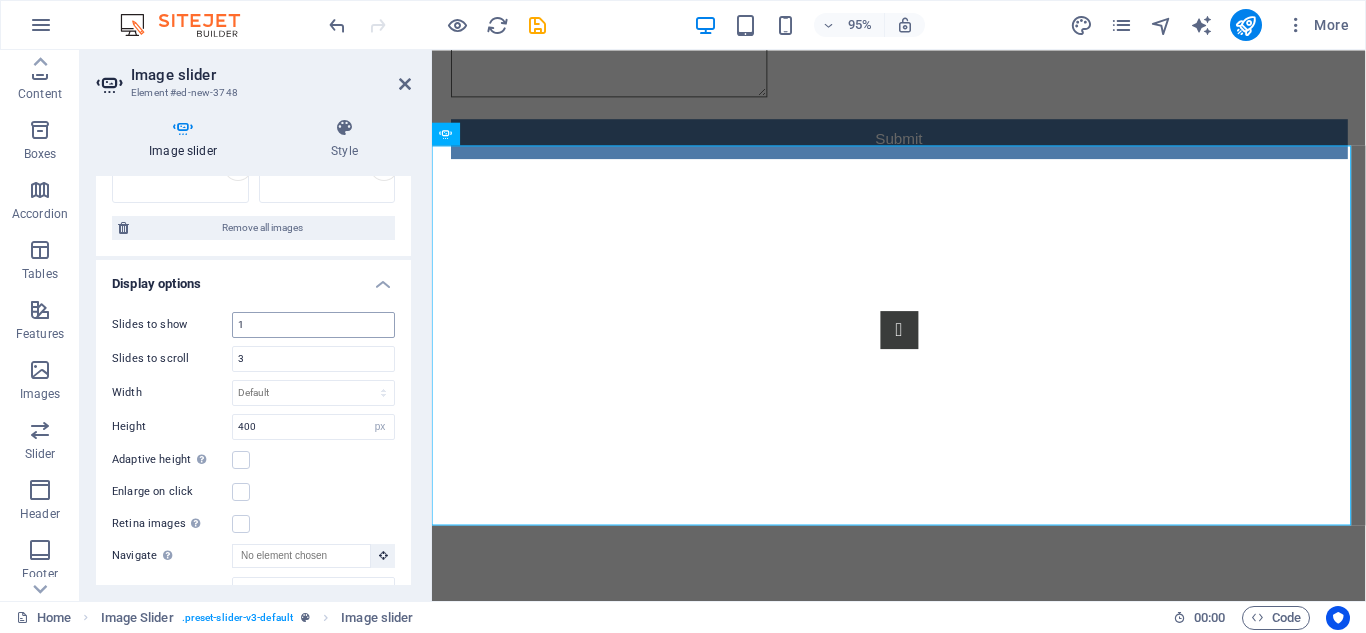 scroll, scrollTop: 250, scrollLeft: 0, axis: vertical 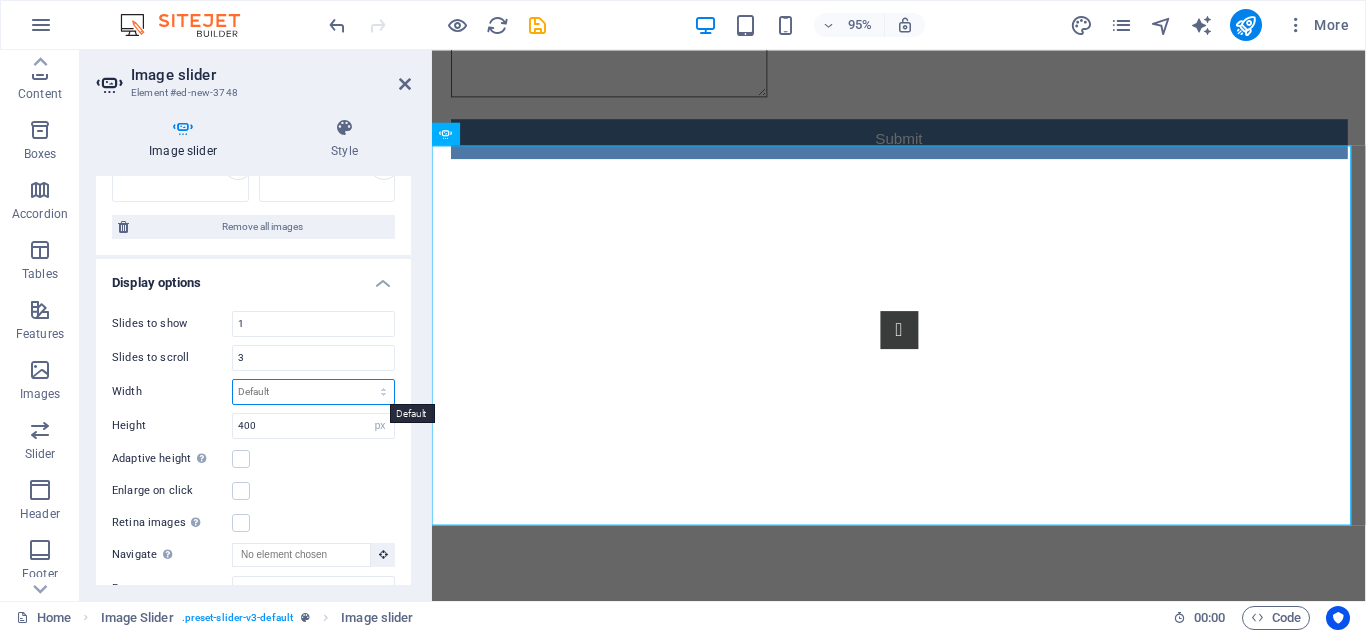 click on "Default px % rem em vw vh" at bounding box center [313, 392] 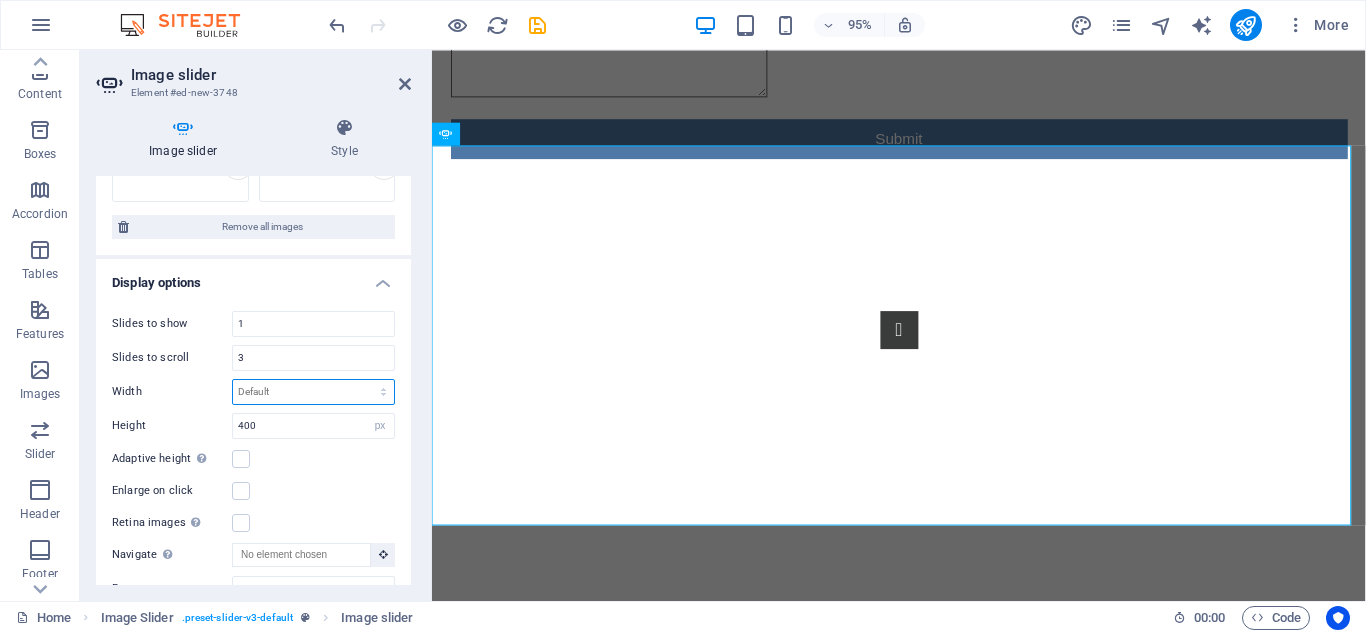 select on "px" 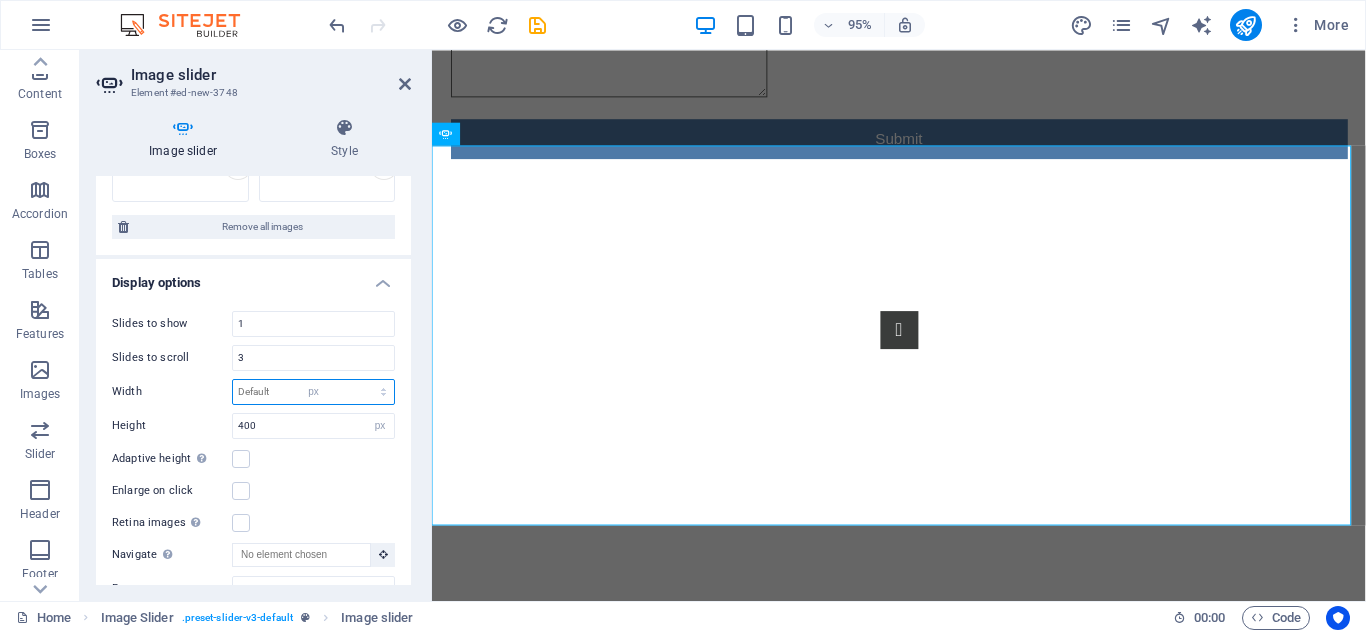 click on "Default px % rem em vw vh" at bounding box center [313, 392] 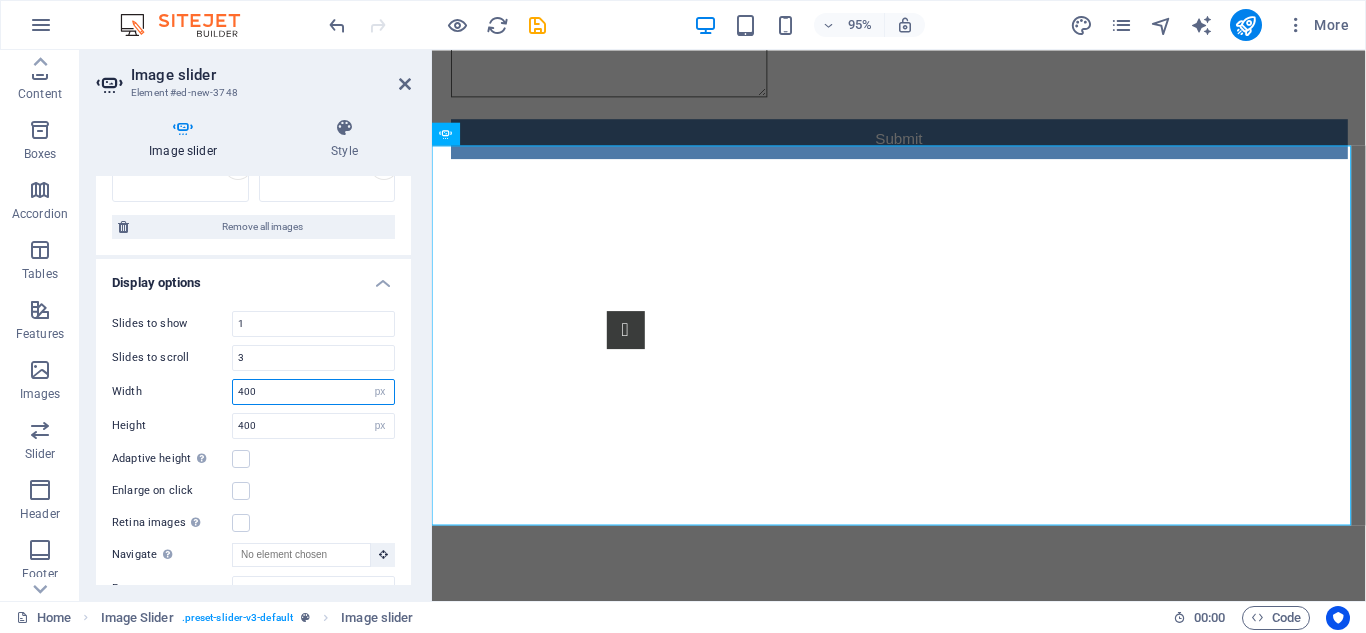 click on "400" at bounding box center (313, 392) 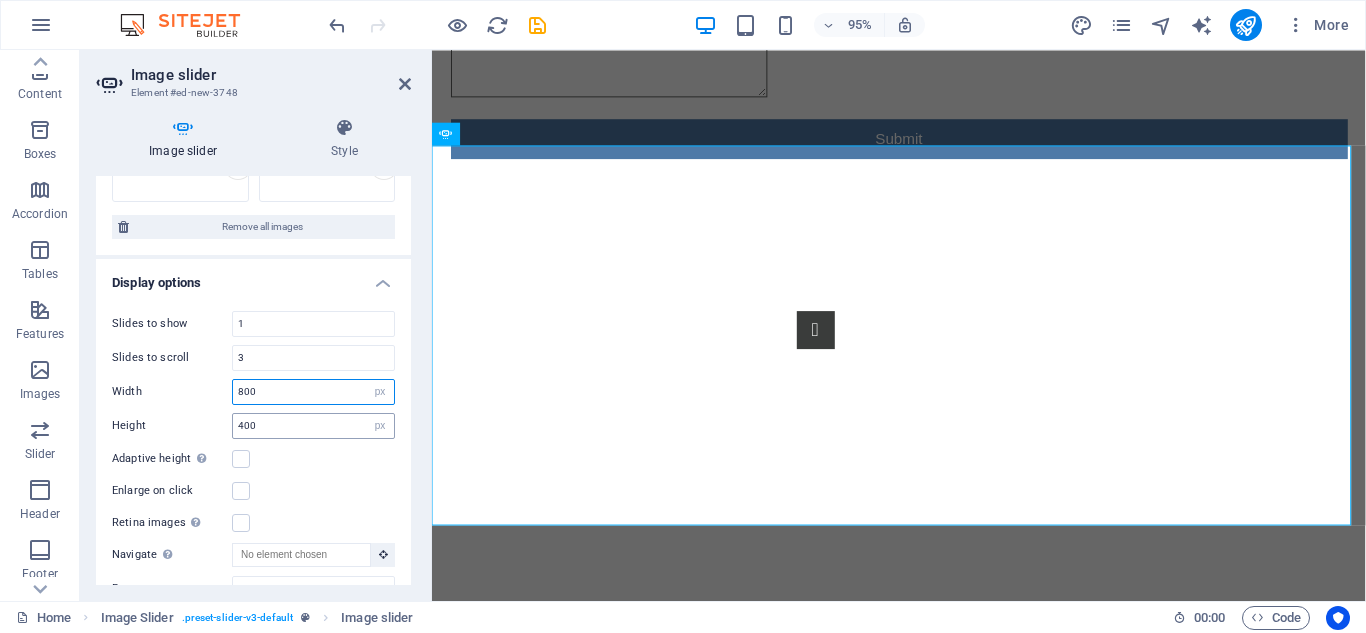type on "800" 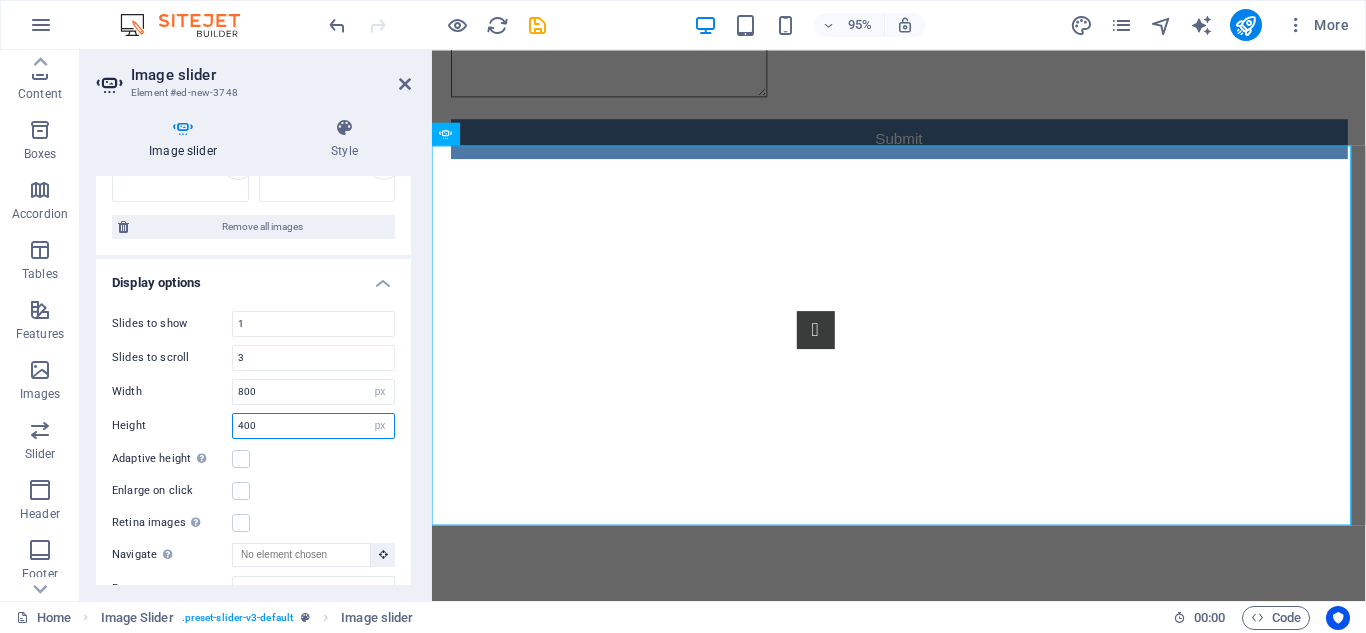 click on "400" at bounding box center (313, 426) 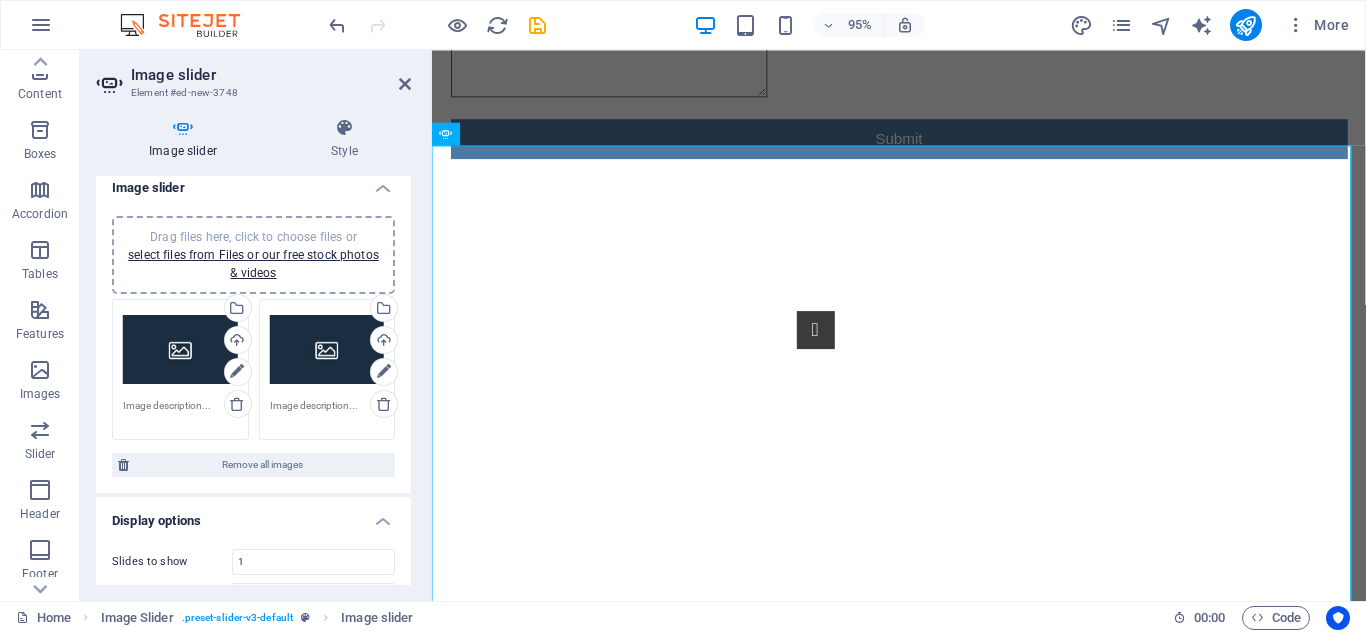 scroll, scrollTop: 0, scrollLeft: 0, axis: both 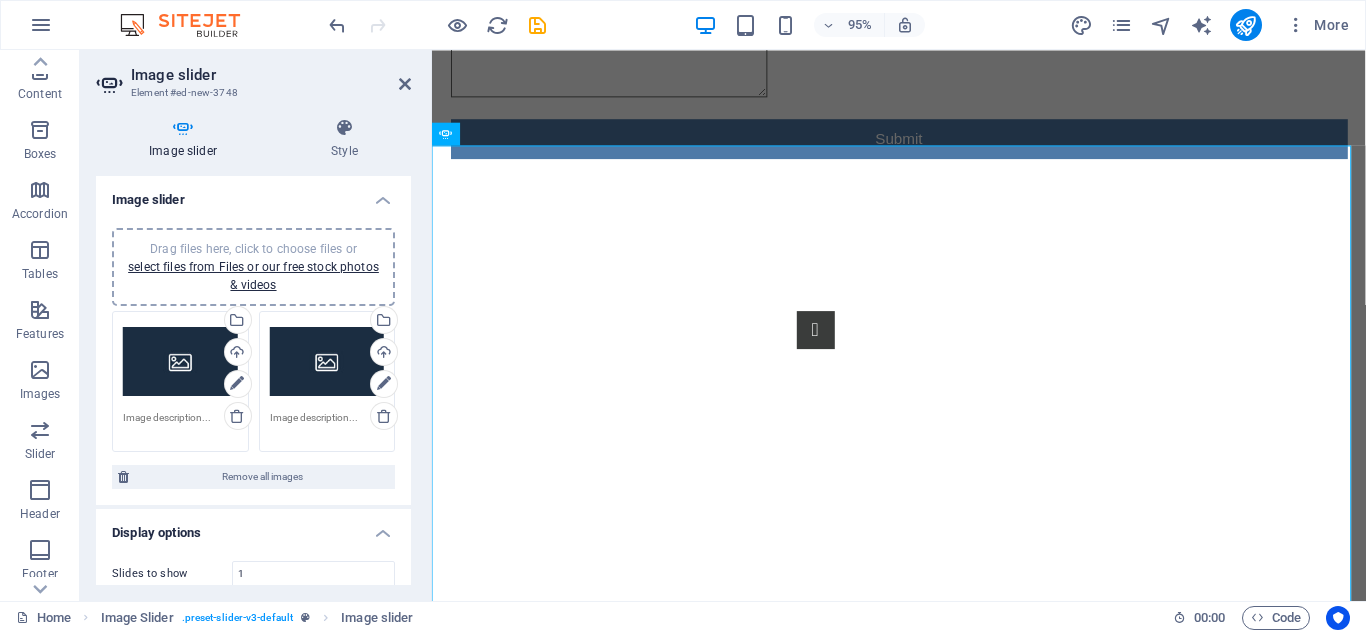 click on "Drag files here, click to choose files or select files from Files or our free stock photos & videos" at bounding box center [180, 362] 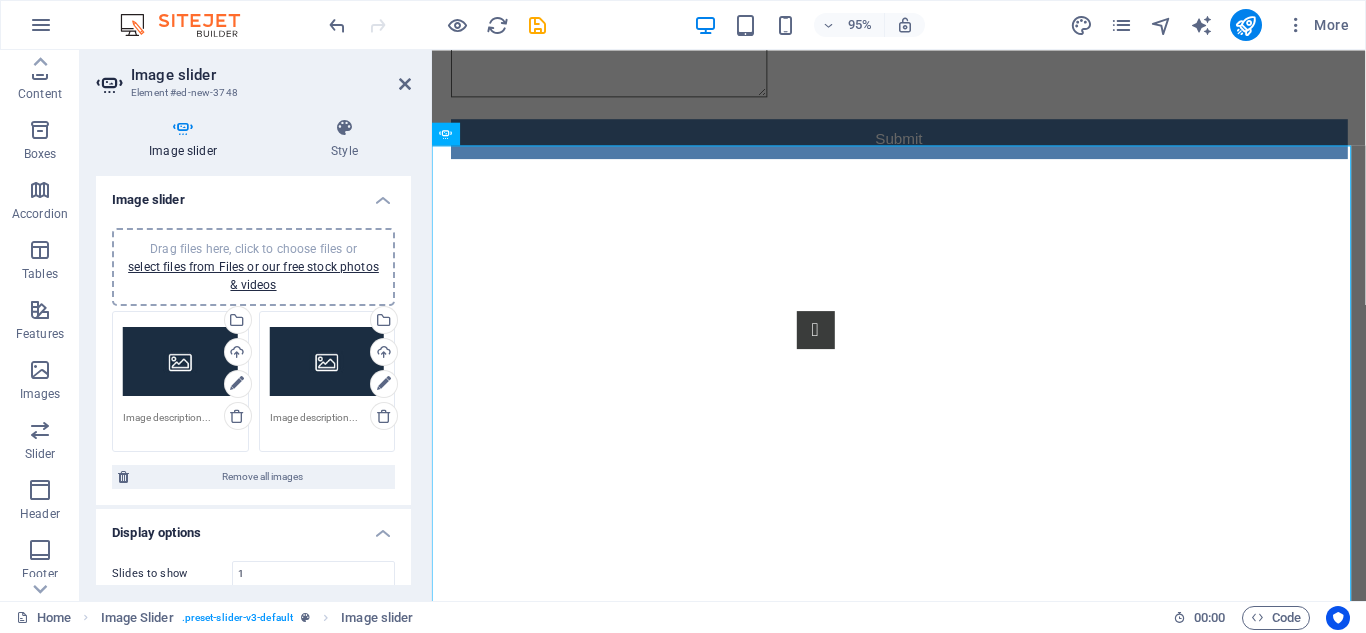 type on "800" 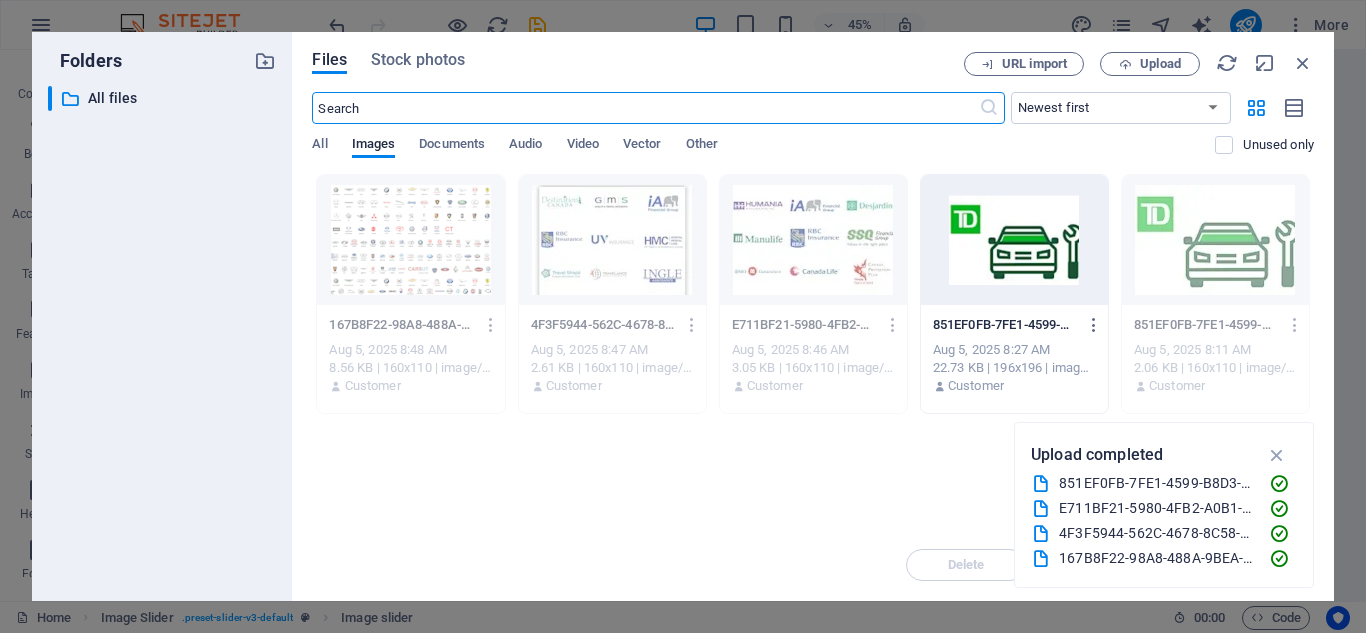 scroll, scrollTop: 460, scrollLeft: 0, axis: vertical 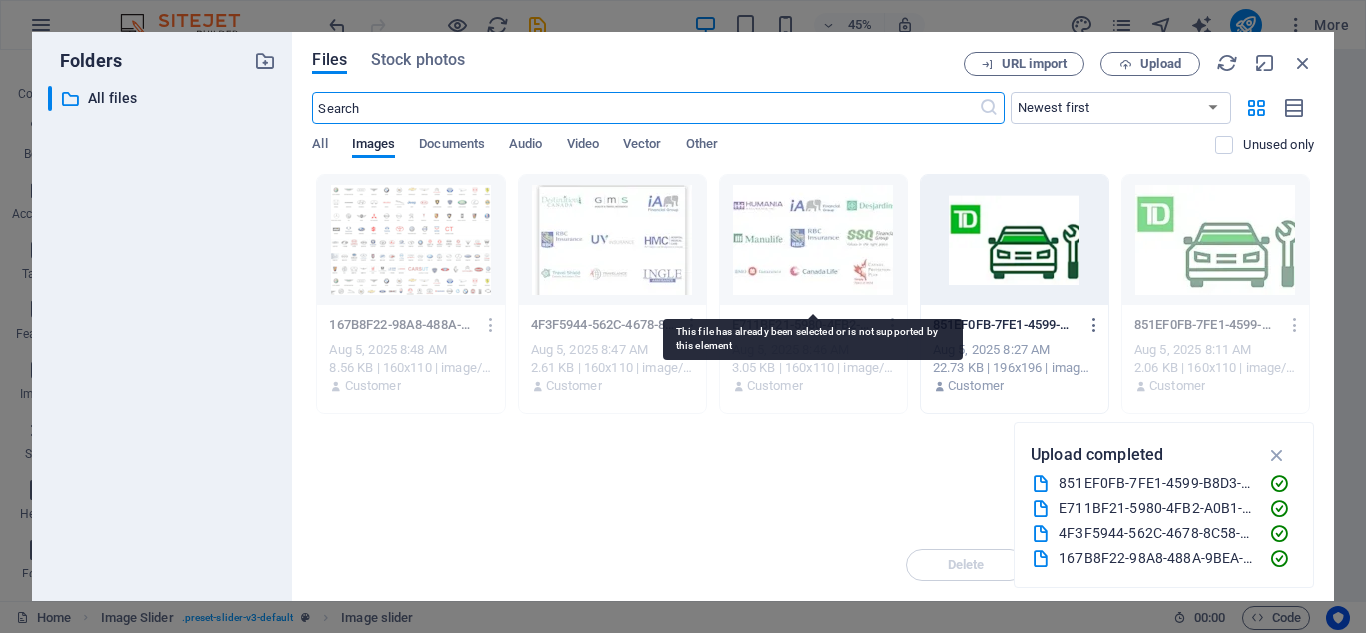 click at bounding box center [813, 240] 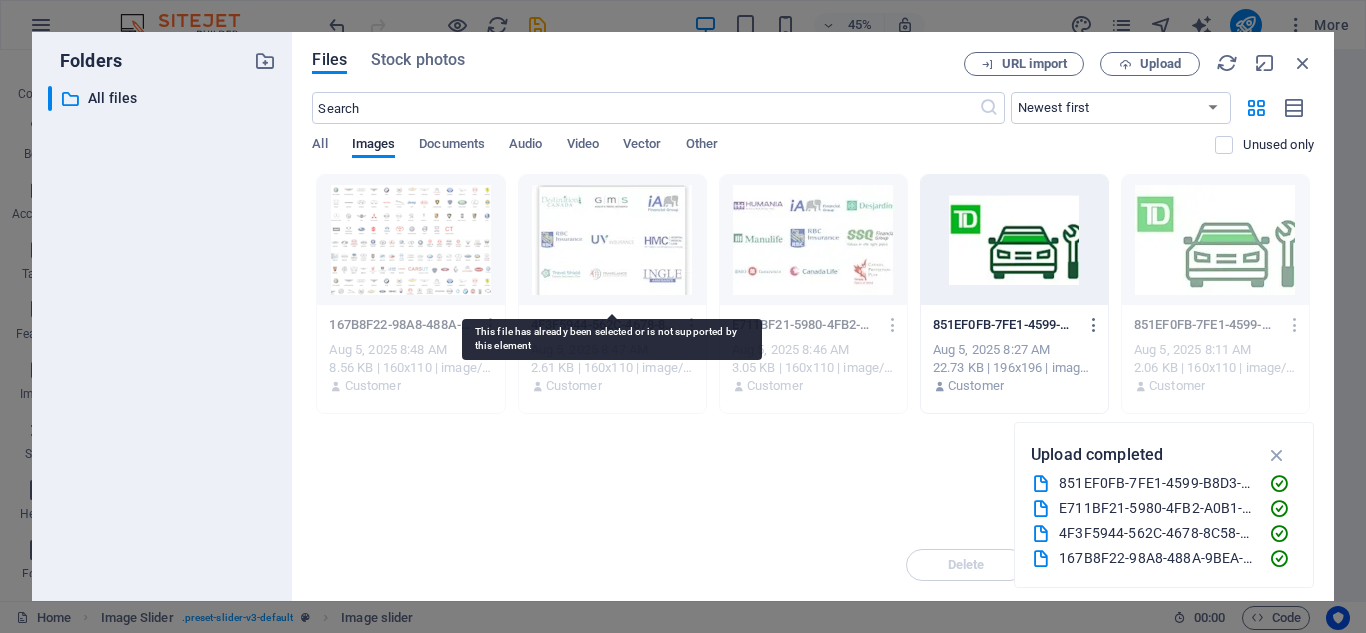 click at bounding box center (612, 240) 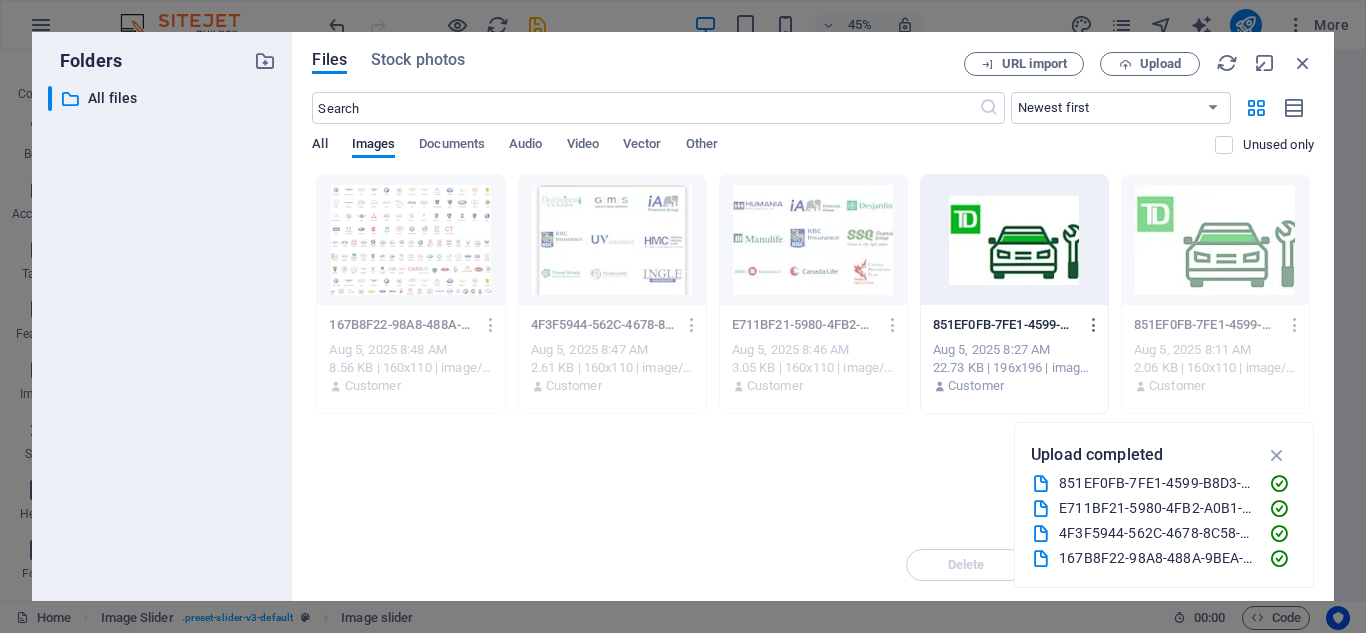 click on "All" at bounding box center (319, 146) 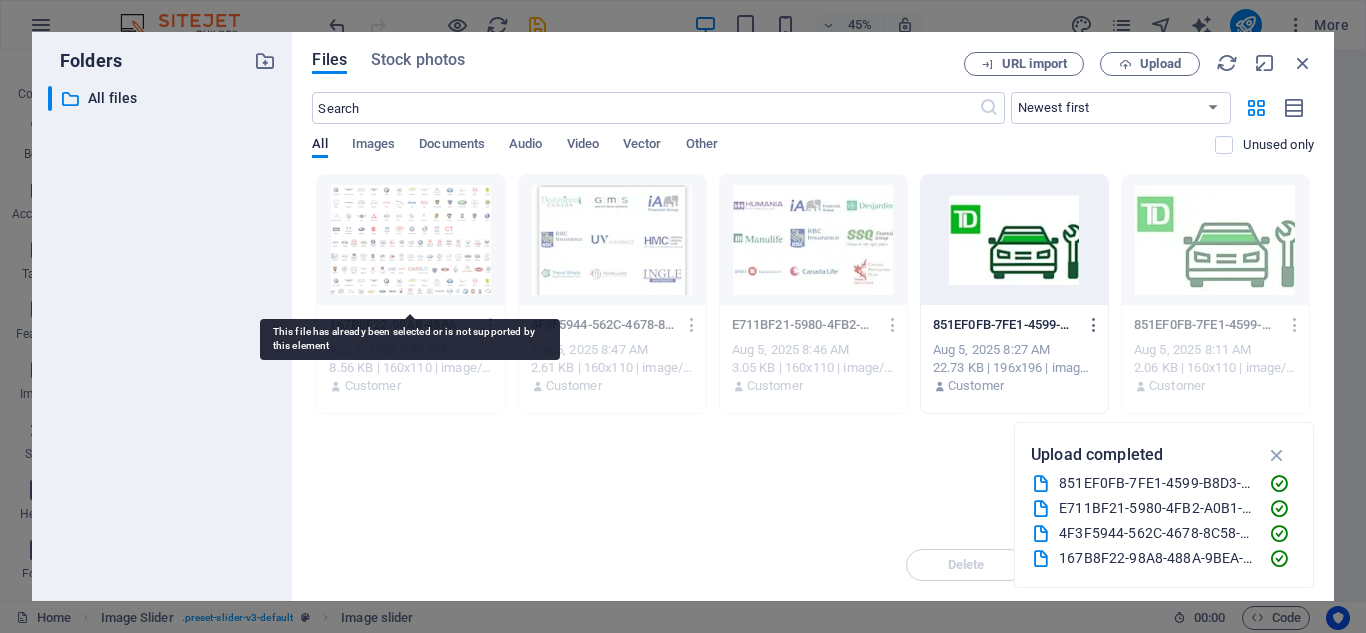 click at bounding box center (410, 240) 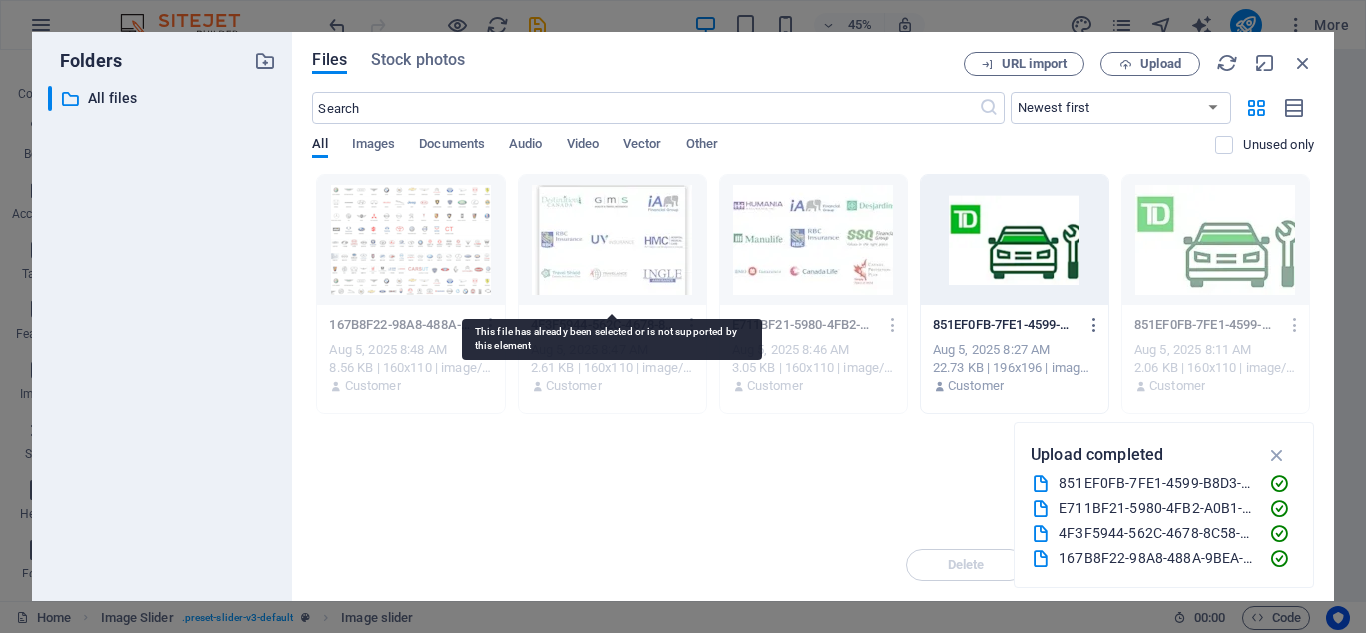 click at bounding box center (612, 240) 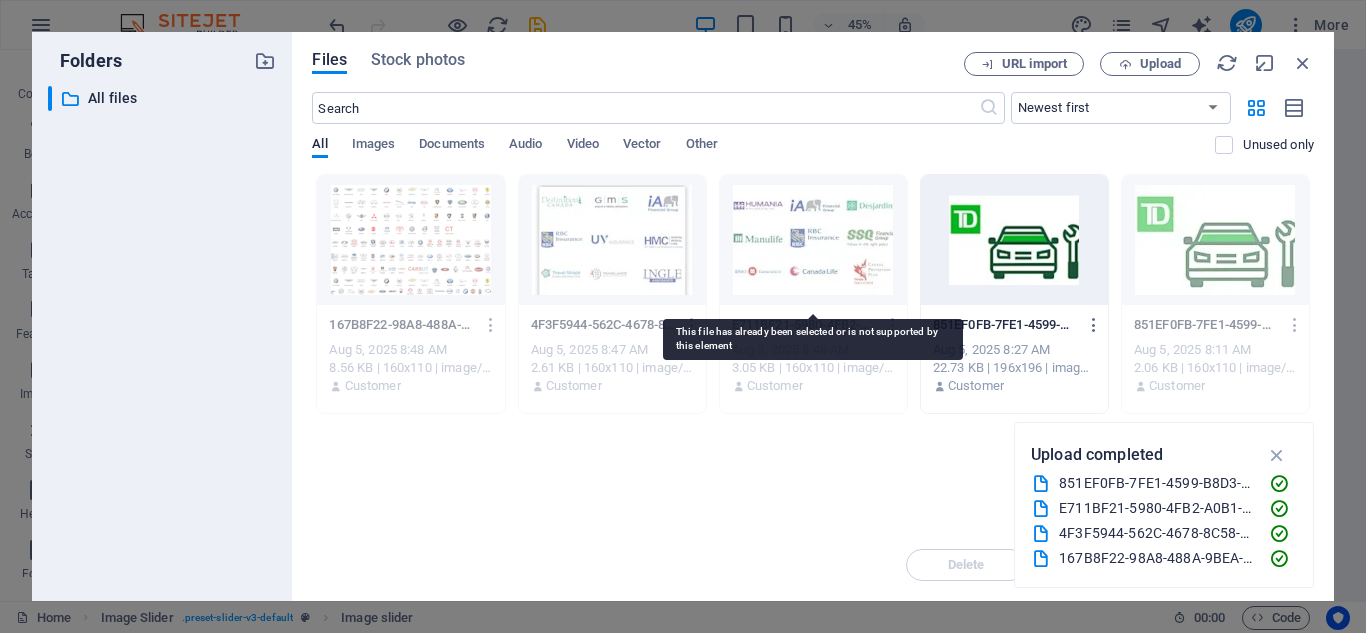 click at bounding box center (813, 240) 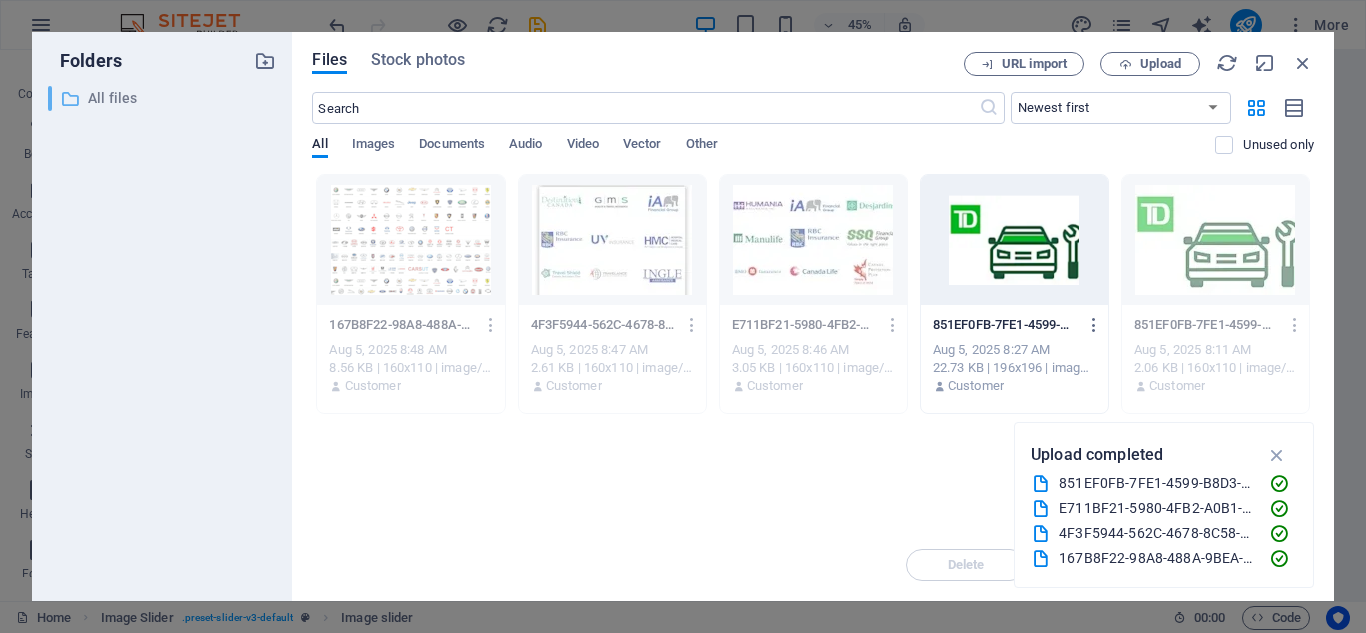click on "All files" at bounding box center (164, 98) 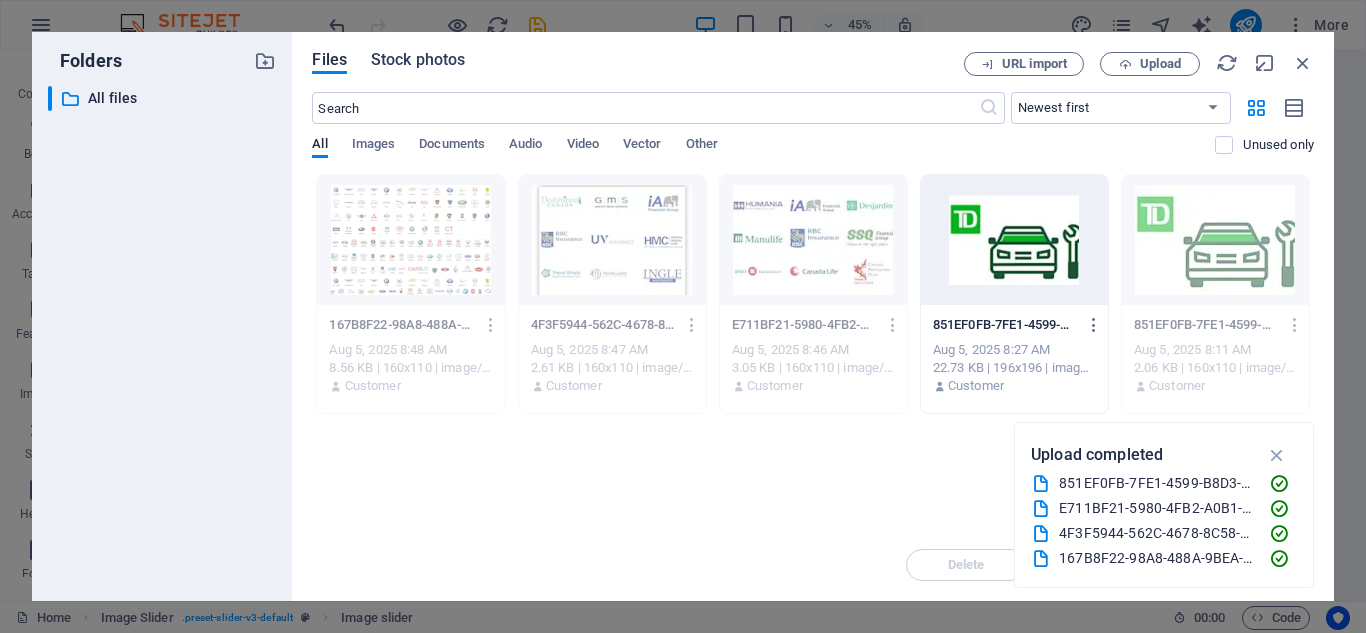 click on "Stock photos" at bounding box center (418, 60) 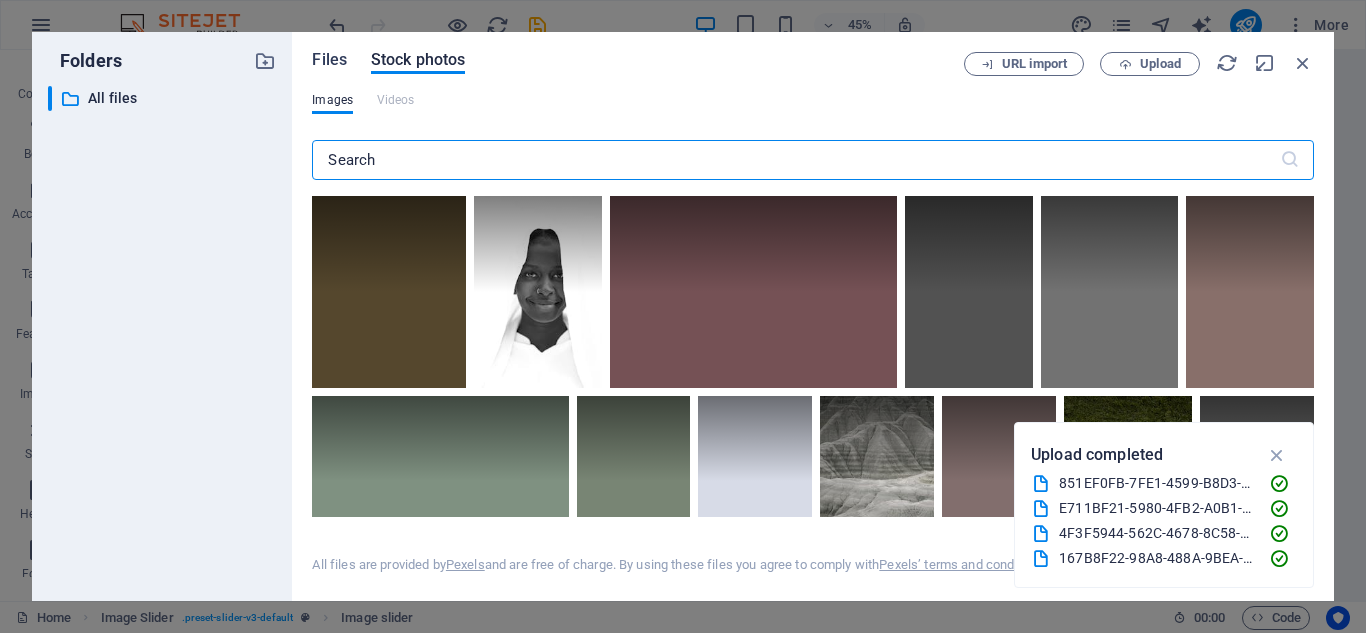 click on "Files" at bounding box center (329, 60) 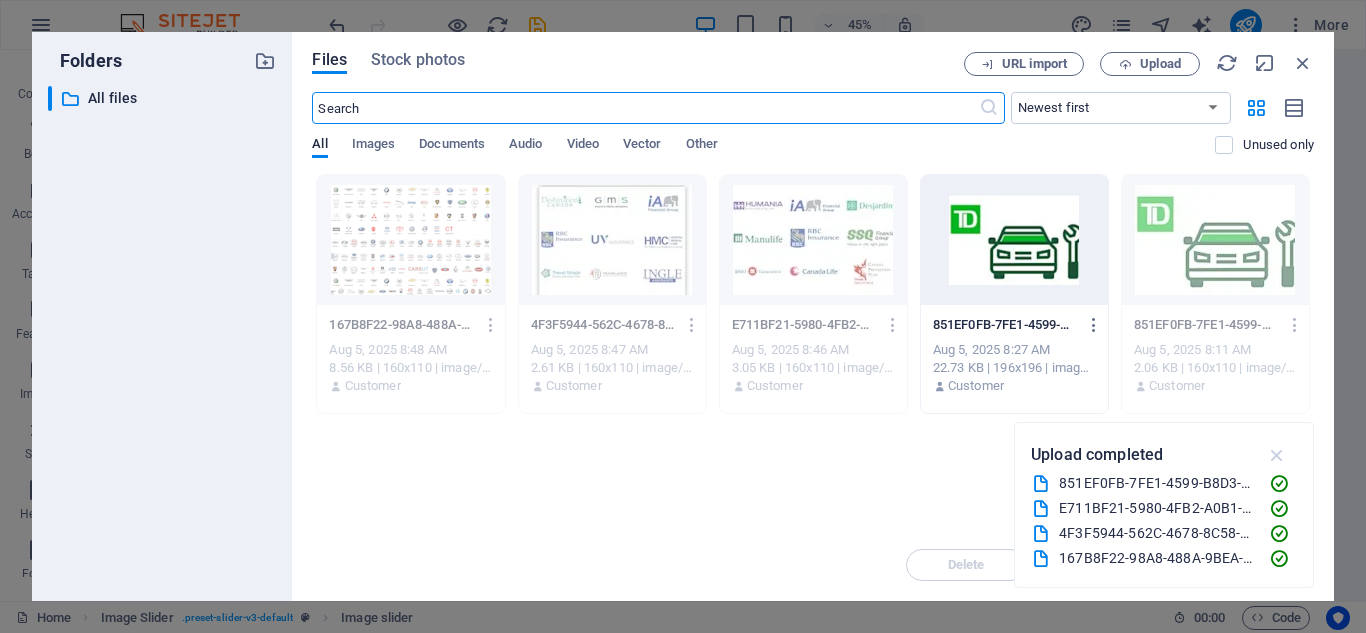 click at bounding box center [1277, 455] 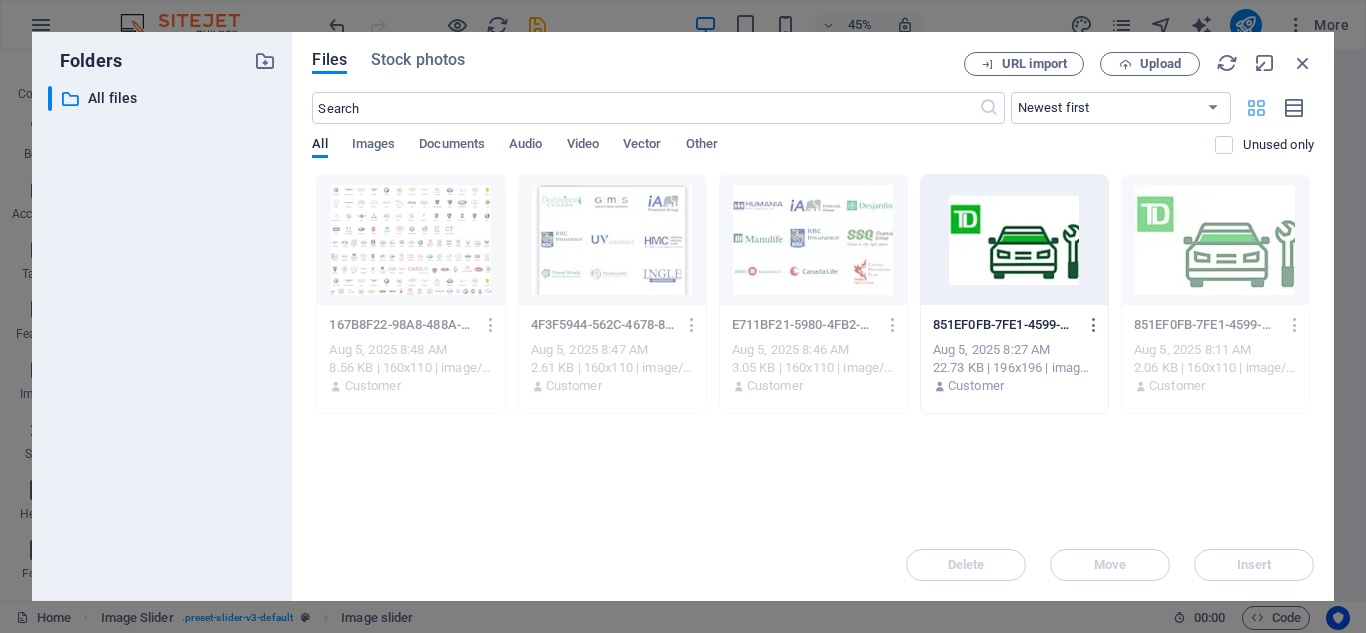 click at bounding box center [1256, 108] 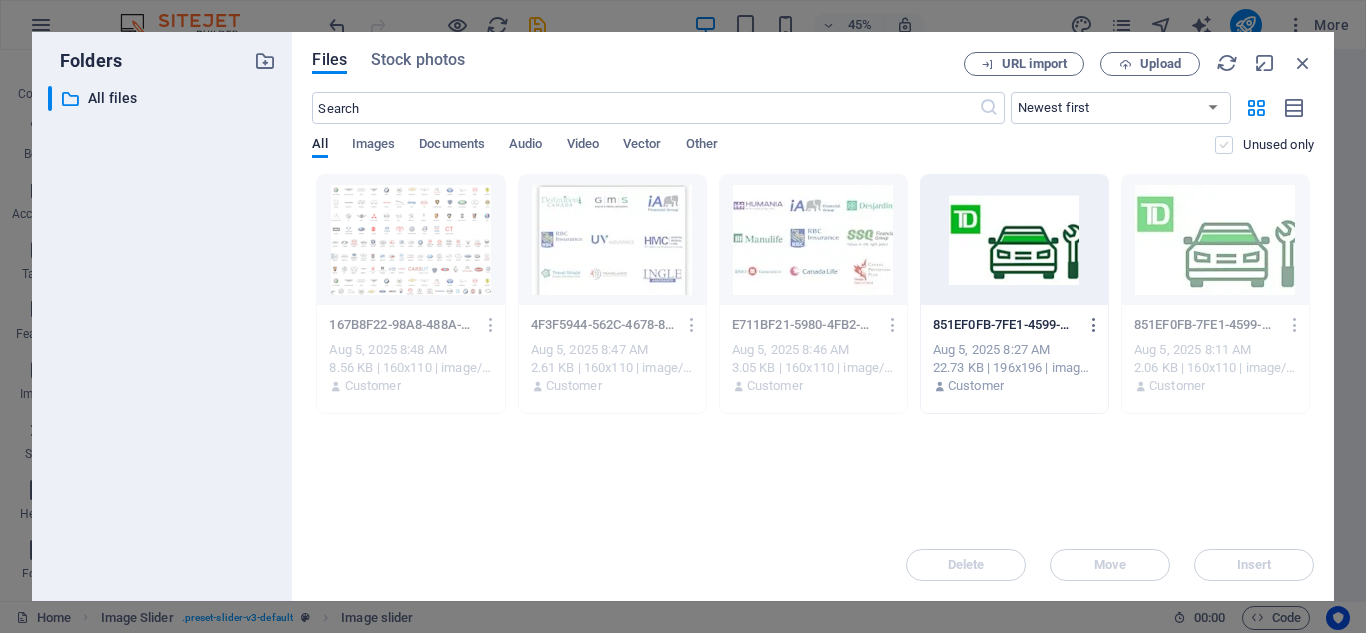 click at bounding box center (1224, 145) 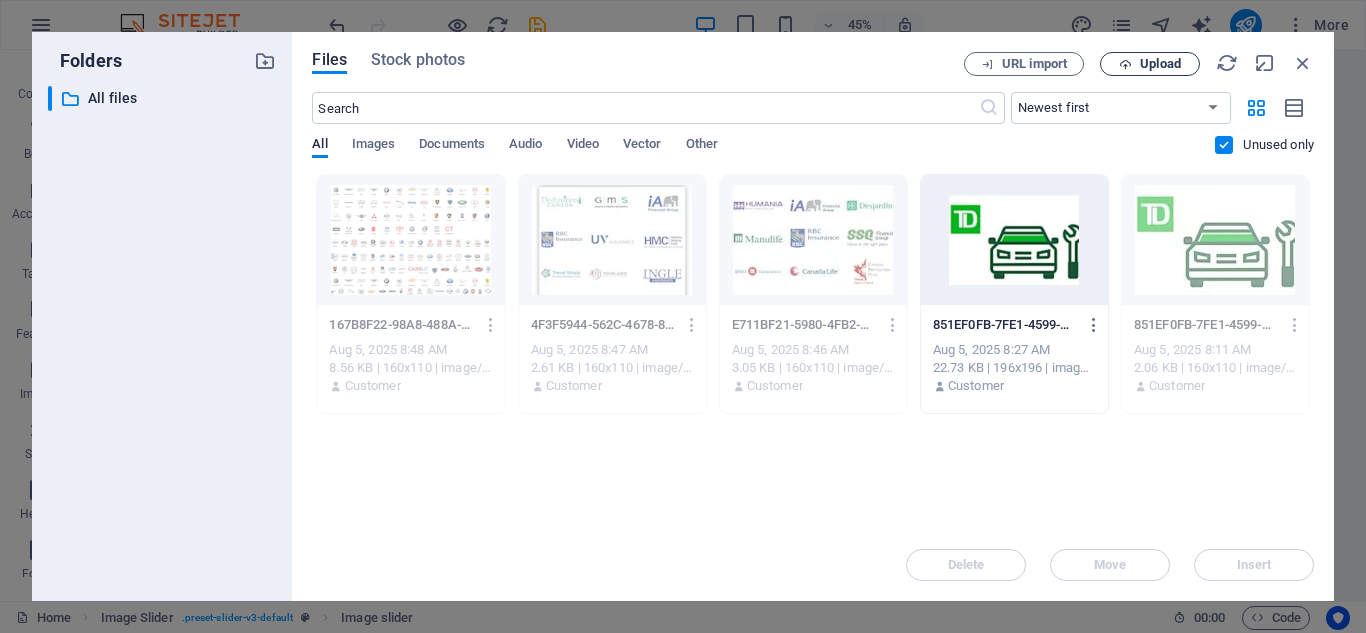 click on "Upload" at bounding box center [1150, 64] 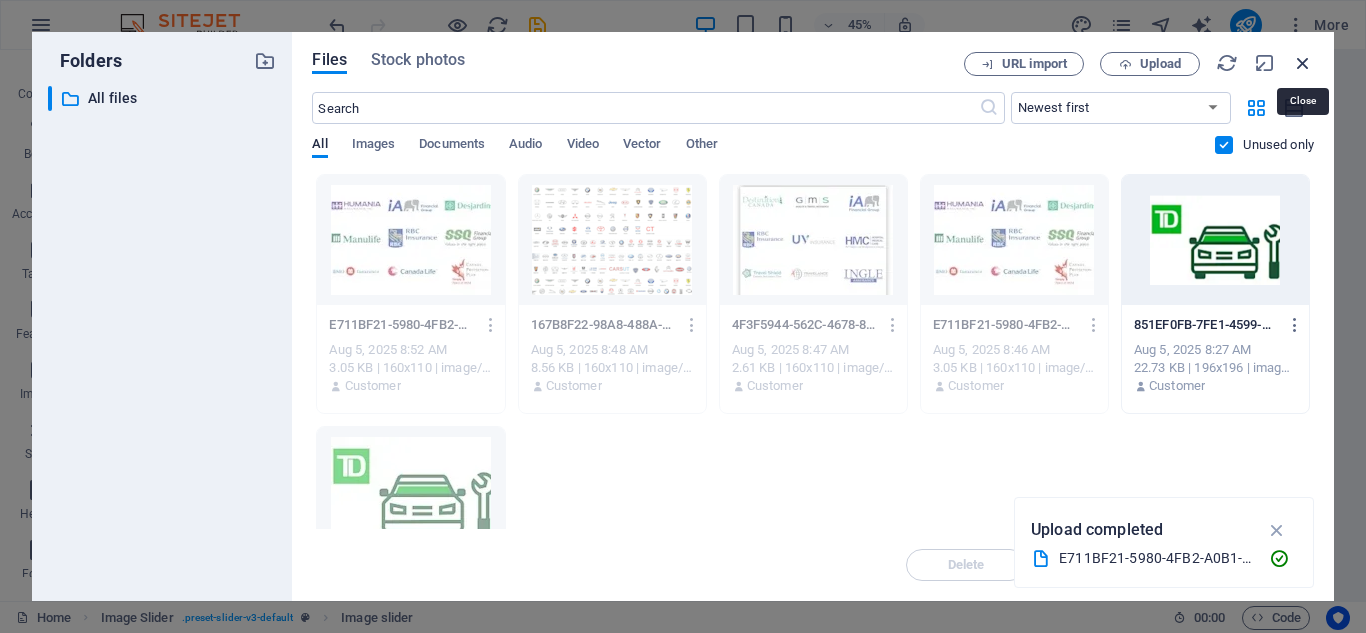 click at bounding box center [1303, 63] 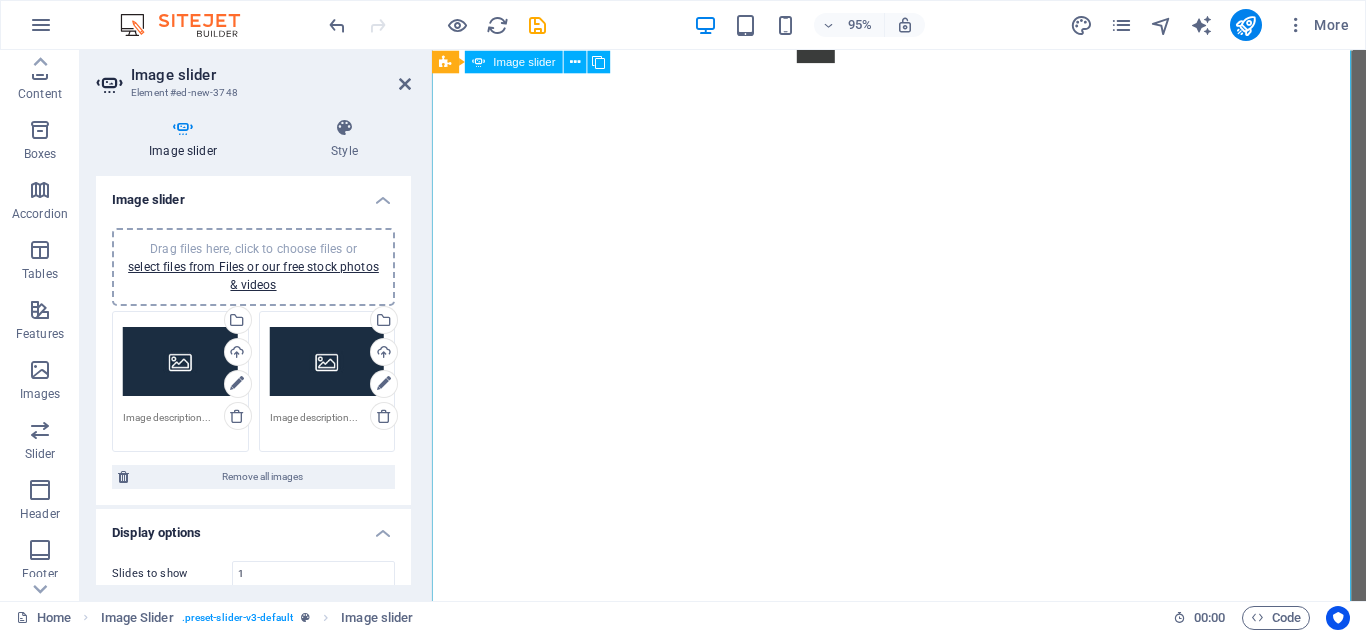 scroll, scrollTop: 979, scrollLeft: 0, axis: vertical 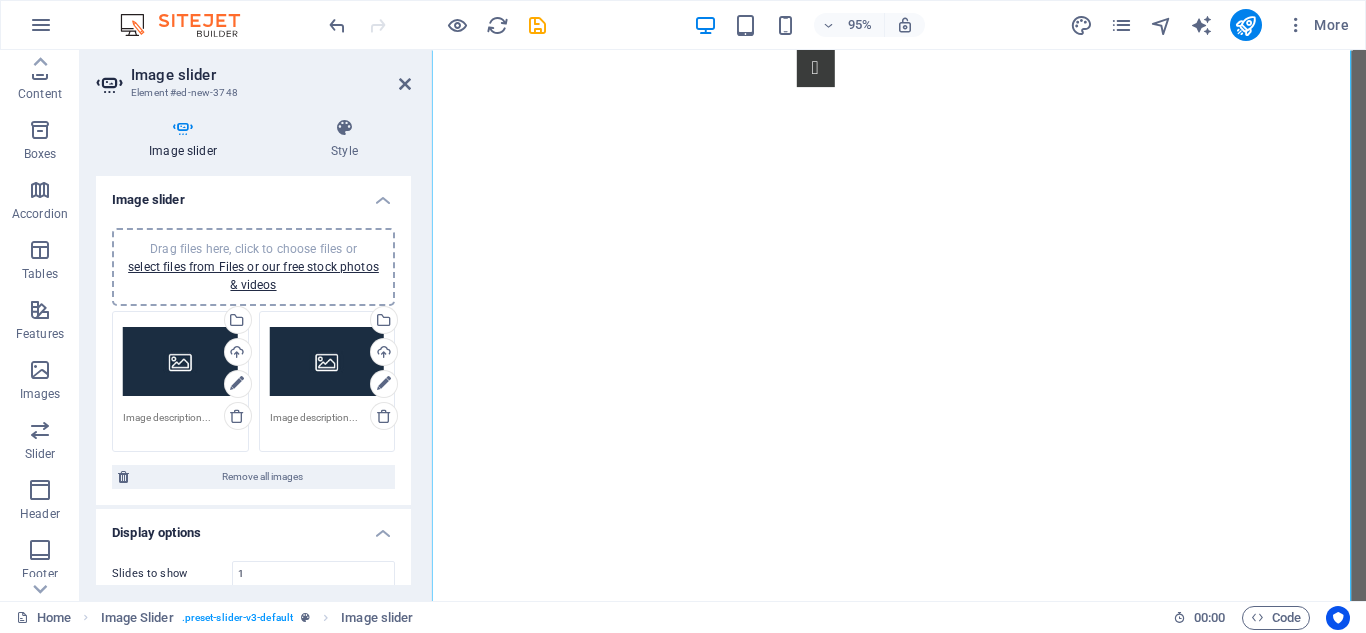 click on "Drag files here, click to choose files or select files from Files or our free stock photos & videos" at bounding box center (327, 362) 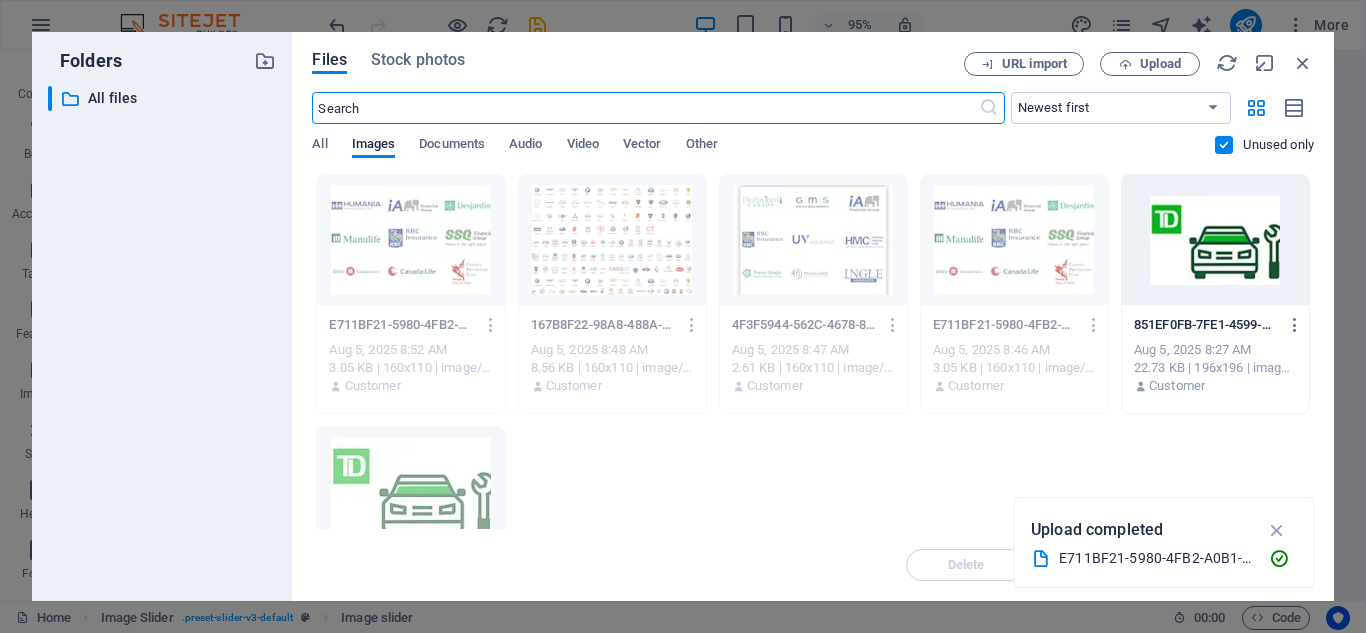 scroll, scrollTop: 460, scrollLeft: 0, axis: vertical 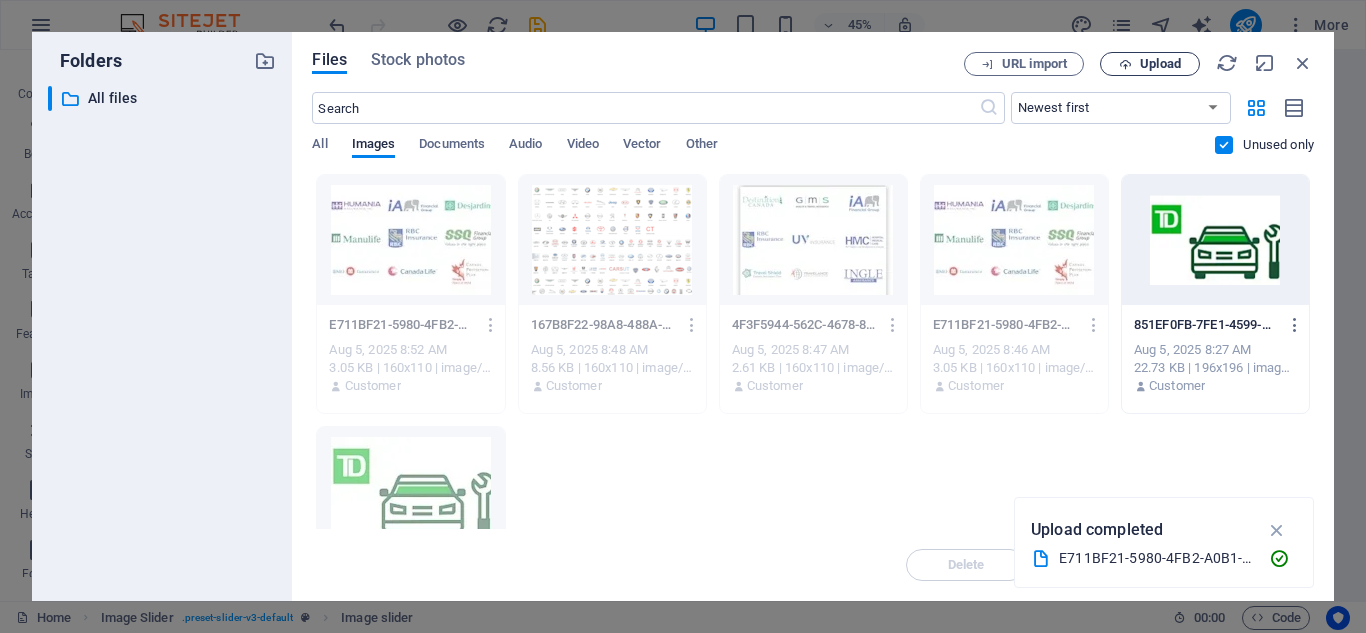 click on "Upload" at bounding box center (1160, 64) 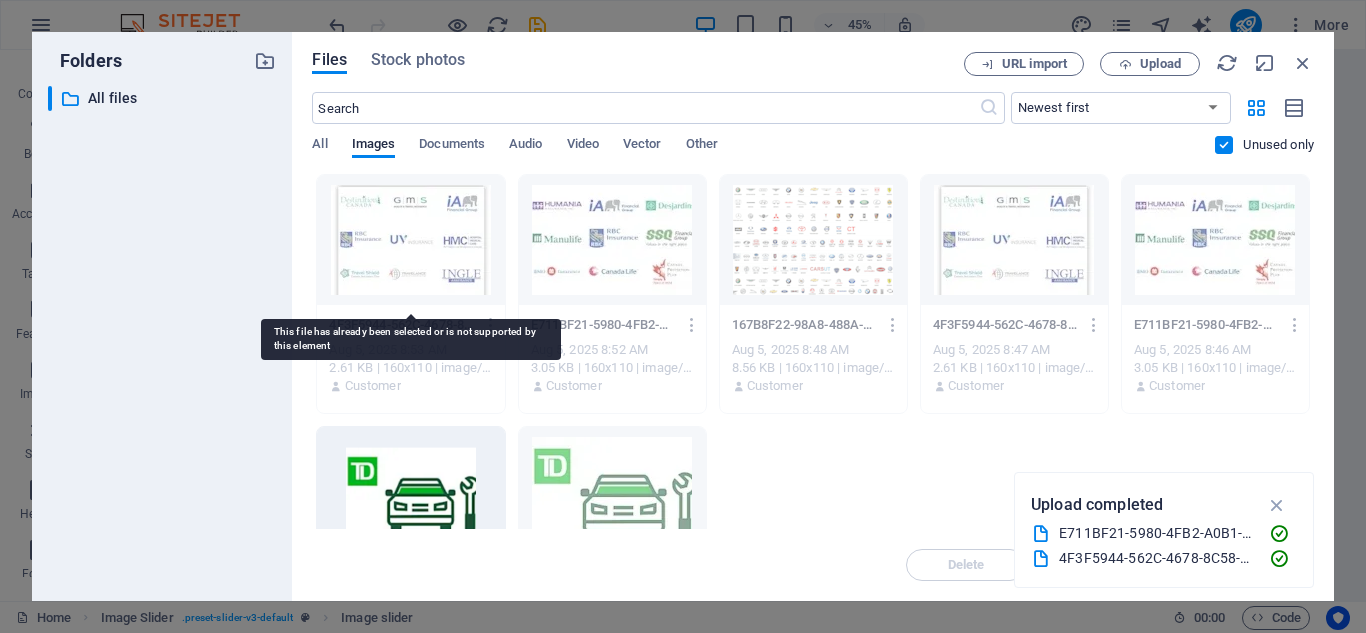 click at bounding box center [410, 240] 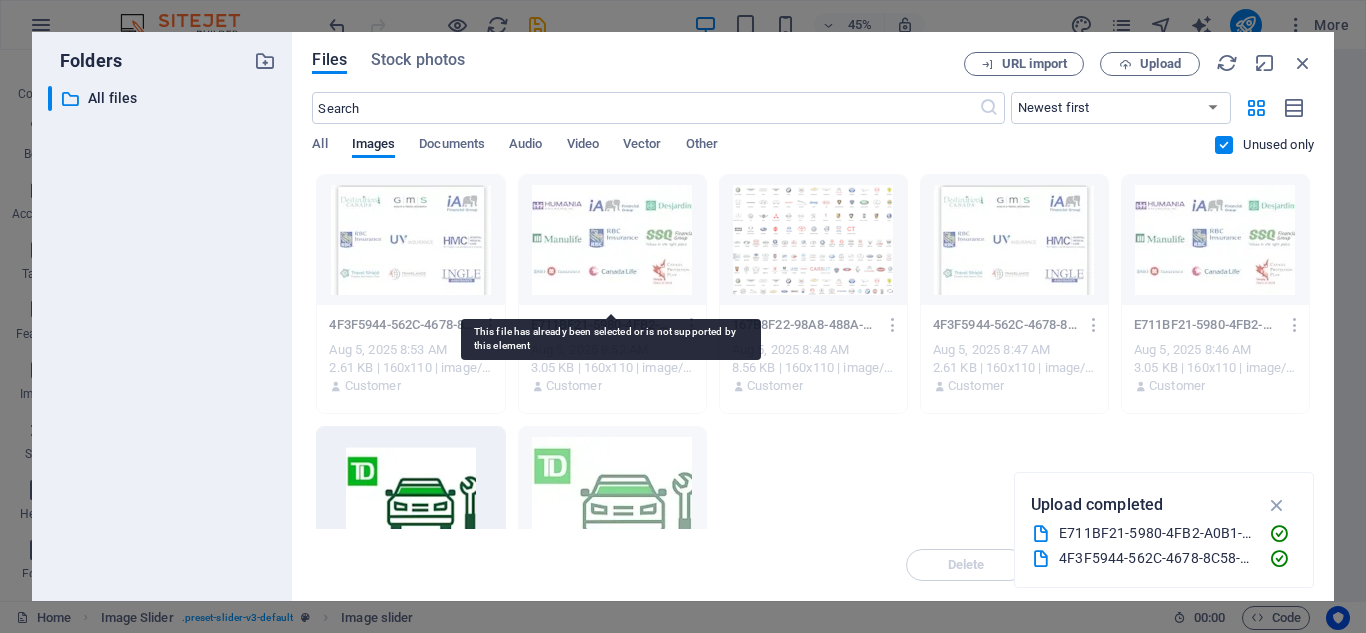 click at bounding box center (612, 240) 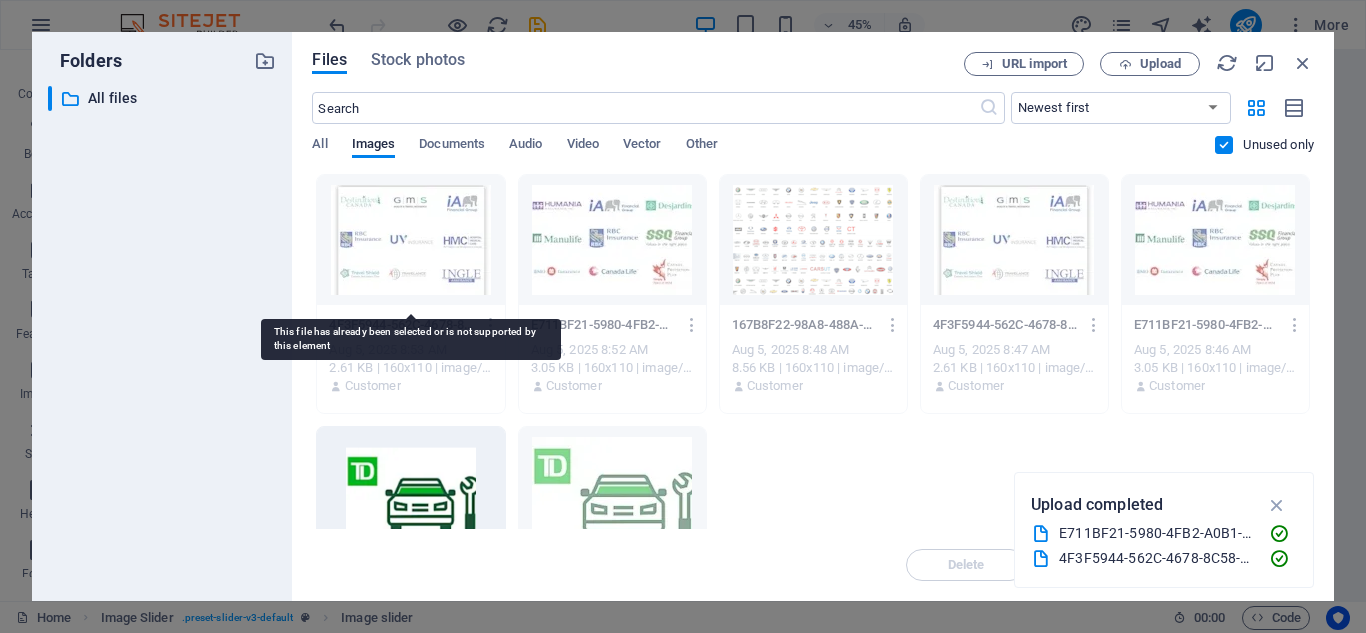 click at bounding box center (410, 240) 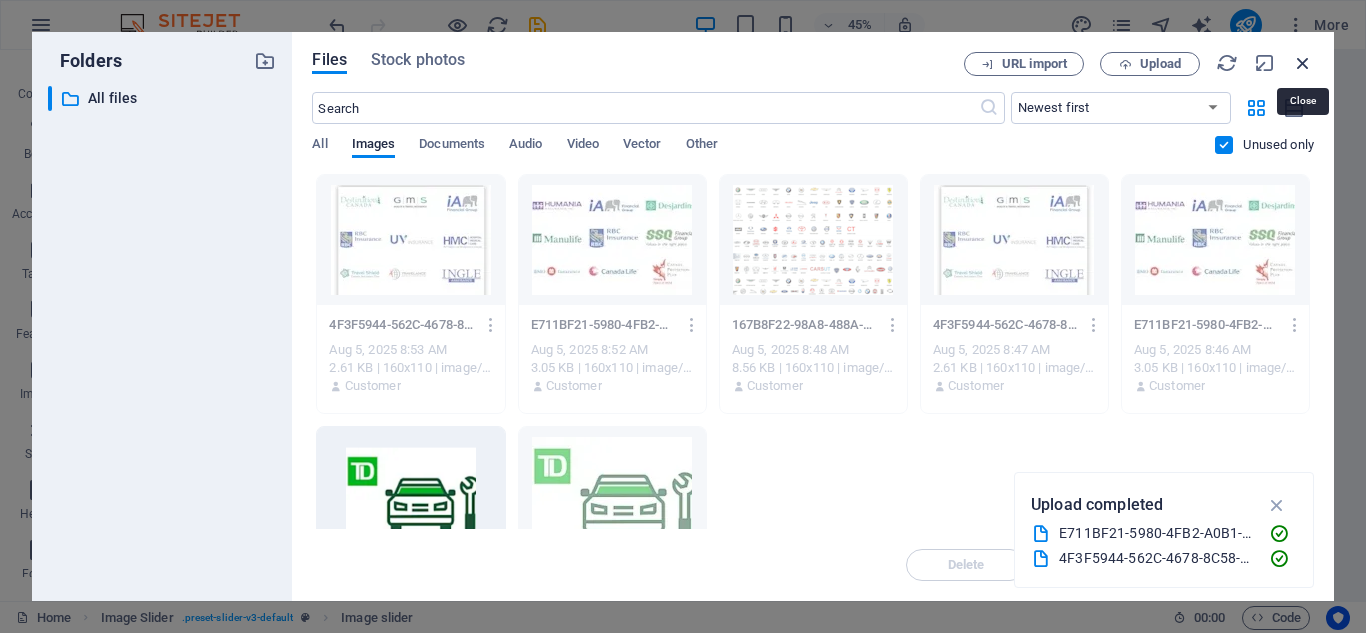 click at bounding box center [1303, 63] 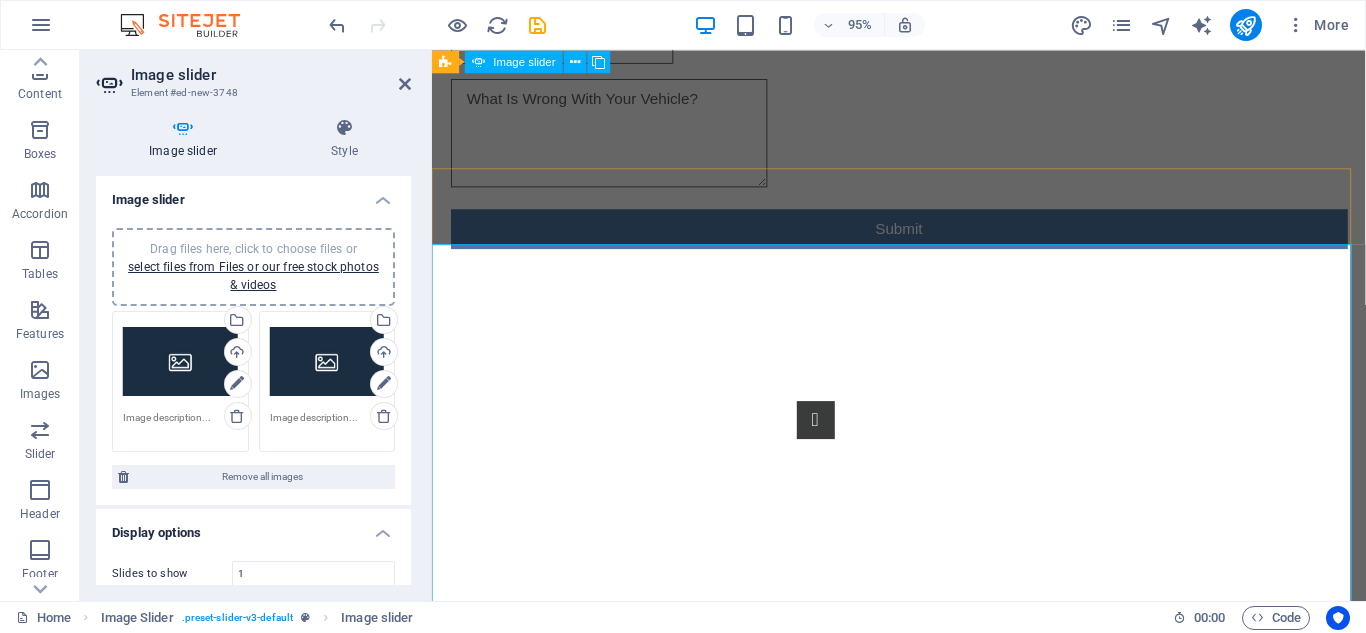 scroll, scrollTop: 600, scrollLeft: 0, axis: vertical 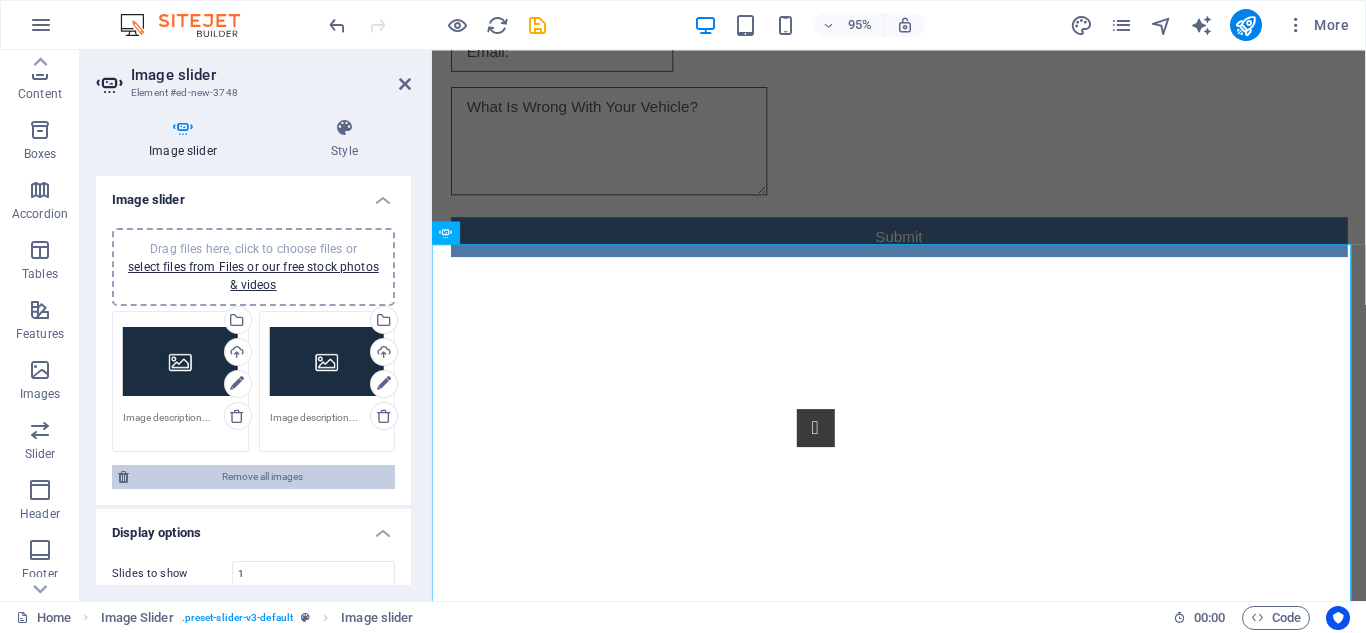 click on "Remove all images" at bounding box center [262, 477] 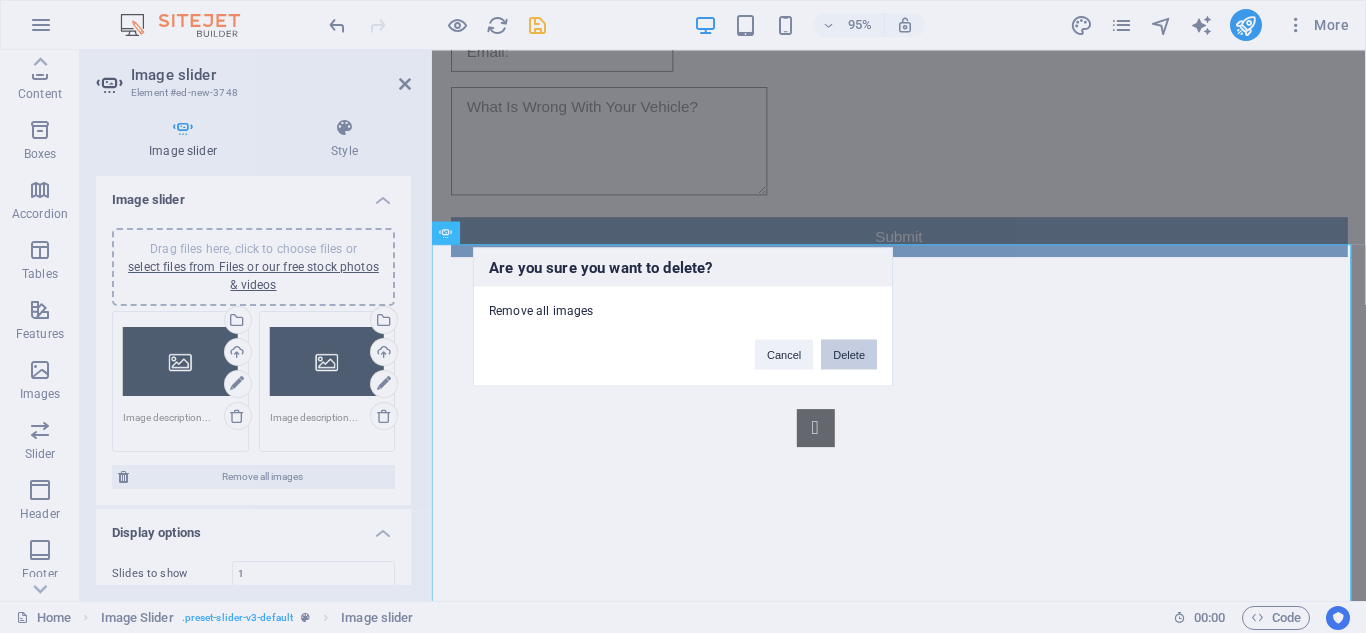 click on "Delete" at bounding box center [849, 354] 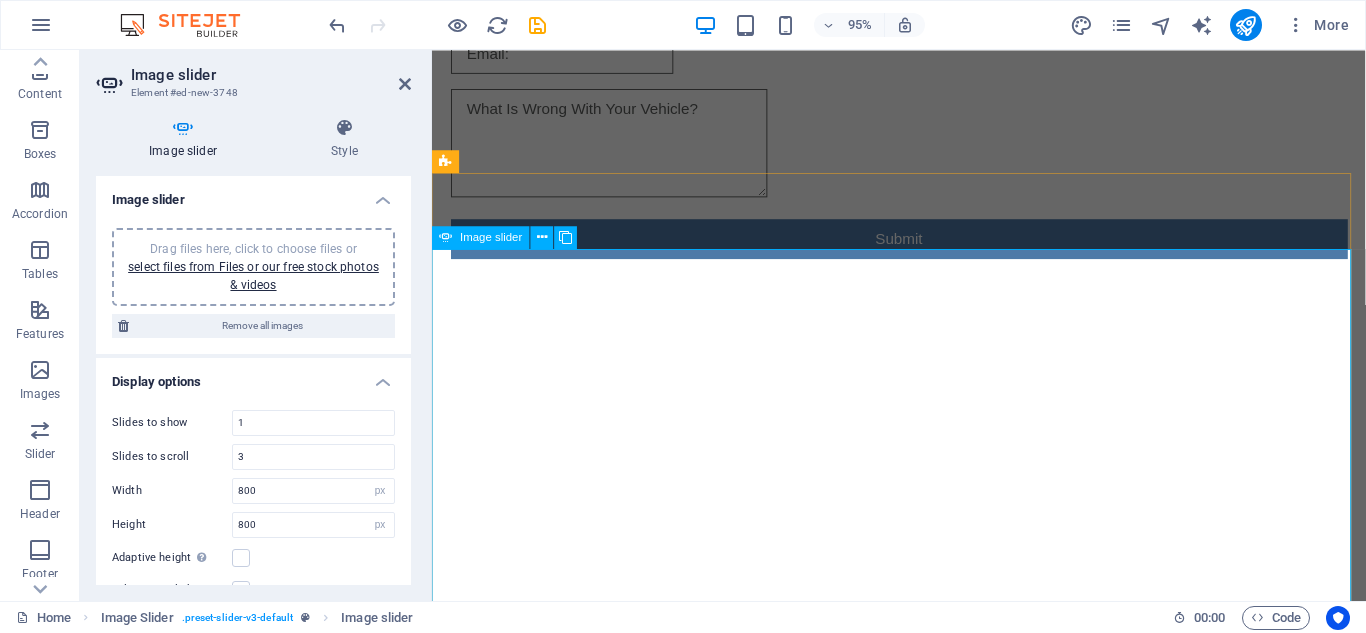 scroll, scrollTop: 600, scrollLeft: 0, axis: vertical 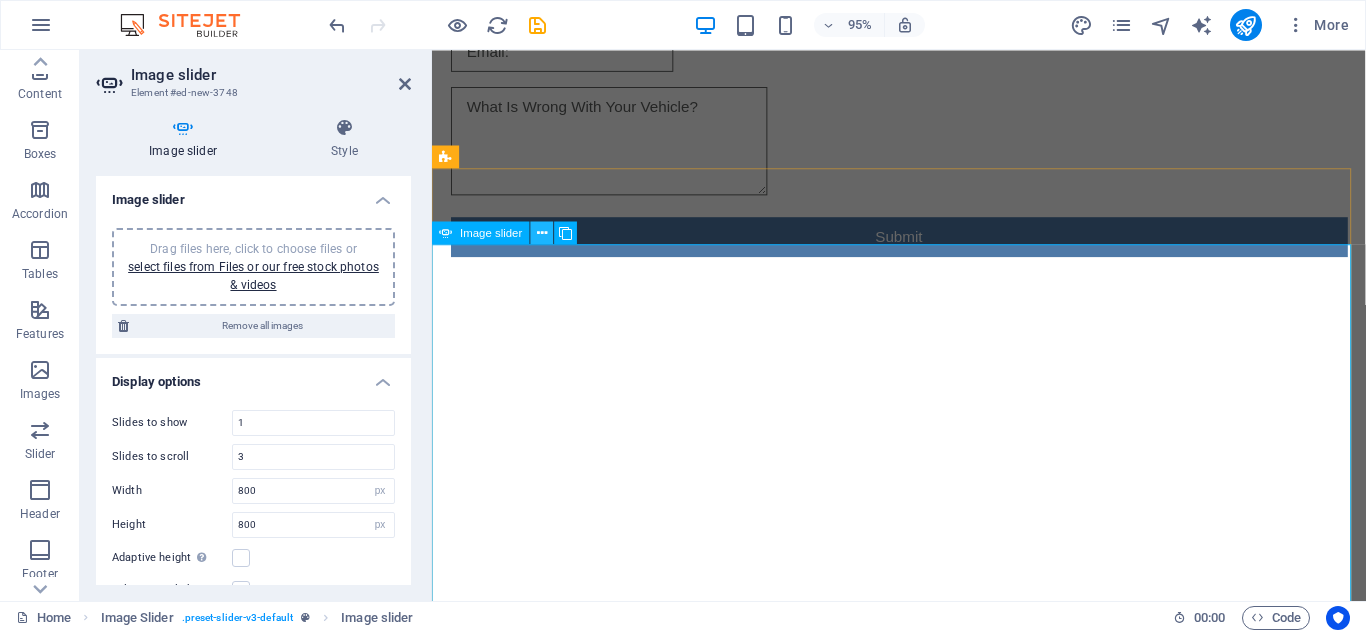 click at bounding box center (542, 232) 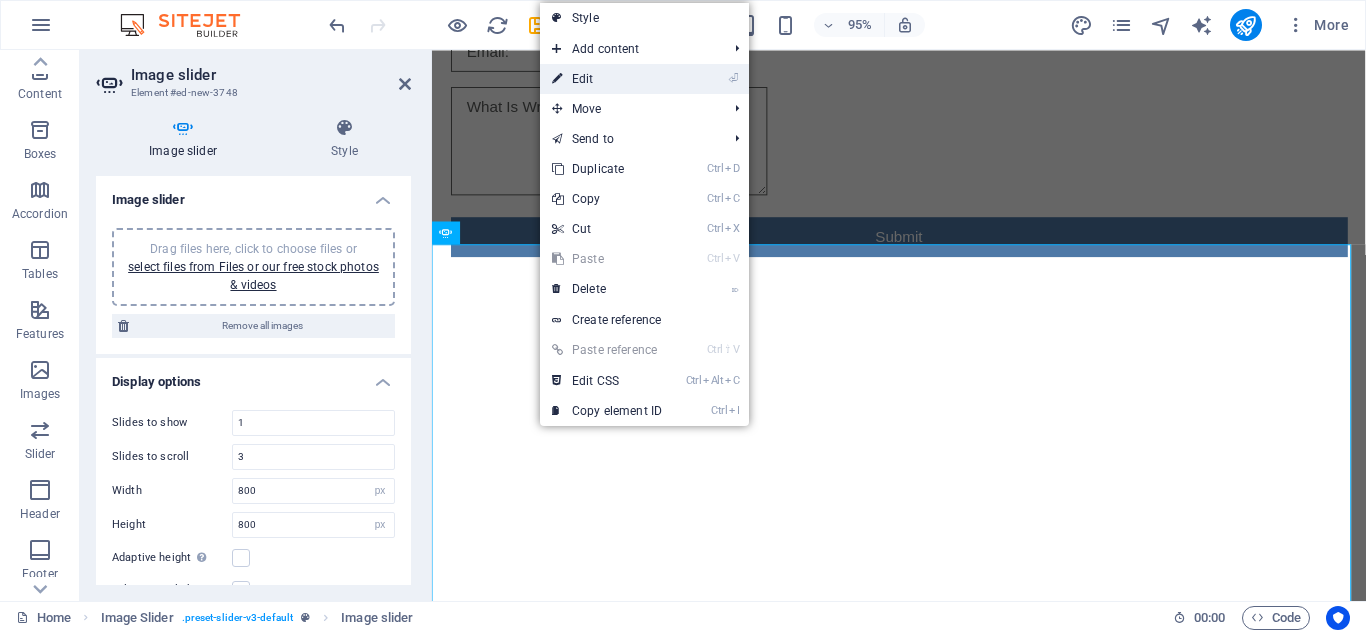 click on "⏎  Edit" at bounding box center (607, 79) 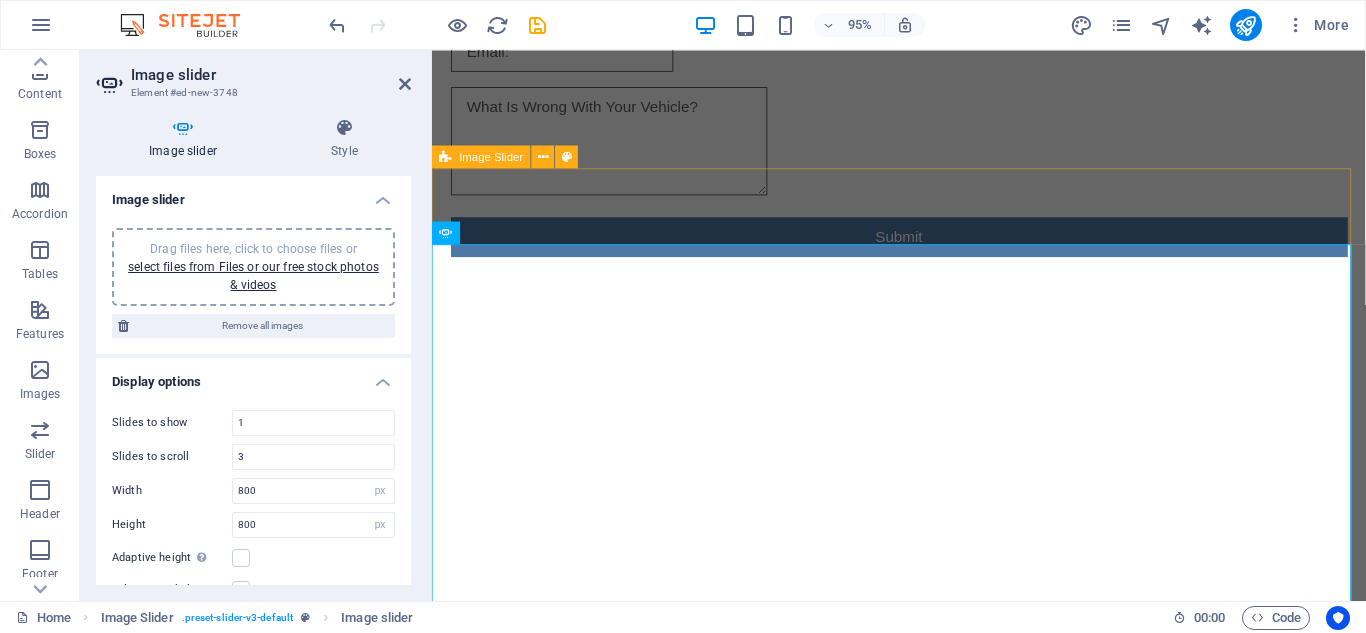 click at bounding box center [923, 828] 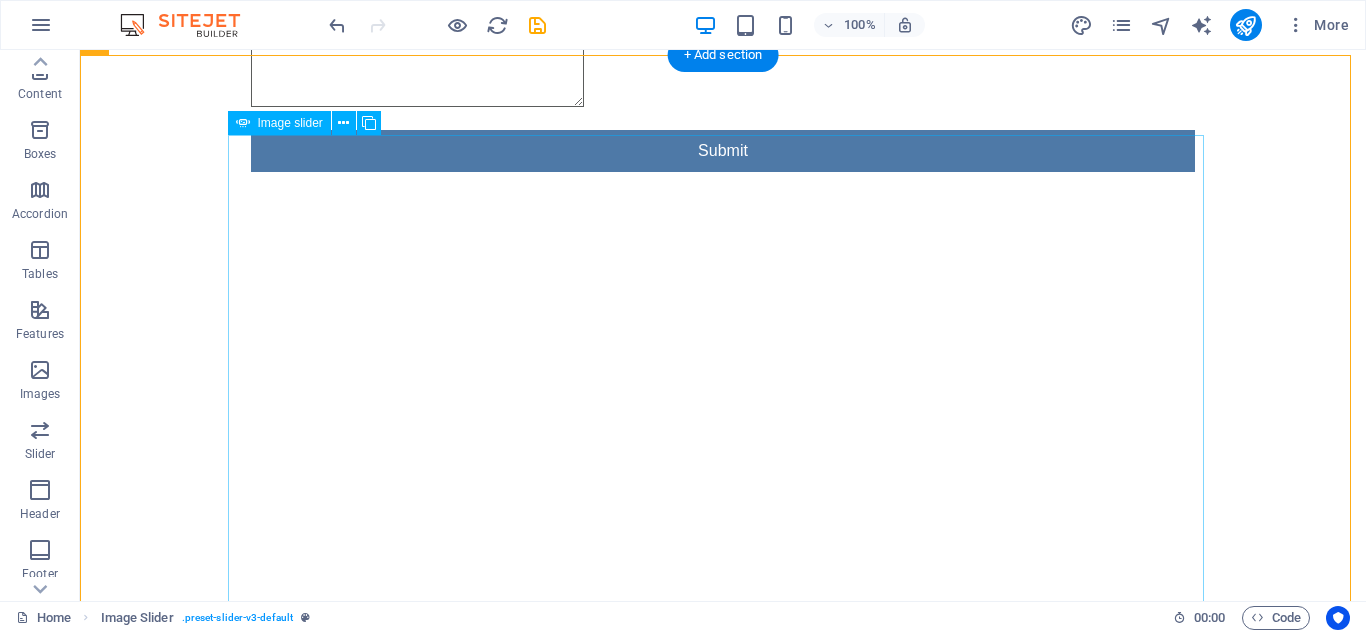 scroll, scrollTop: 686, scrollLeft: 0, axis: vertical 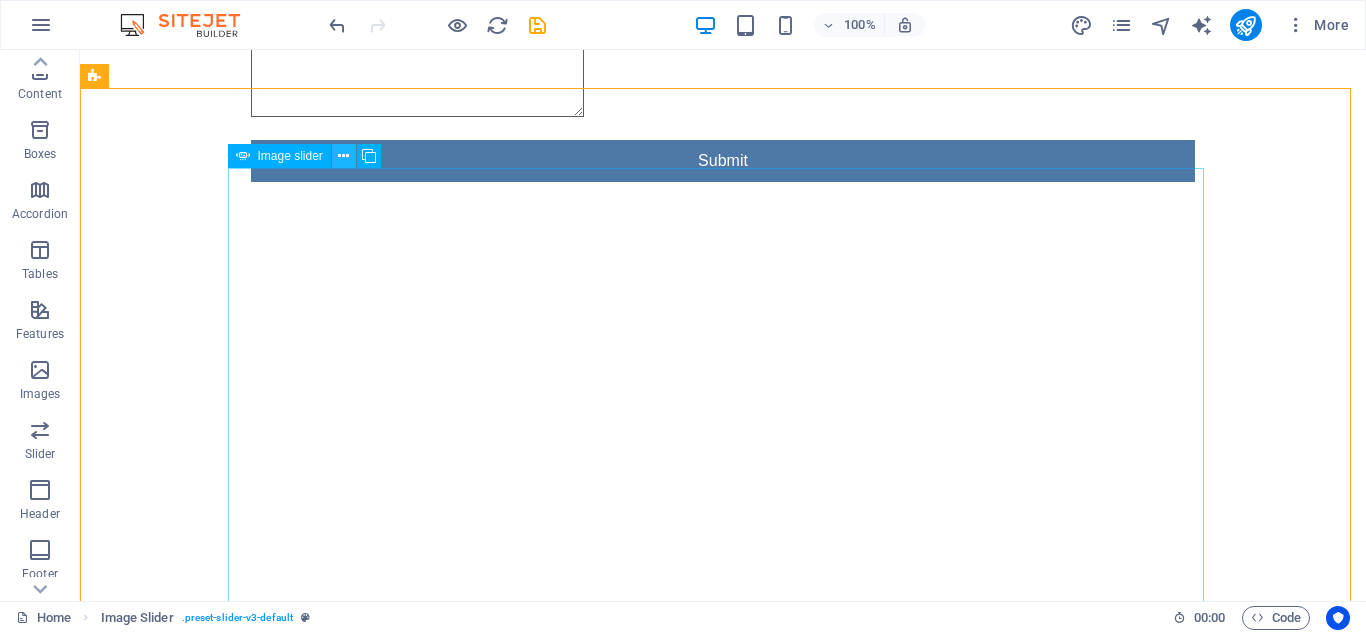 click at bounding box center [343, 156] 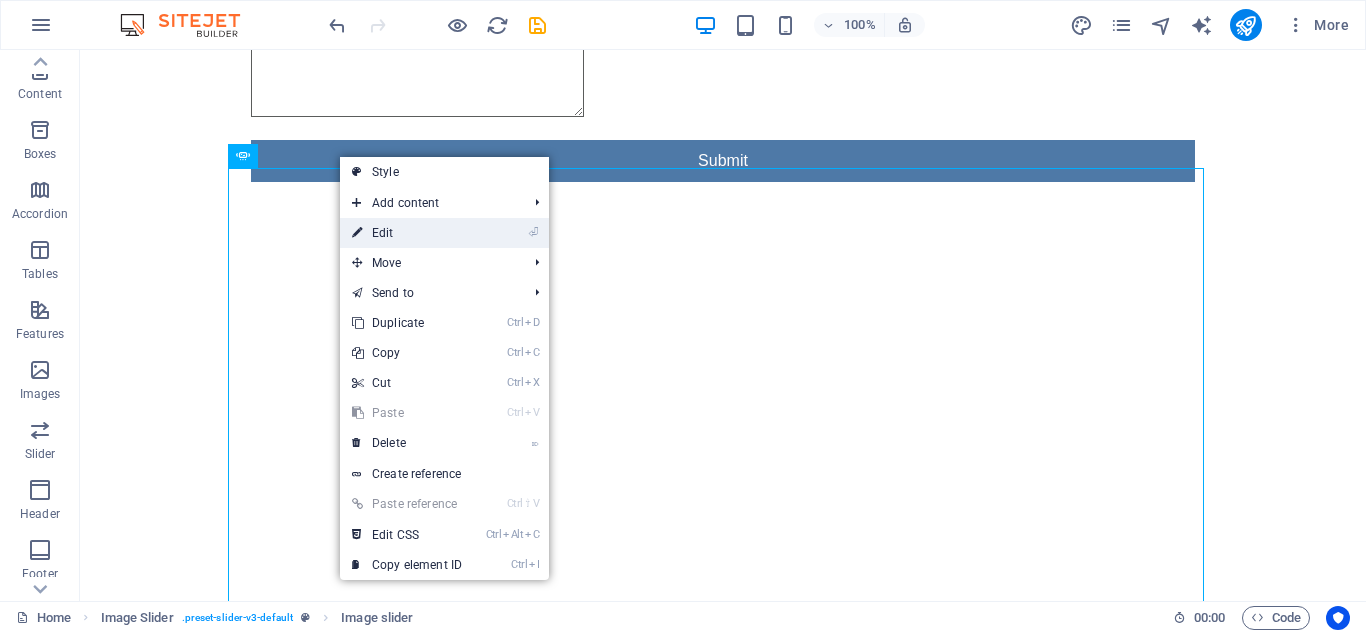 click on "⏎  Edit" at bounding box center [407, 233] 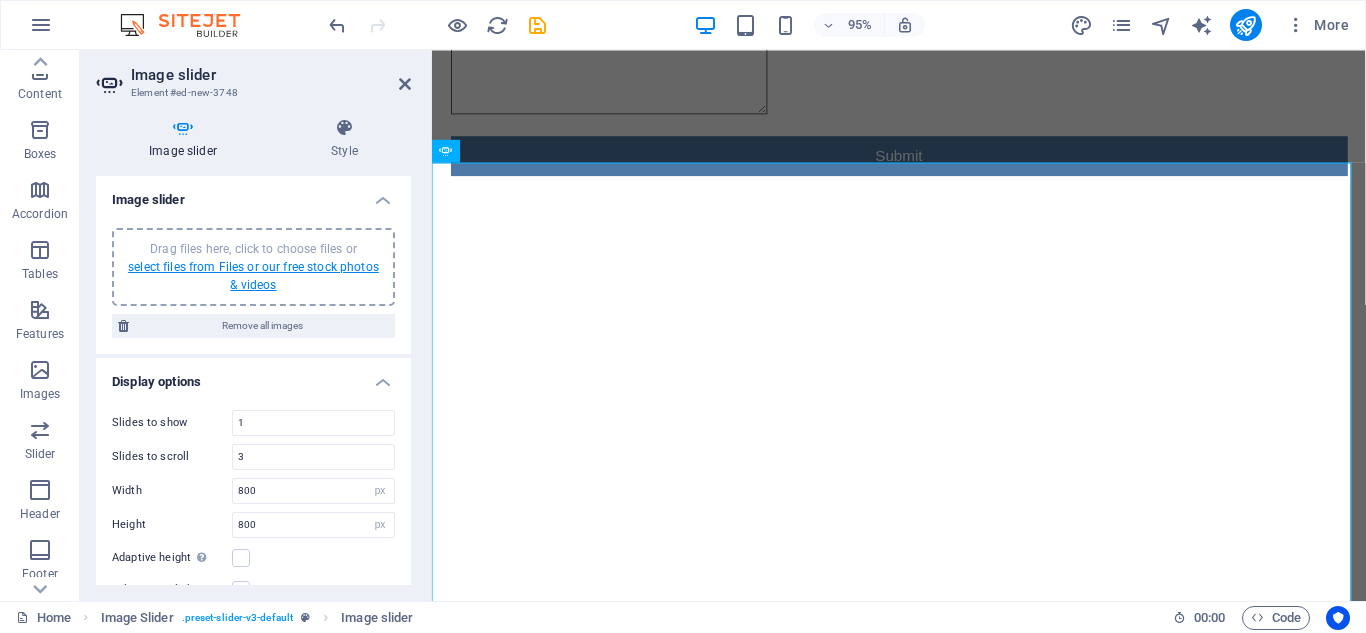 click on "select files from Files or our free stock photos & videos" at bounding box center [253, 276] 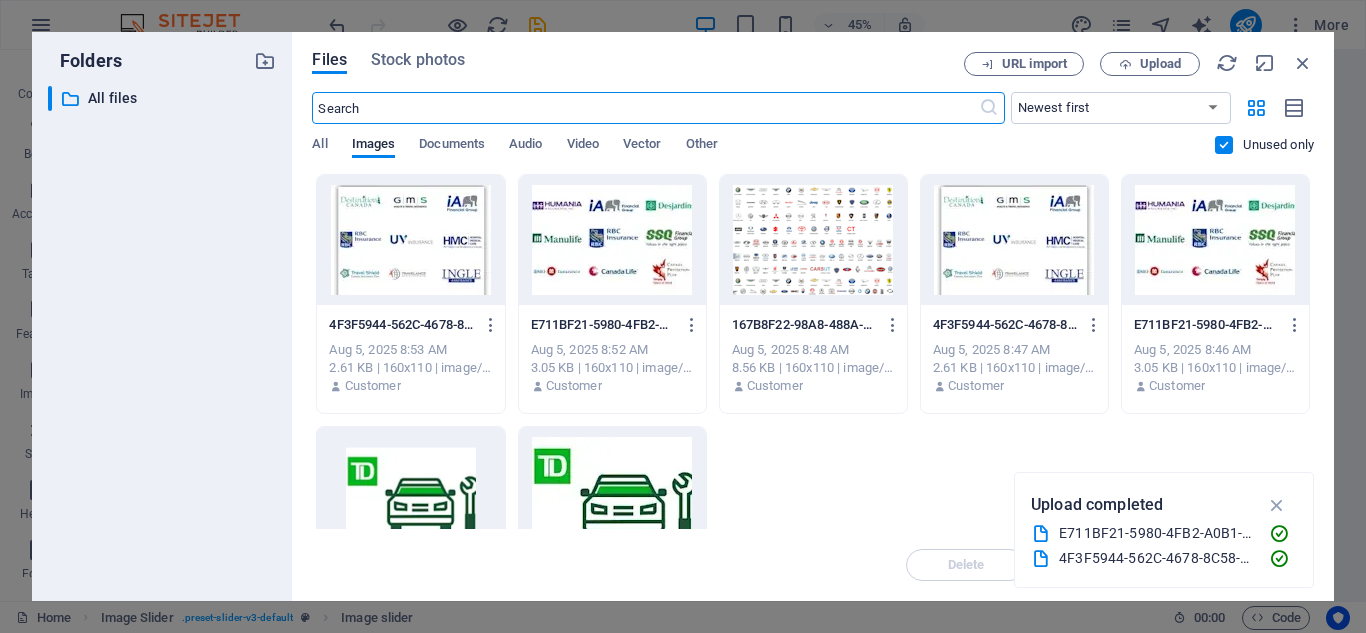 scroll, scrollTop: 460, scrollLeft: 0, axis: vertical 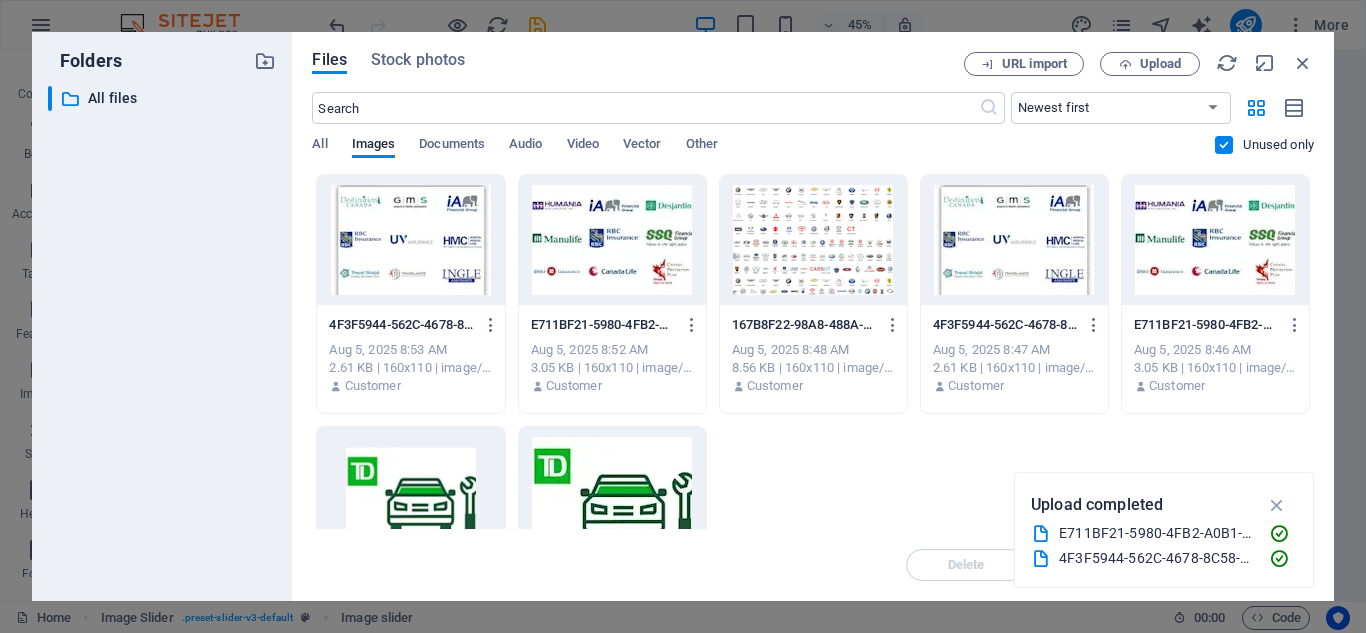 click at bounding box center (813, 240) 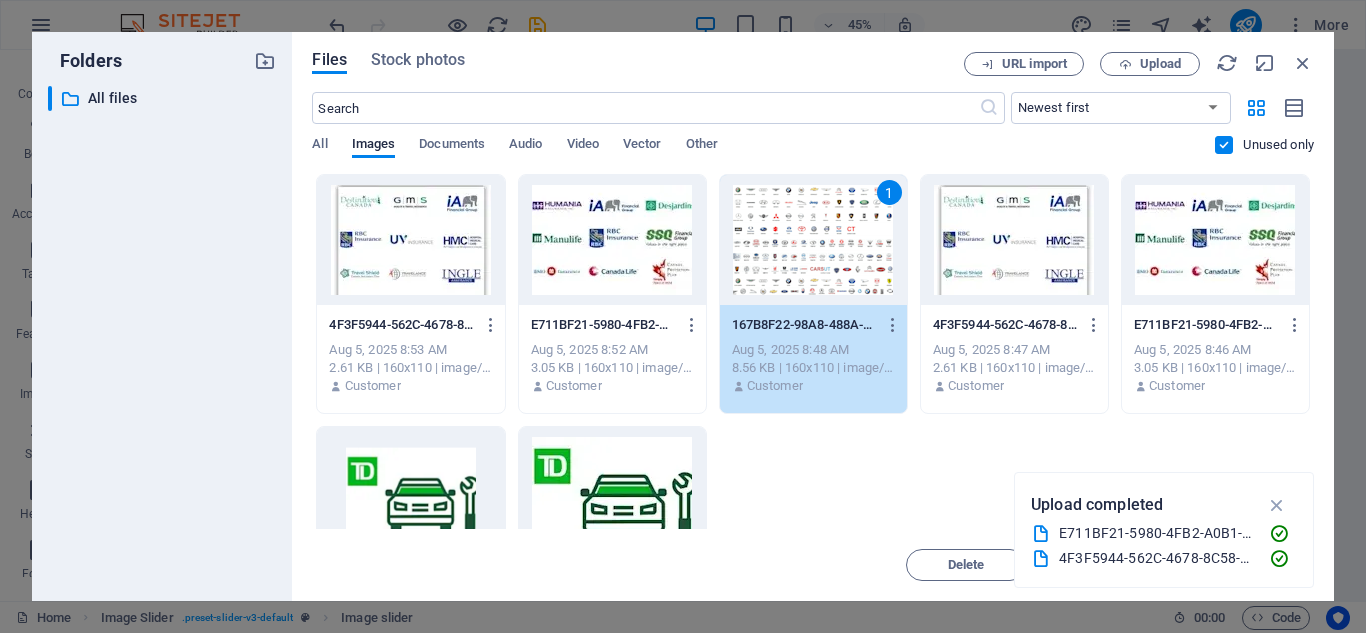 click at bounding box center (612, 240) 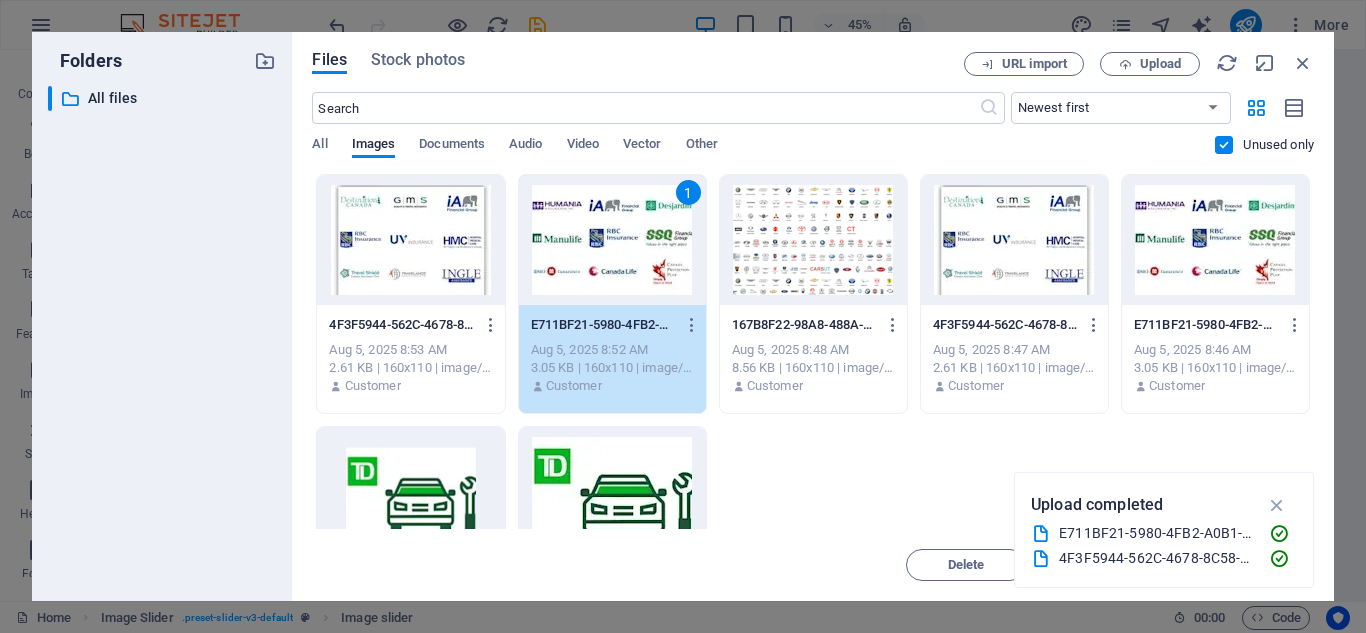 click at bounding box center [813, 240] 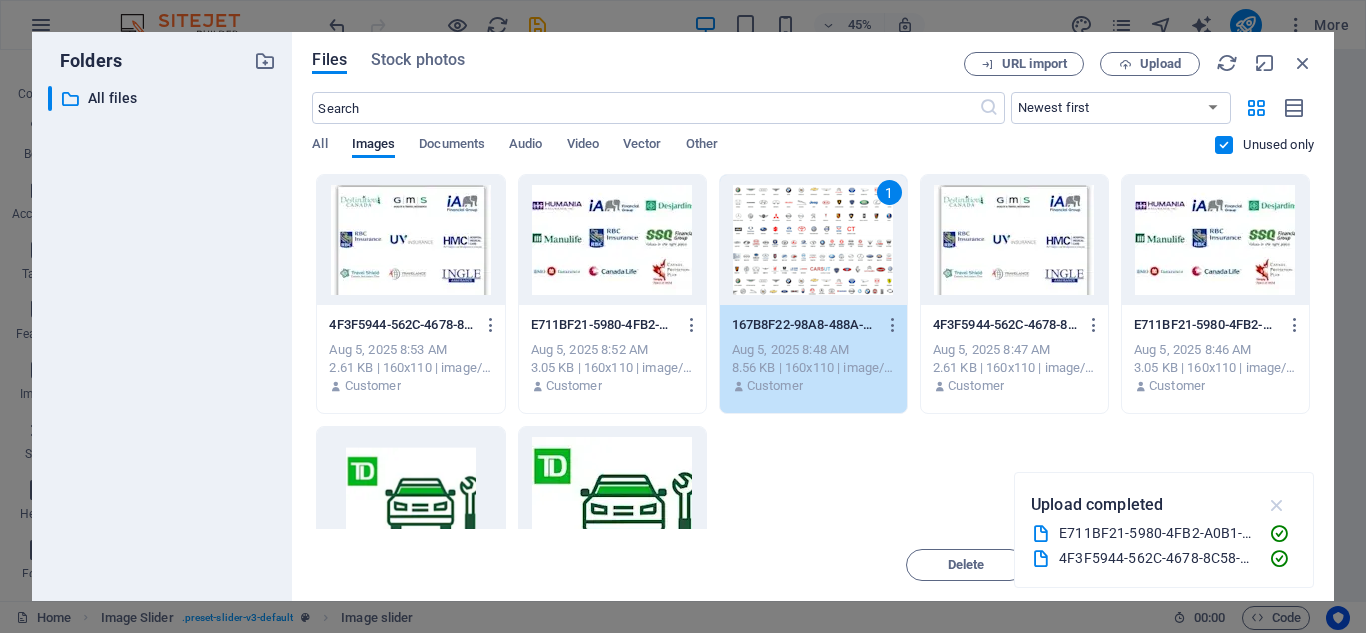 click at bounding box center (1277, 505) 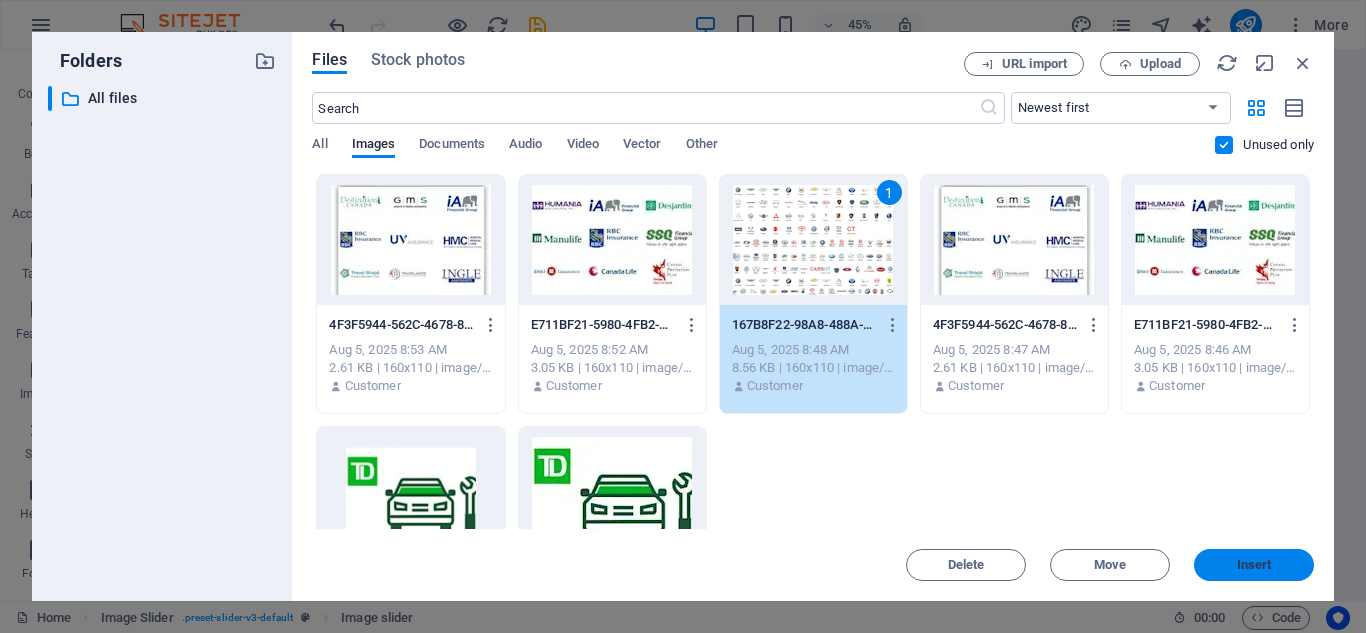 click on "Insert" at bounding box center [1254, 565] 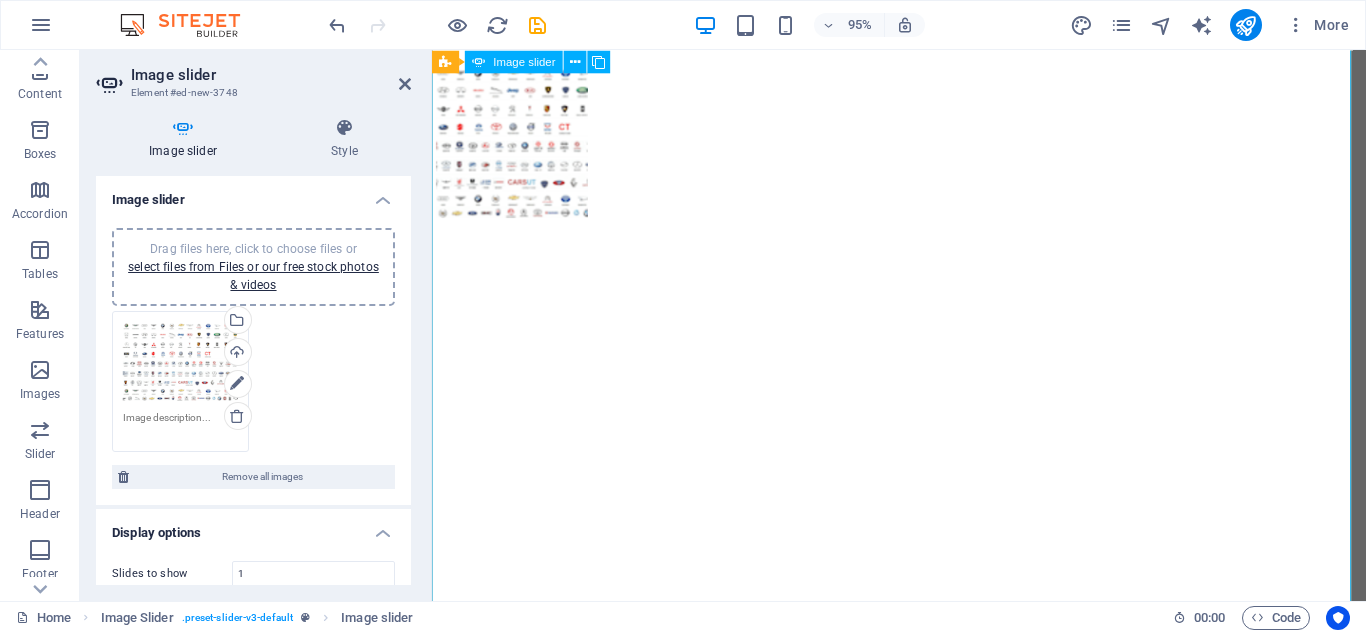 scroll, scrollTop: 911, scrollLeft: 0, axis: vertical 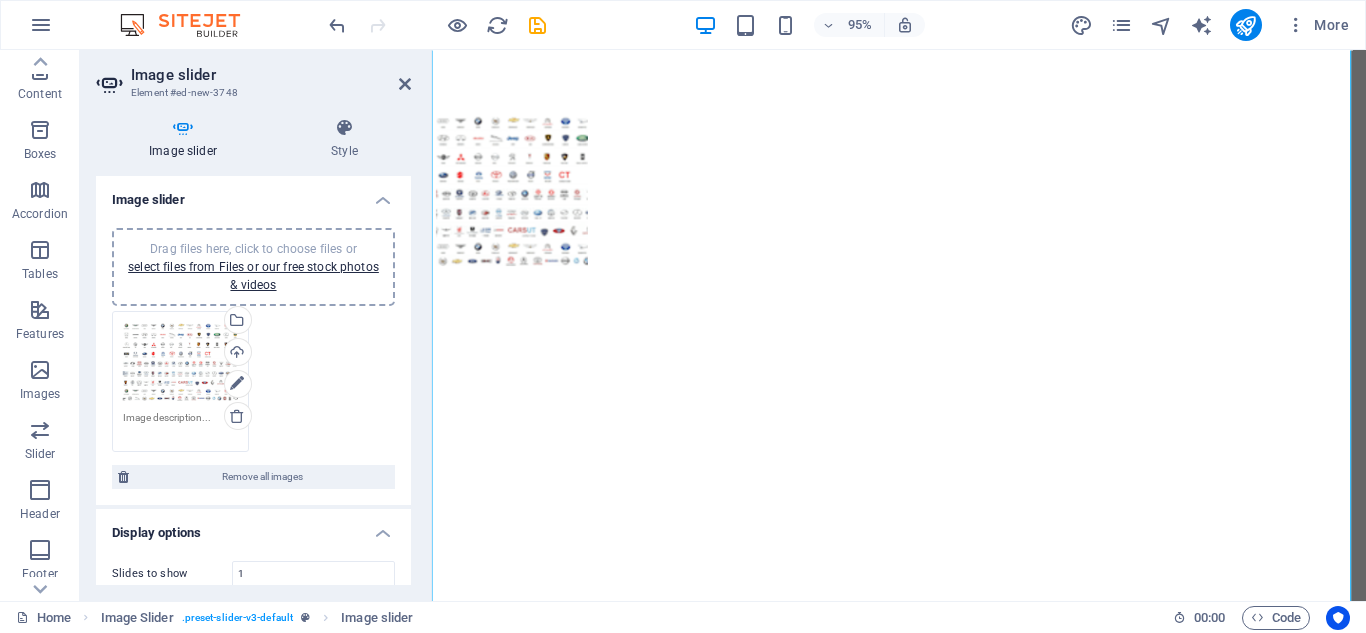 click on "Image slider" at bounding box center (271, 75) 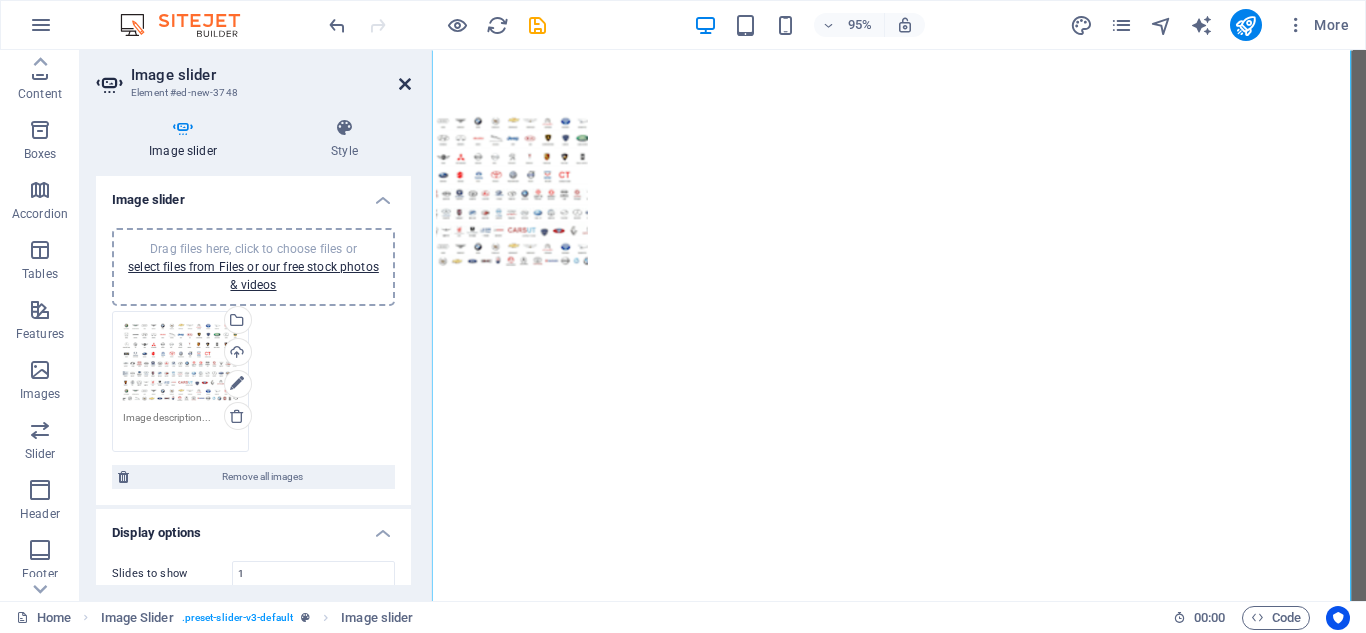 click at bounding box center [405, 84] 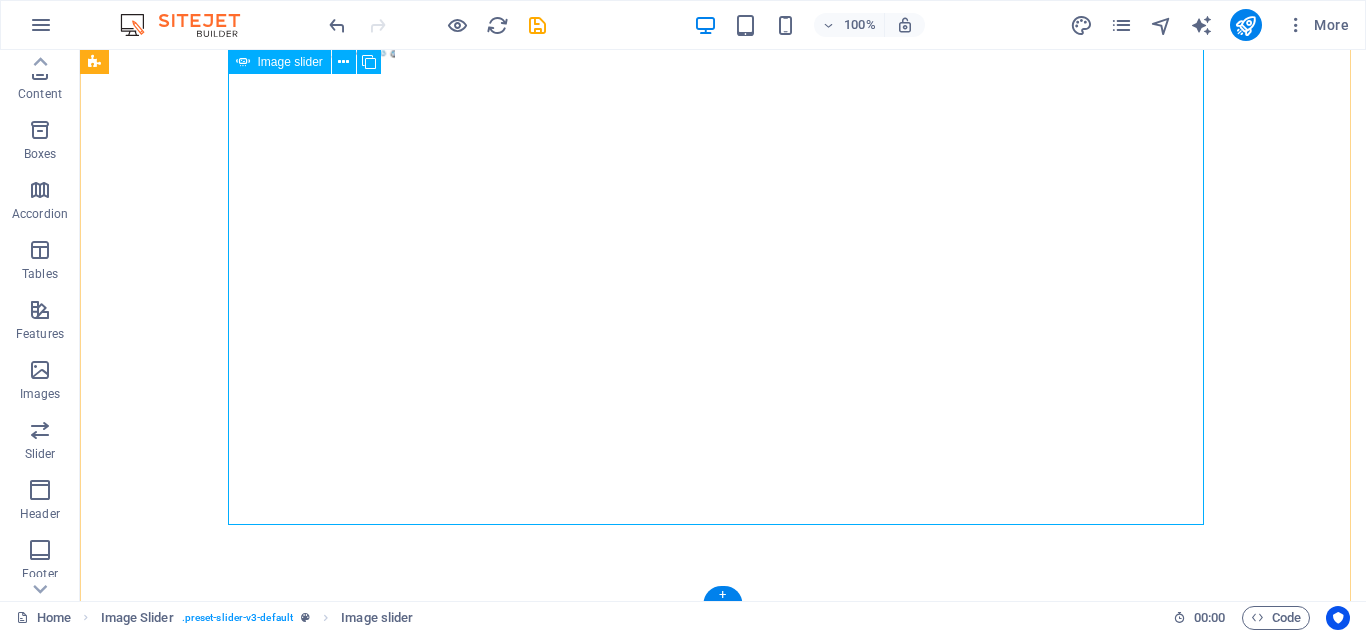 scroll, scrollTop: 1133, scrollLeft: 0, axis: vertical 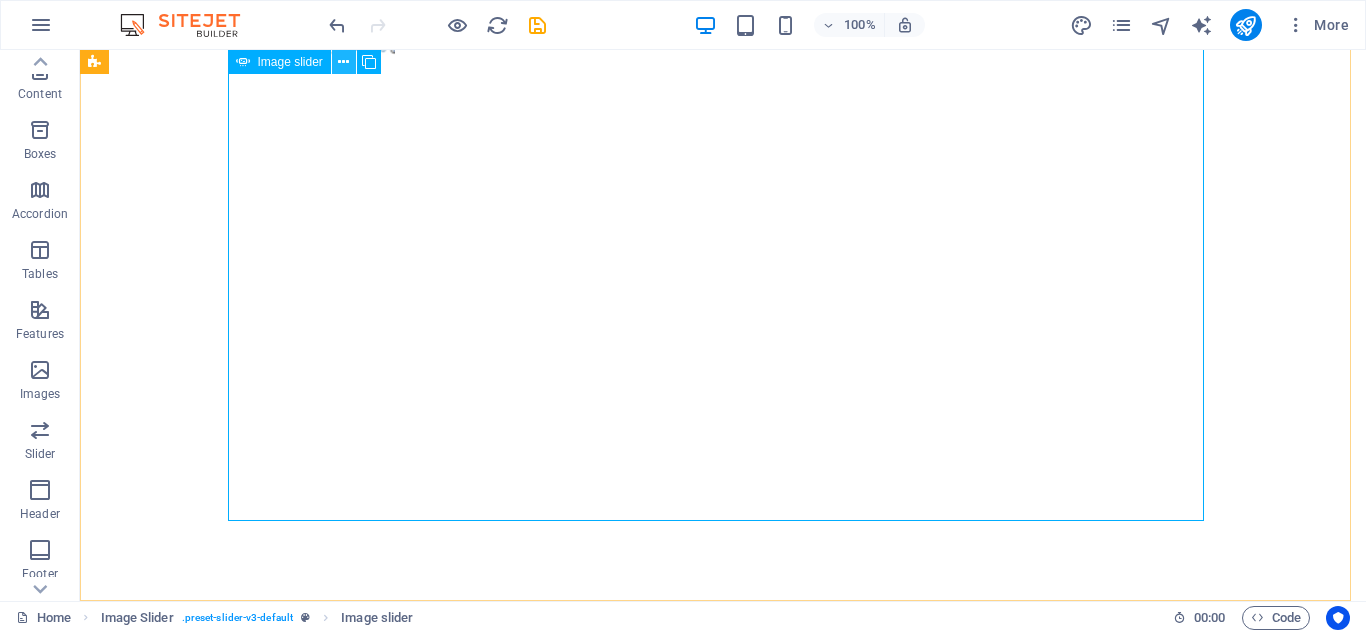 click at bounding box center (343, 62) 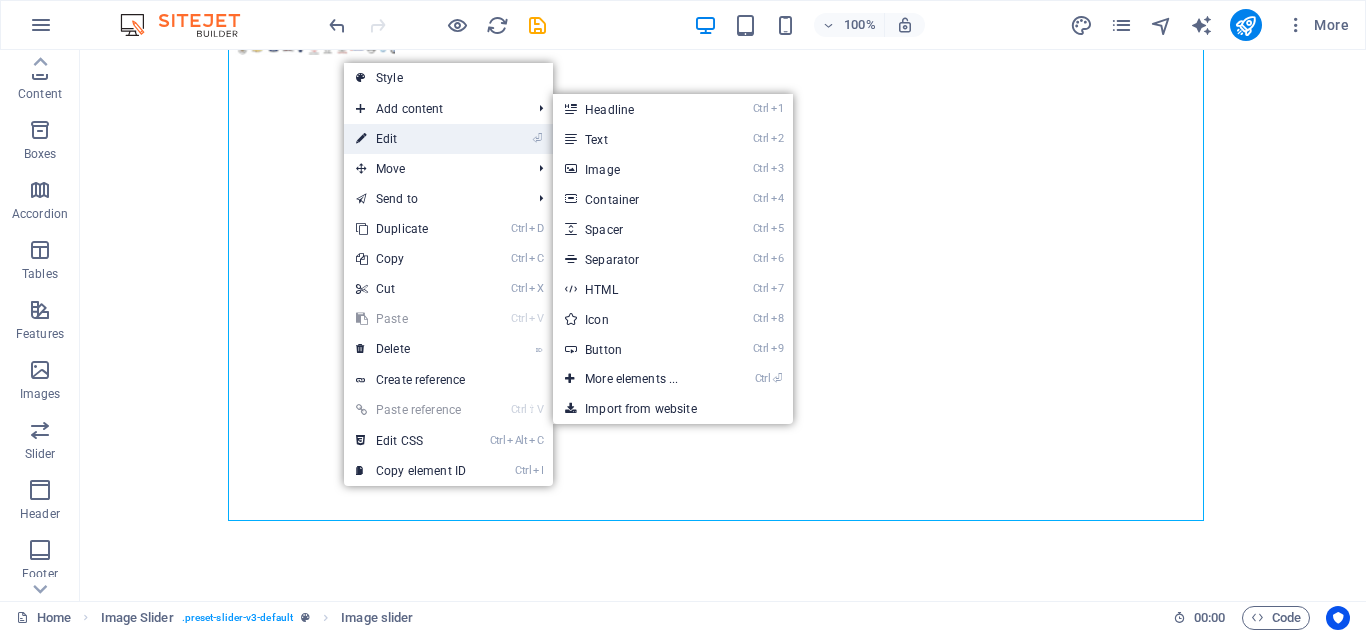 click on "⏎  Edit" at bounding box center (411, 139) 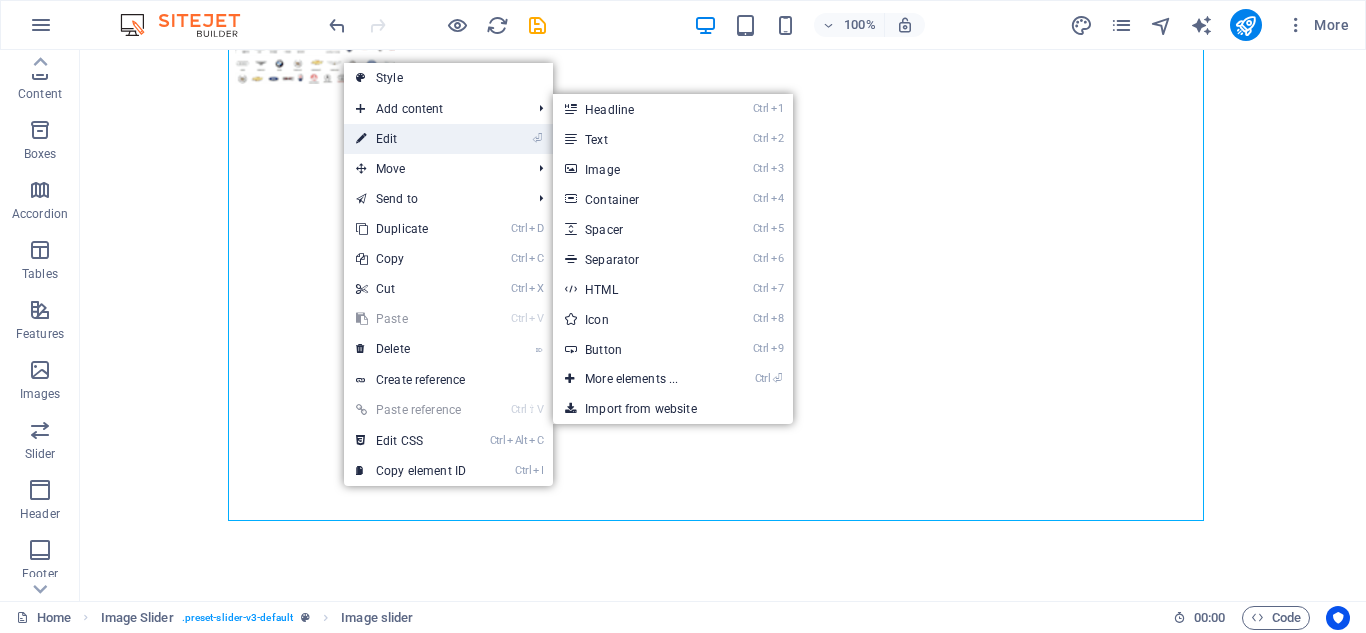 select on "px" 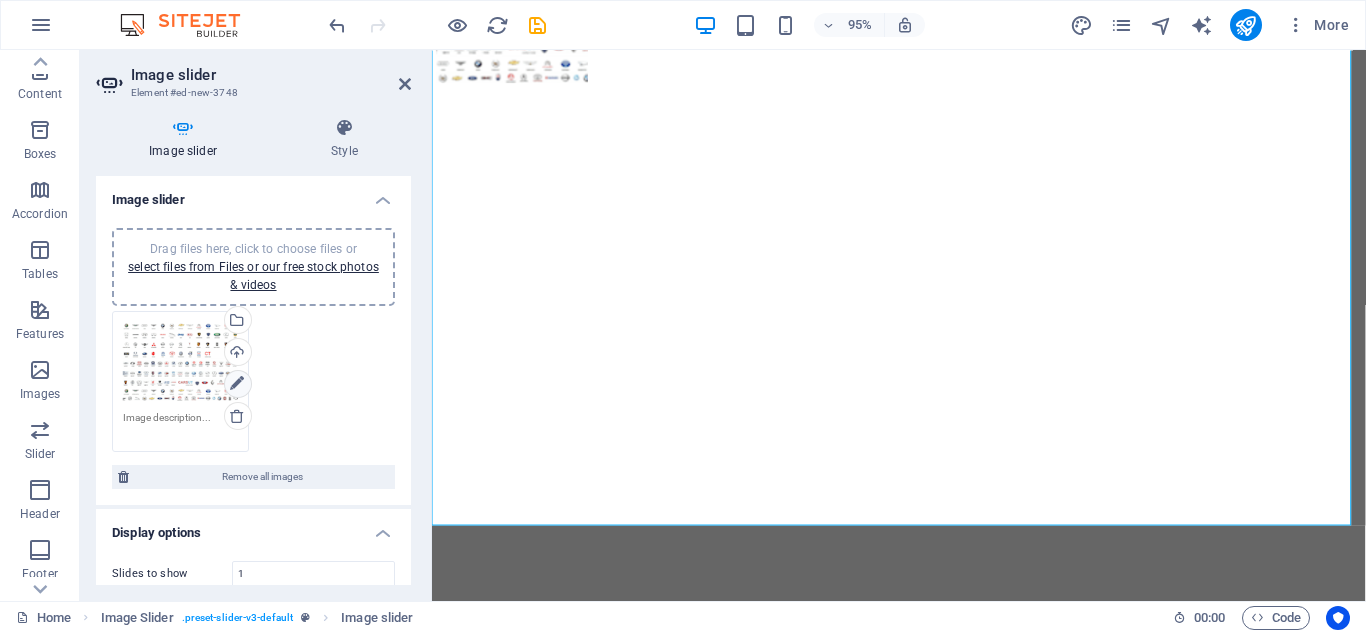 click at bounding box center [237, 384] 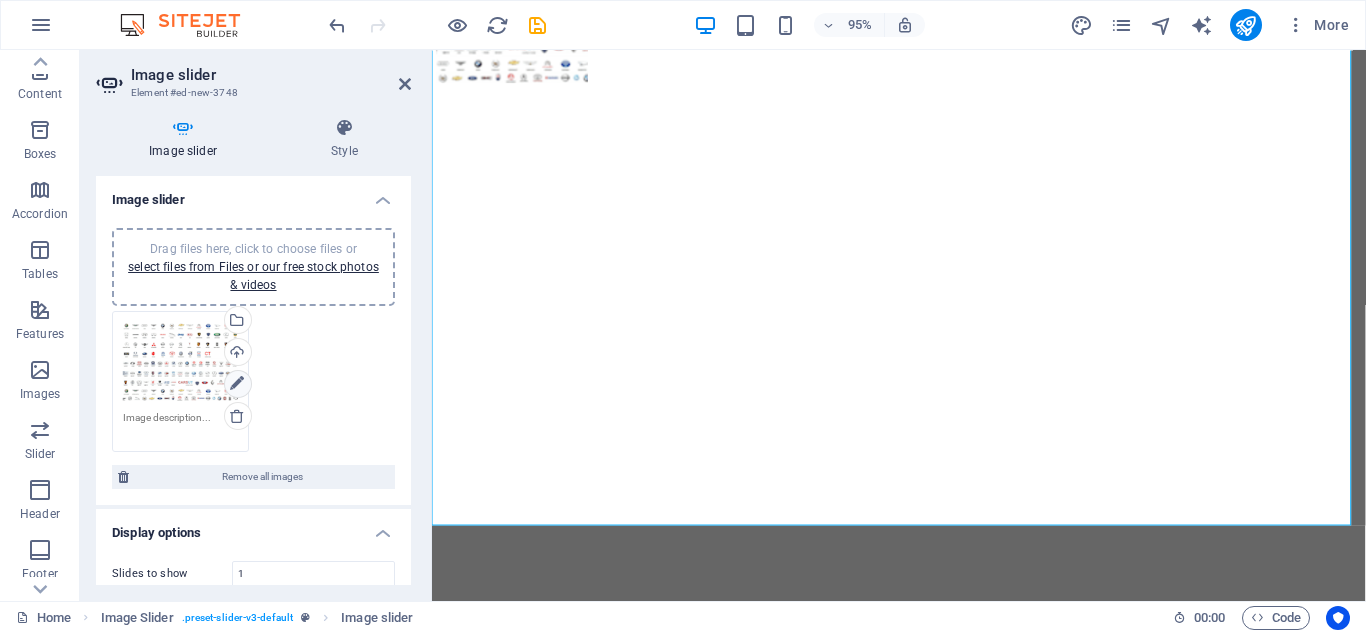click at bounding box center [237, 384] 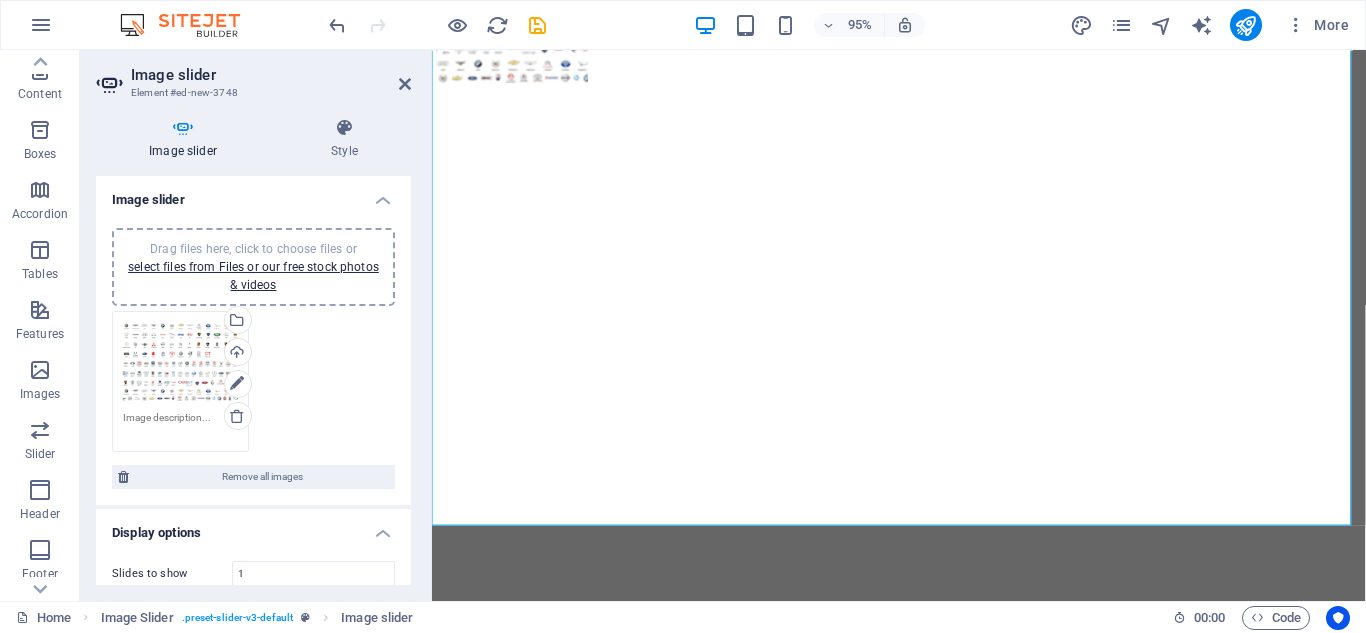 click on "Drag files here, click to choose files or select files from Files or our free stock photos & videos" at bounding box center (180, 362) 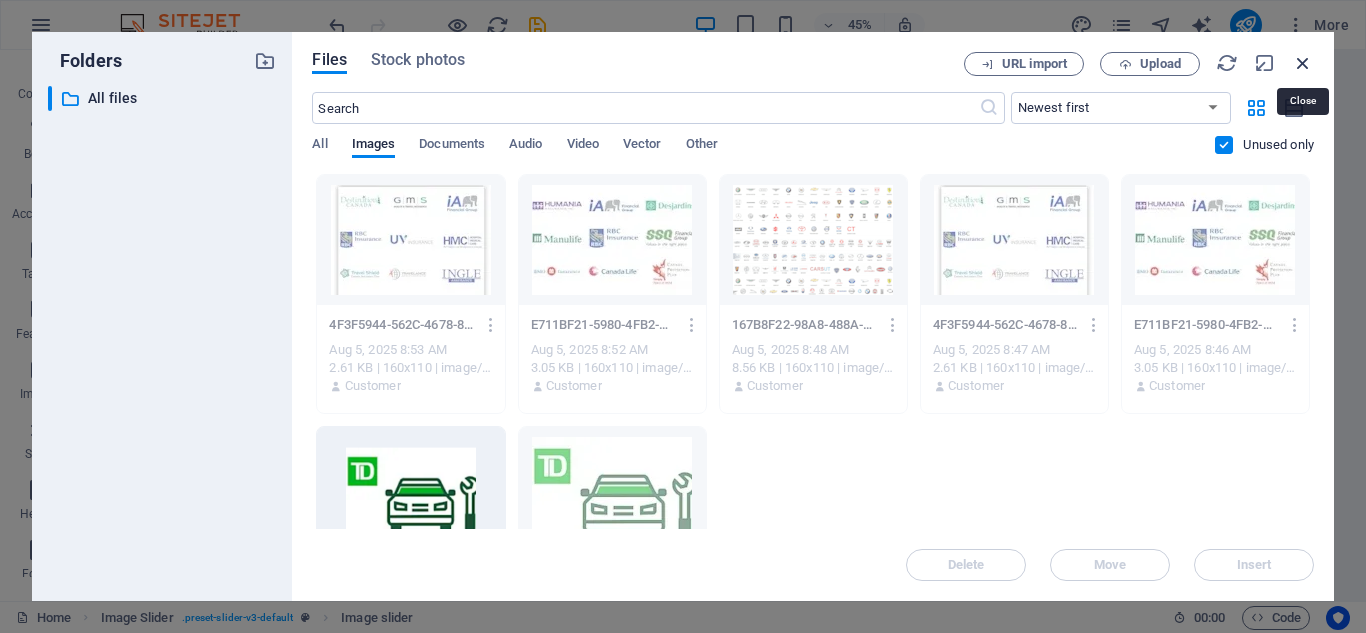 click at bounding box center [1303, 63] 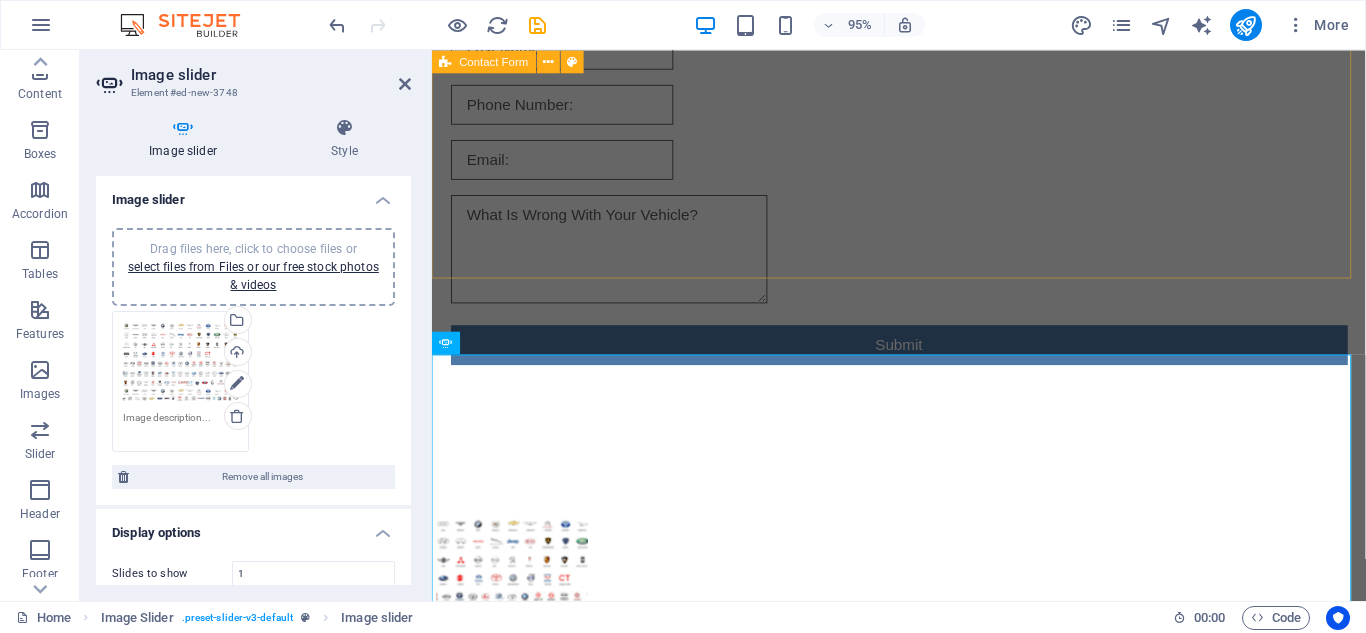 scroll, scrollTop: 483, scrollLeft: 0, axis: vertical 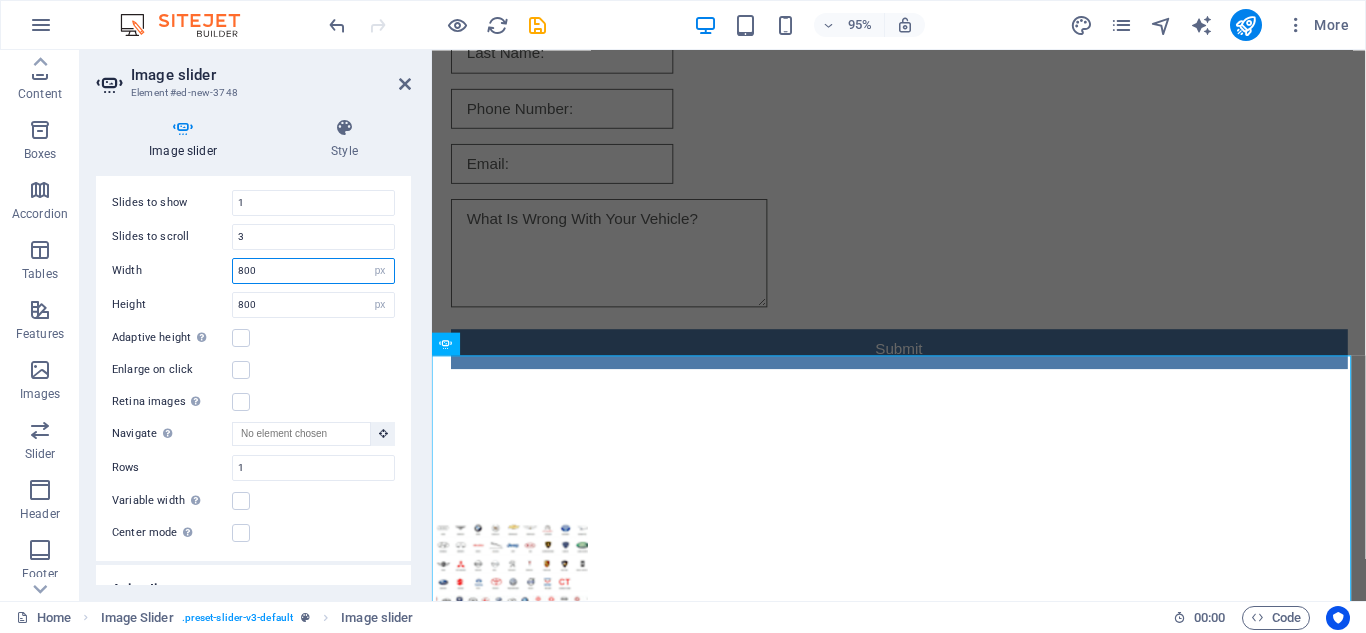 click on "800" at bounding box center [313, 271] 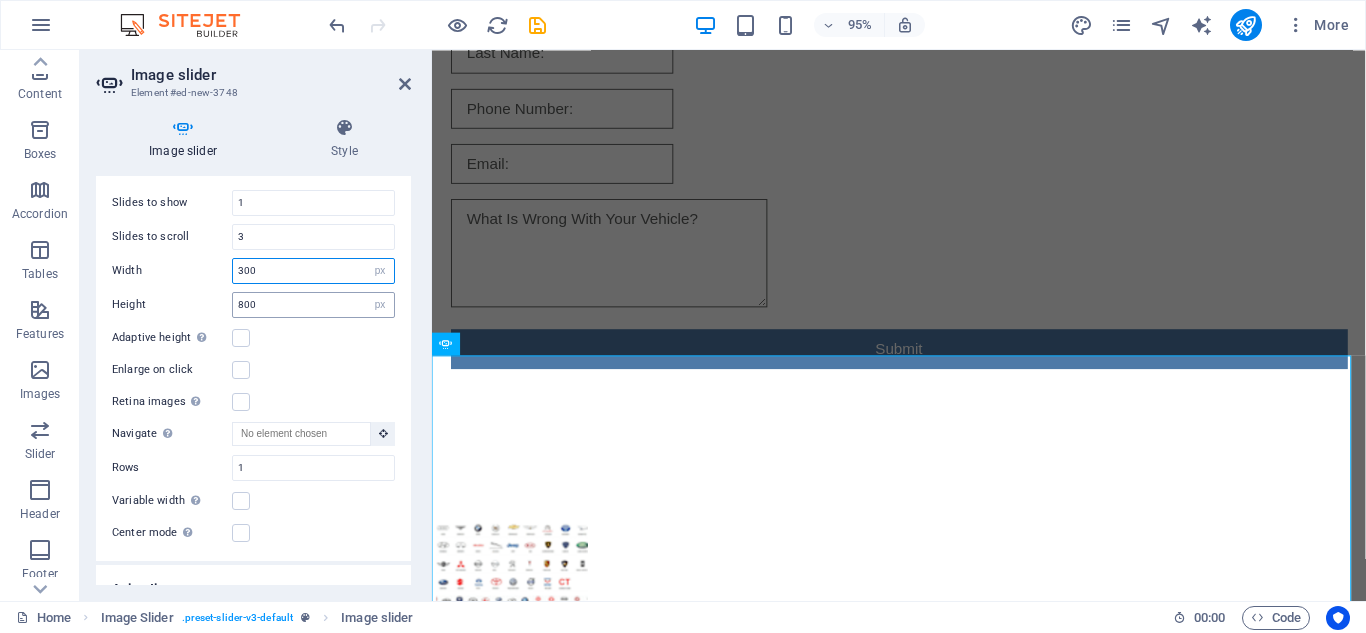 type on "300" 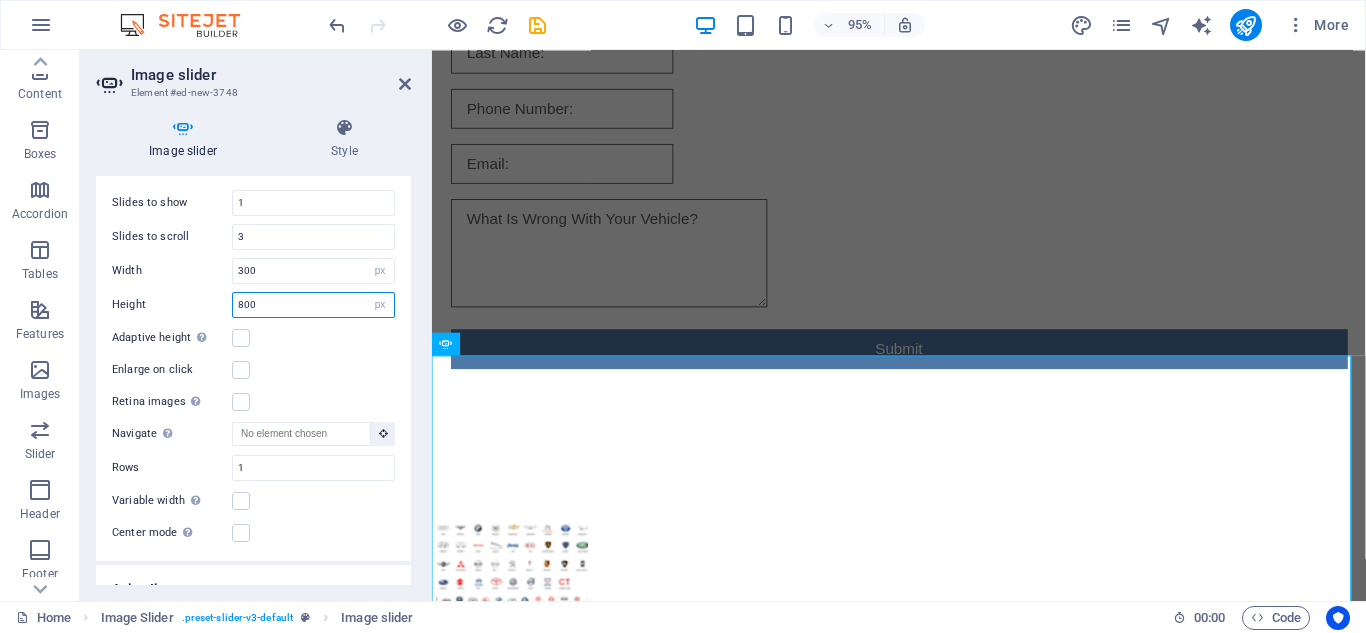 click on "800" at bounding box center [313, 305] 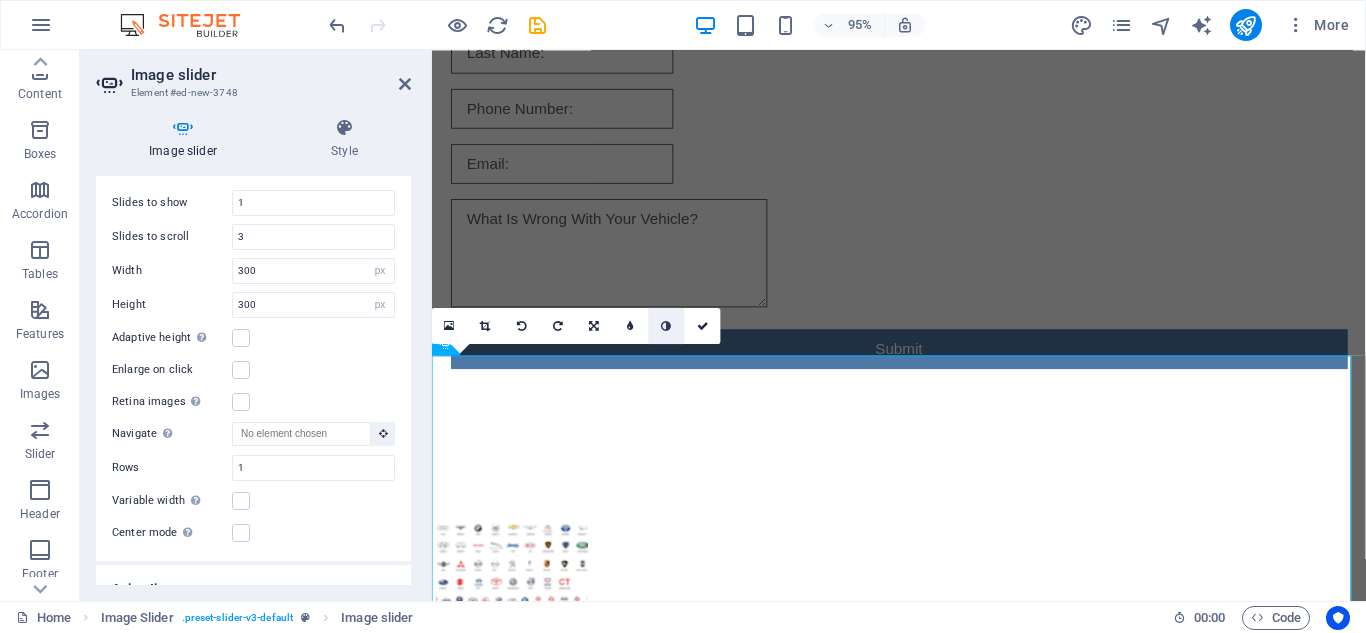 click at bounding box center (667, 325) 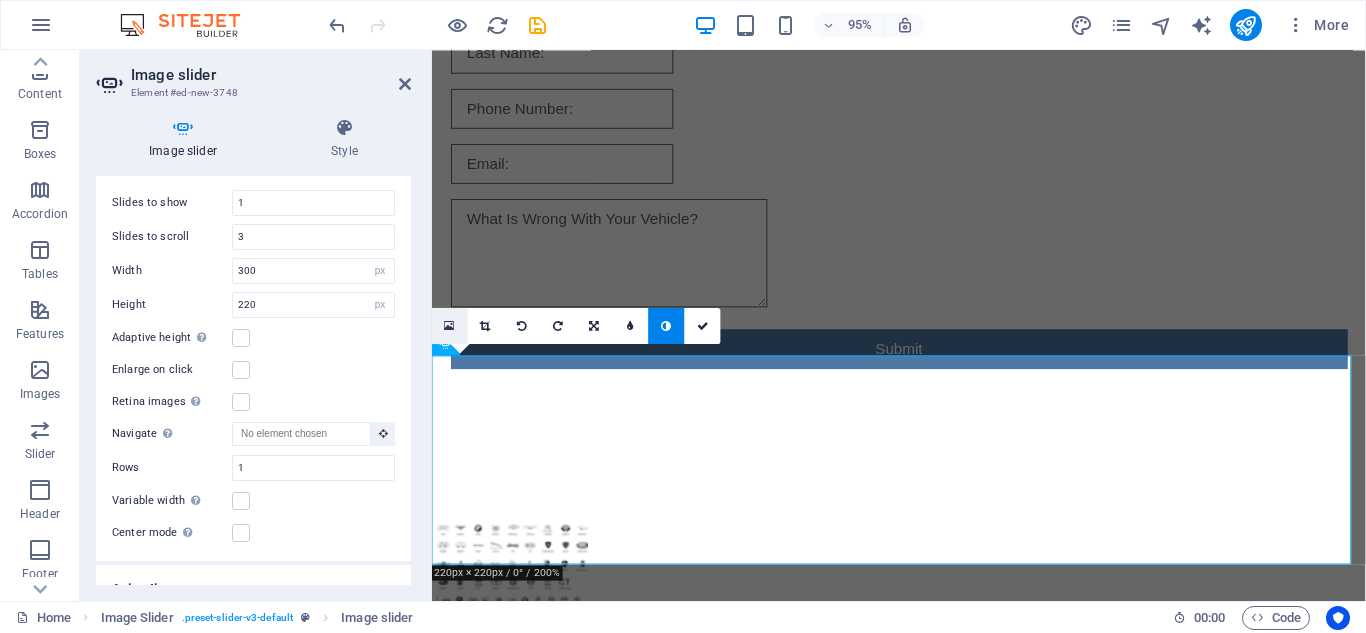 click at bounding box center [450, 325] 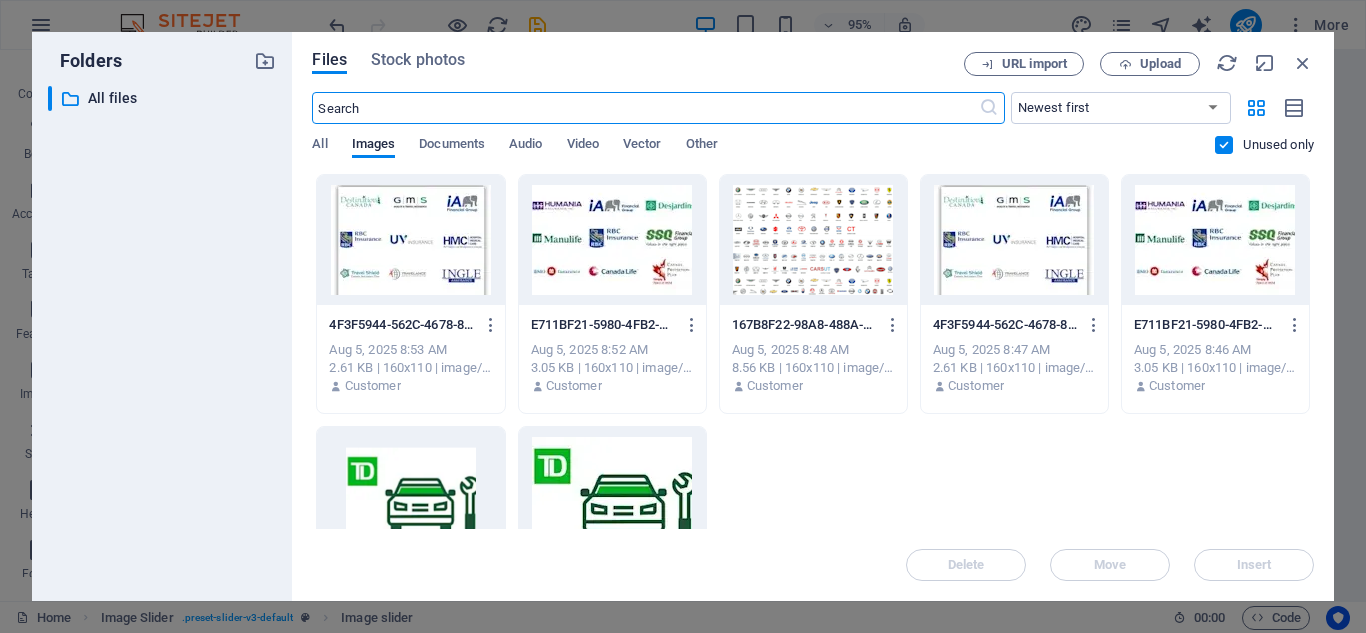 scroll, scrollTop: 0, scrollLeft: 0, axis: both 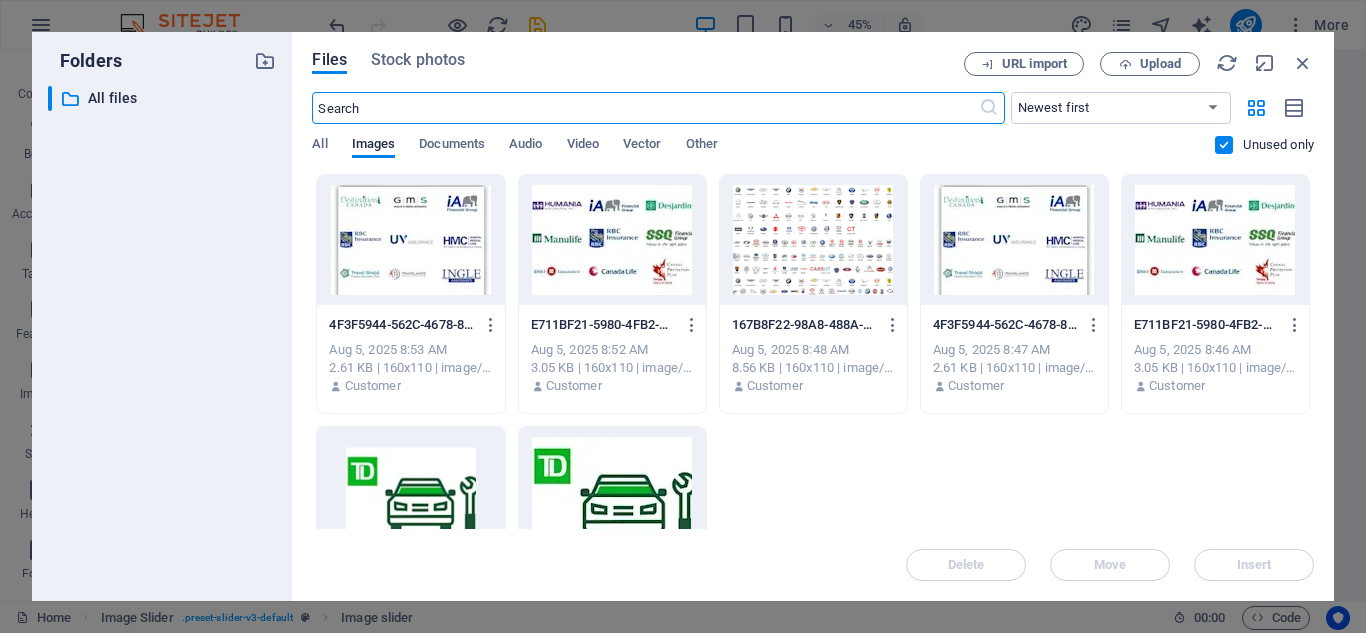 click at bounding box center (813, 240) 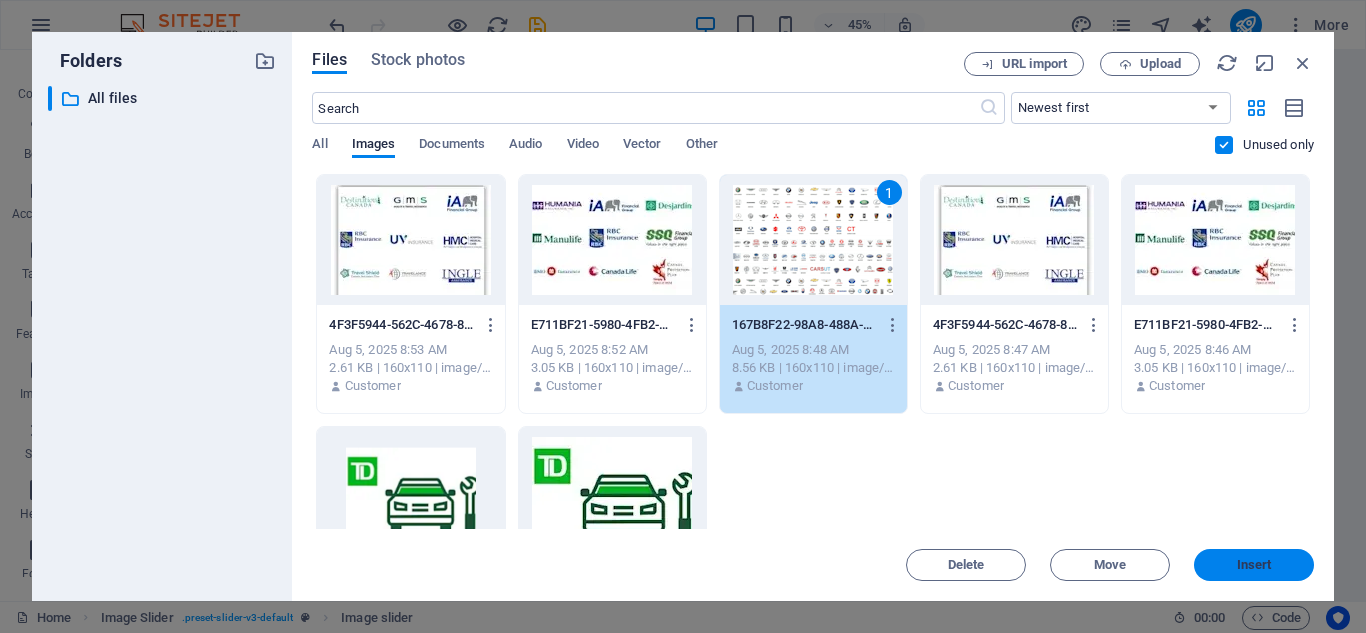 click on "Insert" at bounding box center [1254, 565] 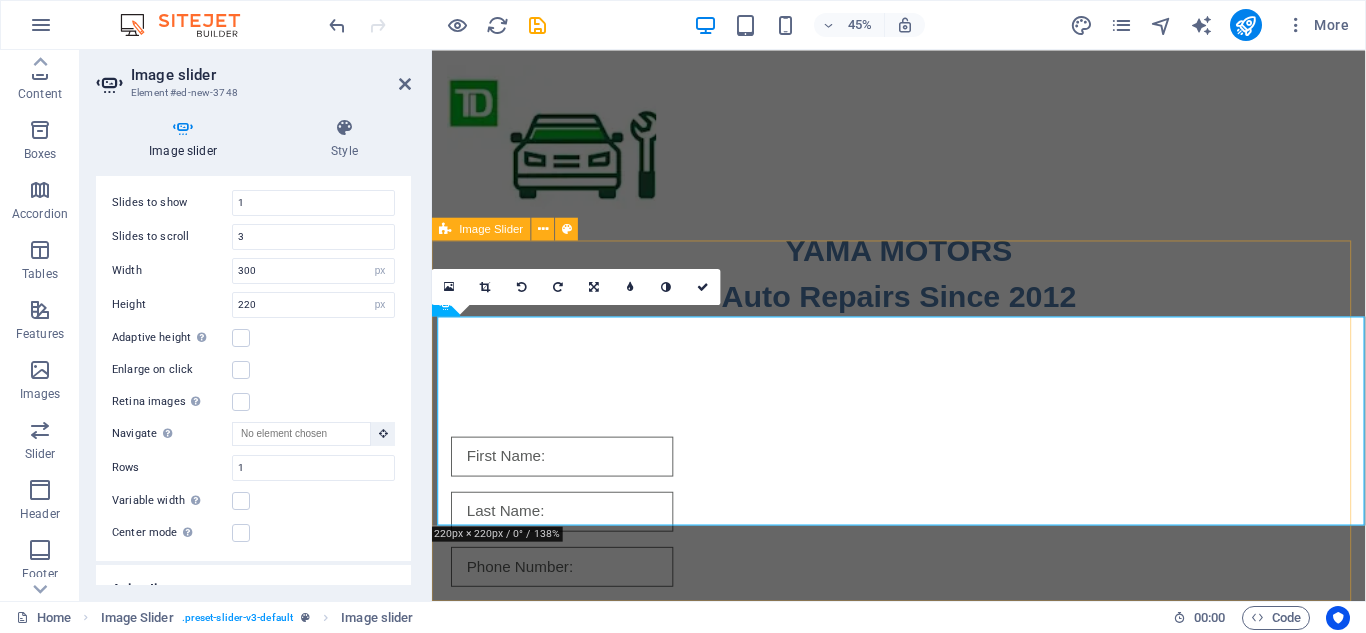 scroll, scrollTop: 524, scrollLeft: 0, axis: vertical 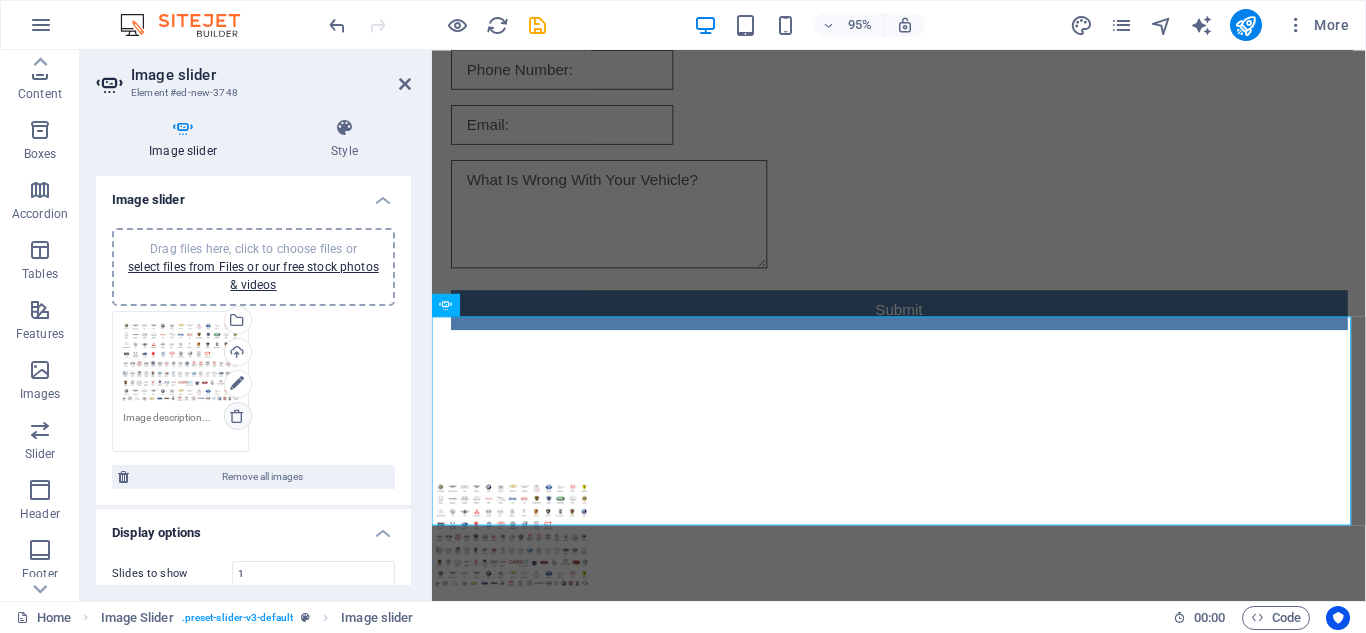 click at bounding box center (237, 416) 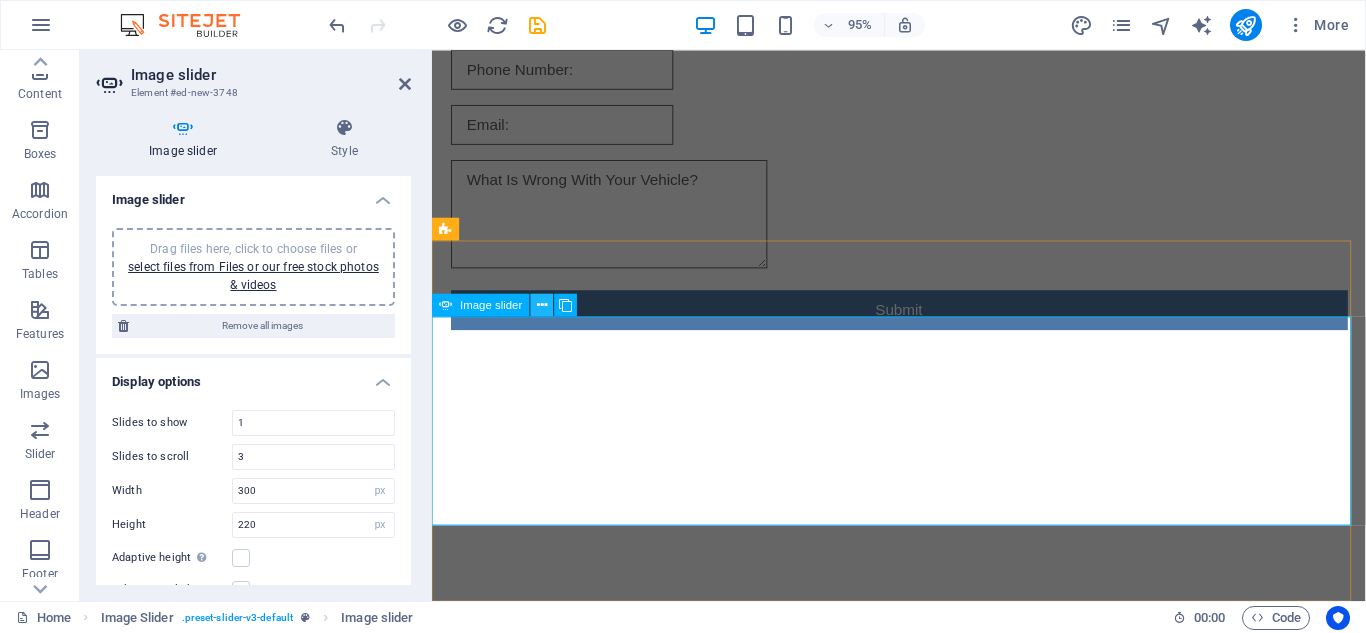 click at bounding box center [542, 305] 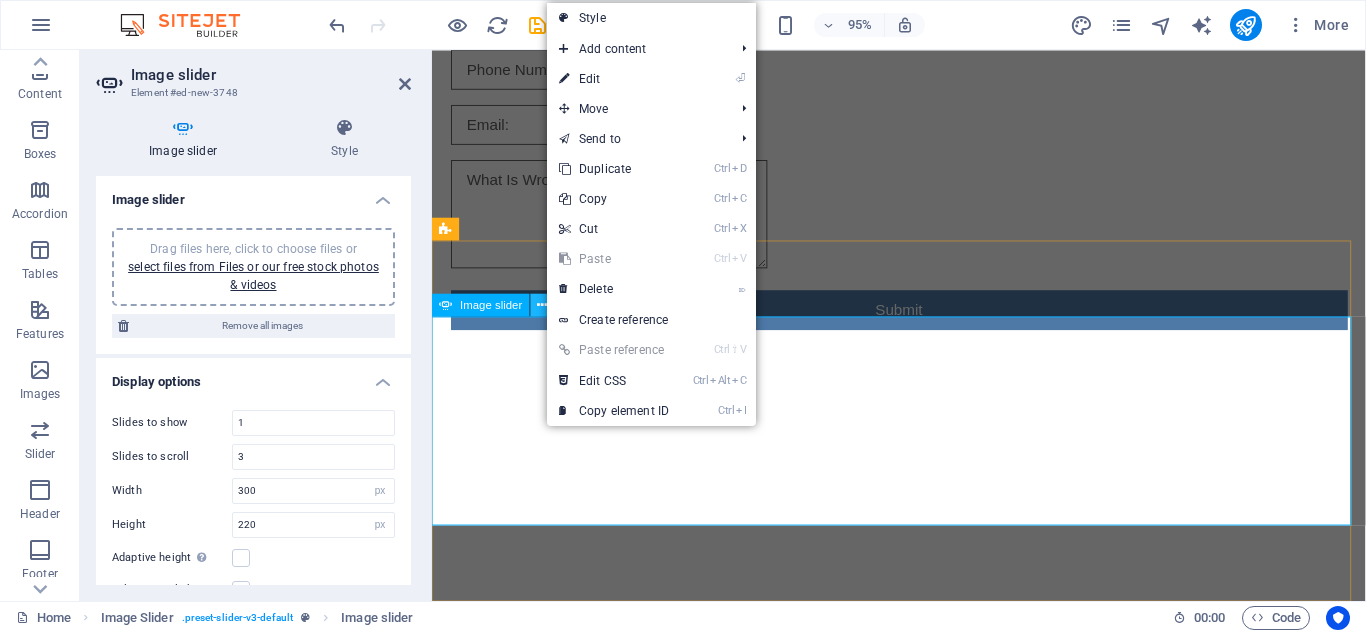 click at bounding box center [542, 305] 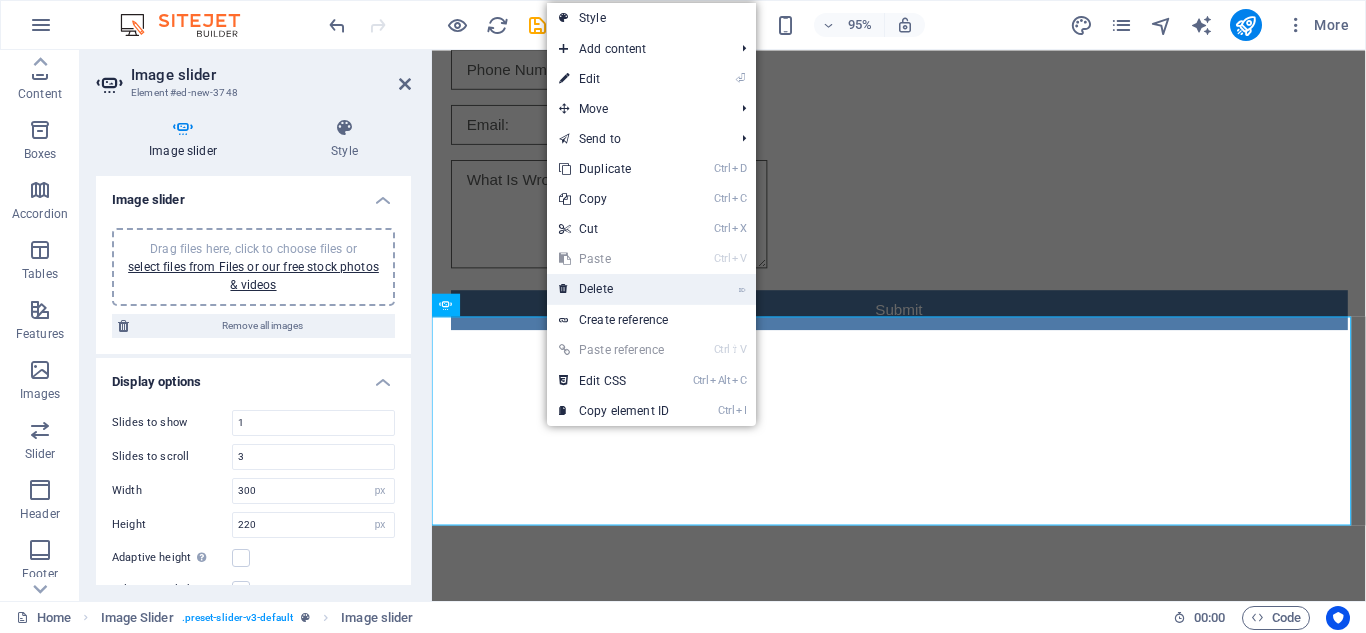 click on "⌦  Delete" at bounding box center [614, 289] 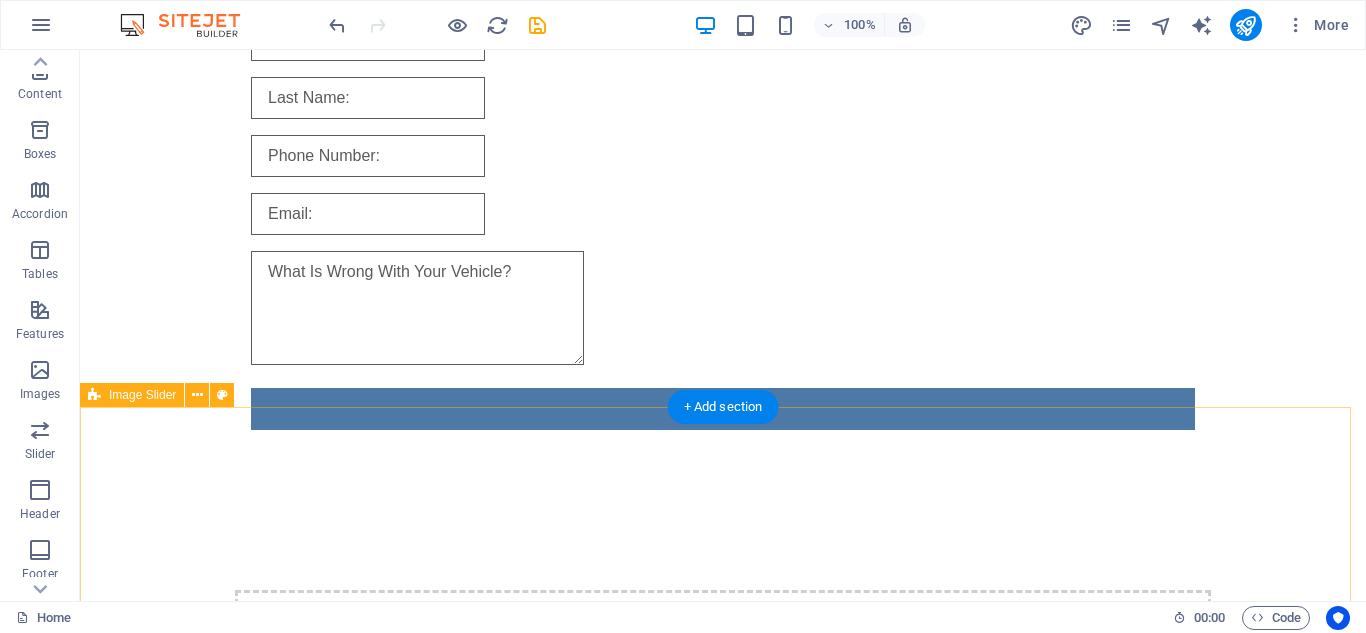 scroll, scrollTop: 475, scrollLeft: 0, axis: vertical 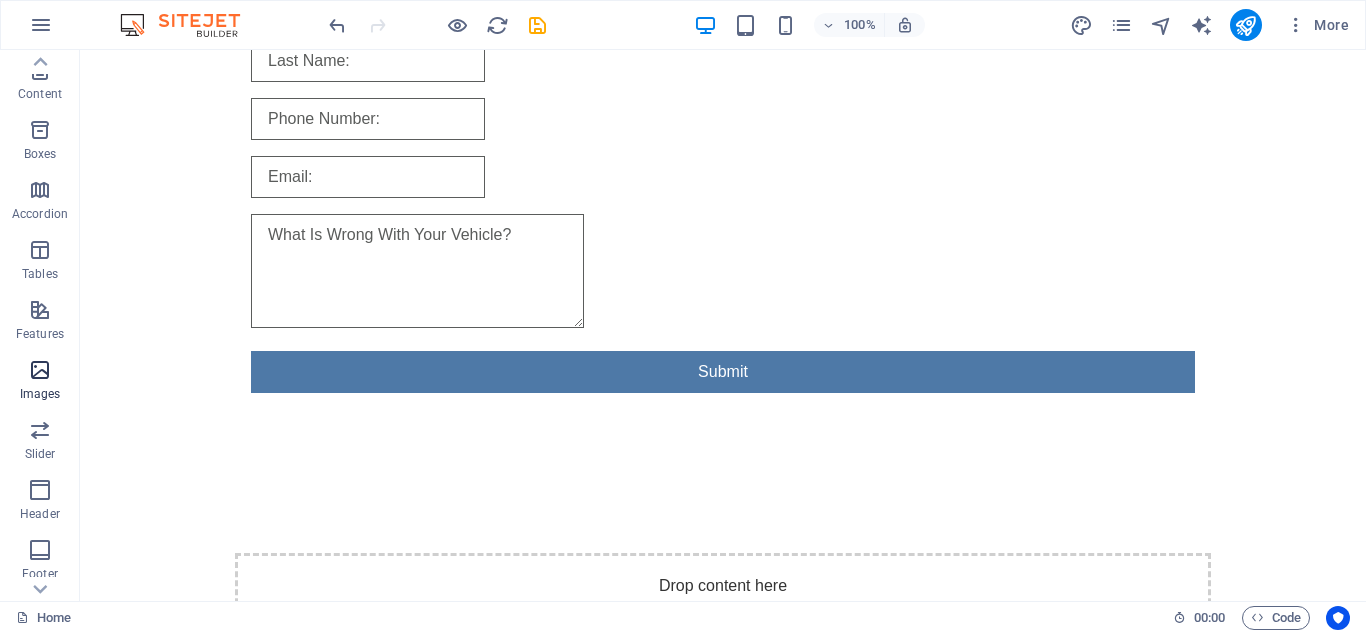 click at bounding box center (40, 370) 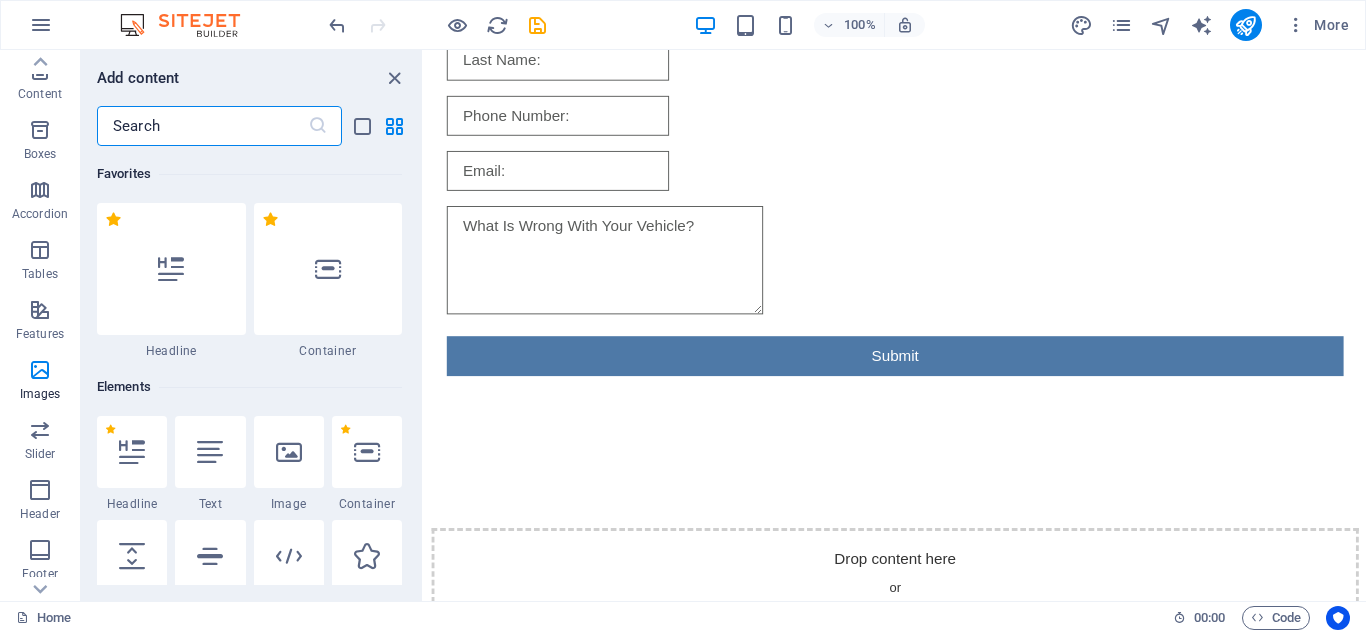 scroll, scrollTop: 446, scrollLeft: 0, axis: vertical 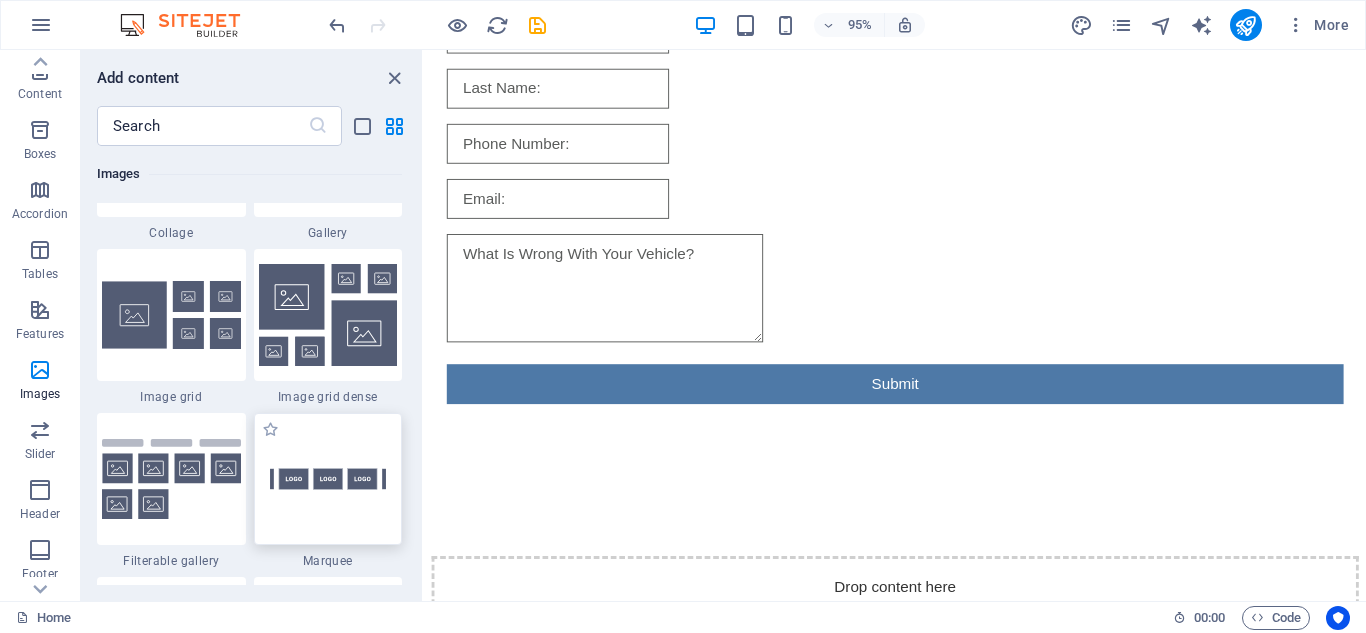 click at bounding box center (328, 479) 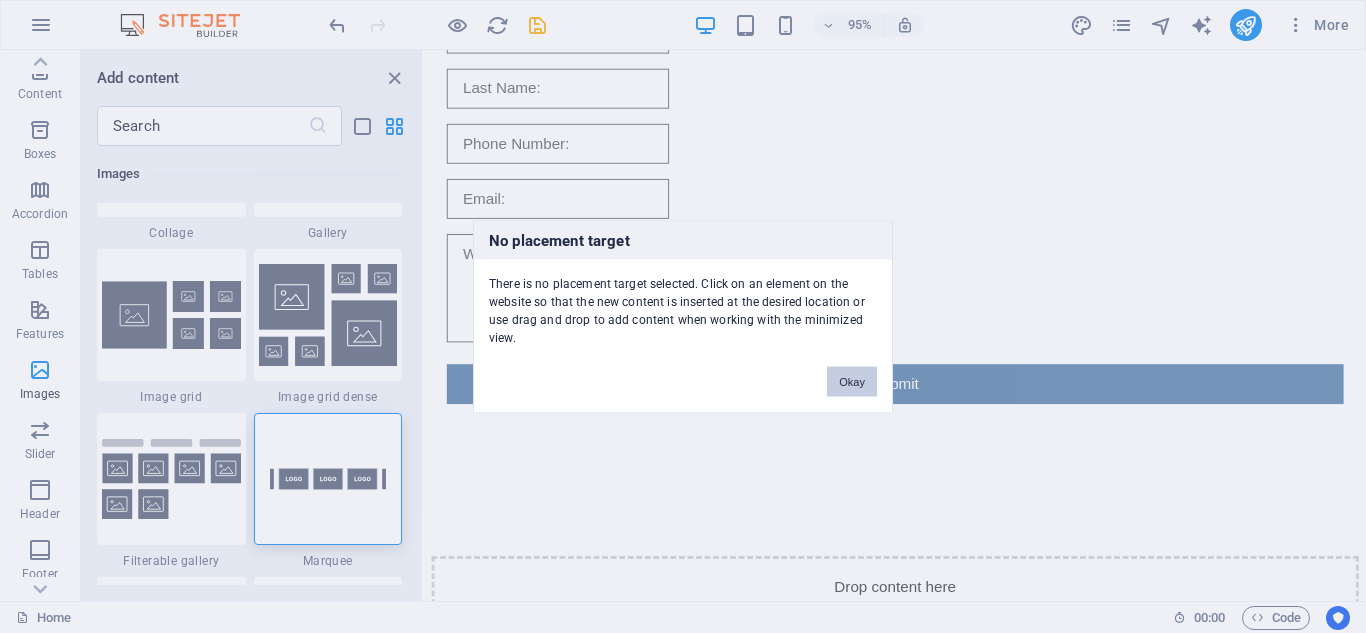click on "Okay" at bounding box center [852, 381] 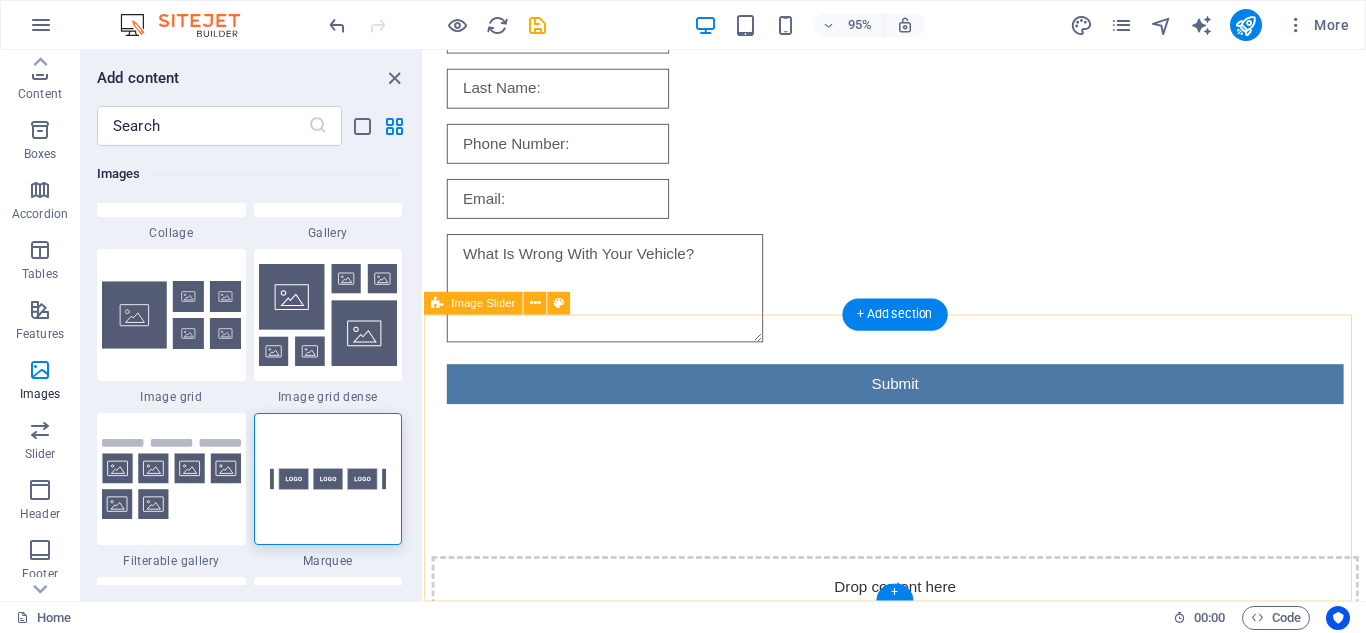click on "Drop content here or  Add elements  Paste clipboard" at bounding box center [920, 653] 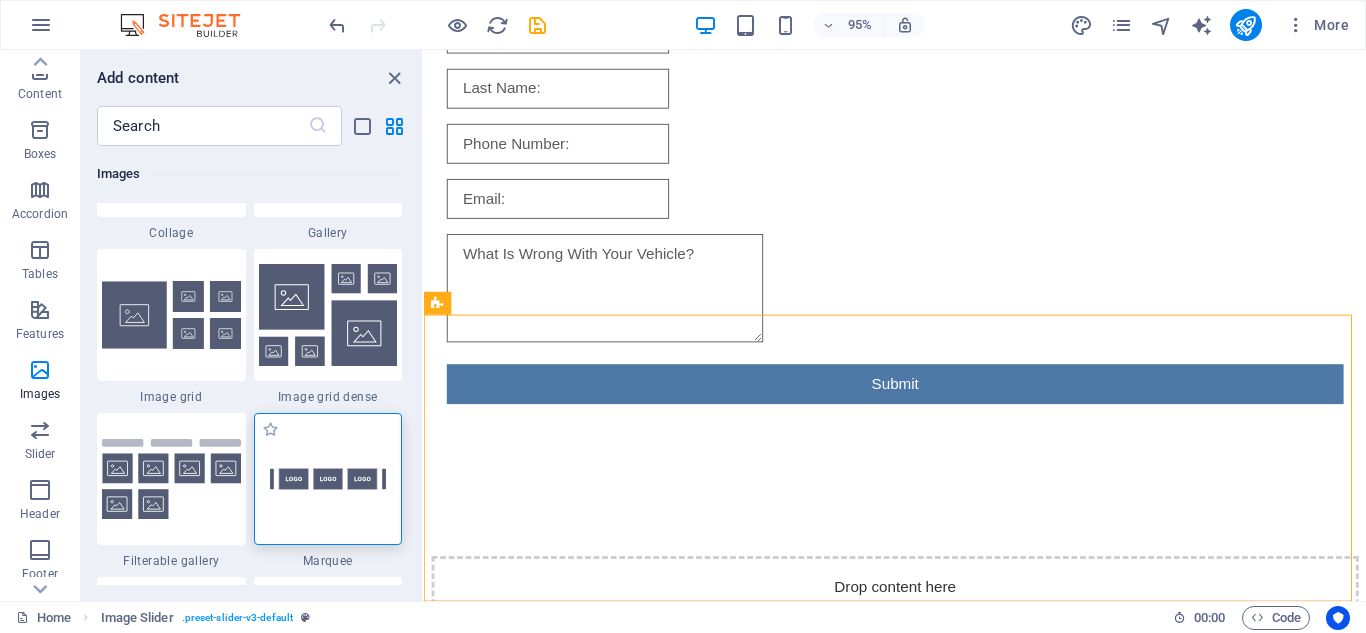 click at bounding box center [328, 479] 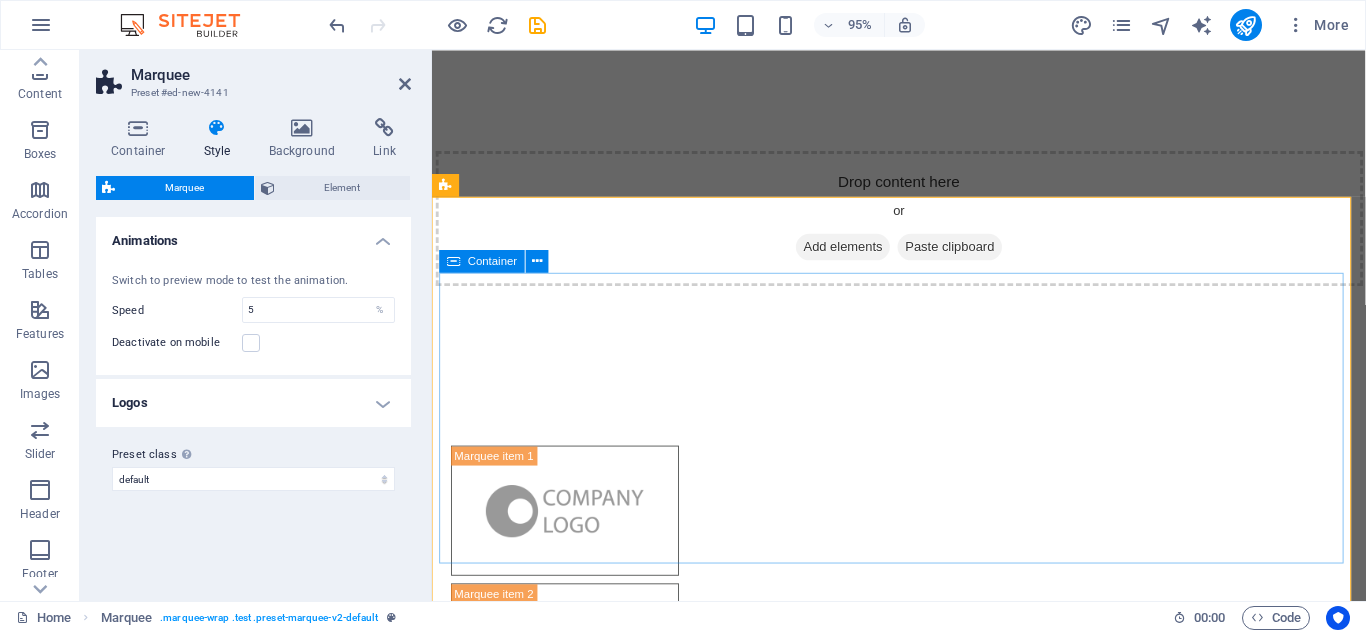 scroll, scrollTop: 912, scrollLeft: 0, axis: vertical 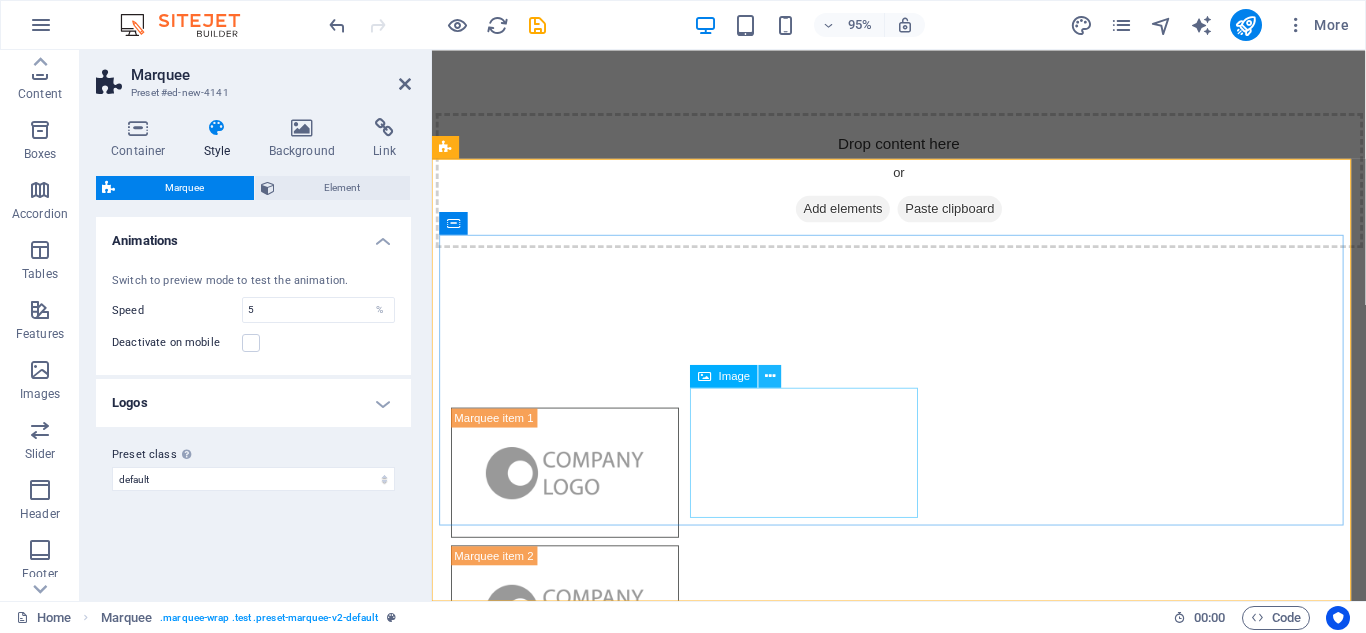 click at bounding box center [770, 376] 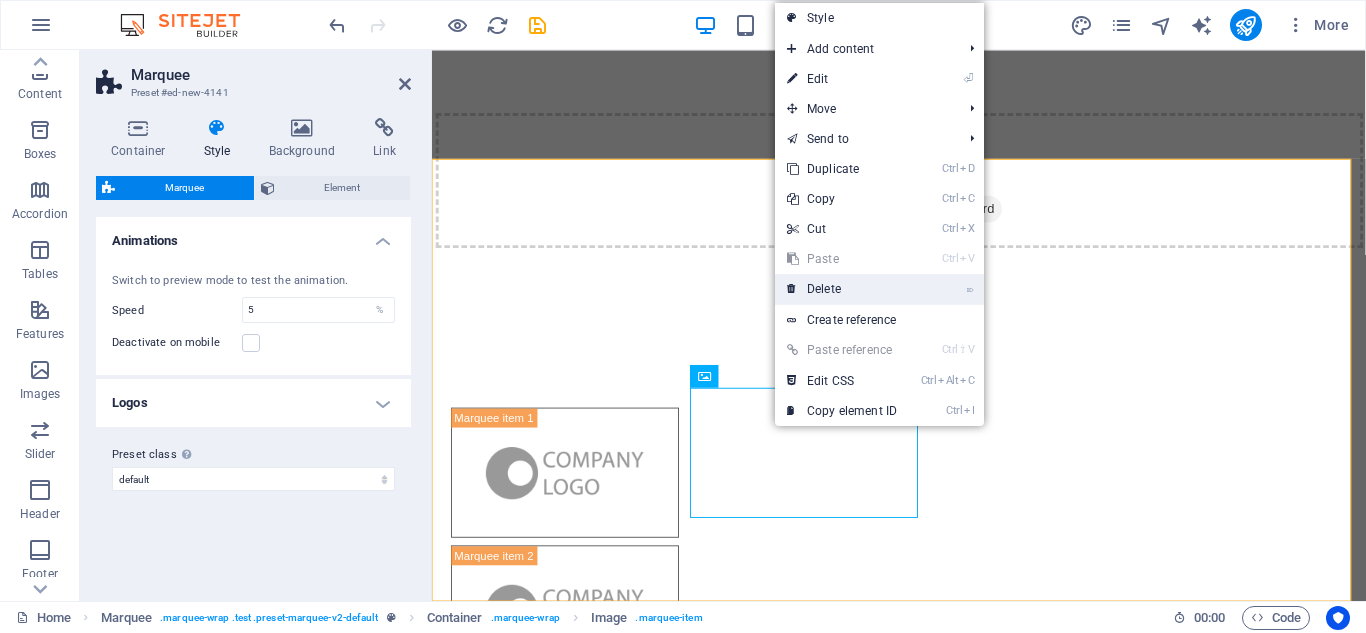 drag, startPoint x: 839, startPoint y: 290, endPoint x: 427, endPoint y: 253, distance: 413.65808 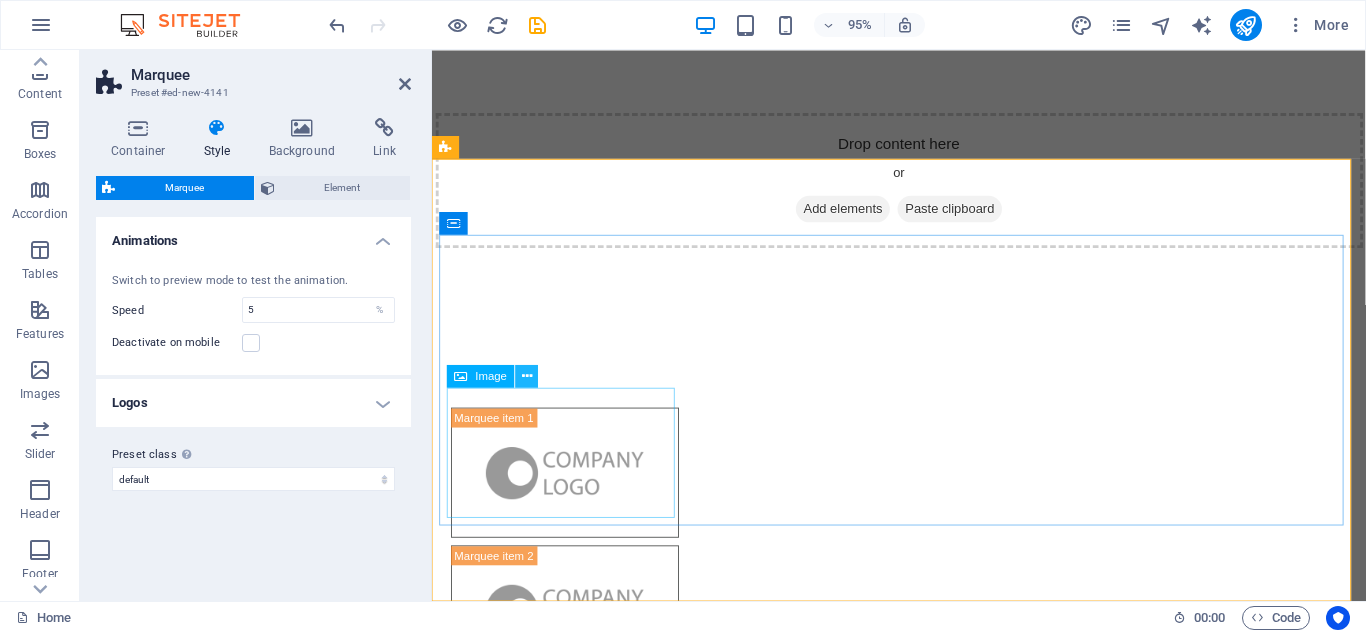 click at bounding box center [527, 376] 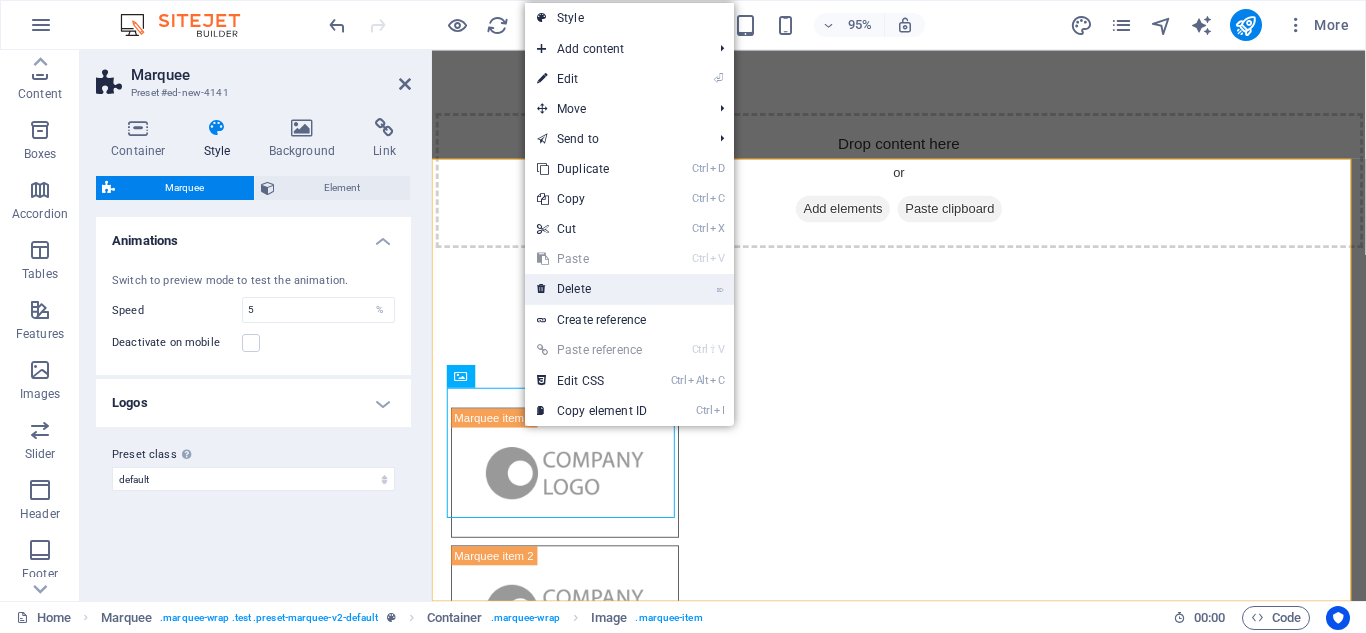 click on "⌦  Delete" at bounding box center [592, 289] 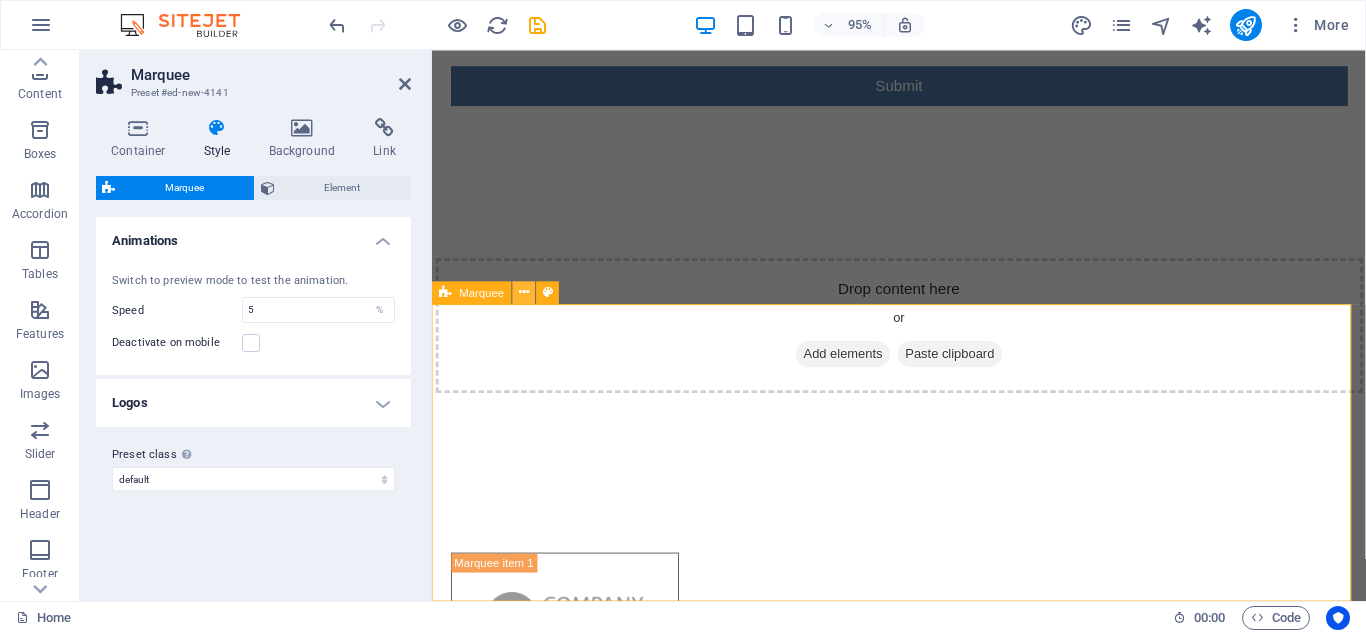 click at bounding box center [524, 292] 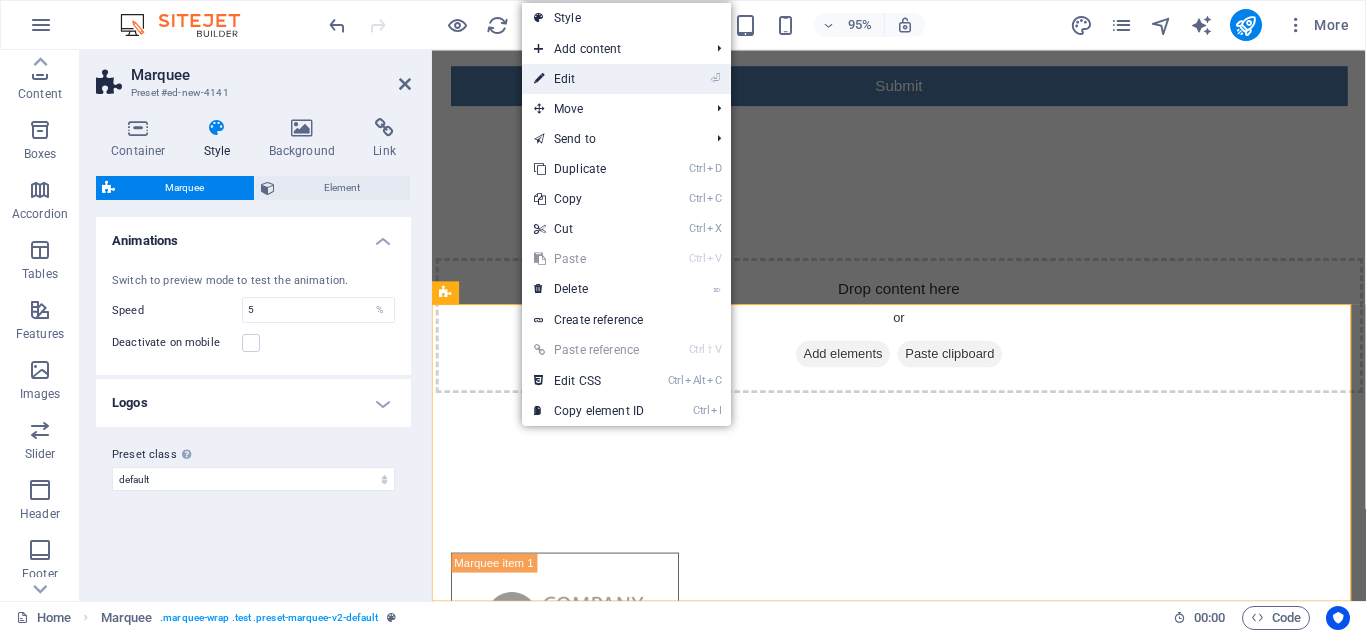 click on "⏎  Edit" at bounding box center [589, 79] 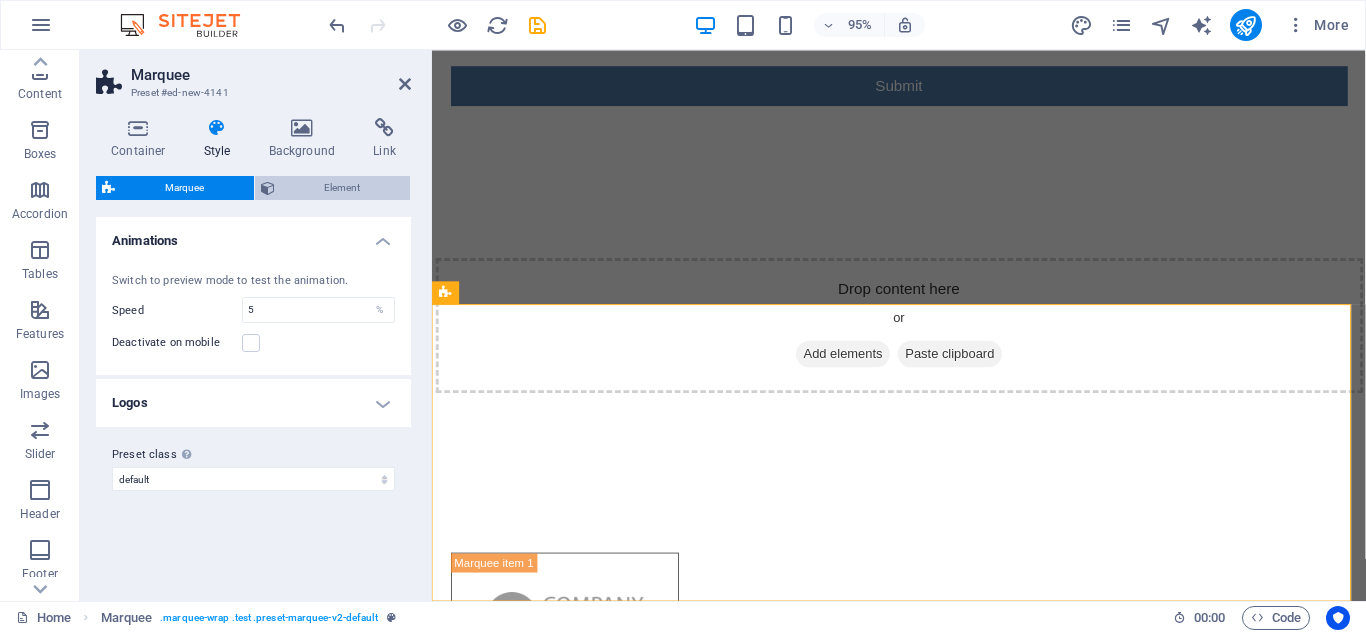 click on "Element" at bounding box center [343, 188] 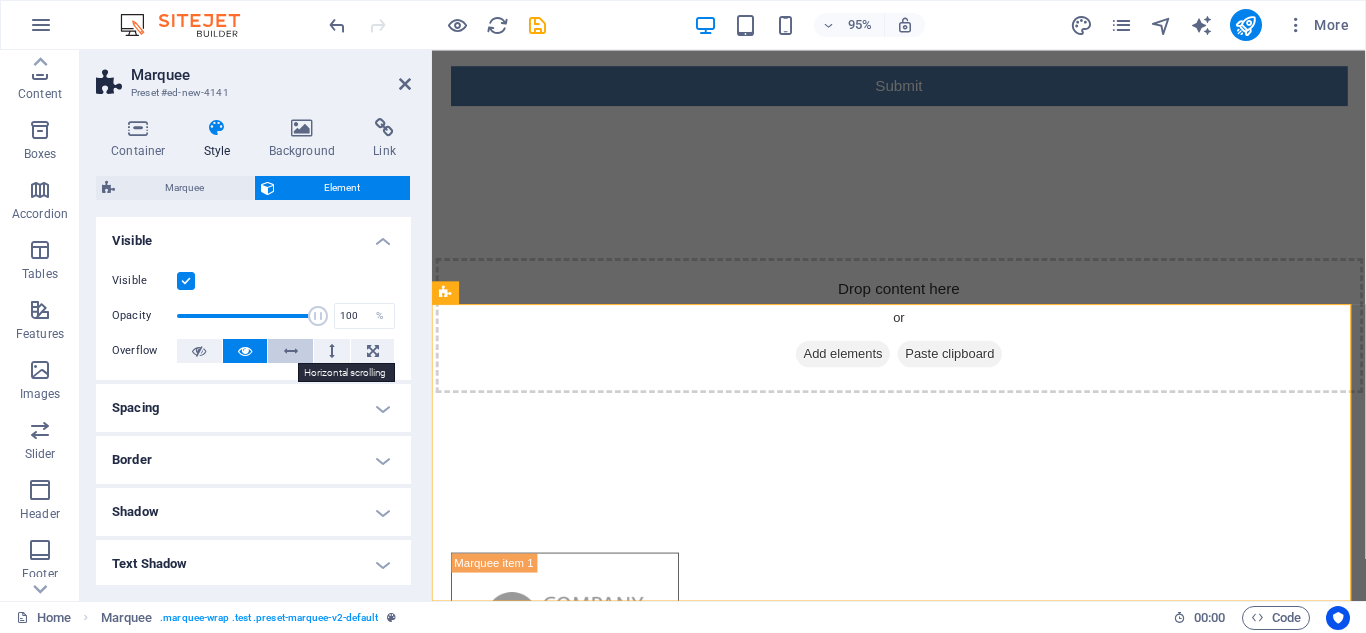 click at bounding box center (291, 351) 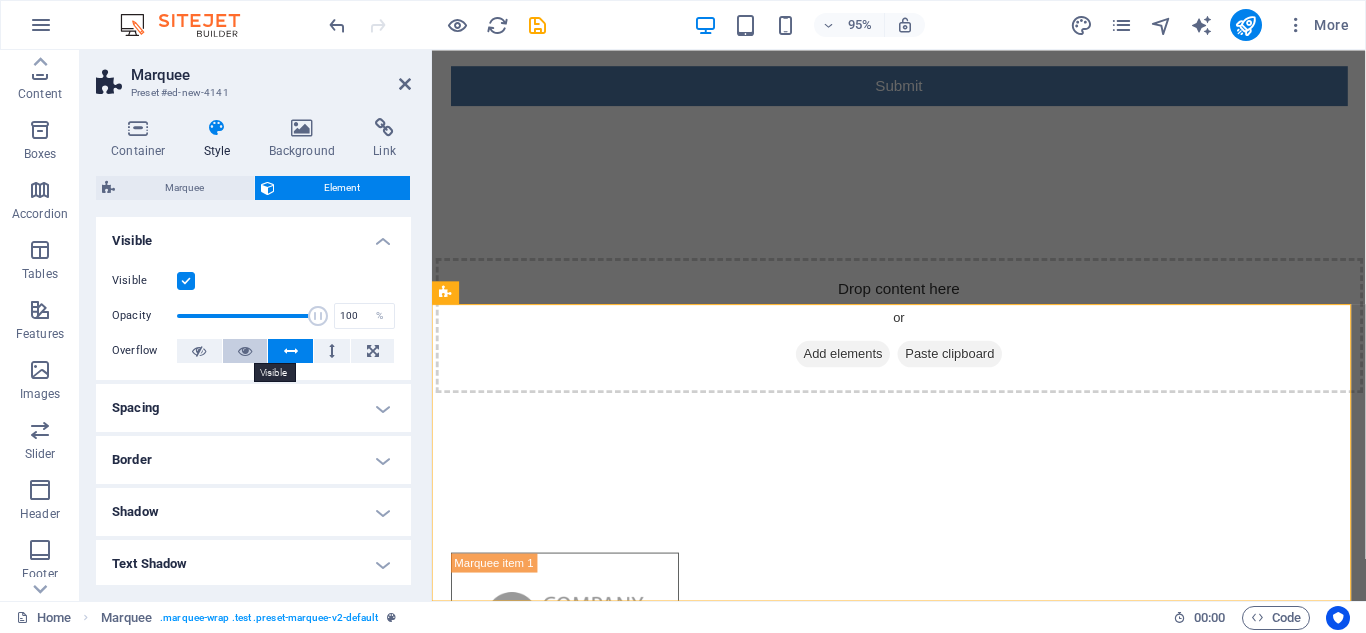 click at bounding box center [245, 351] 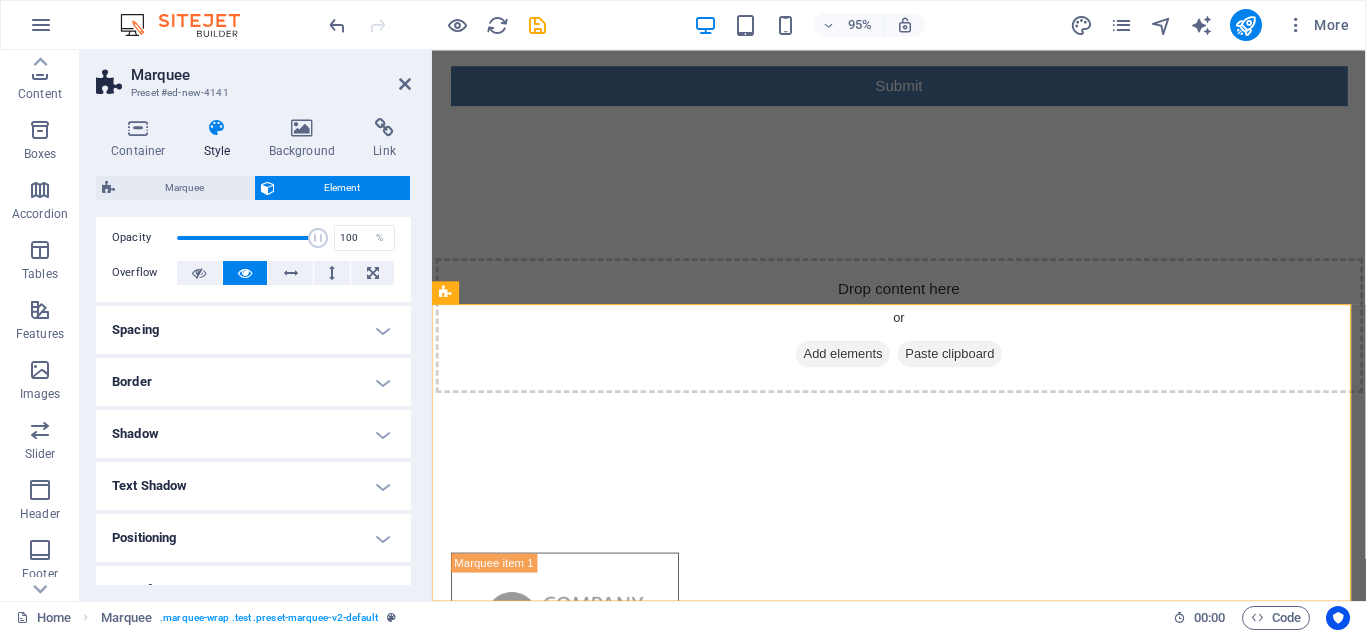scroll, scrollTop: 0, scrollLeft: 0, axis: both 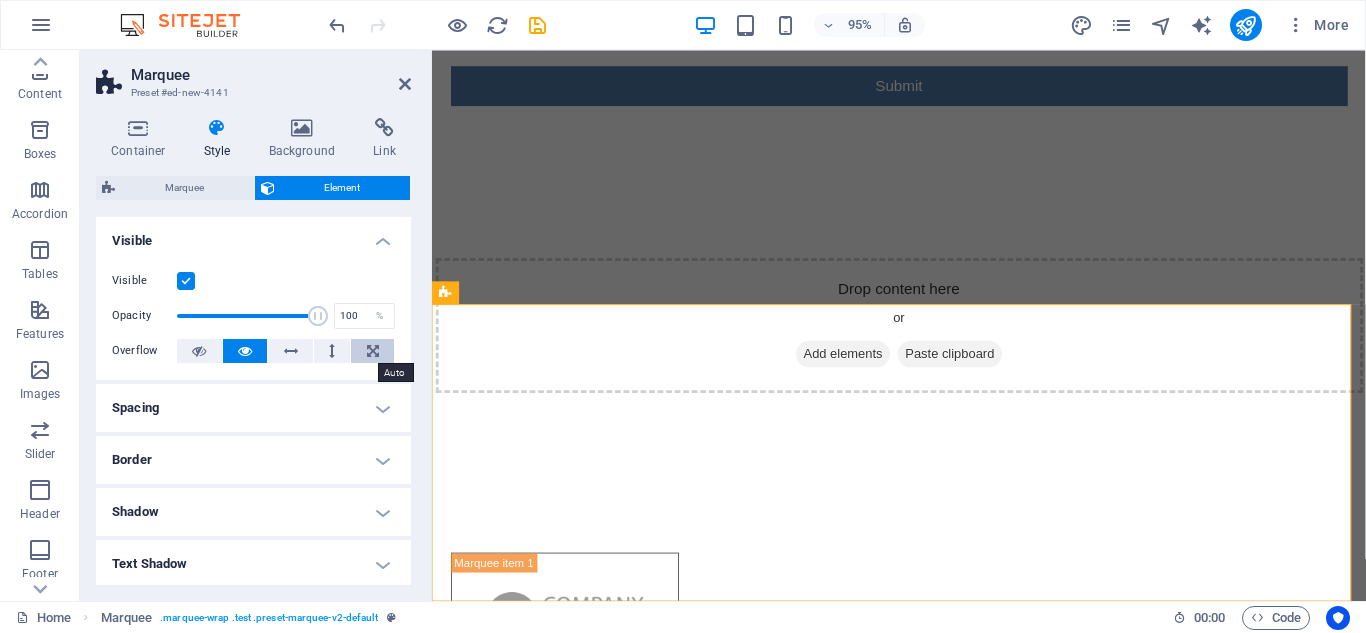 click at bounding box center [373, 351] 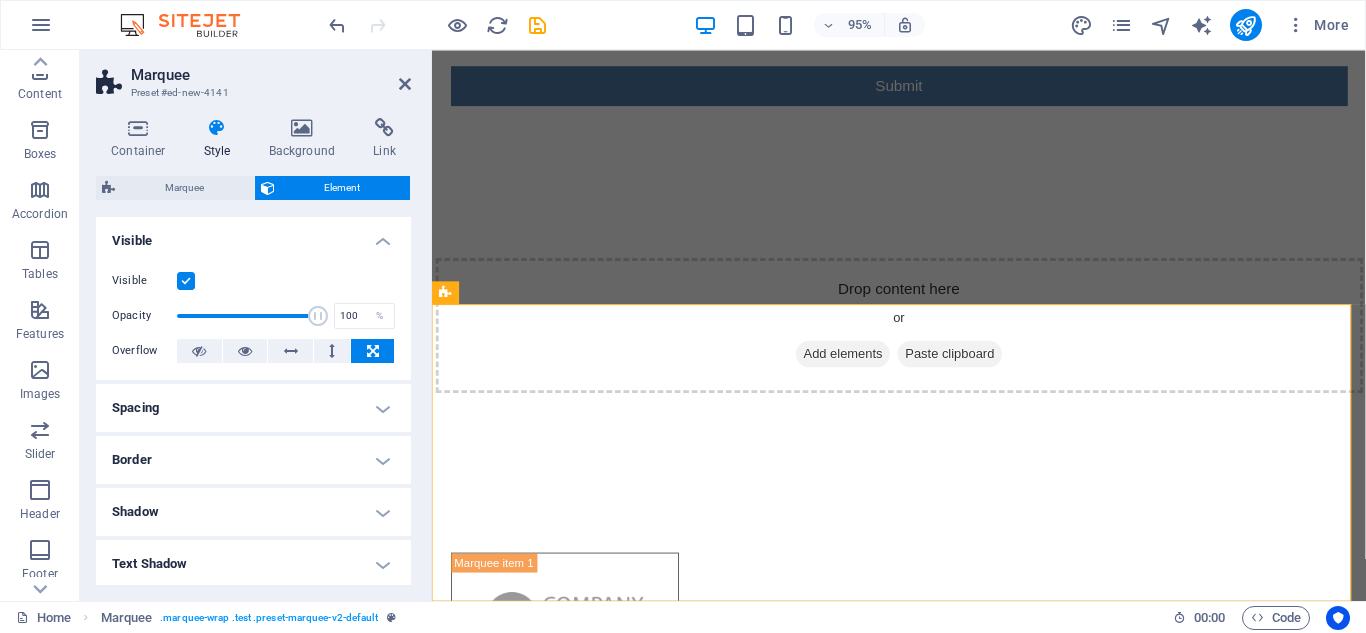 click at bounding box center [373, 351] 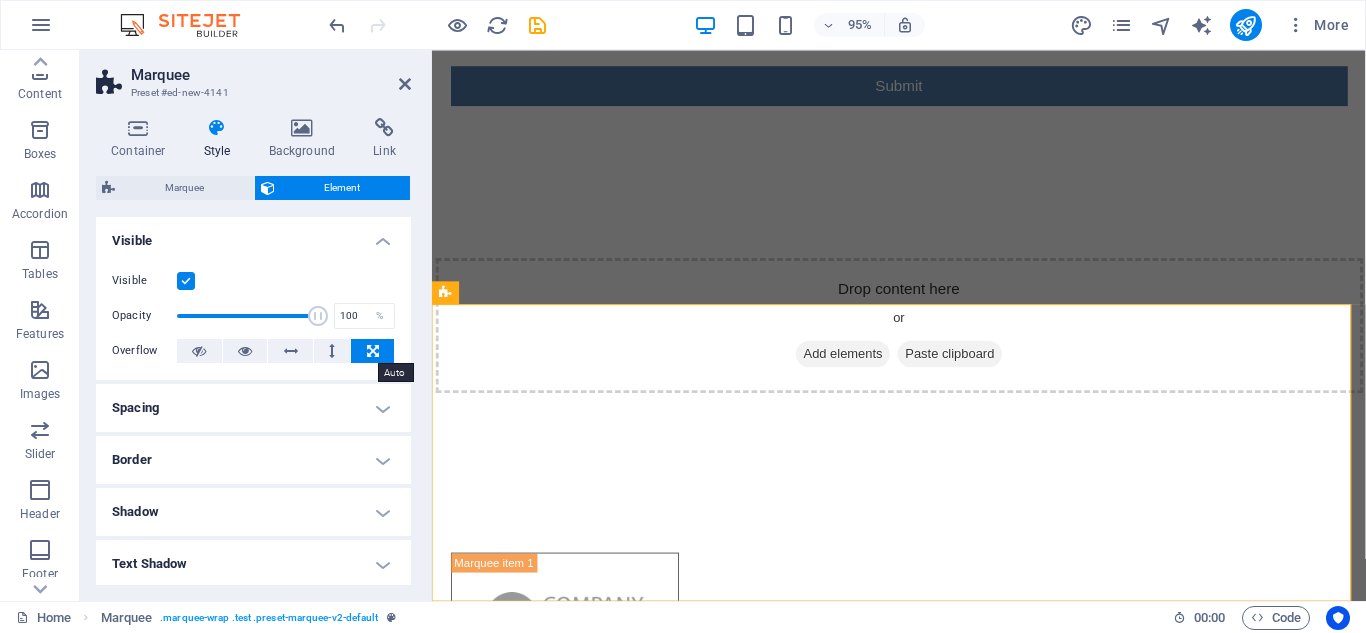 click at bounding box center (373, 351) 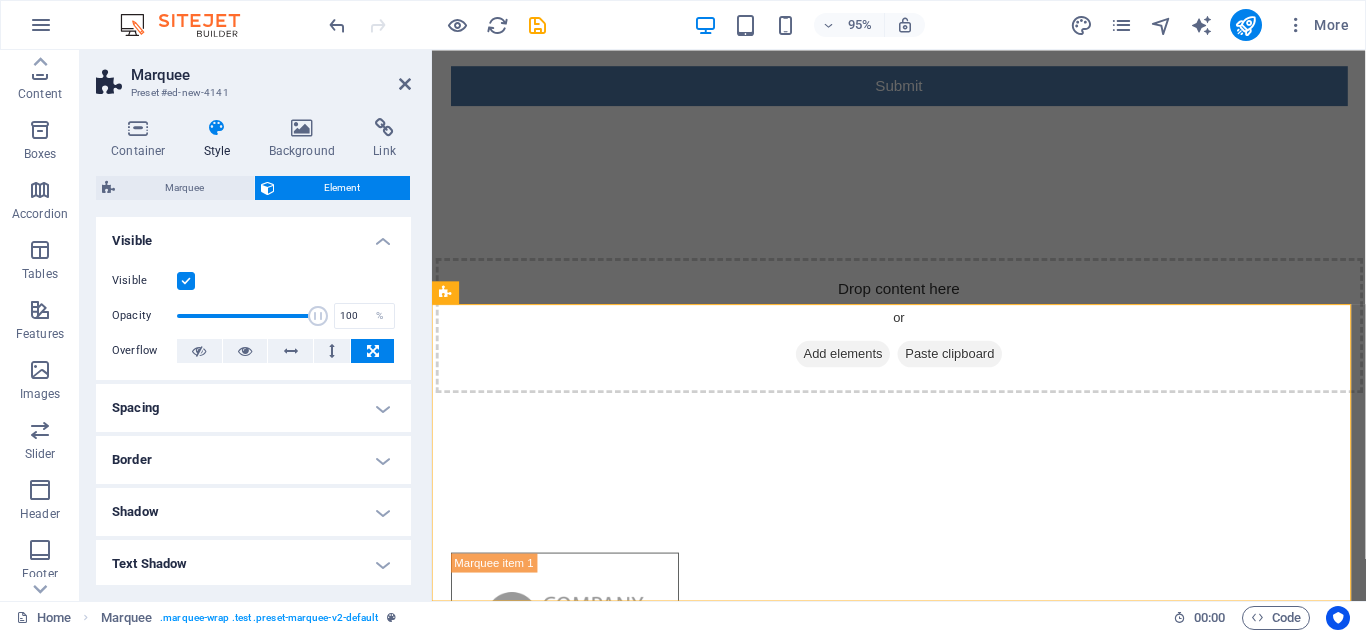 click at bounding box center (373, 351) 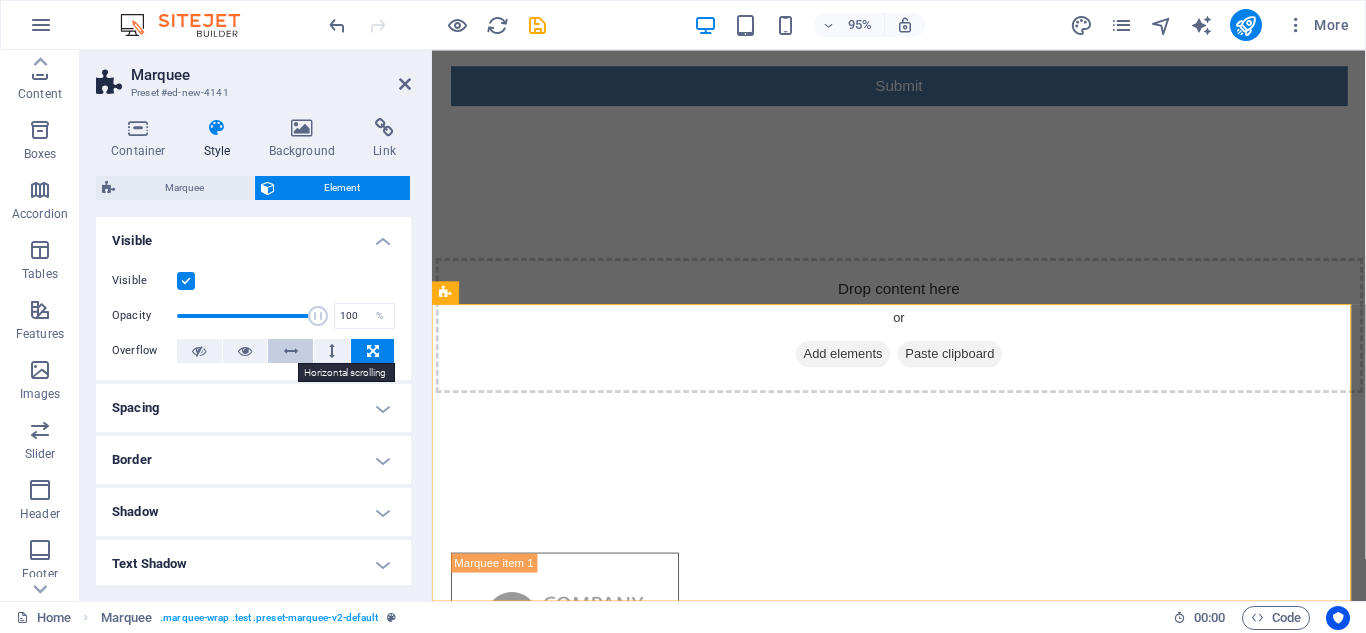 click at bounding box center [291, 351] 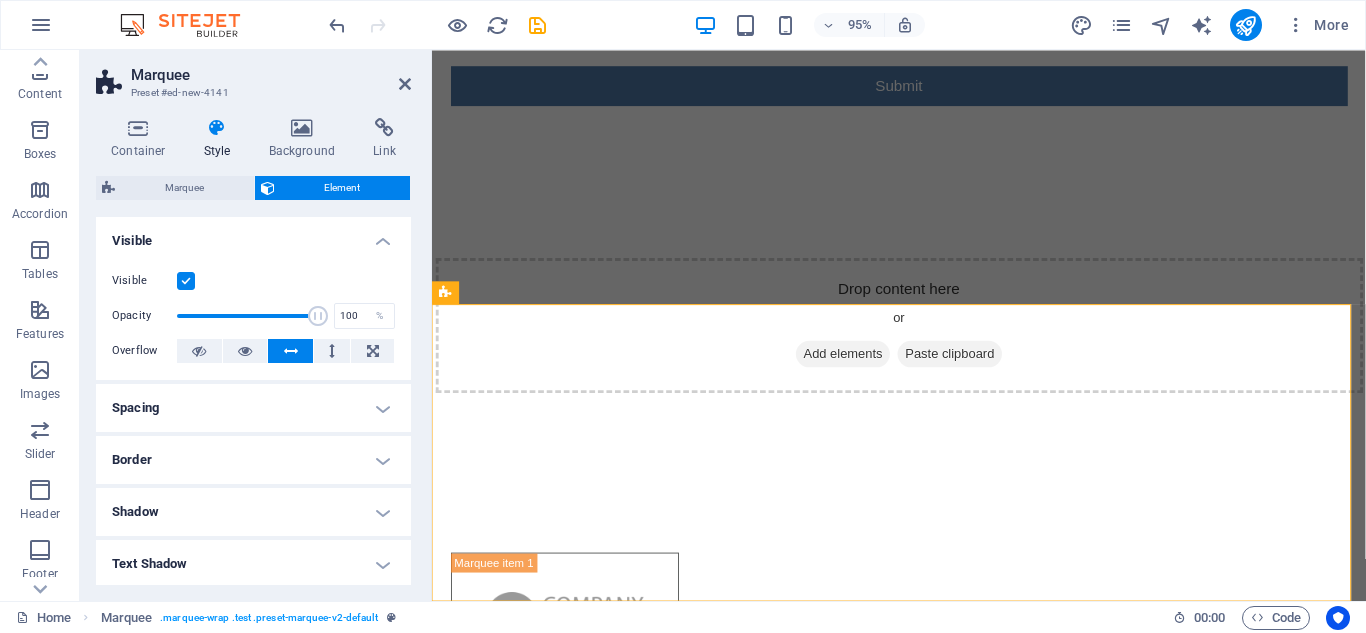click at bounding box center (217, 128) 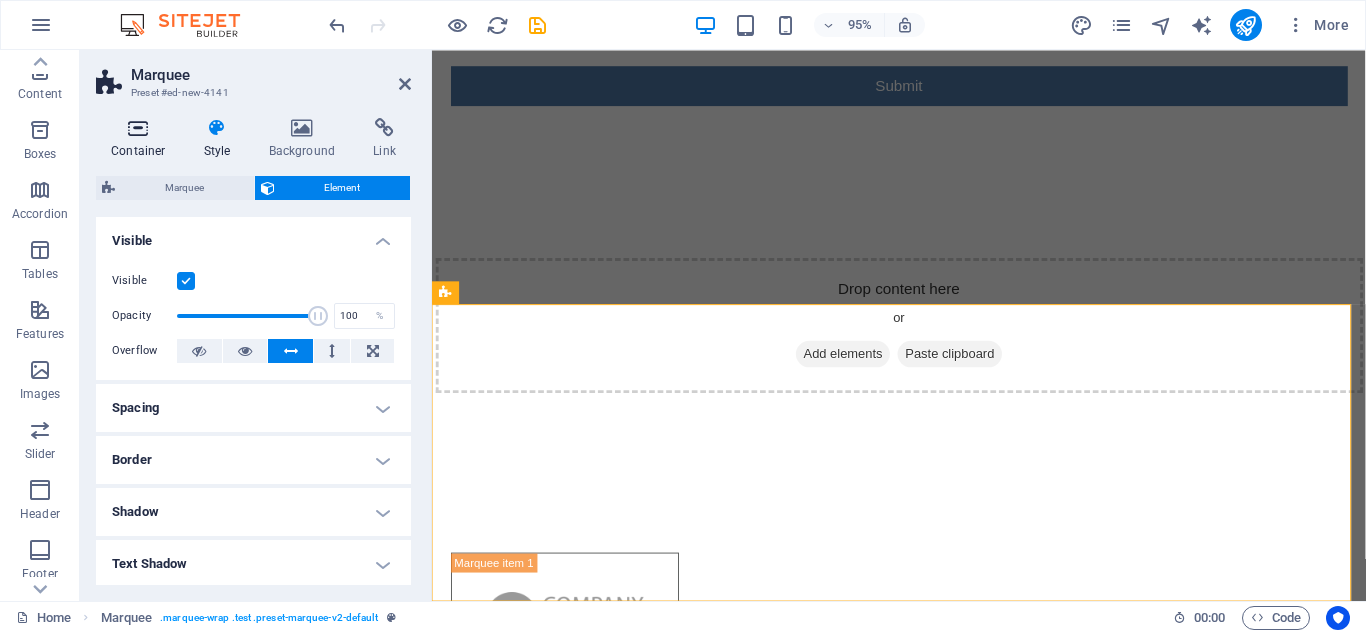 click on "Container" at bounding box center (142, 139) 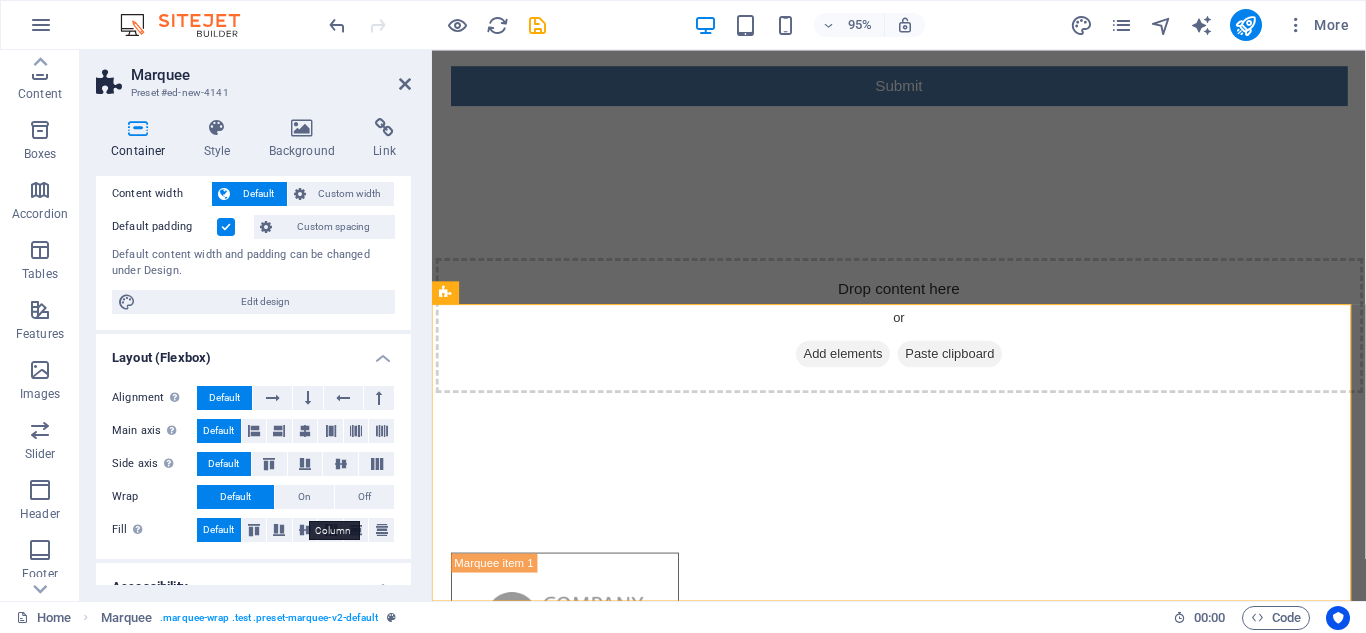 scroll, scrollTop: 112, scrollLeft: 0, axis: vertical 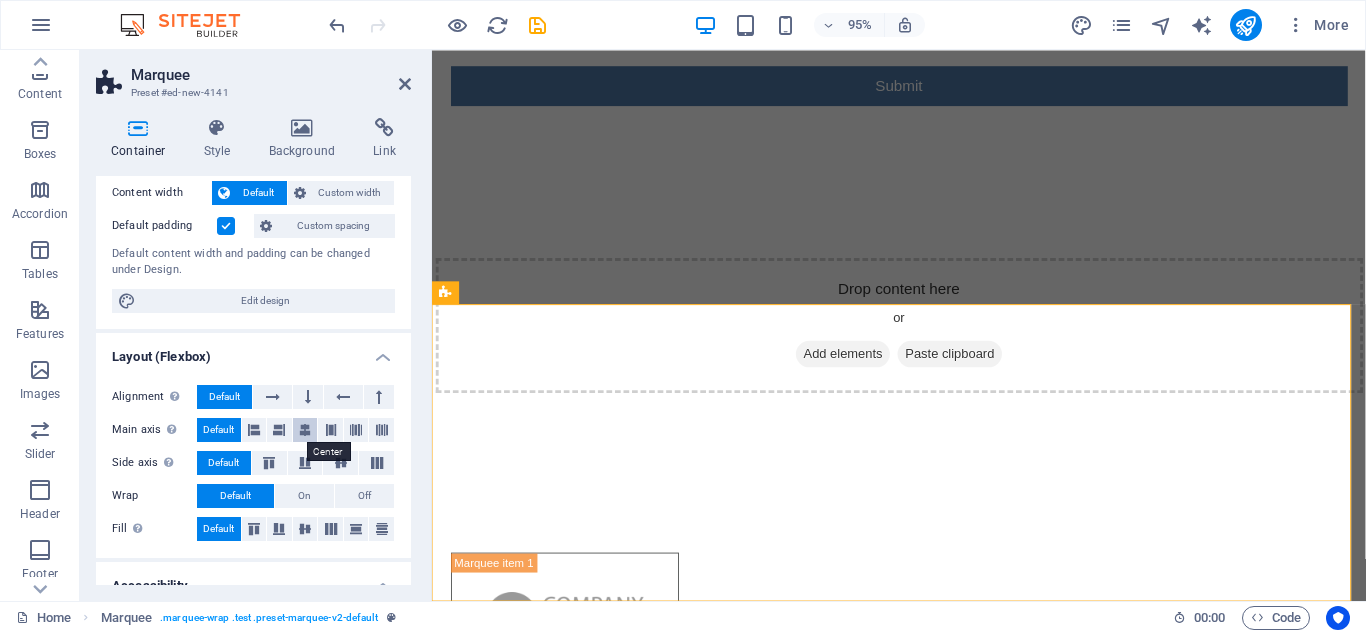 click at bounding box center [305, 430] 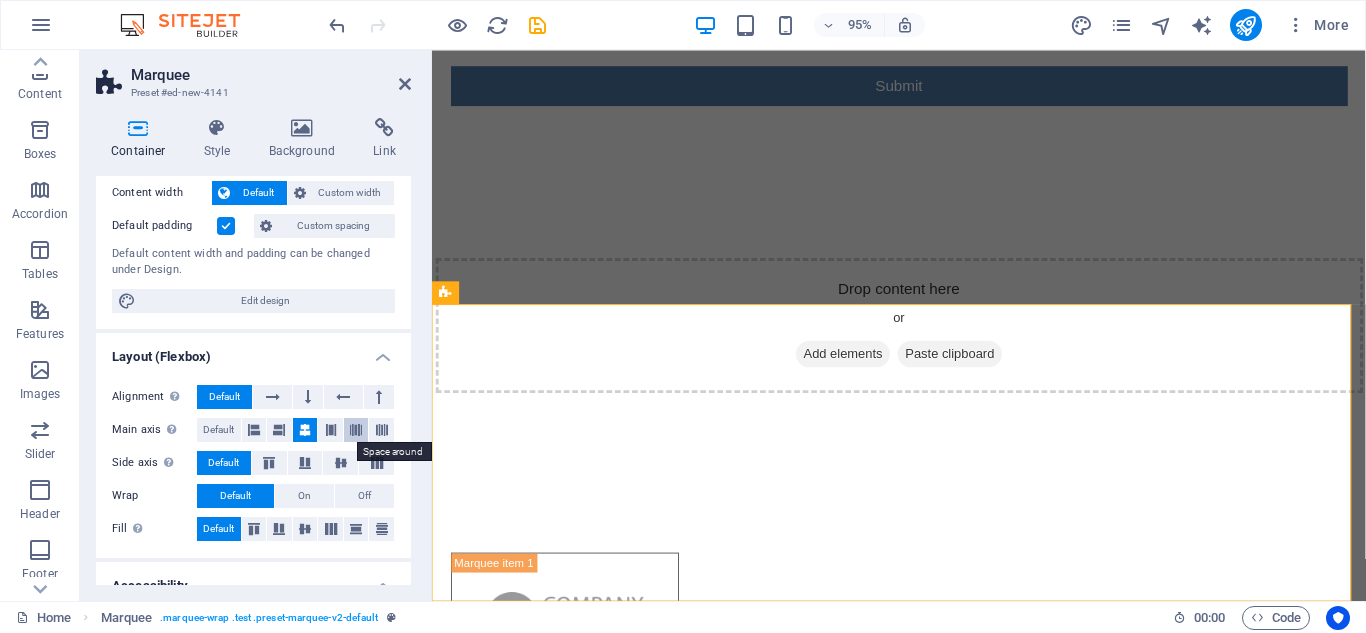 click at bounding box center (356, 430) 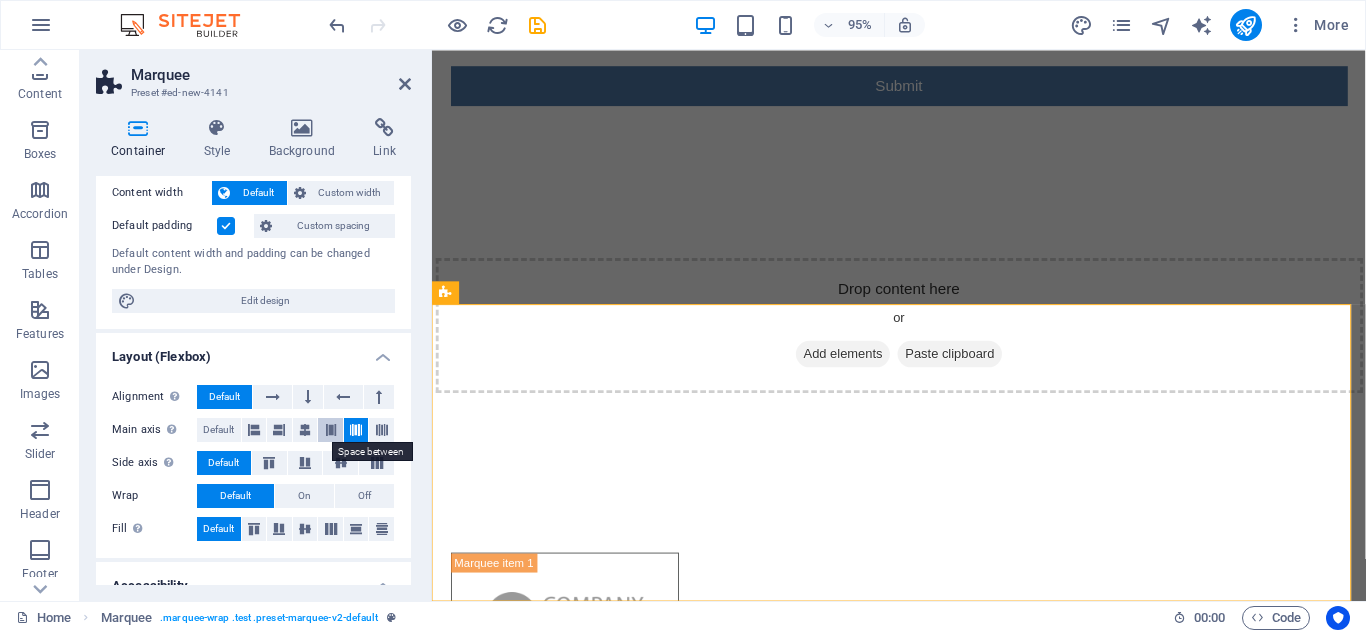 click at bounding box center [331, 430] 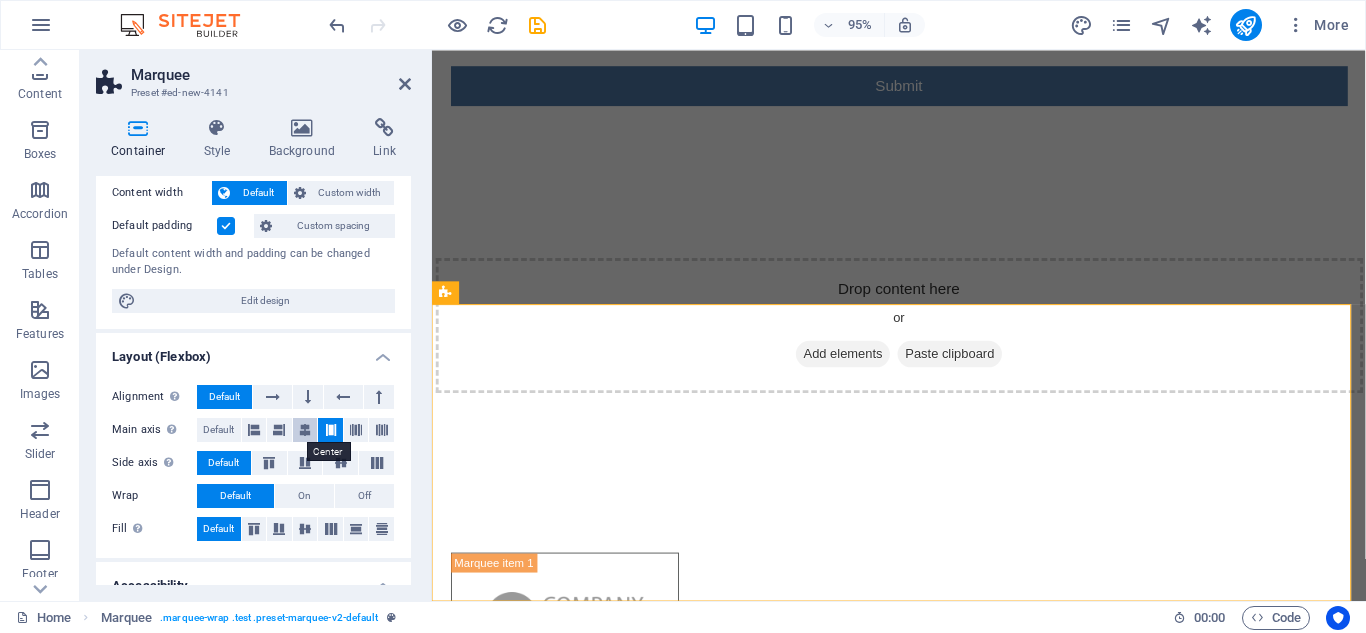 click at bounding box center [305, 430] 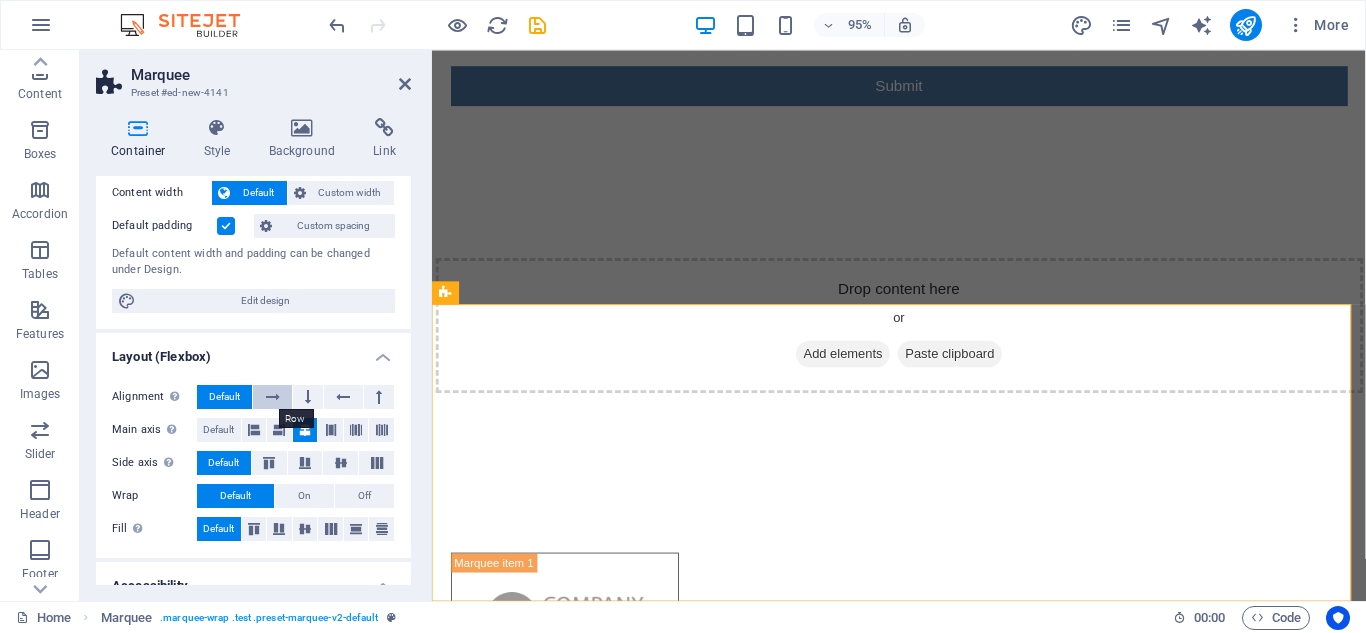 click at bounding box center [273, 397] 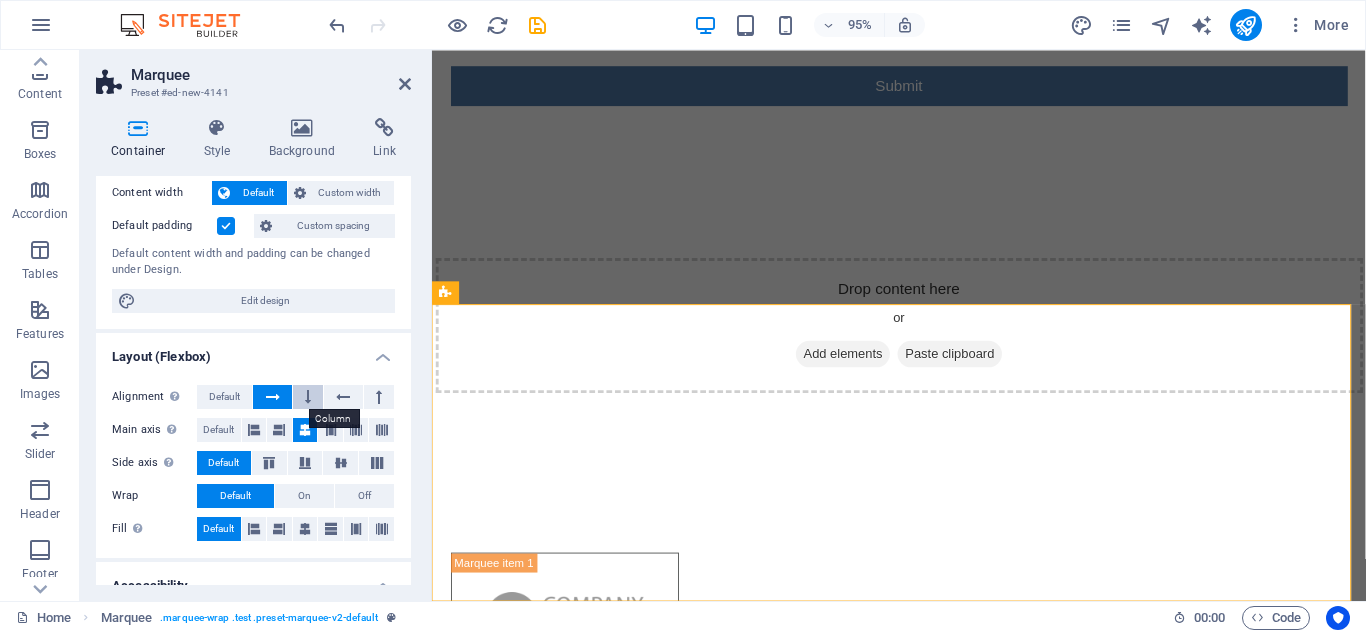 click at bounding box center [308, 397] 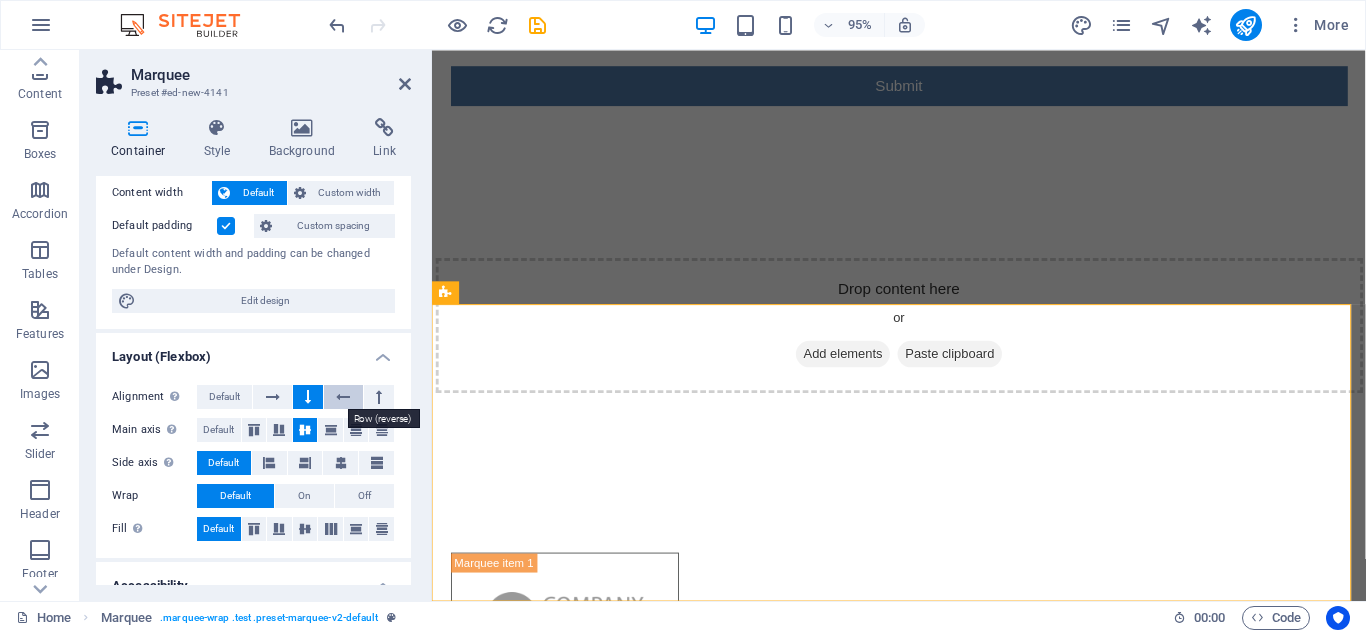 click at bounding box center [343, 397] 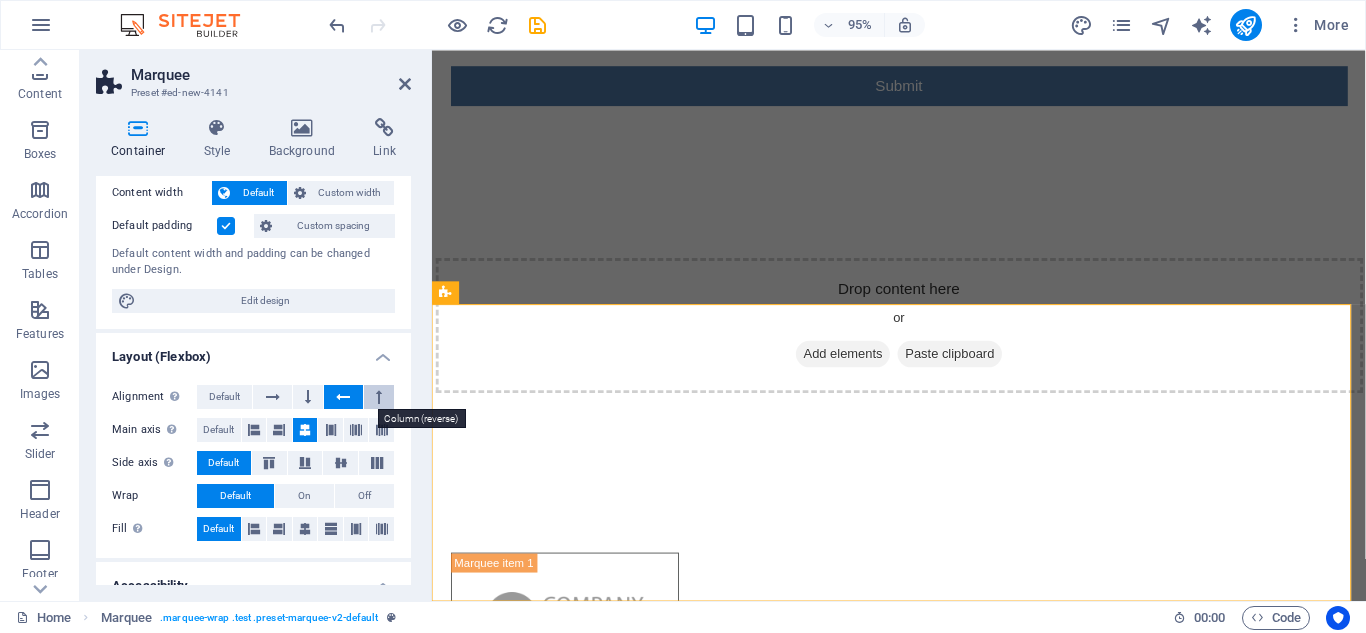 click at bounding box center [379, 397] 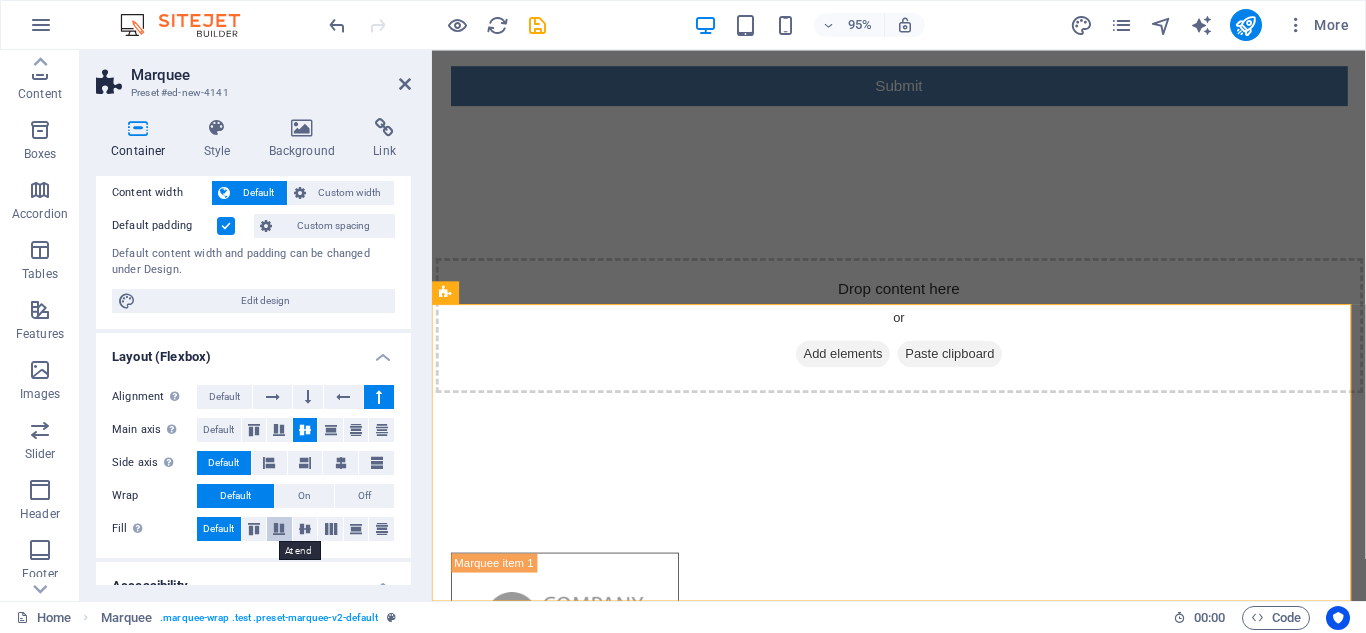 click at bounding box center [279, 529] 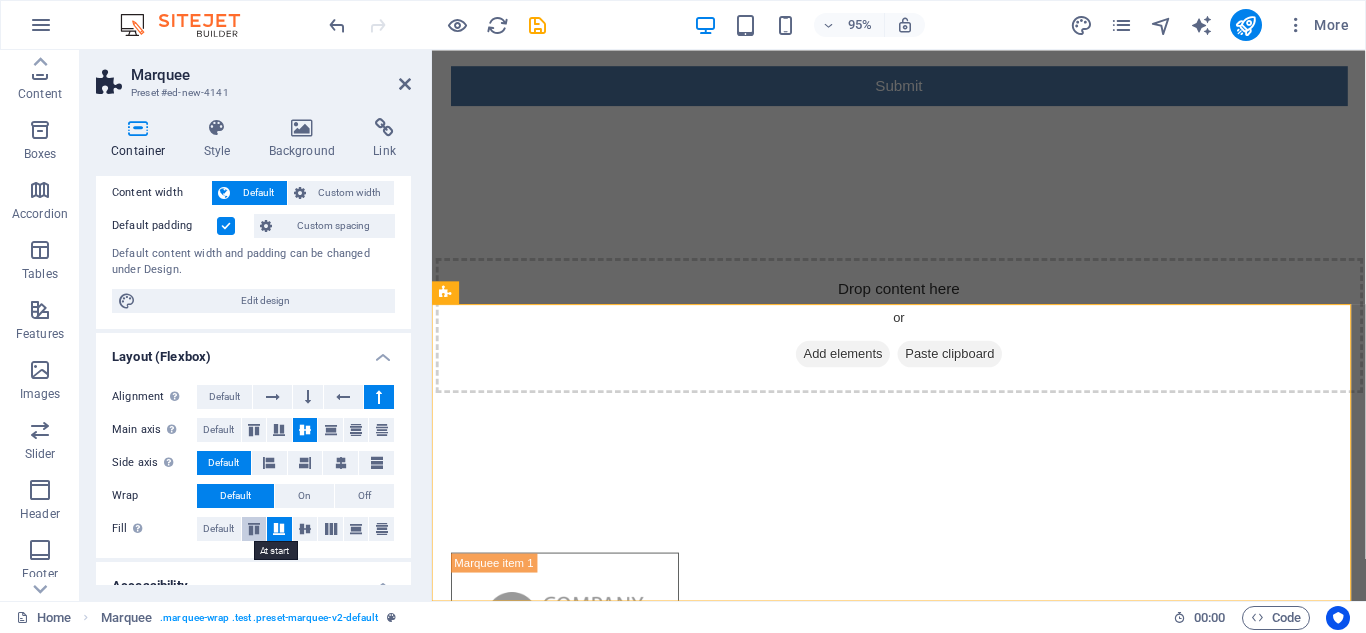 click at bounding box center (254, 529) 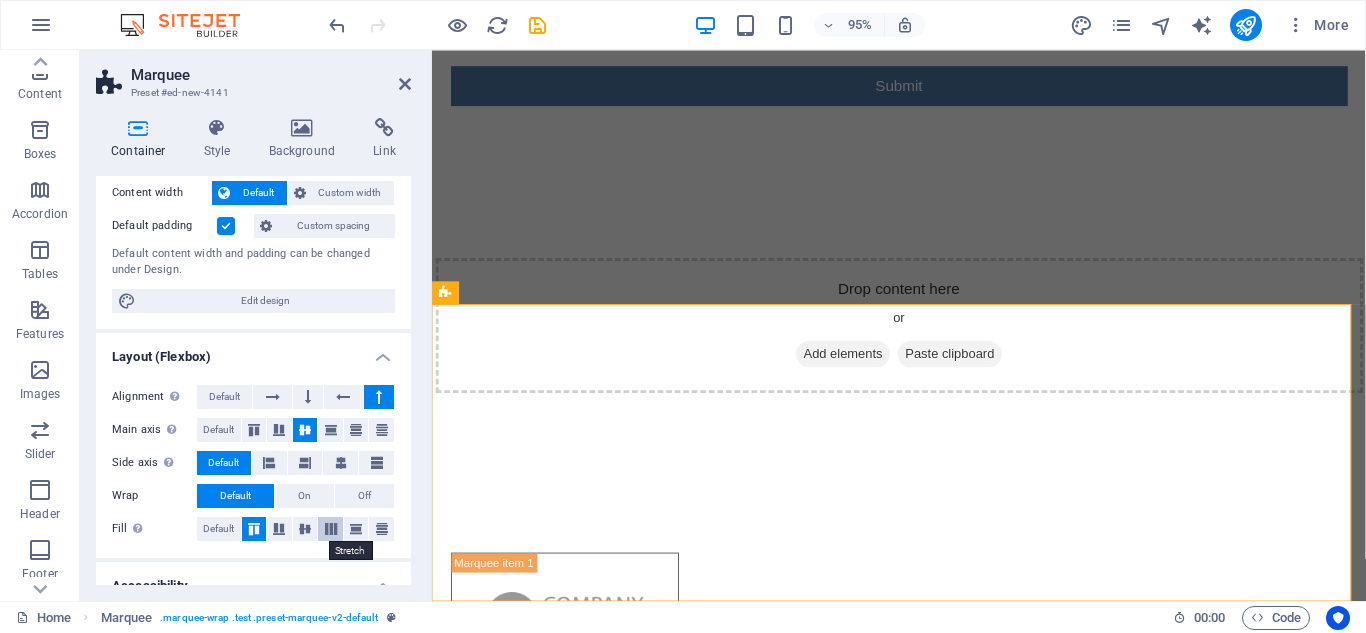 click at bounding box center (331, 529) 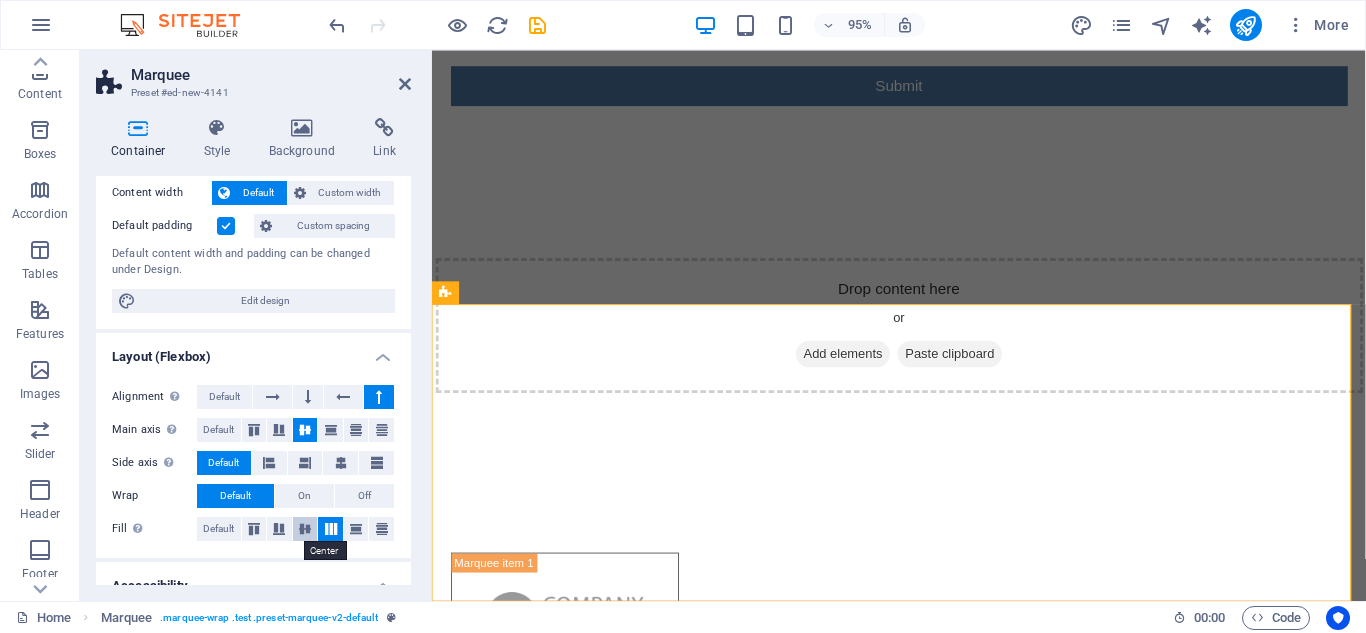 click at bounding box center (305, 529) 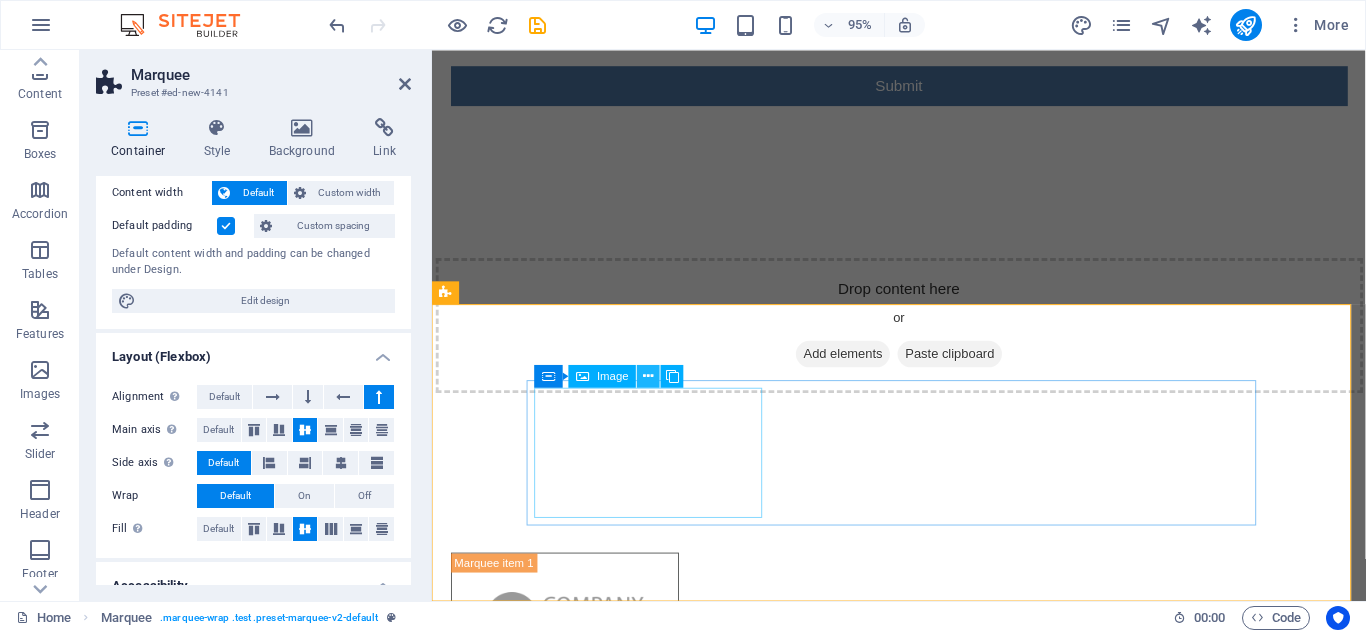 click at bounding box center [649, 376] 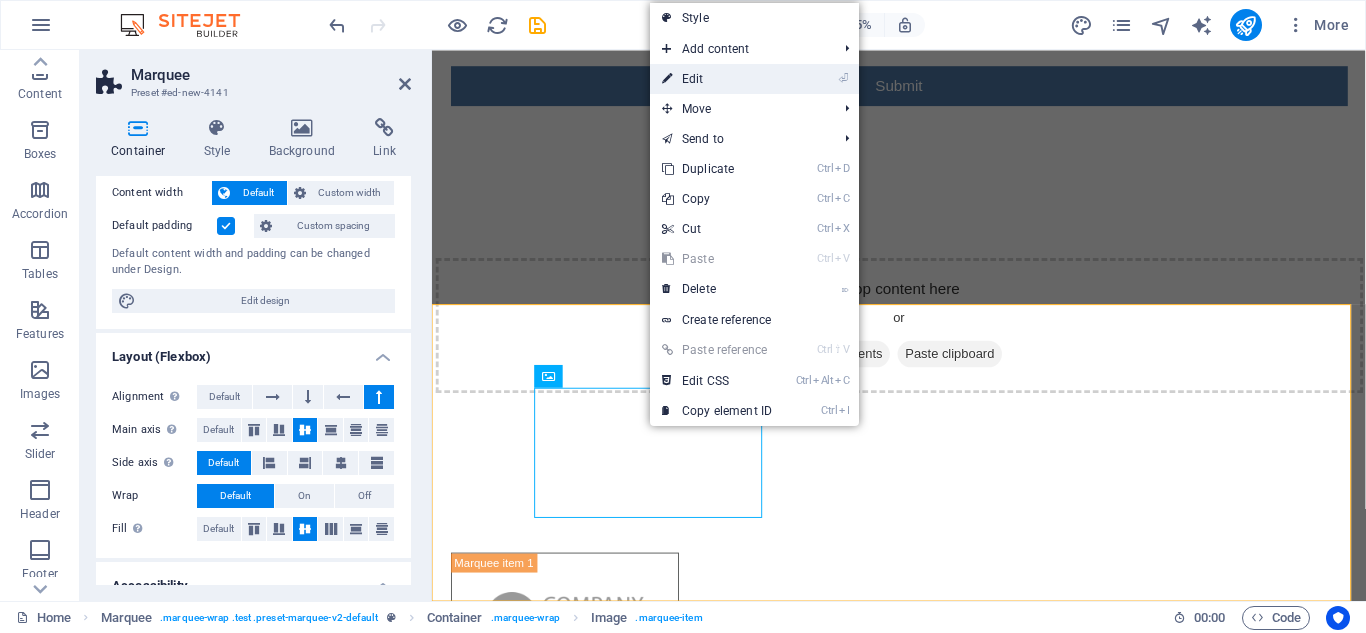 click on "⏎  Edit" at bounding box center [717, 79] 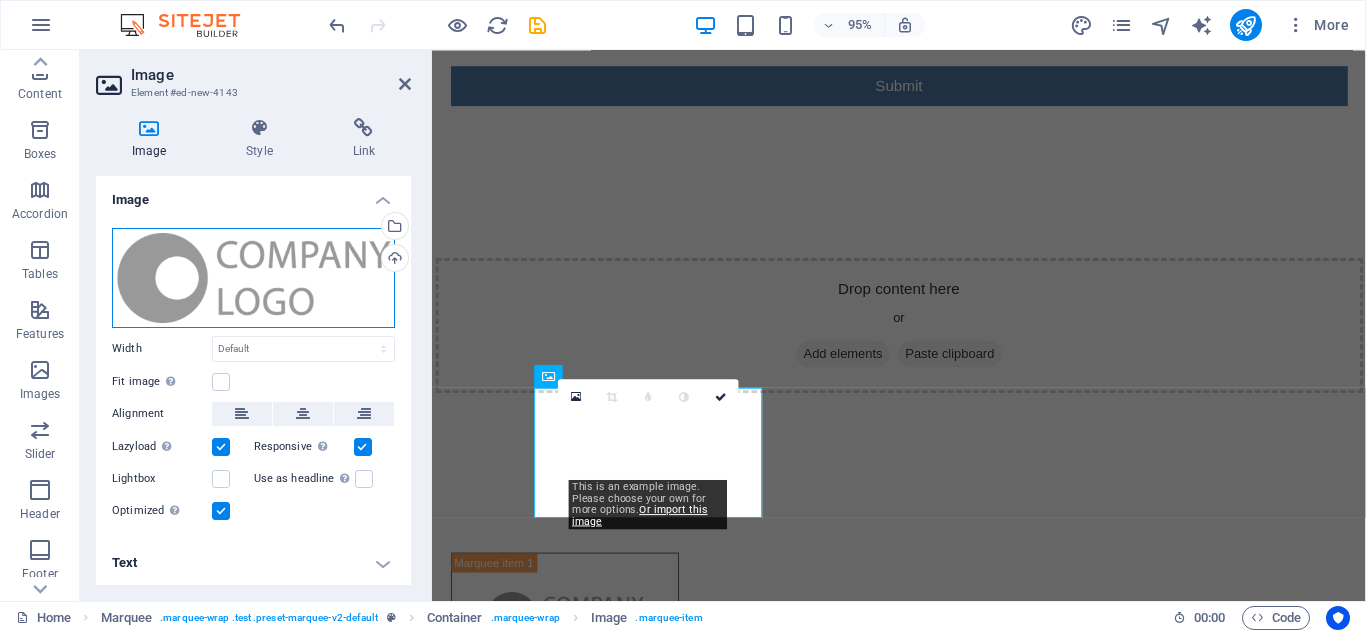 click on "Drag files here, click to choose files or select files from Files or our free stock photos & videos" at bounding box center [253, 278] 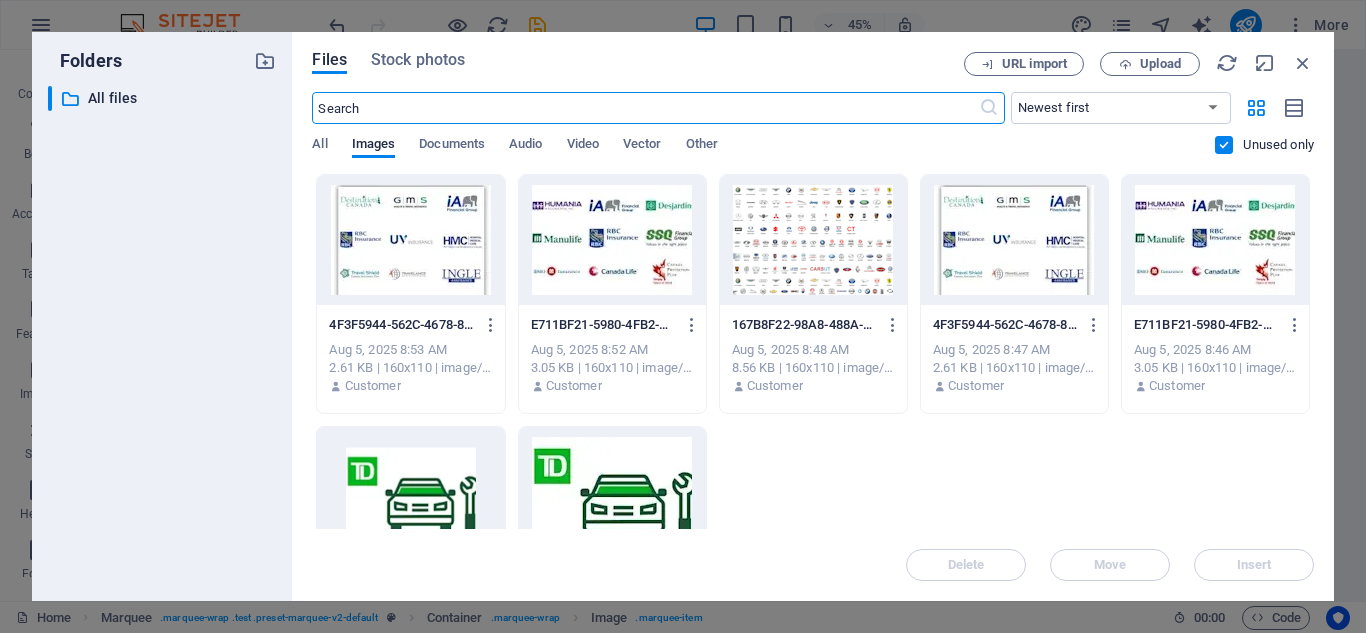 scroll, scrollTop: 115, scrollLeft: 0, axis: vertical 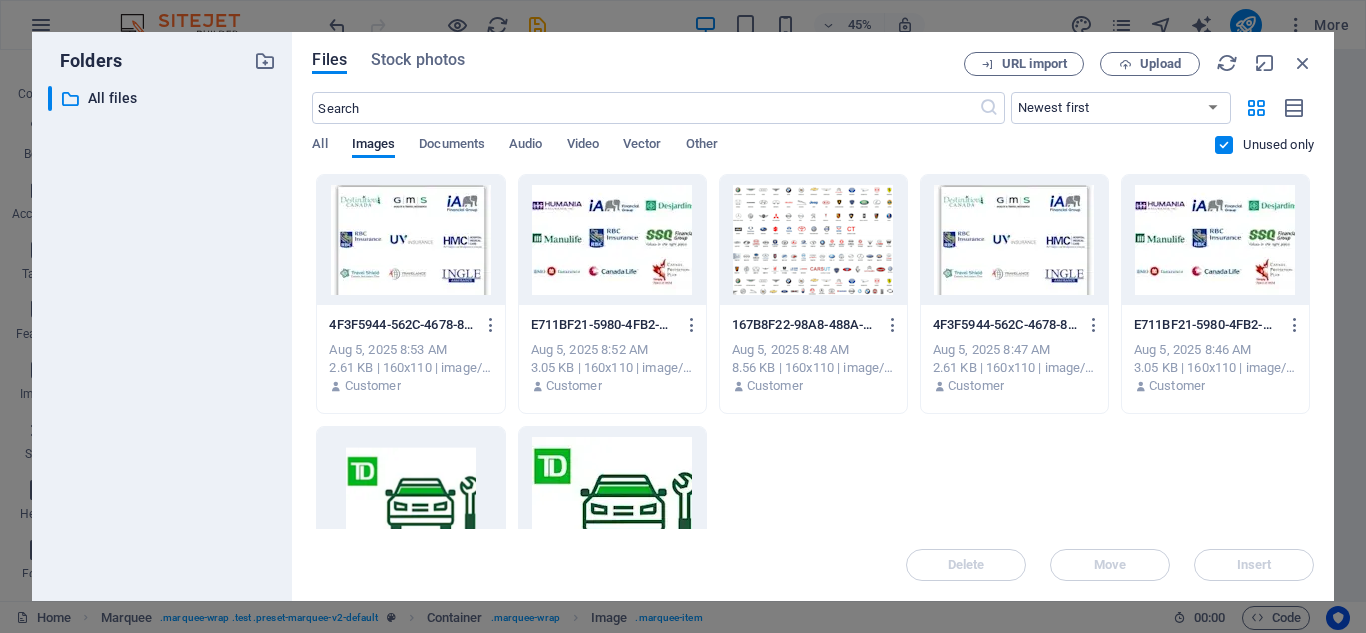 click at bounding box center [410, 240] 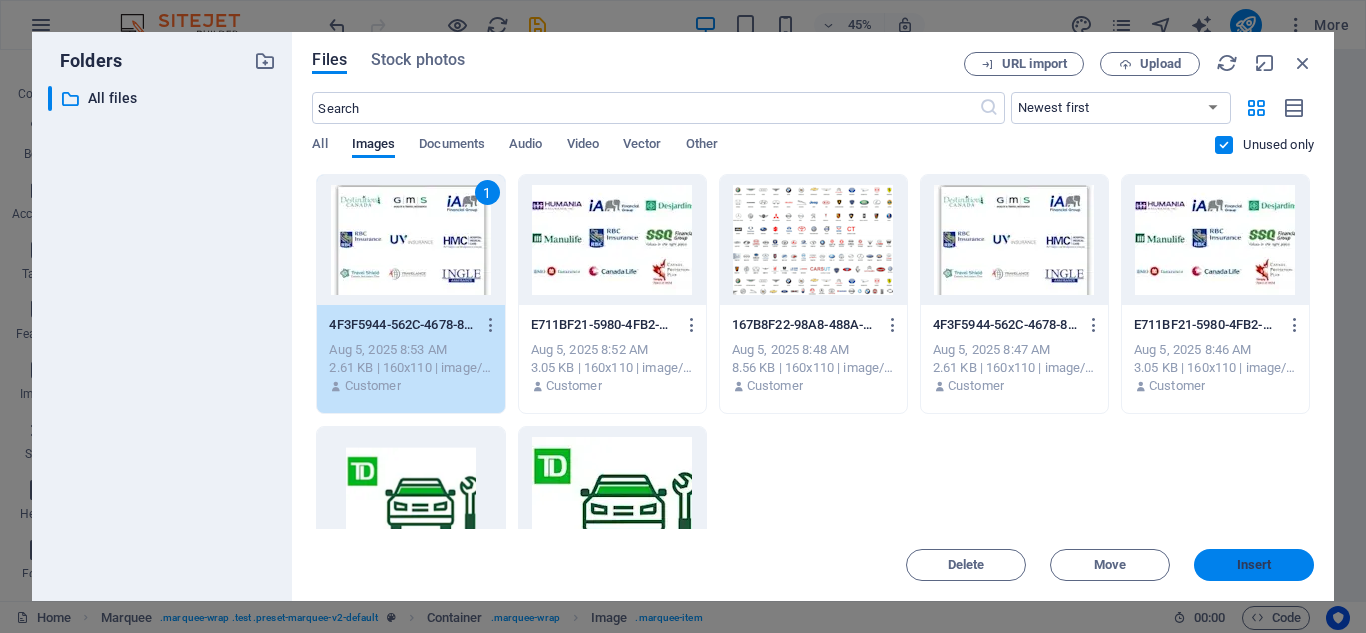 click on "Insert" at bounding box center (1254, 565) 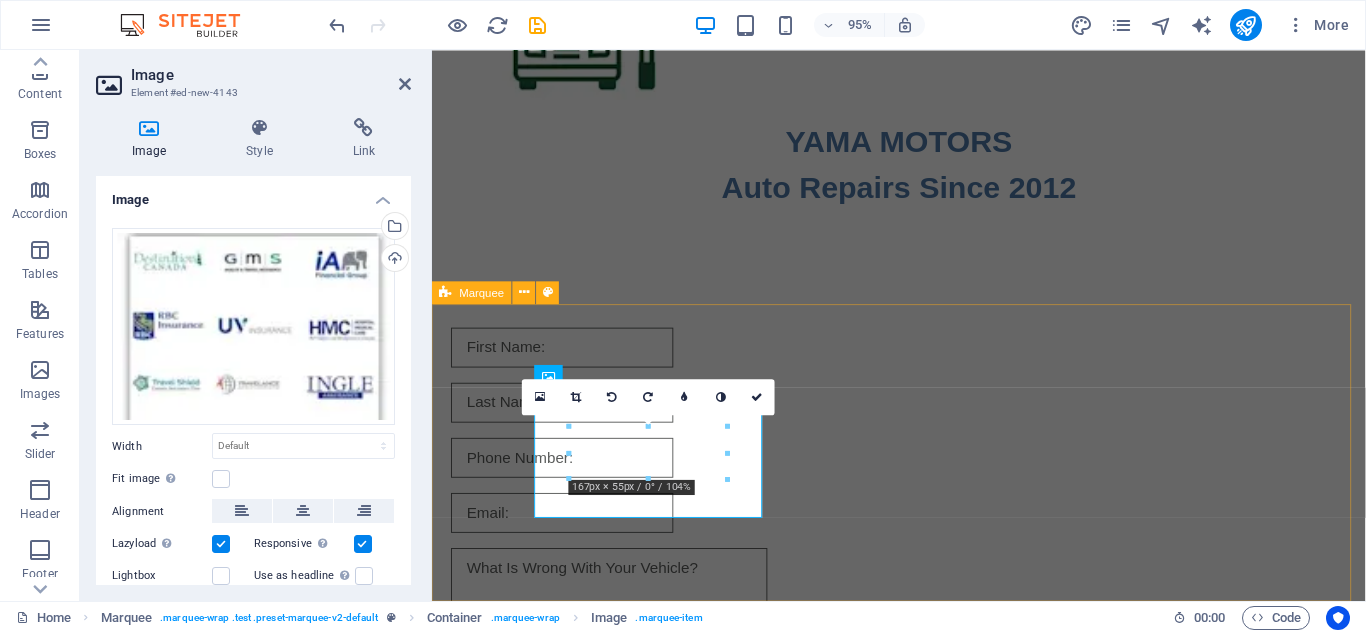 scroll, scrollTop: 759, scrollLeft: 0, axis: vertical 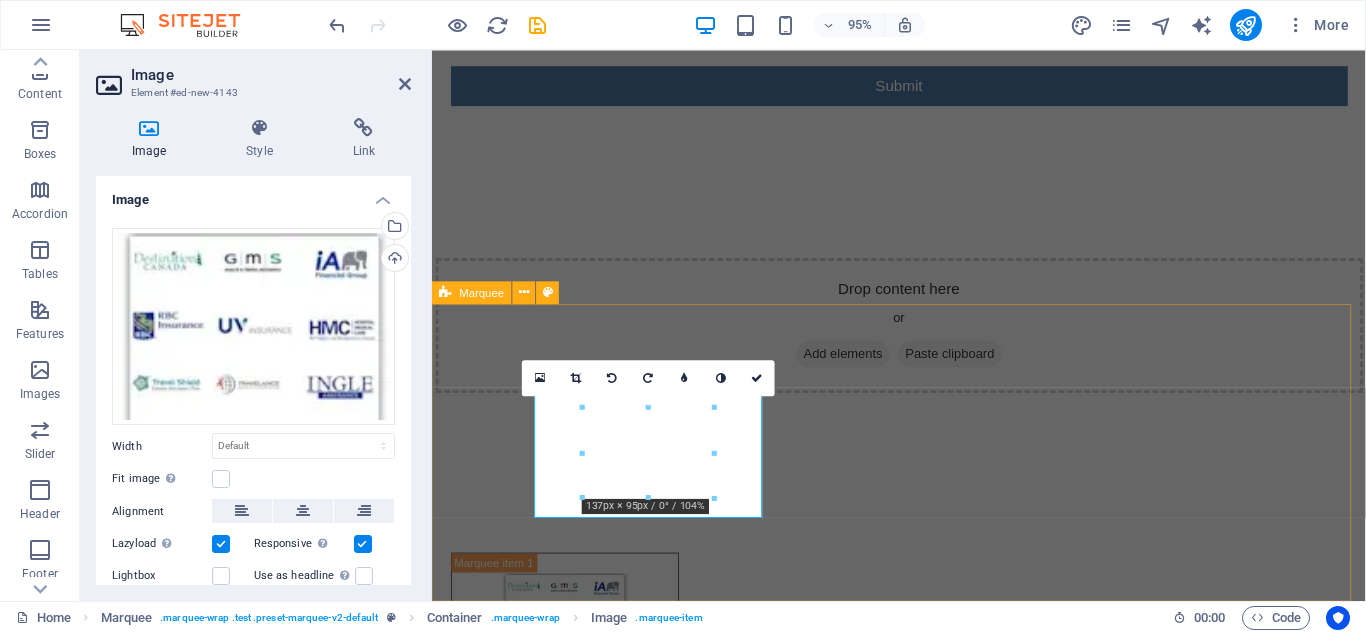 click at bounding box center [923, 792] 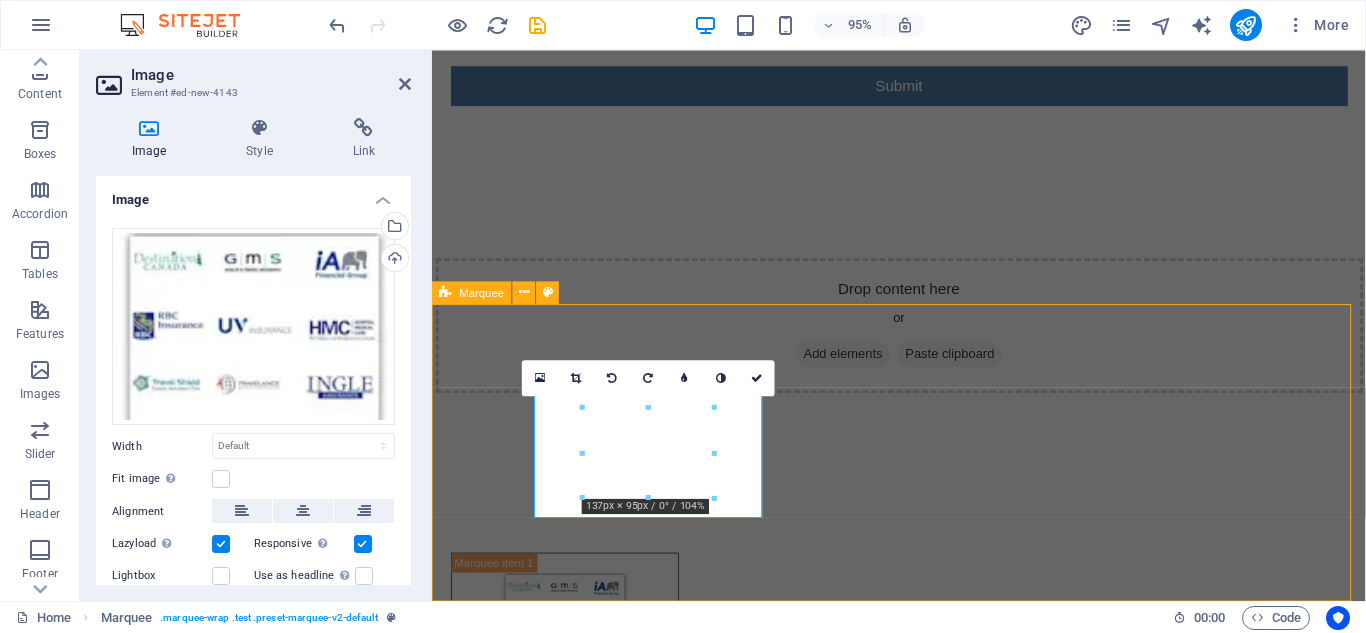 scroll, scrollTop: 788, scrollLeft: 0, axis: vertical 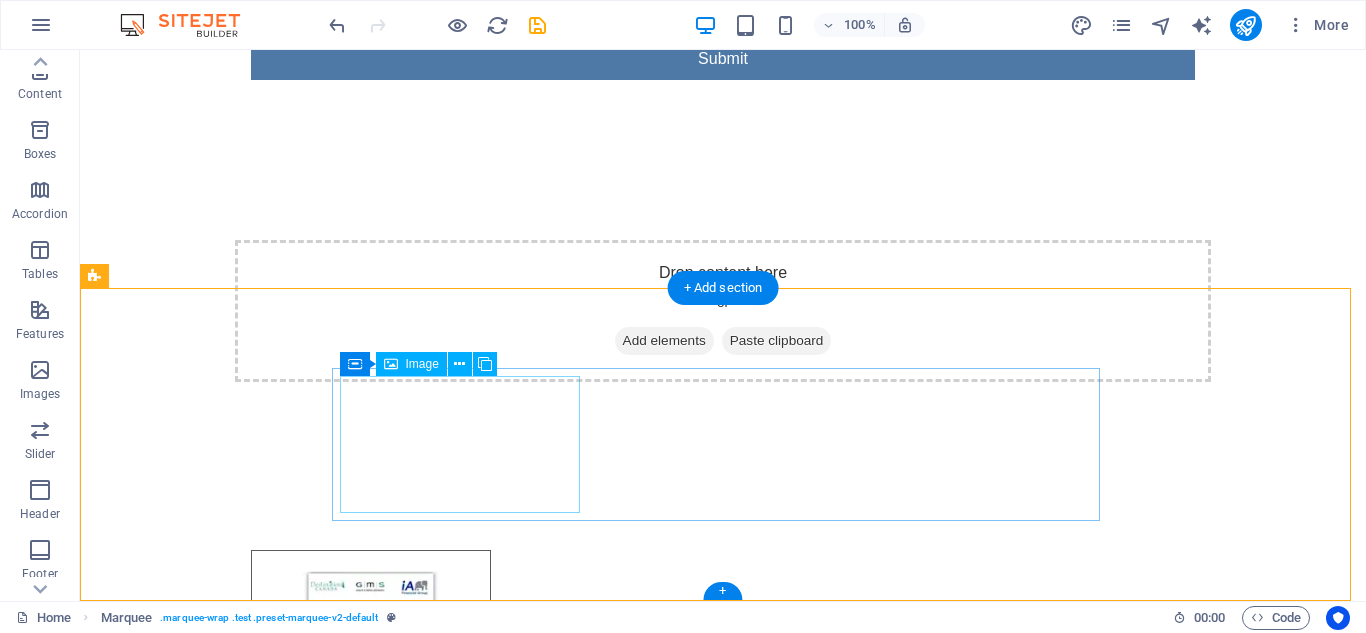 click at bounding box center (371, 618) 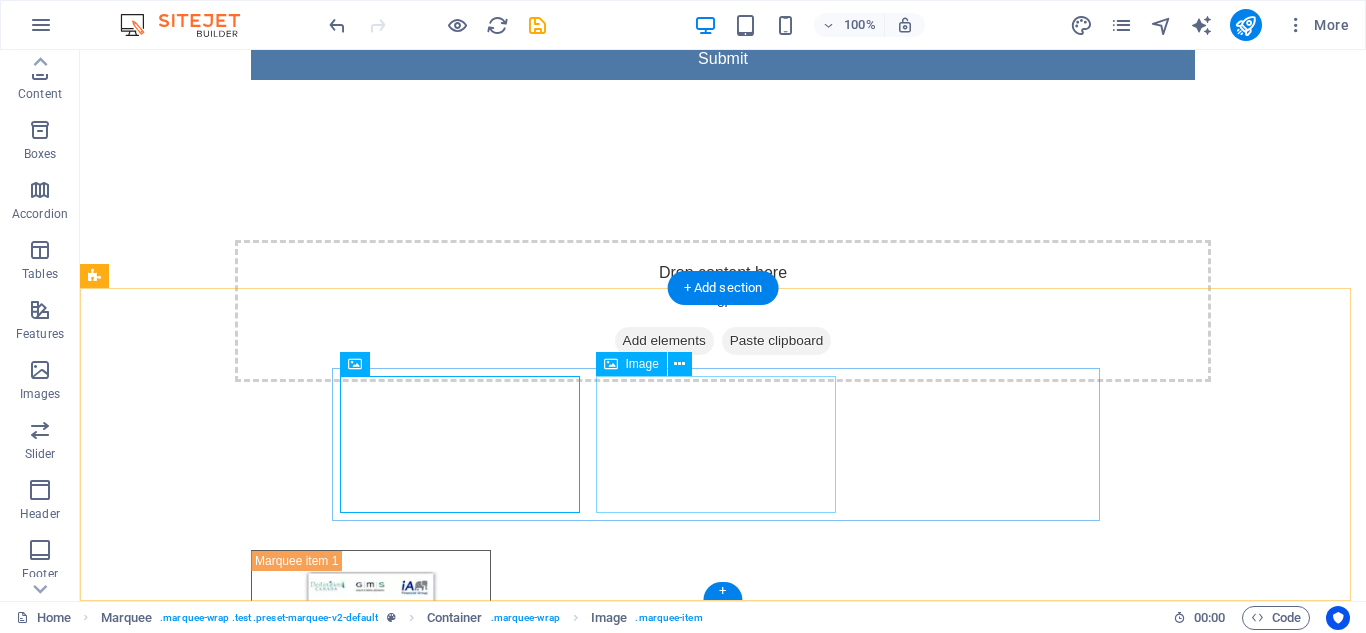 click at bounding box center [371, 763] 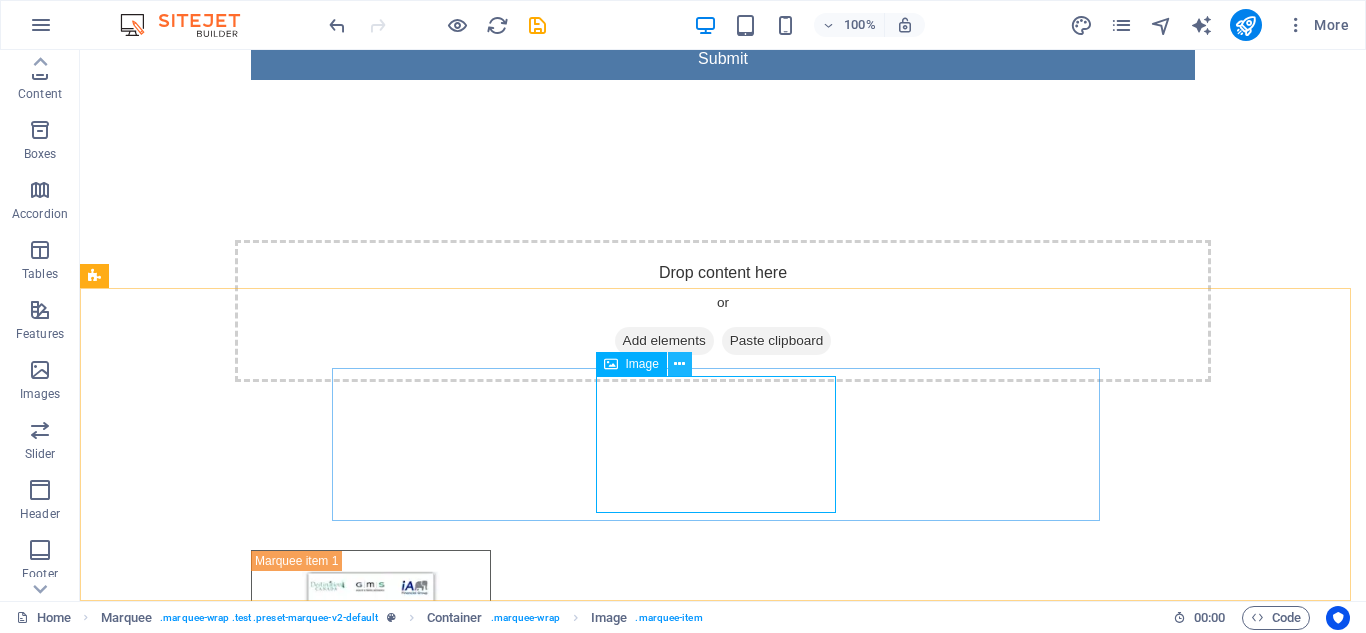 click at bounding box center (679, 364) 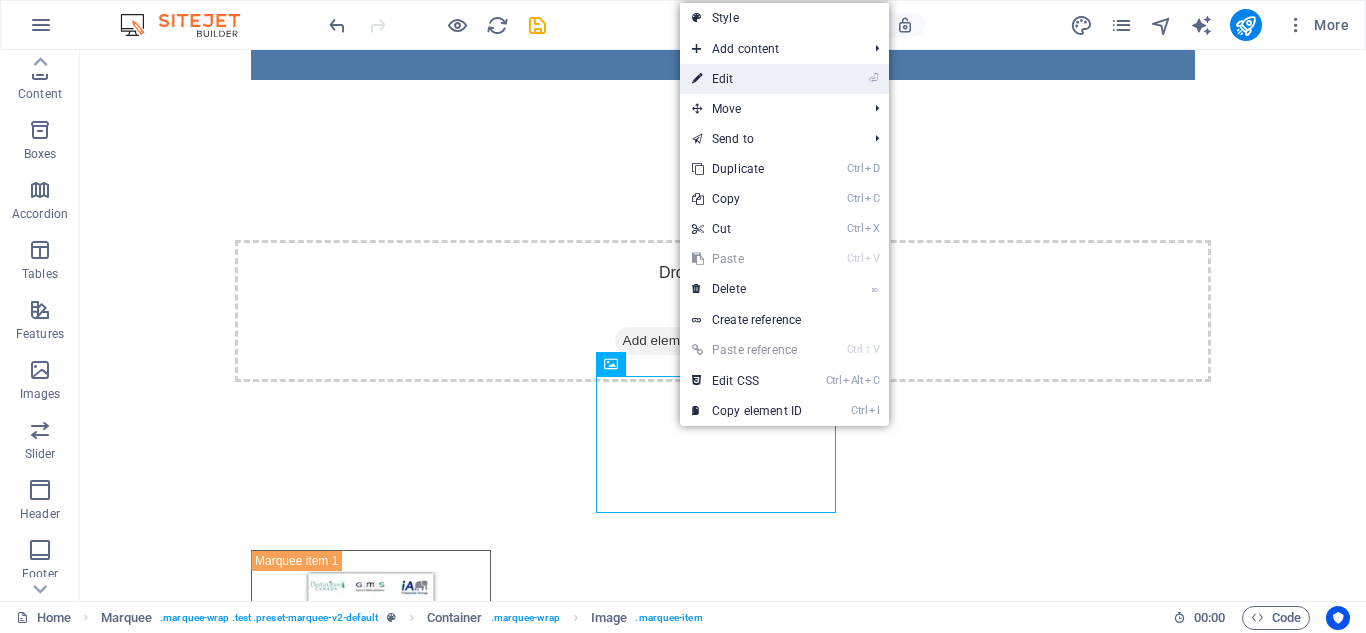 click on "⏎  Edit" at bounding box center [747, 79] 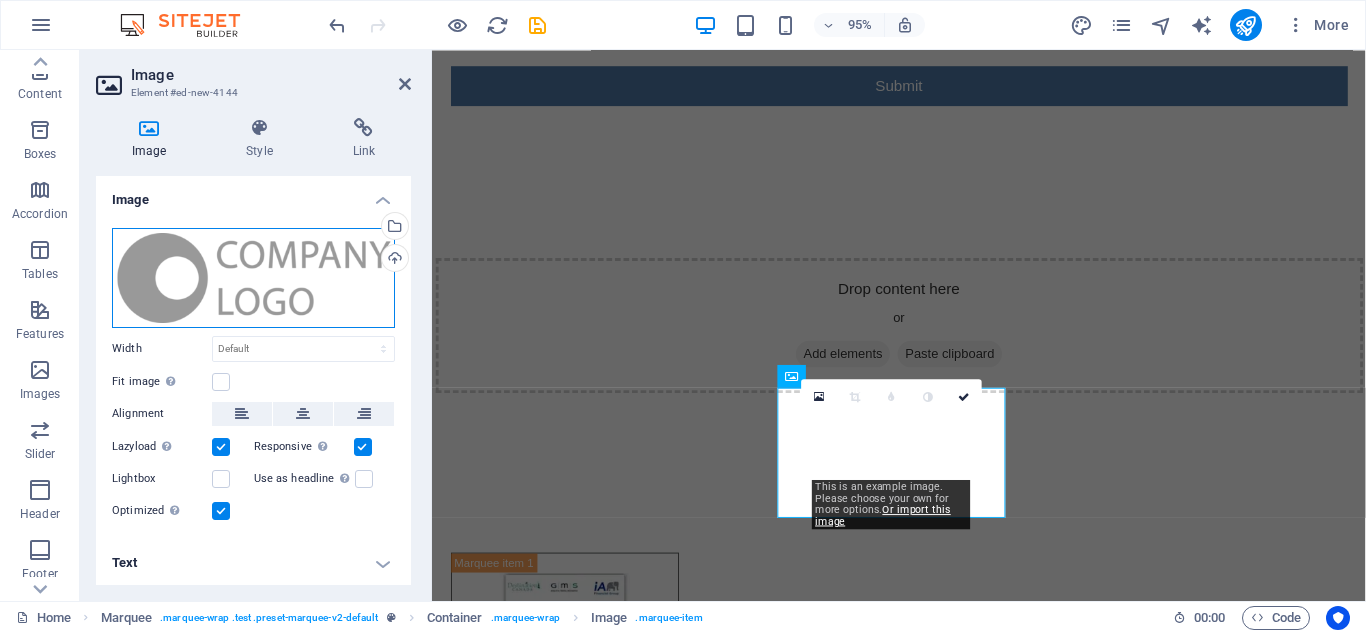 click on "Drag files here, click to choose files or select files from Files or our free stock photos & videos" at bounding box center [253, 278] 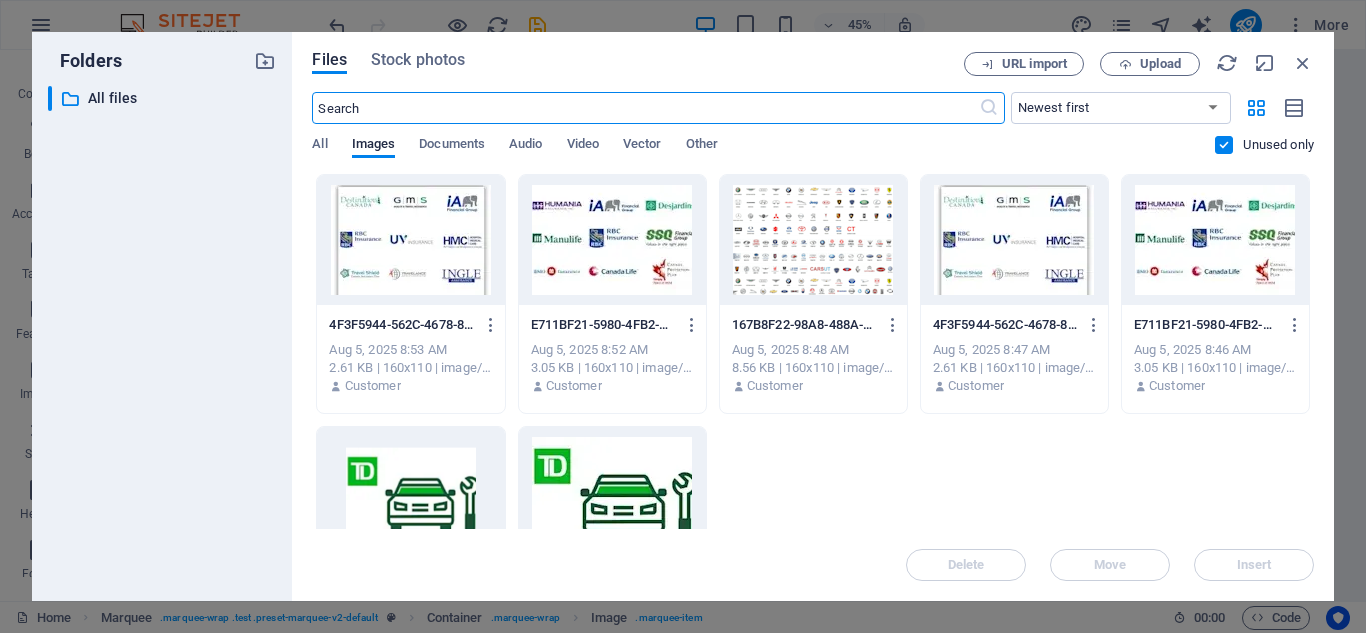 scroll, scrollTop: 115, scrollLeft: 0, axis: vertical 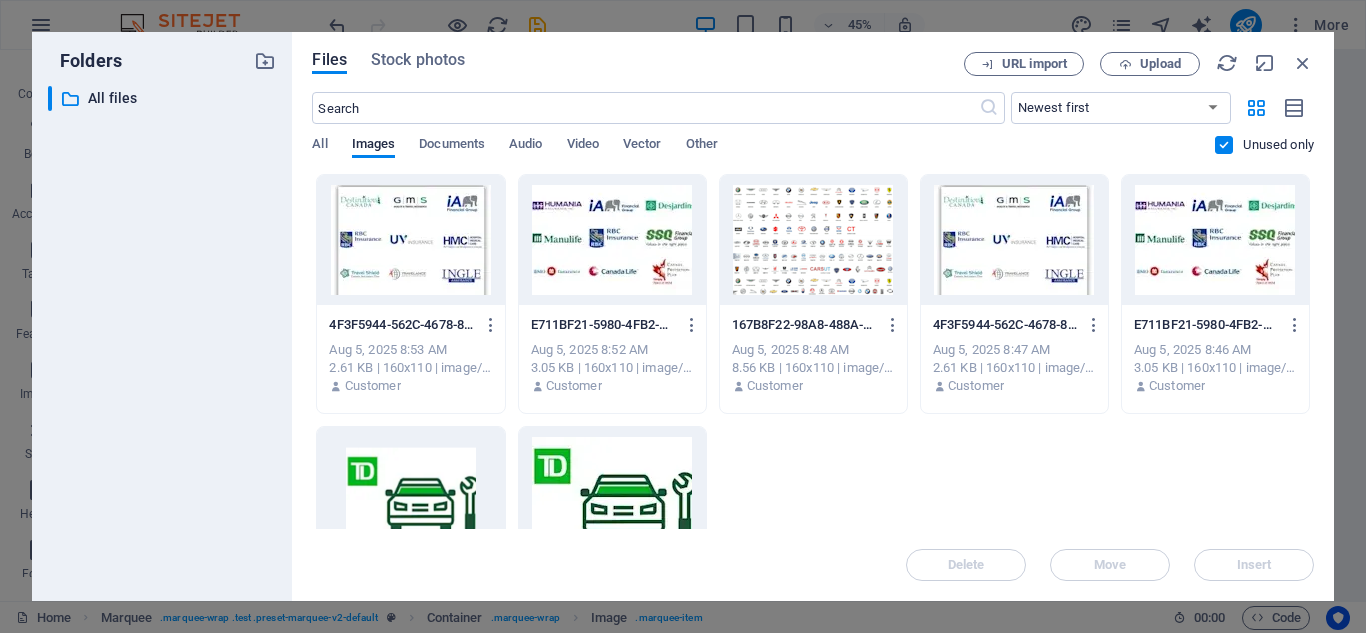 click at bounding box center (612, 240) 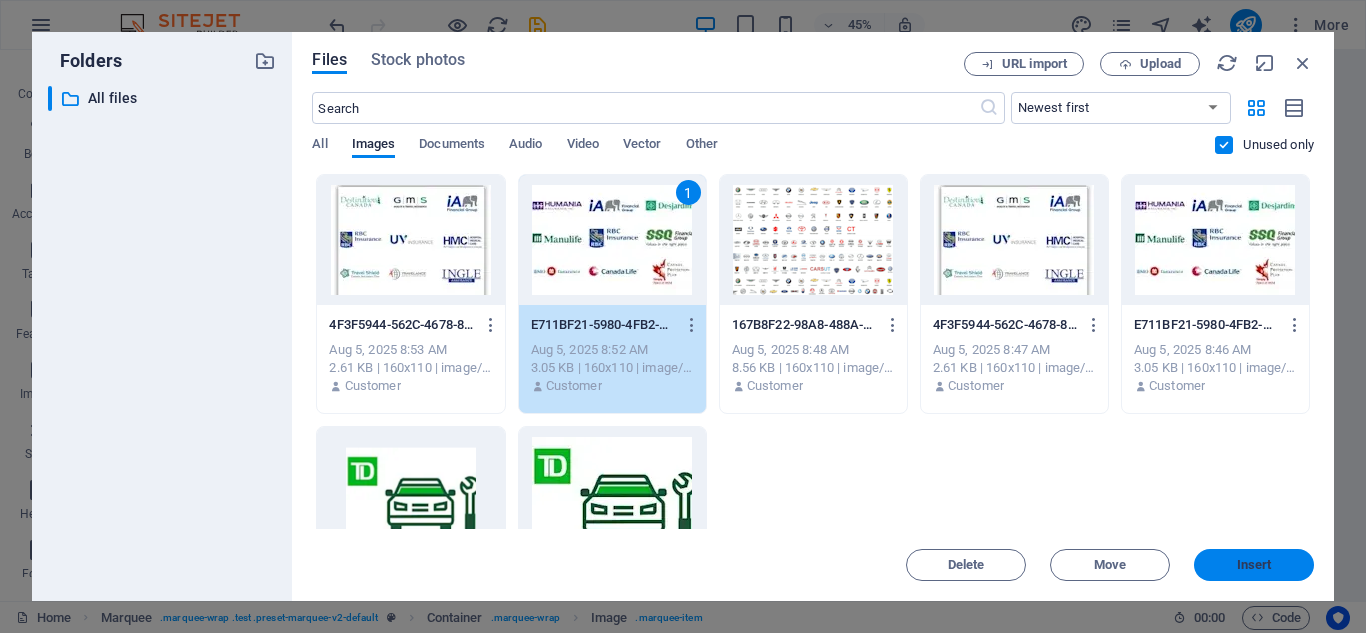 click on "Insert" at bounding box center [1254, 565] 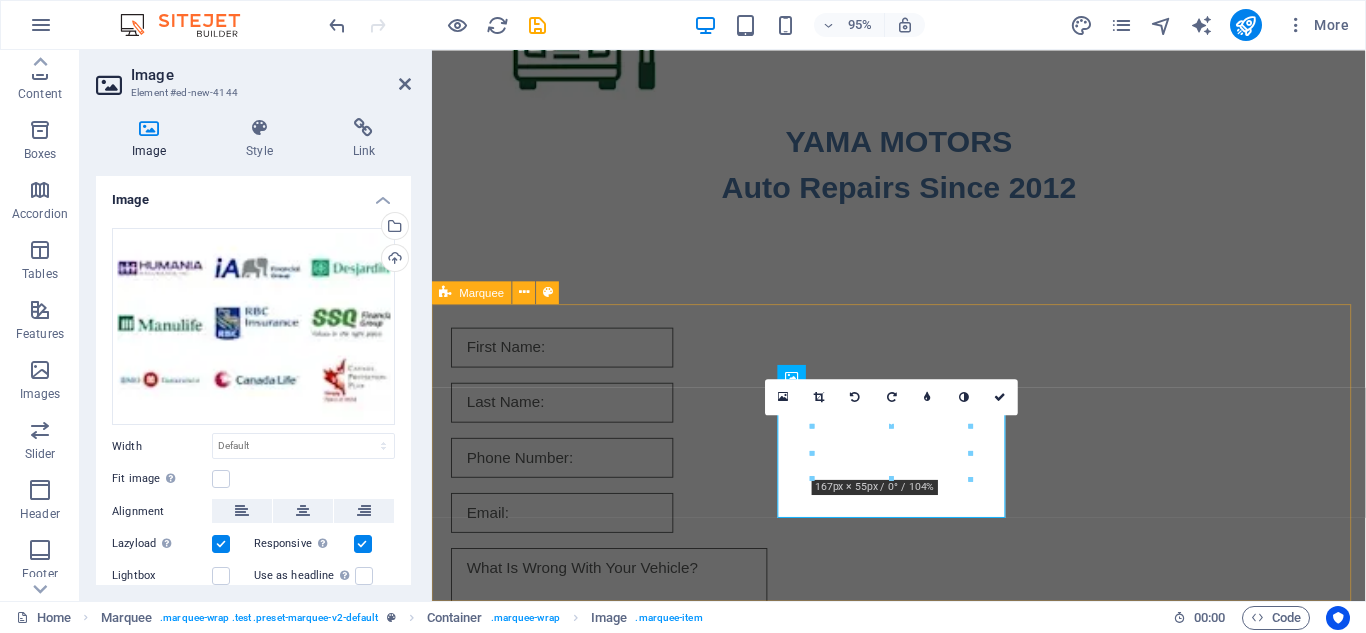 scroll, scrollTop: 759, scrollLeft: 0, axis: vertical 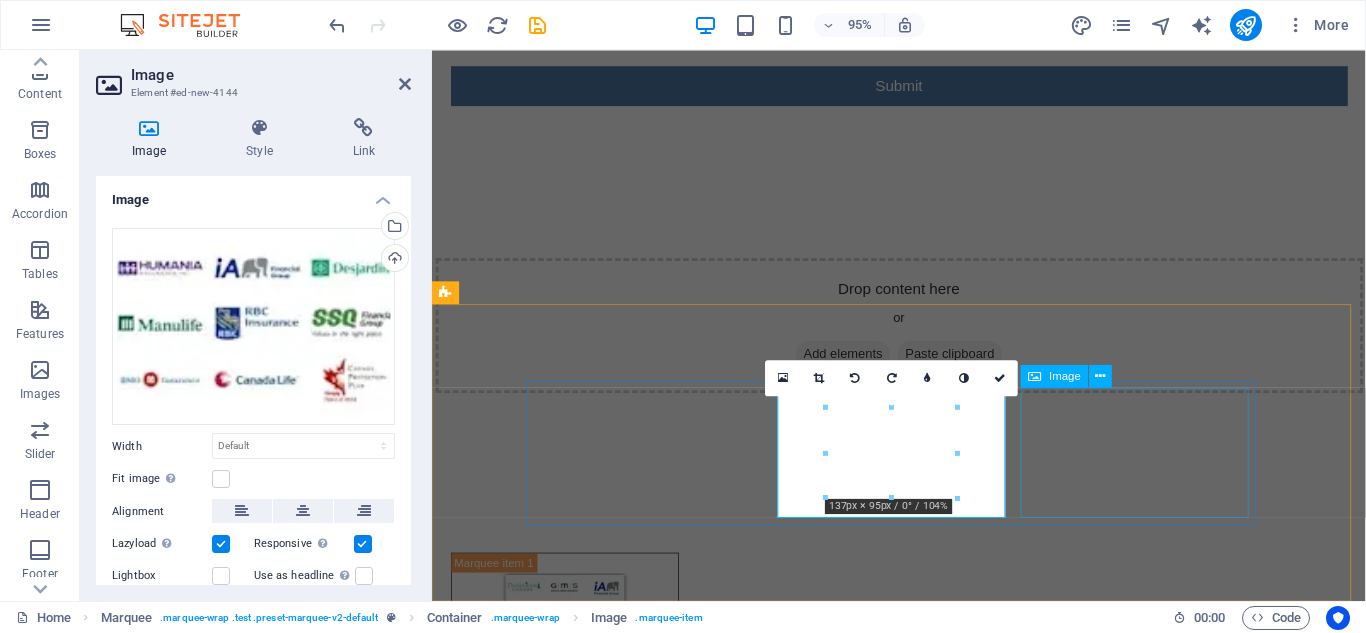 click at bounding box center [572, 937] 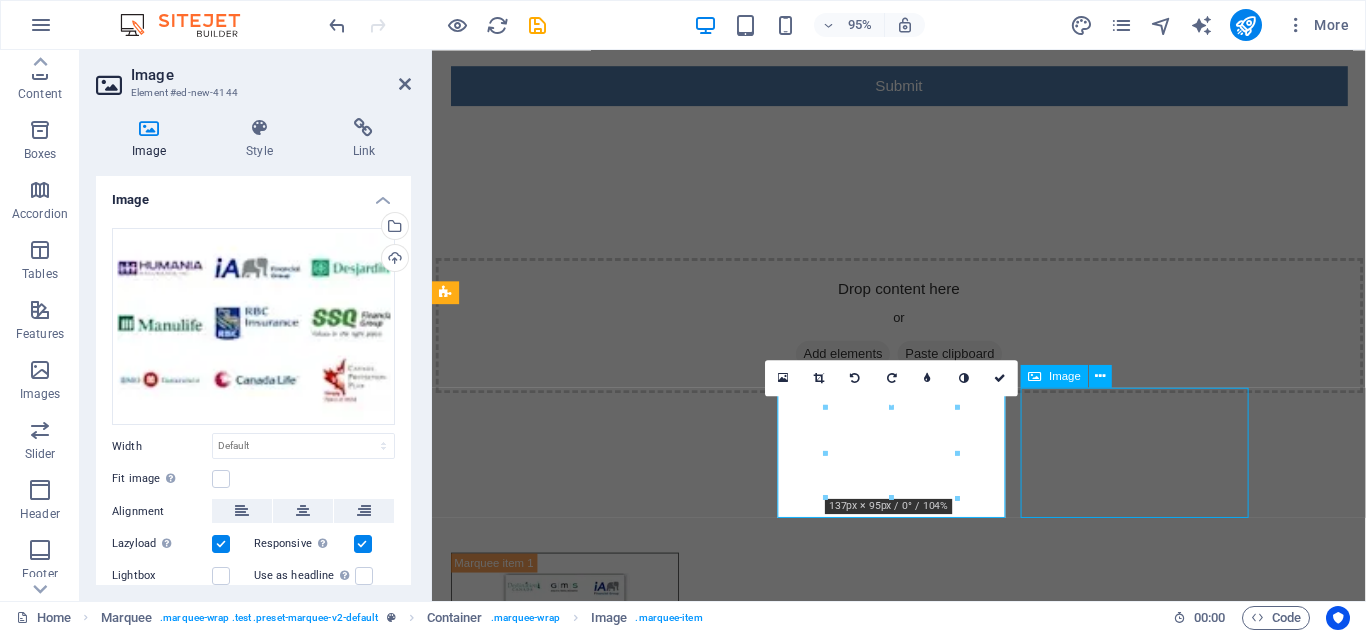 scroll, scrollTop: 788, scrollLeft: 0, axis: vertical 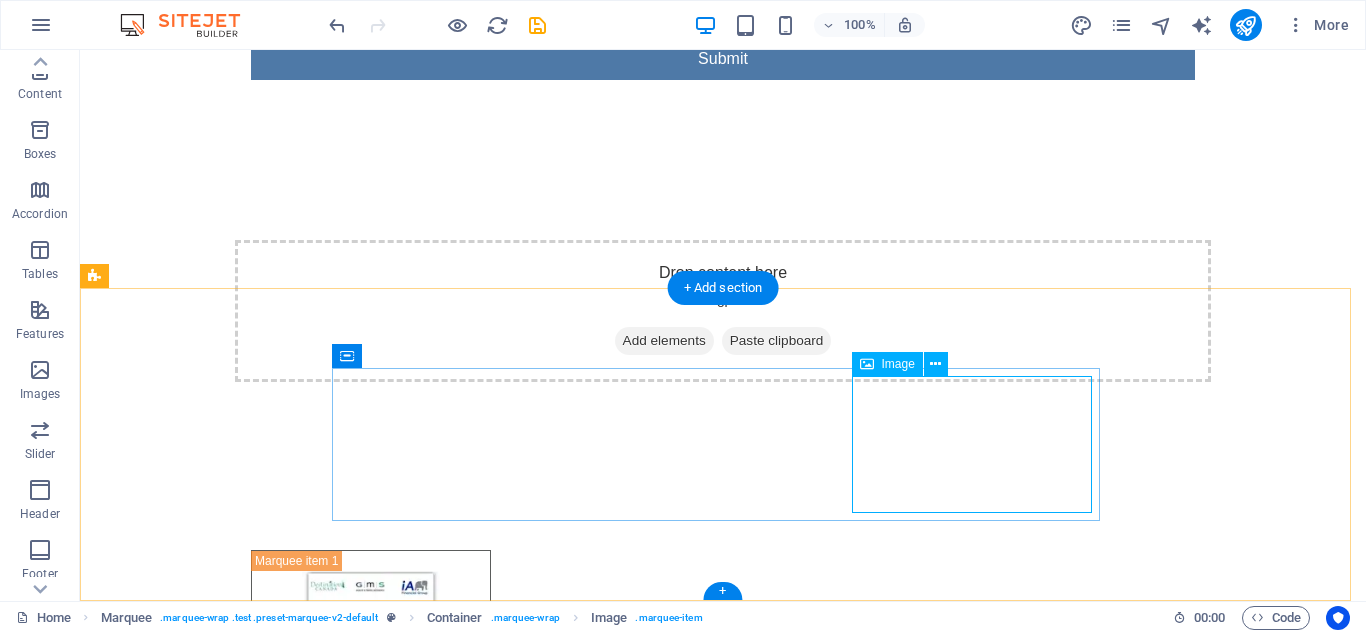 click at bounding box center (371, 908) 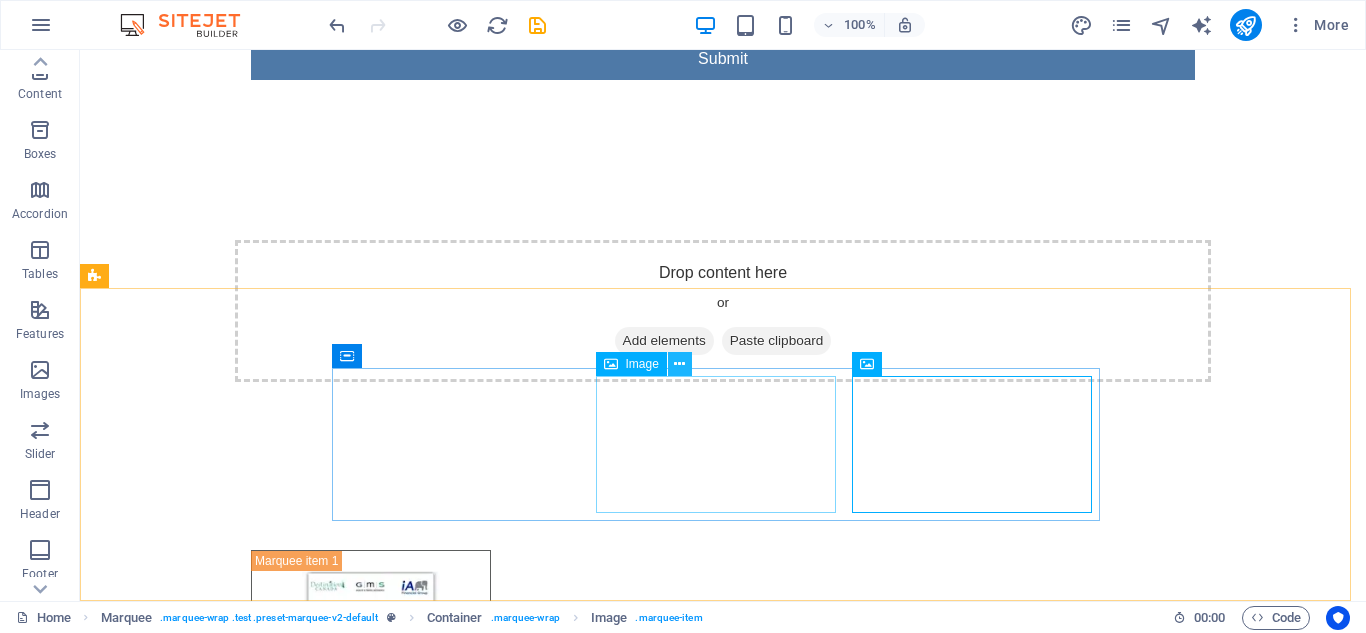 click at bounding box center [680, 364] 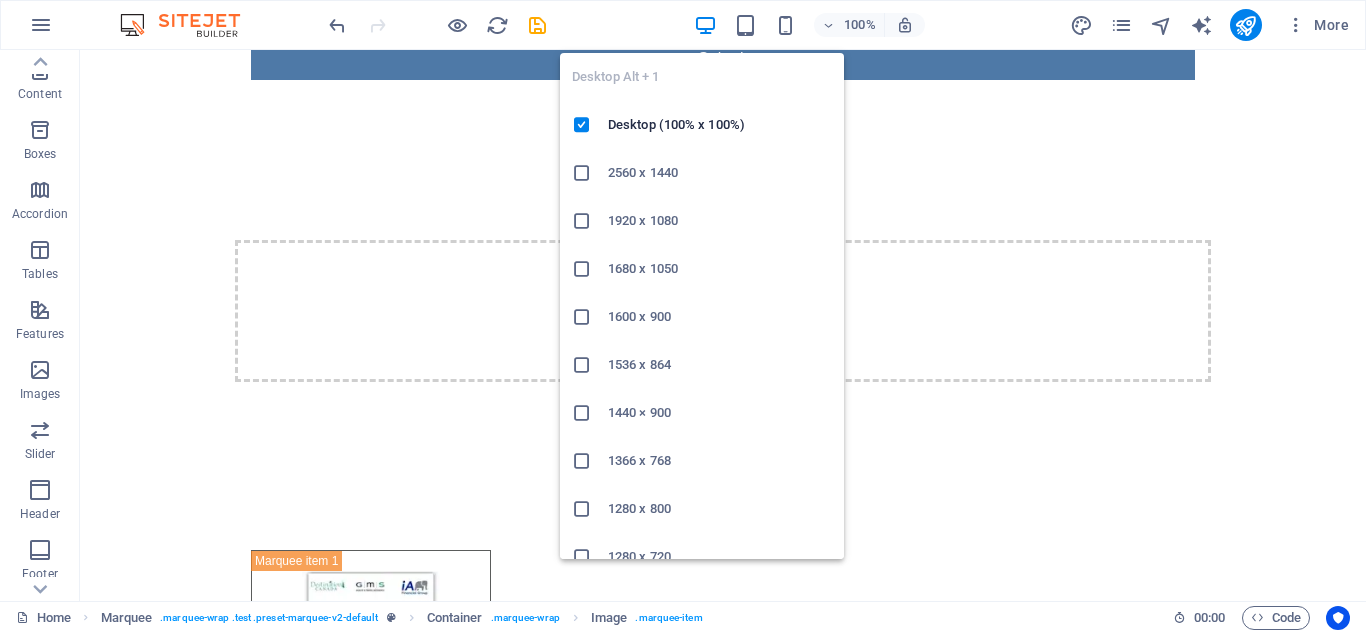 click on "1920 x 1080" at bounding box center (702, 221) 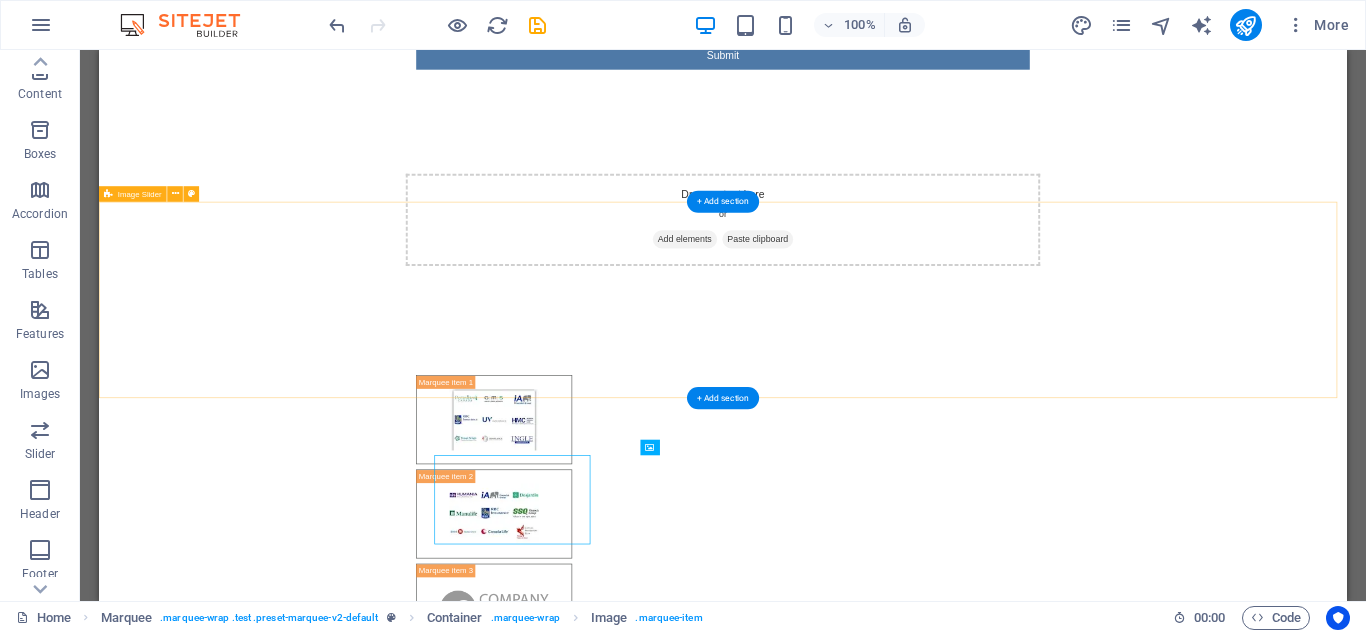 scroll, scrollTop: 491, scrollLeft: 0, axis: vertical 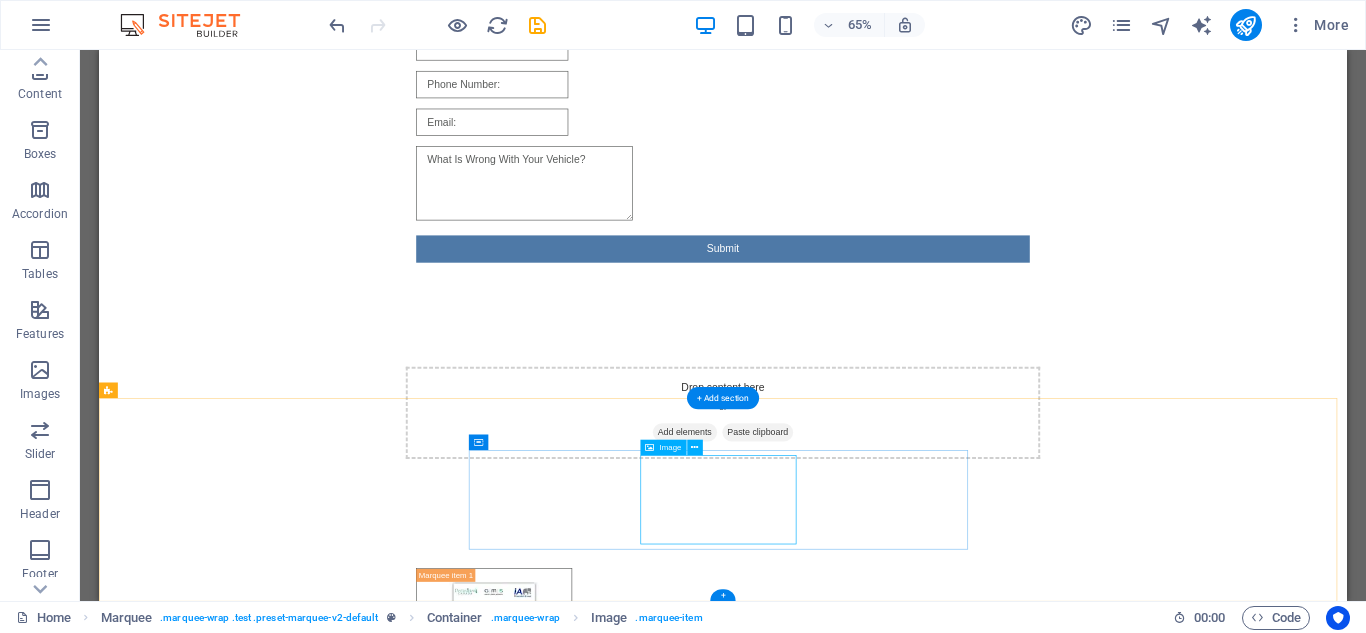 click at bounding box center [707, 1060] 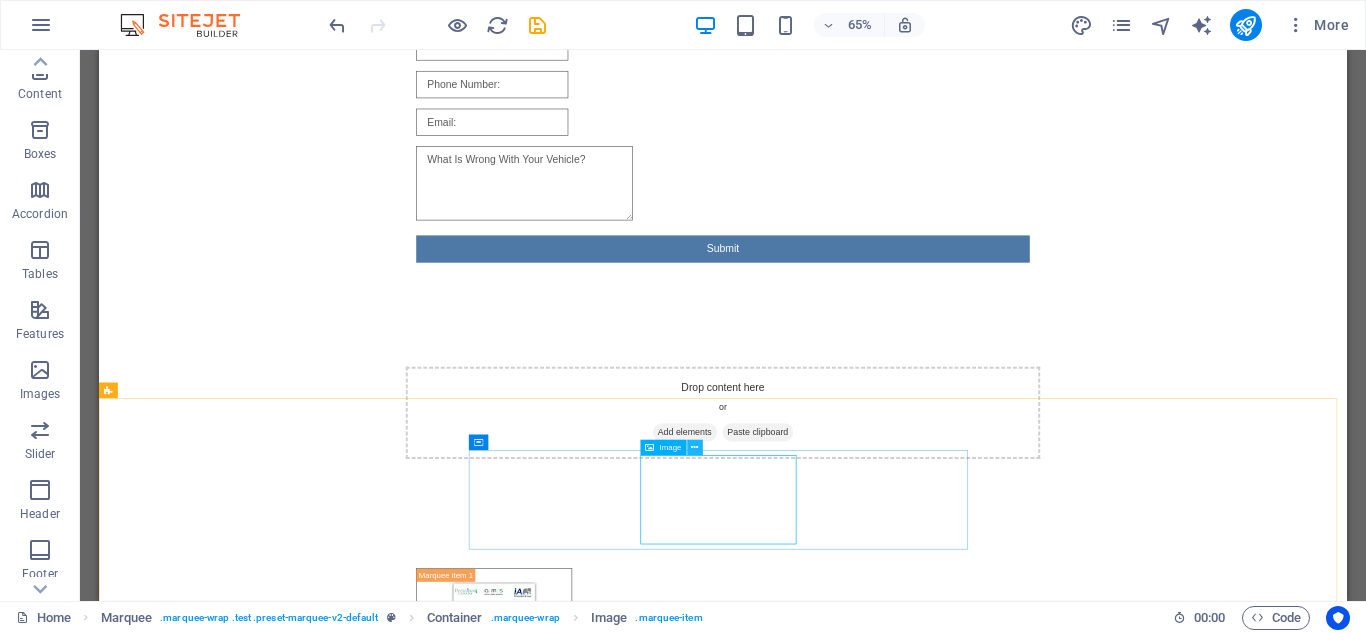 click at bounding box center [694, 447] 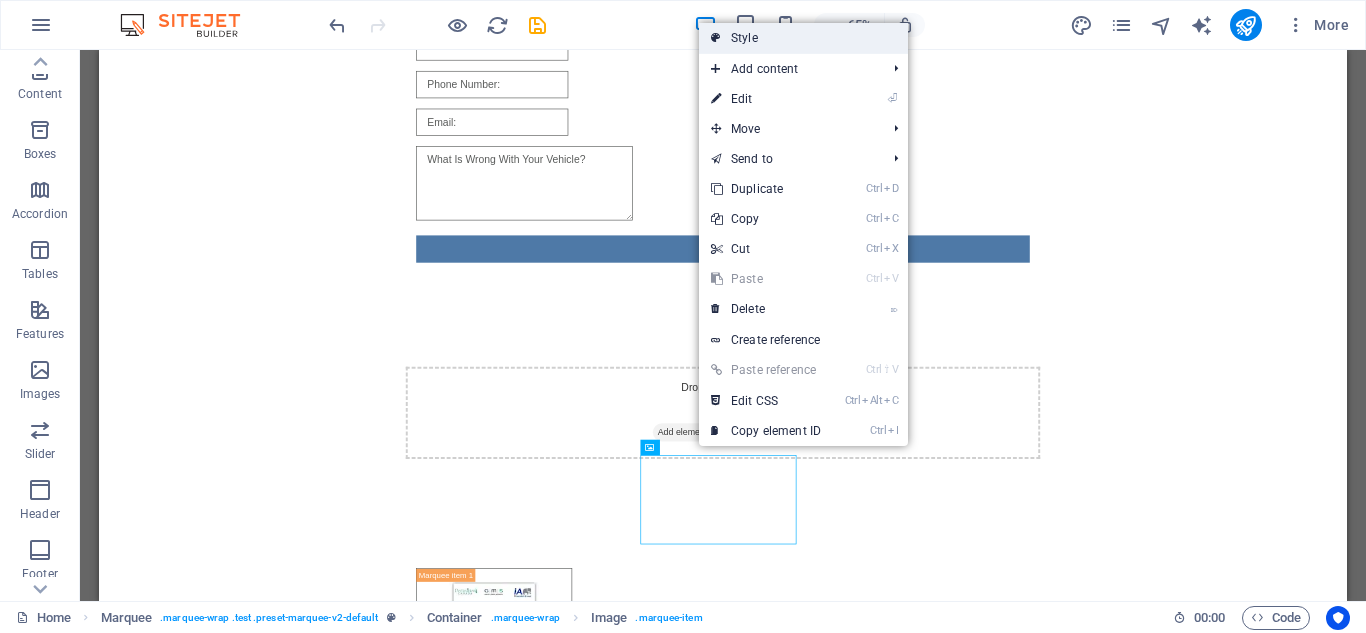 click on "Style" at bounding box center [803, 38] 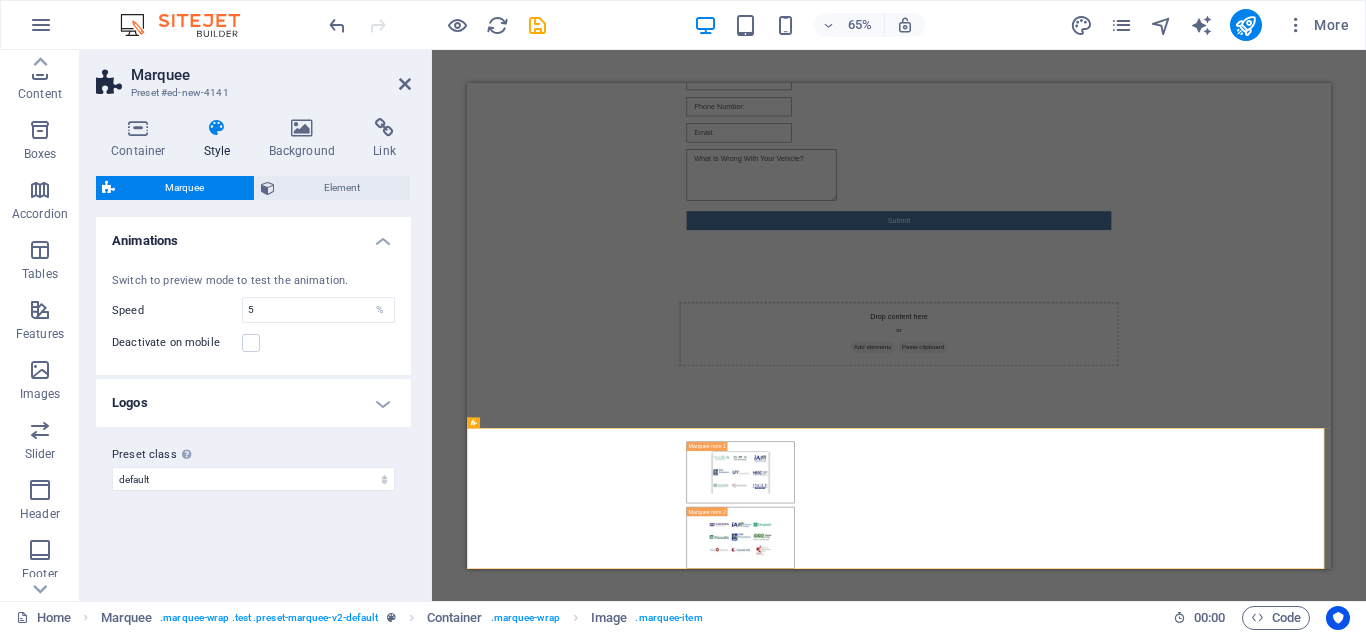 scroll, scrollTop: 259, scrollLeft: 0, axis: vertical 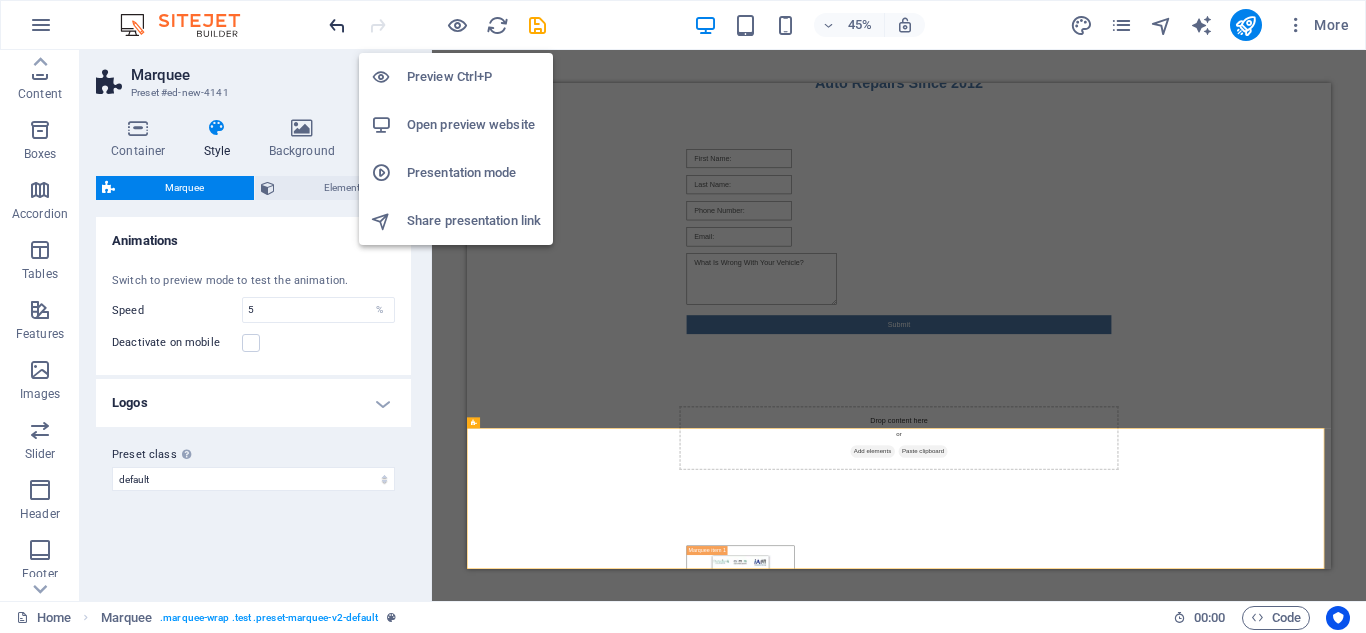 click at bounding box center (337, 25) 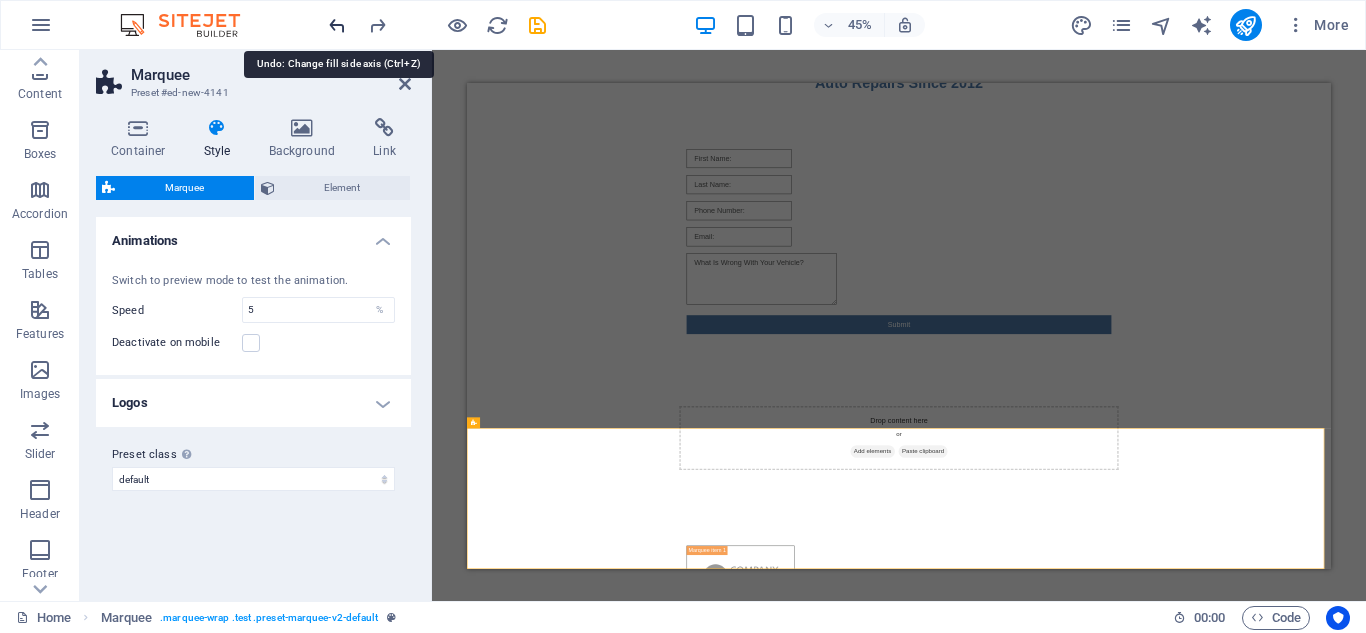 click at bounding box center [337, 25] 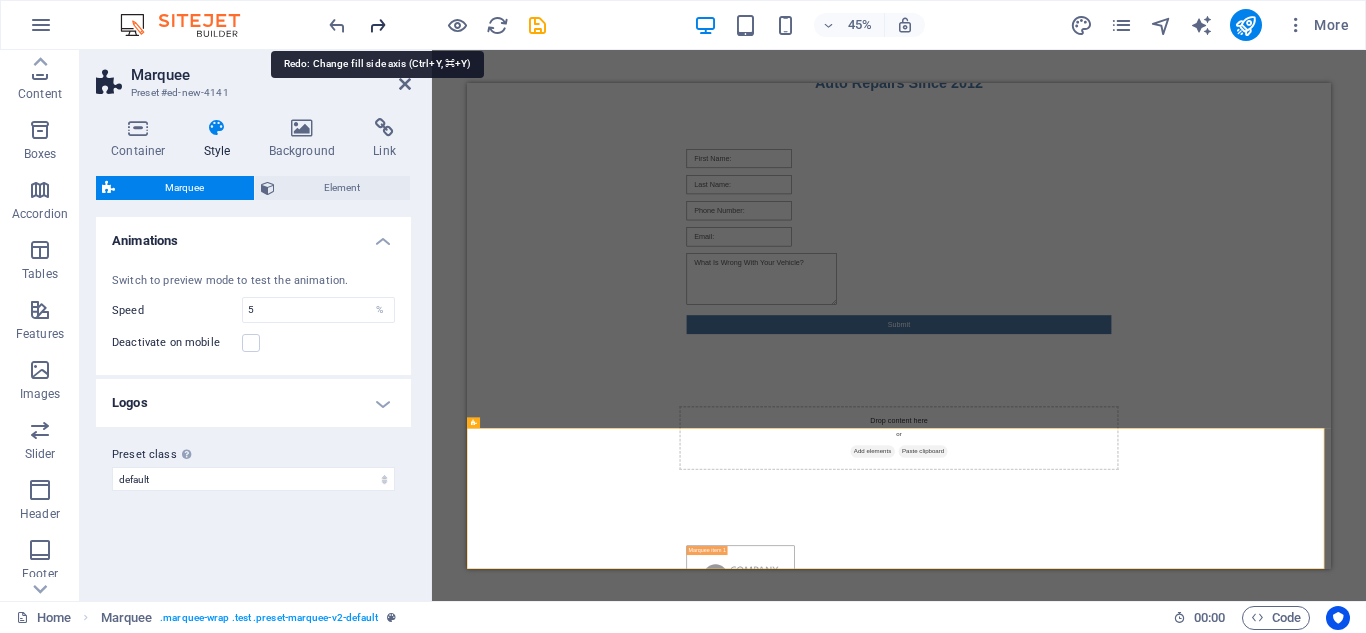 click at bounding box center [377, 25] 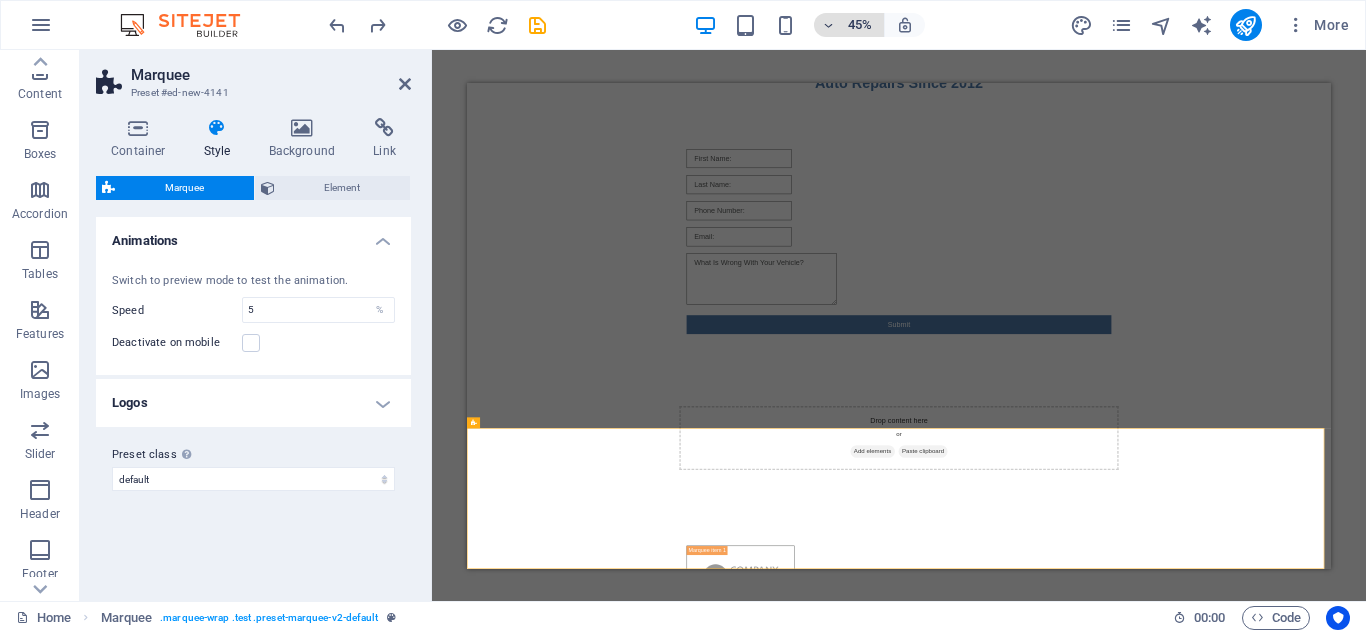 click on "45%" at bounding box center [860, 25] 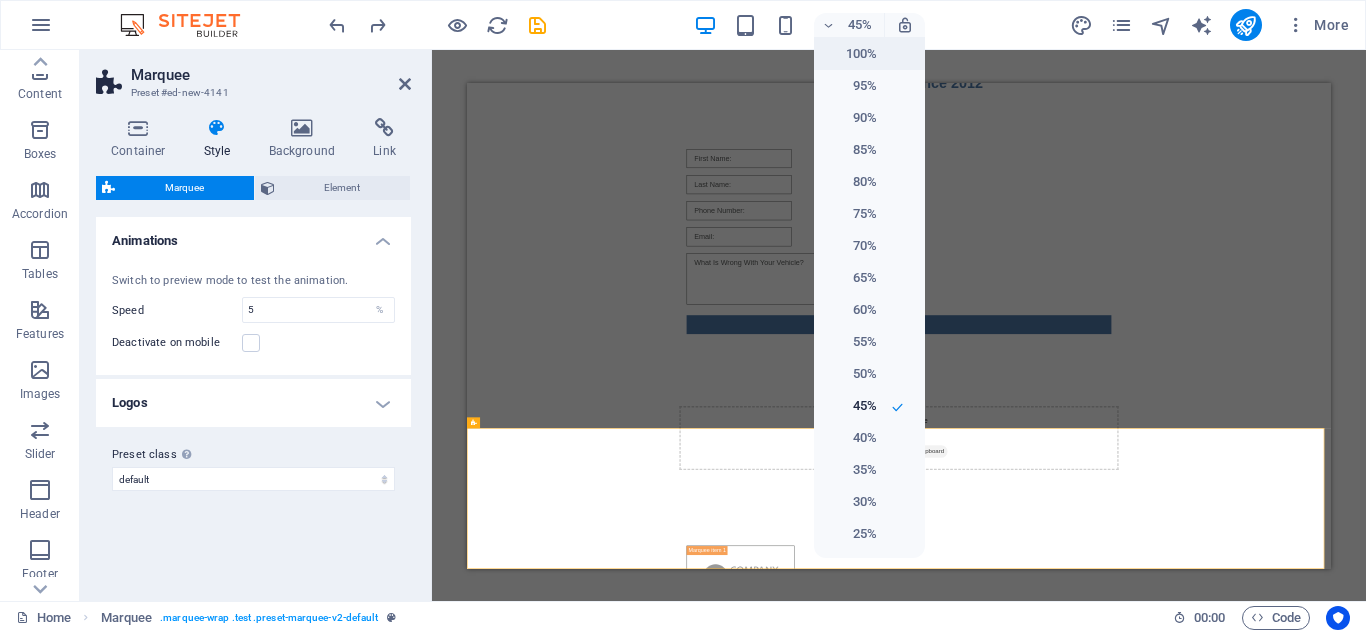click on "100%" at bounding box center [851, 54] 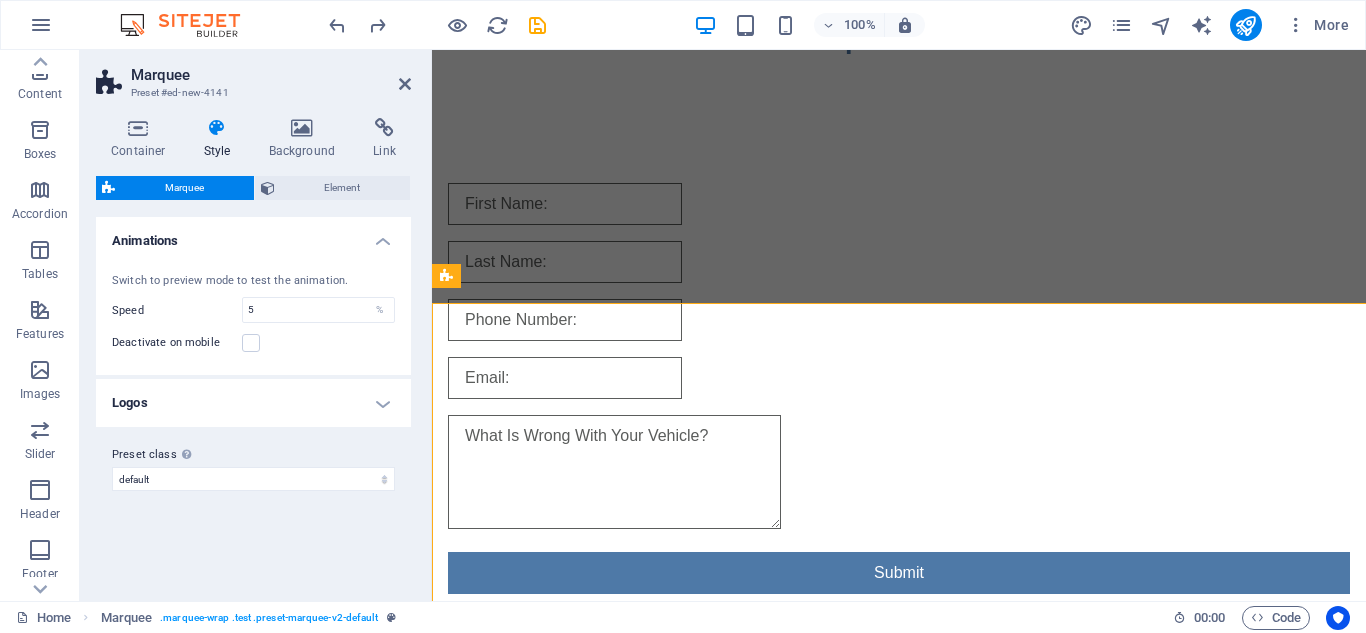scroll, scrollTop: 773, scrollLeft: 0, axis: vertical 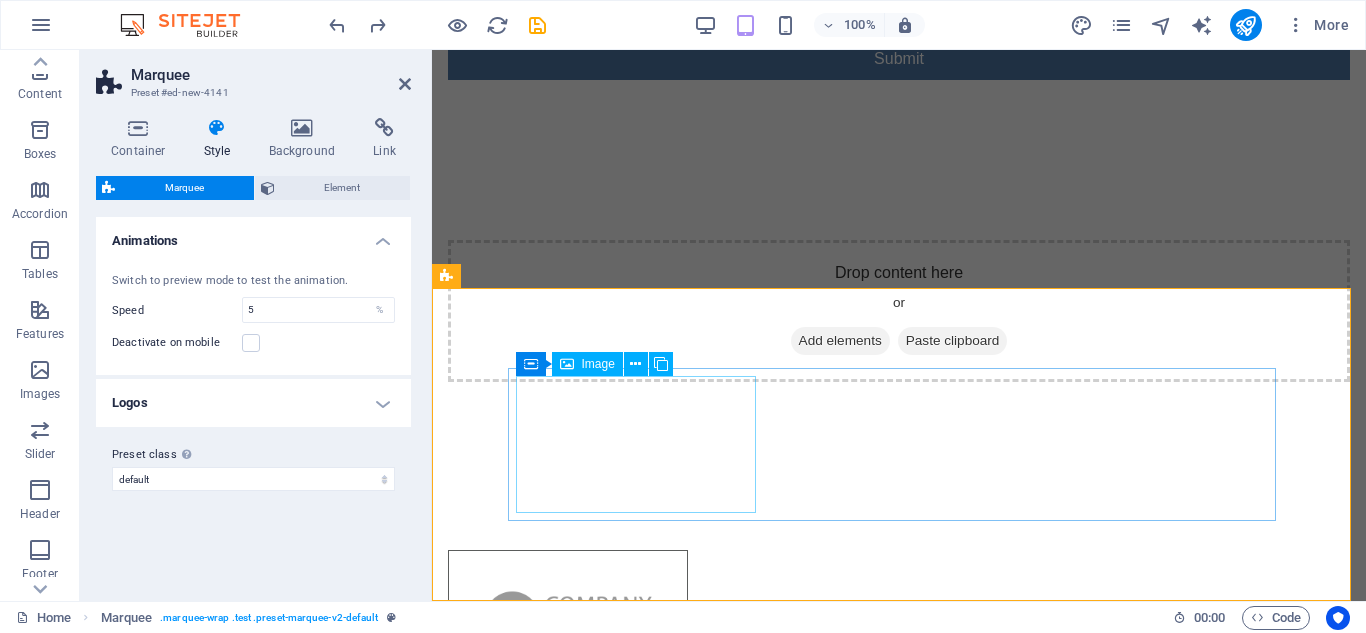click at bounding box center [568, 618] 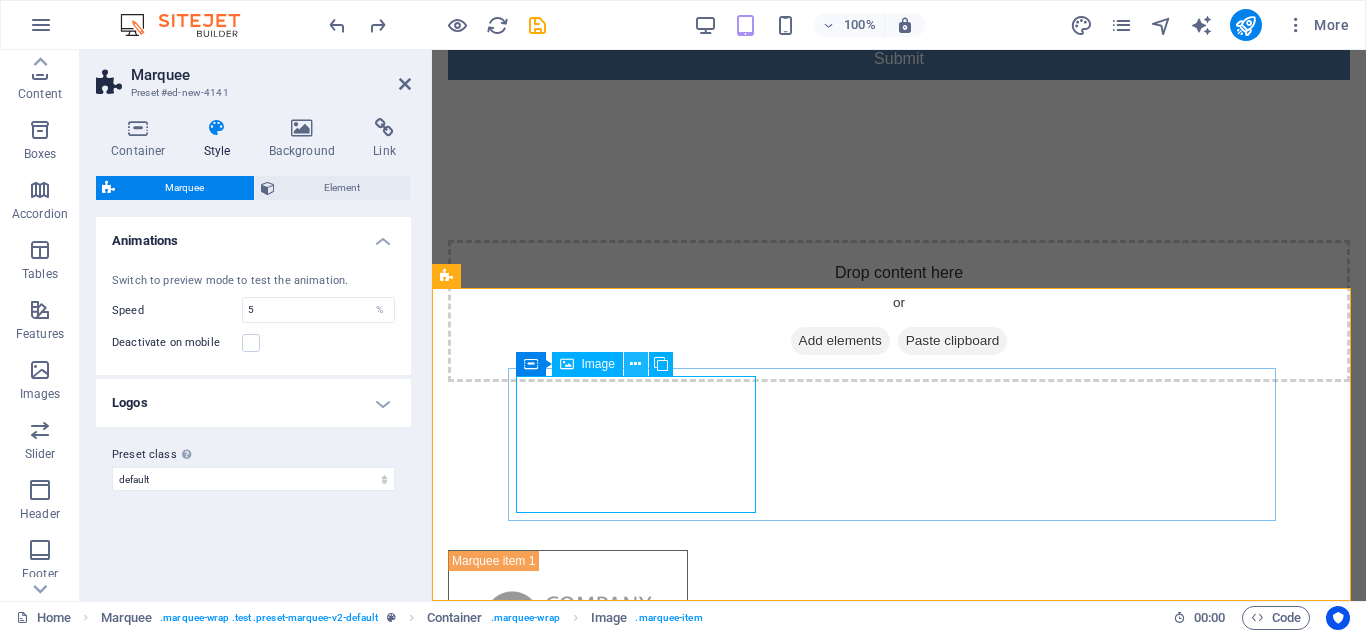 click at bounding box center [635, 364] 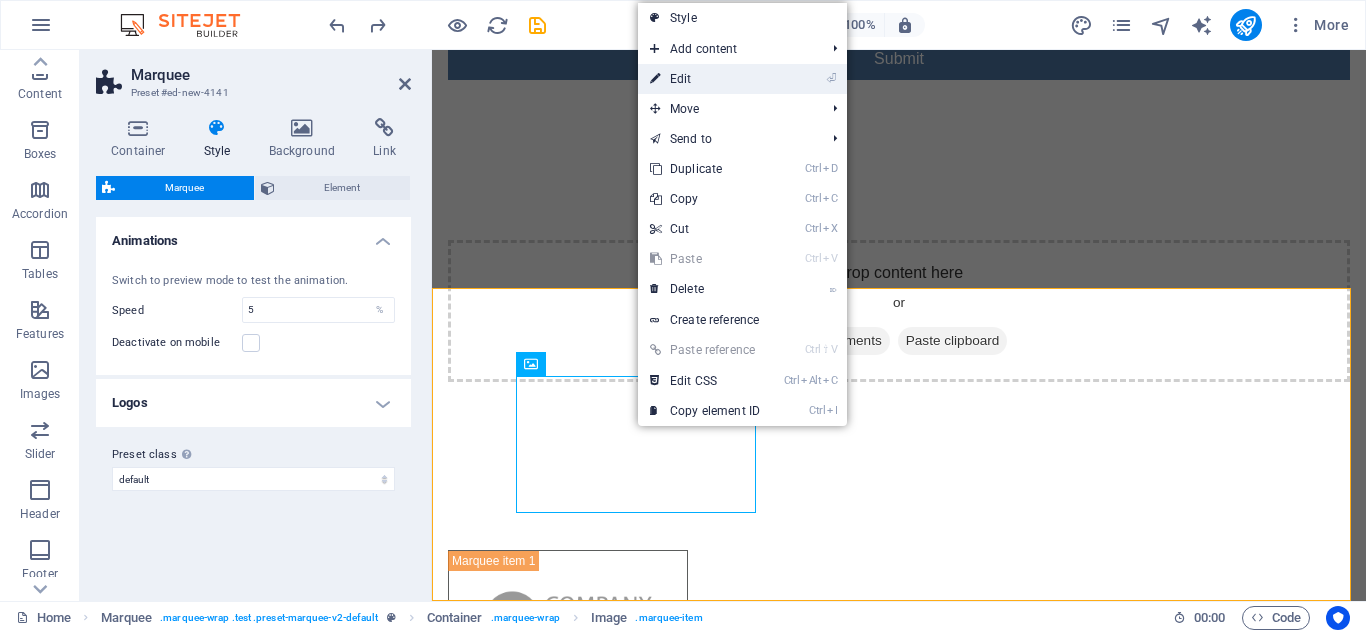 click on "⏎  Edit" at bounding box center (705, 79) 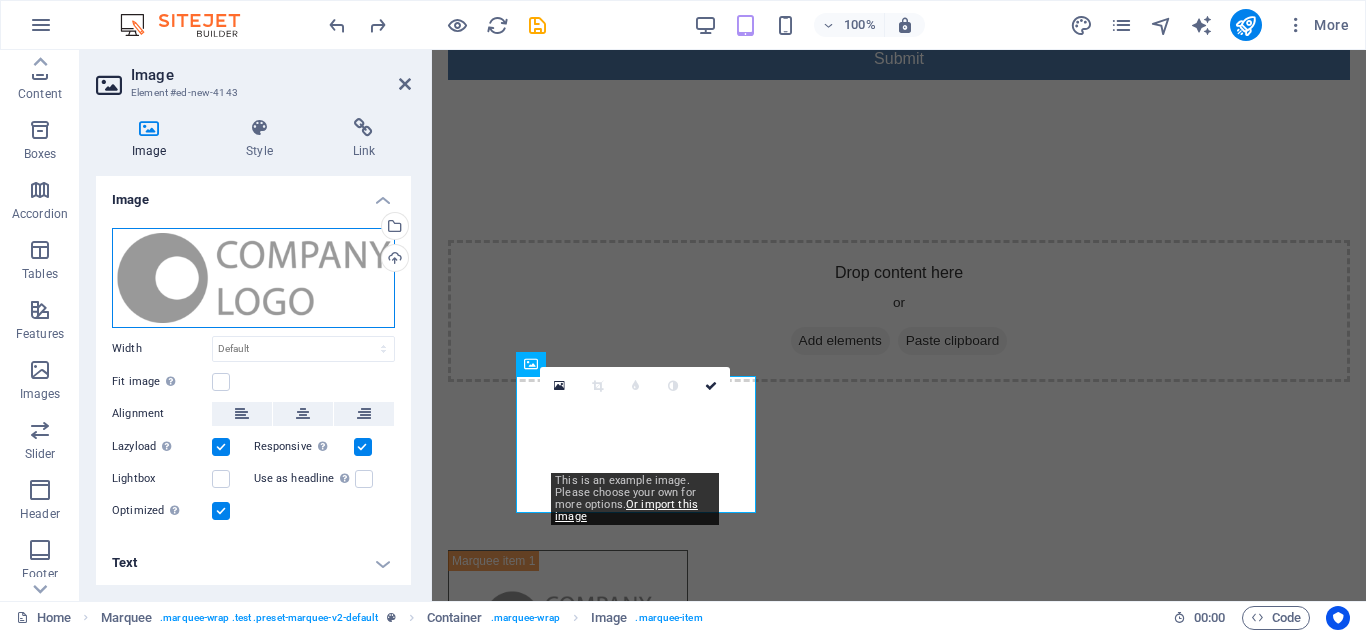 click on "Drag files here, click to choose files or select files from Files or our free stock photos & videos" at bounding box center [253, 278] 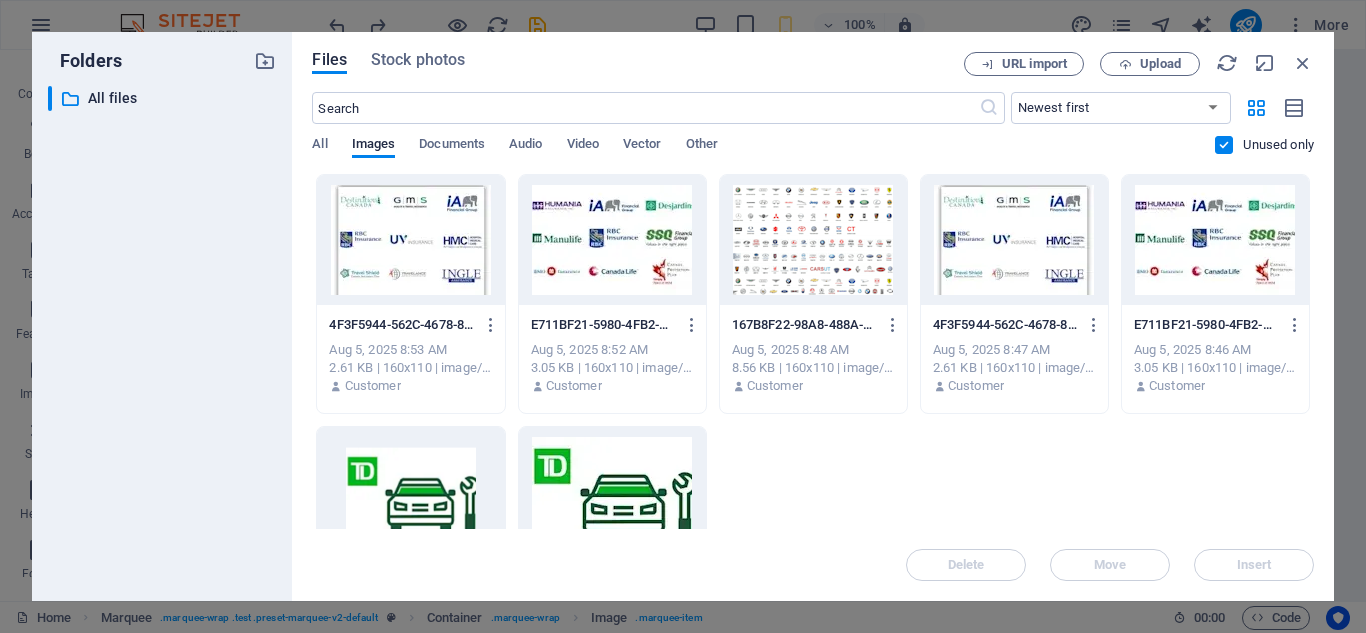 click at bounding box center (612, 240) 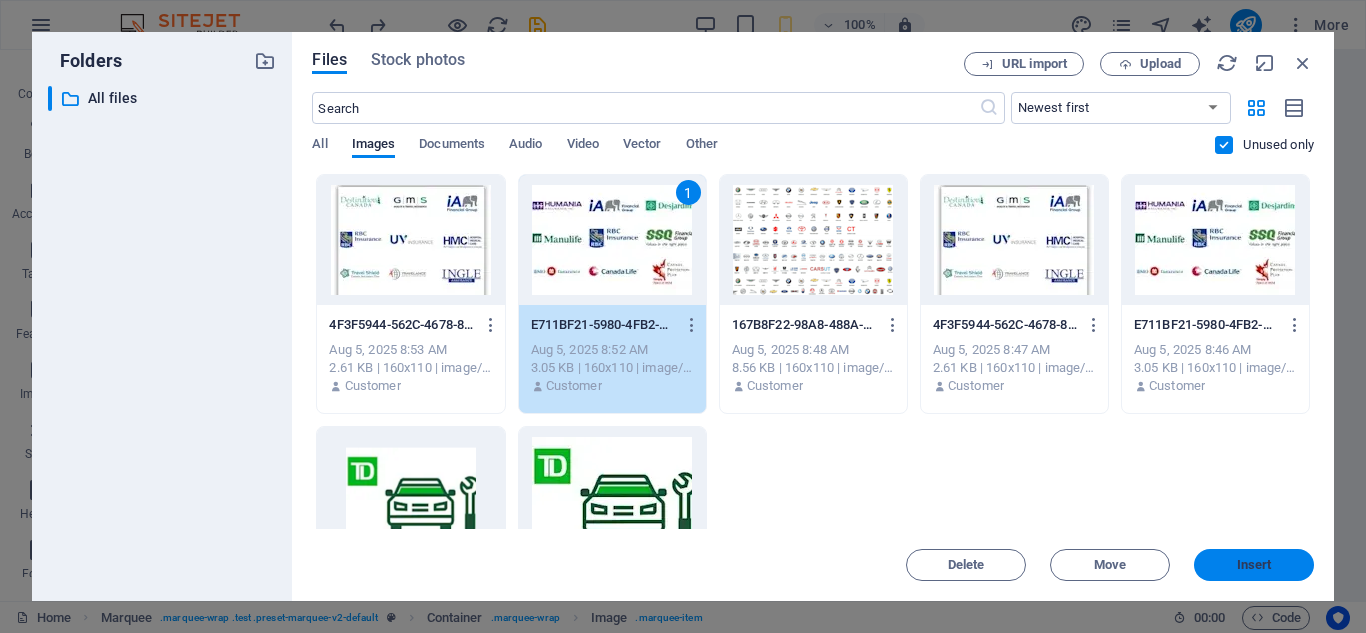 click on "Insert" at bounding box center [1254, 565] 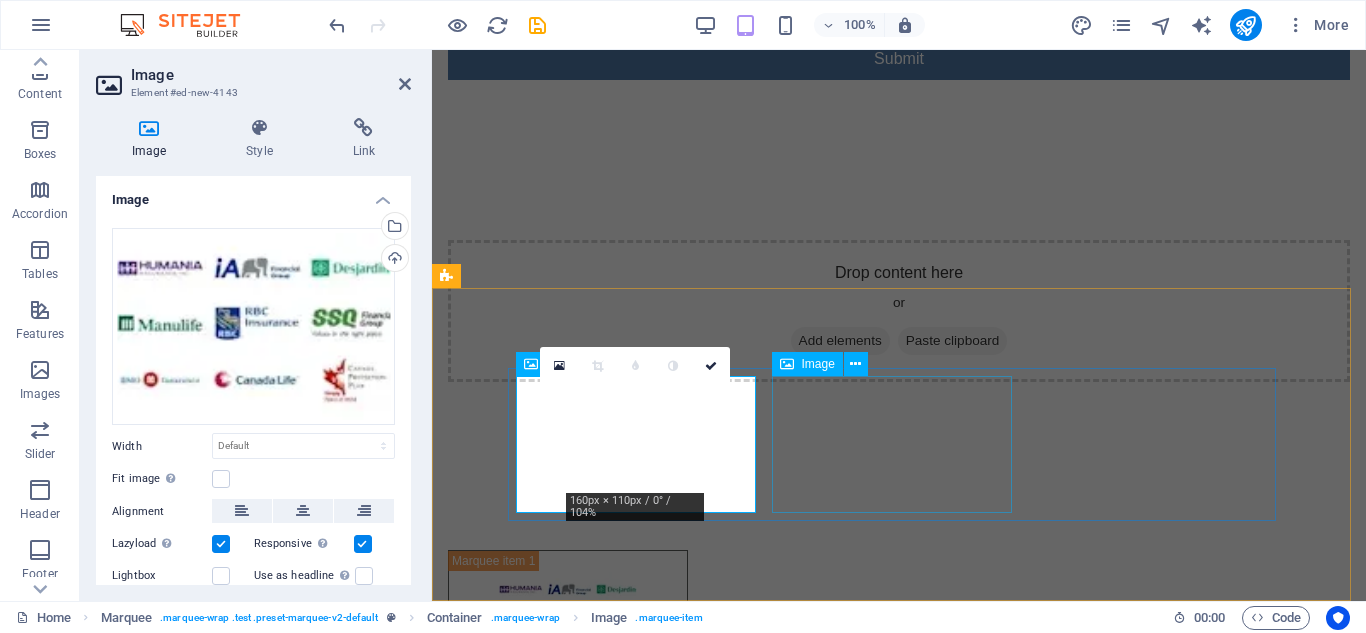click at bounding box center (568, 763) 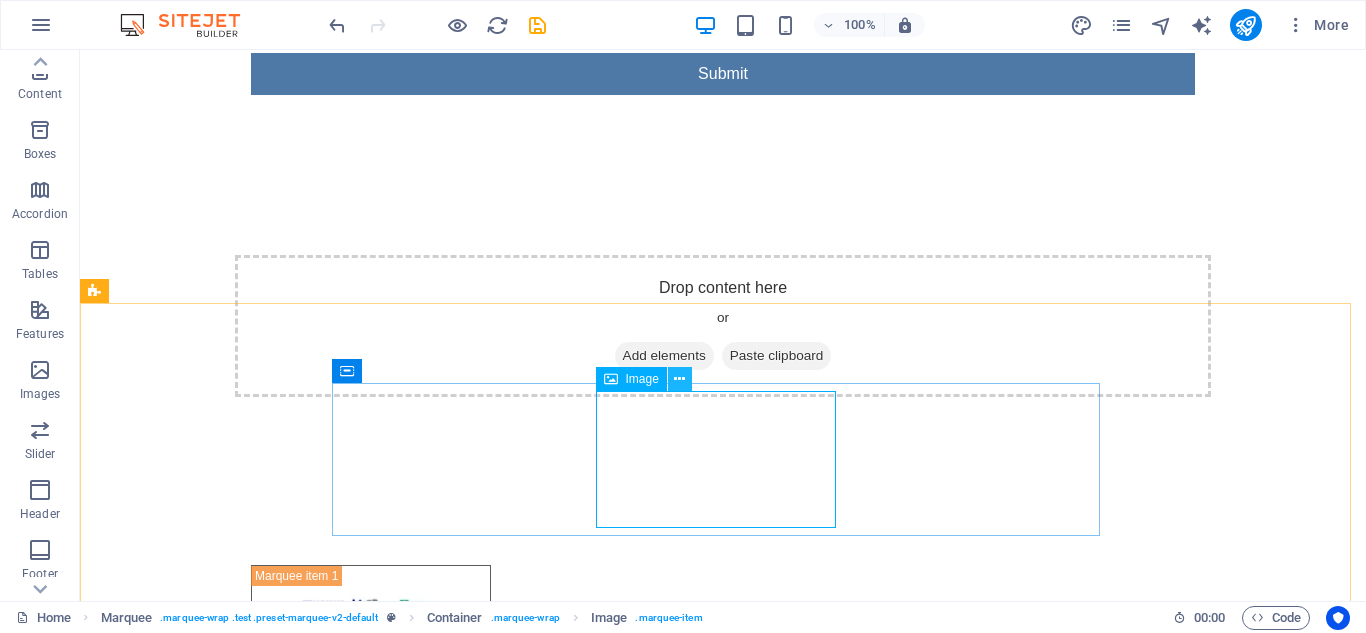 click at bounding box center [679, 379] 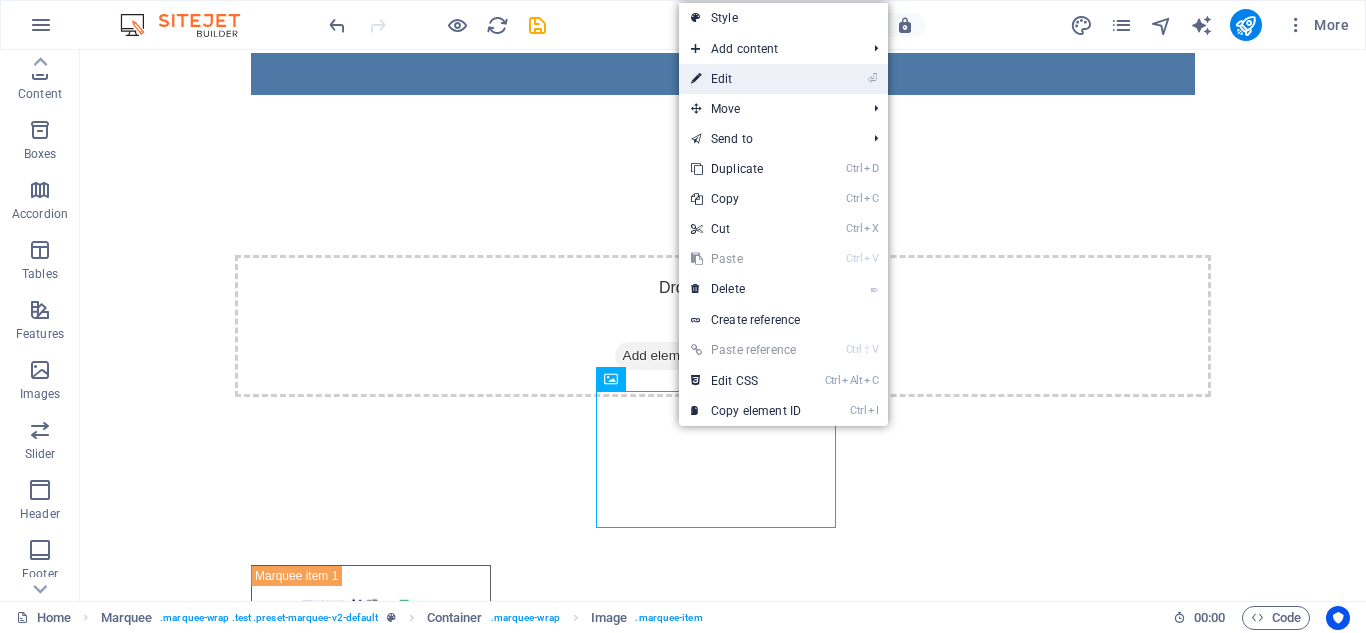 click on "⏎  Edit" at bounding box center [746, 79] 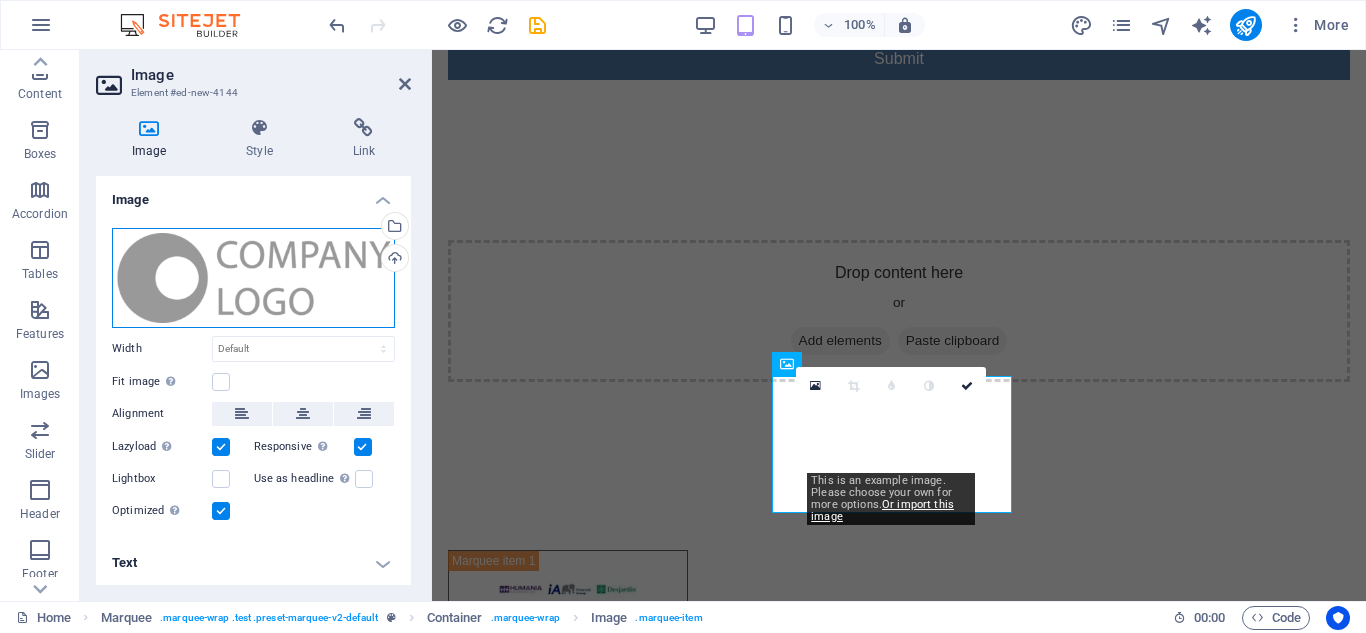 click on "Drag files here, click to choose files or select files from Files or our free stock photos & videos" at bounding box center [253, 278] 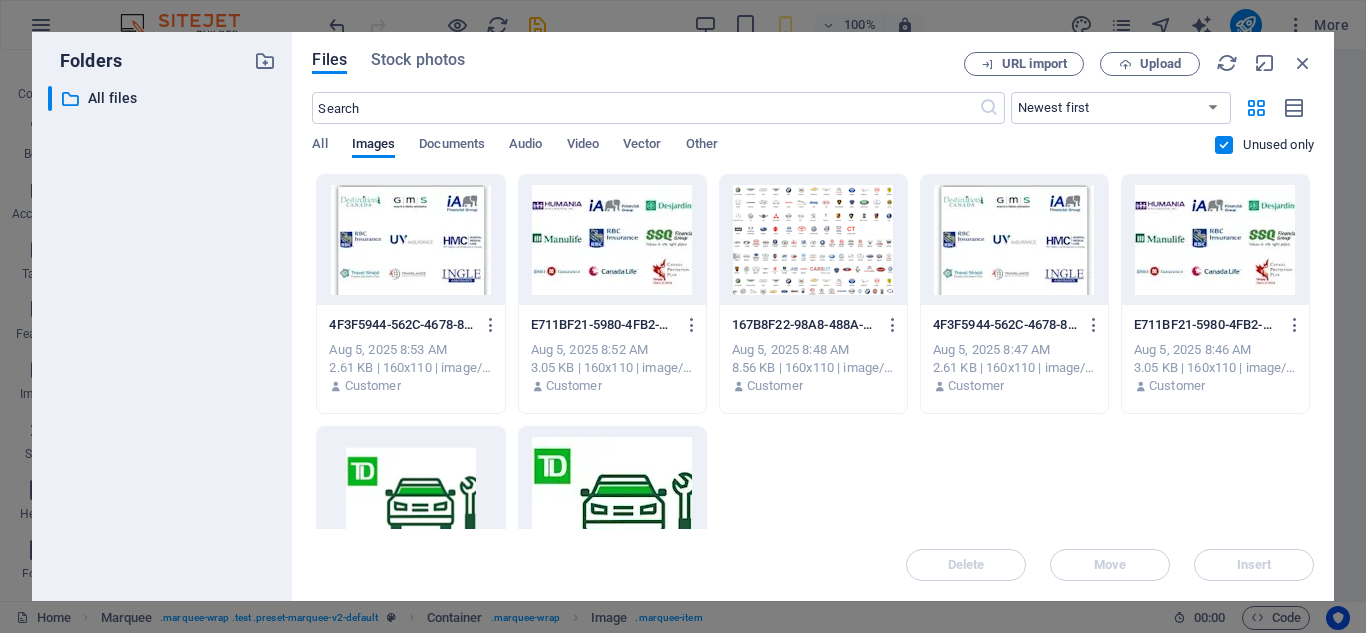 click at bounding box center [813, 240] 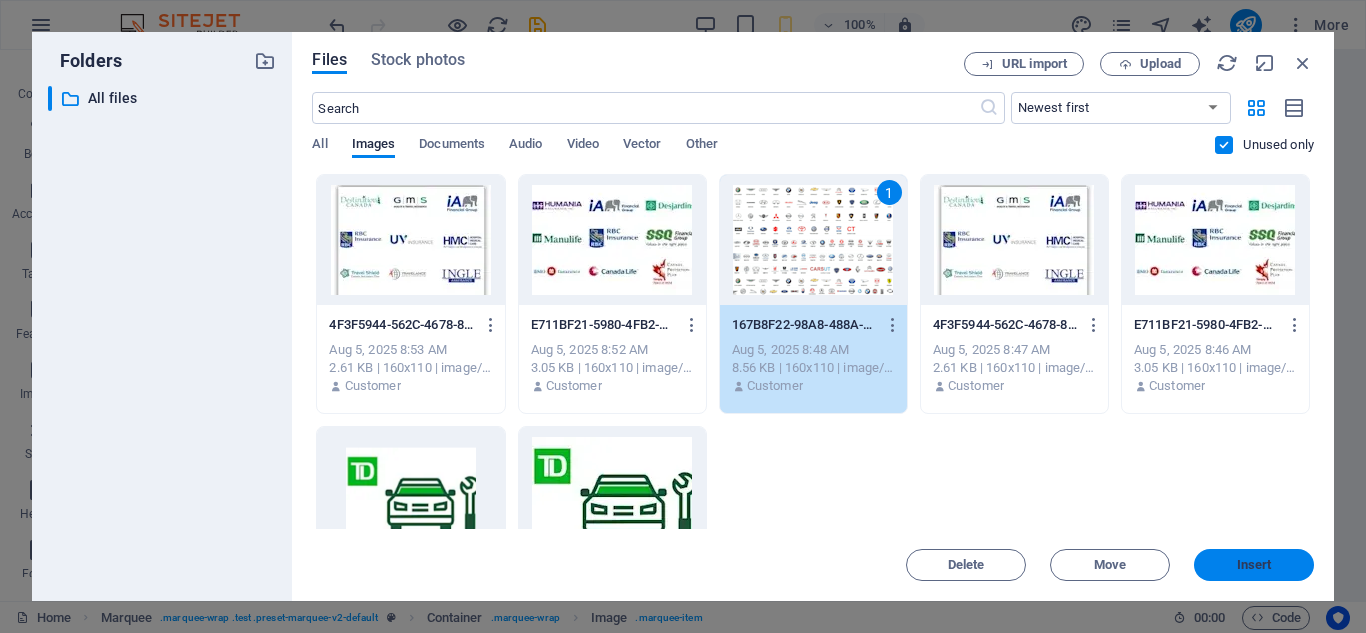 click on "Insert" at bounding box center (1254, 565) 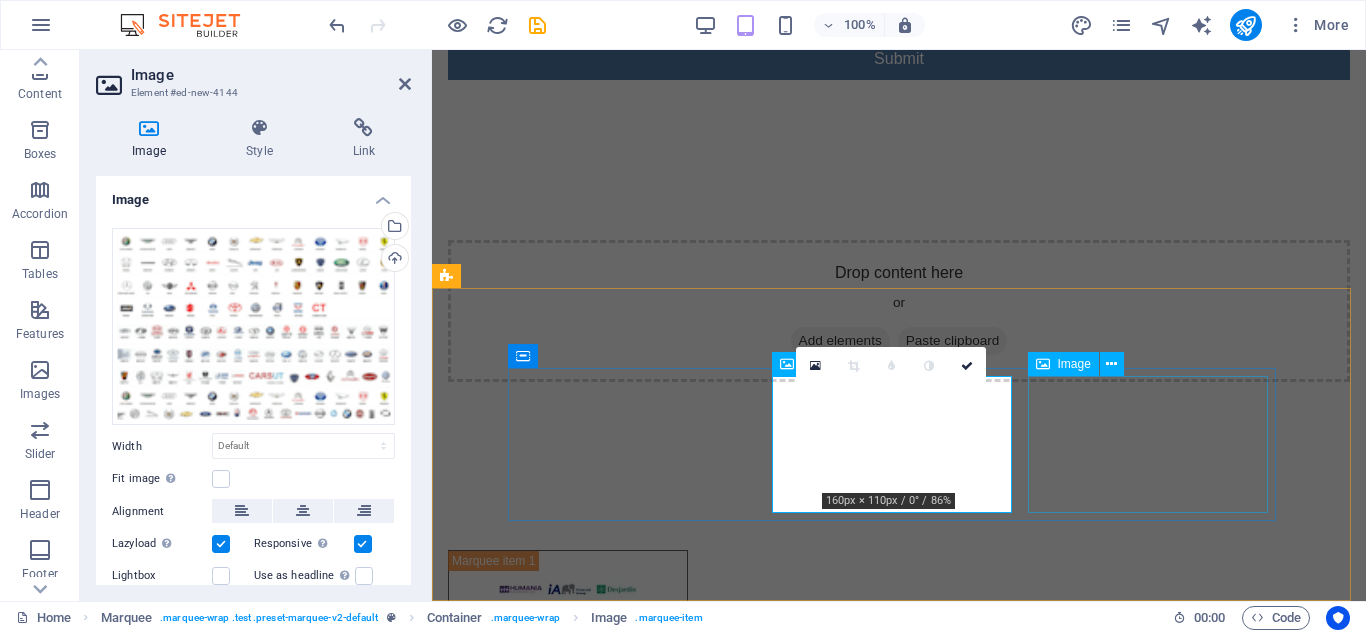 click at bounding box center (568, 908) 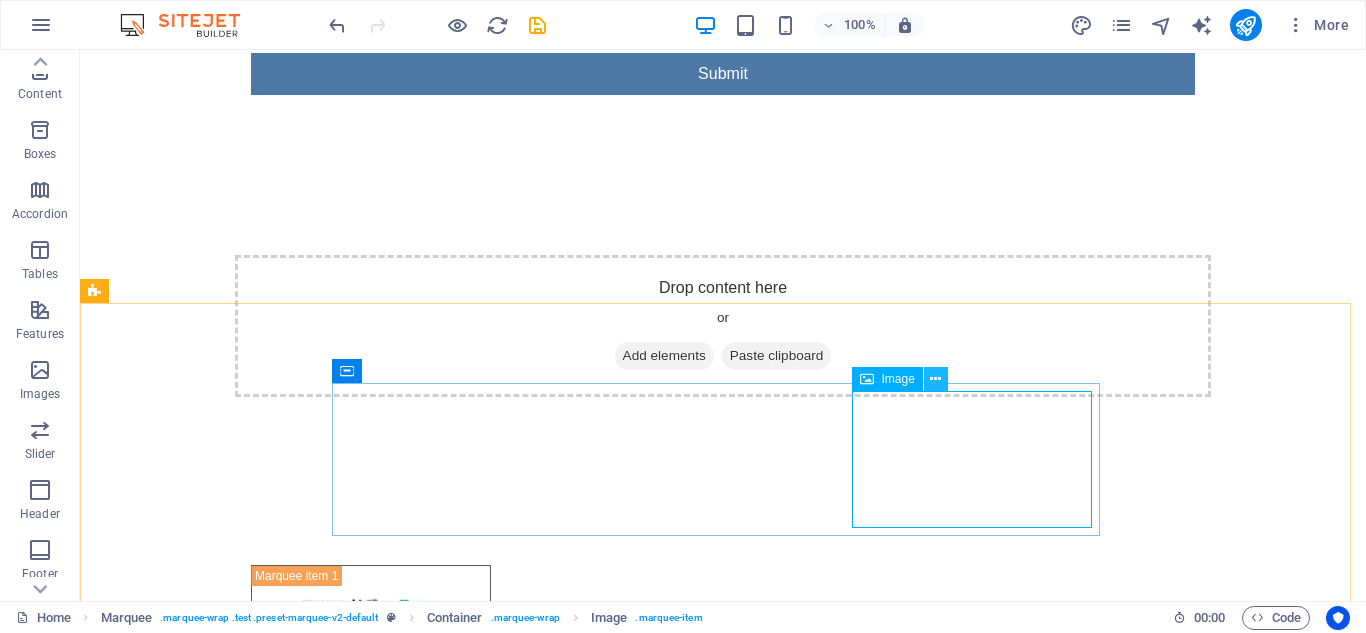 click at bounding box center (935, 379) 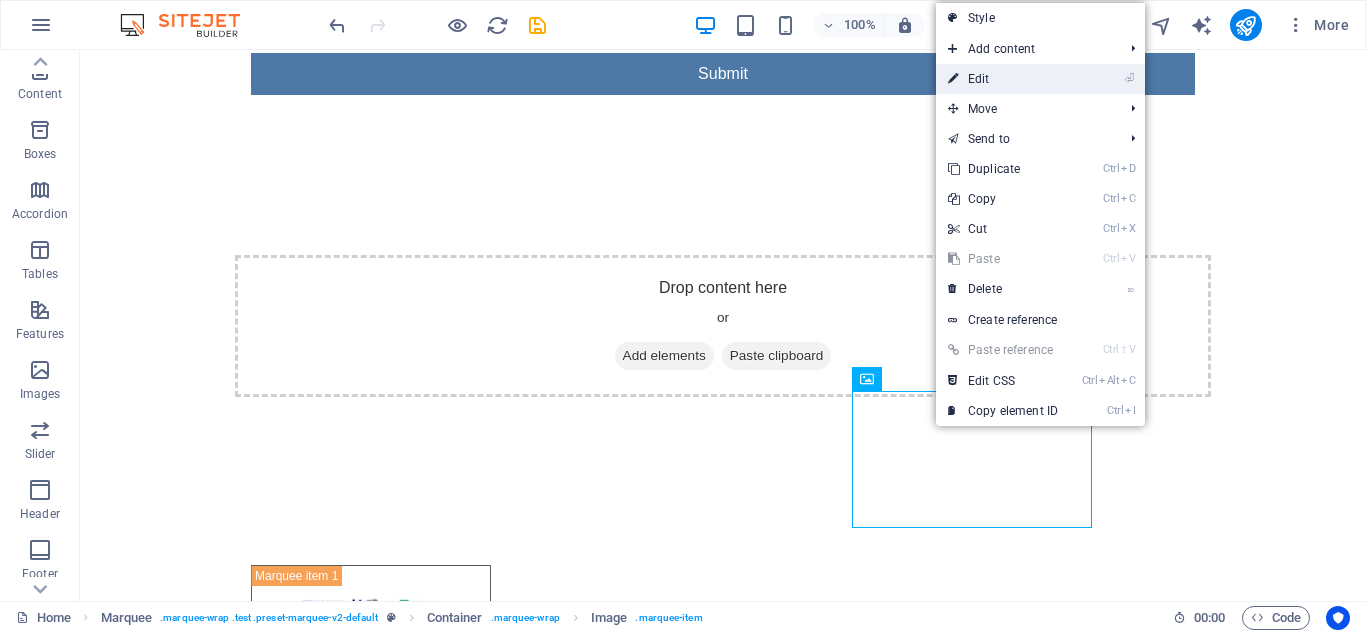 click on "⏎  Edit" at bounding box center (1003, 79) 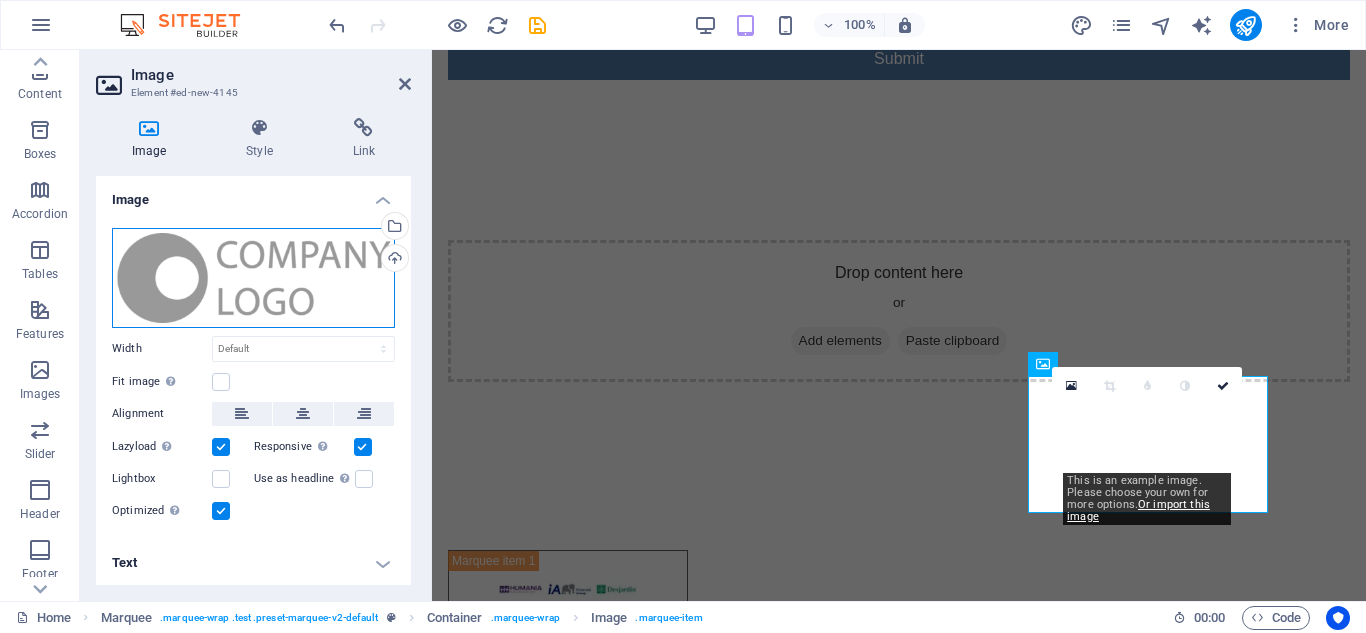 click on "Drag files here, click to choose files or select files from Files or our free stock photos & videos" at bounding box center [253, 278] 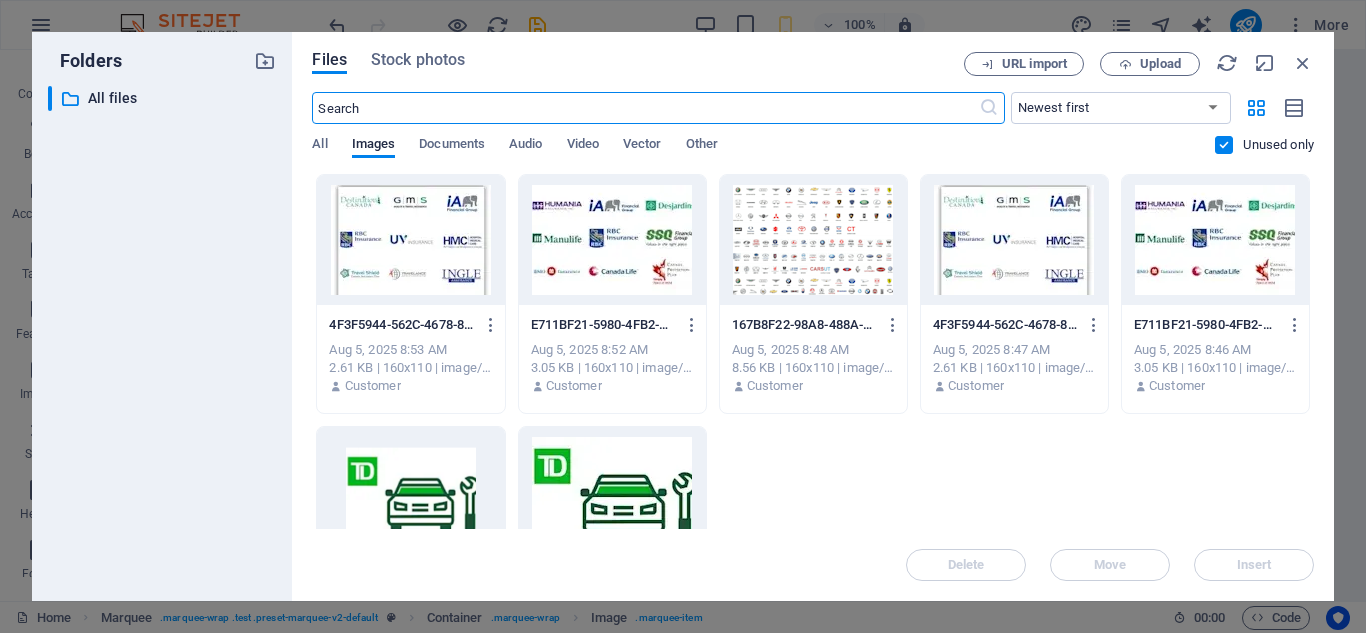 scroll, scrollTop: 1017, scrollLeft: 0, axis: vertical 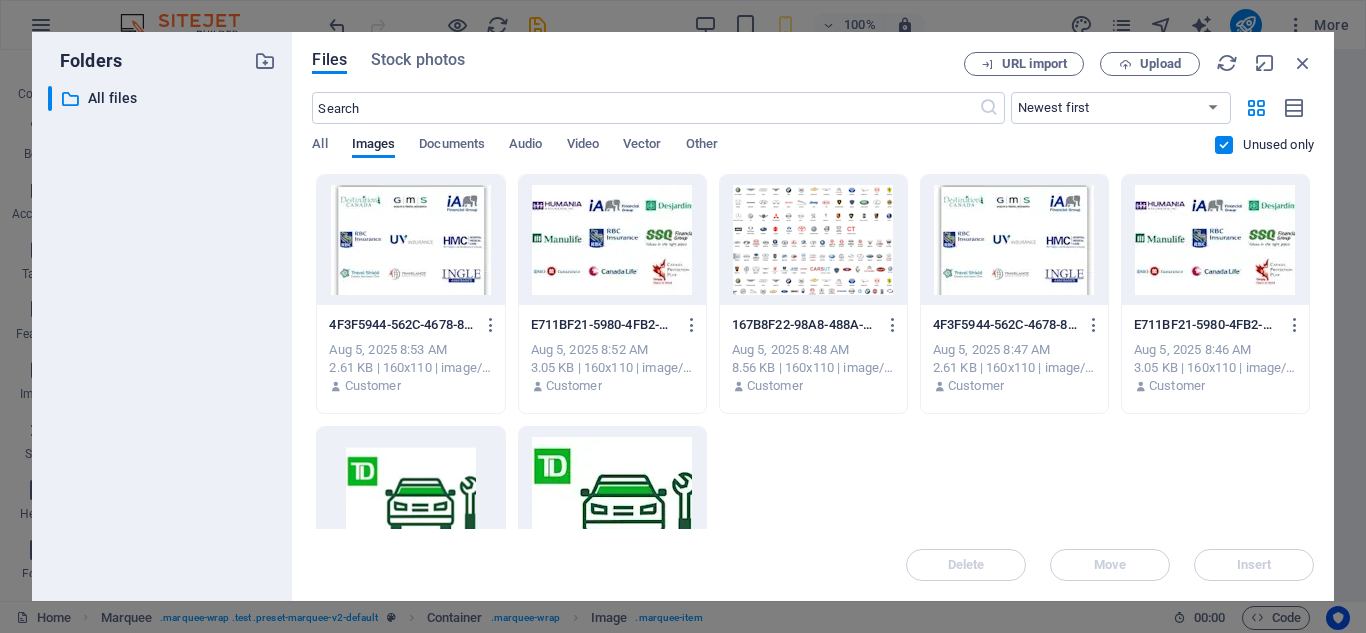 click at bounding box center [410, 240] 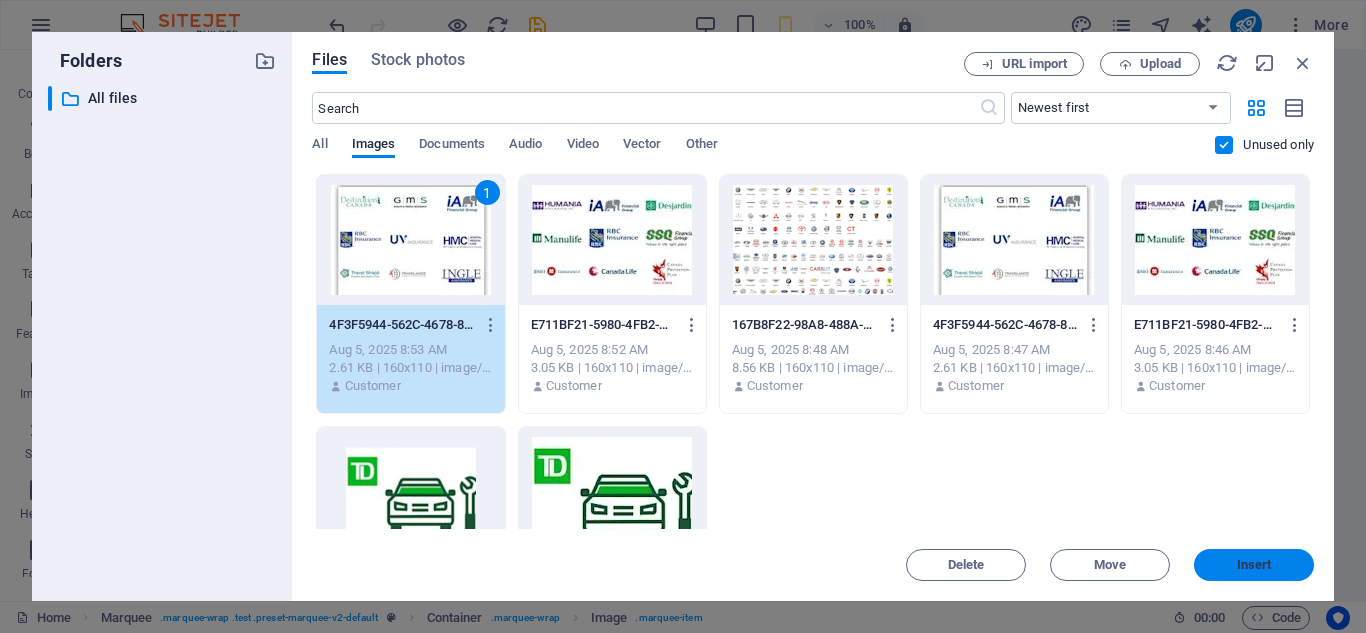 click on "Insert" at bounding box center [1254, 565] 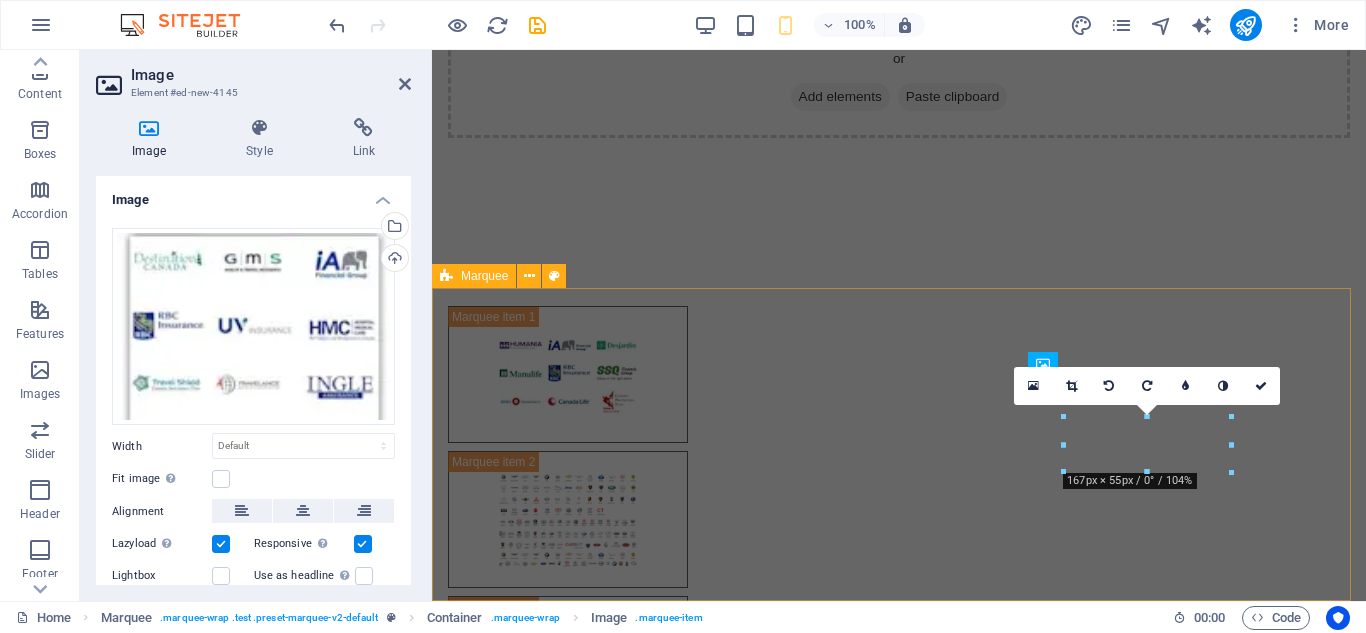scroll, scrollTop: 773, scrollLeft: 0, axis: vertical 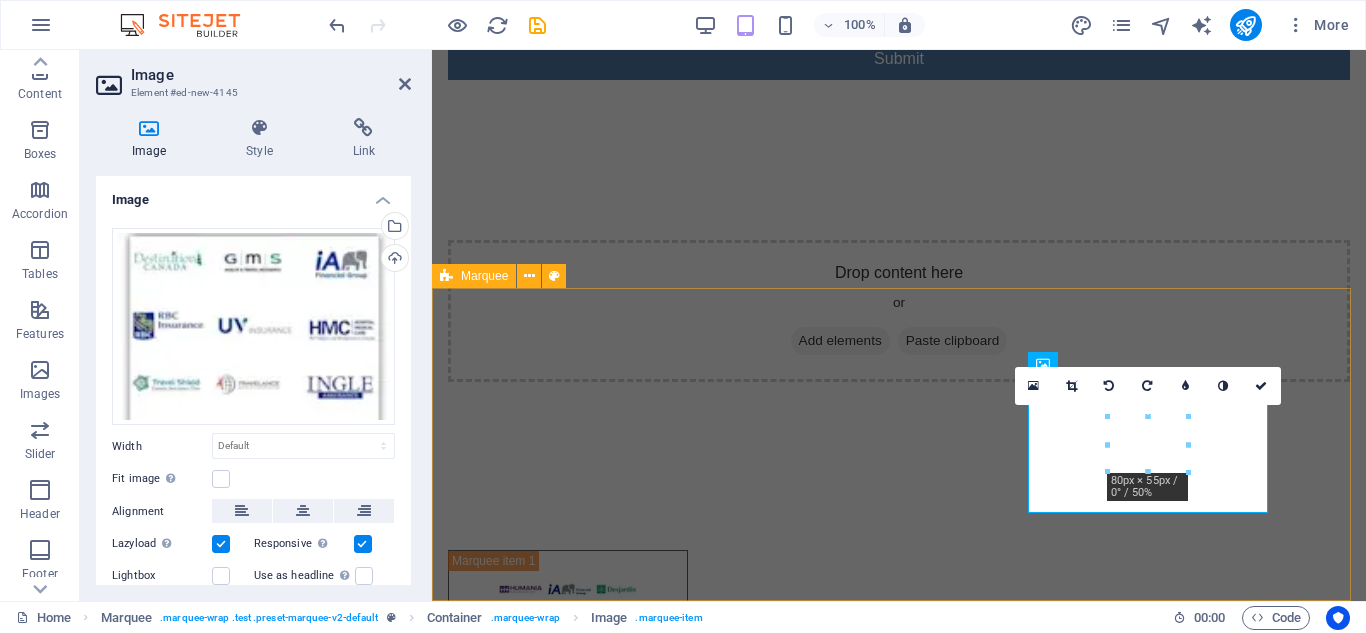 click at bounding box center [899, 763] 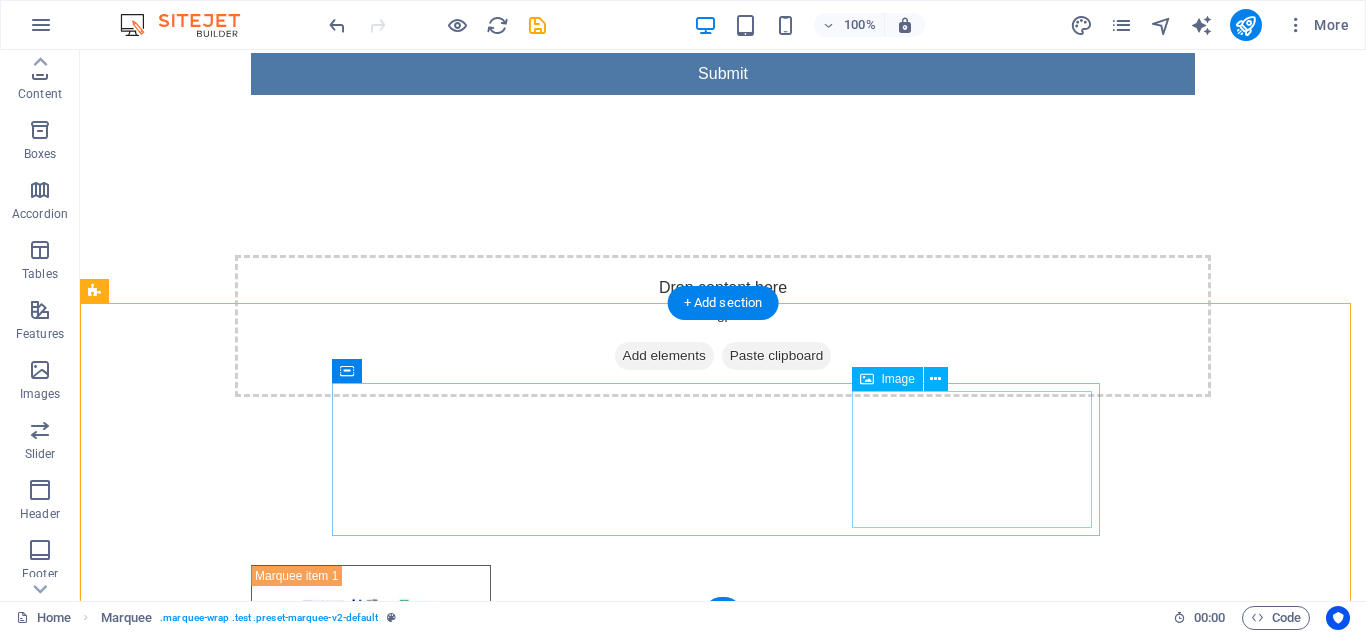 click at bounding box center [371, 923] 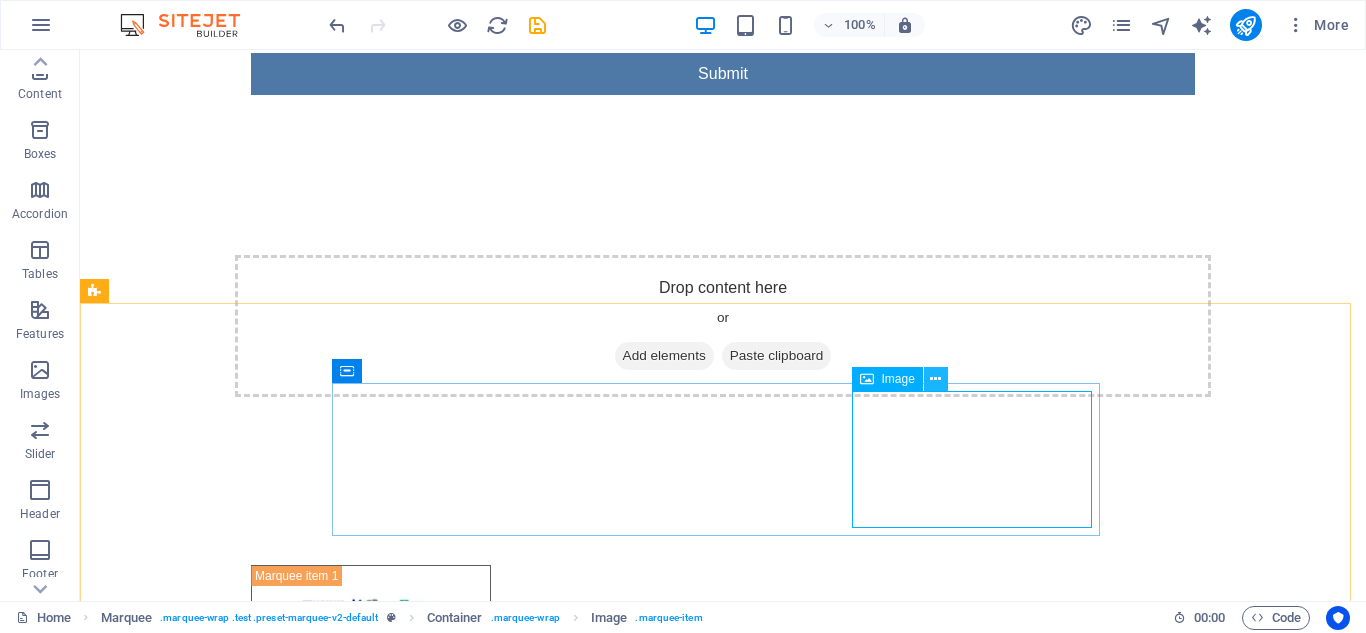 click at bounding box center [935, 379] 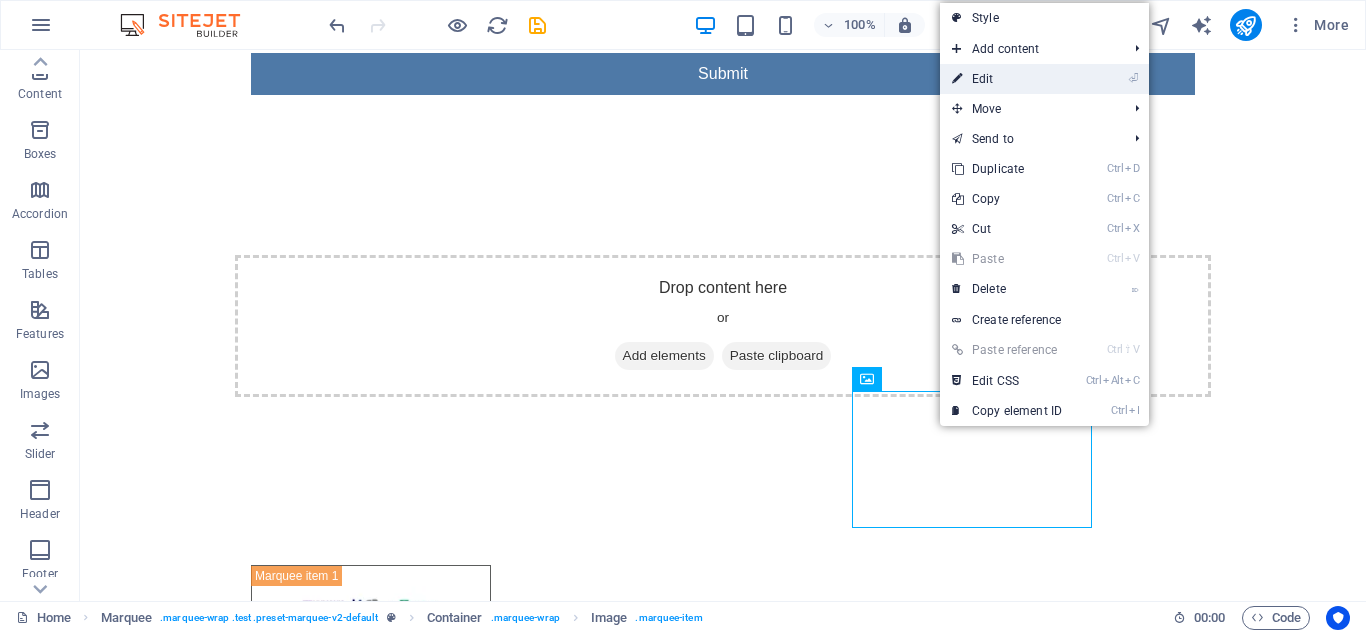click on "⏎  Edit" at bounding box center (1007, 79) 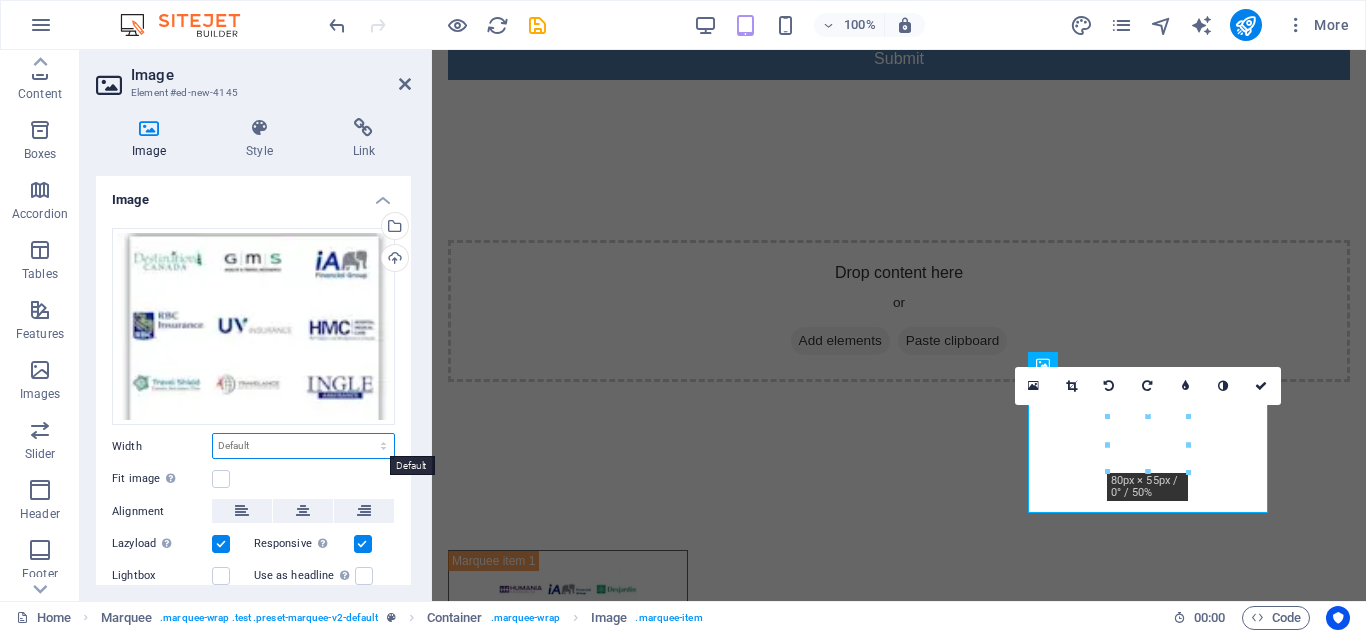 click on "Default auto px rem % em vh vw" at bounding box center [303, 446] 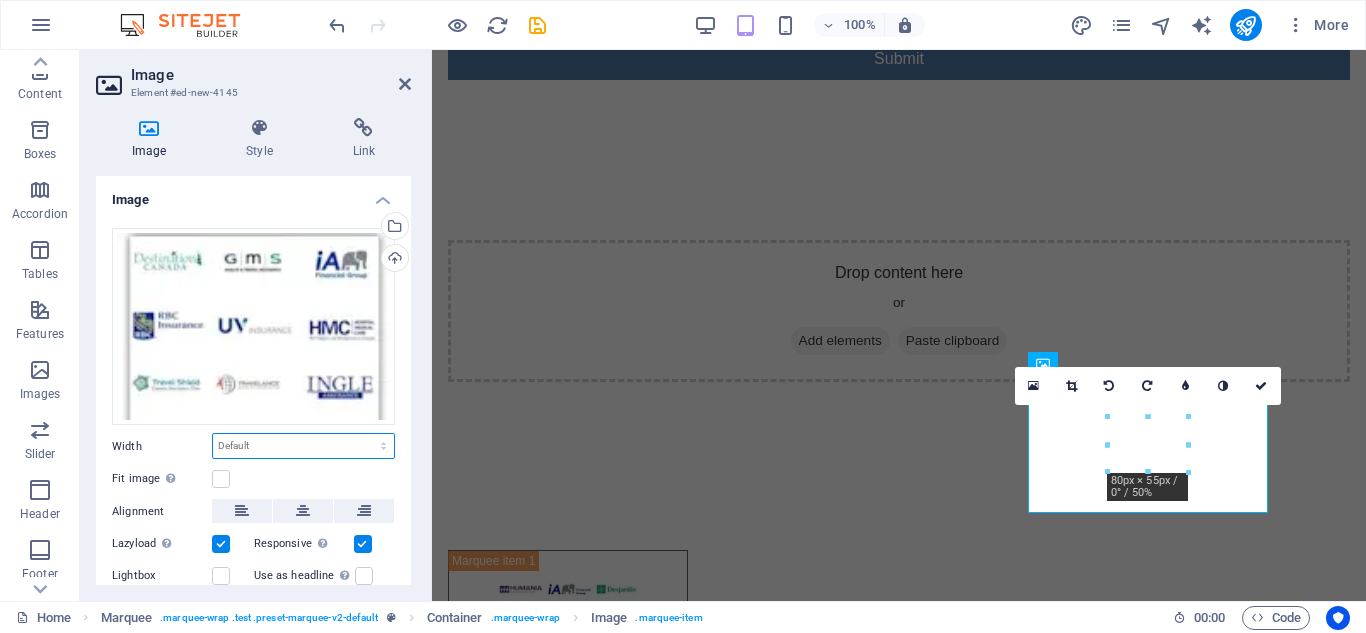 select on "px" 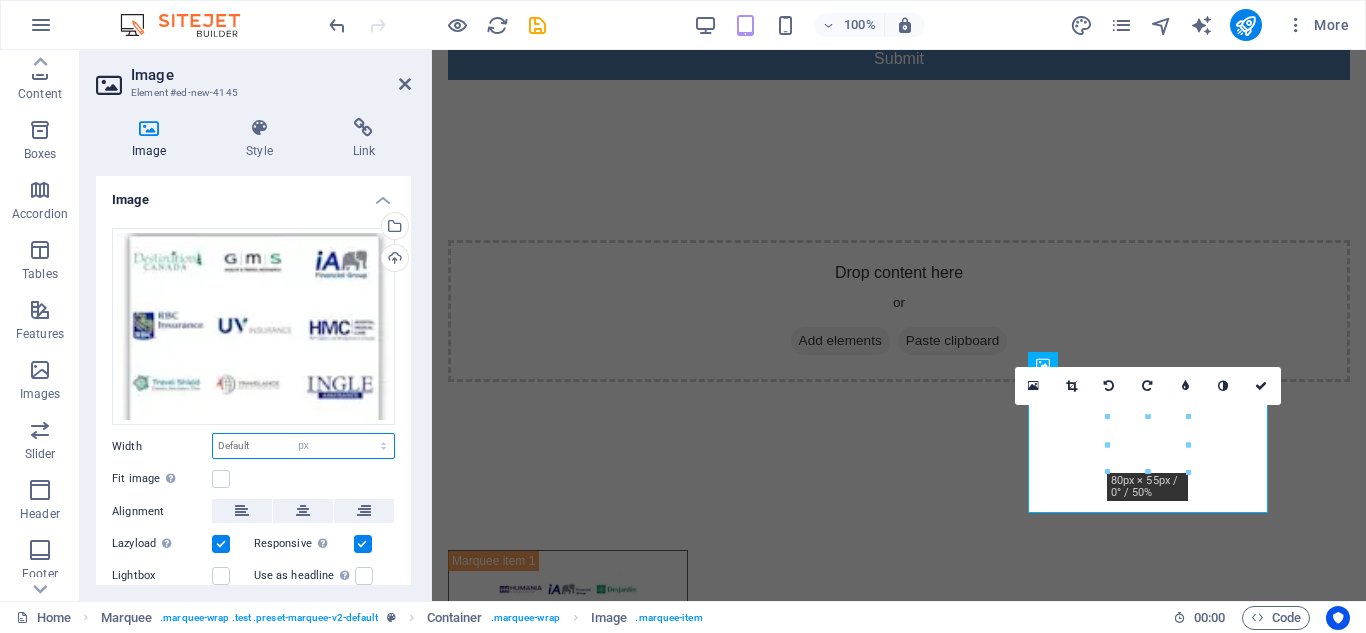 click on "Default auto px rem % em vh vw" at bounding box center [303, 446] 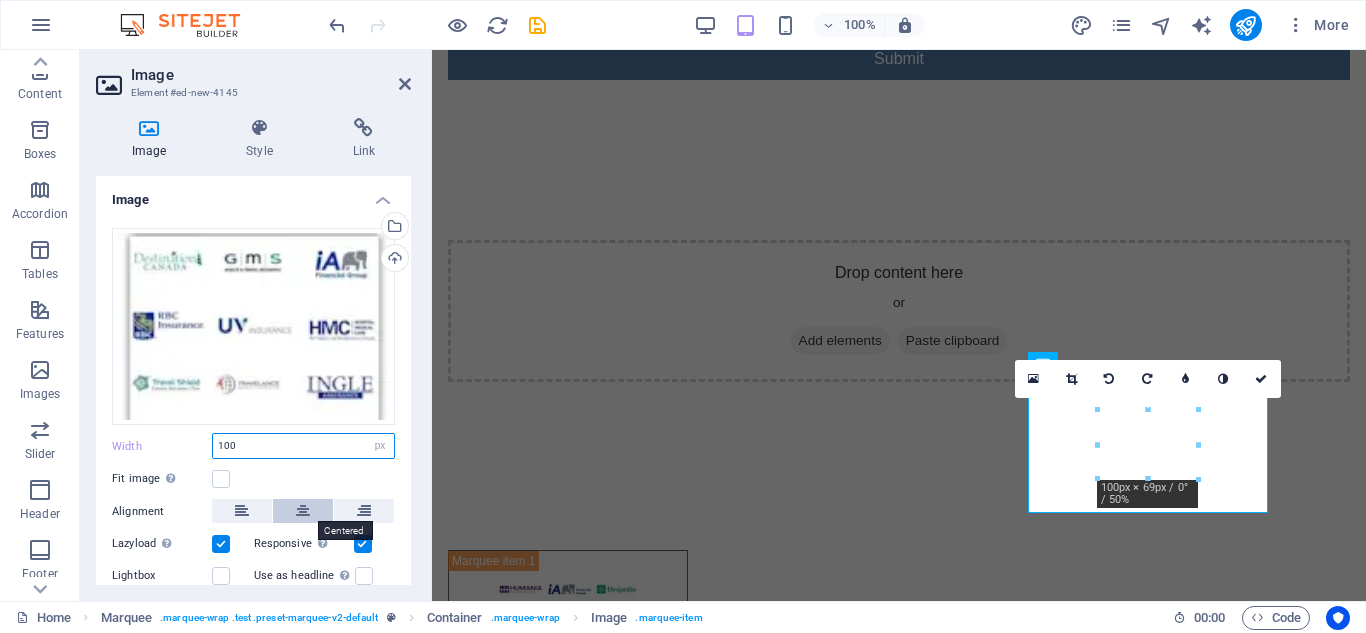 type on "100" 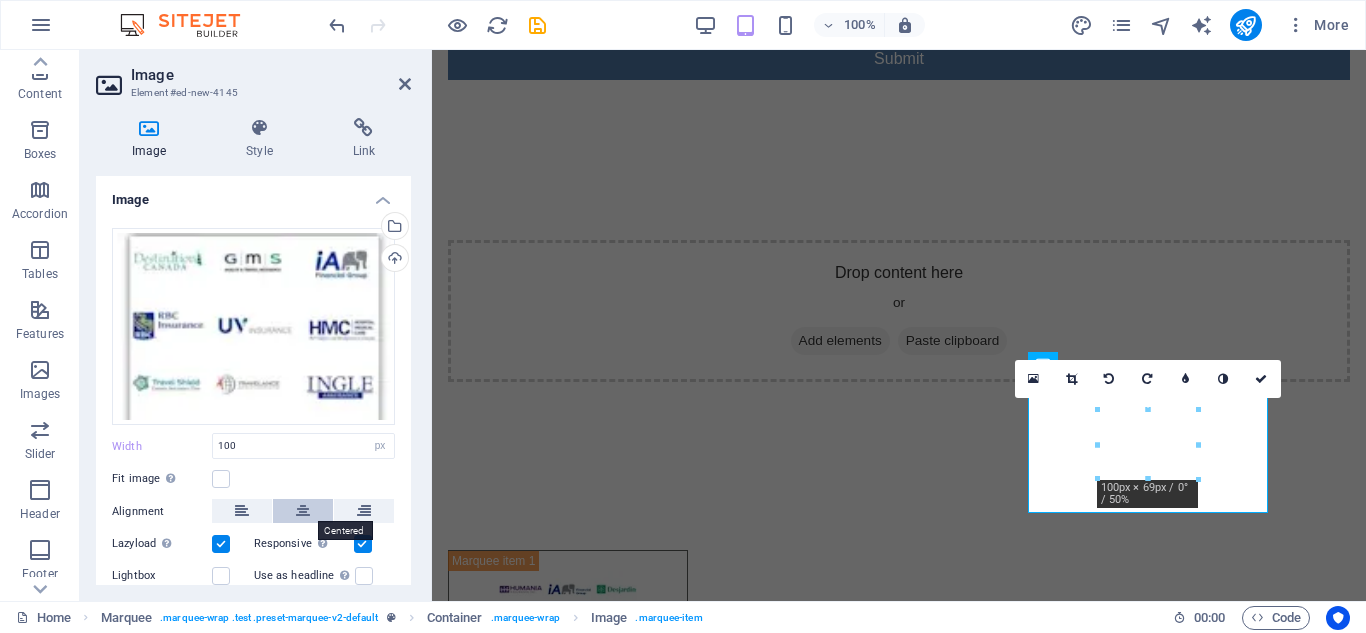 click at bounding box center [303, 511] 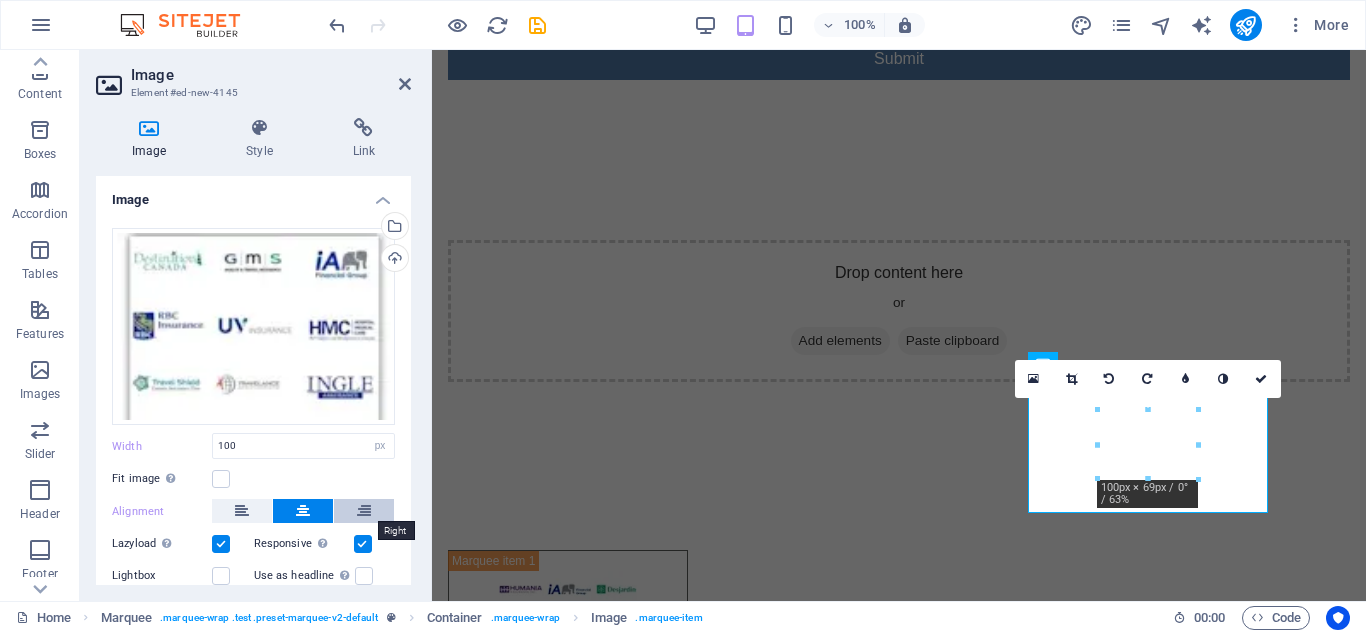 click at bounding box center [364, 511] 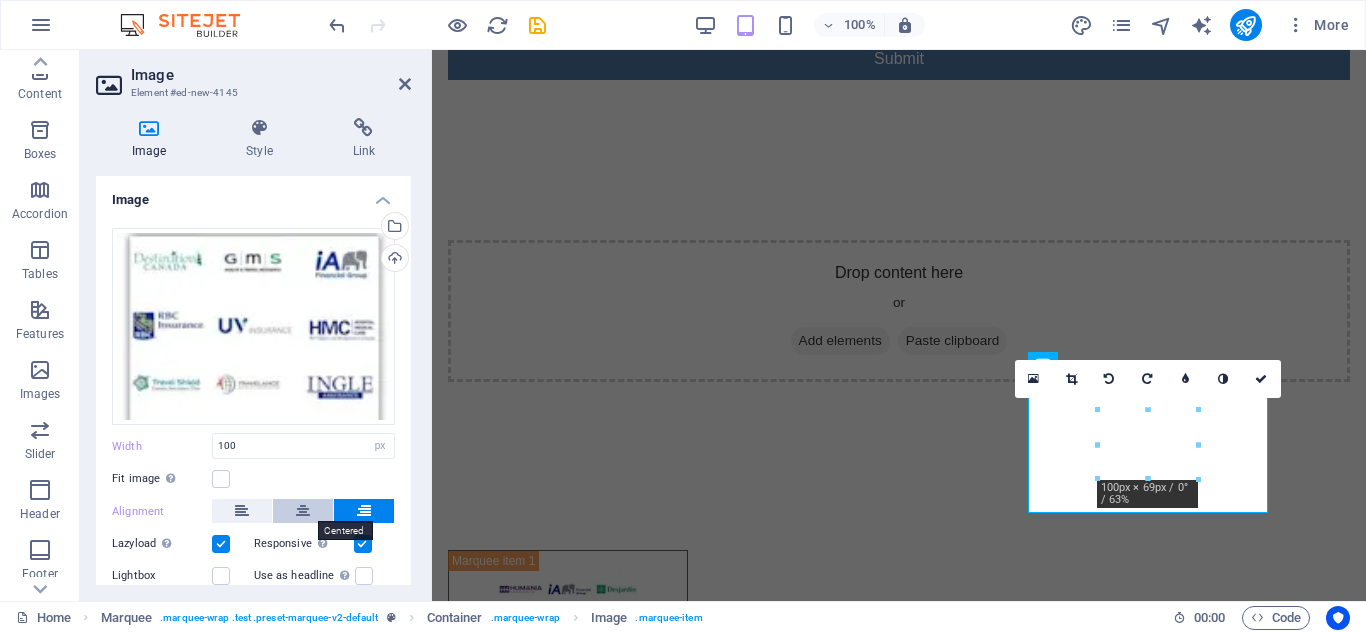 click at bounding box center [303, 511] 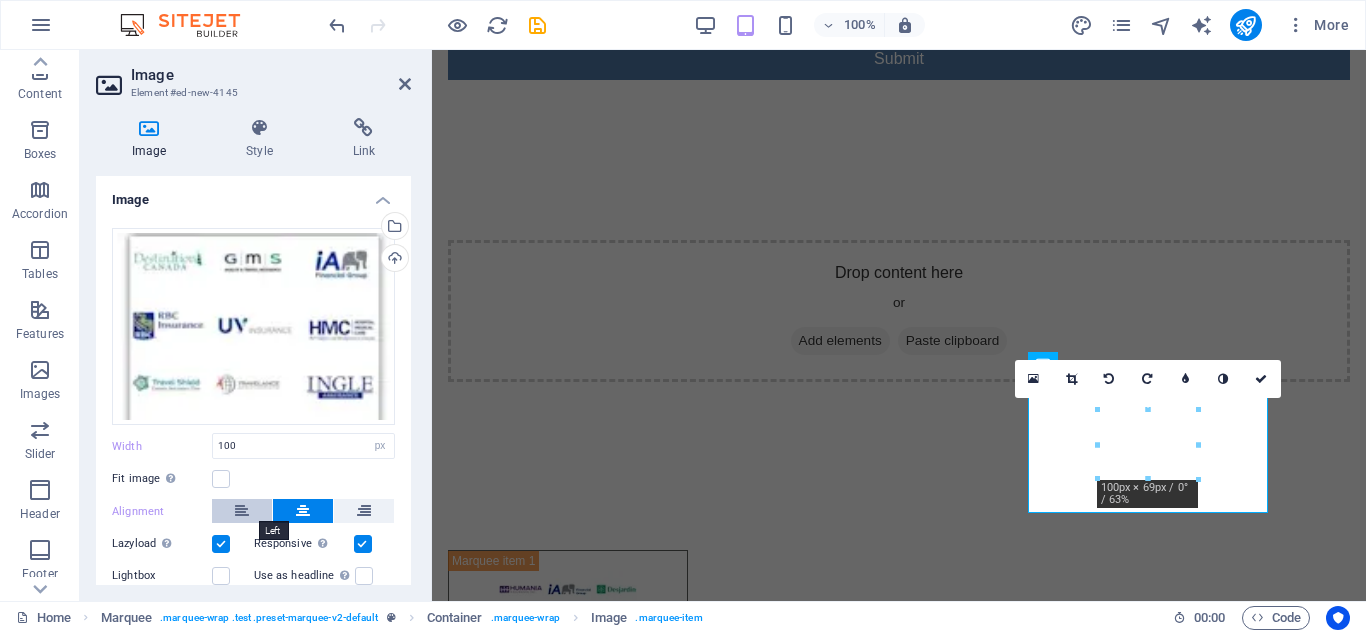 click at bounding box center [242, 511] 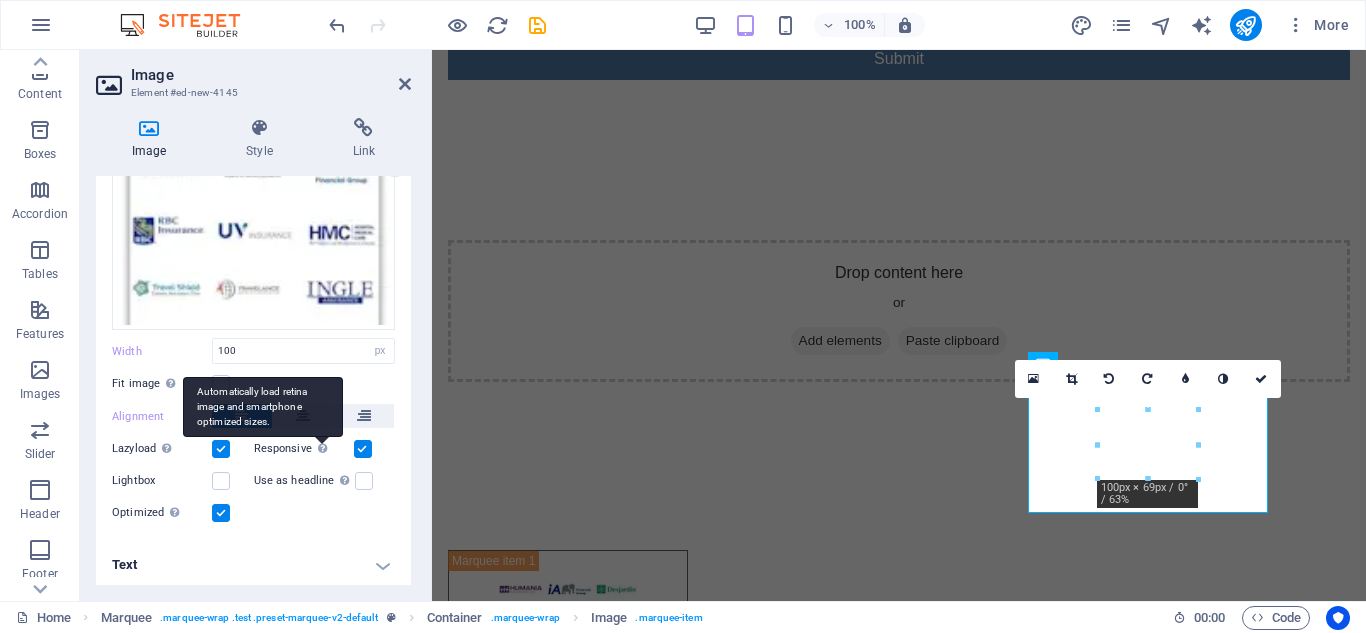 scroll, scrollTop: 97, scrollLeft: 0, axis: vertical 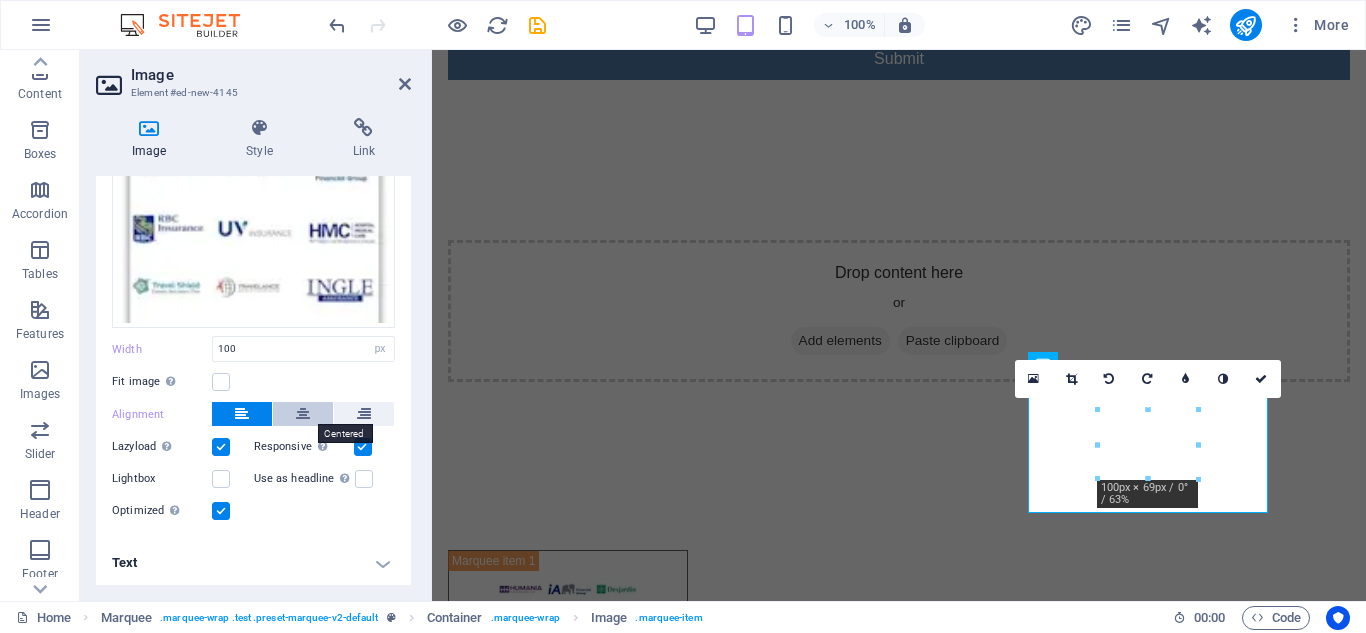 click at bounding box center [303, 414] 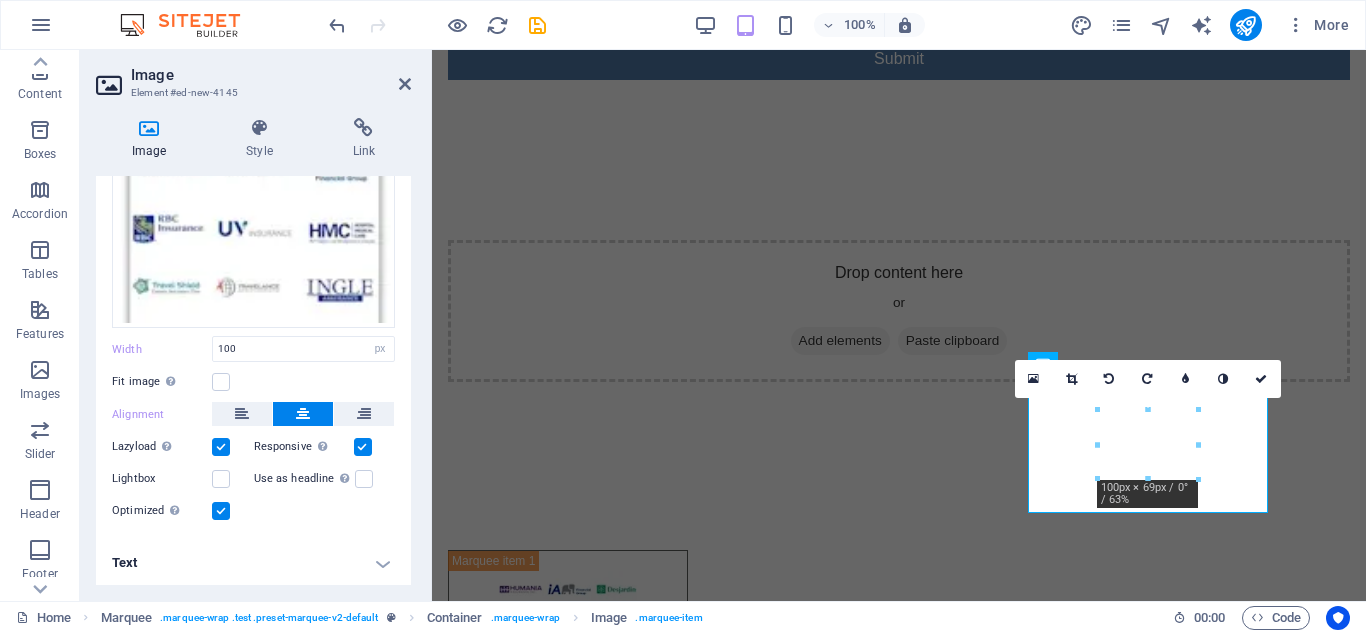 click at bounding box center [303, 414] 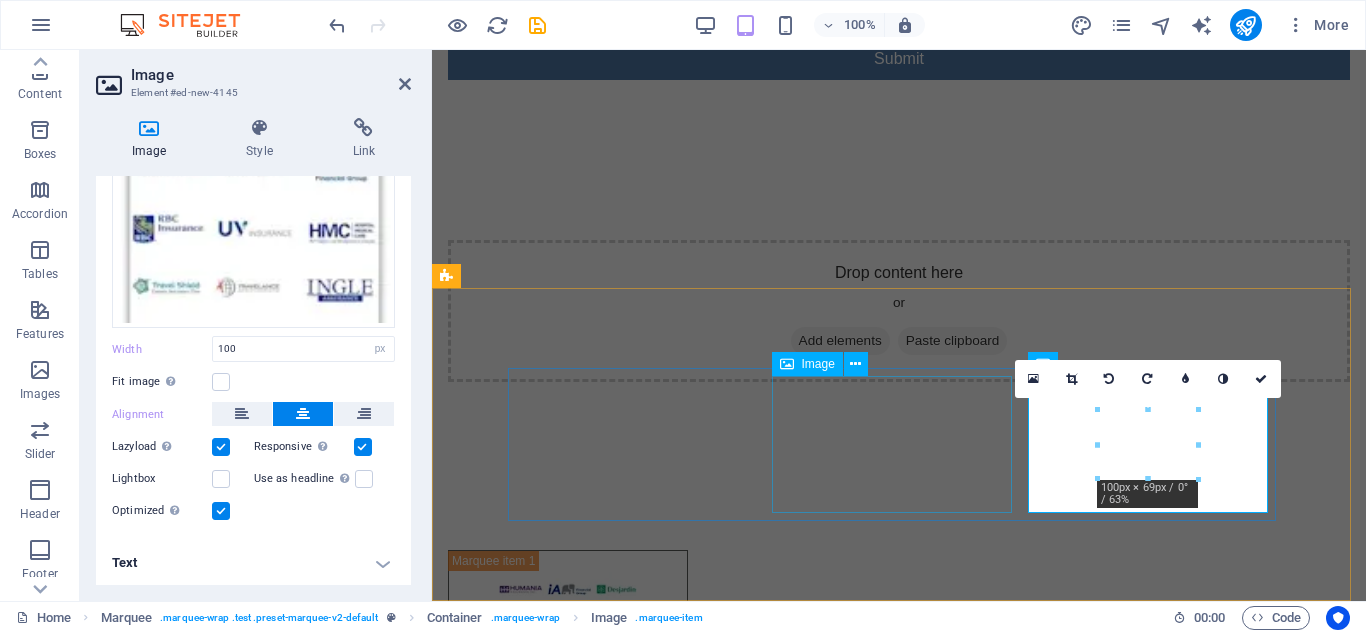 click at bounding box center [568, 763] 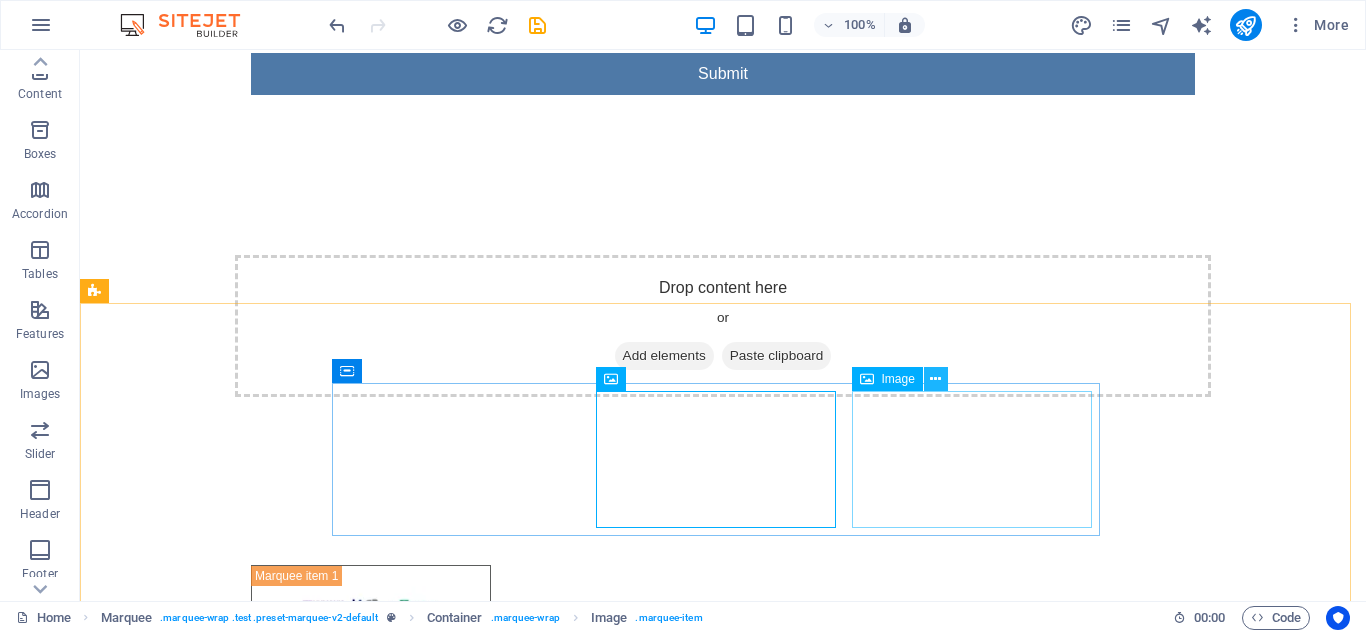 click at bounding box center (935, 379) 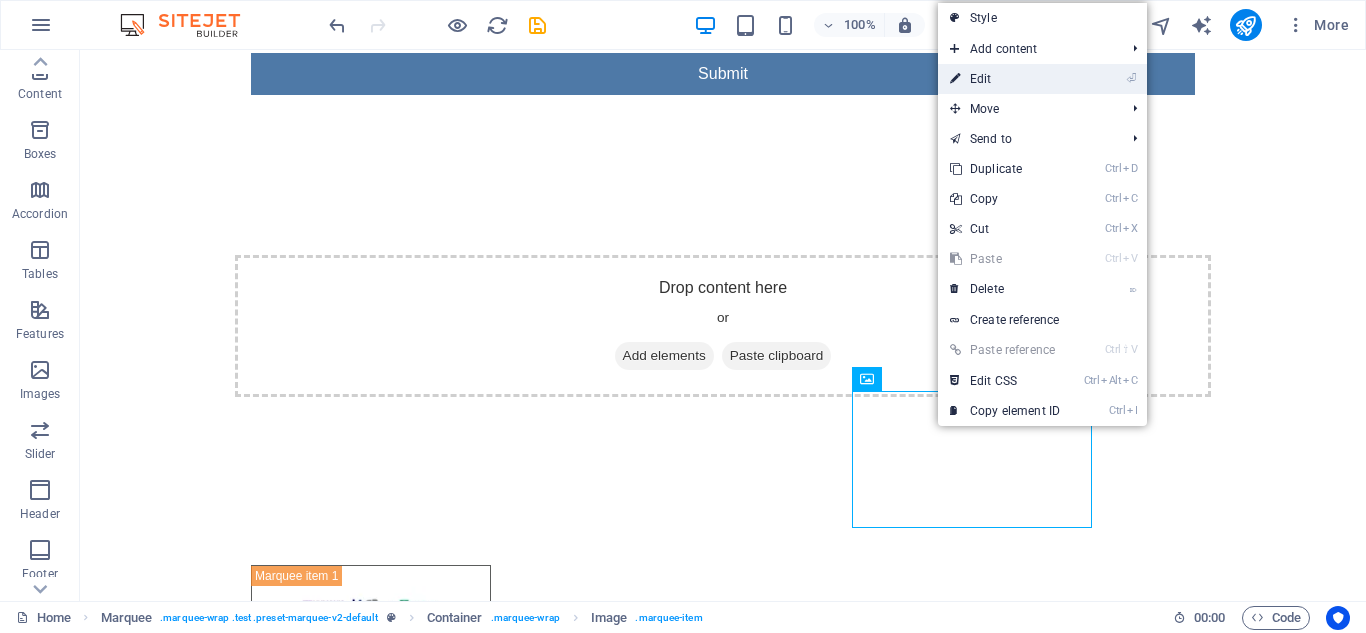 click on "⏎  Edit" at bounding box center [1005, 79] 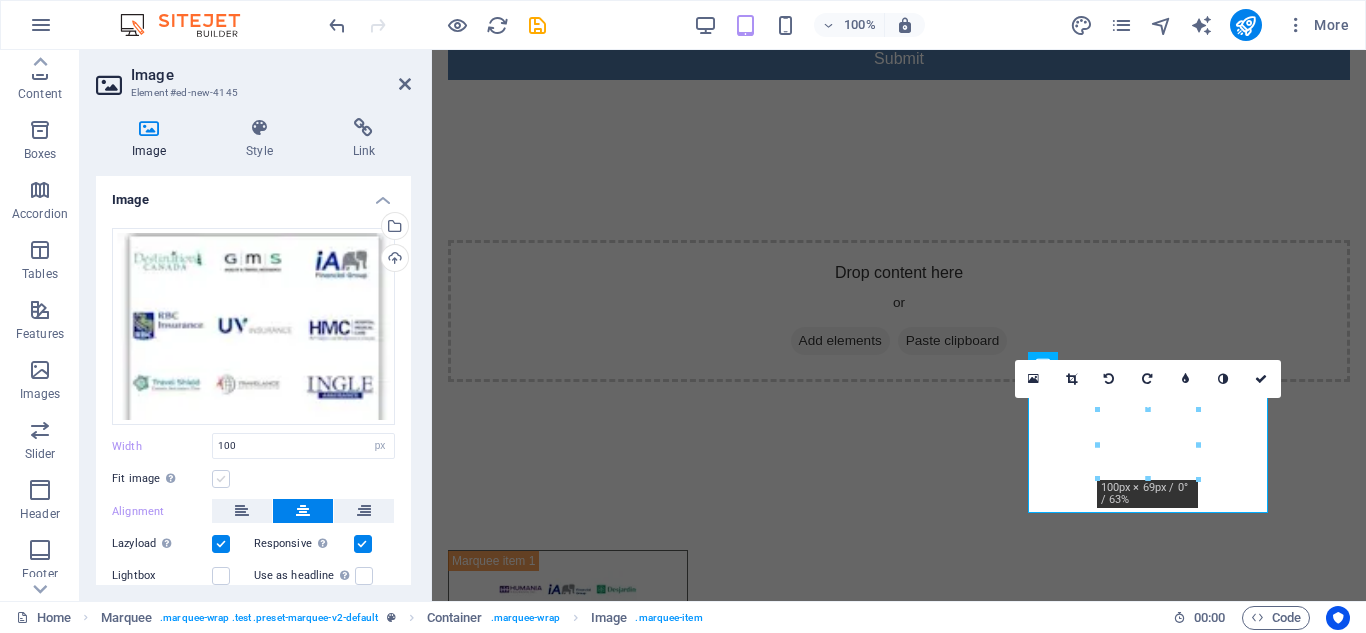 click at bounding box center (221, 479) 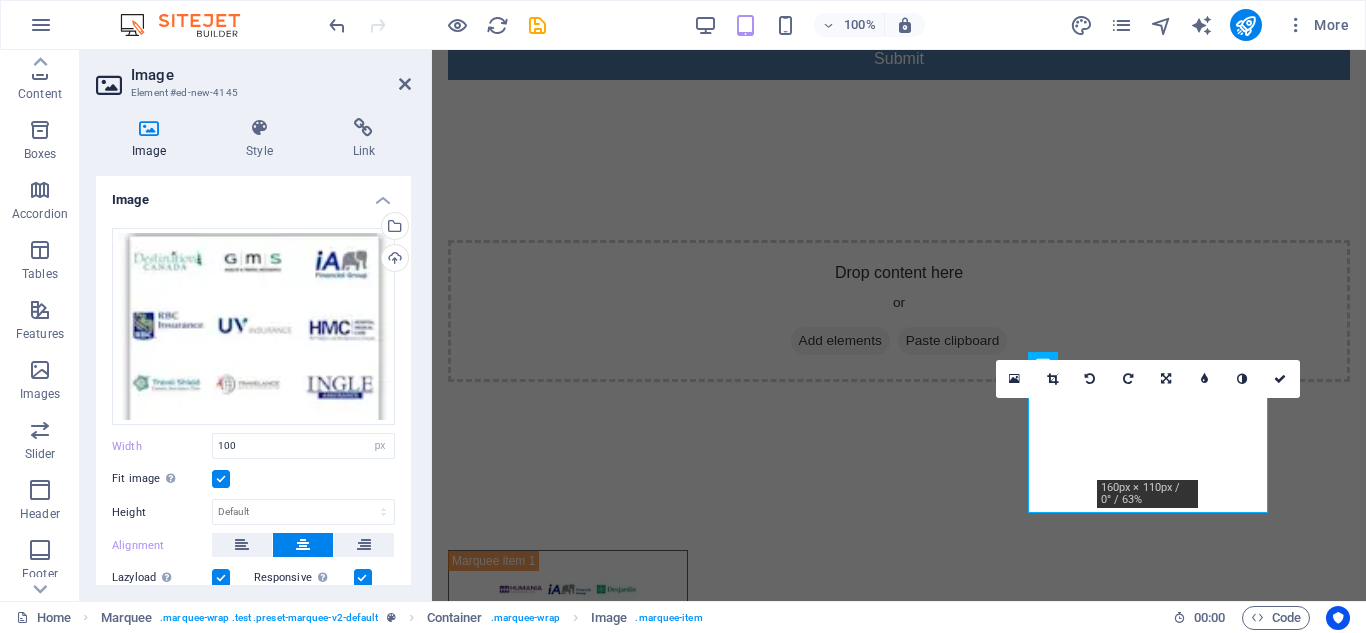 click at bounding box center [221, 479] 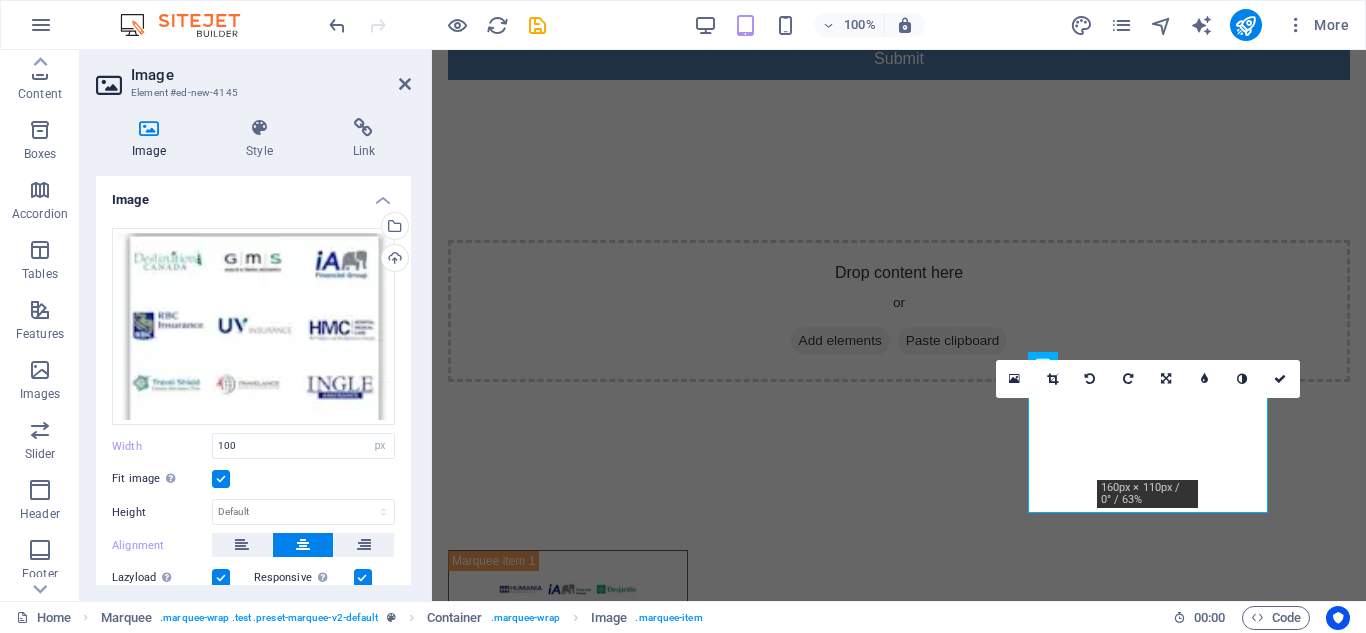 click on "Fit image Automatically fit image to a fixed width and height" at bounding box center [0, 0] 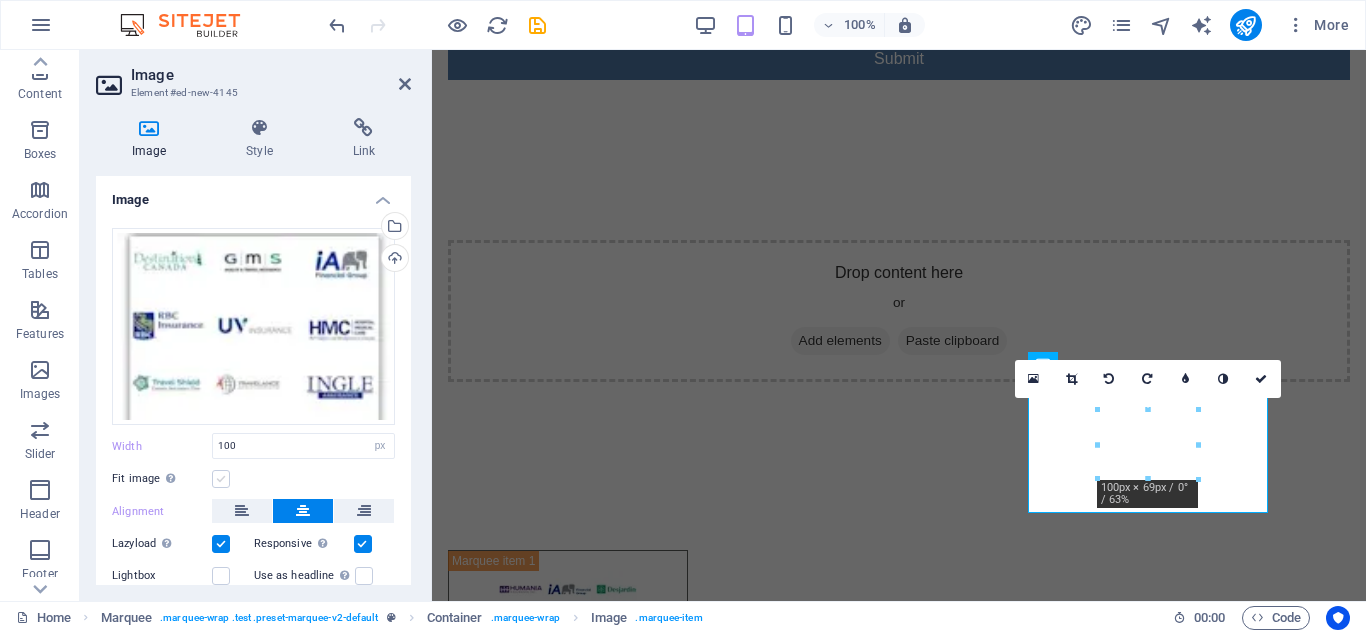 click at bounding box center (221, 479) 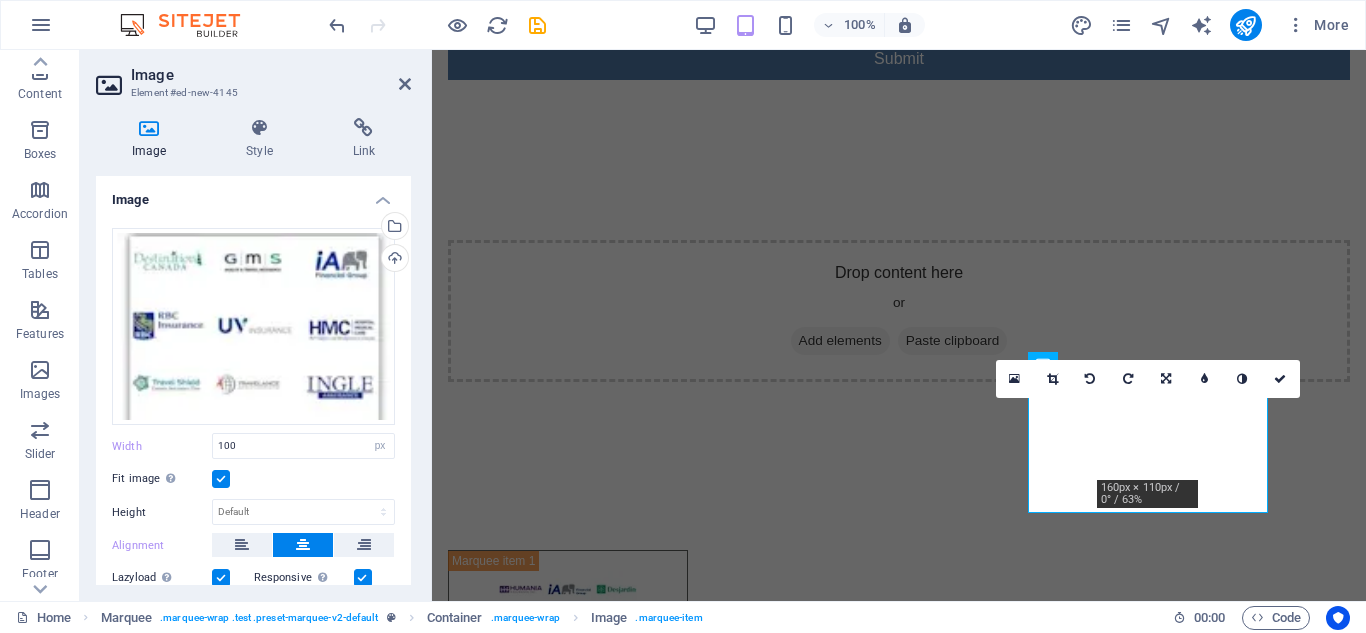 click at bounding box center [221, 479] 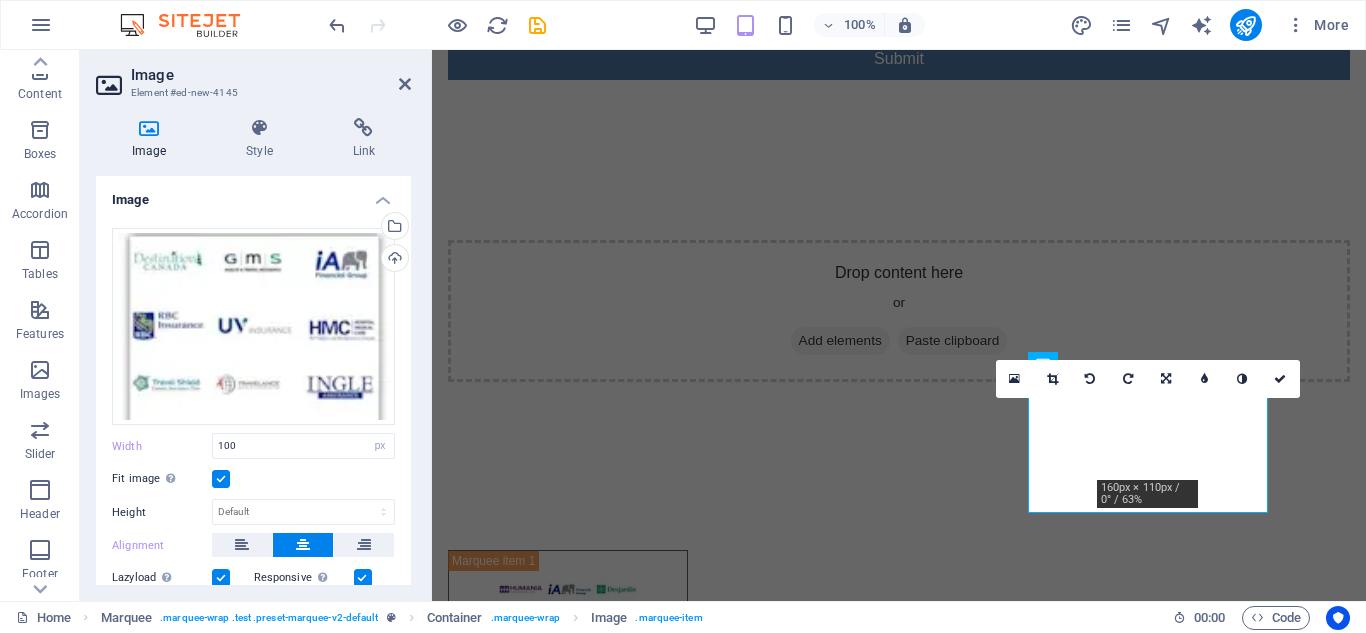click on "Fit image Automatically fit image to a fixed width and height" at bounding box center [0, 0] 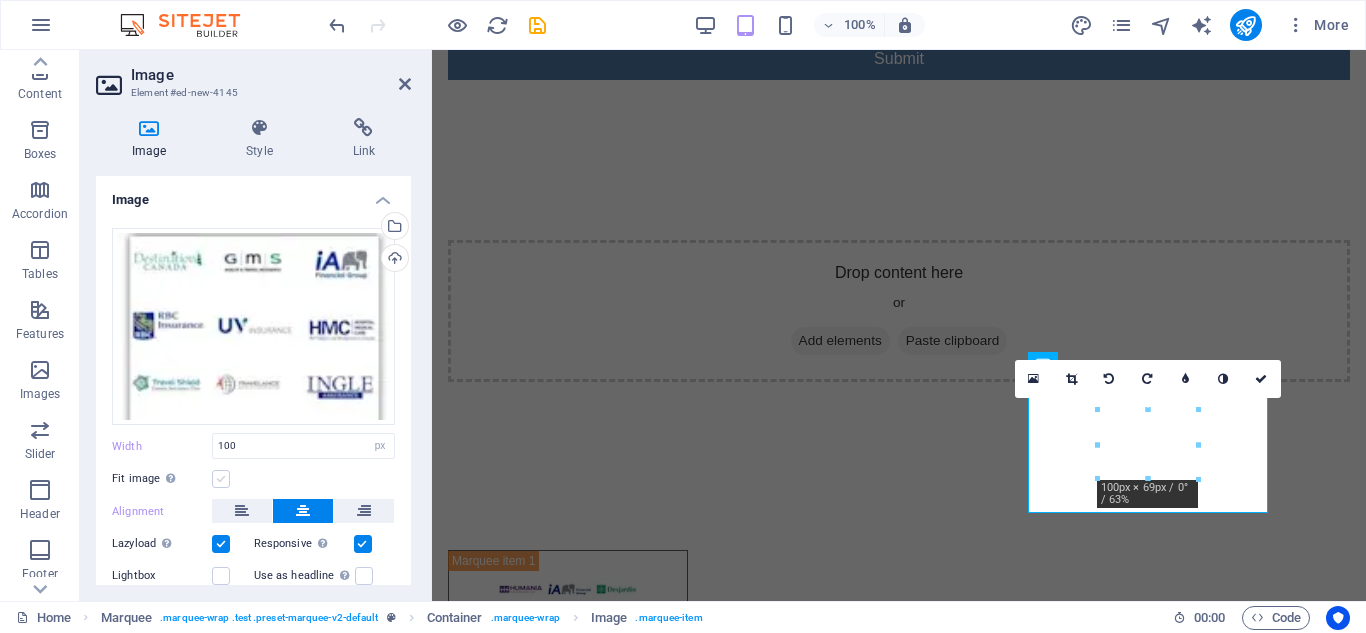 click at bounding box center (221, 479) 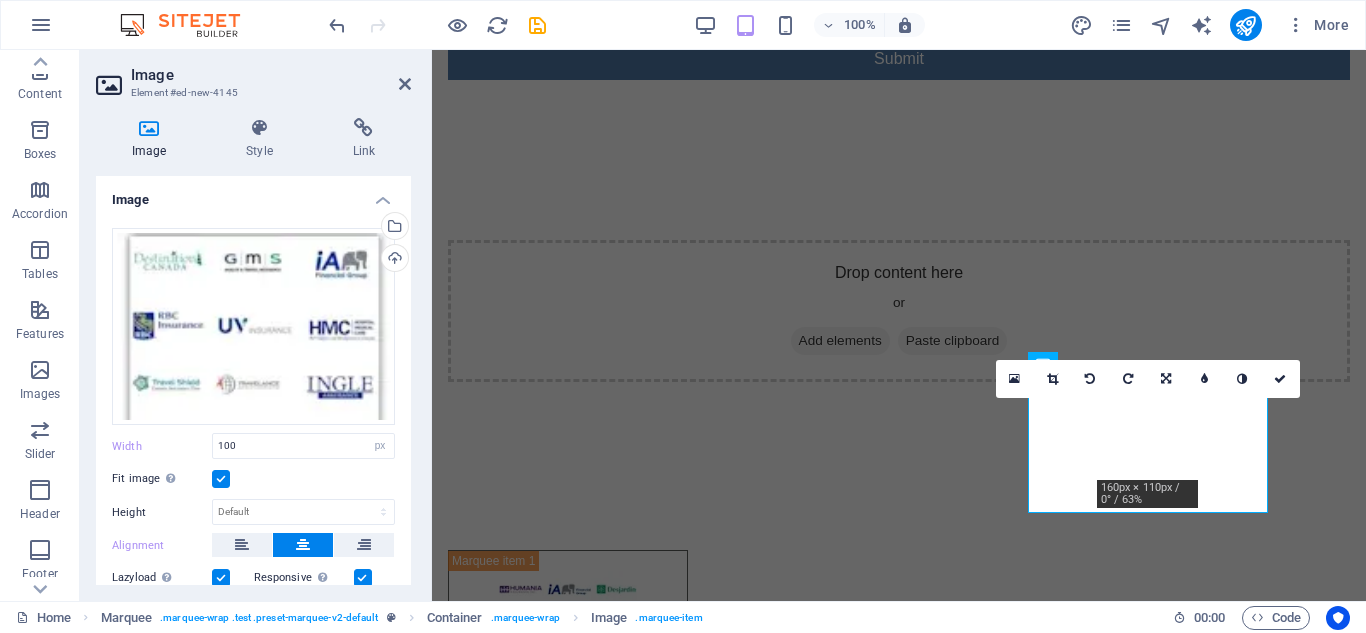click at bounding box center (221, 479) 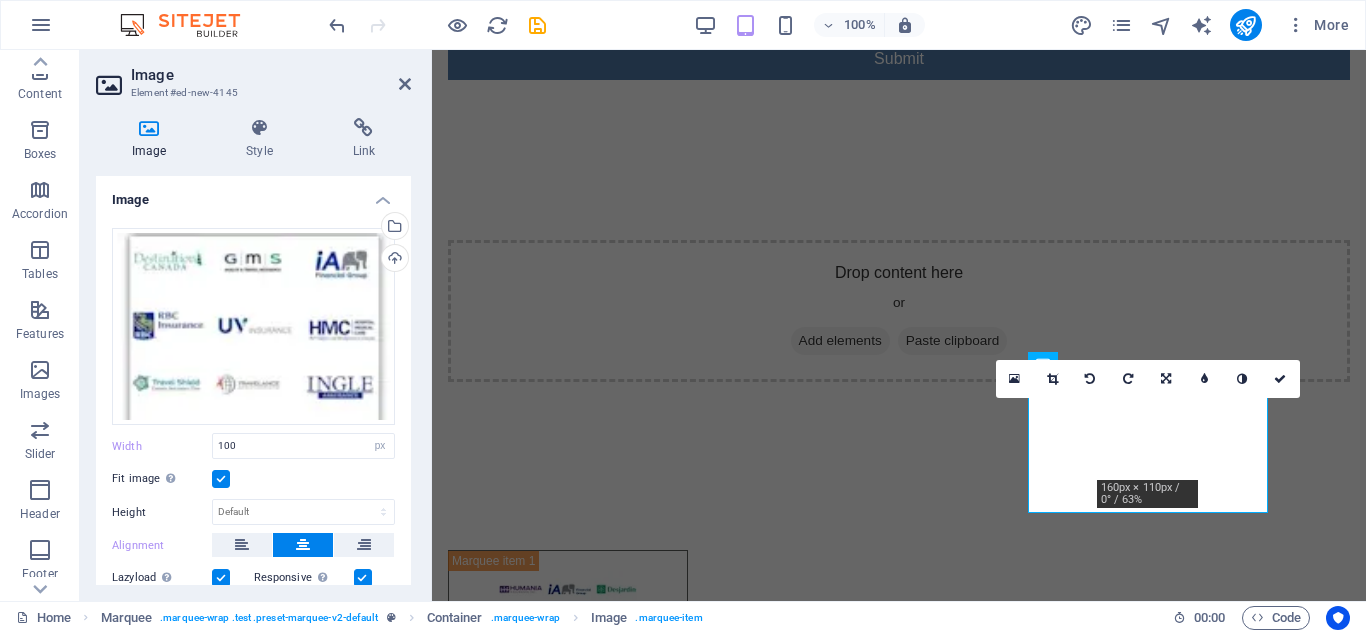 click on "Fit image Automatically fit image to a fixed width and height" at bounding box center [0, 0] 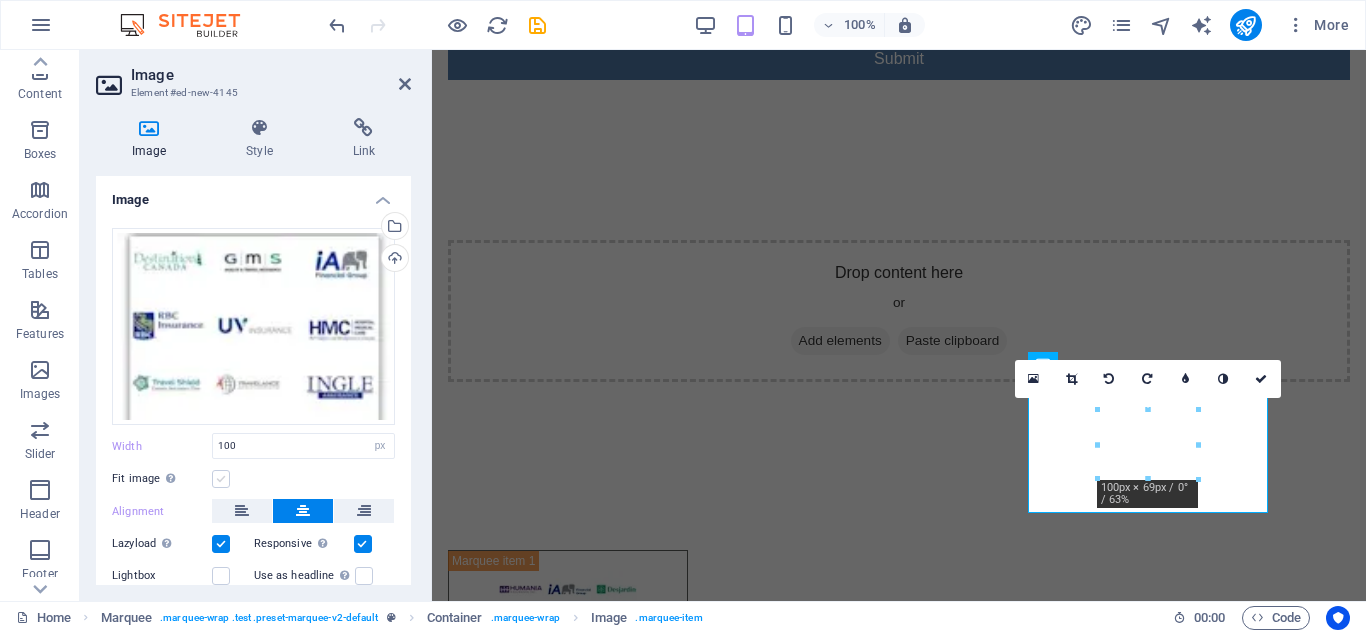 click at bounding box center [221, 479] 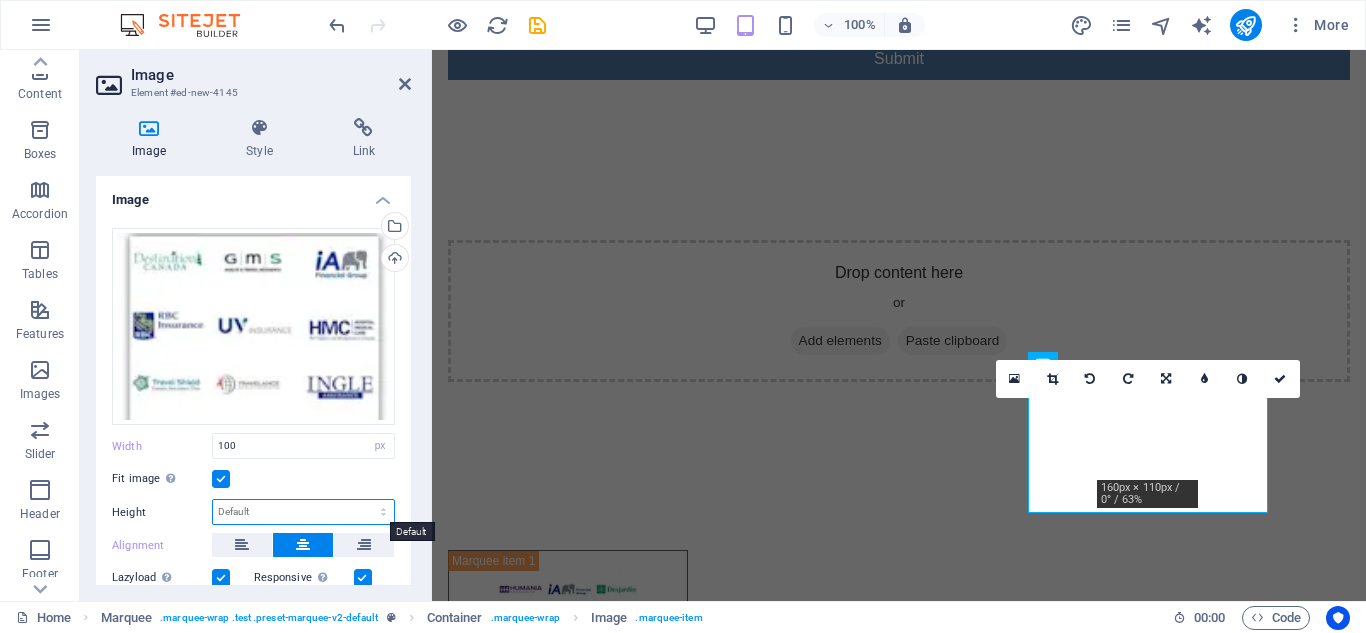 click on "Default auto px" at bounding box center (303, 512) 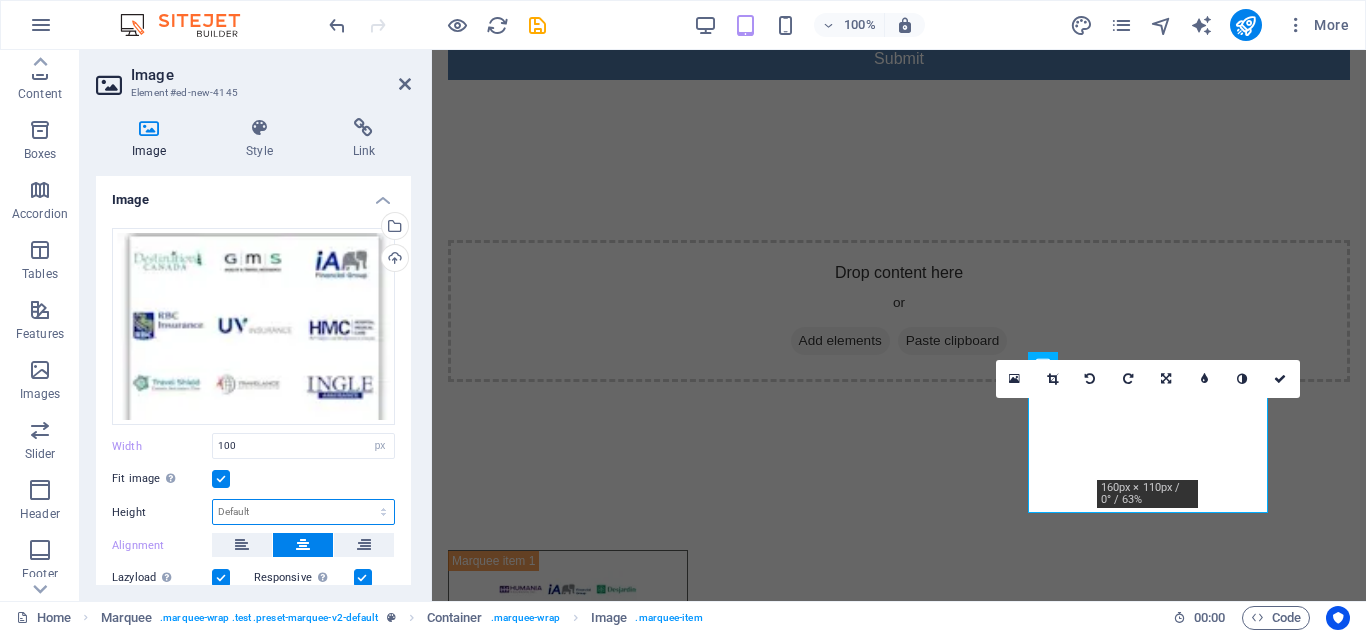 select on "px" 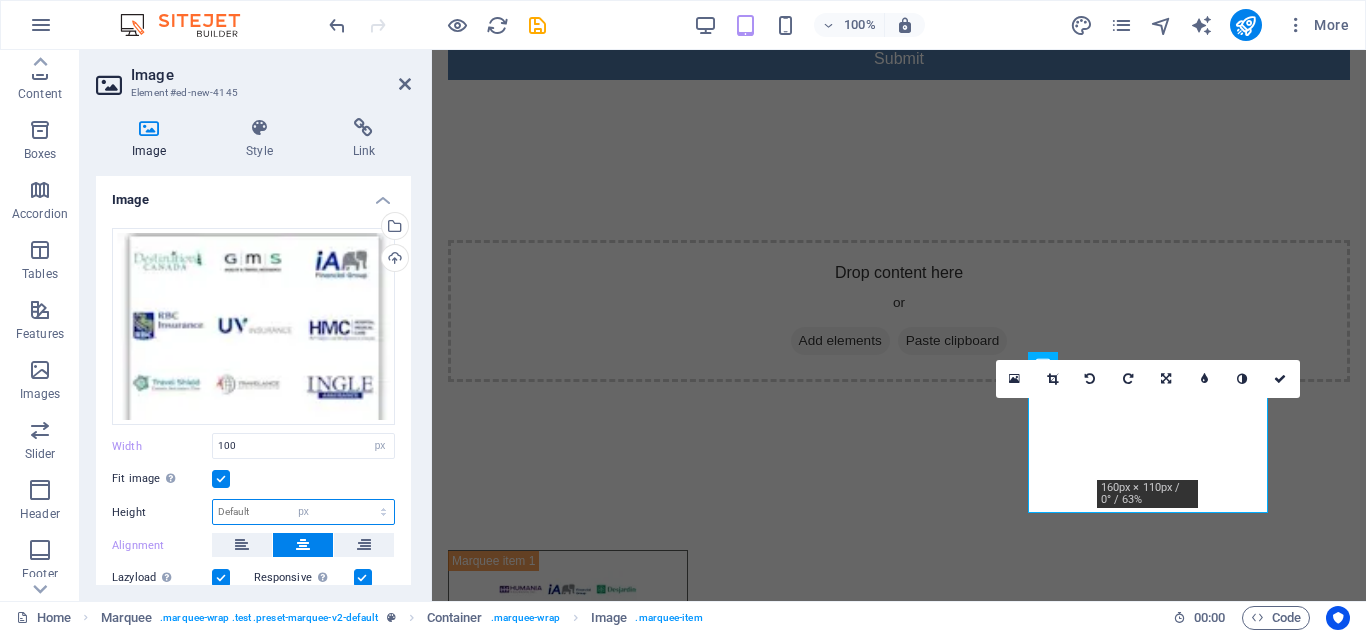 click on "Default auto px" at bounding box center [303, 512] 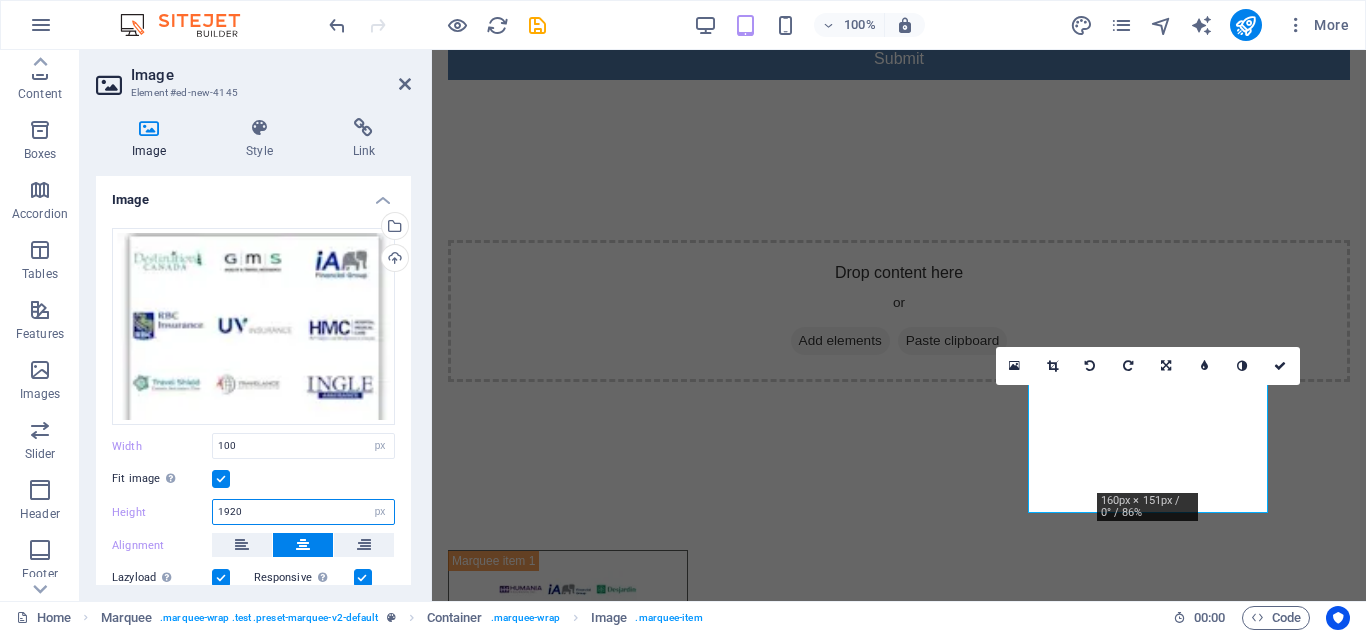 click on "1920" at bounding box center [303, 512] 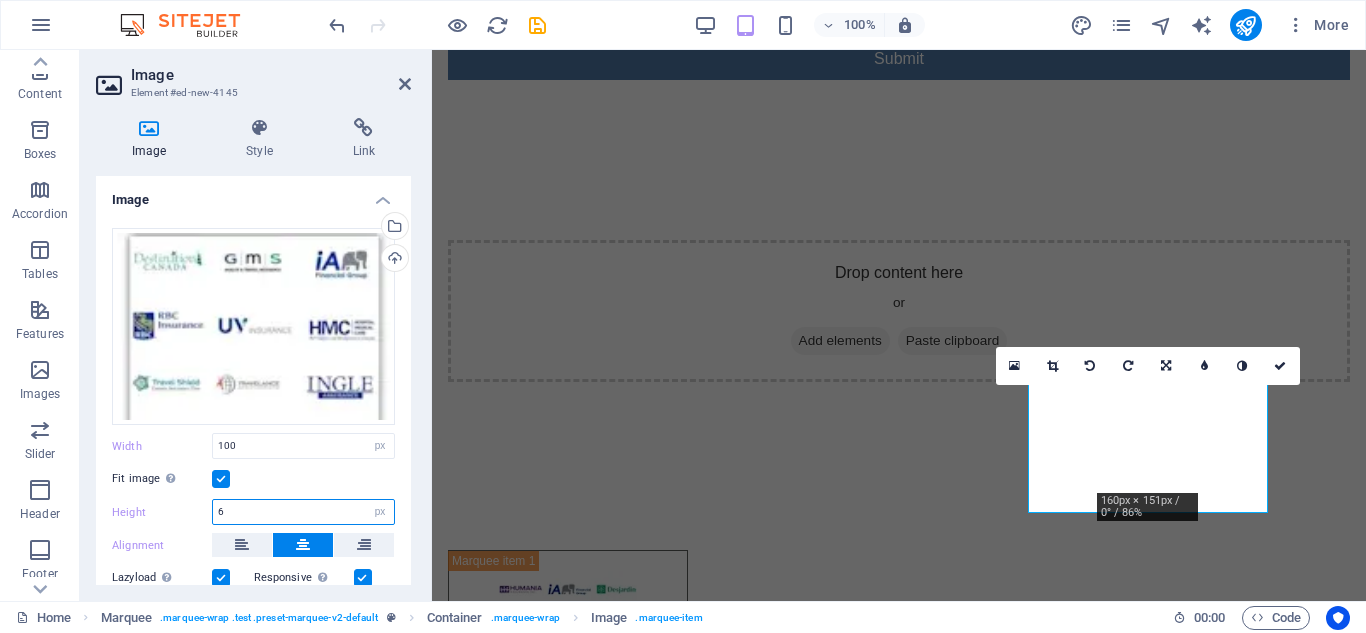 type on "69" 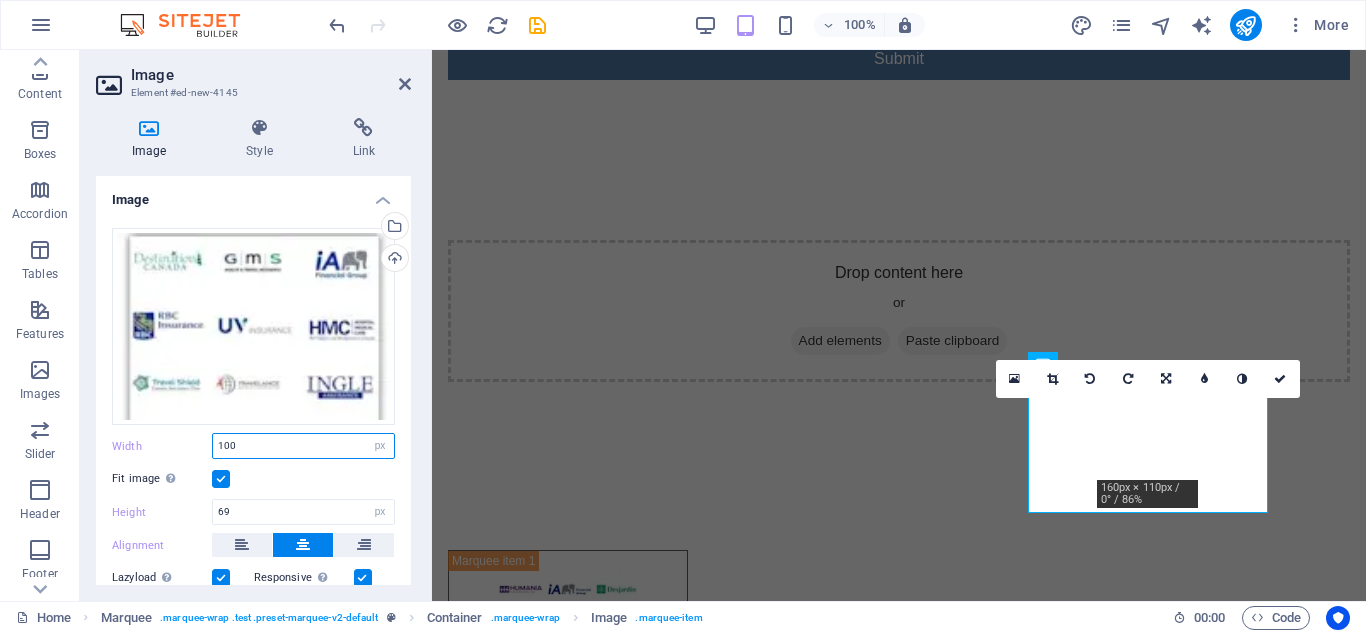 click on "100" at bounding box center [303, 446] 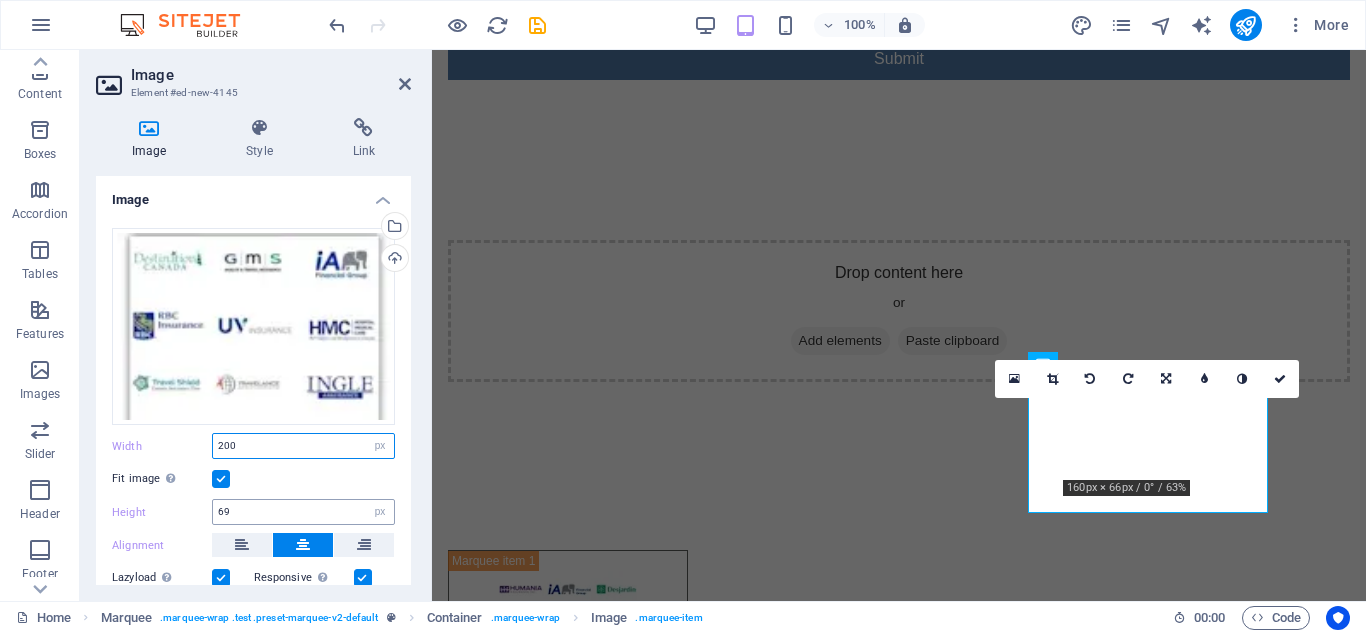 type on "200" 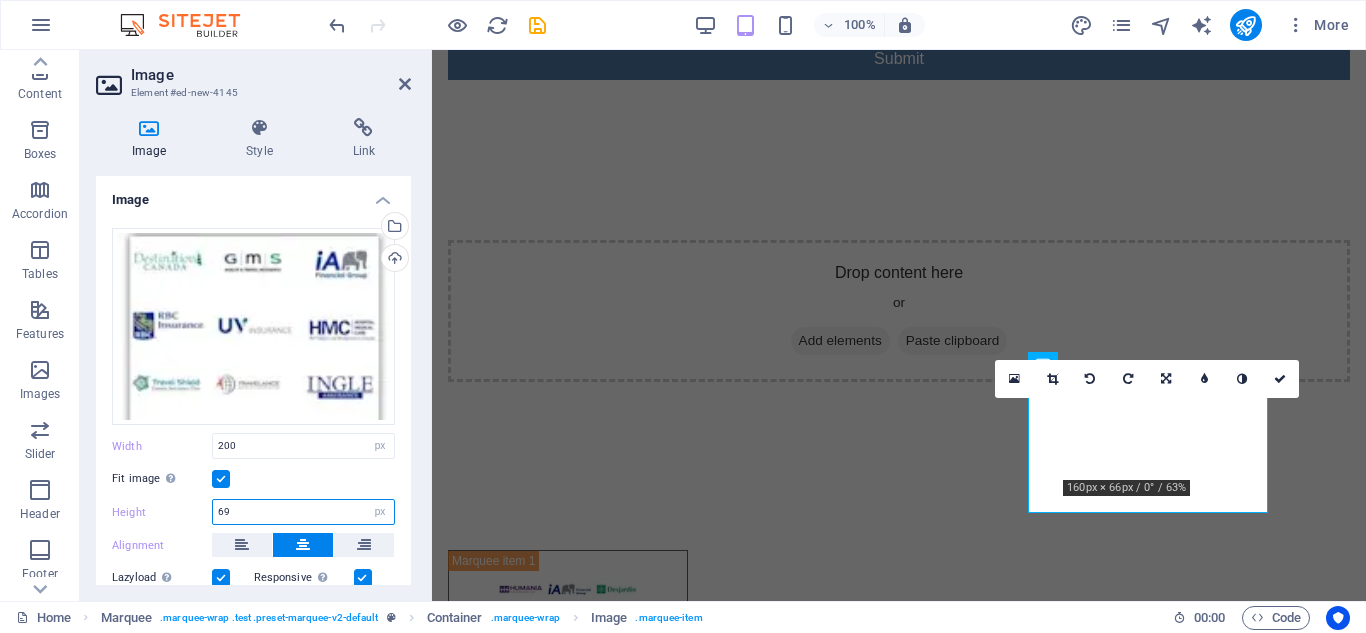 click on "69" at bounding box center (303, 512) 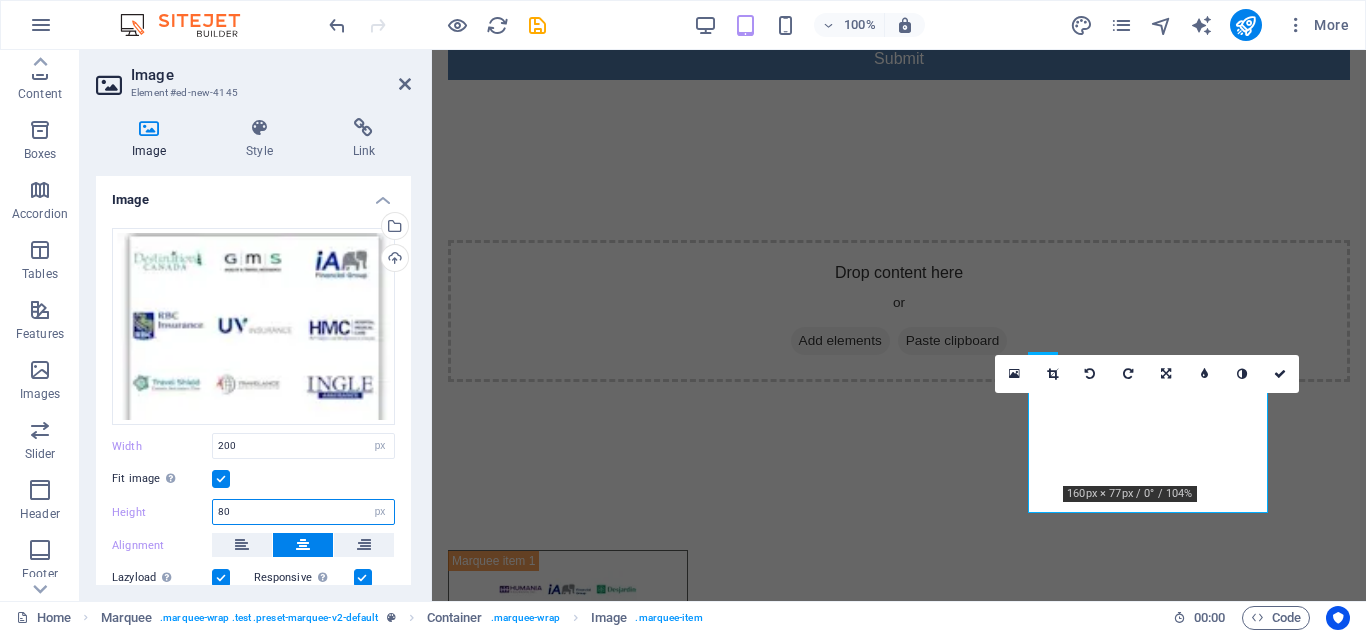 click on "80" at bounding box center (303, 512) 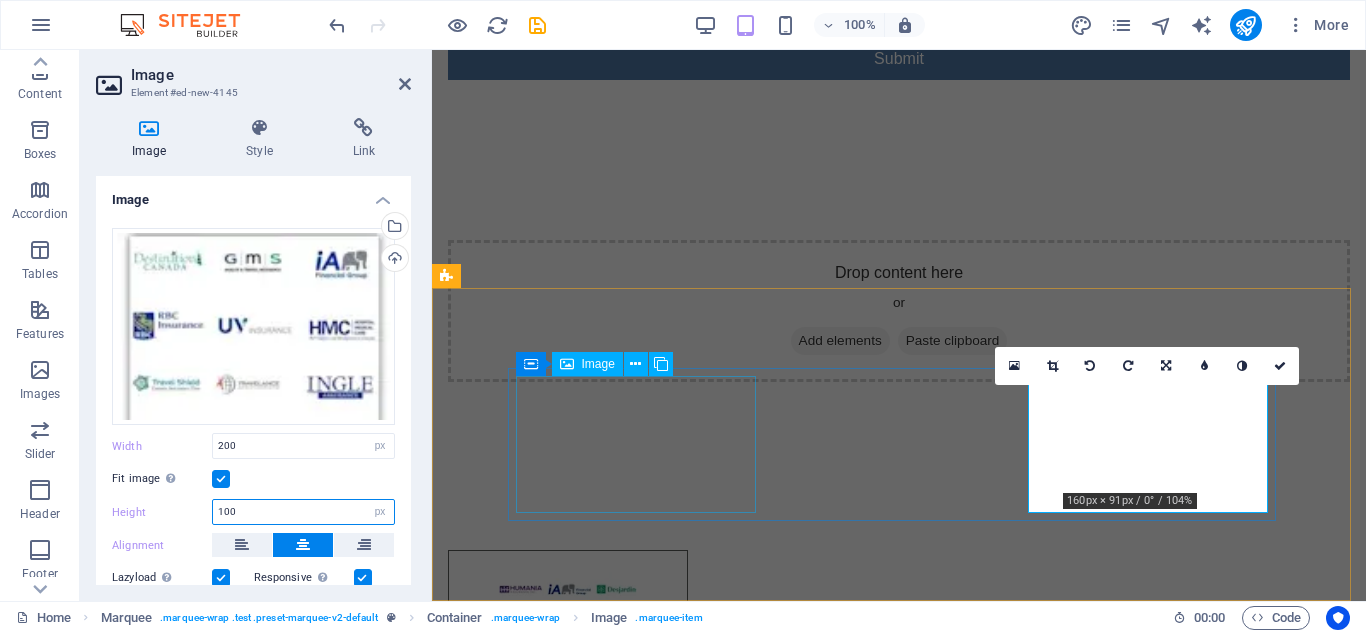 type on "100" 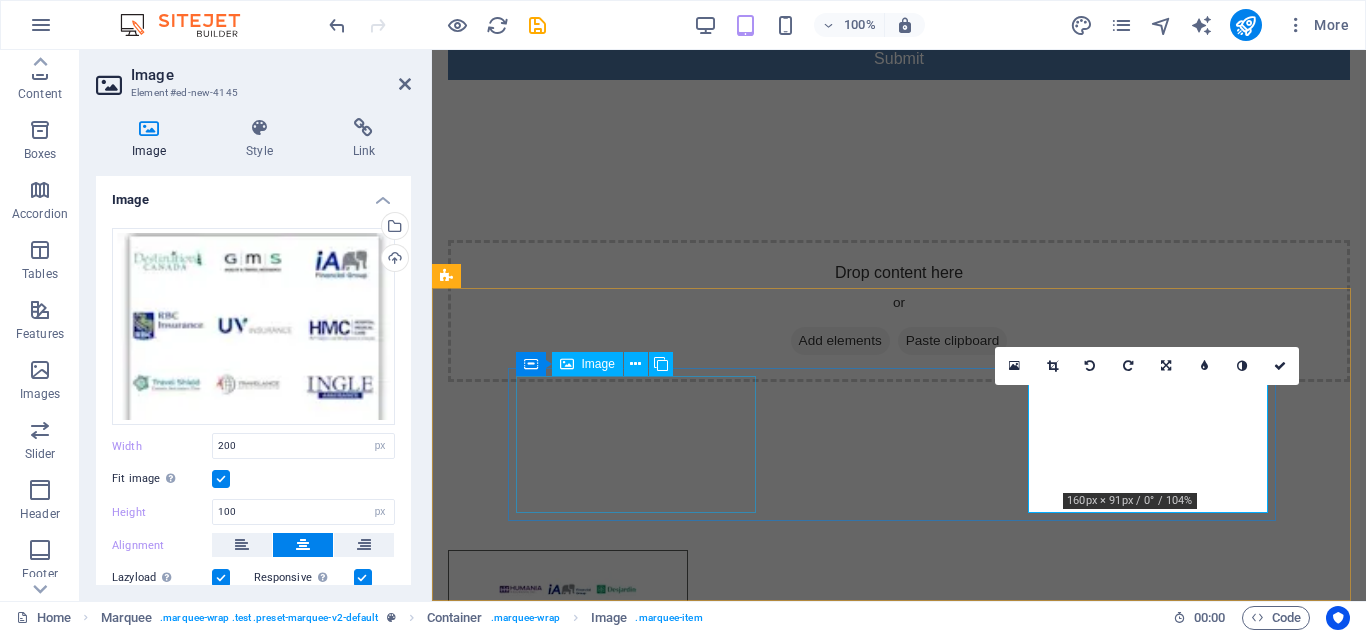 click at bounding box center [568, 618] 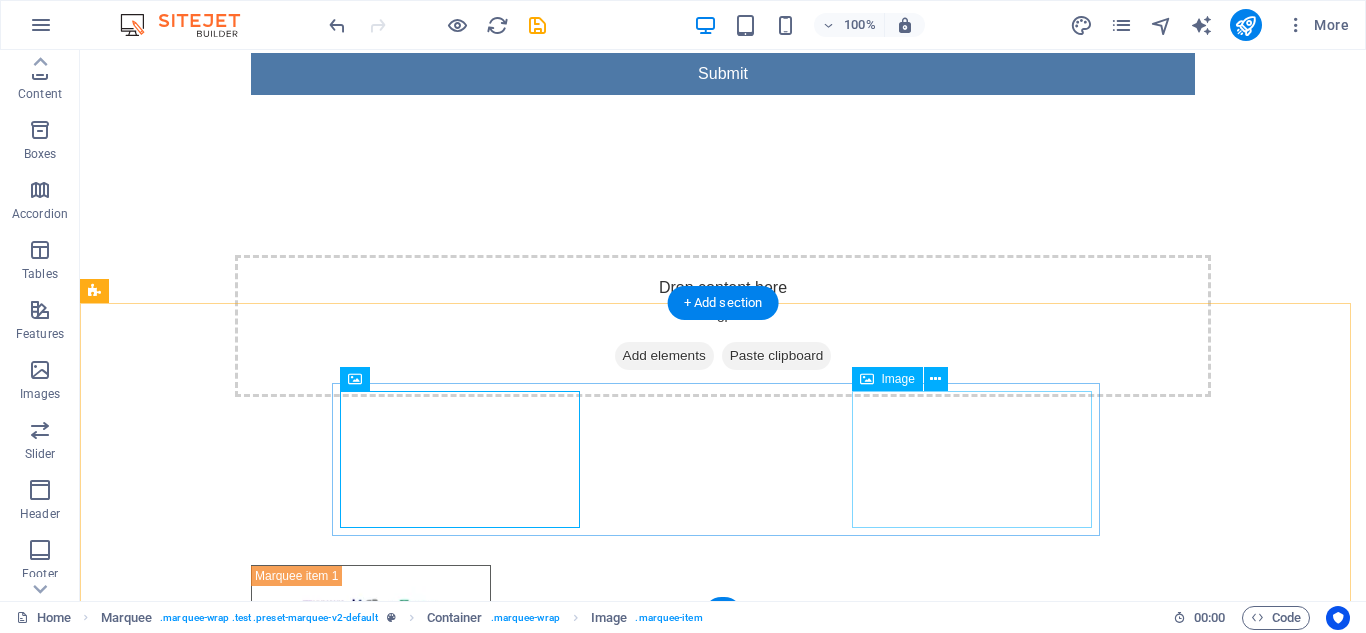 click at bounding box center (371, 923) 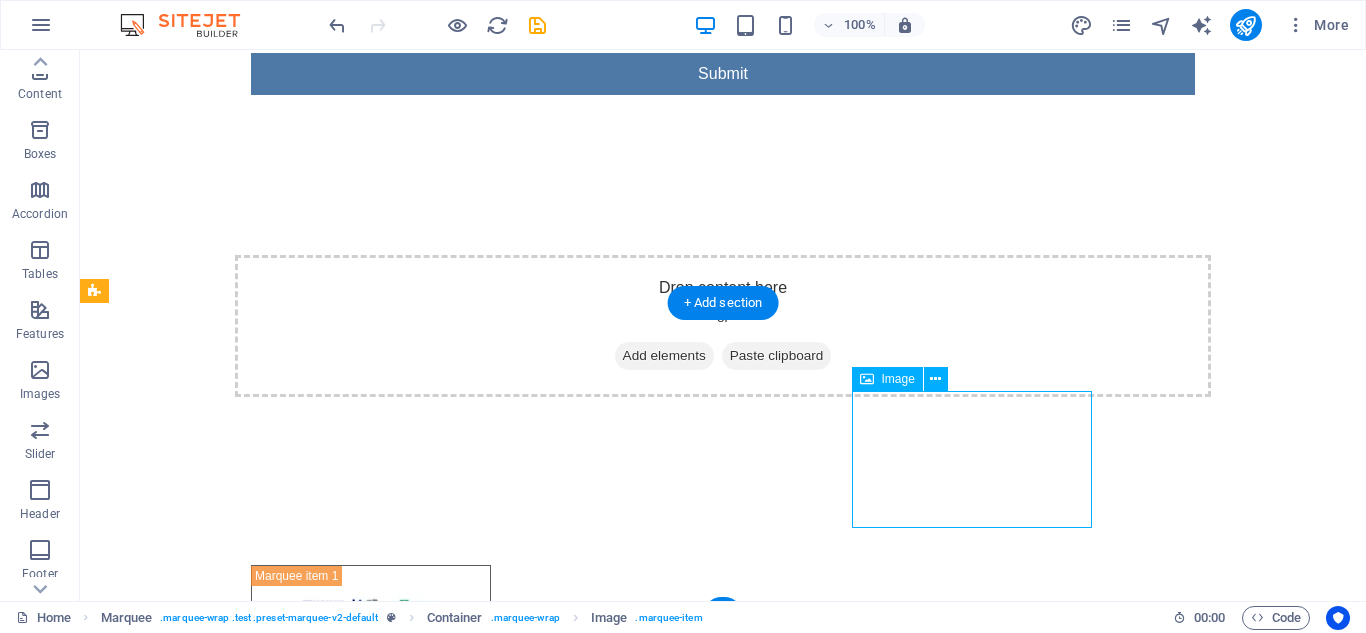 click at bounding box center [371, 923] 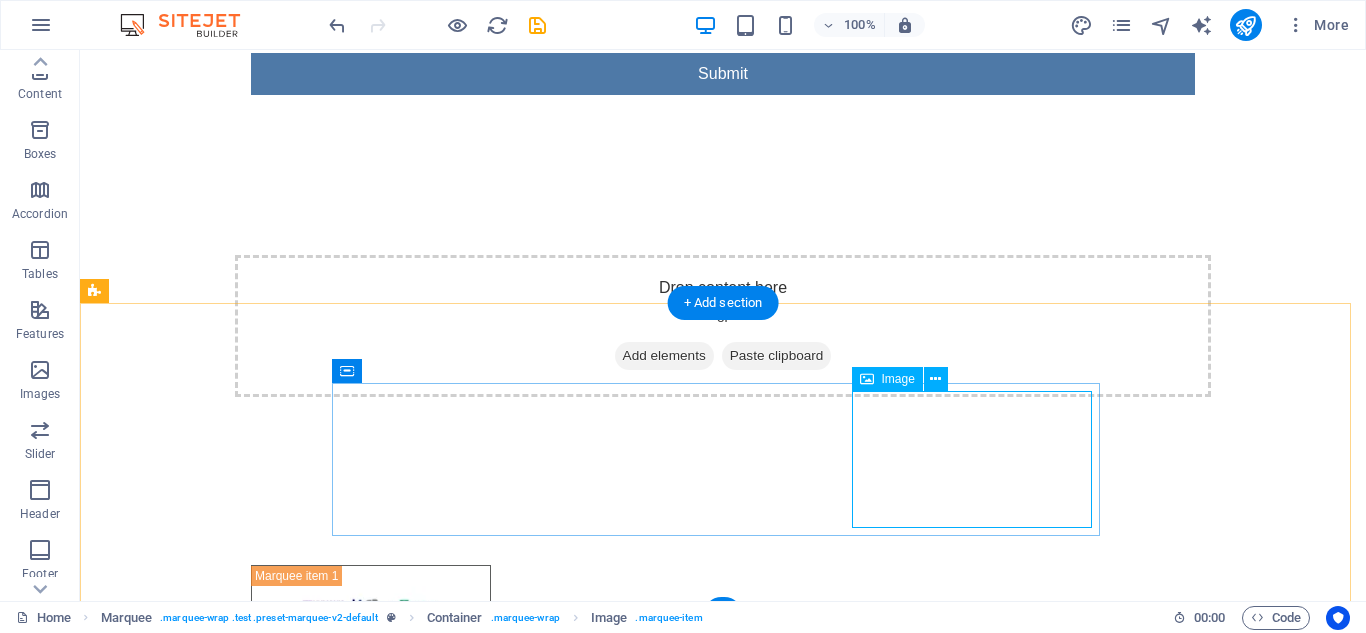 click at bounding box center [371, 923] 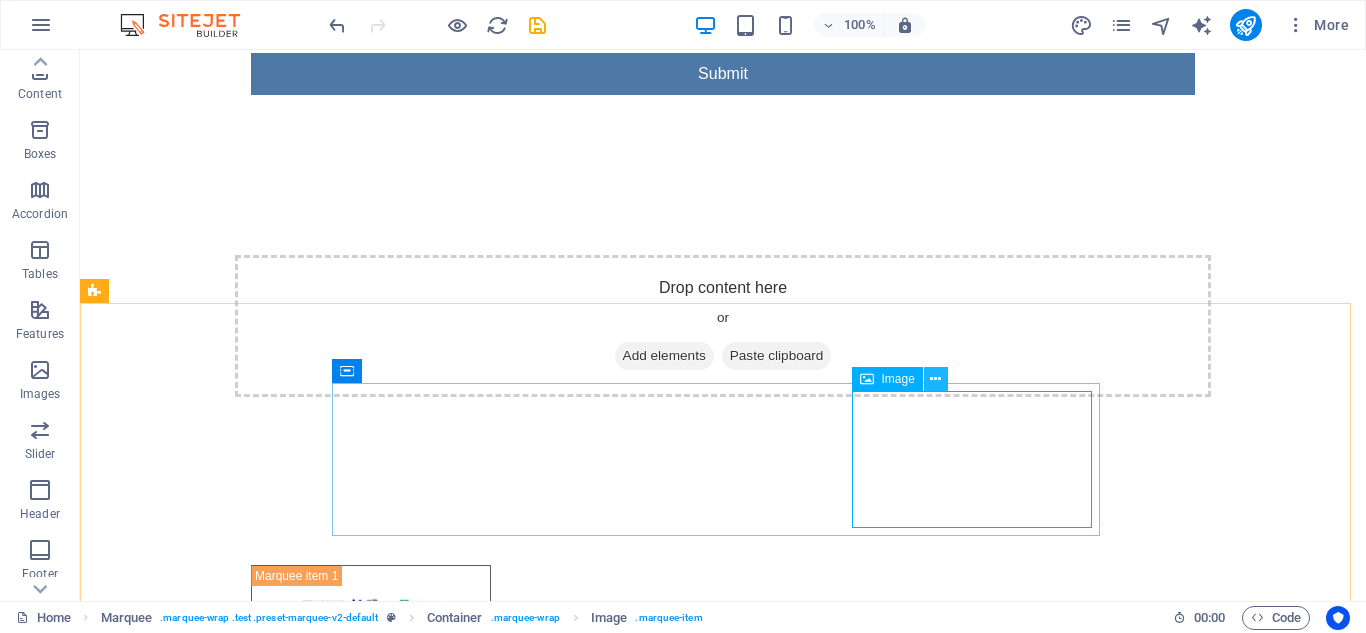 click at bounding box center [935, 379] 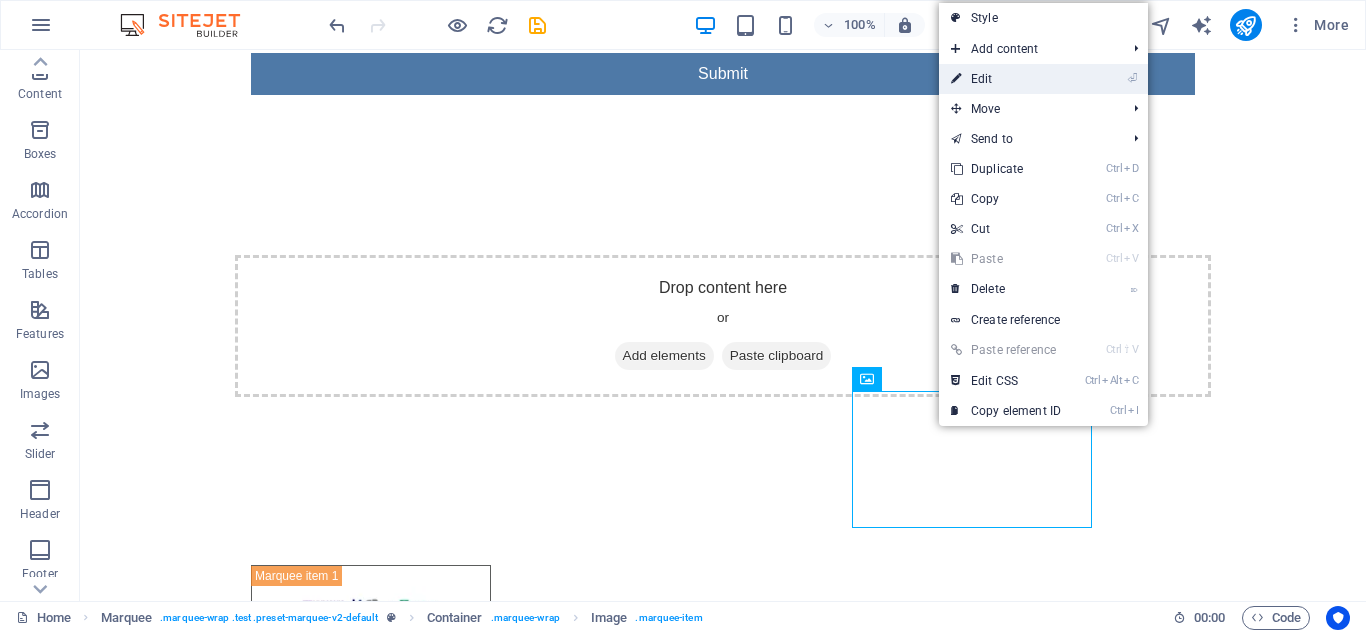 click on "⏎  Edit" at bounding box center [1006, 79] 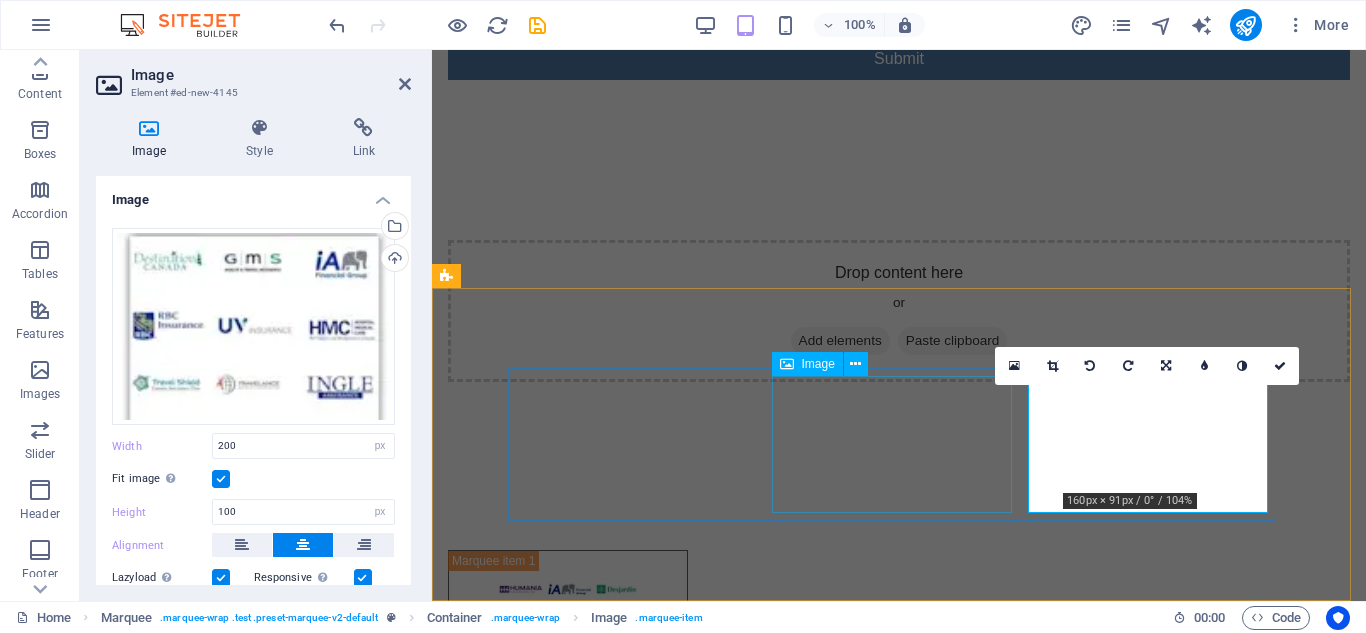 click at bounding box center [568, 763] 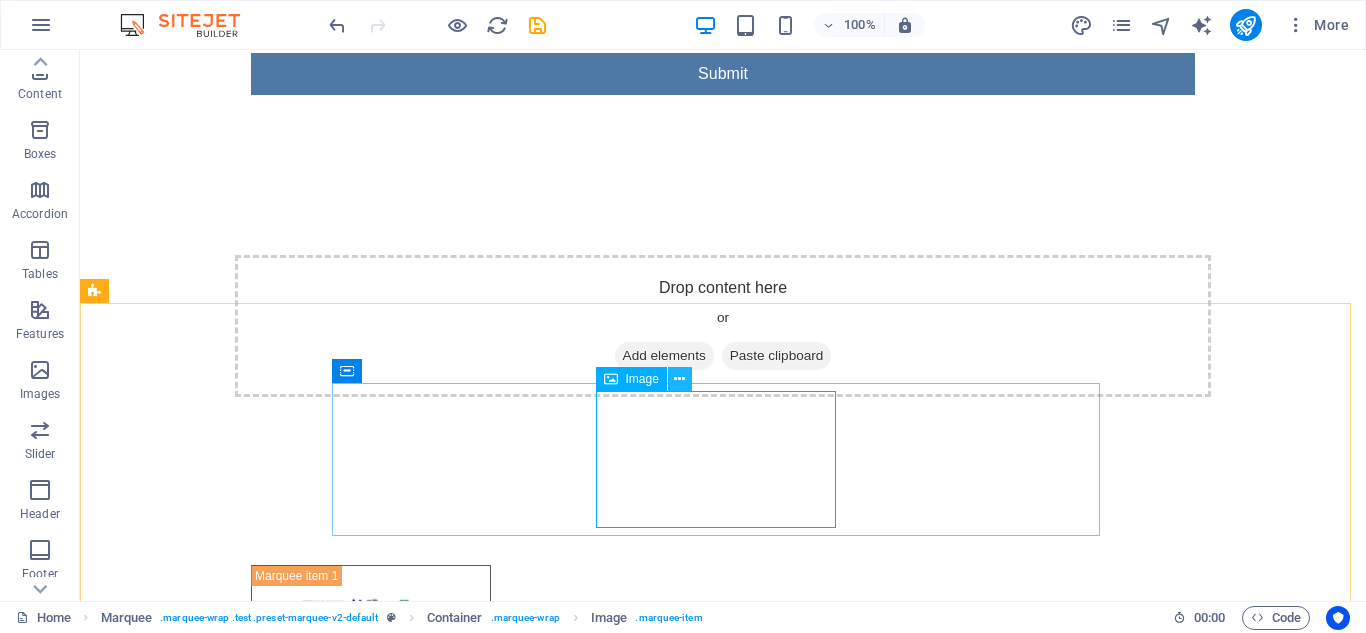 click at bounding box center (679, 379) 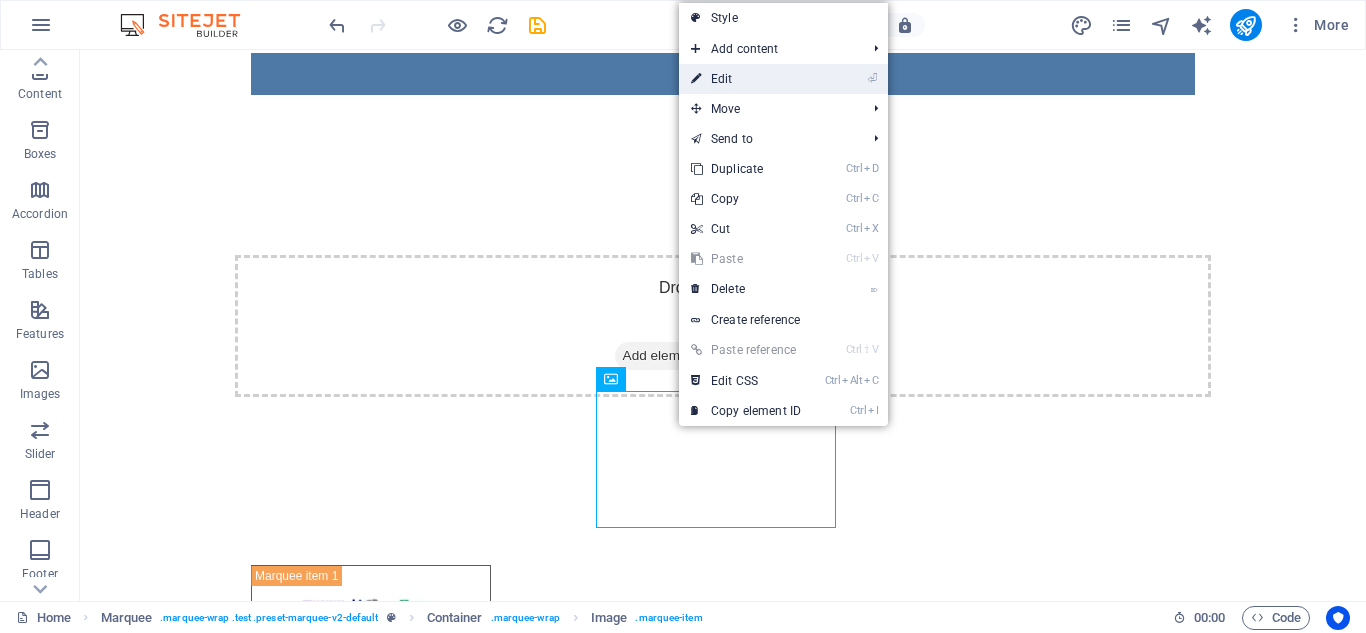 click on "⏎  Edit" at bounding box center (746, 79) 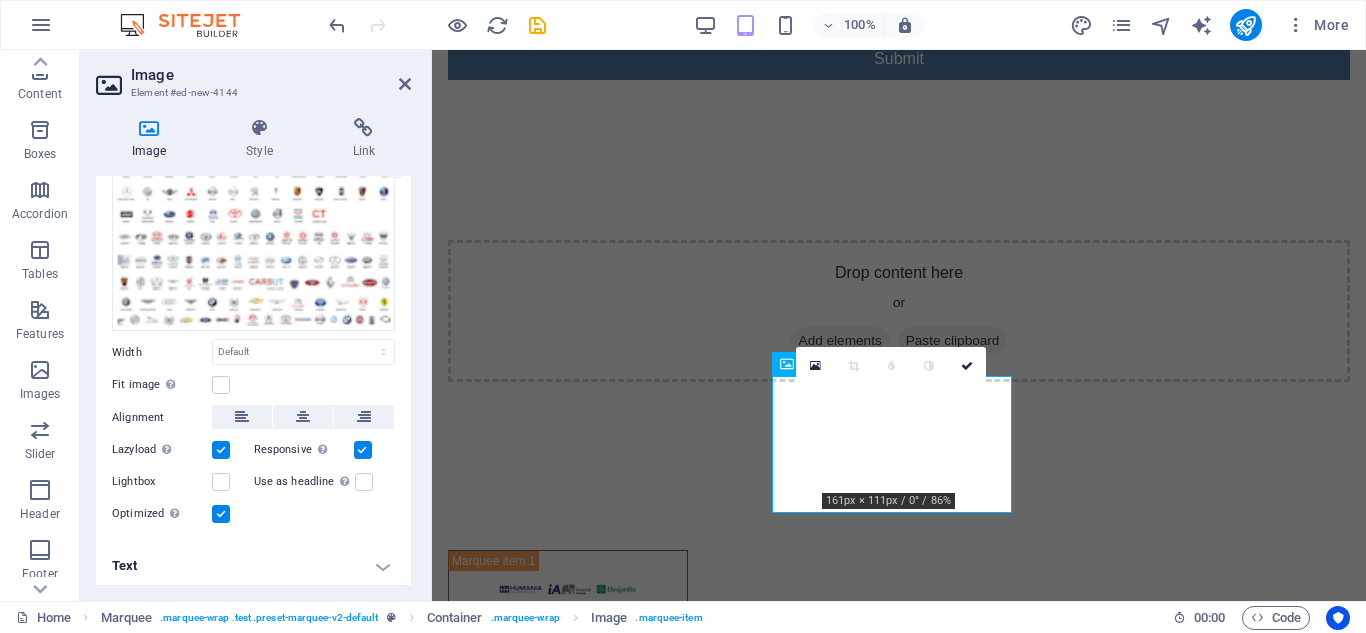 scroll, scrollTop: 97, scrollLeft: 0, axis: vertical 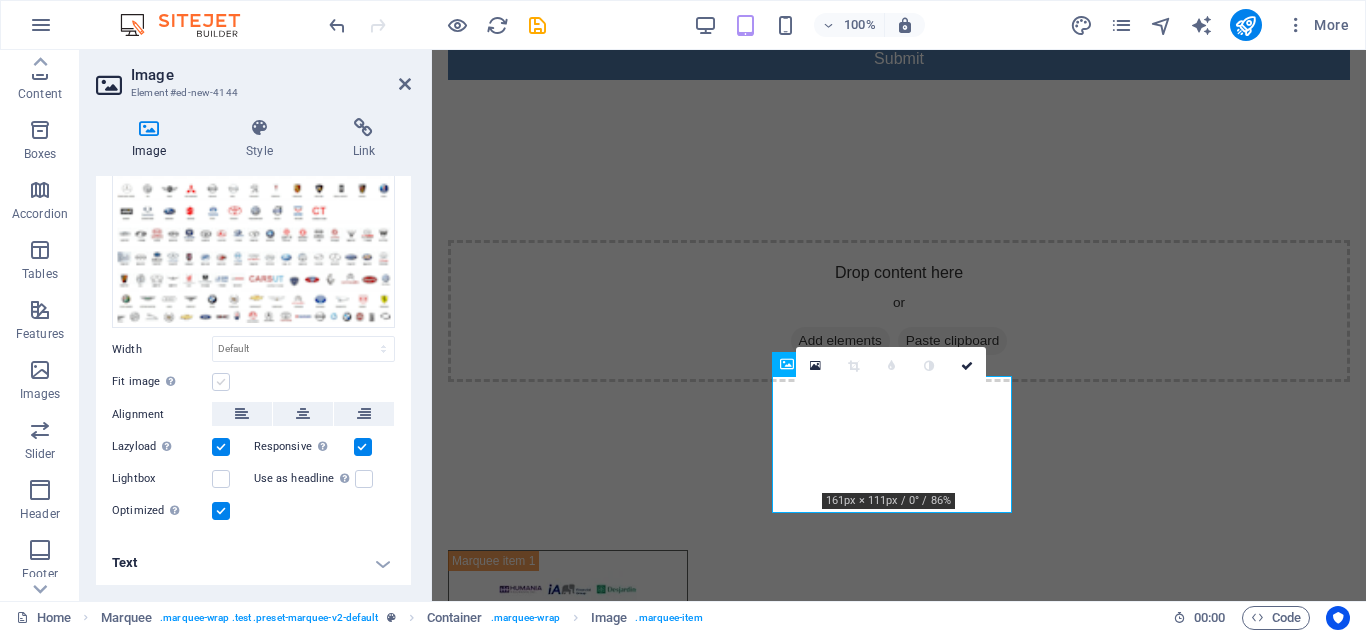 click at bounding box center [221, 382] 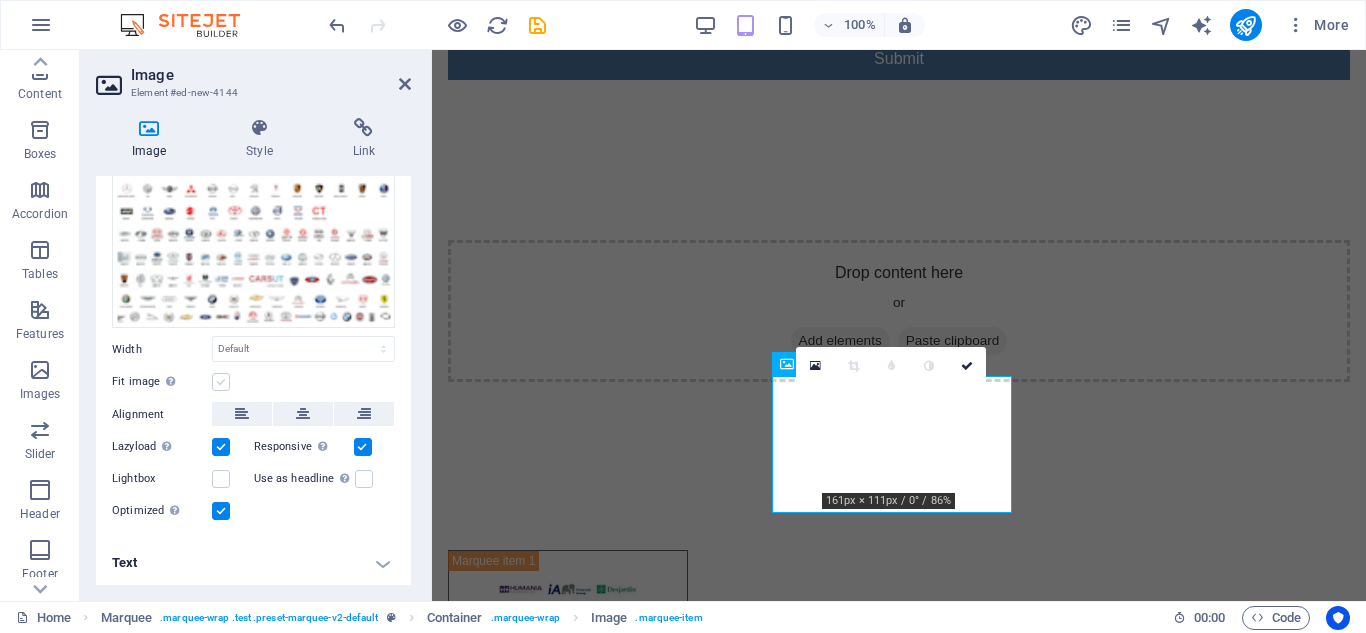 click on "Fit image Automatically fit image to a fixed width and height" at bounding box center [0, 0] 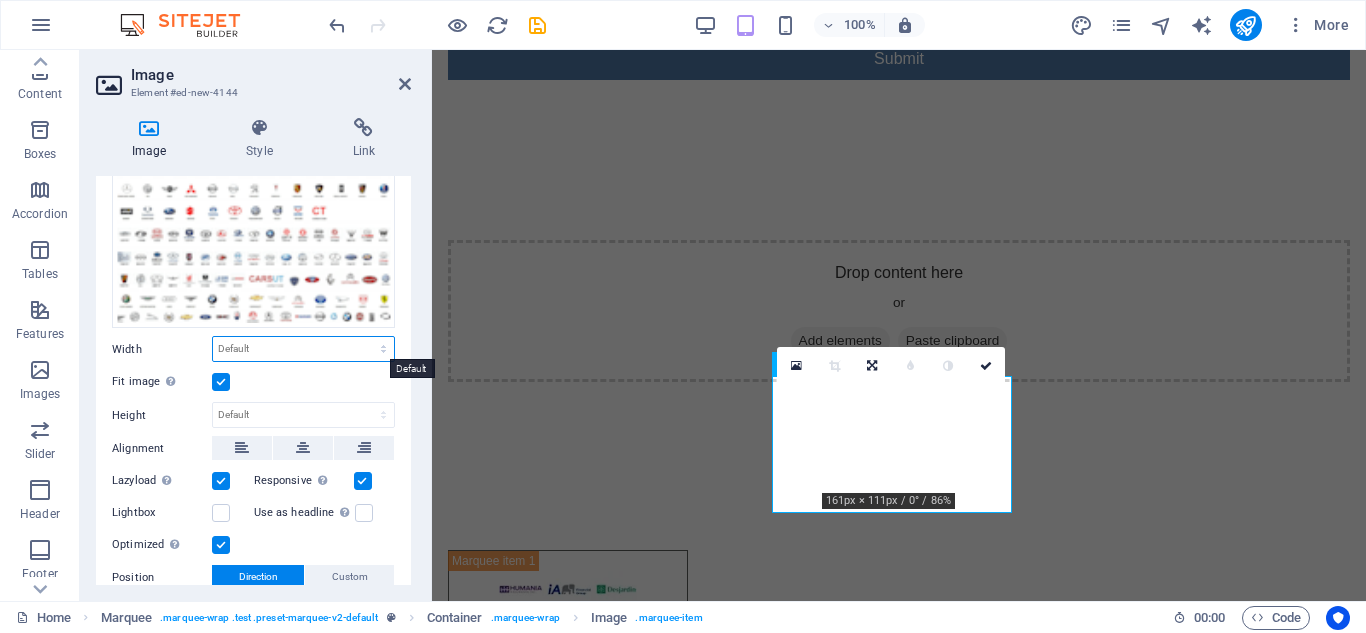 click on "Default auto px rem % em vh vw" at bounding box center [303, 349] 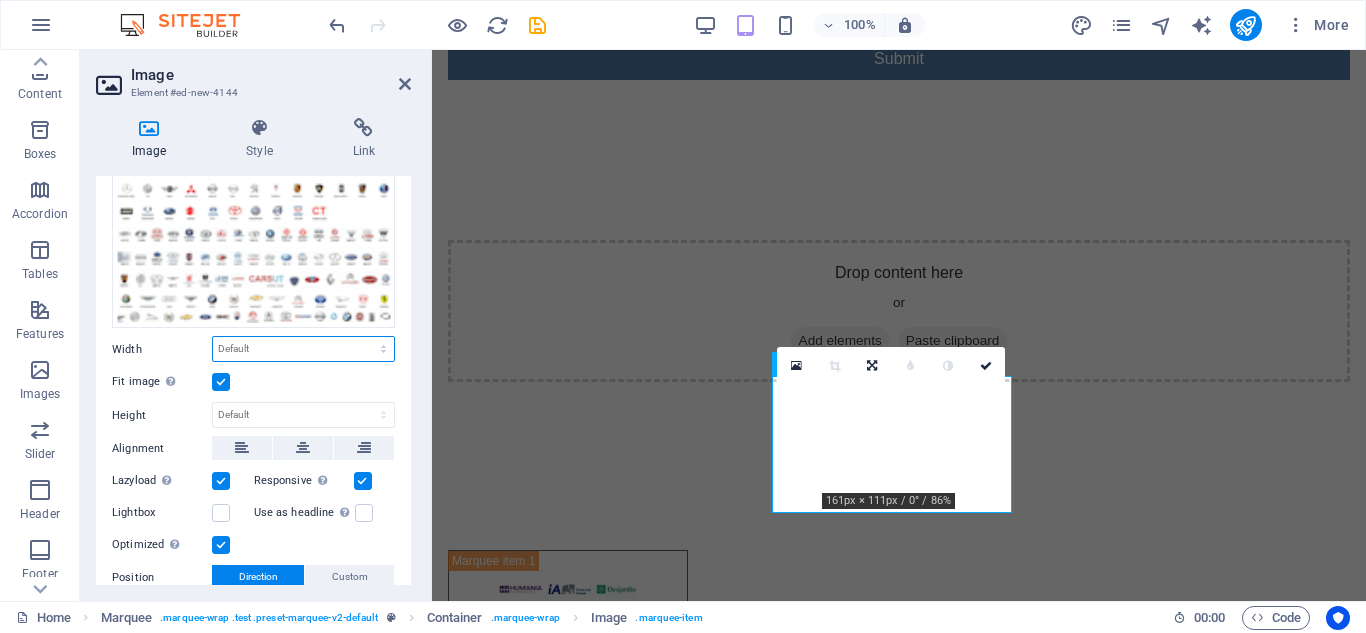 select on "px" 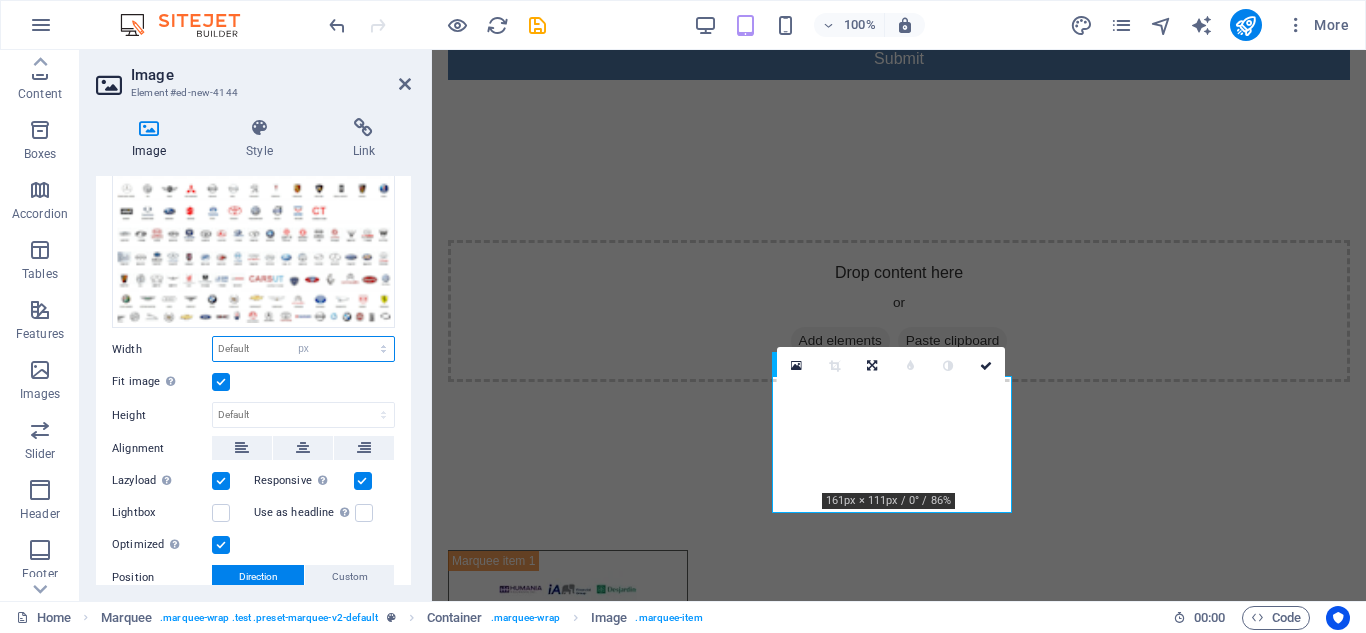 click on "Default auto px rem % em vh vw" at bounding box center (303, 349) 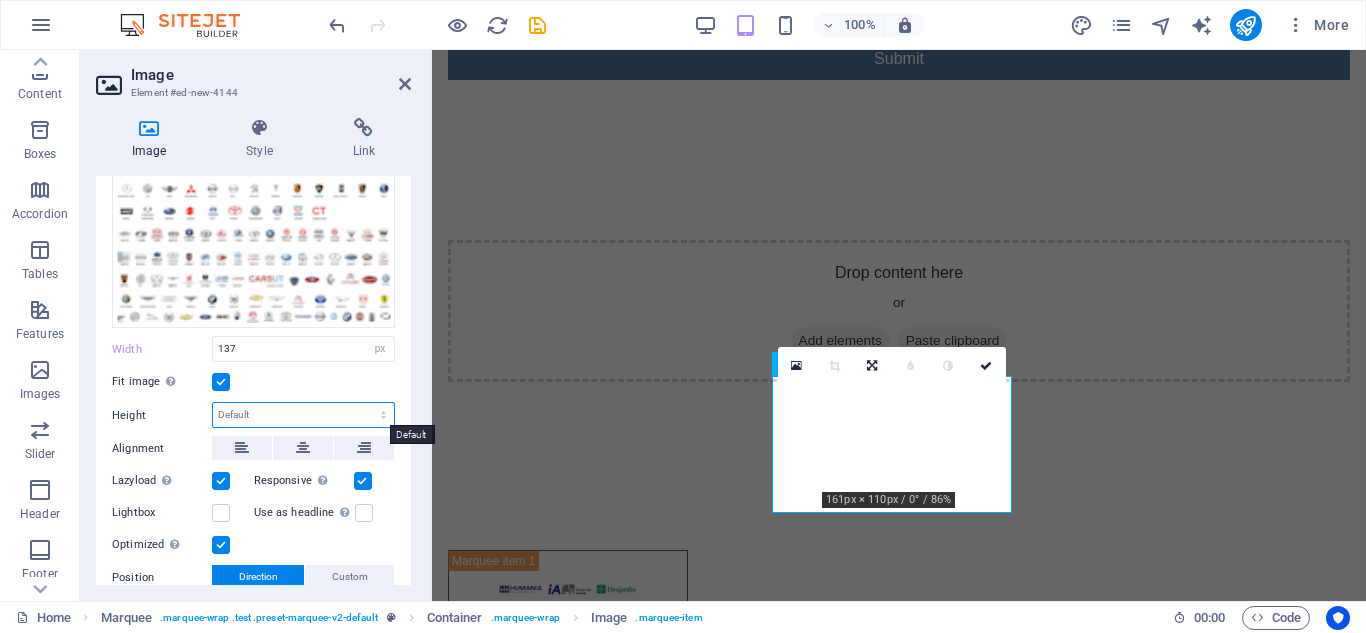 click on "Default auto px" at bounding box center [303, 415] 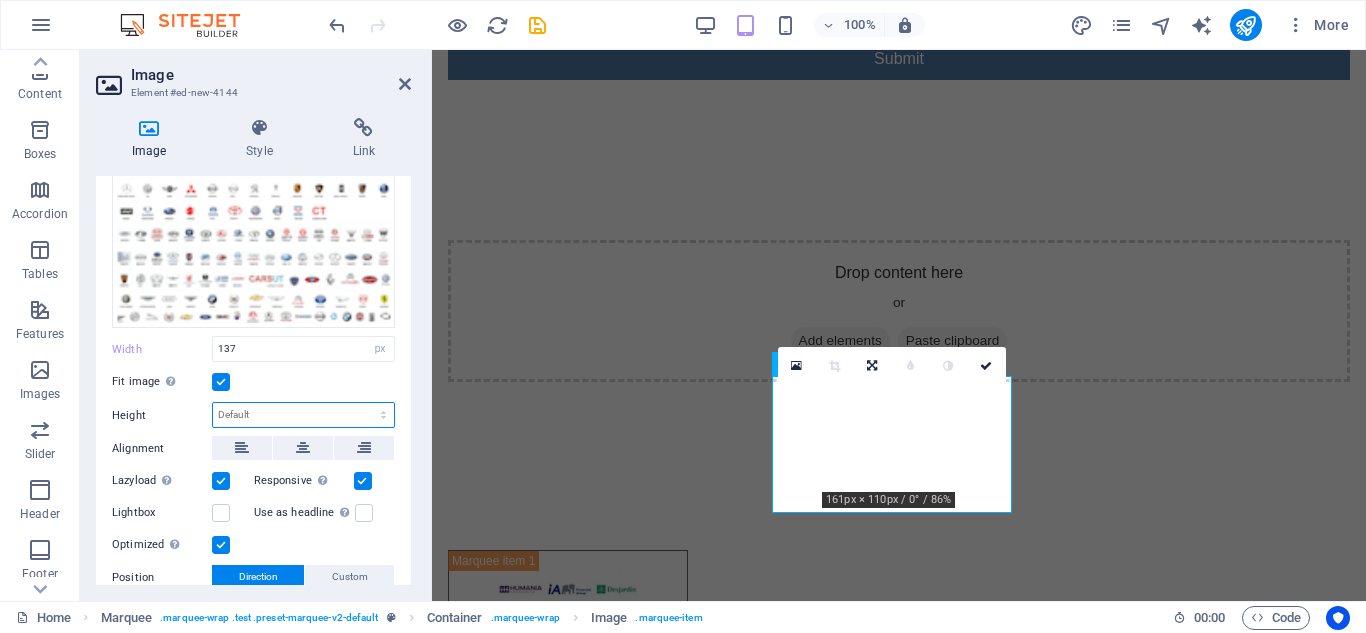 select on "px" 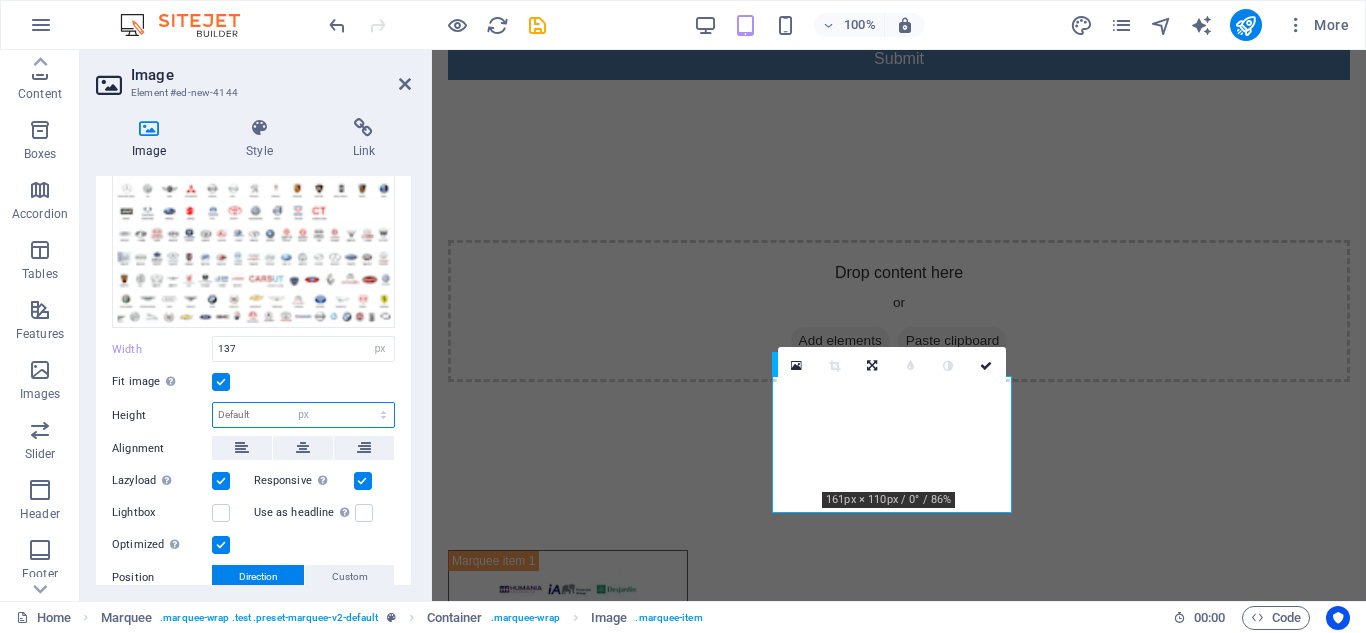 click on "Default auto px" at bounding box center (303, 415) 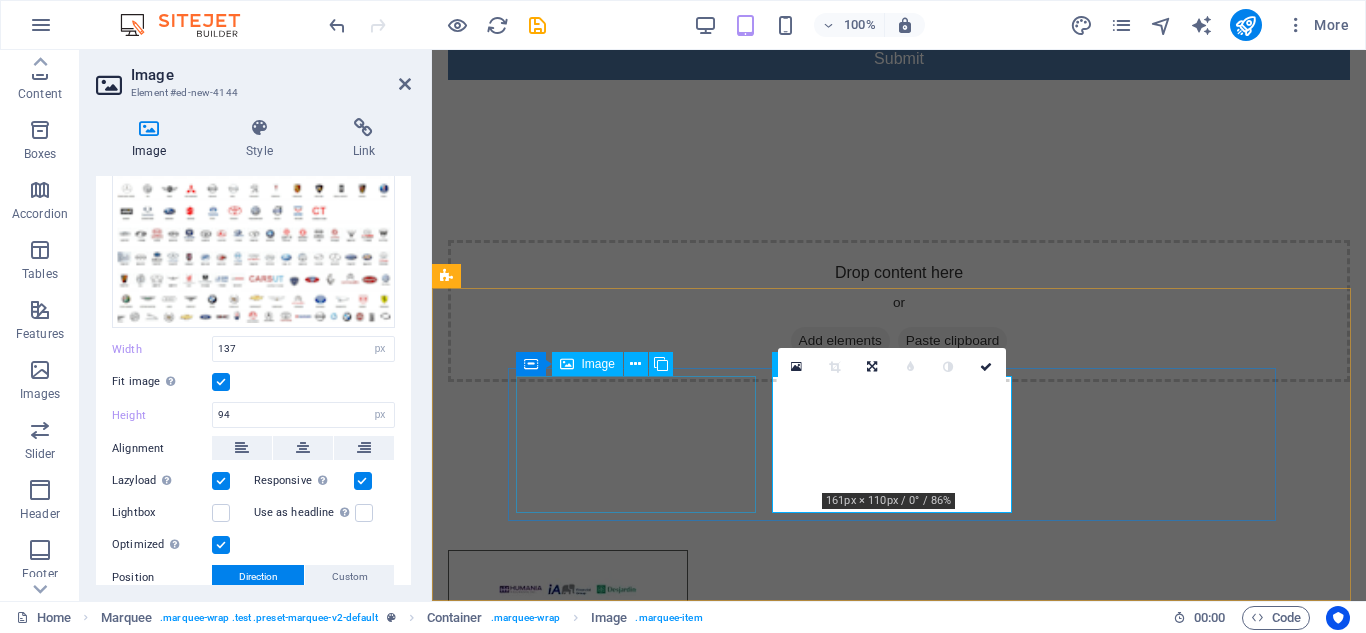 click at bounding box center [568, 618] 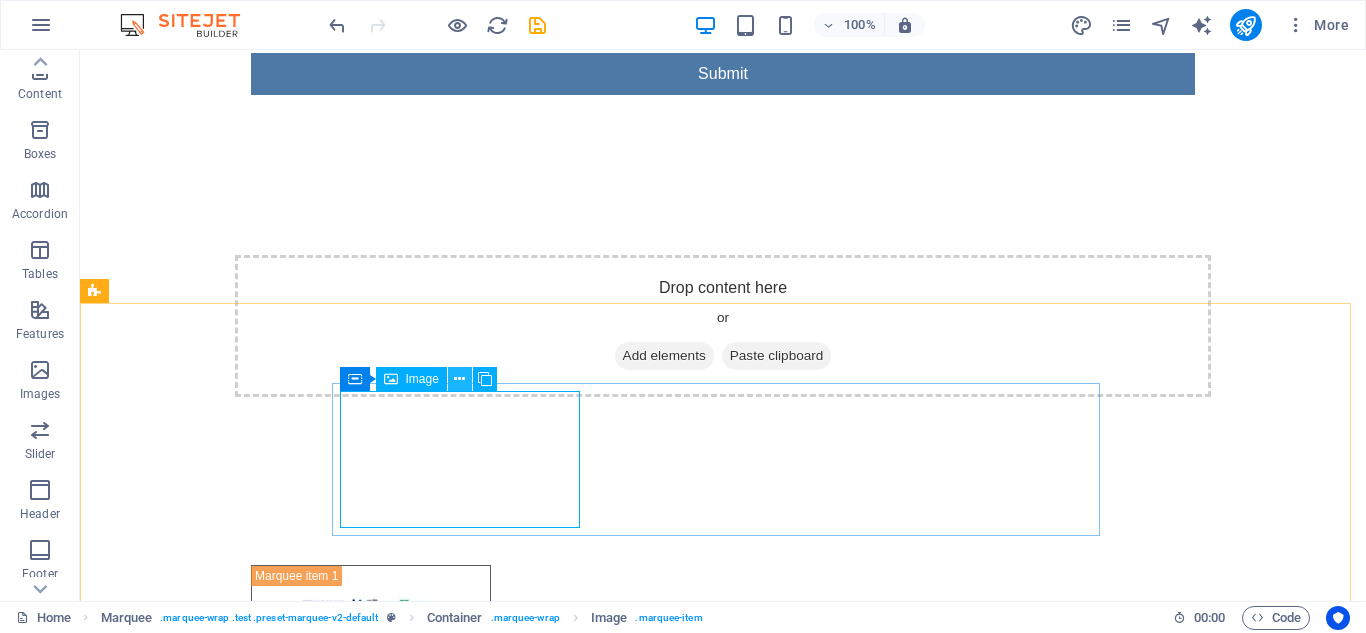 click at bounding box center [460, 379] 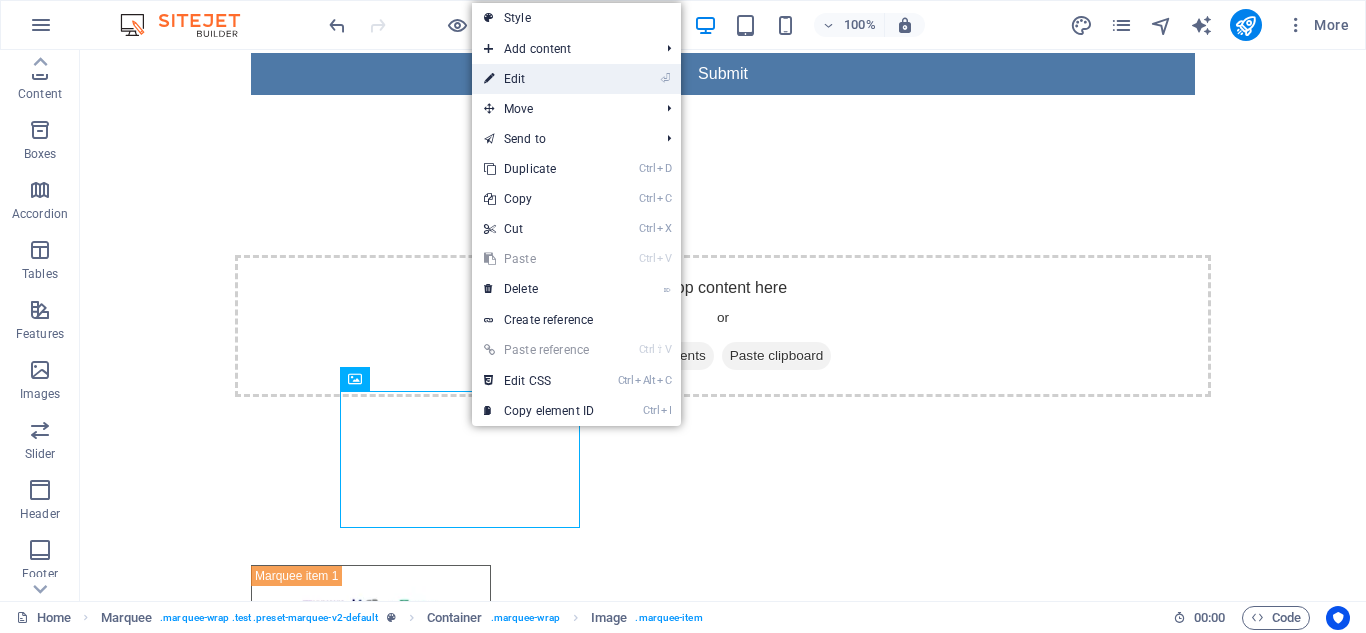 click on "⏎  Edit" at bounding box center [539, 79] 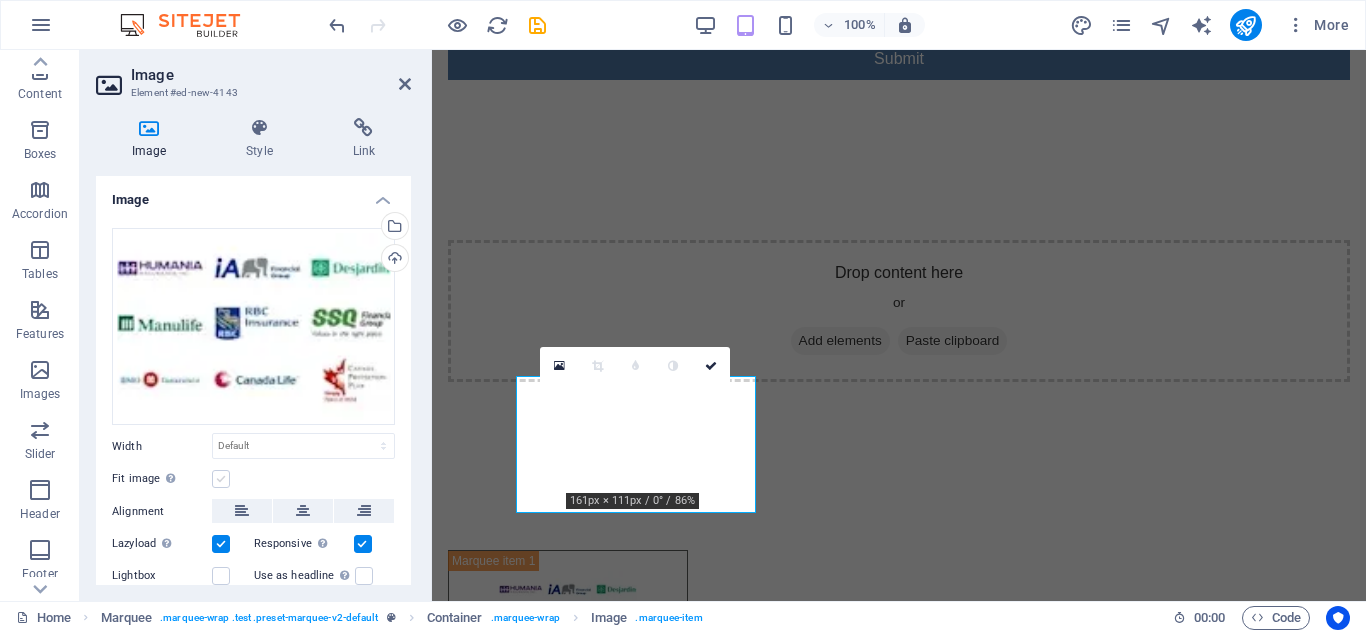 click at bounding box center [221, 479] 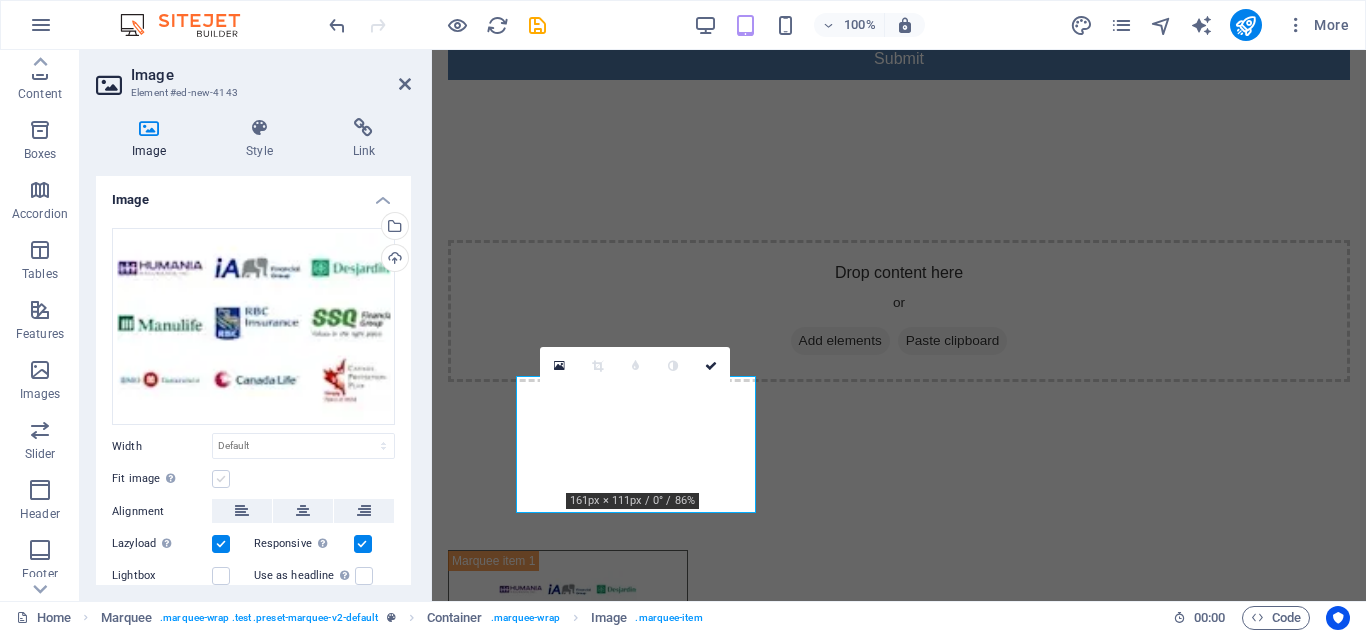 click on "Fit image Automatically fit image to a fixed width and height" at bounding box center (0, 0) 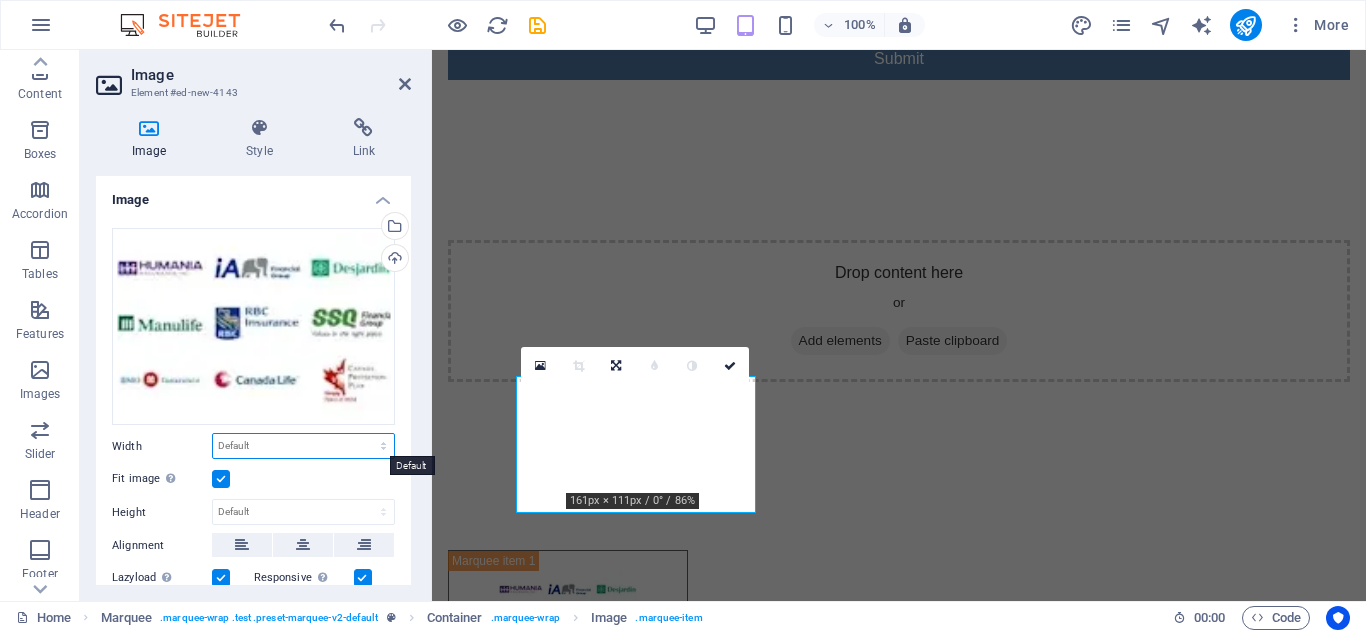 click on "Default auto px rem % em vh vw" at bounding box center [303, 446] 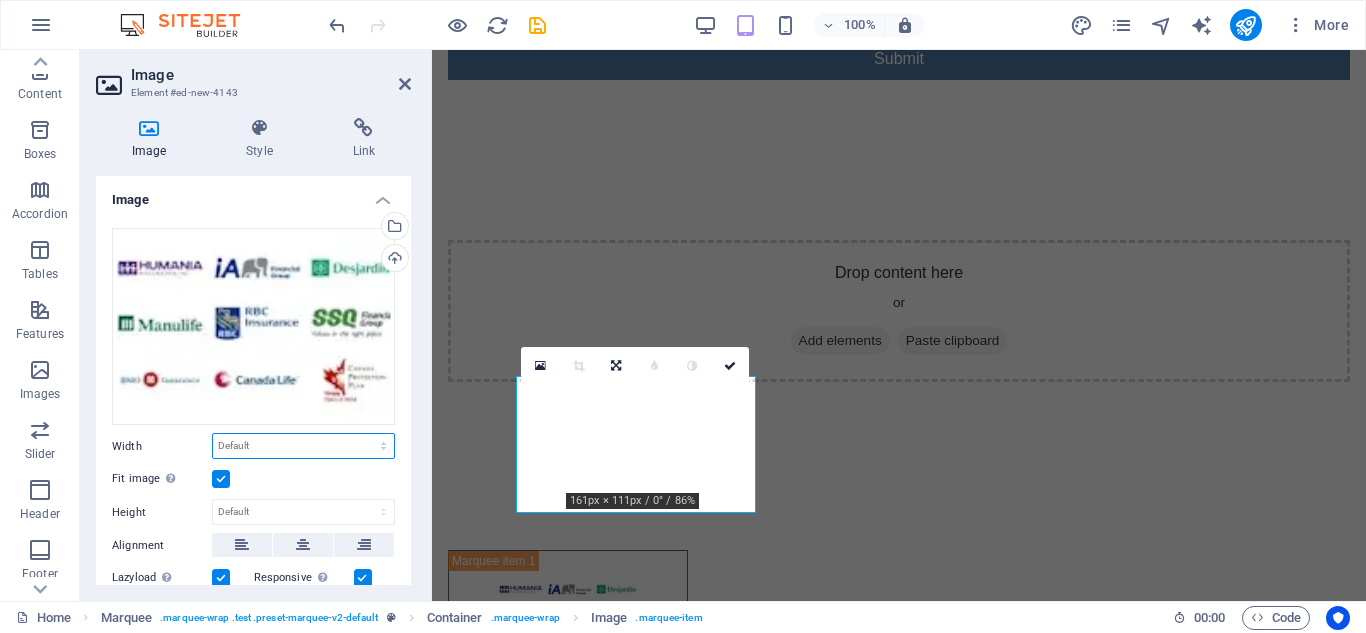 select on "px" 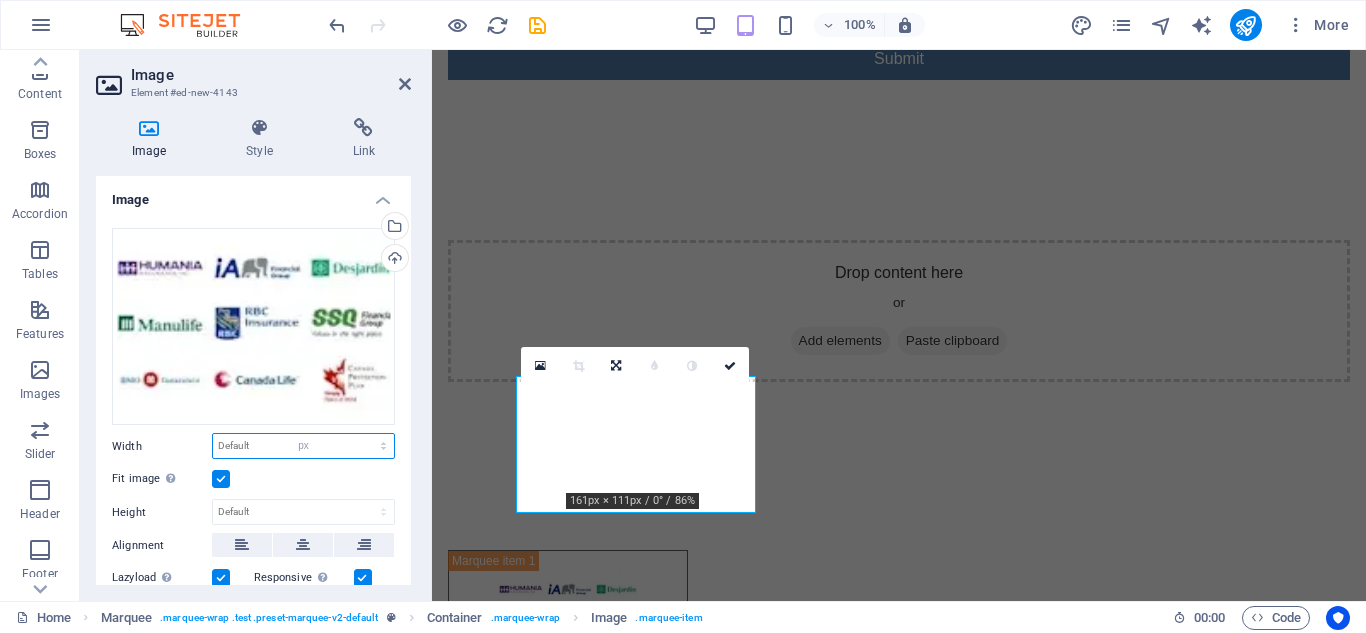 click on "Default auto px rem % em vh vw" at bounding box center (303, 446) 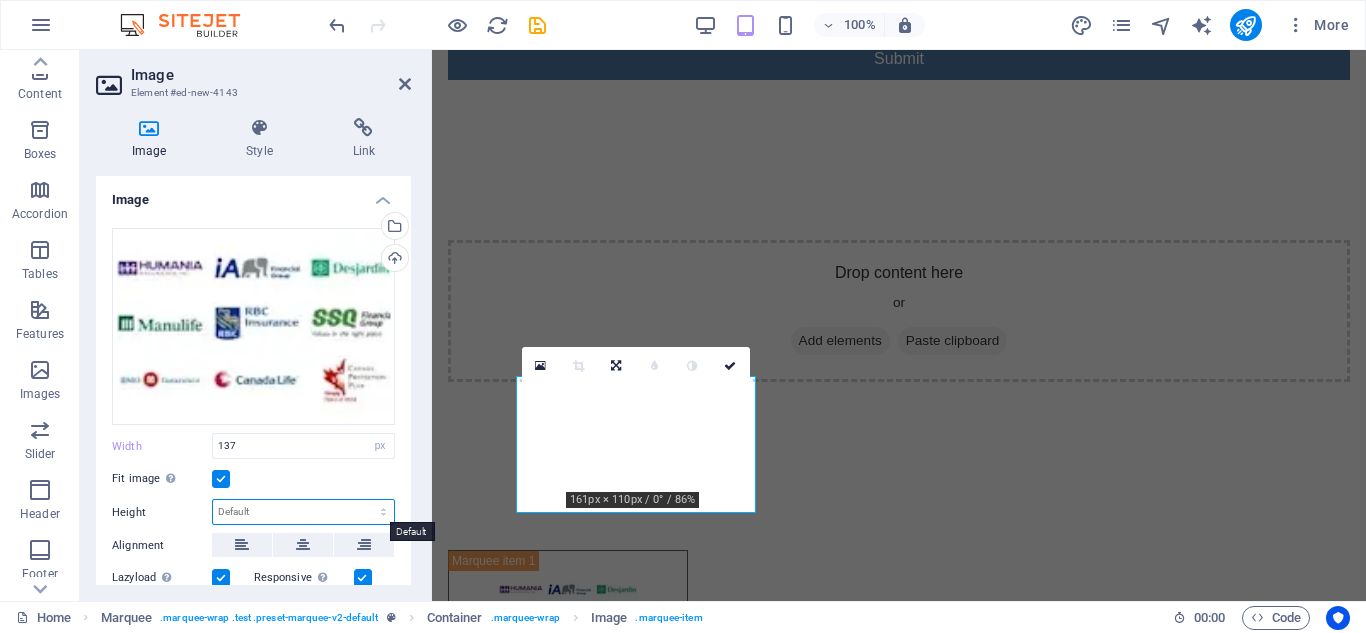 click on "Default auto px" at bounding box center (303, 512) 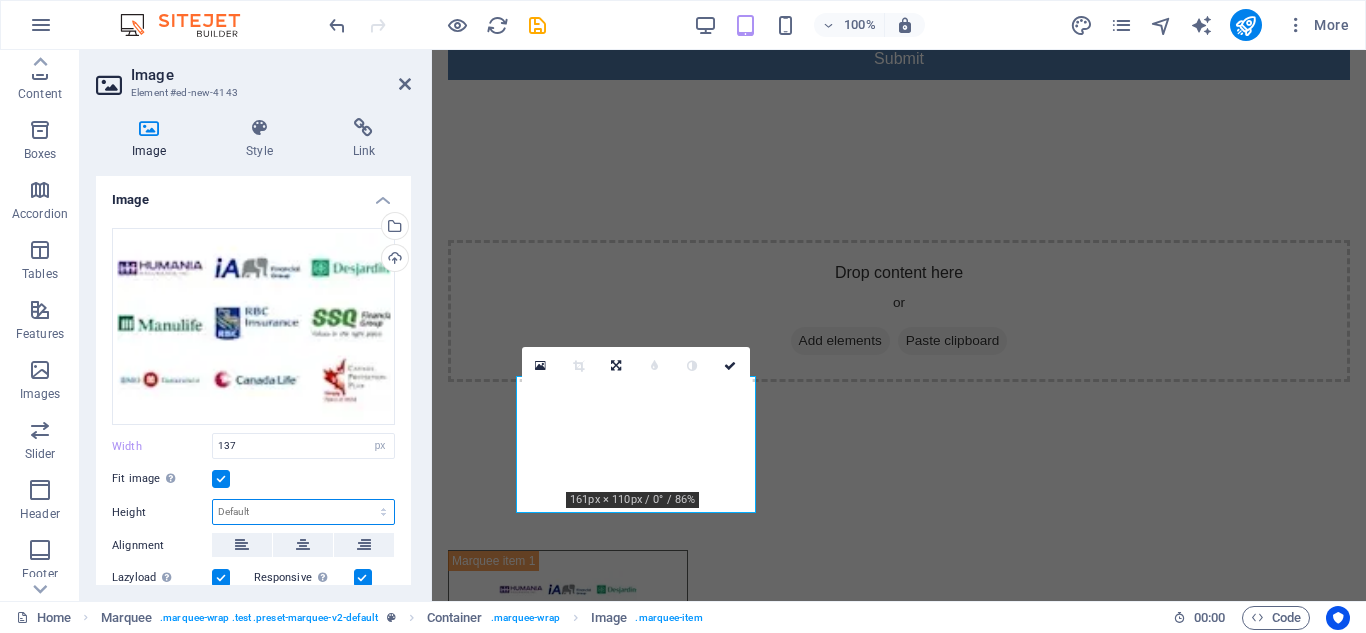select on "px" 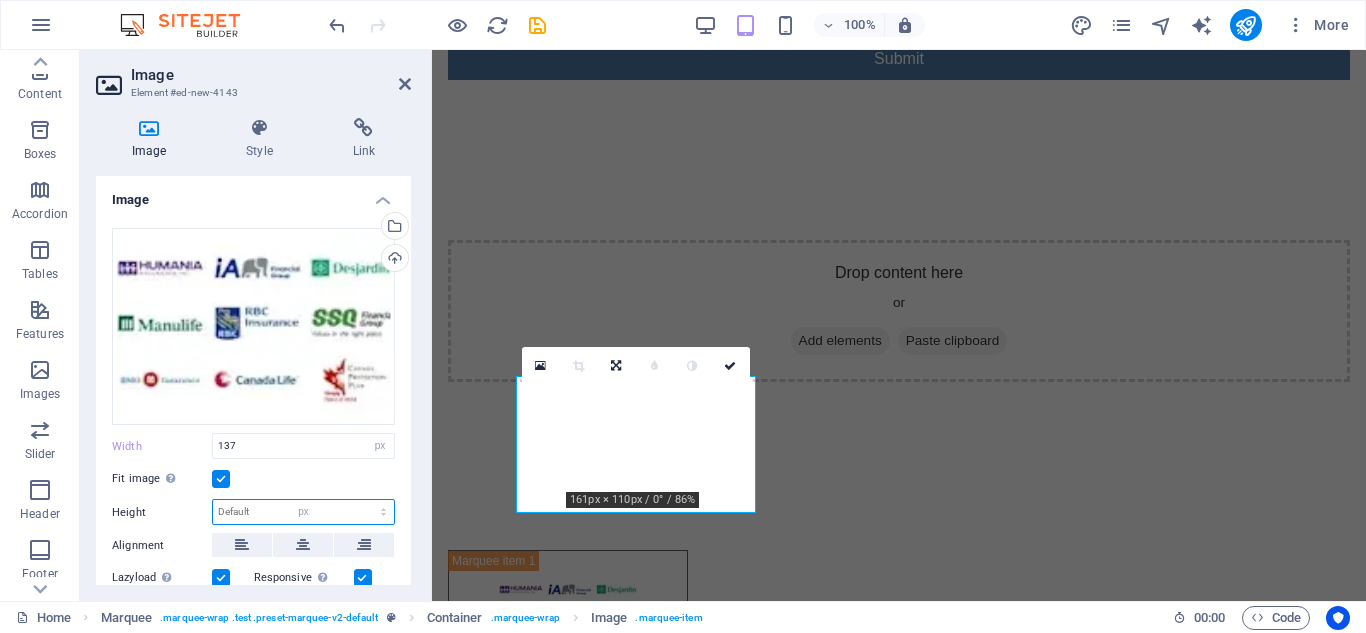 click on "Default auto px" at bounding box center [303, 512] 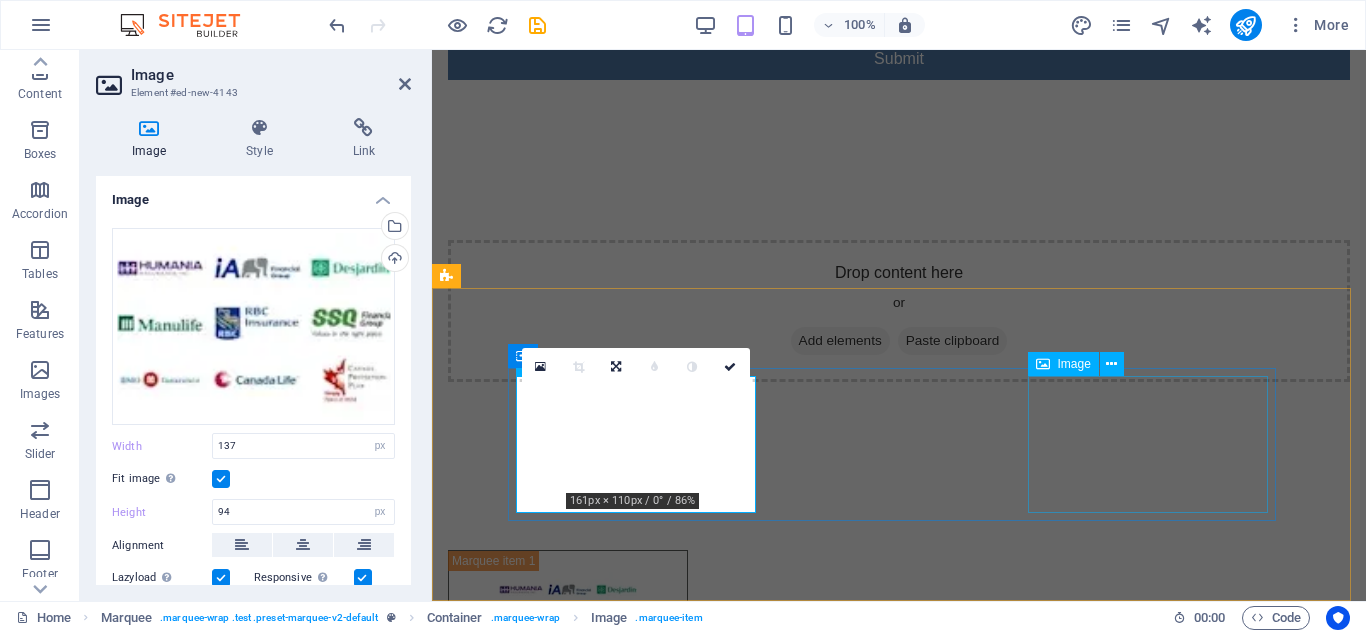 click at bounding box center (568, 908) 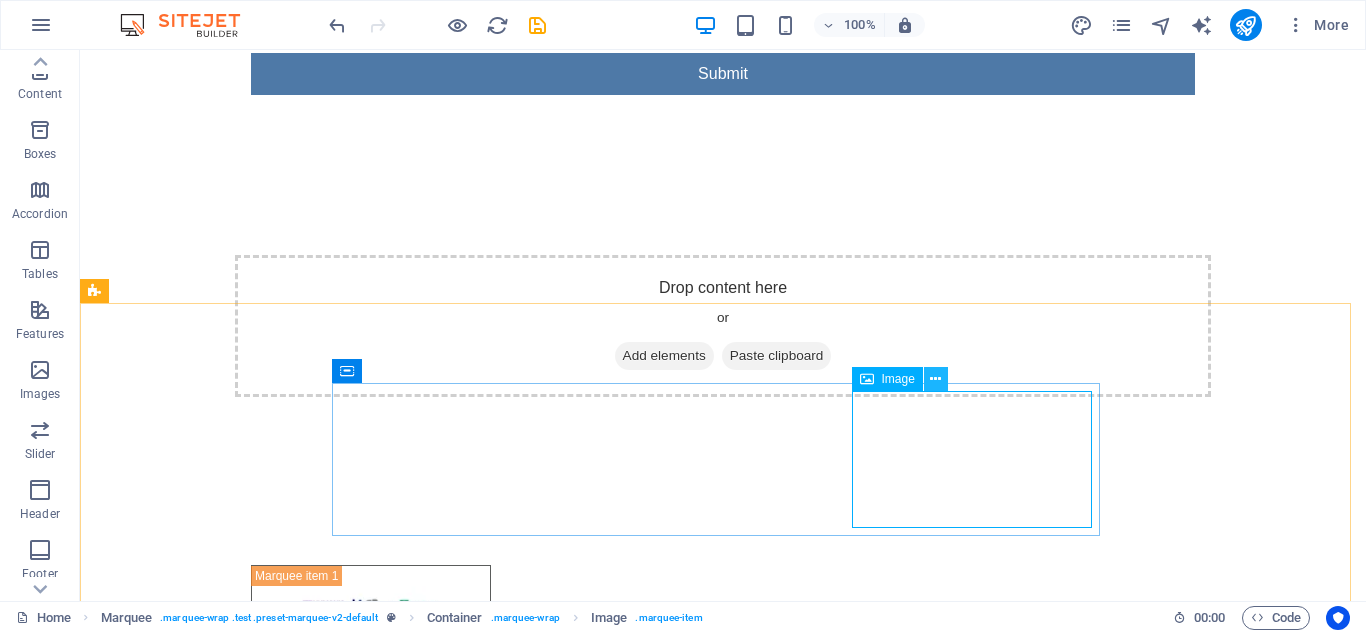 click at bounding box center (935, 379) 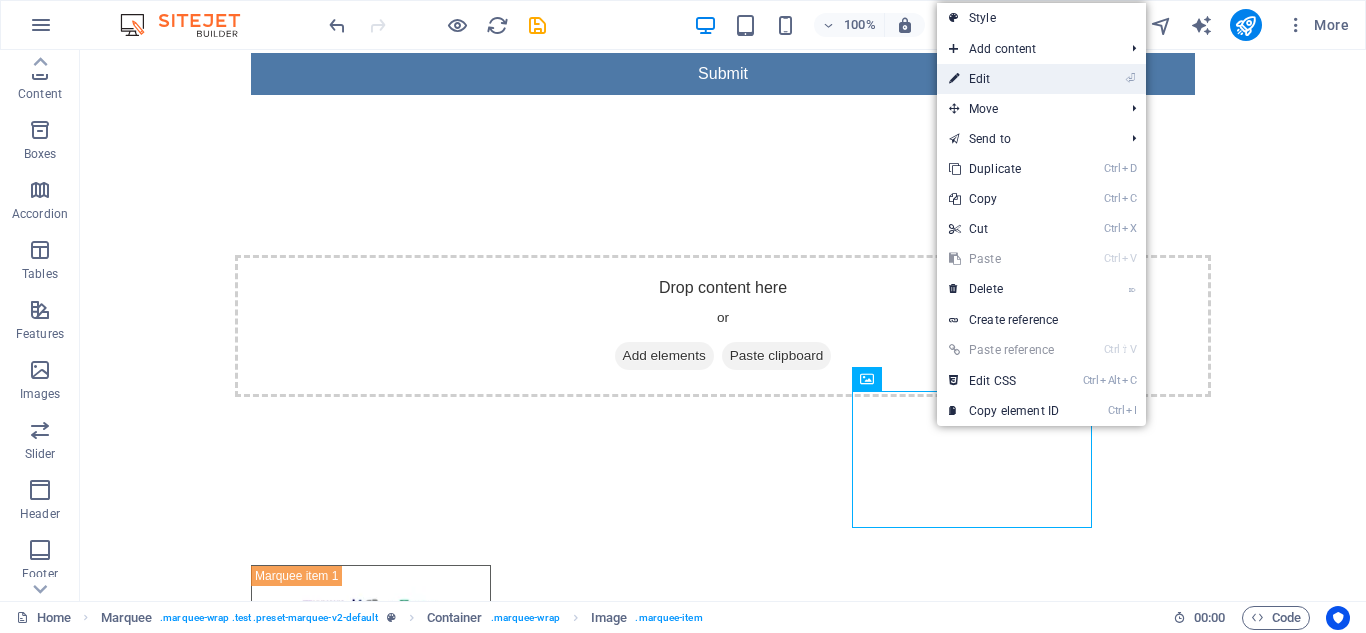 click on "⏎  Edit" at bounding box center [1004, 79] 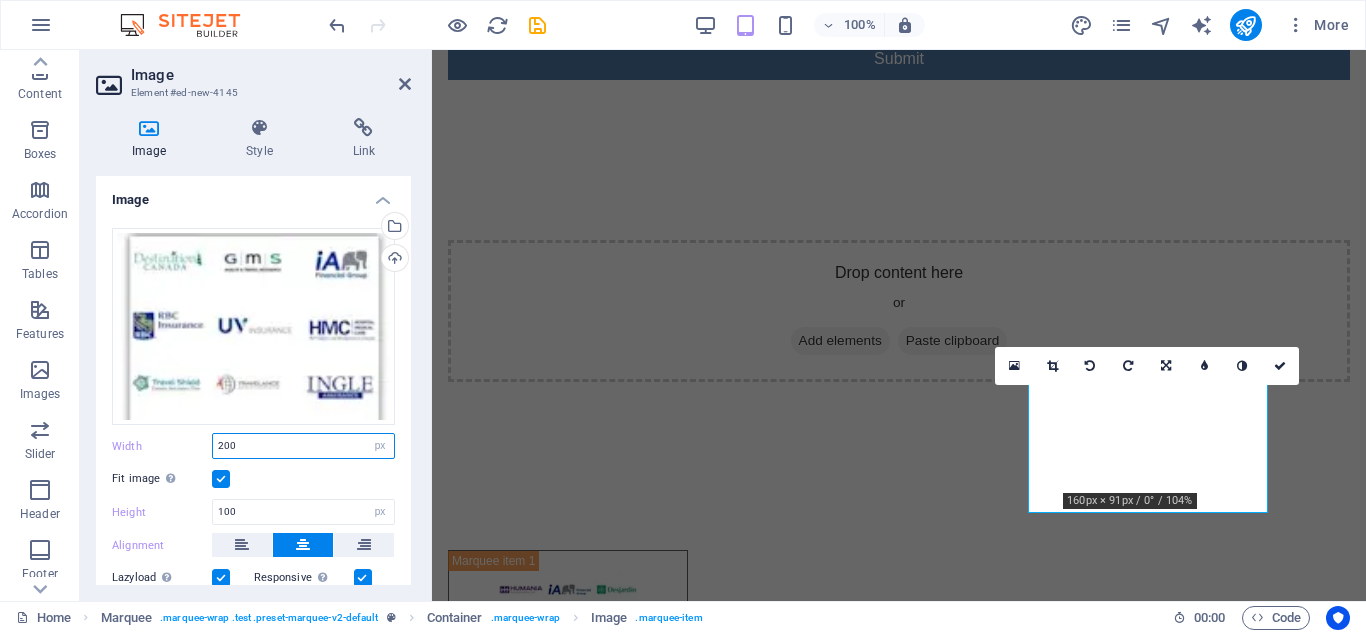 click on "200" at bounding box center (303, 446) 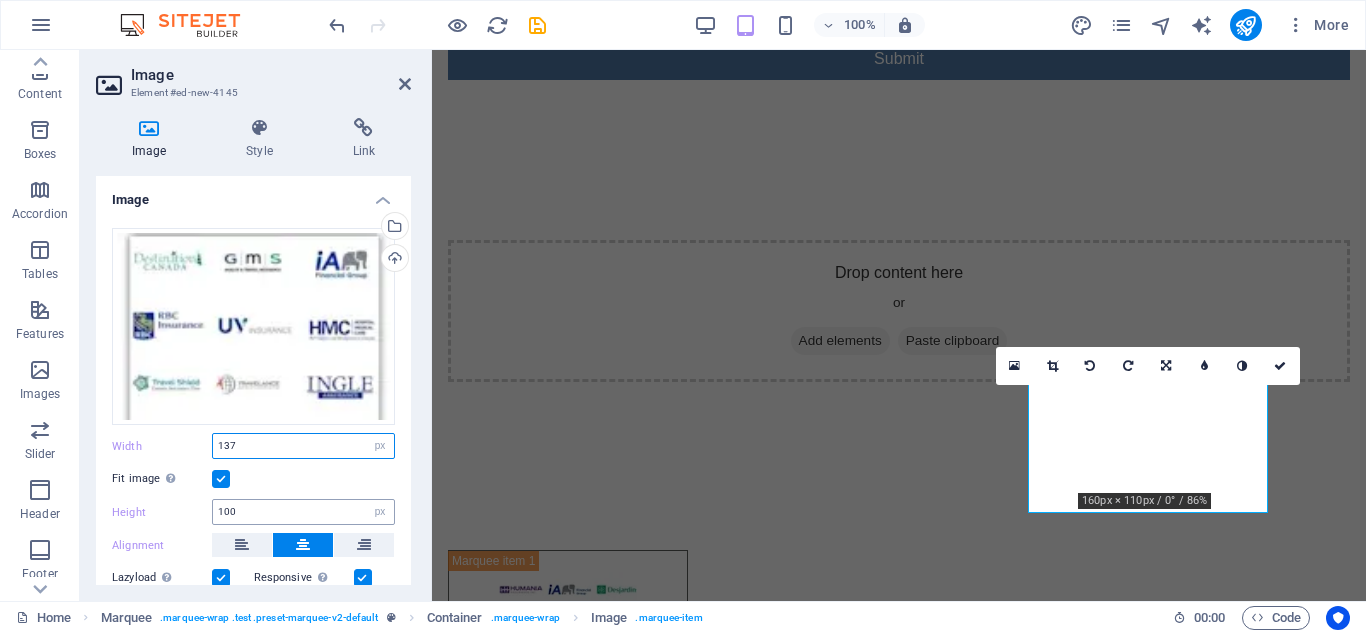 type on "137" 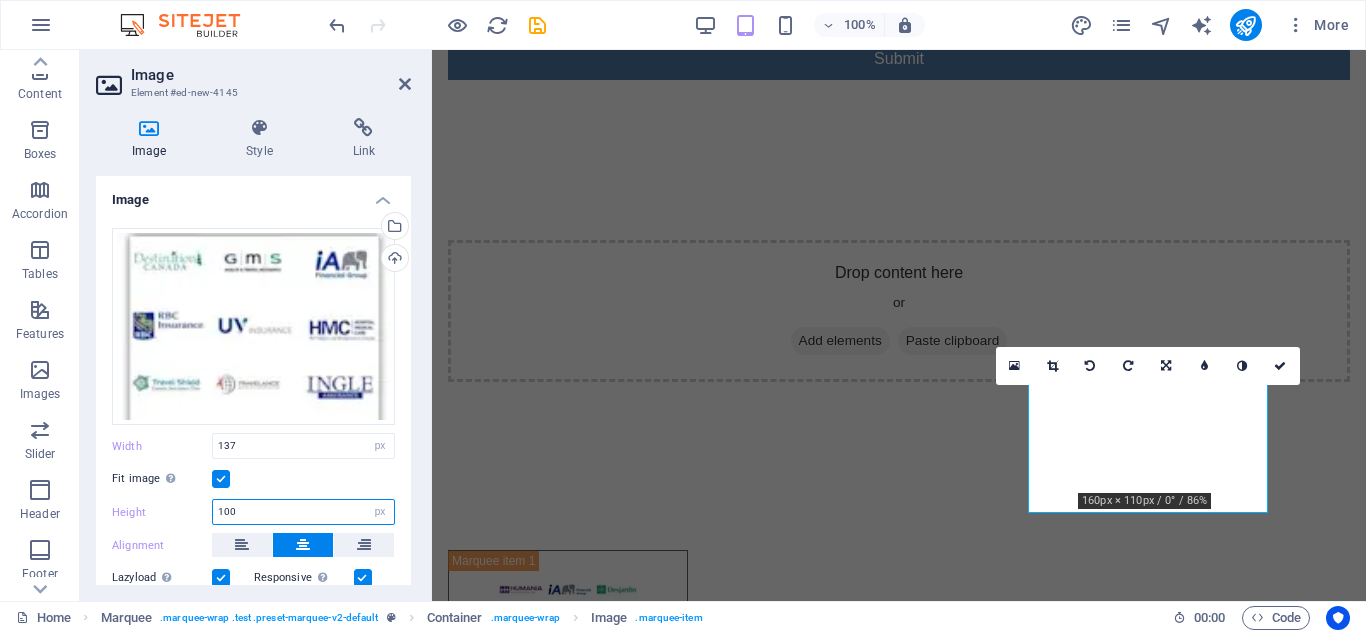 click on "100" at bounding box center [303, 512] 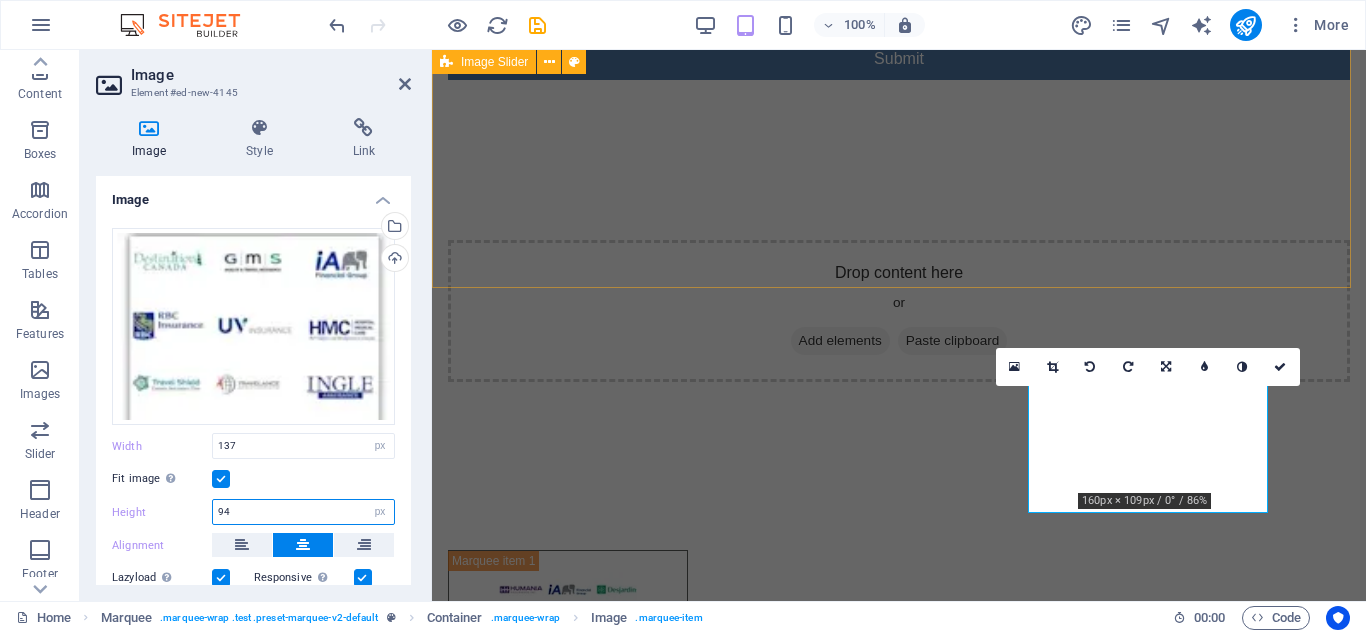 type on "94" 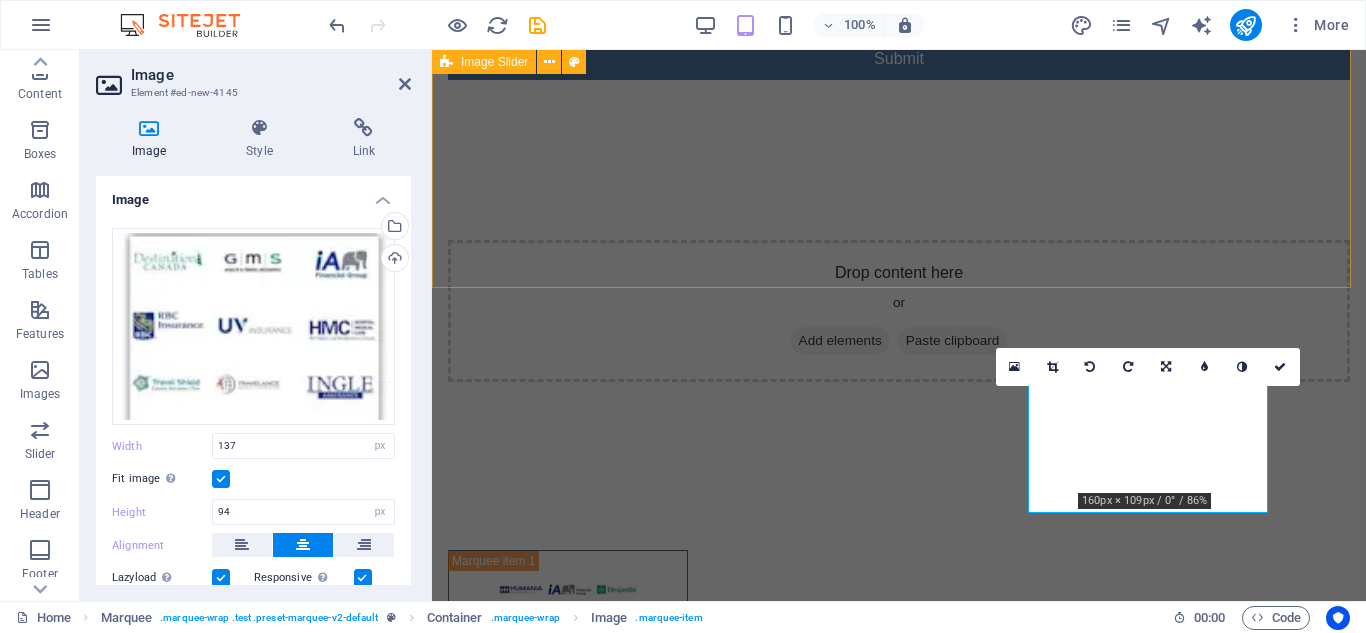 click on "Drop content here or  Add elements  Paste clipboard" at bounding box center [899, 311] 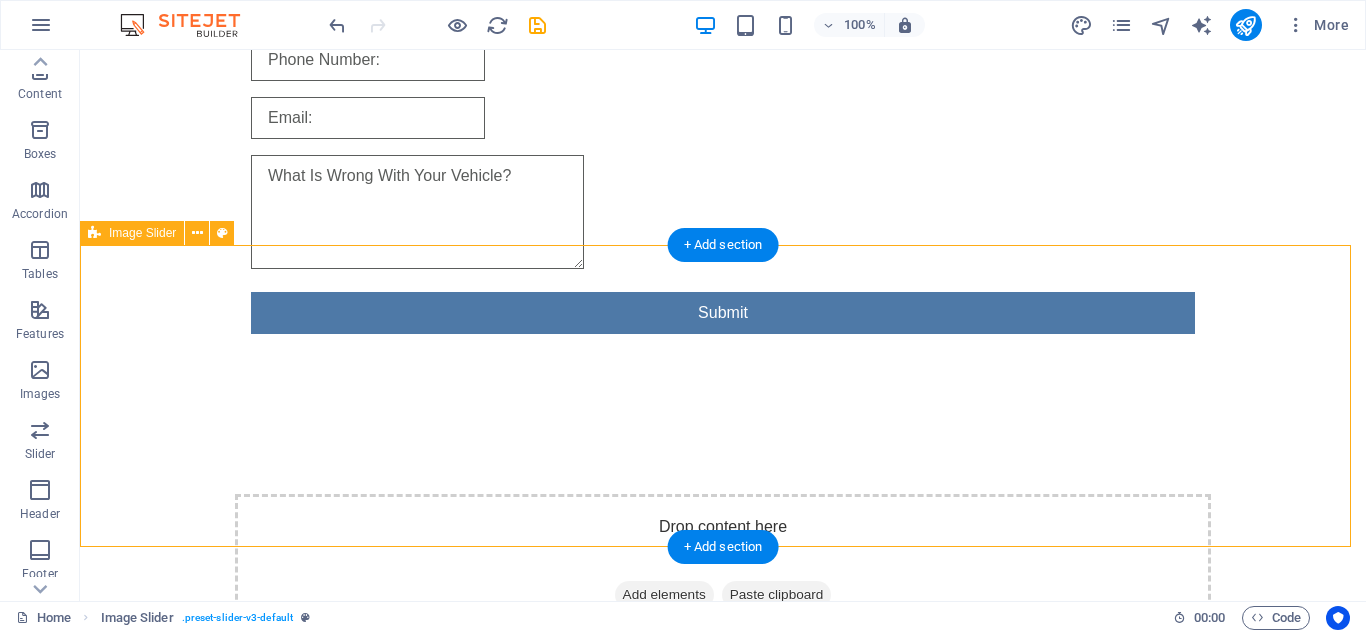 scroll, scrollTop: 525, scrollLeft: 0, axis: vertical 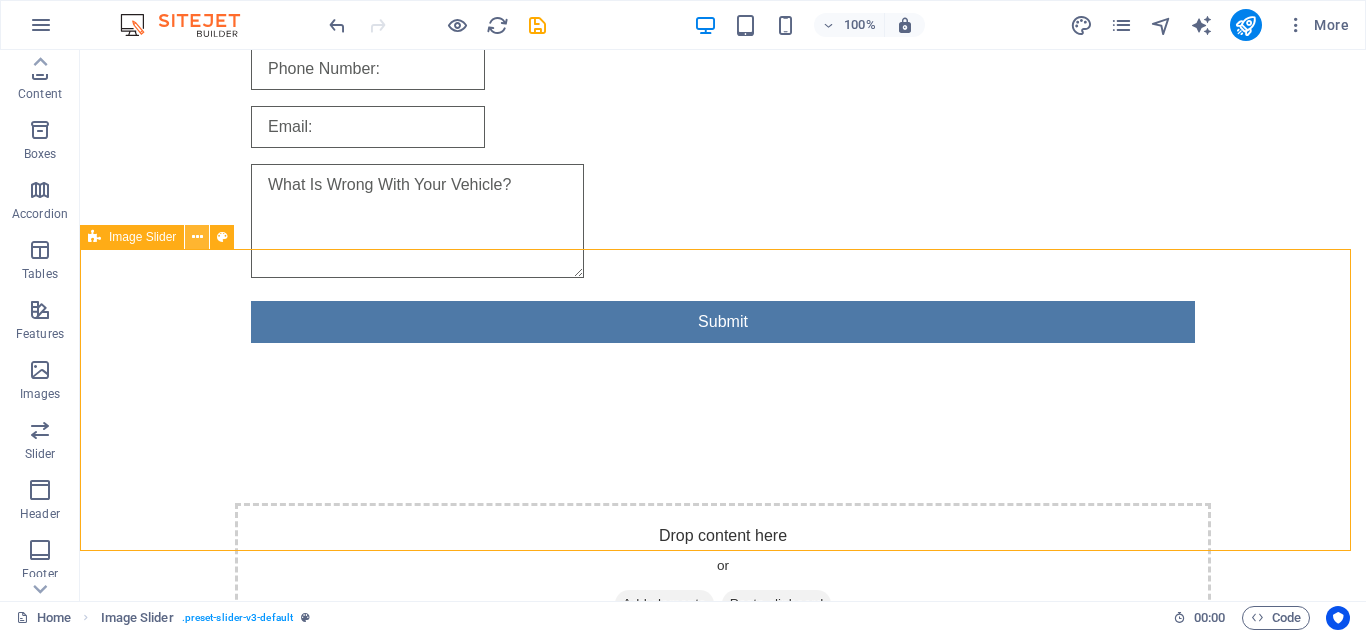 click at bounding box center [197, 237] 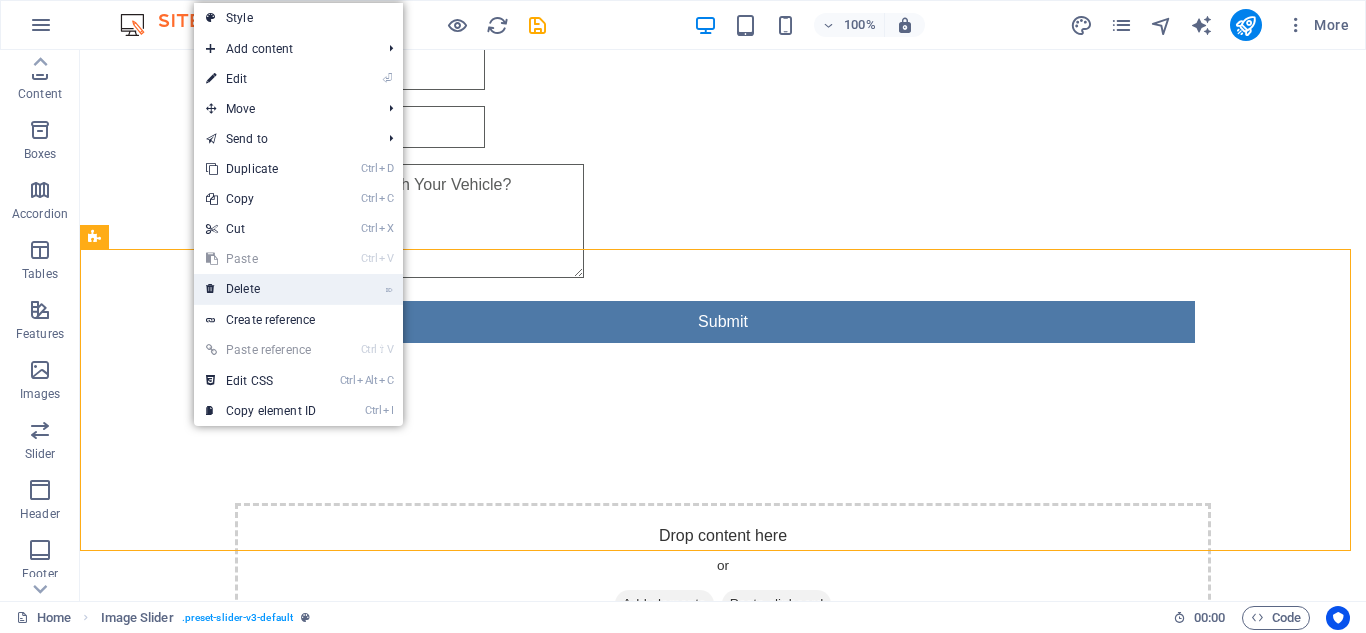click on "⌦  Delete" at bounding box center [261, 289] 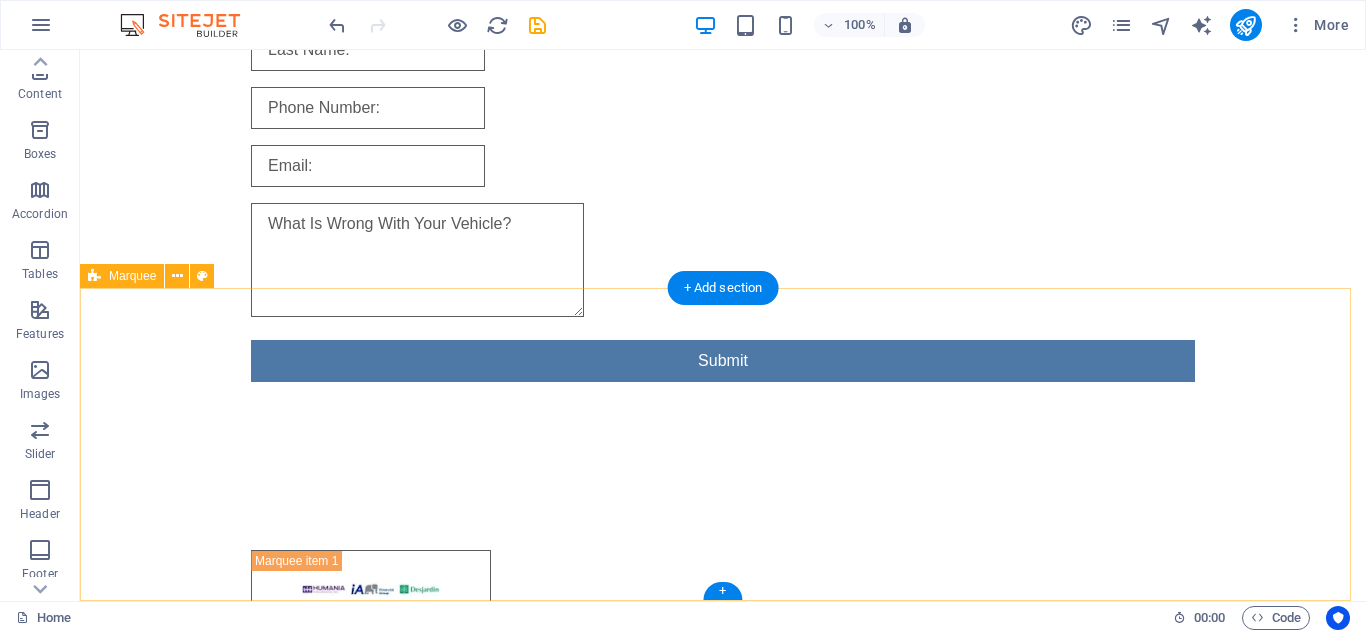 click at bounding box center (723, 763) 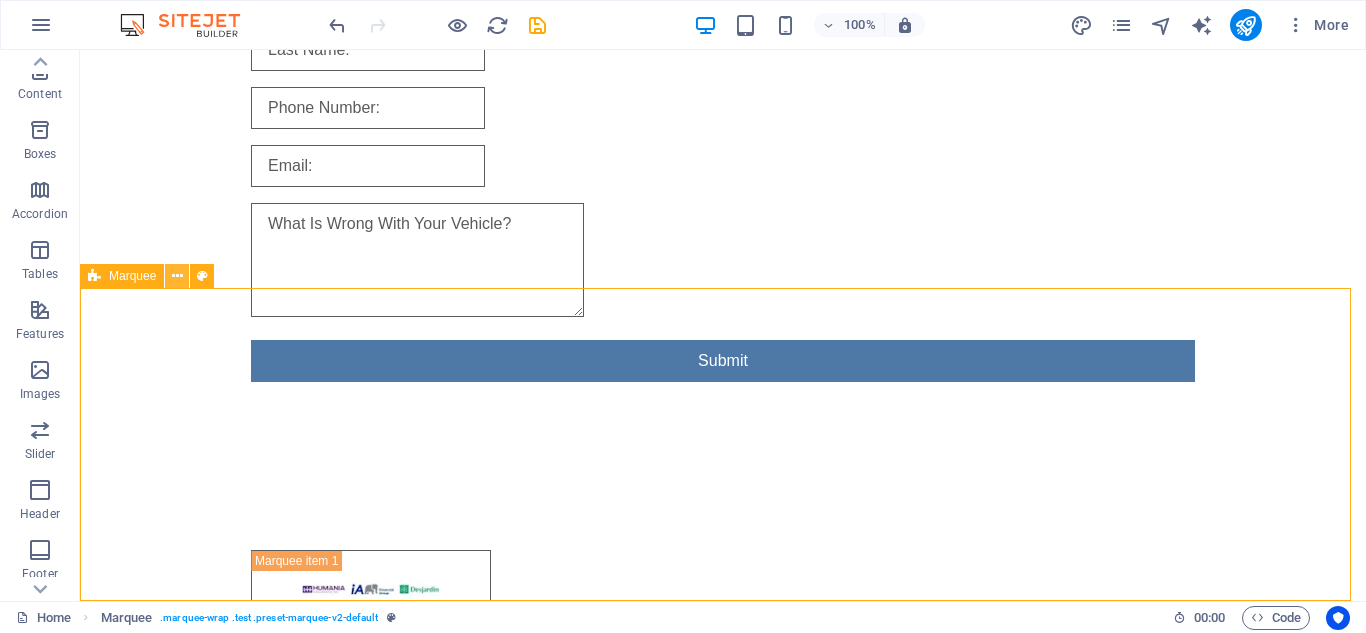 click at bounding box center [177, 276] 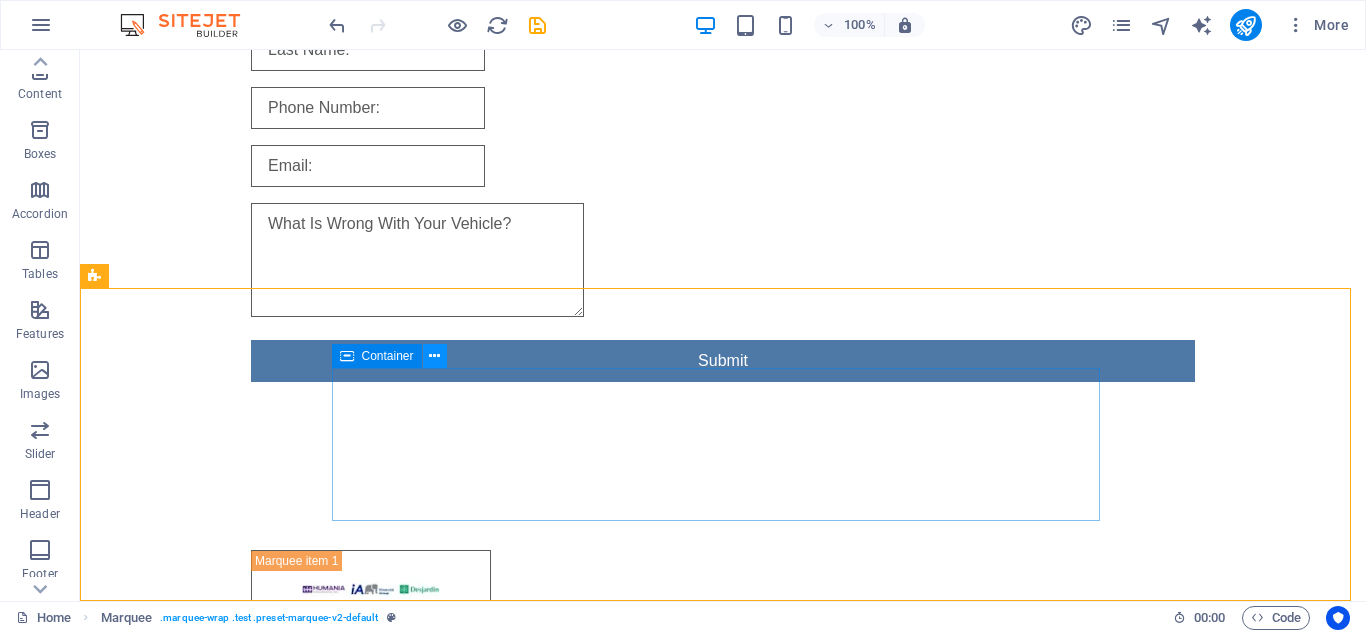 click at bounding box center [434, 356] 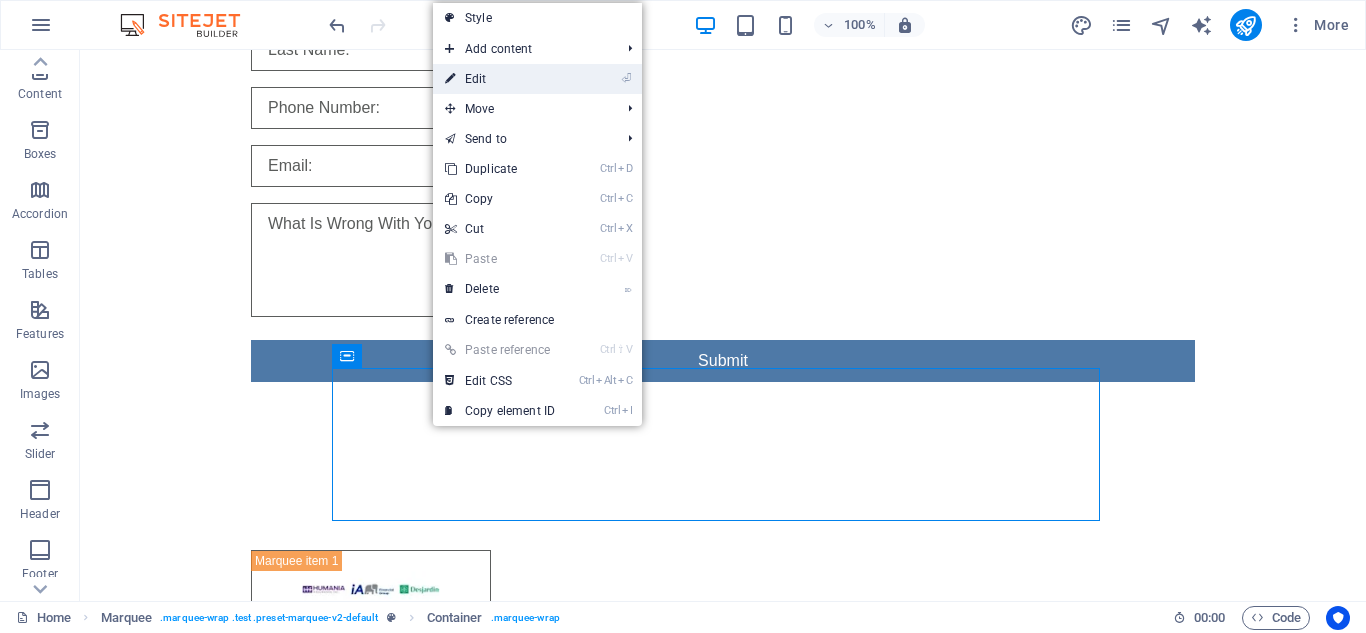 click on "⏎  Edit" at bounding box center (500, 79) 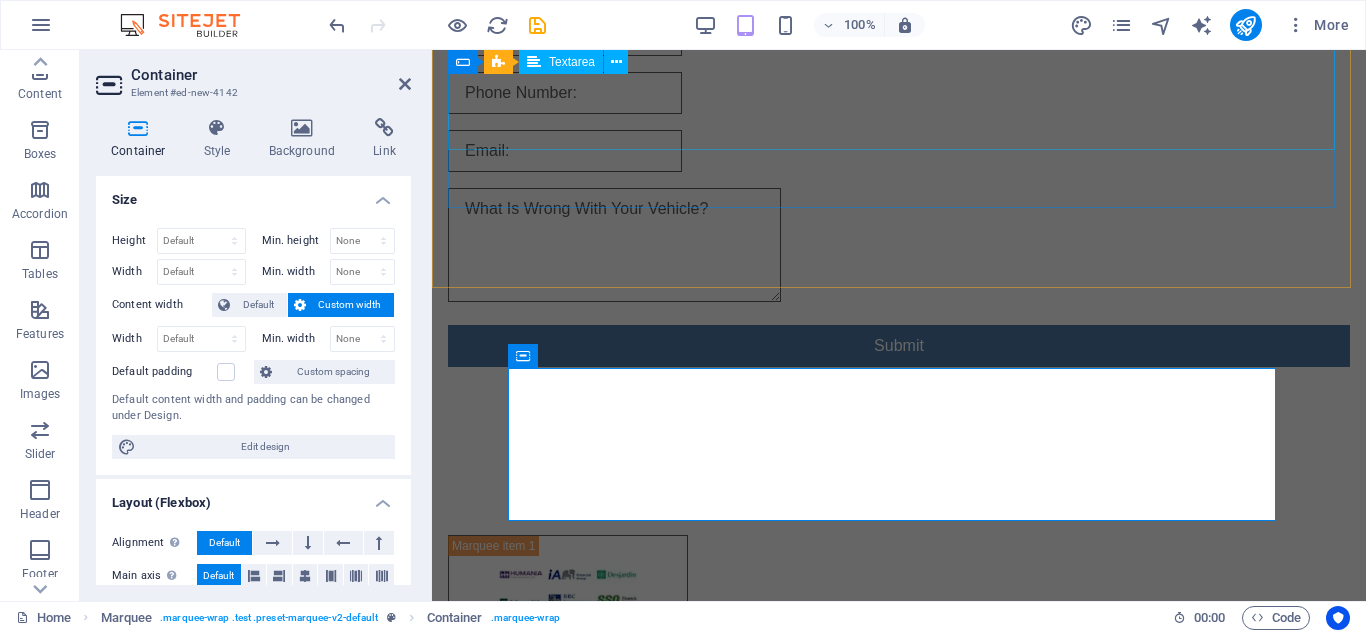 scroll, scrollTop: 471, scrollLeft: 0, axis: vertical 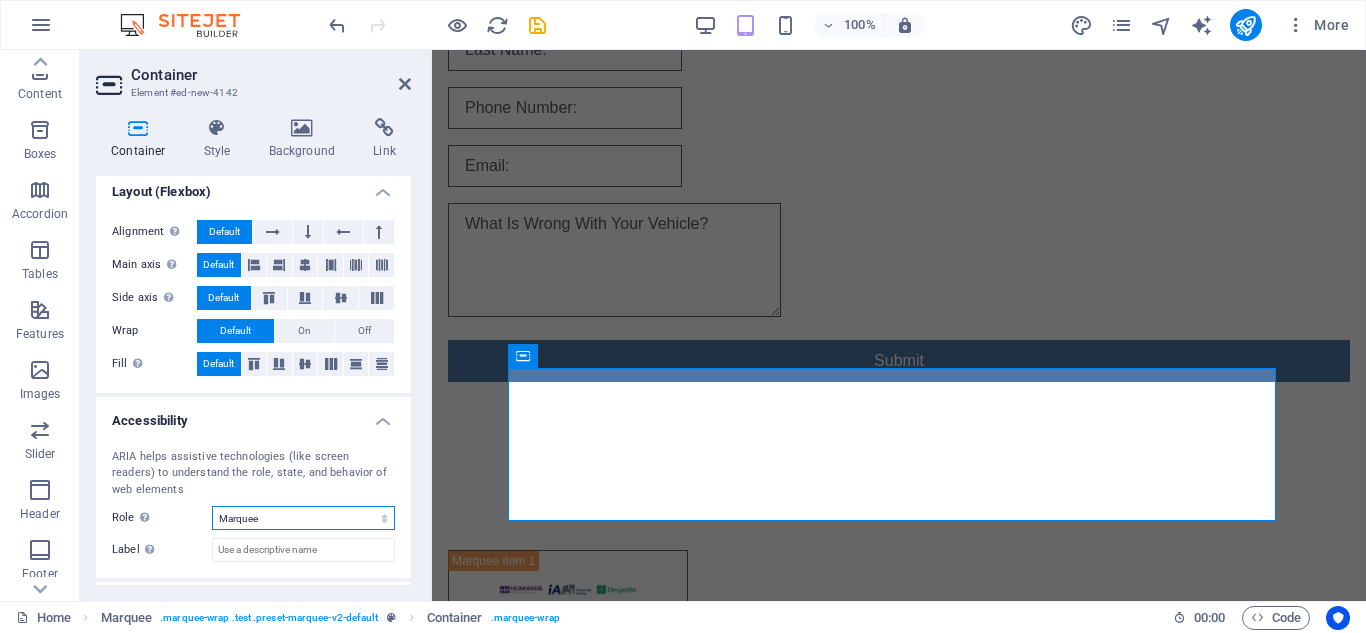 drag, startPoint x: 271, startPoint y: 513, endPoint x: 246, endPoint y: 512, distance: 25.019993 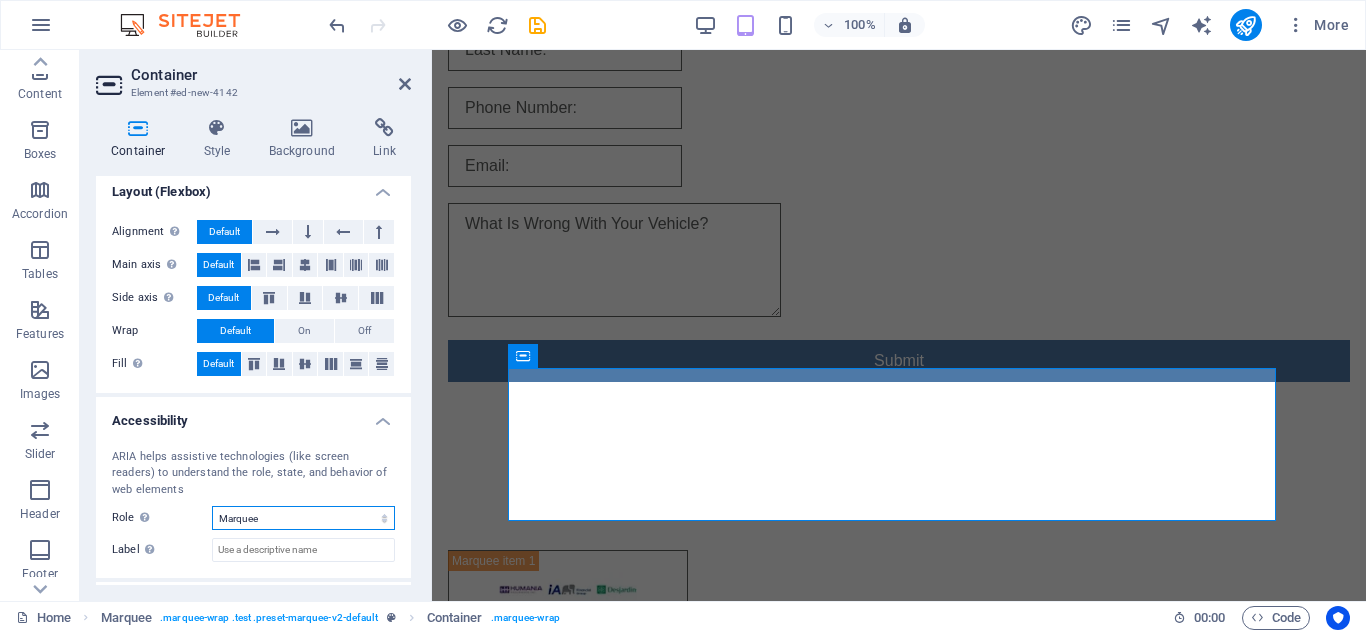 select on "none" 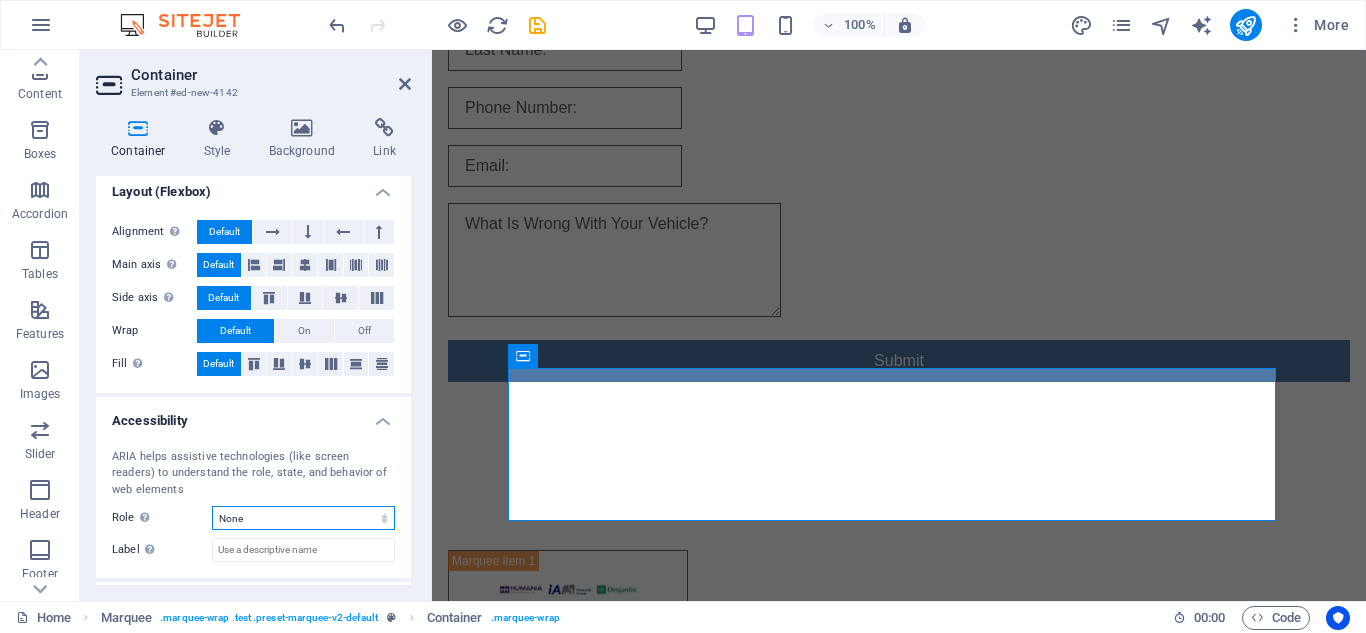 click on "None Alert Article Banner Comment Complementary Dialog Footer Header Marquee Presentation Region Section Separator Status Timer" at bounding box center (303, 518) 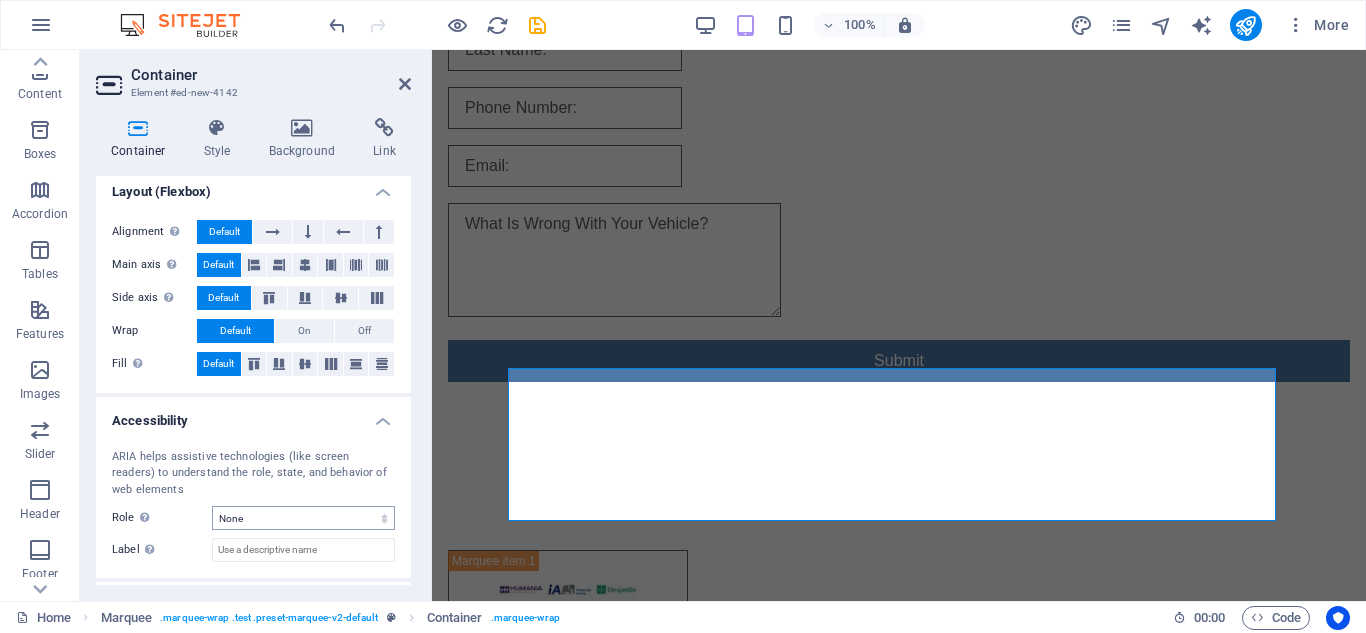 scroll, scrollTop: 486, scrollLeft: 0, axis: vertical 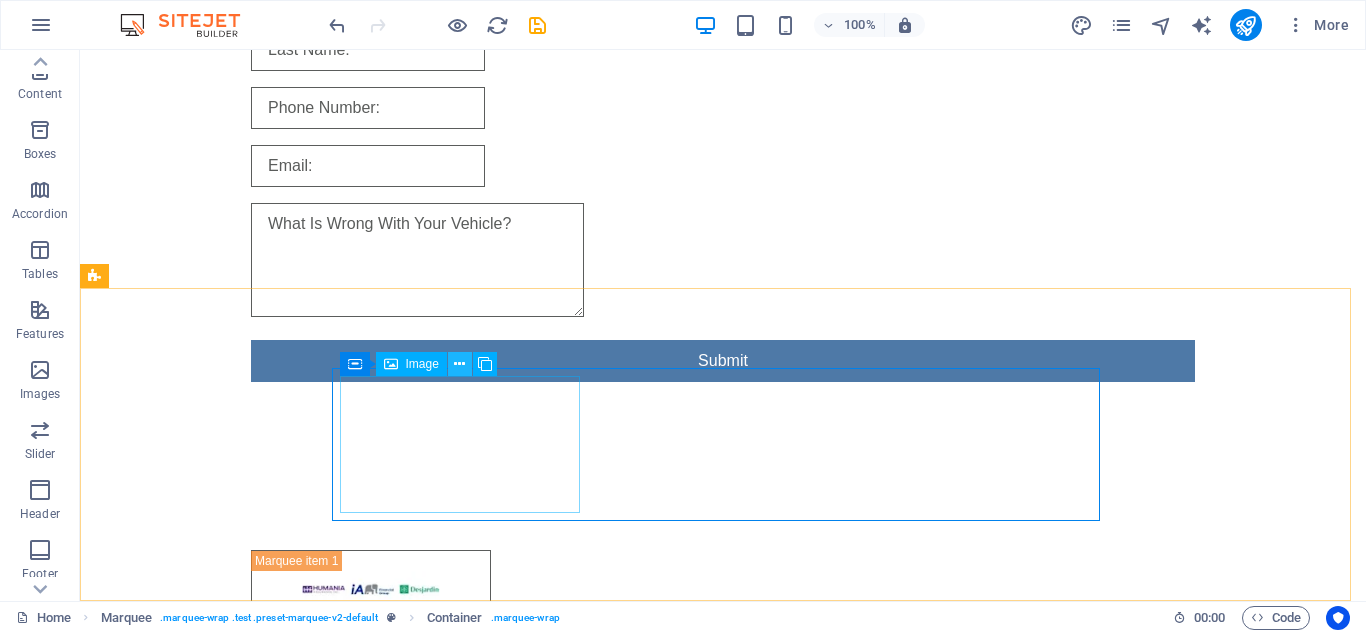 click at bounding box center [459, 364] 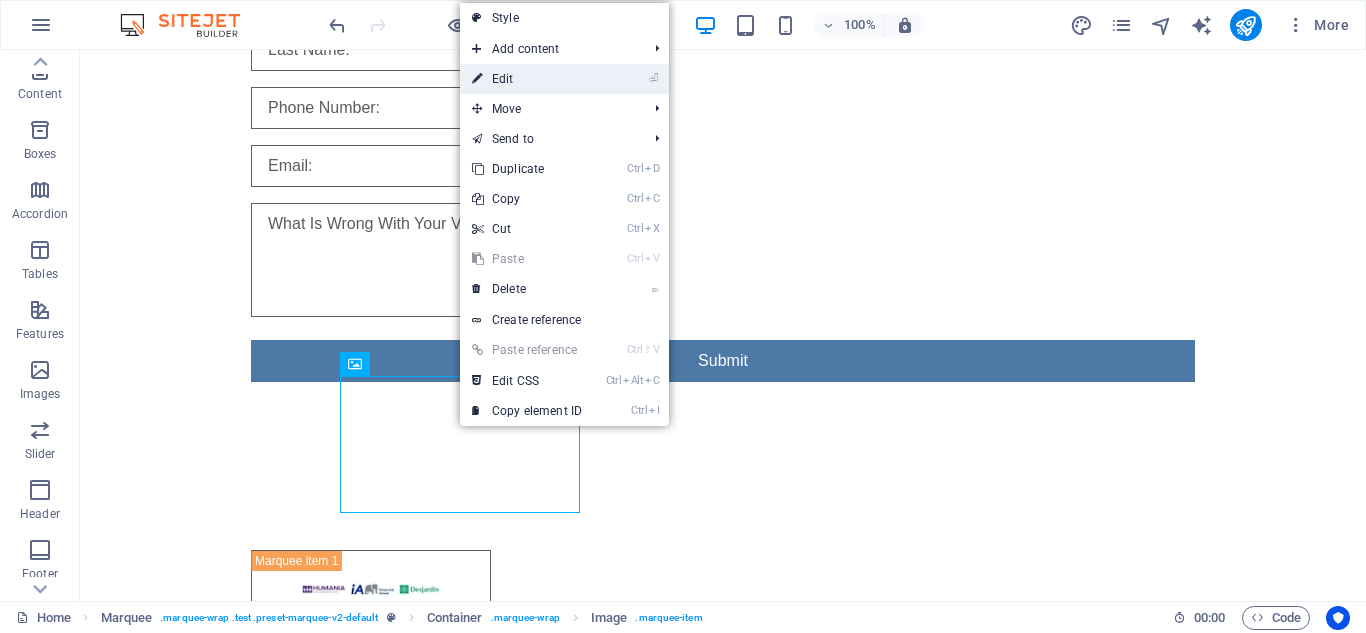 click on "⏎  Edit" at bounding box center [527, 79] 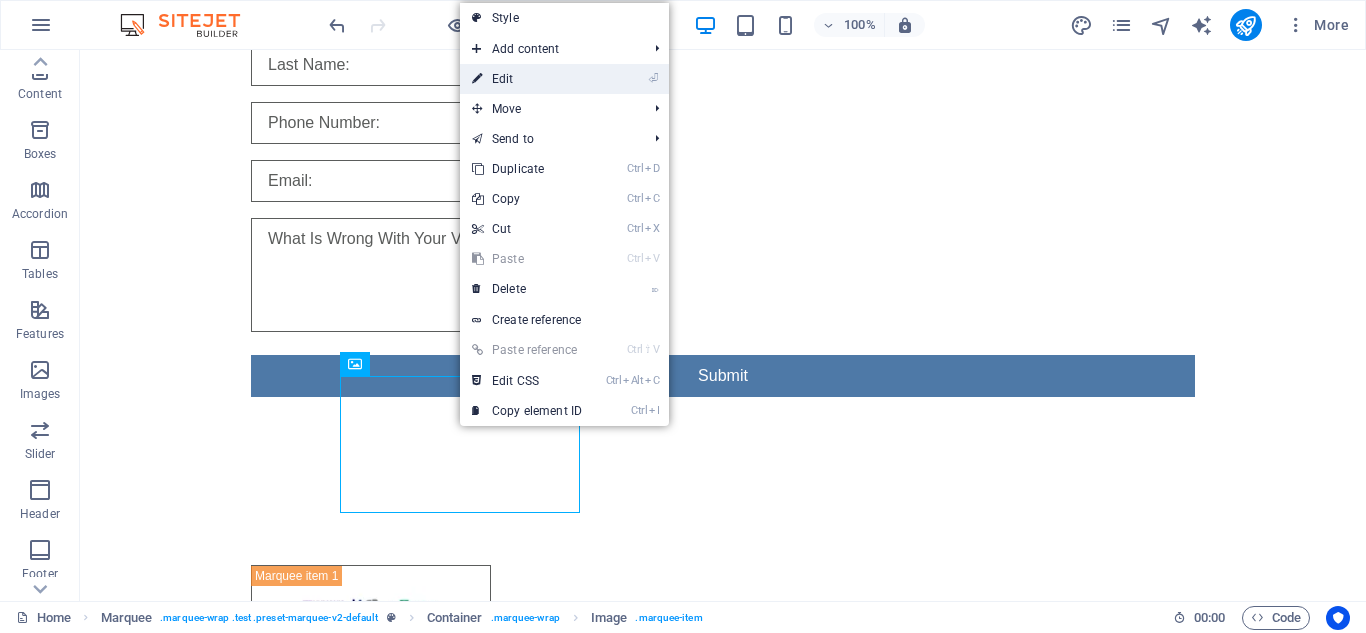 select on "px" 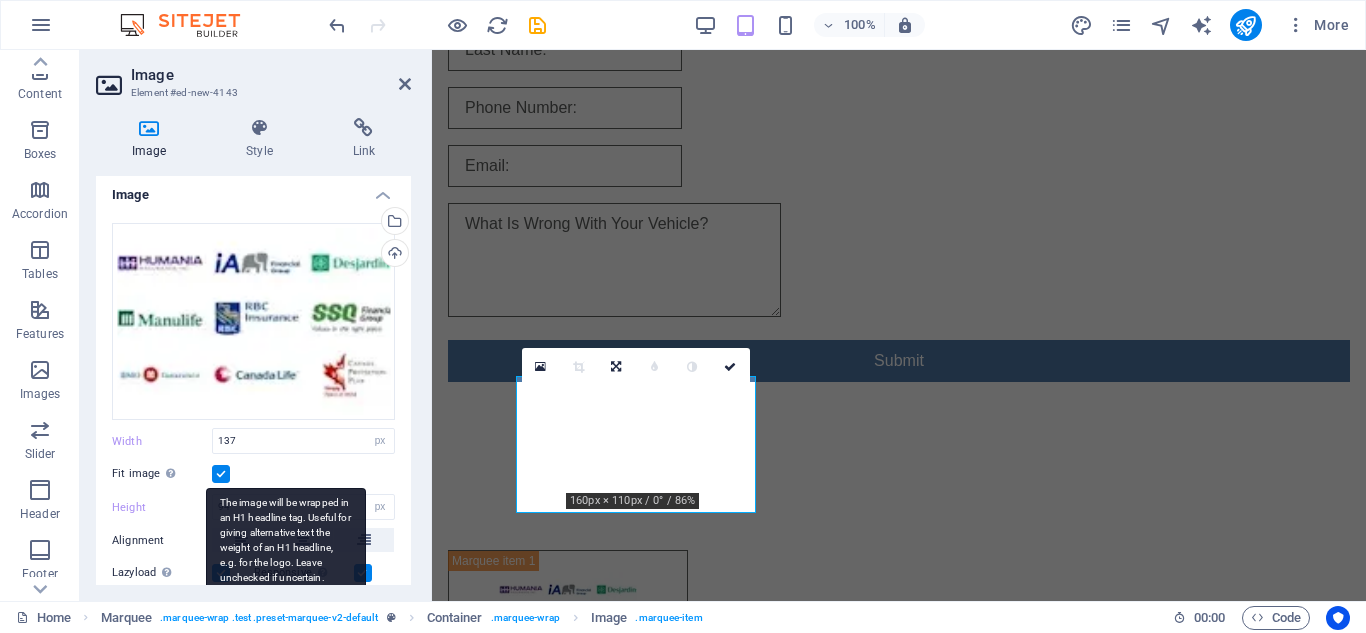 scroll, scrollTop: 0, scrollLeft: 0, axis: both 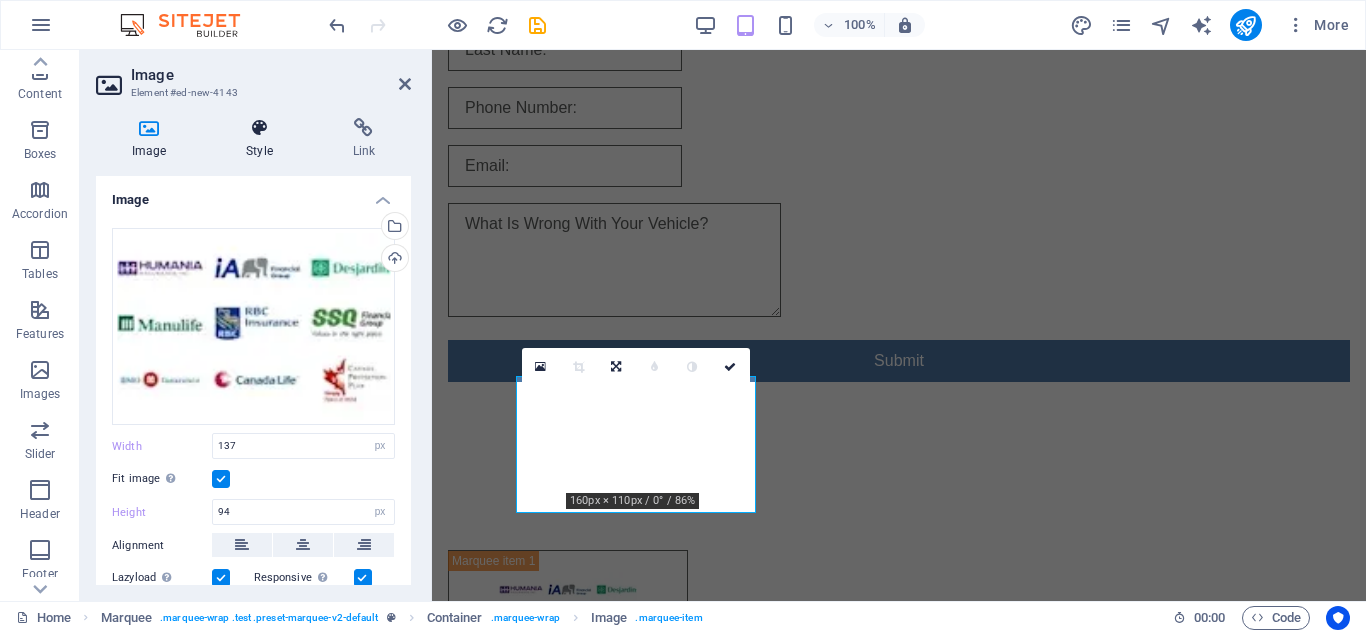 click on "Style" at bounding box center (263, 139) 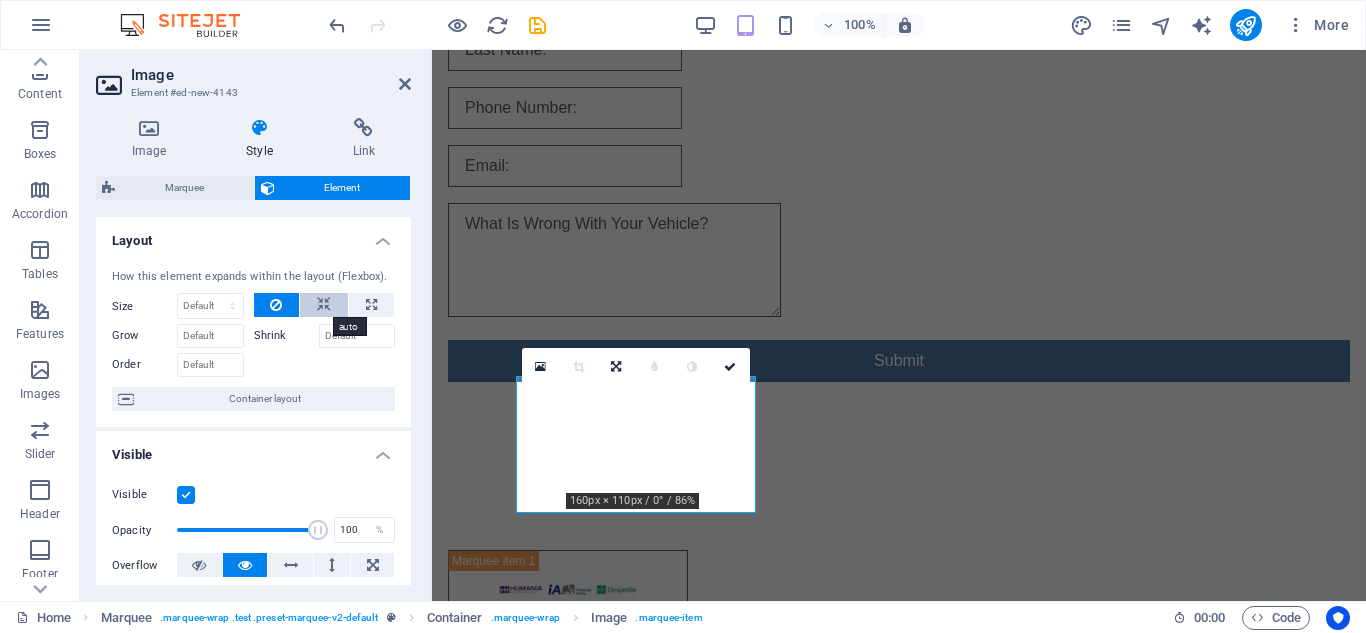 click at bounding box center [324, 305] 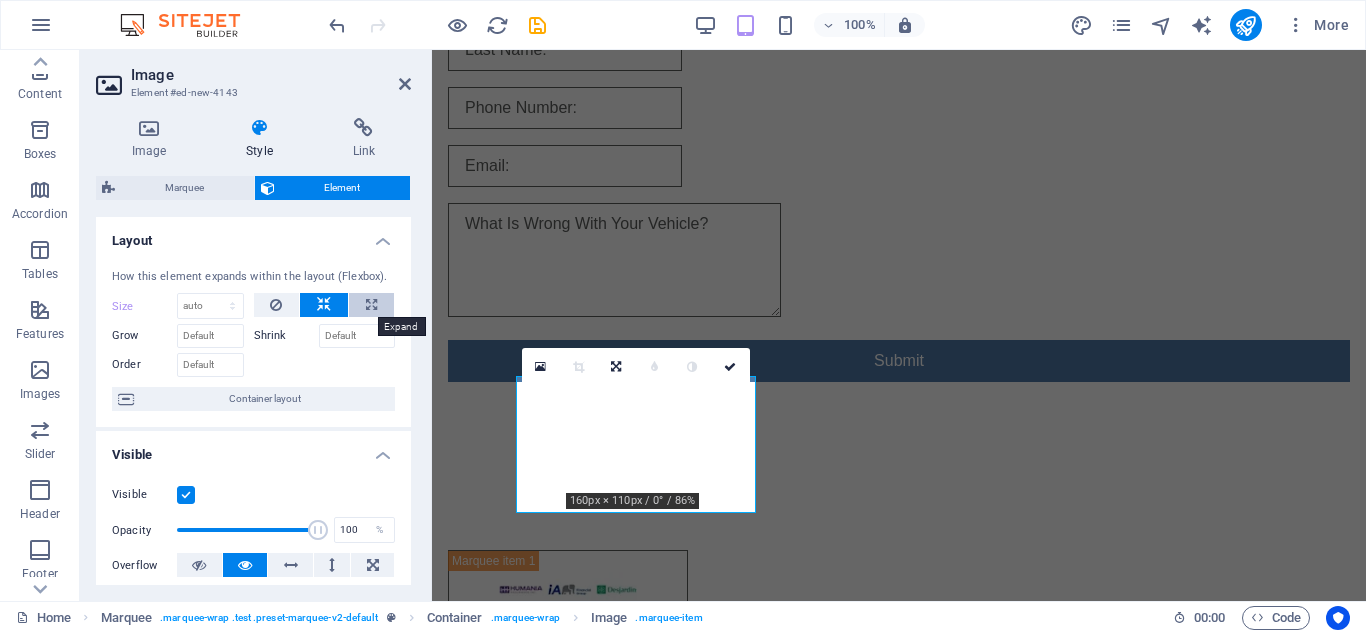 click at bounding box center (371, 305) 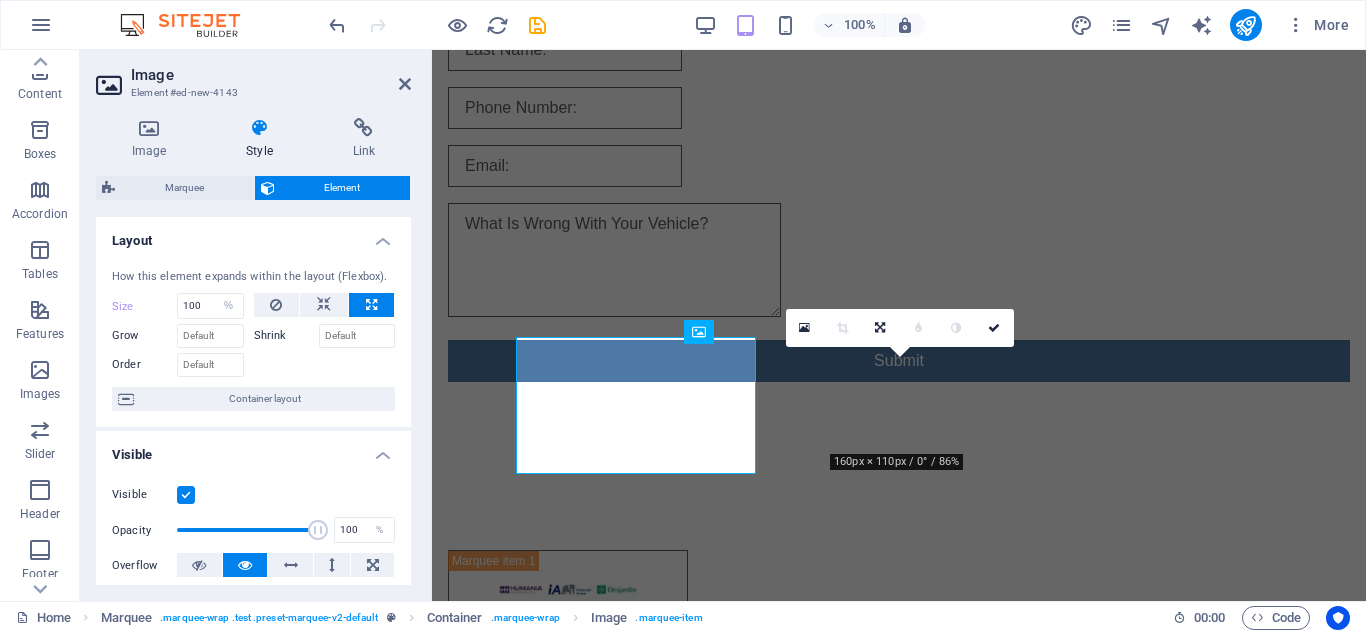 scroll, scrollTop: 510, scrollLeft: 0, axis: vertical 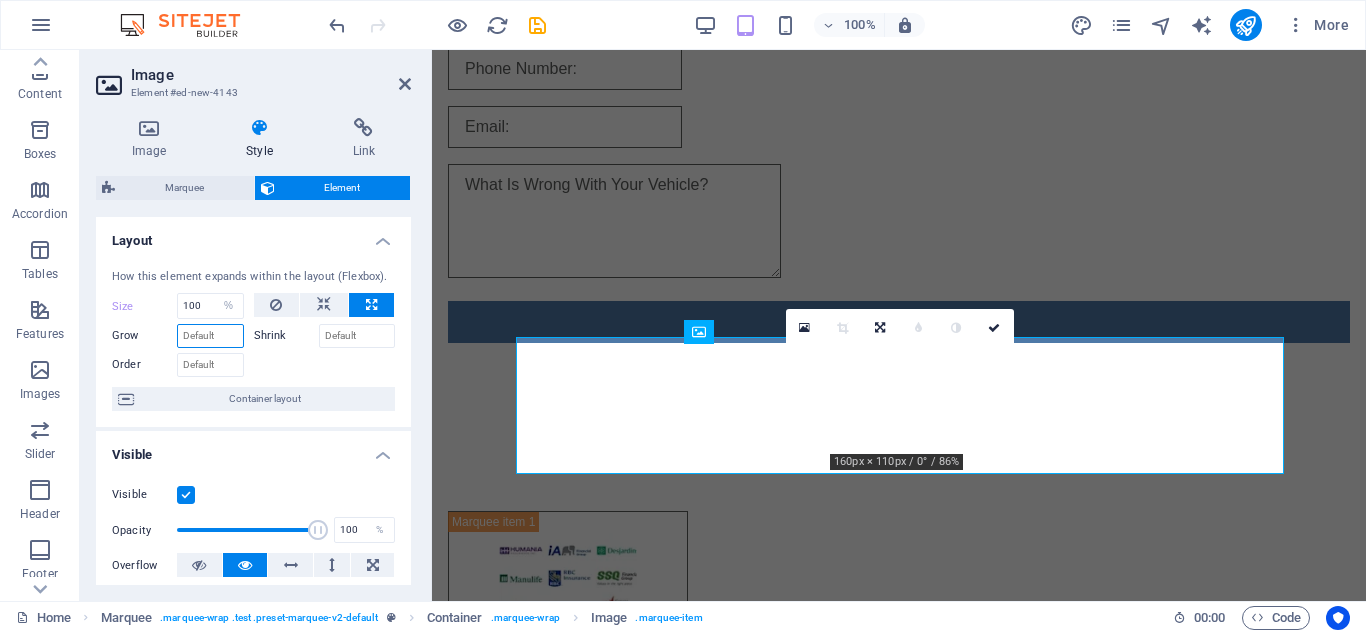 click on "Grow" at bounding box center [210, 336] 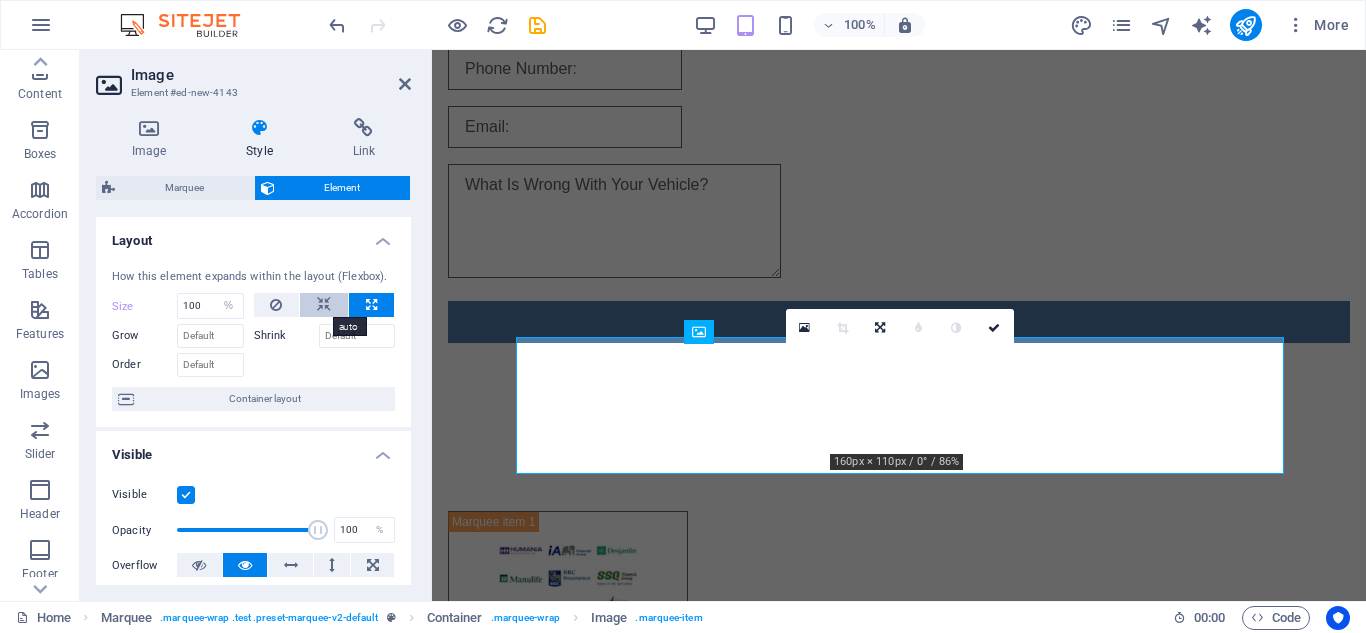 click at bounding box center [324, 305] 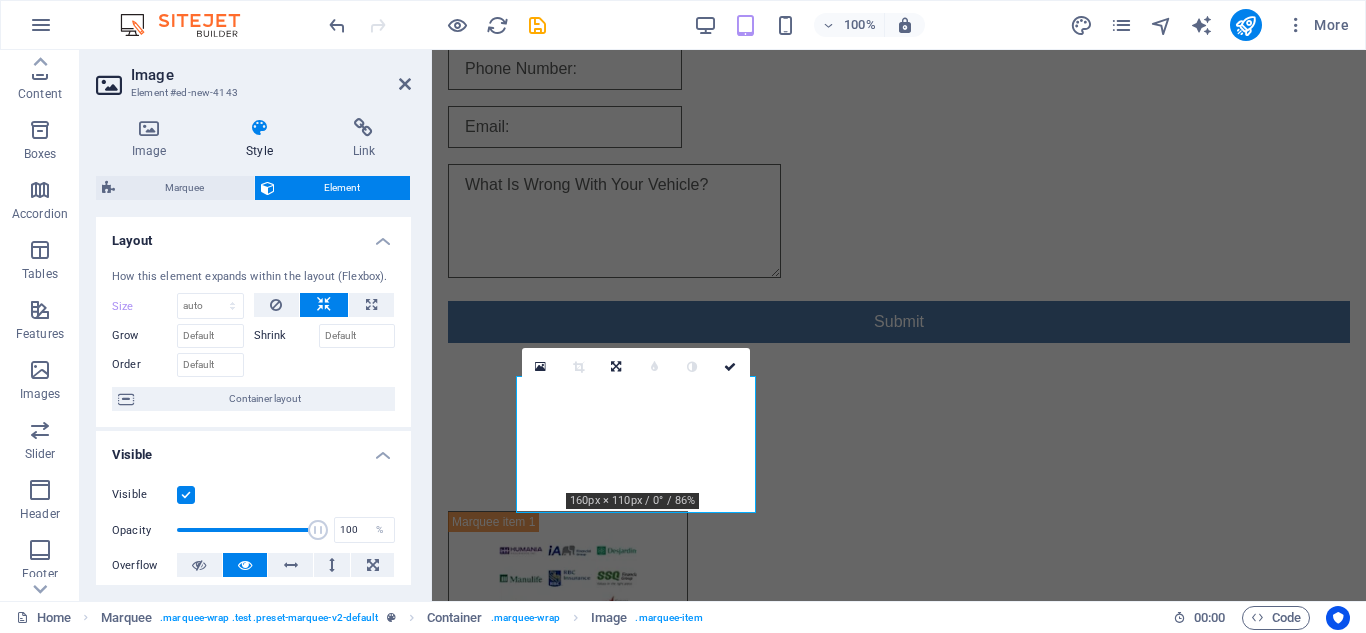 scroll, scrollTop: 471, scrollLeft: 0, axis: vertical 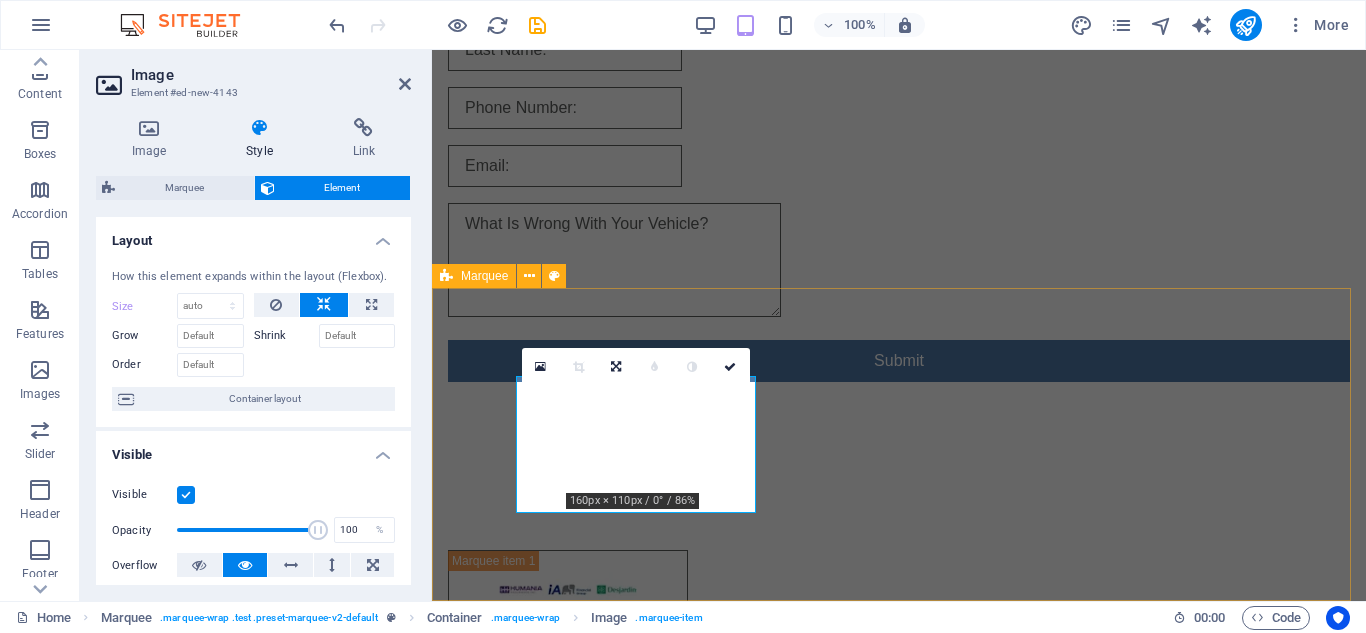 click at bounding box center [899, 763] 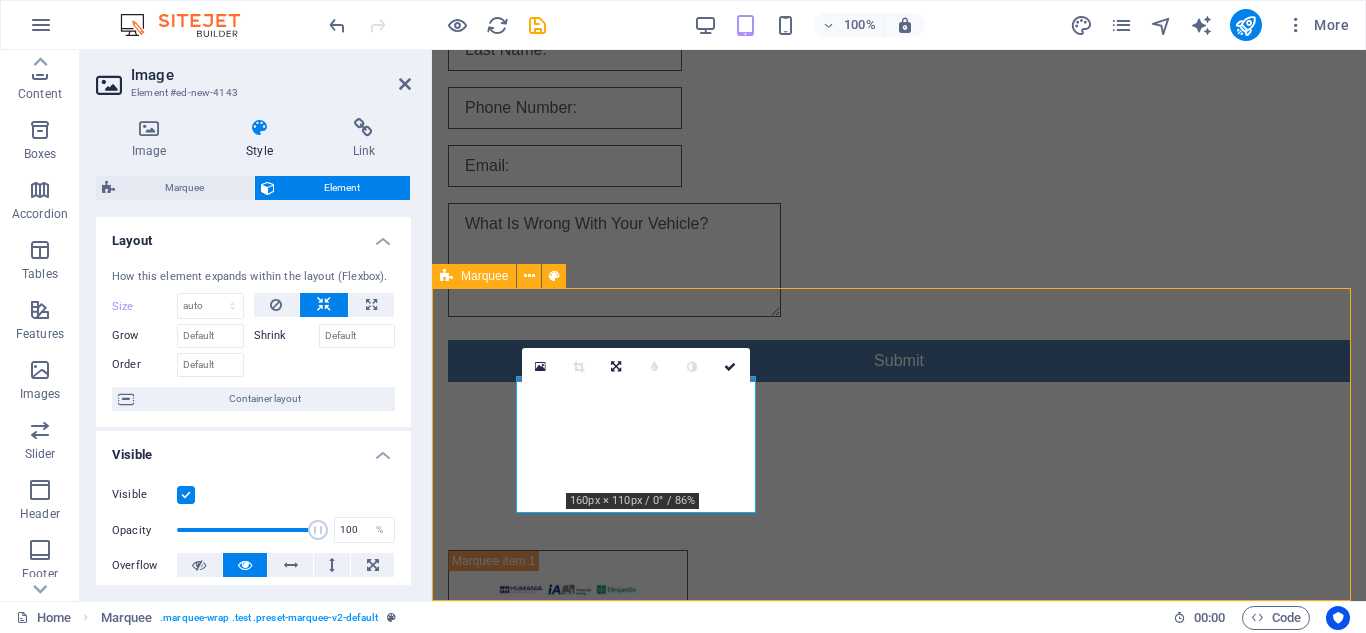 scroll, scrollTop: 486, scrollLeft: 0, axis: vertical 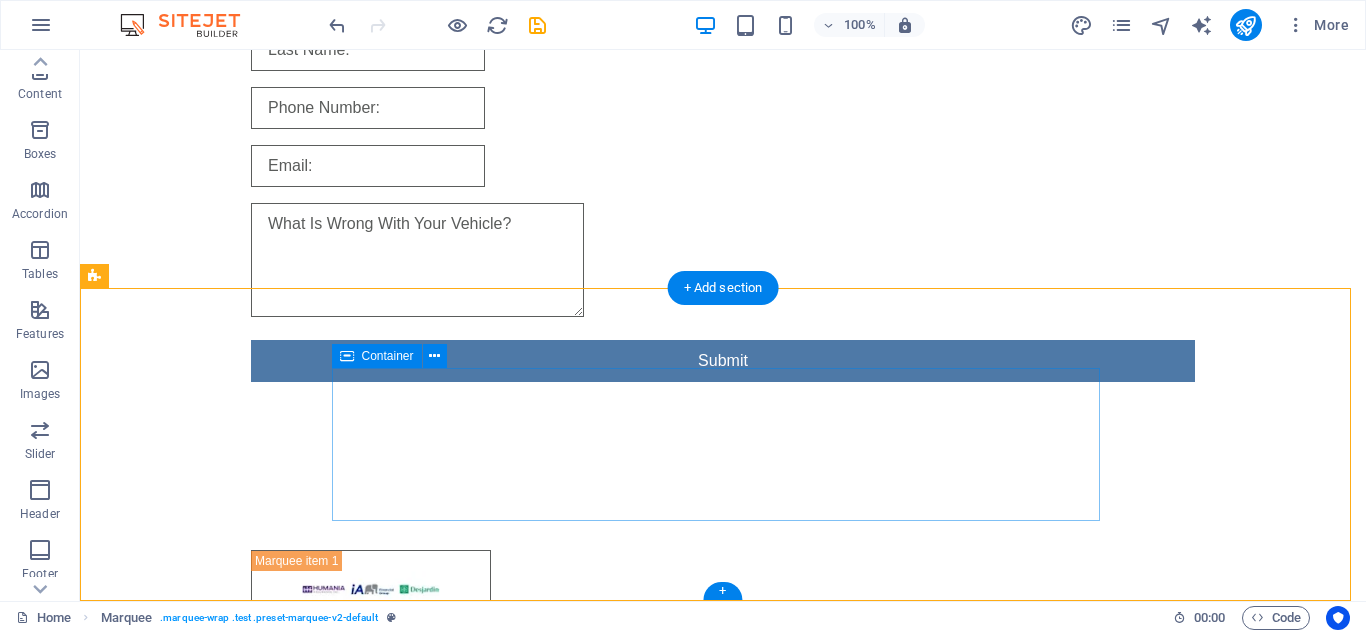 click at bounding box center [723, 763] 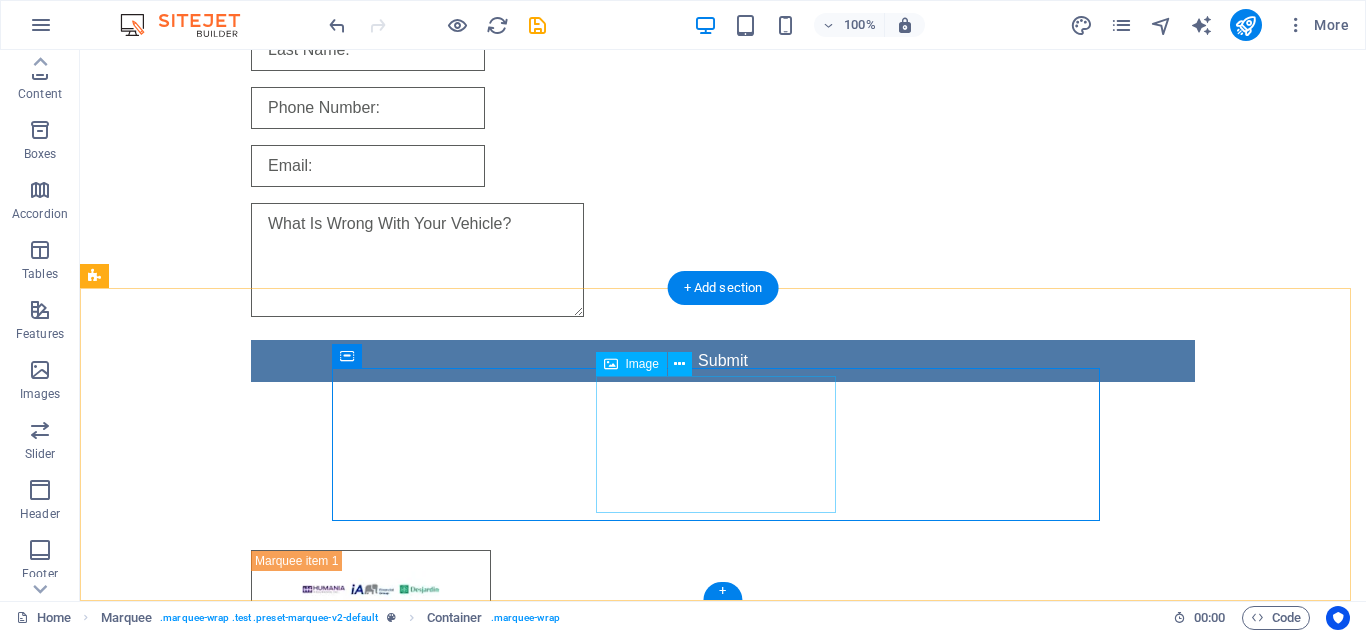 click at bounding box center (371, 763) 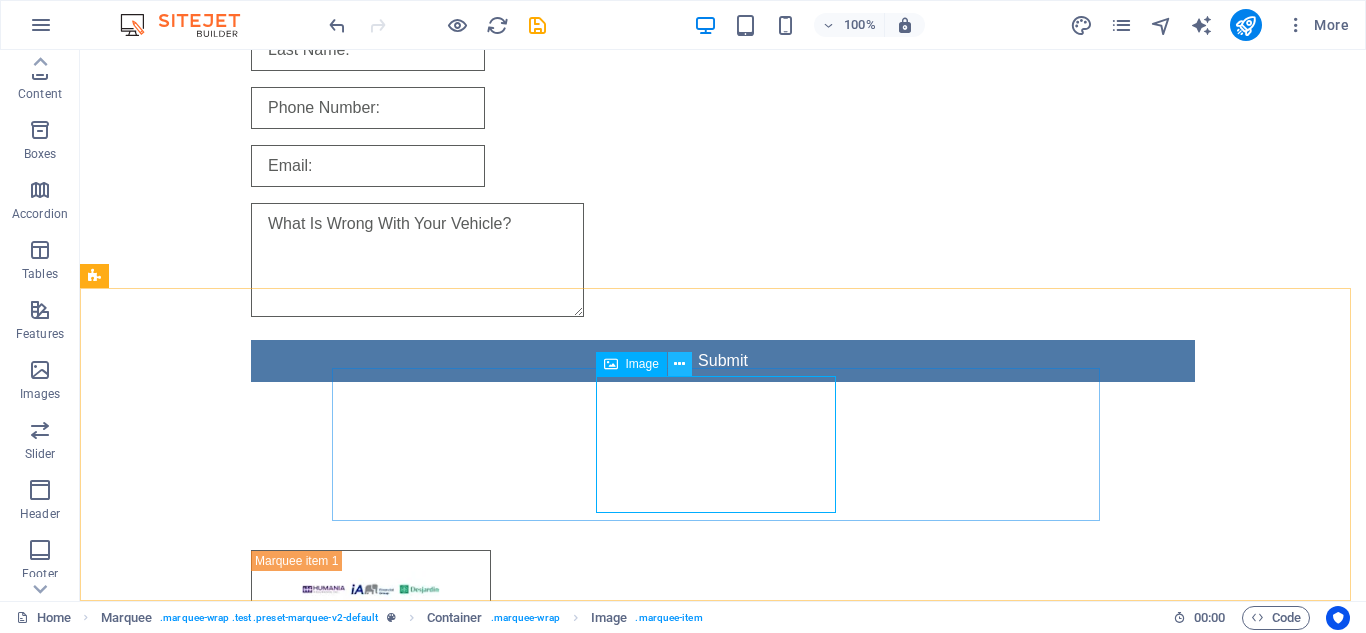 click at bounding box center (679, 364) 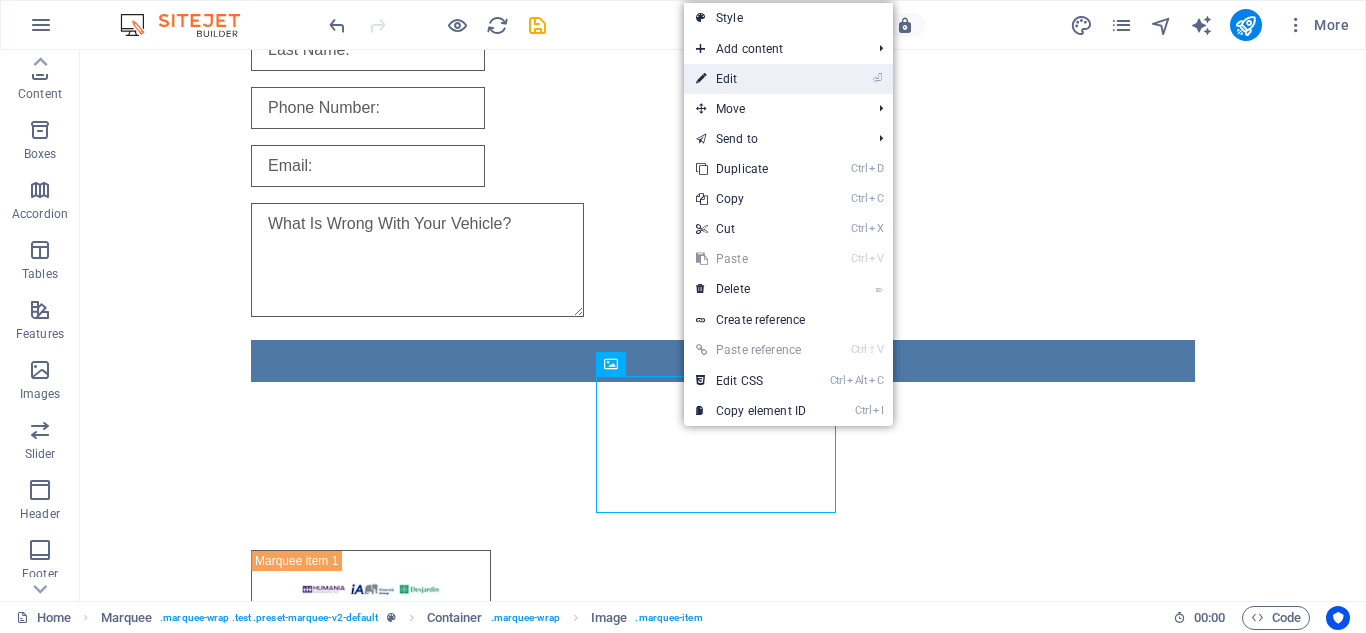 click on "⏎  Edit" at bounding box center (751, 79) 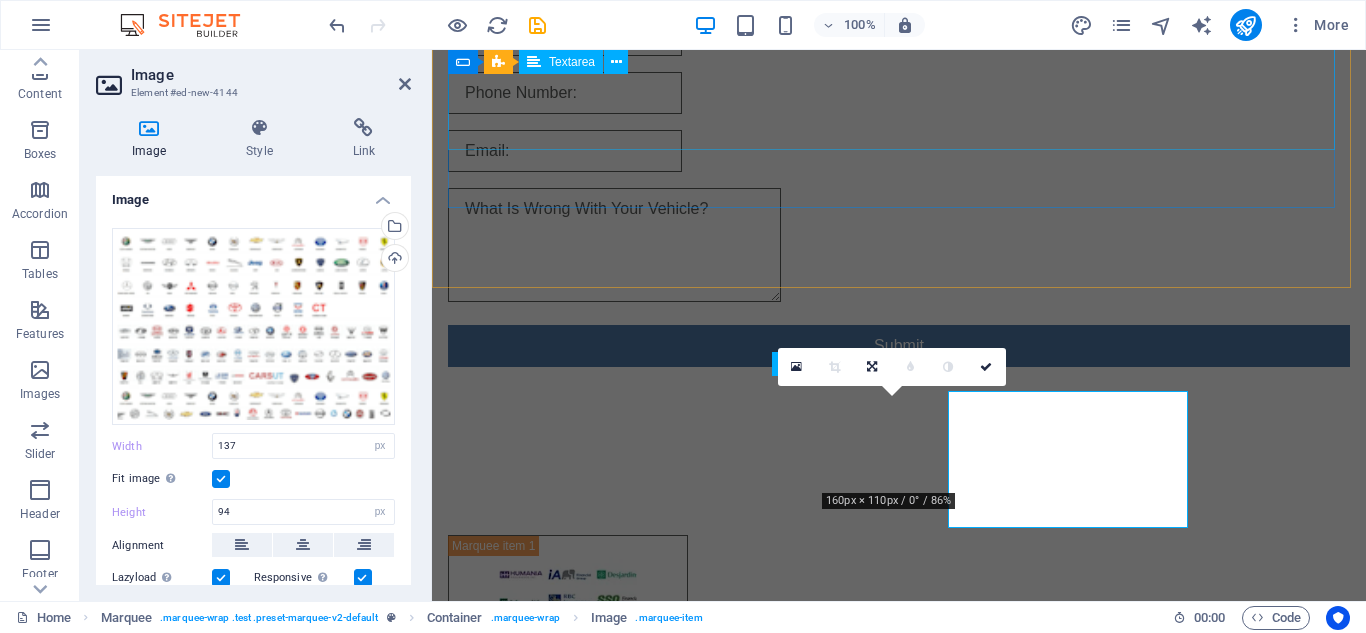 scroll, scrollTop: 471, scrollLeft: 0, axis: vertical 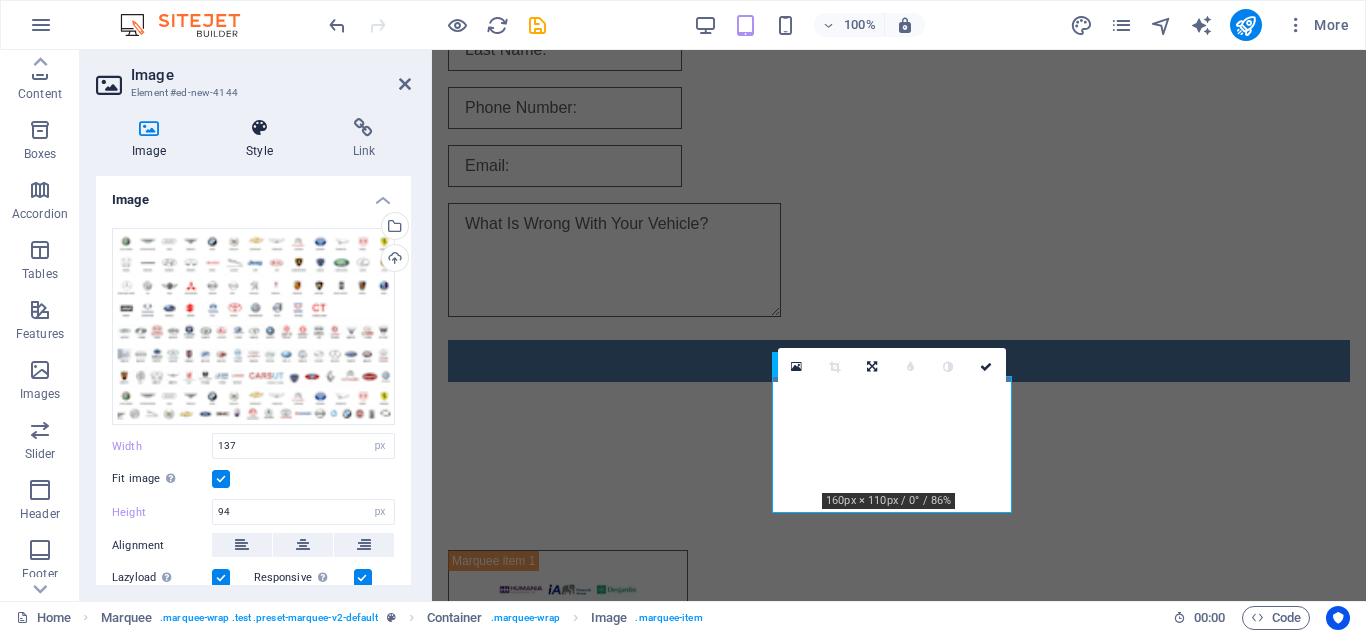 click at bounding box center [259, 128] 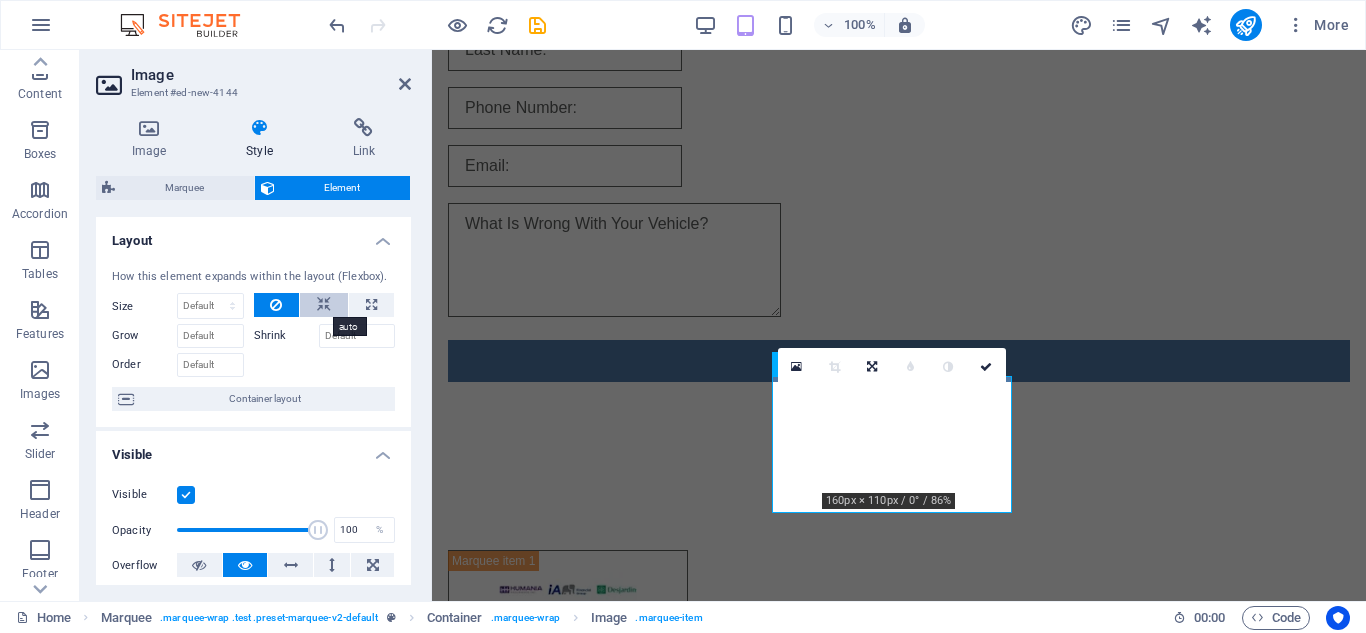 click at bounding box center [324, 305] 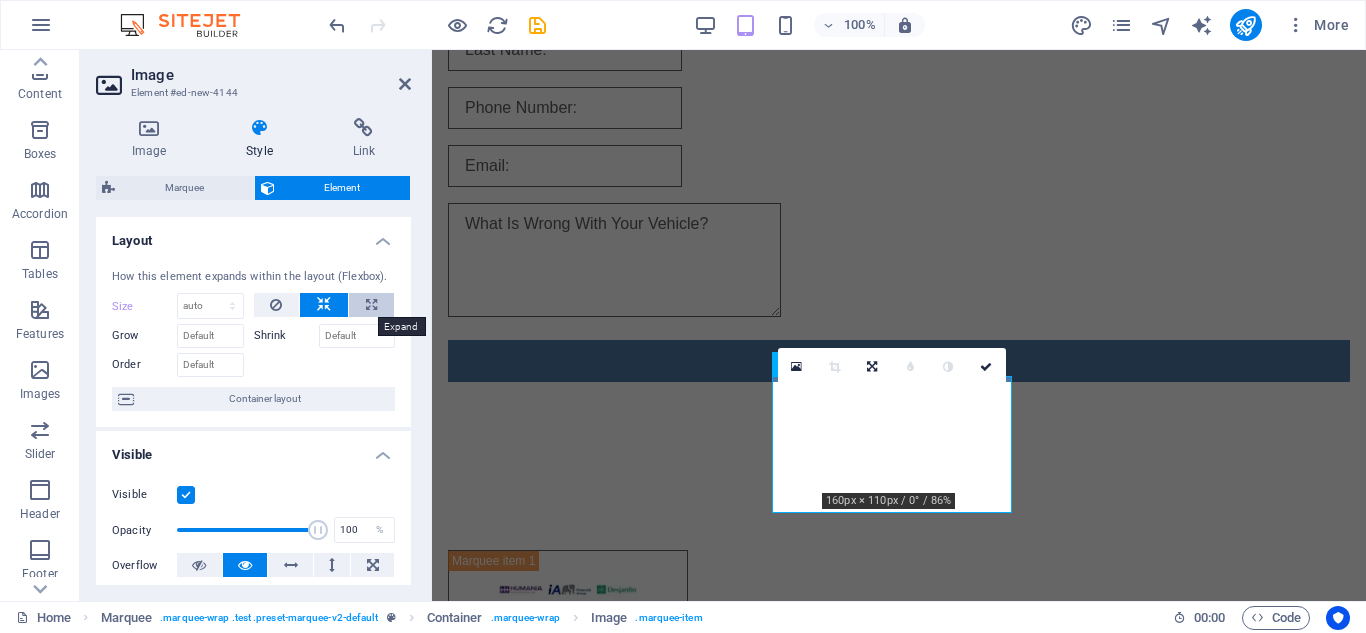 click at bounding box center (371, 305) 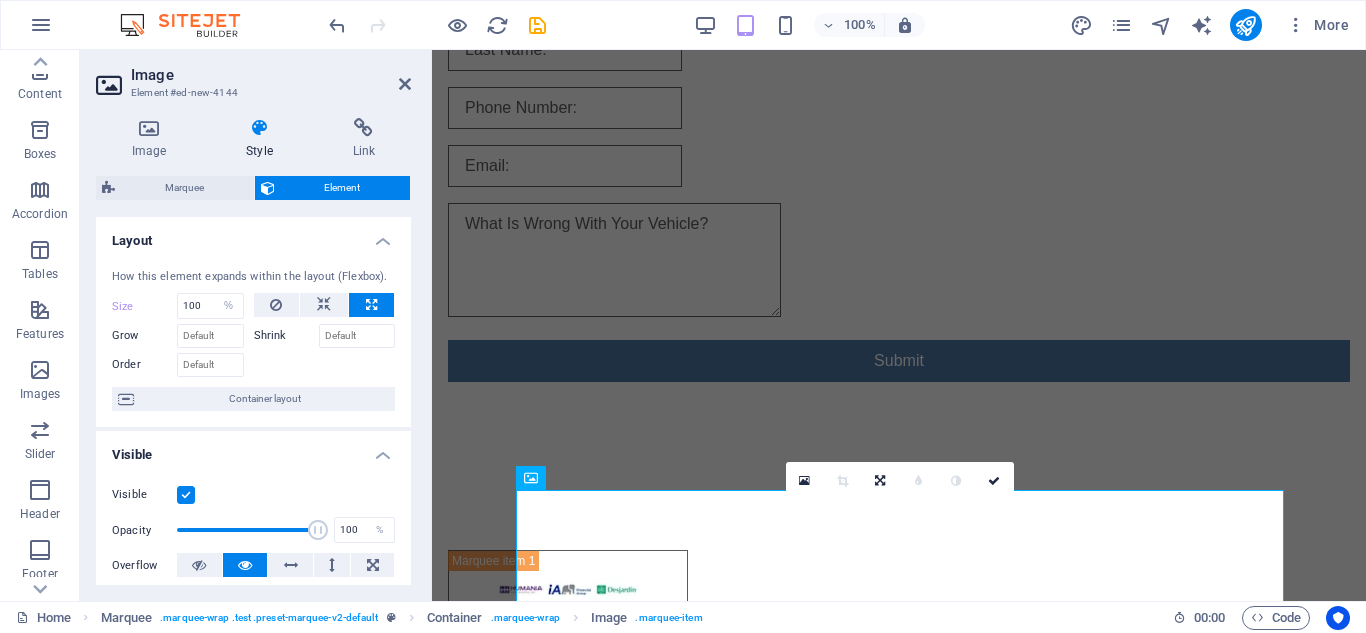 scroll, scrollTop: 510, scrollLeft: 0, axis: vertical 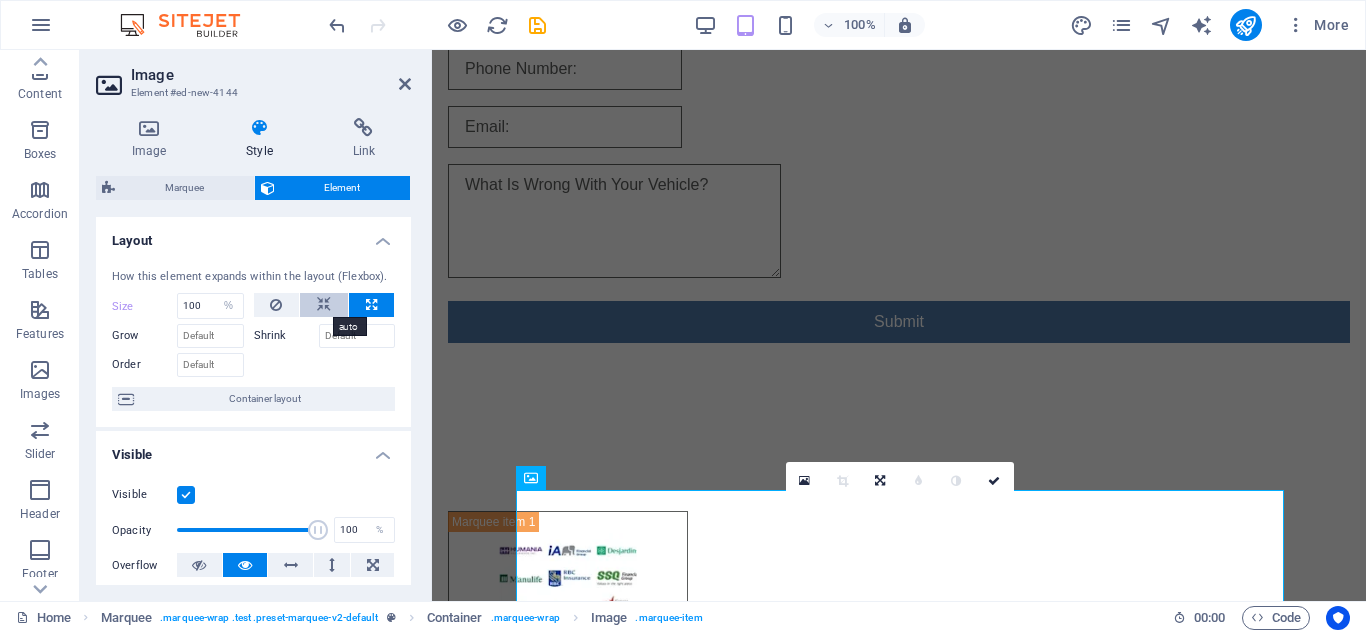 click at bounding box center [324, 305] 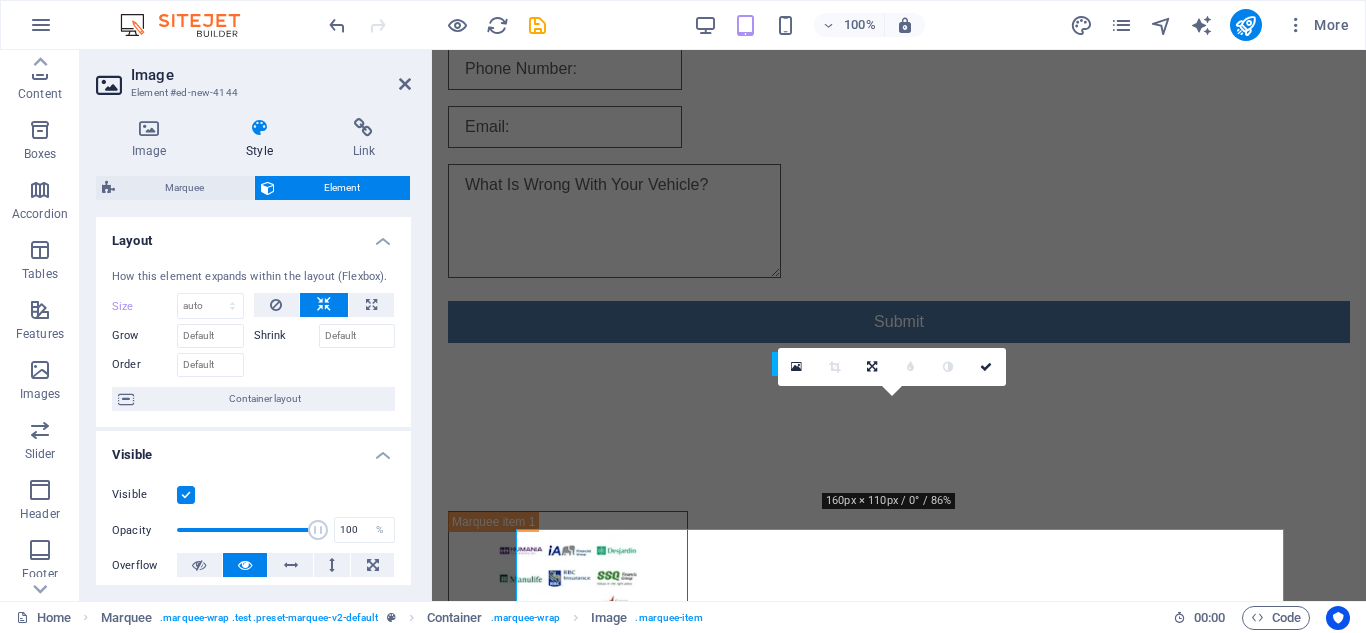 scroll, scrollTop: 471, scrollLeft: 0, axis: vertical 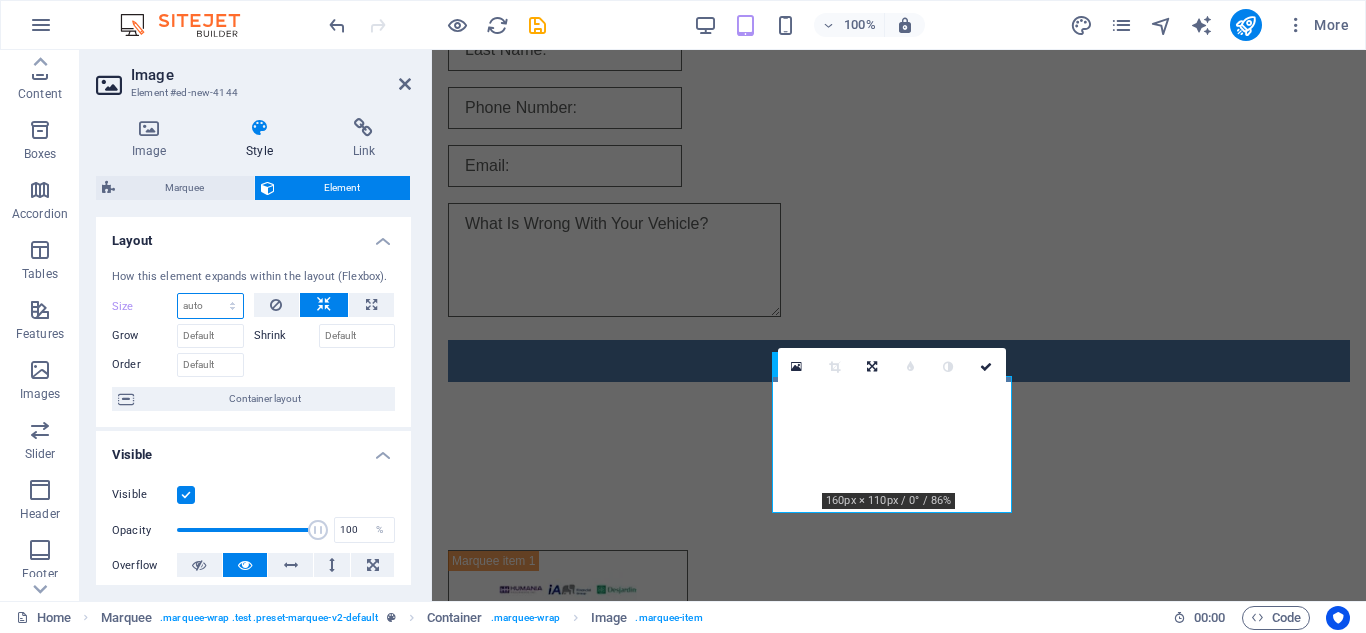 click on "Default auto px % 1/1 1/2 1/3 1/4 1/5 1/6 1/7 1/8 1/9 1/10" at bounding box center (210, 306) 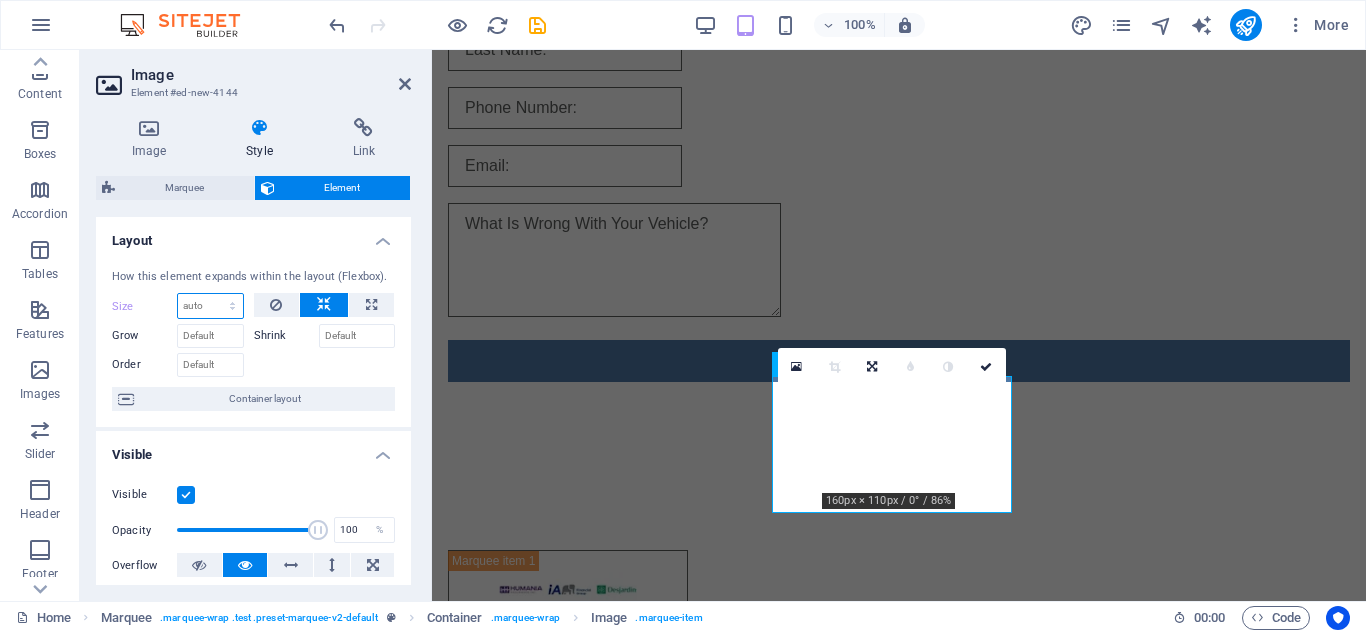 select on "px" 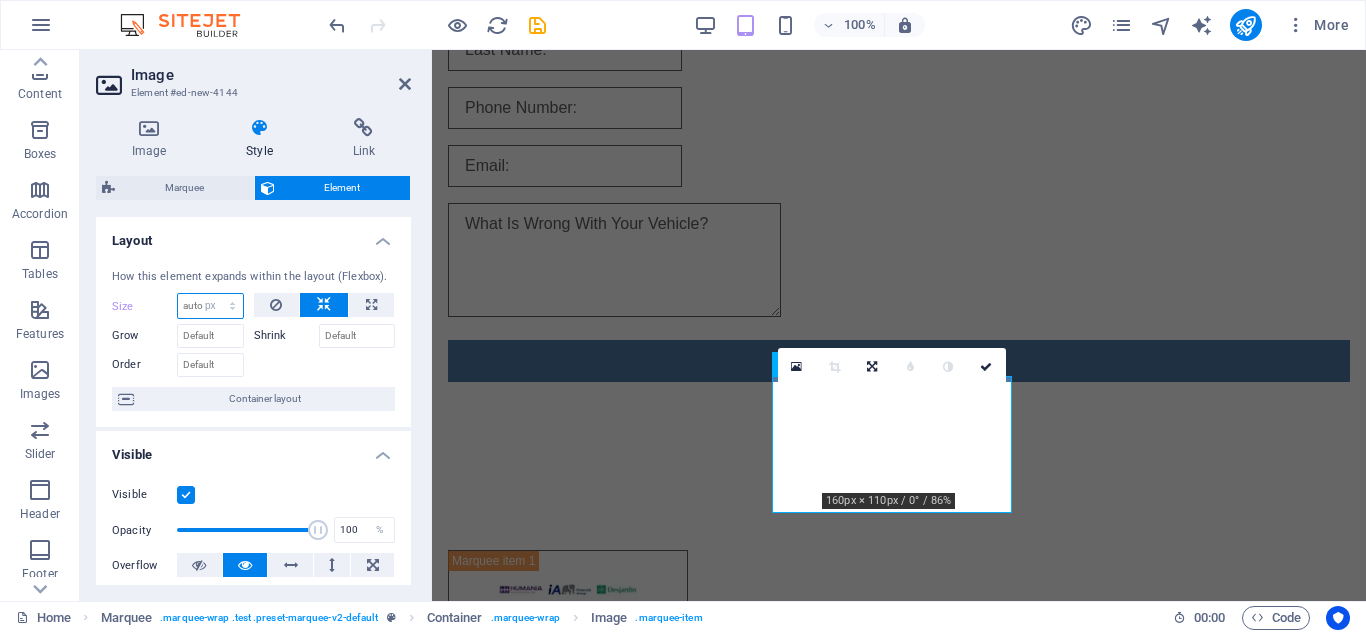 click on "Default auto px % 1/1 1/2 1/3 1/4 1/5 1/6 1/7 1/8 1/9 1/10" at bounding box center [210, 306] 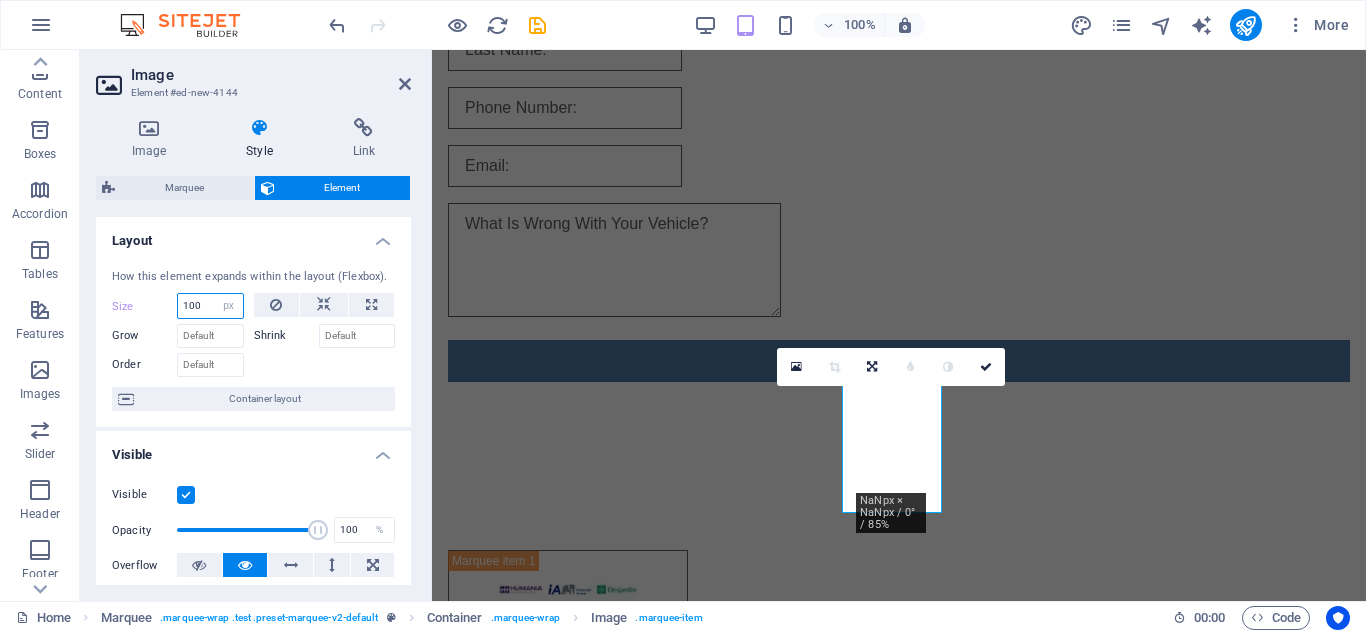 click on "100" at bounding box center [210, 306] 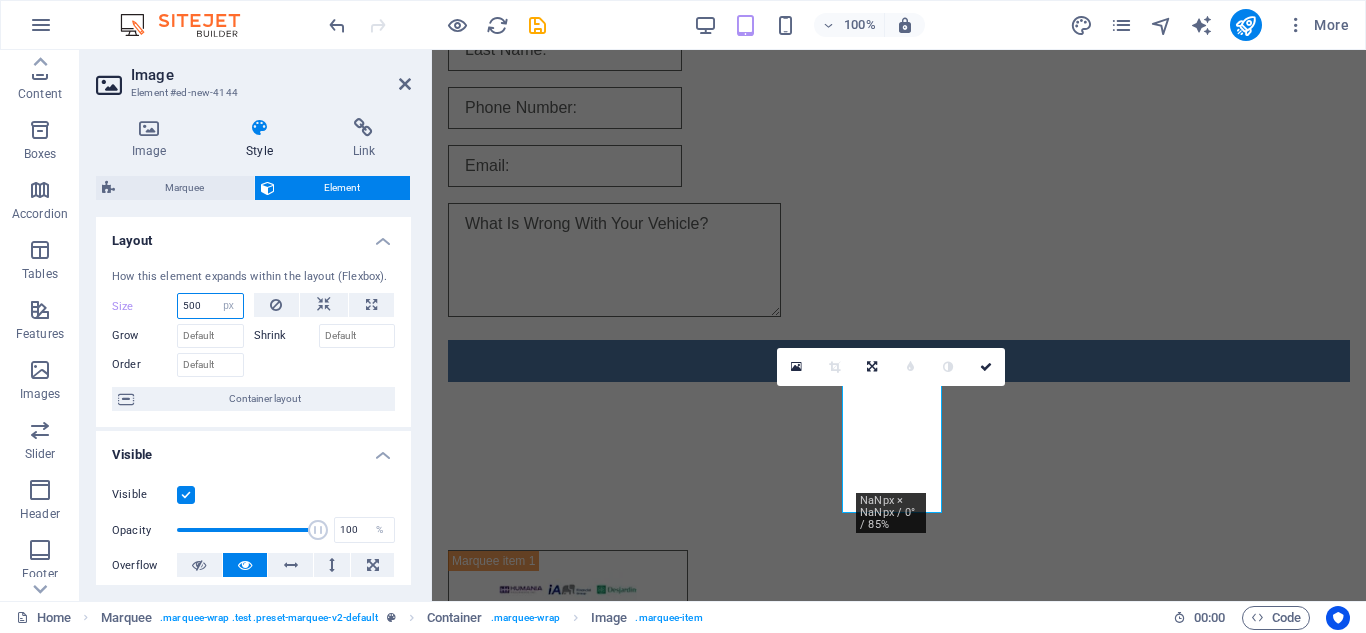 scroll, scrollTop: 510, scrollLeft: 0, axis: vertical 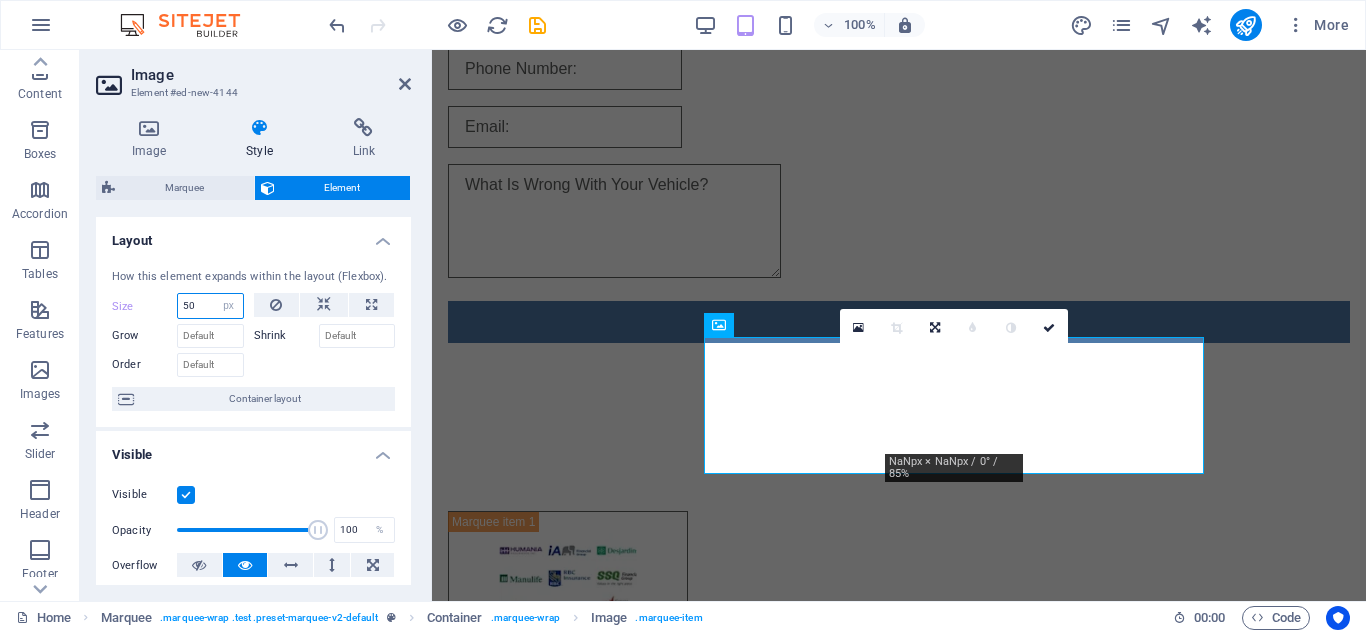 type on "5" 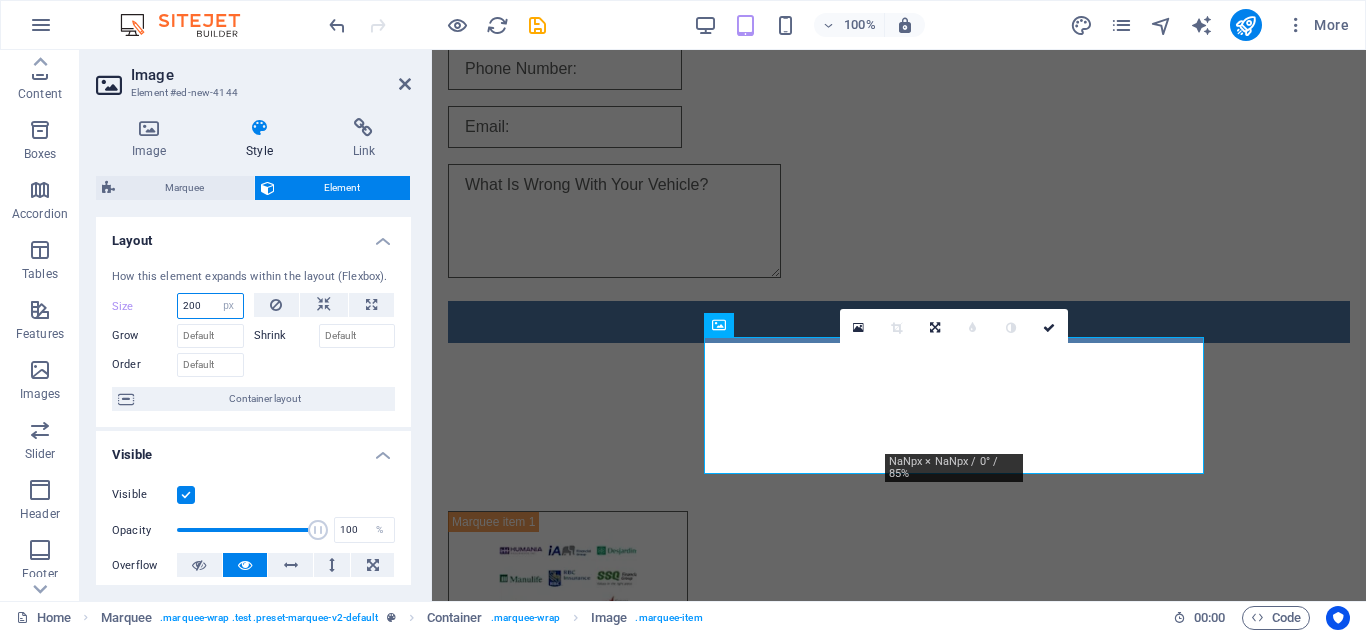 scroll, scrollTop: 471, scrollLeft: 0, axis: vertical 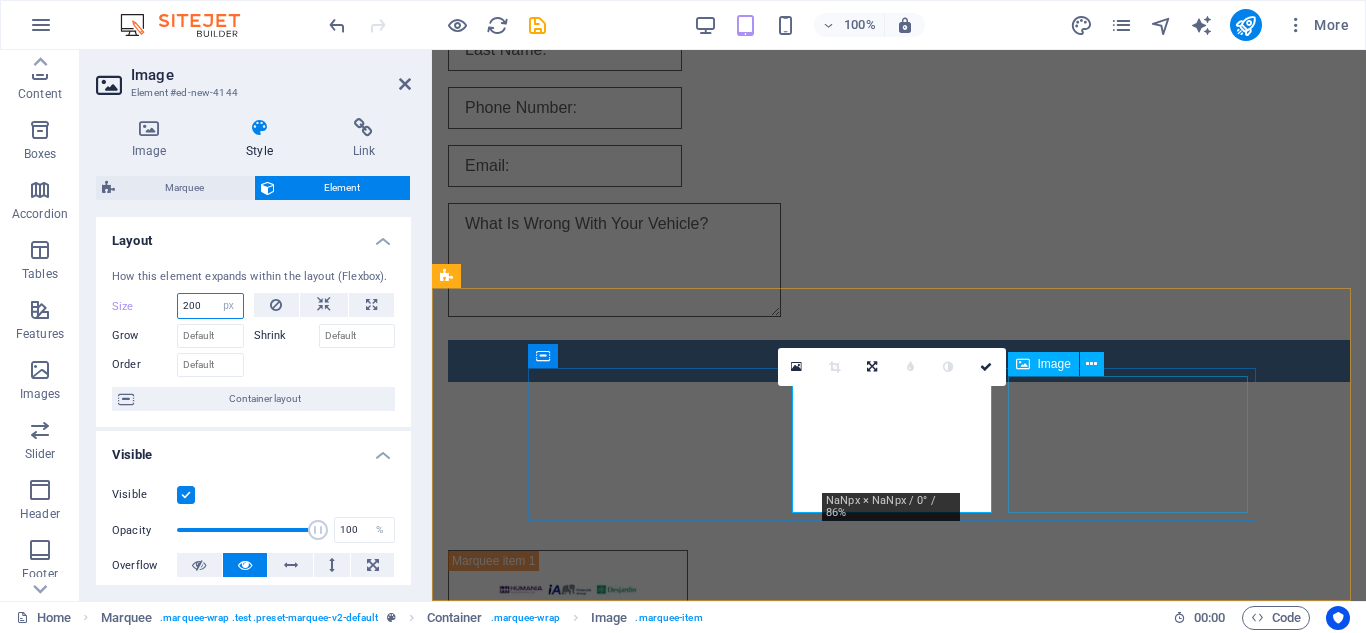 type on "200" 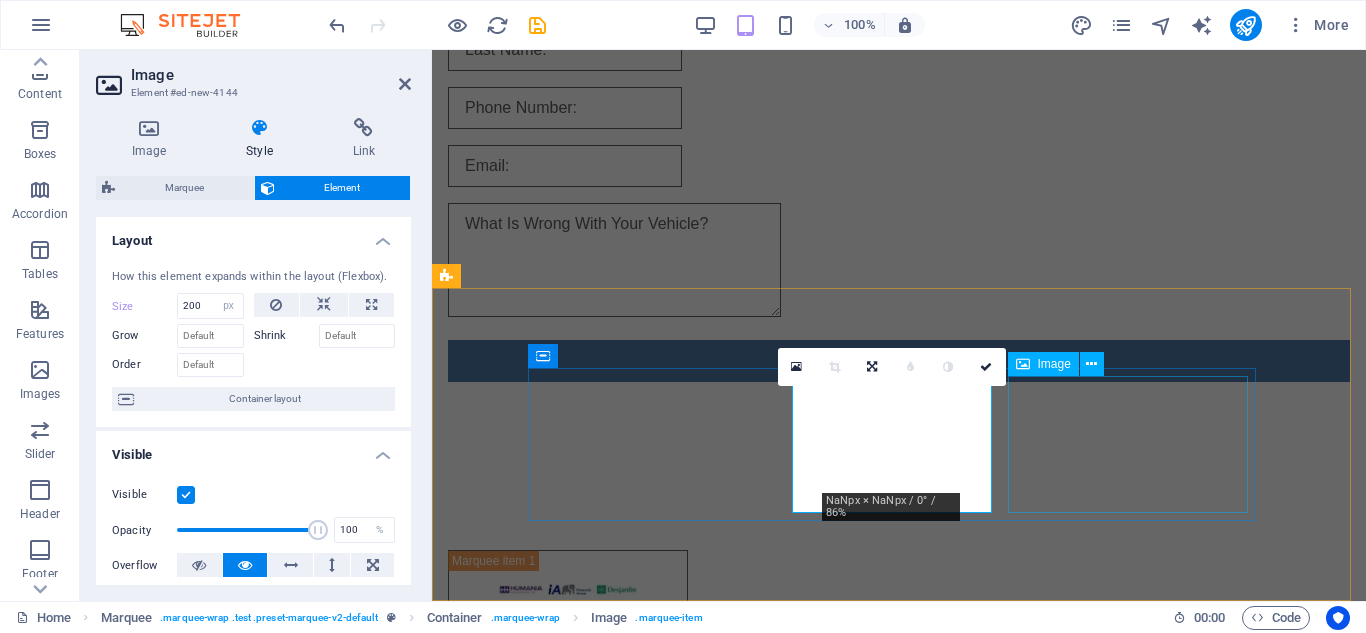 click at bounding box center [568, 908] 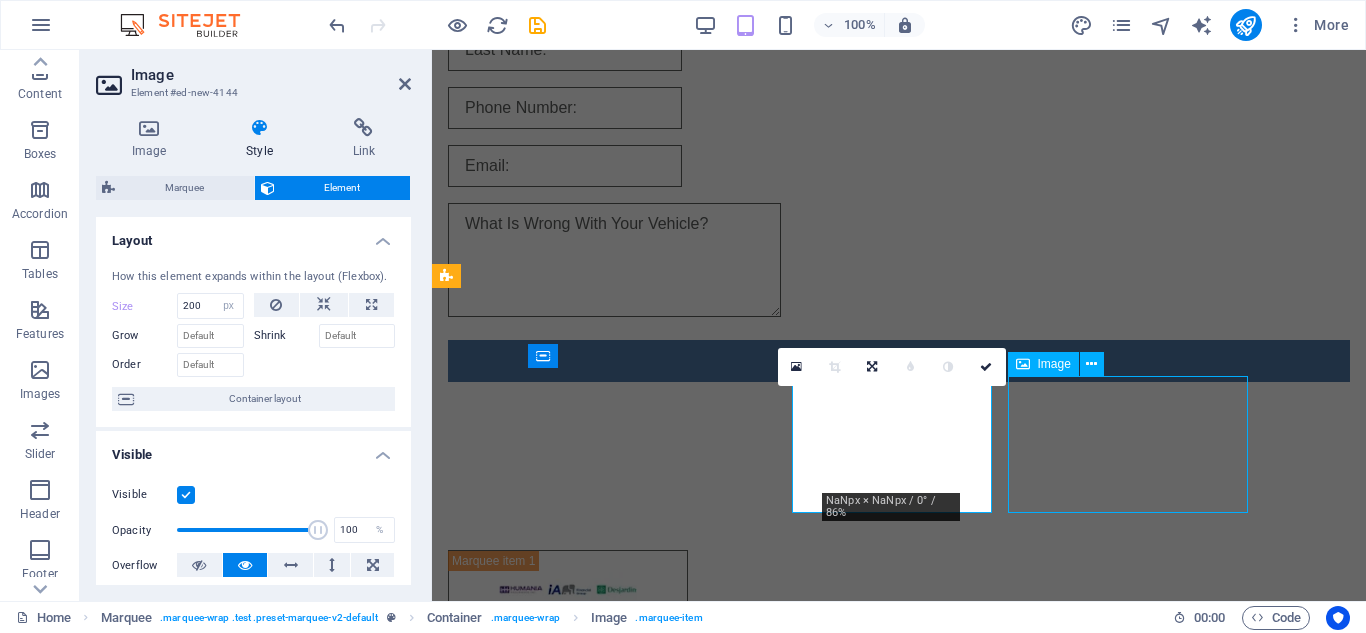 scroll, scrollTop: 486, scrollLeft: 0, axis: vertical 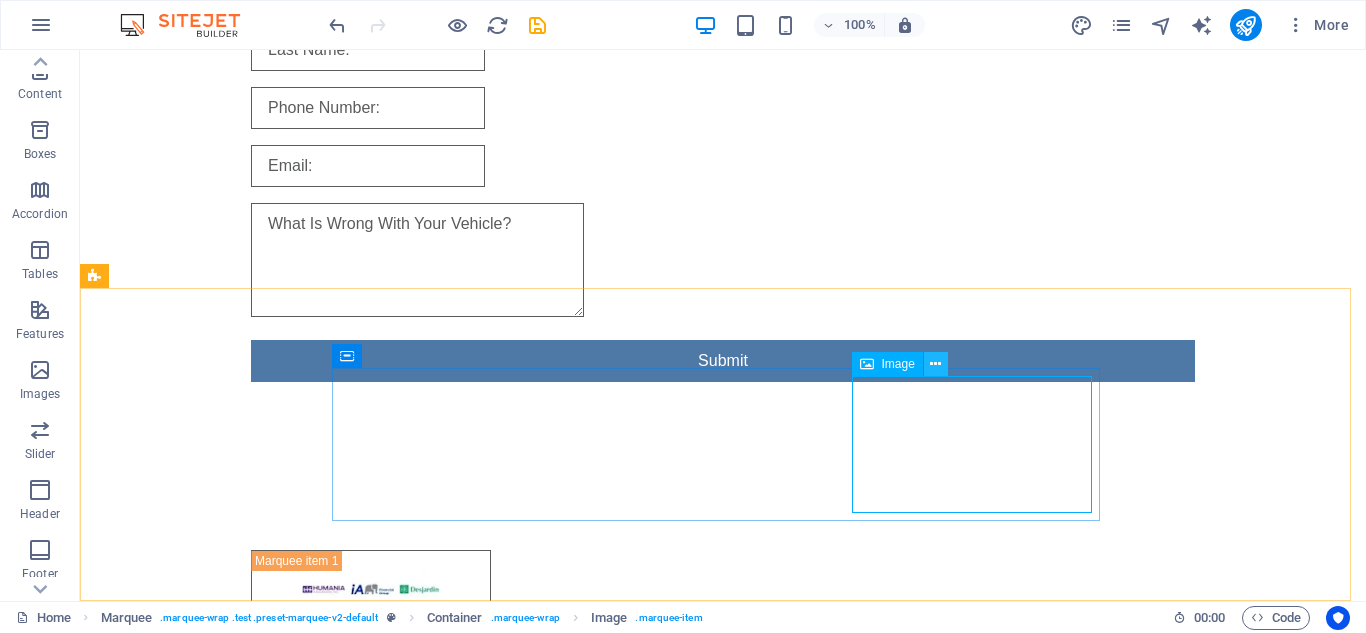 click at bounding box center [935, 364] 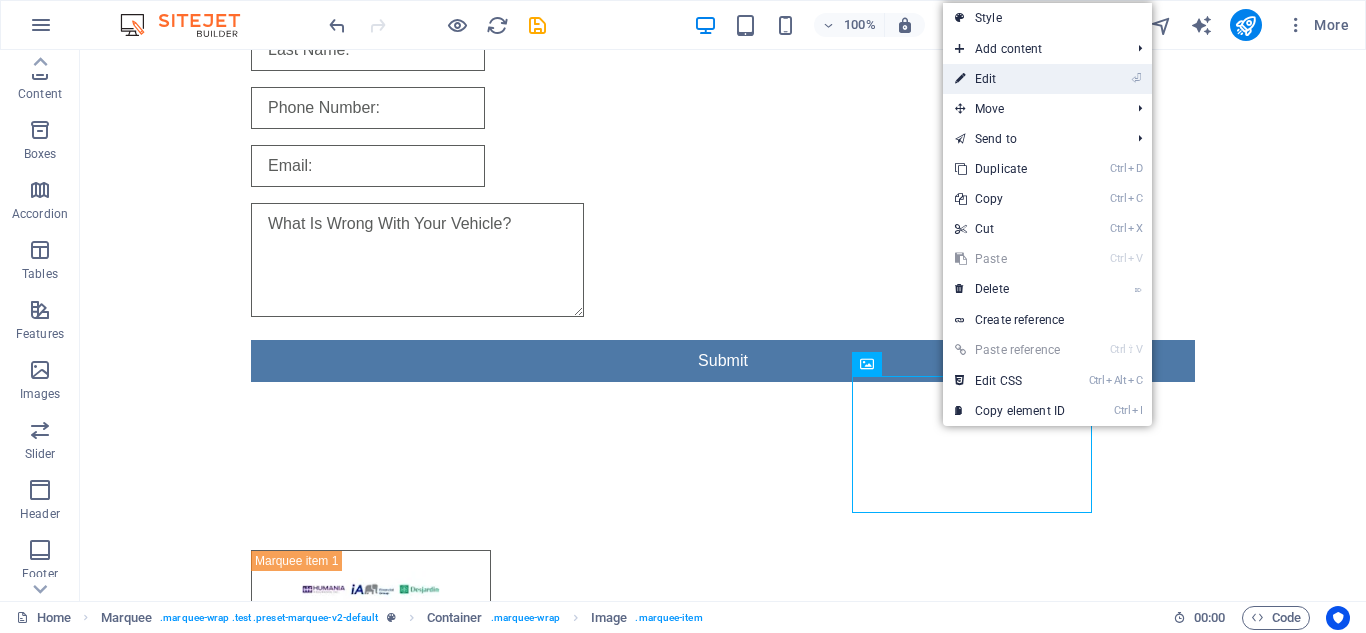 click on "⏎  Edit" at bounding box center (1010, 79) 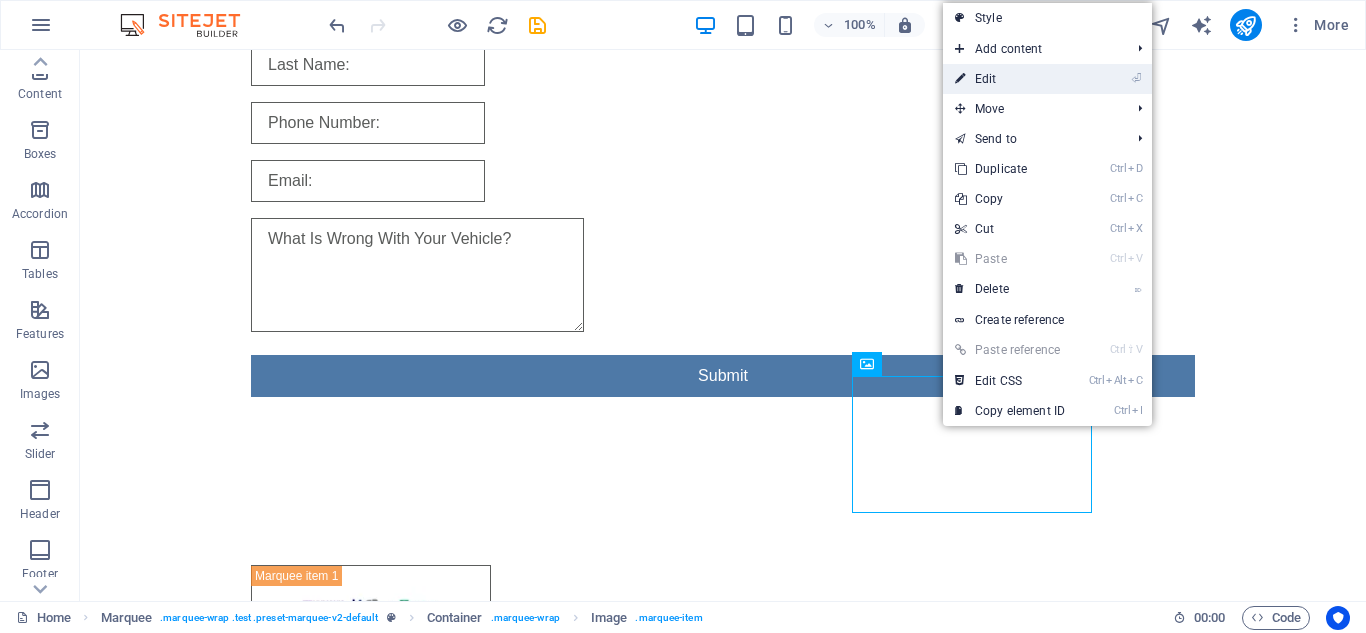 select on "px" 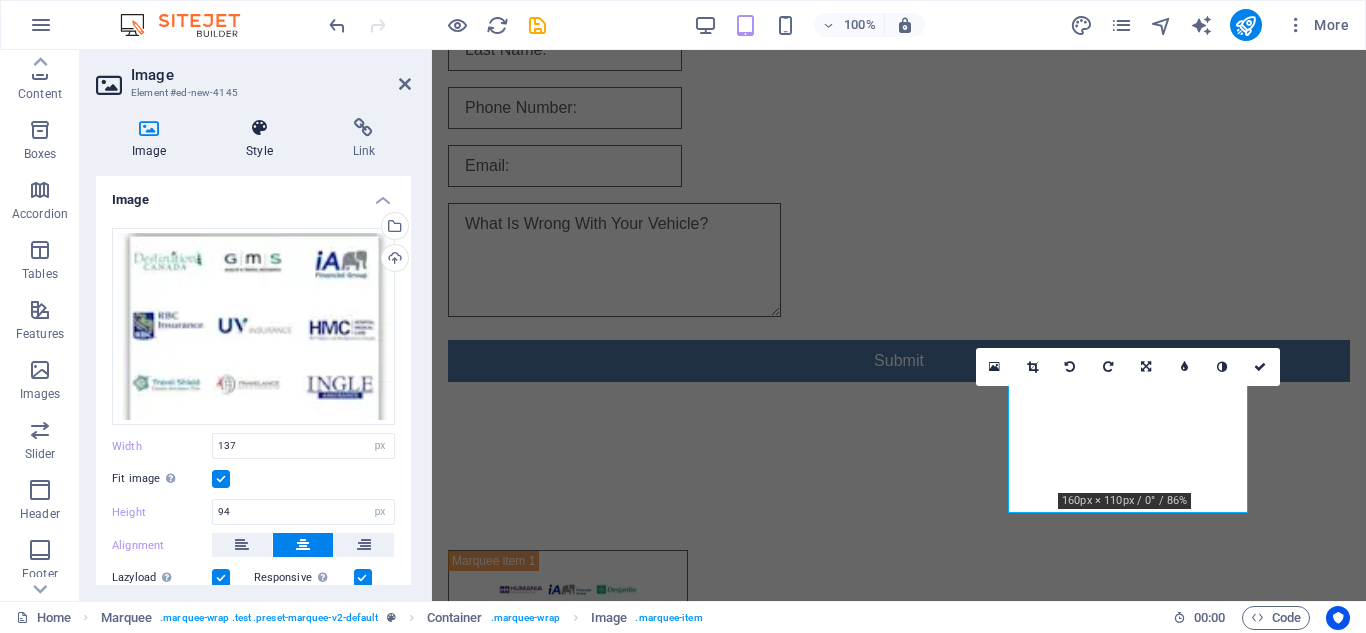 click on "Style" at bounding box center (263, 139) 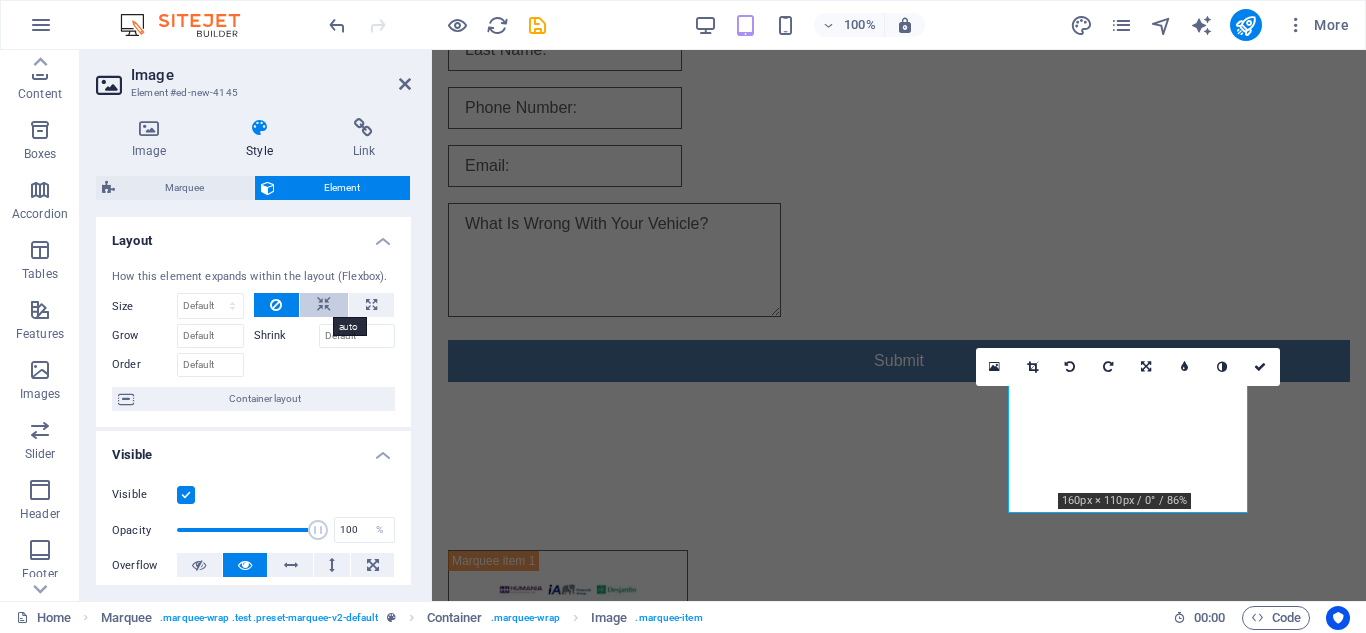 click at bounding box center [324, 305] 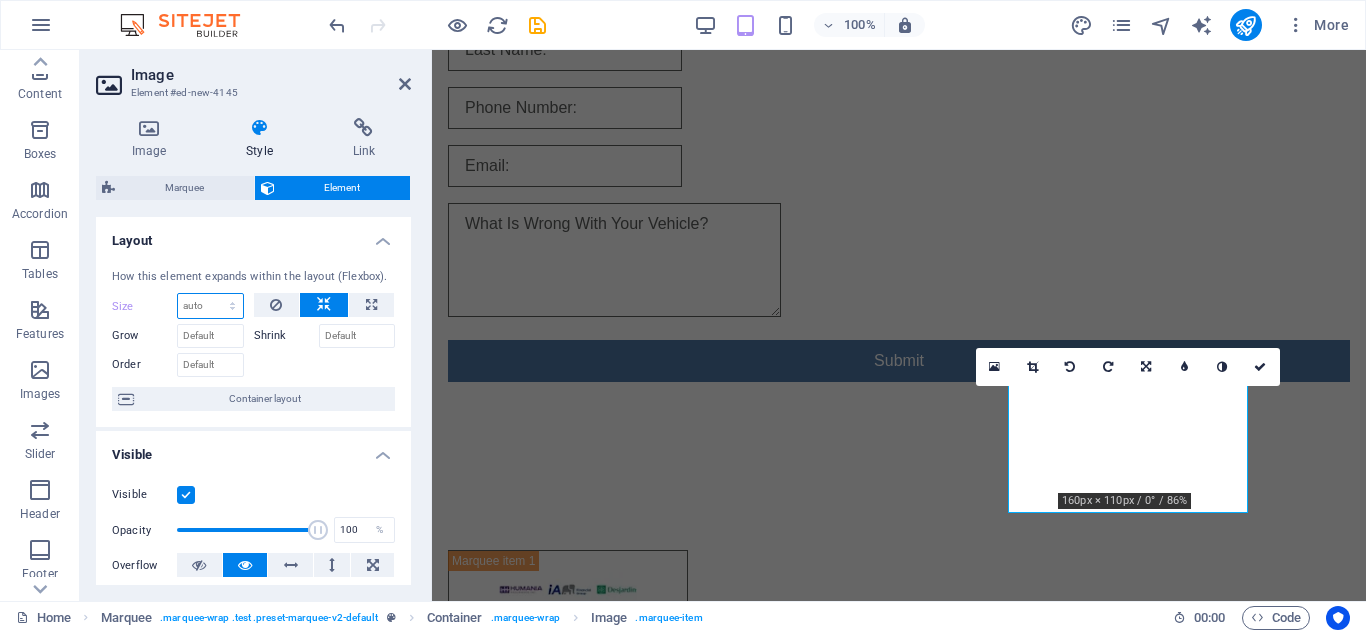click on "Default auto px % 1/1 1/2 1/3 1/4 1/5 1/6 1/7 1/8 1/9 1/10" at bounding box center [210, 306] 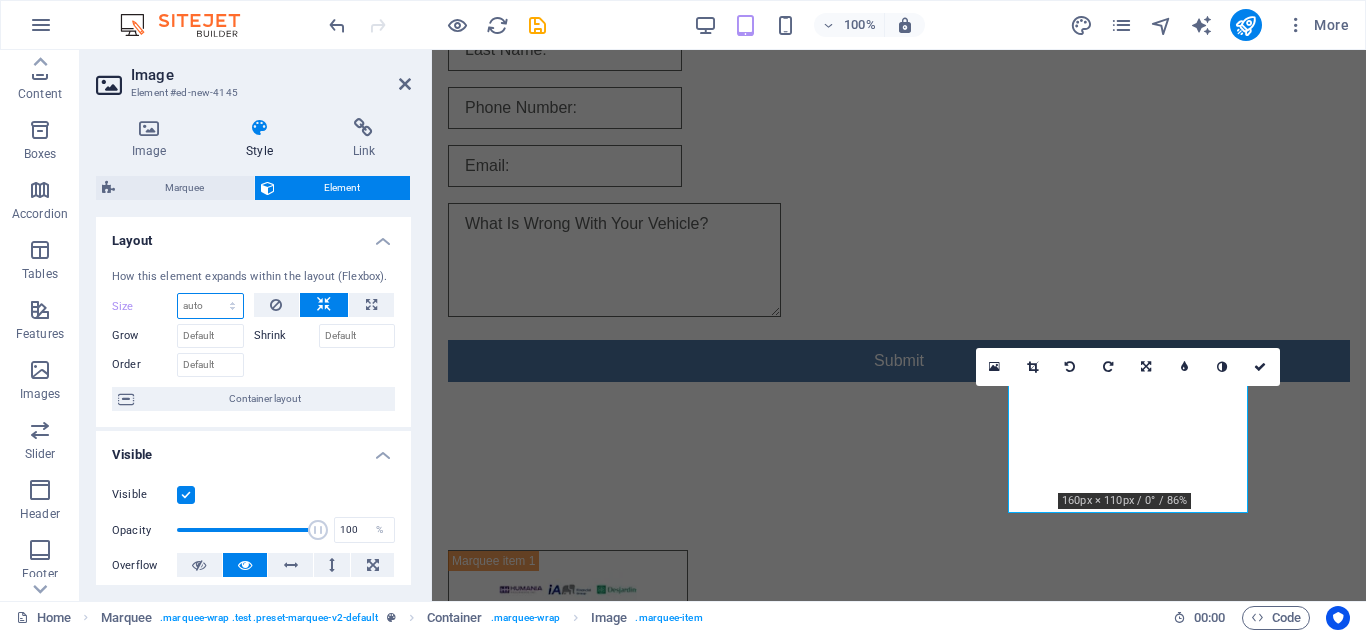 select on "px" 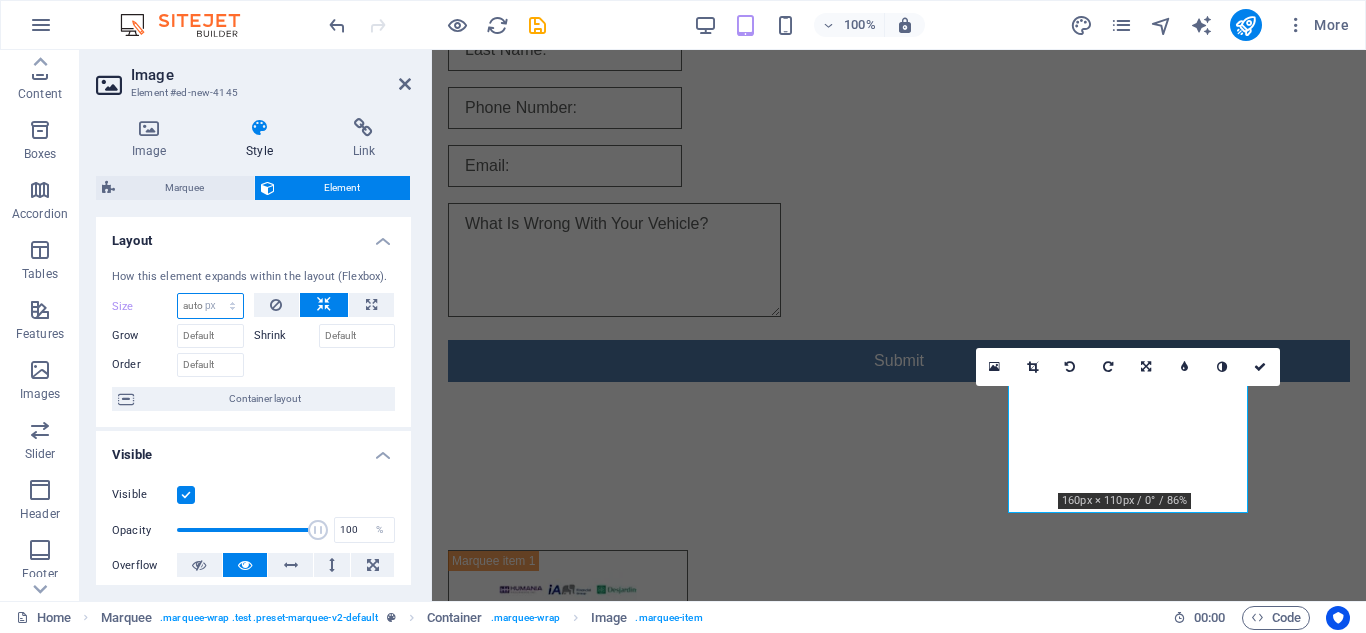 click on "Default auto px % 1/1 1/2 1/3 1/4 1/5 1/6 1/7 1/8 1/9 1/10" at bounding box center [210, 306] 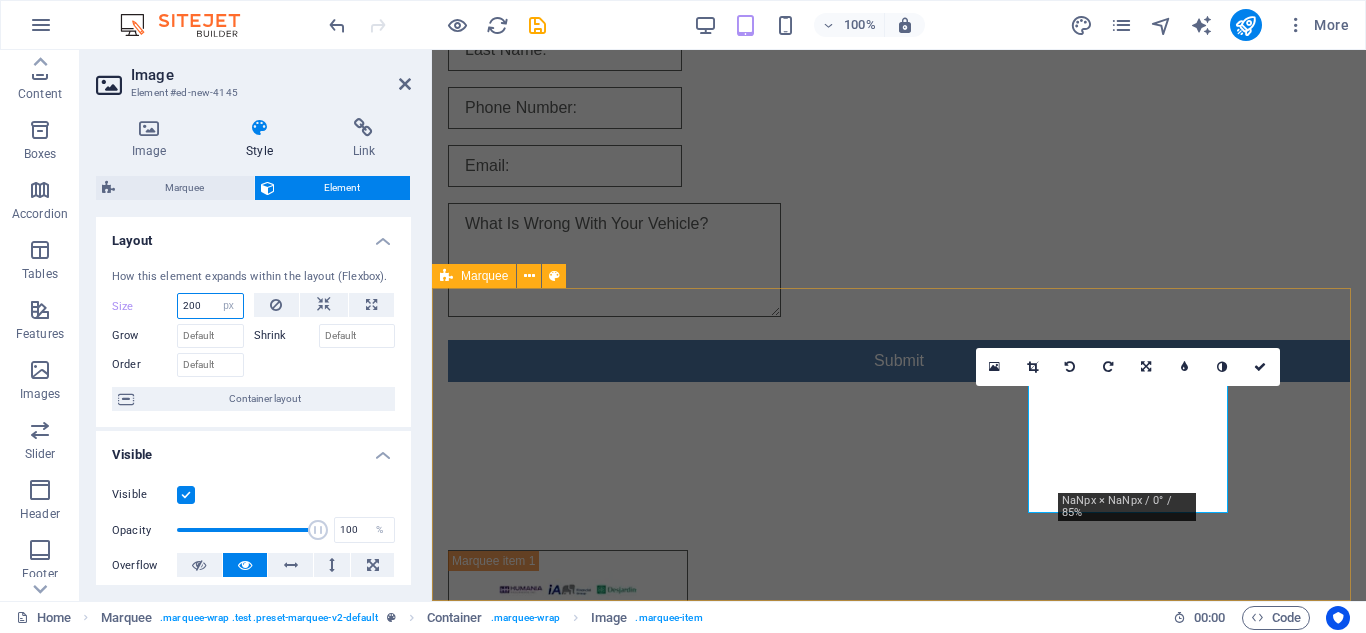 type on "200" 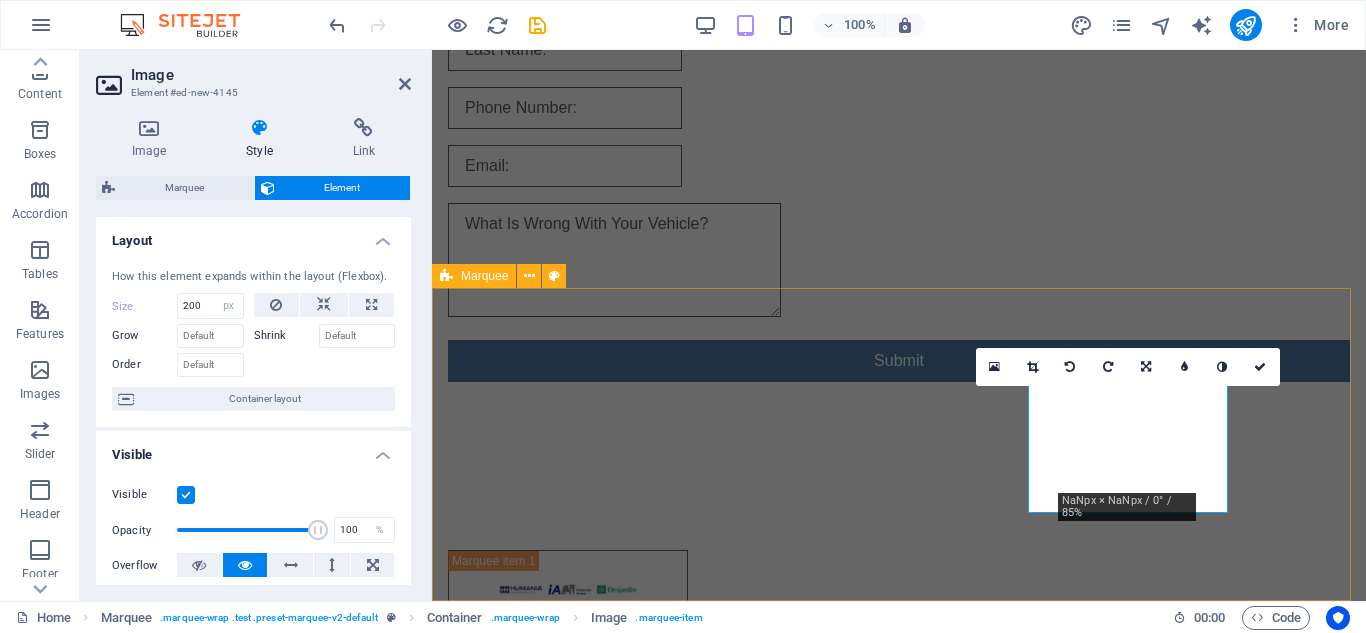 click at bounding box center [899, 763] 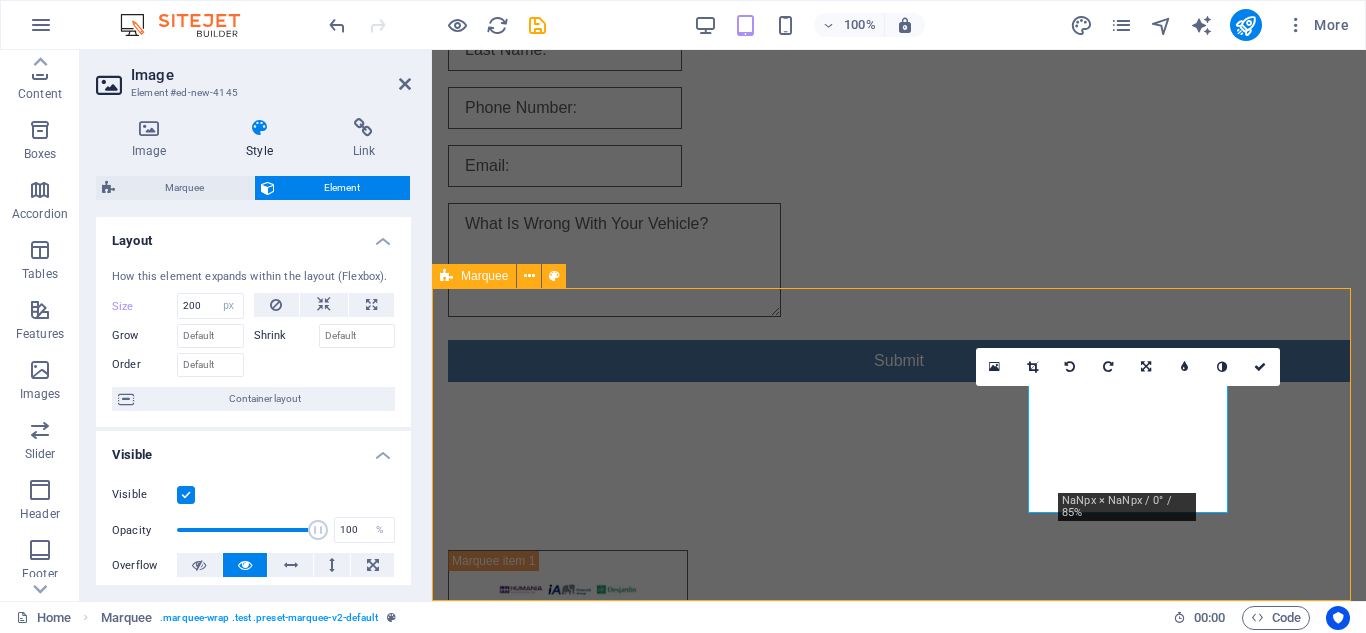 click at bounding box center [568, 763] 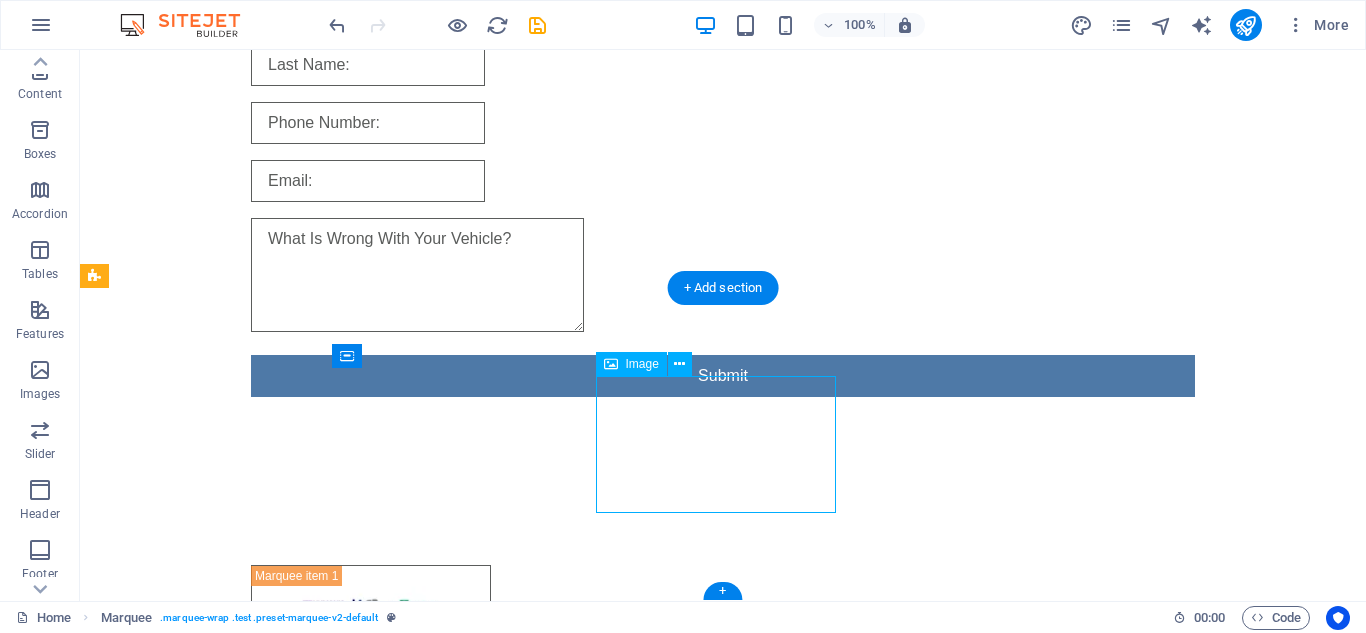 scroll, scrollTop: 486, scrollLeft: 0, axis: vertical 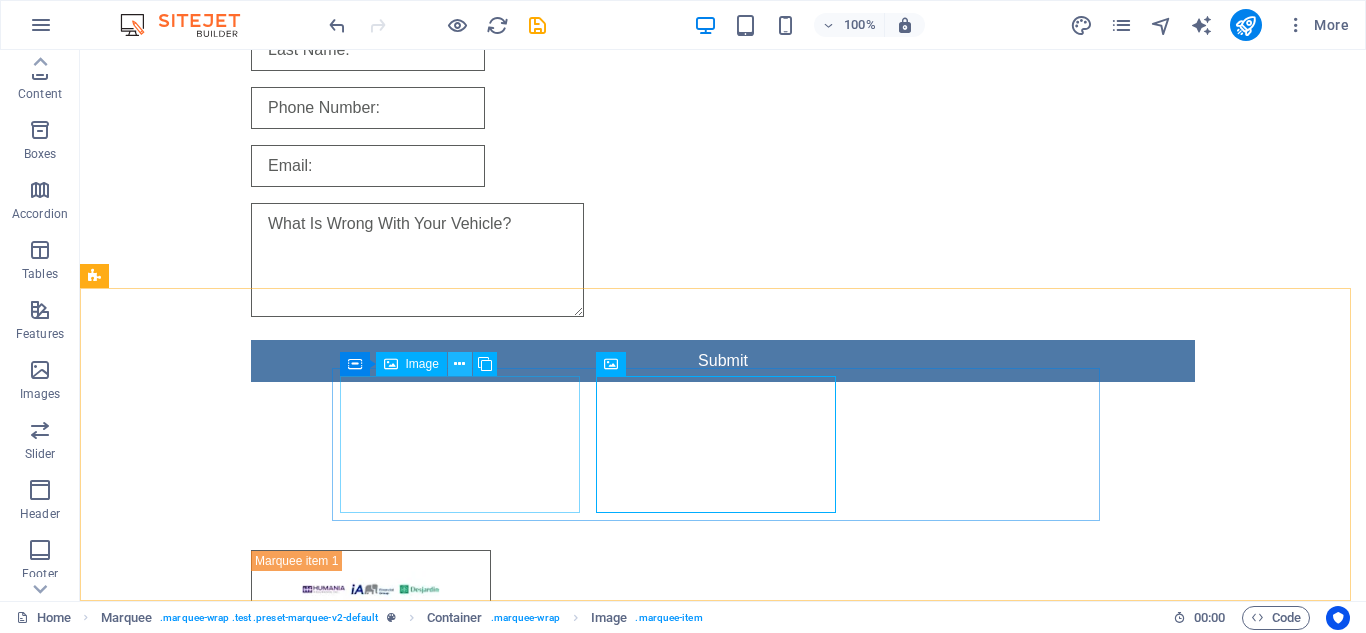 click at bounding box center [459, 364] 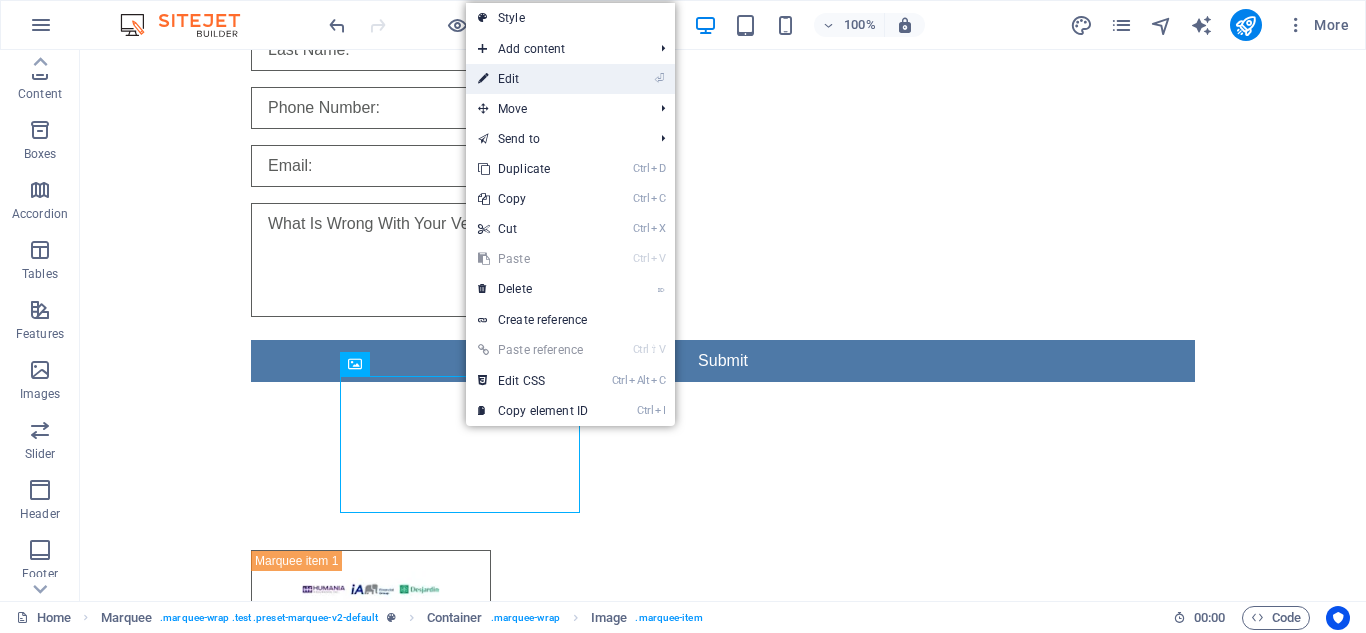 click on "⏎  Edit" at bounding box center [533, 79] 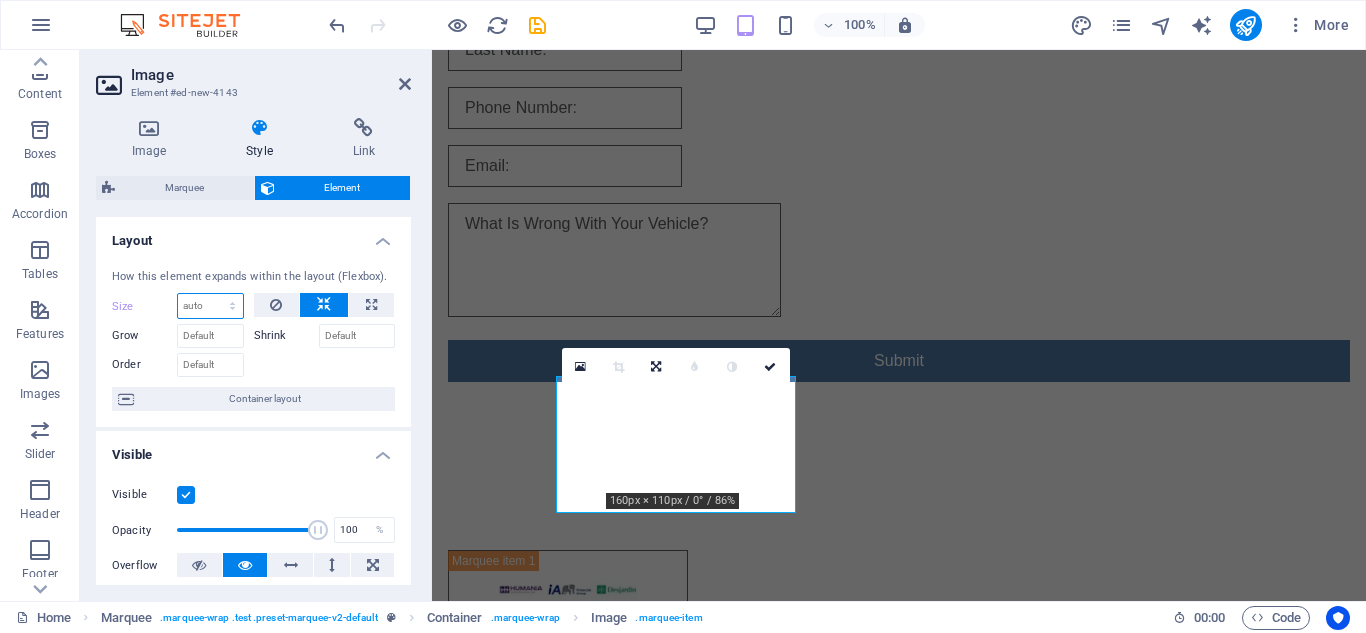 click on "Default auto px % 1/1 1/2 1/3 1/4 1/5 1/6 1/7 1/8 1/9 1/10" at bounding box center (210, 306) 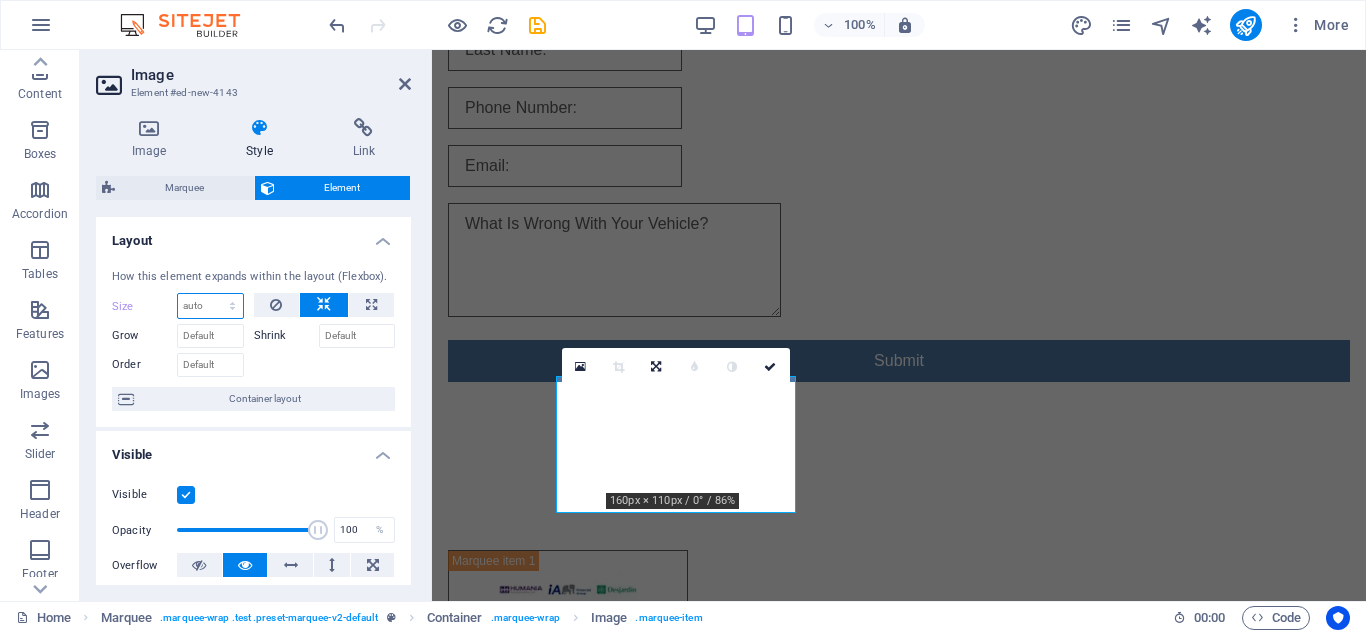 select on "px" 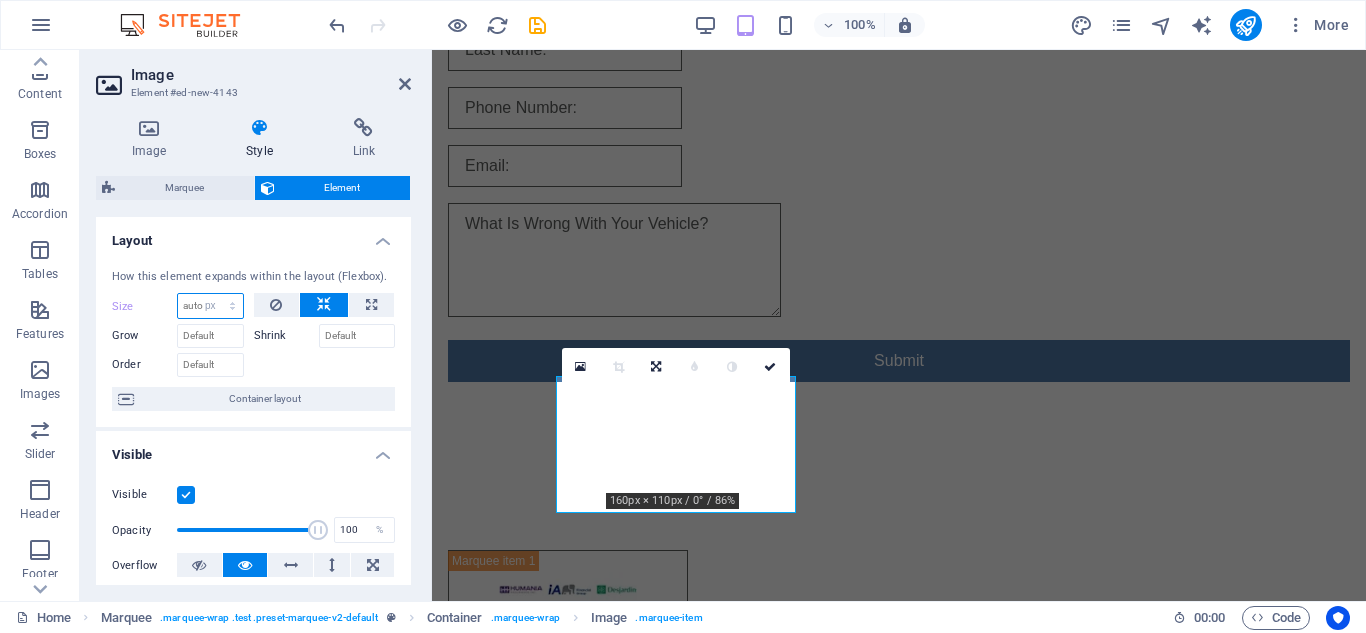click on "Default auto px % 1/1 1/2 1/3 1/4 1/5 1/6 1/7 1/8 1/9 1/10" at bounding box center [210, 306] 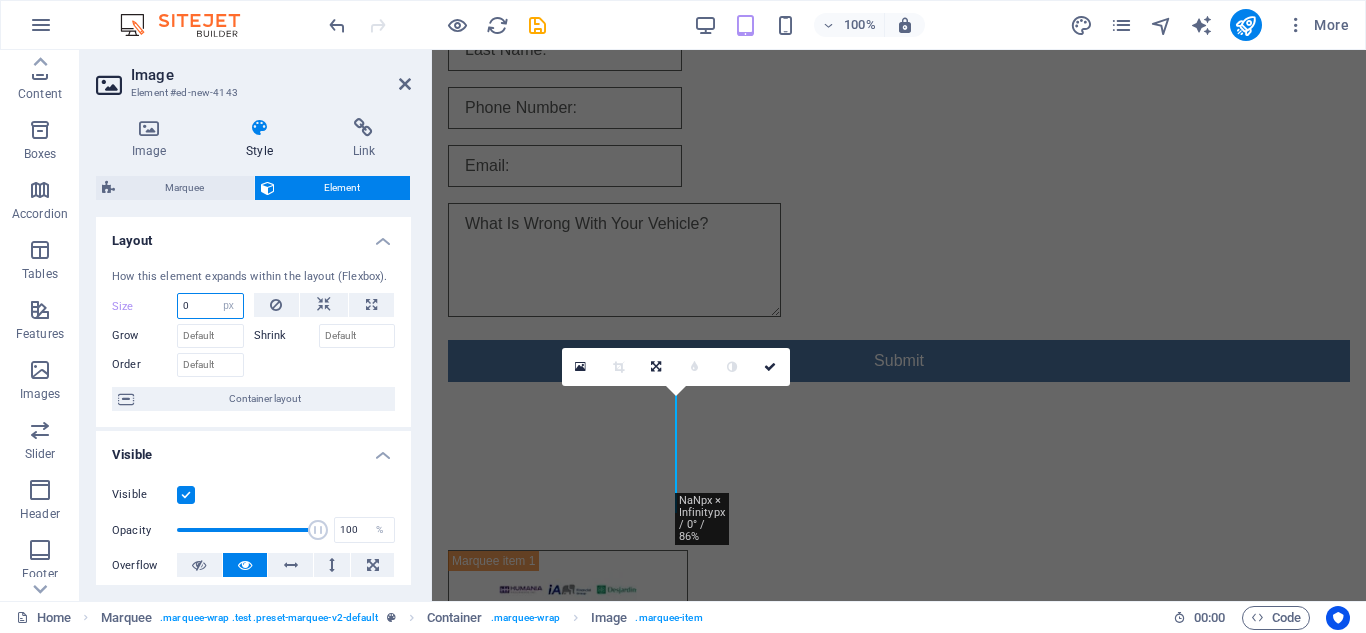 click on "0" at bounding box center (210, 306) 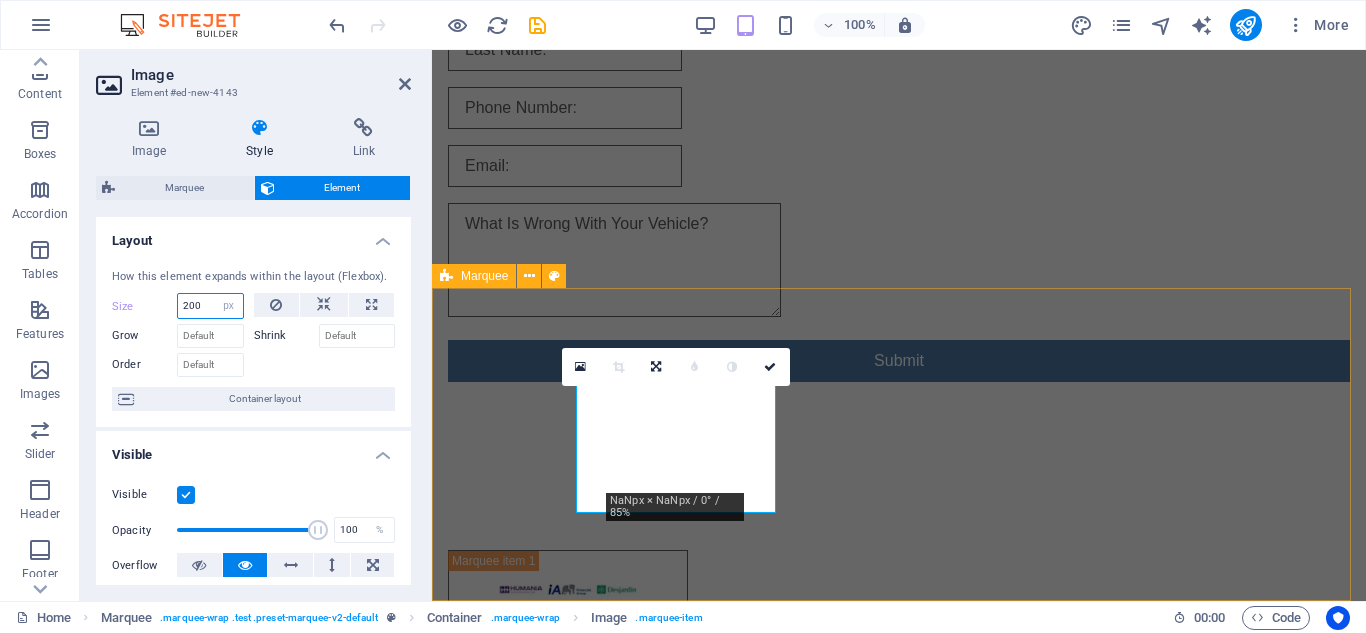 type on "200" 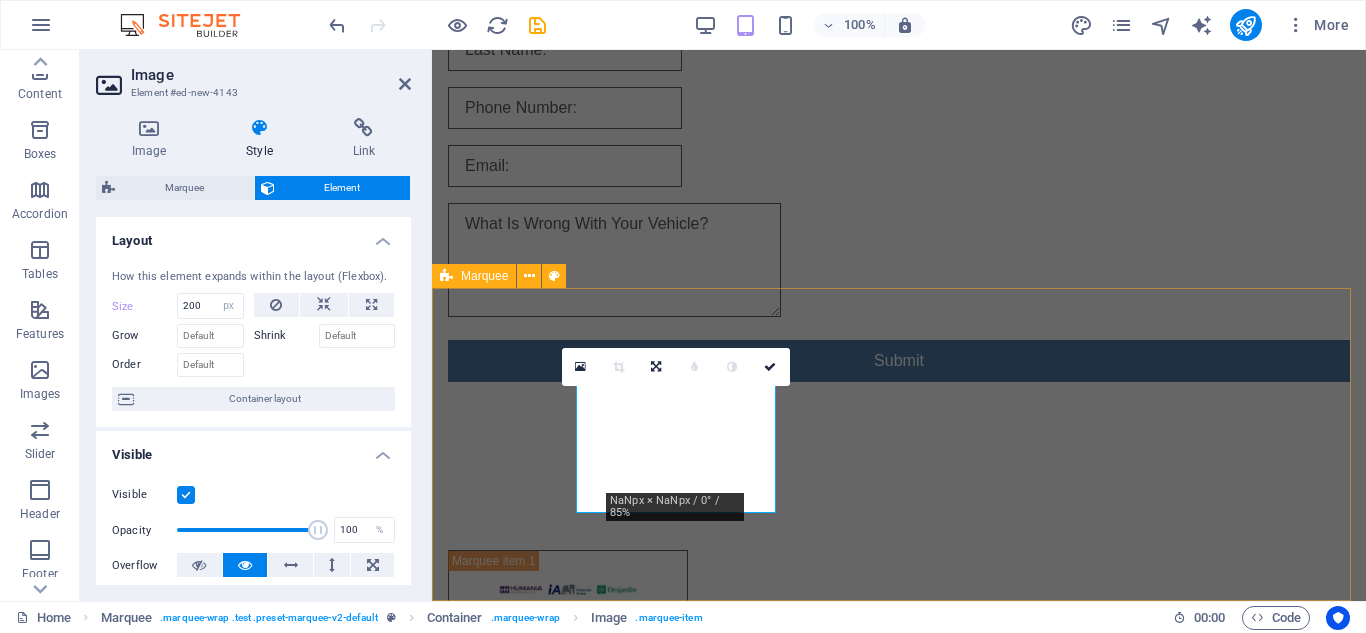 click at bounding box center [899, 763] 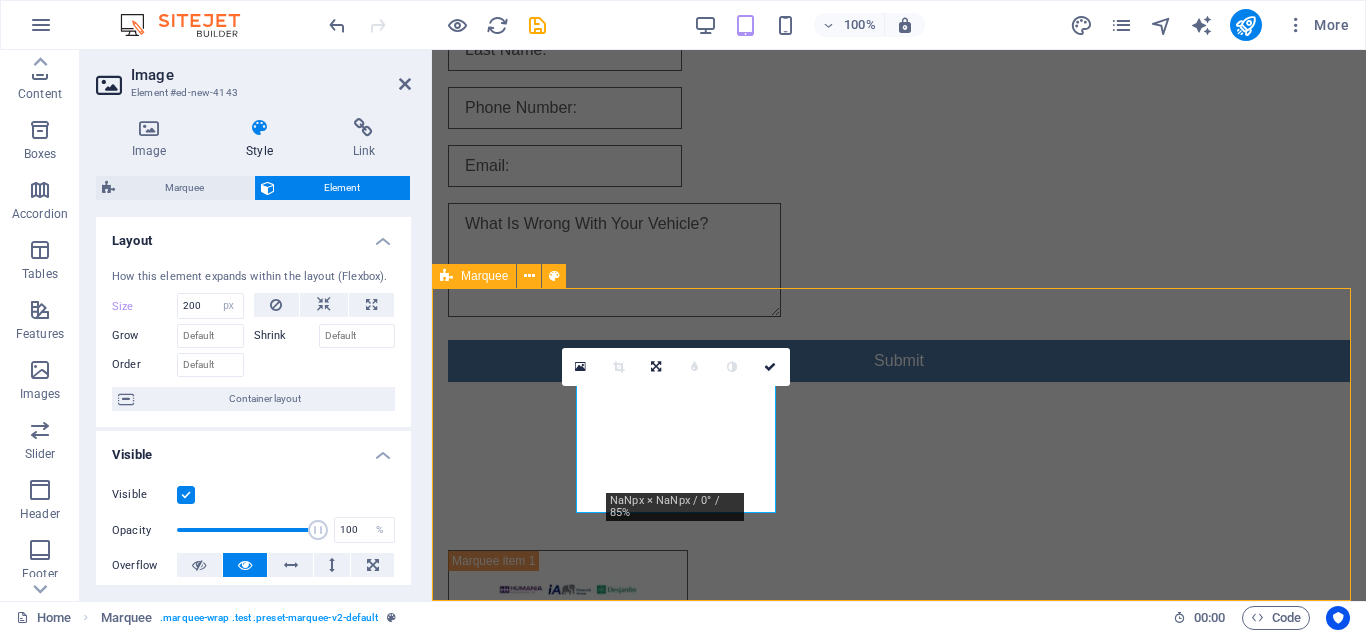 scroll, scrollTop: 486, scrollLeft: 0, axis: vertical 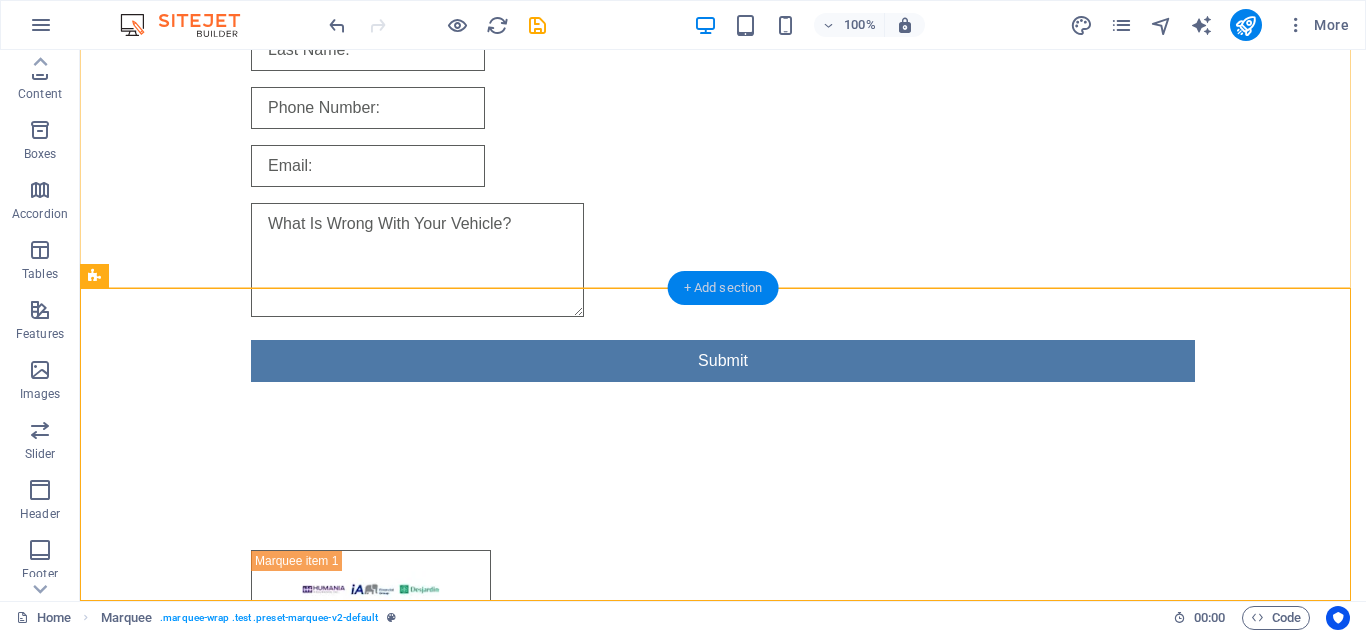 click on "+ Add section" at bounding box center (723, 288) 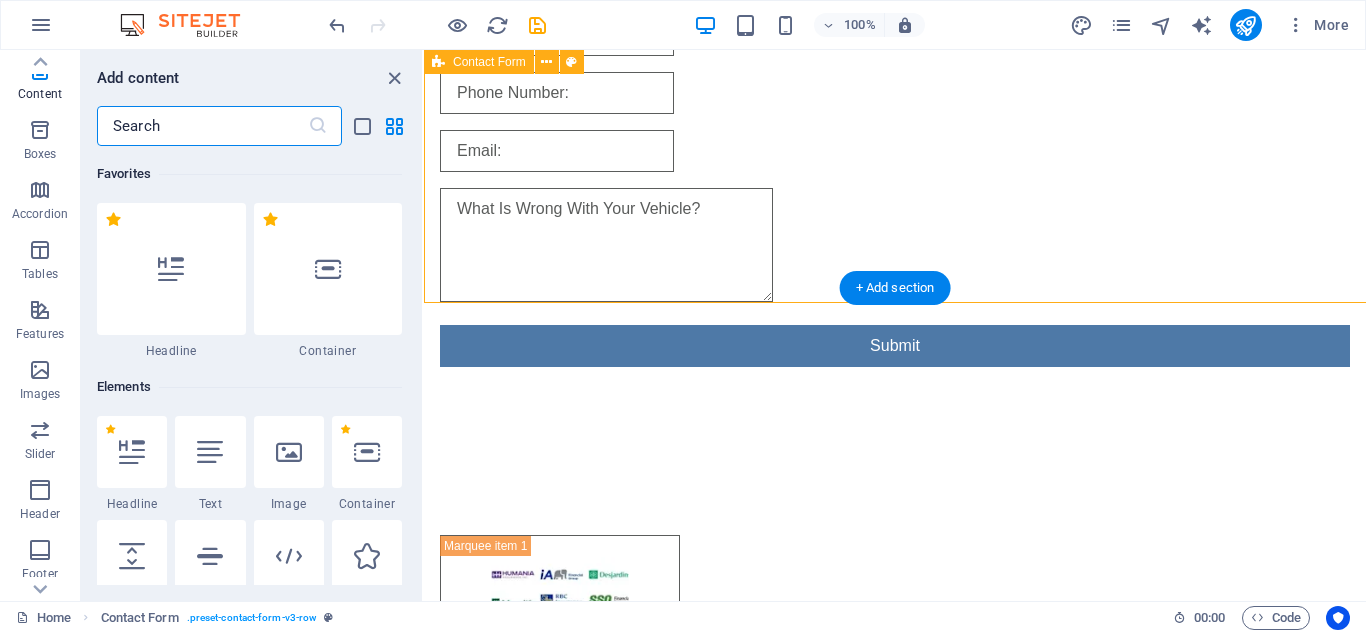 scroll, scrollTop: 471, scrollLeft: 0, axis: vertical 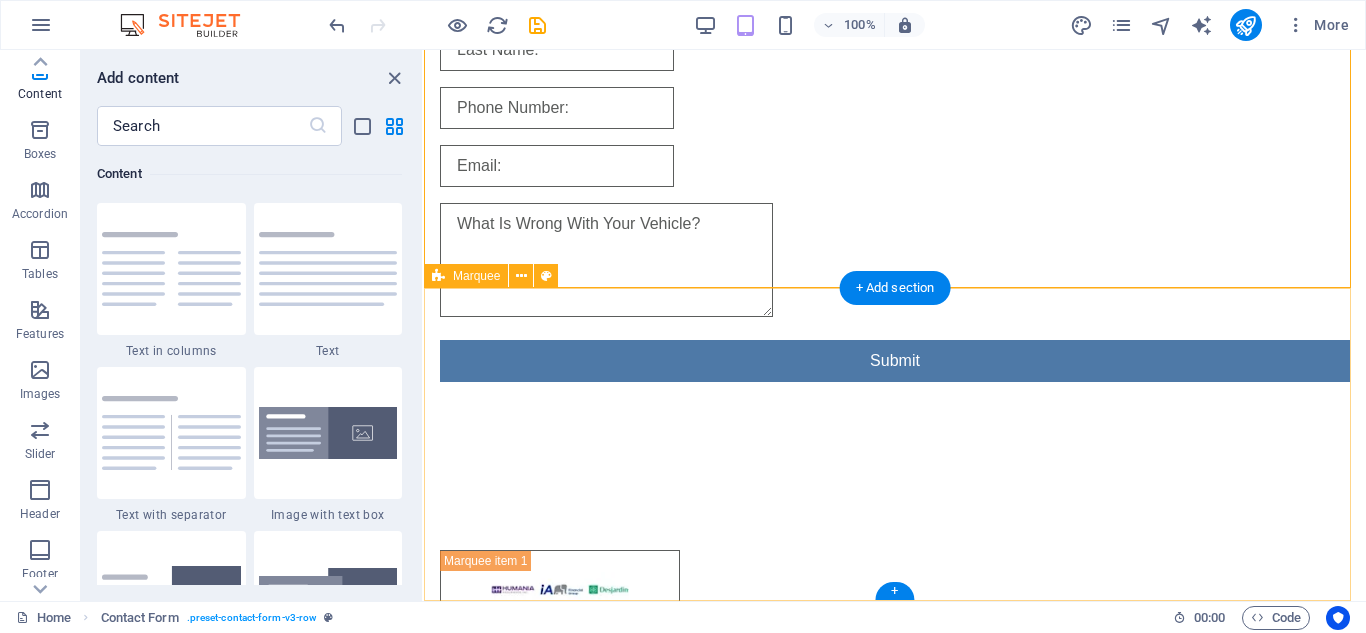click at bounding box center (895, 763) 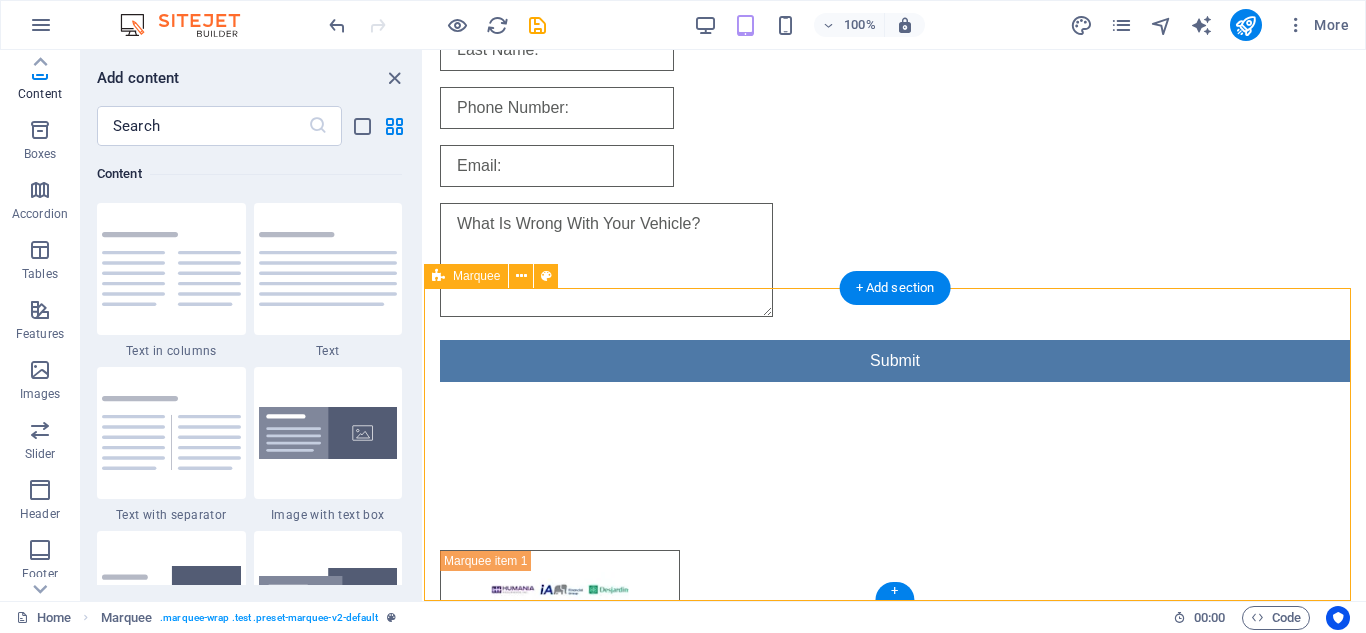 click at bounding box center [895, 763] 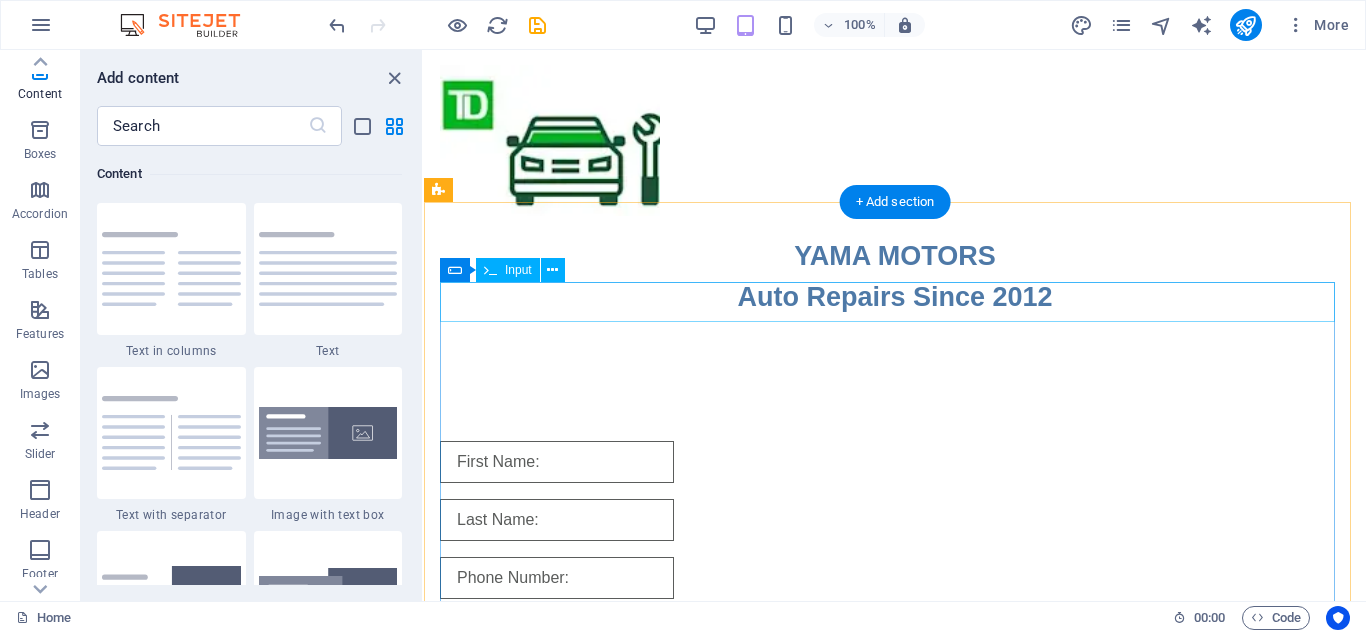 scroll, scrollTop: 0, scrollLeft: 0, axis: both 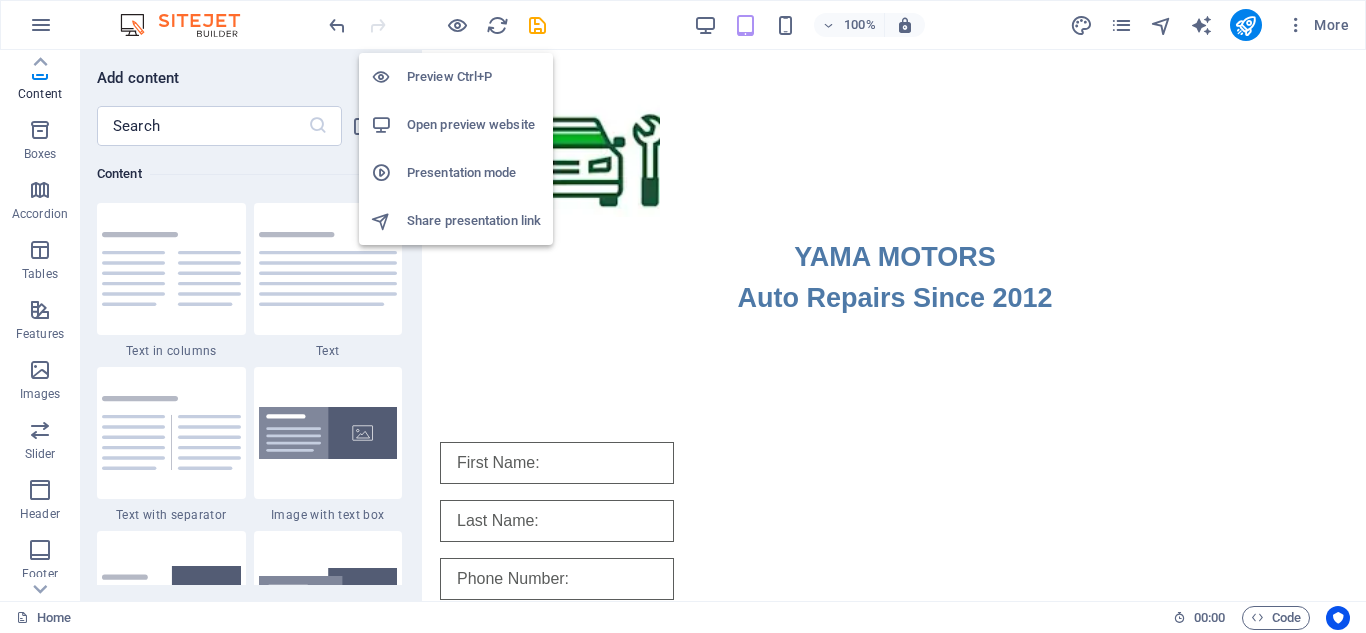 click on "Preview Ctrl+P" at bounding box center [474, 77] 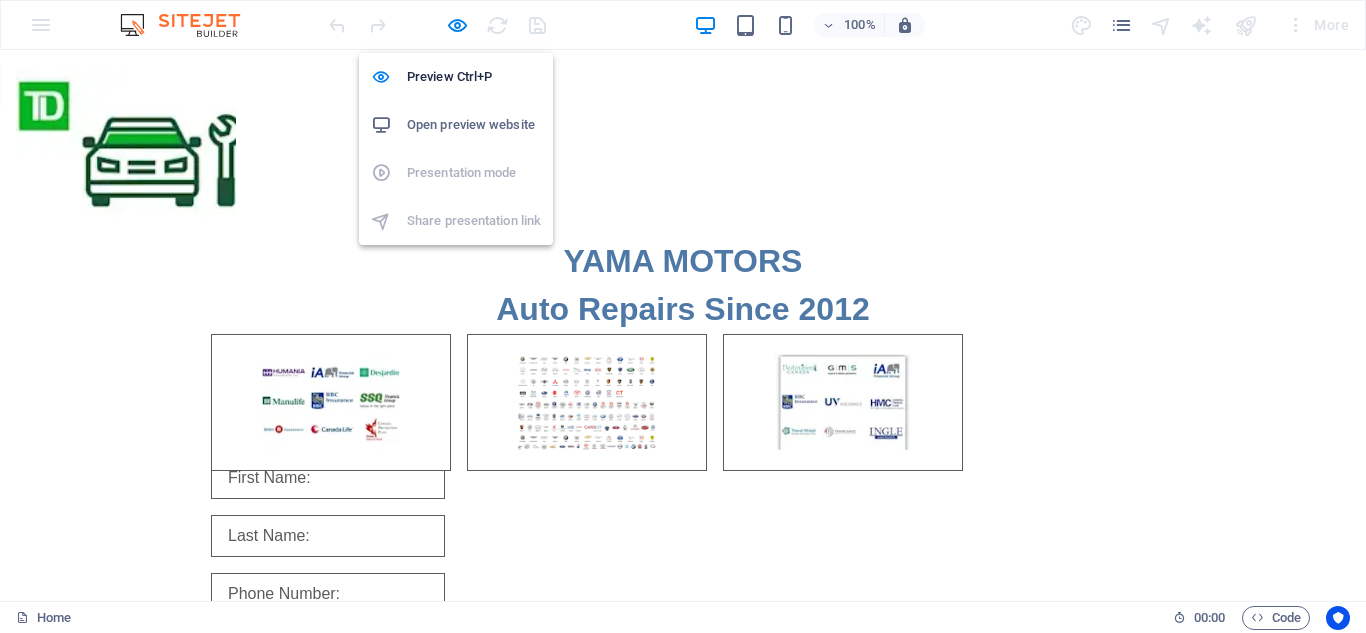 click on "Open preview website" at bounding box center [474, 125] 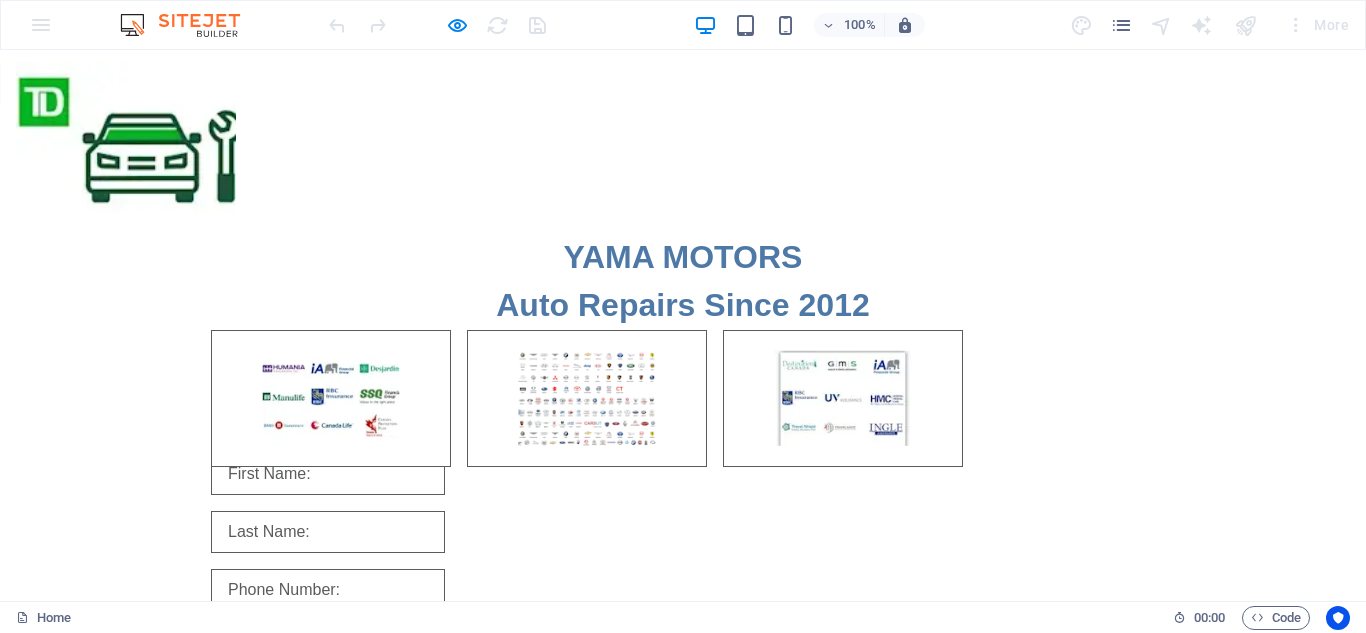 scroll, scrollTop: 2, scrollLeft: 0, axis: vertical 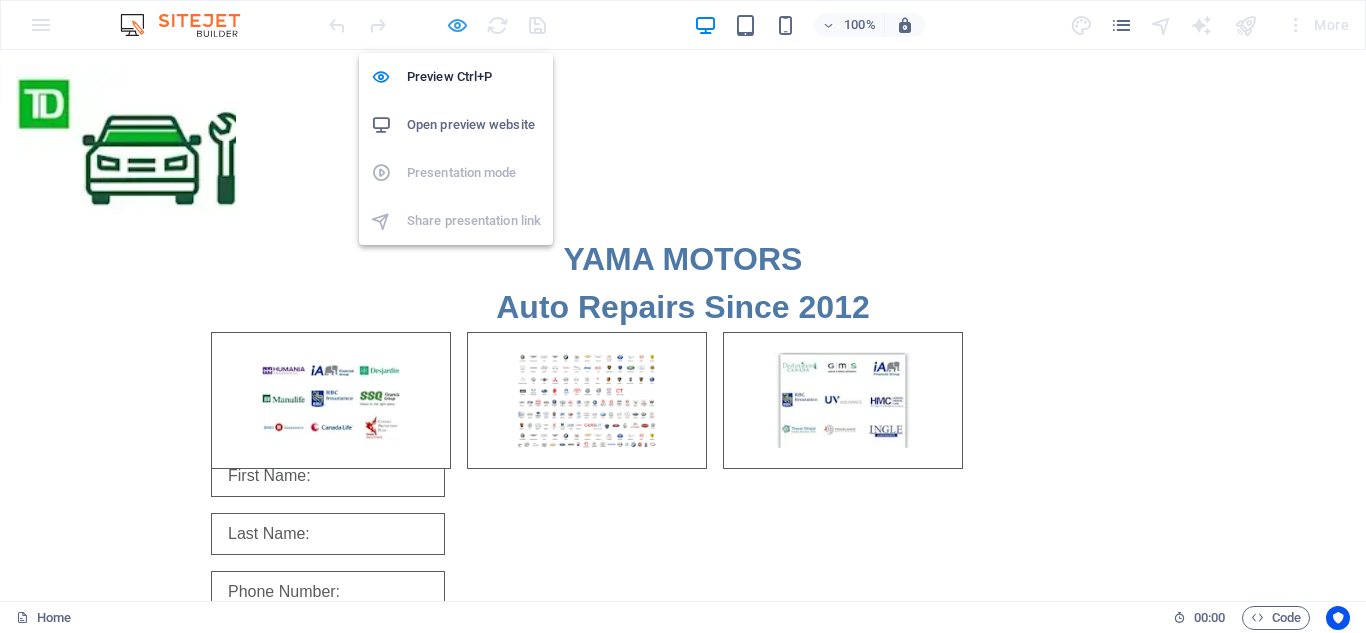 click at bounding box center (457, 25) 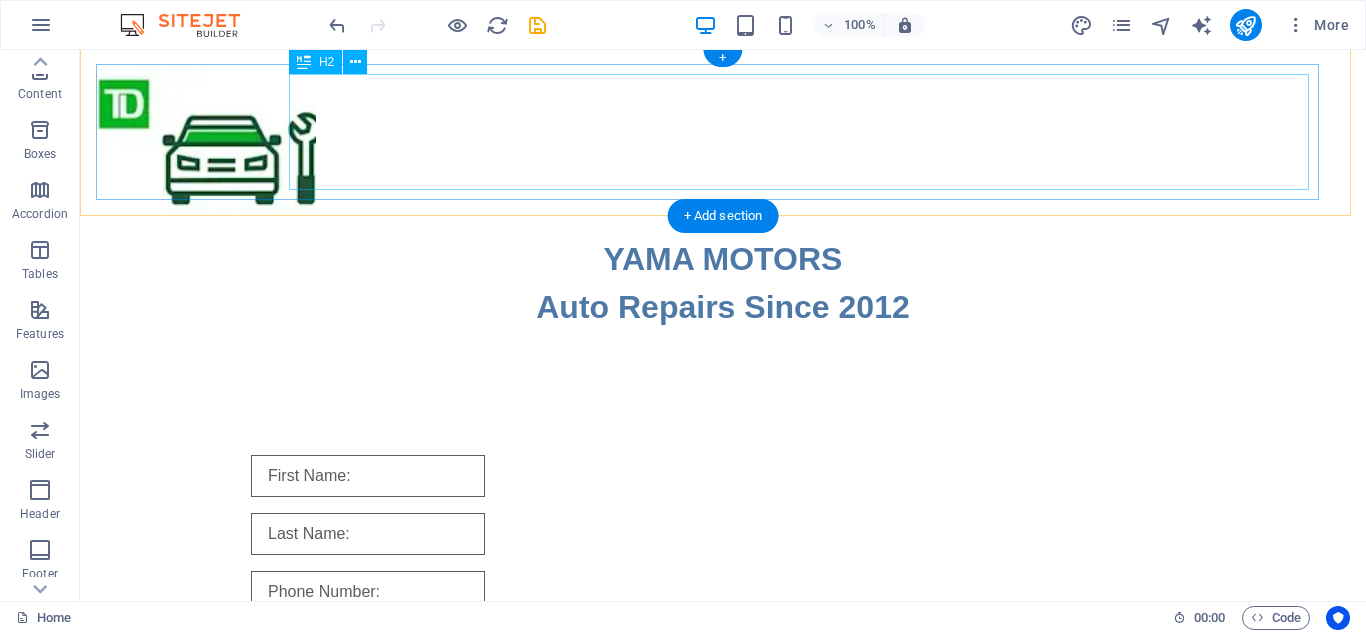click on "YAMA MOTORS Auto Repairs Since 2012" at bounding box center [723, 283] 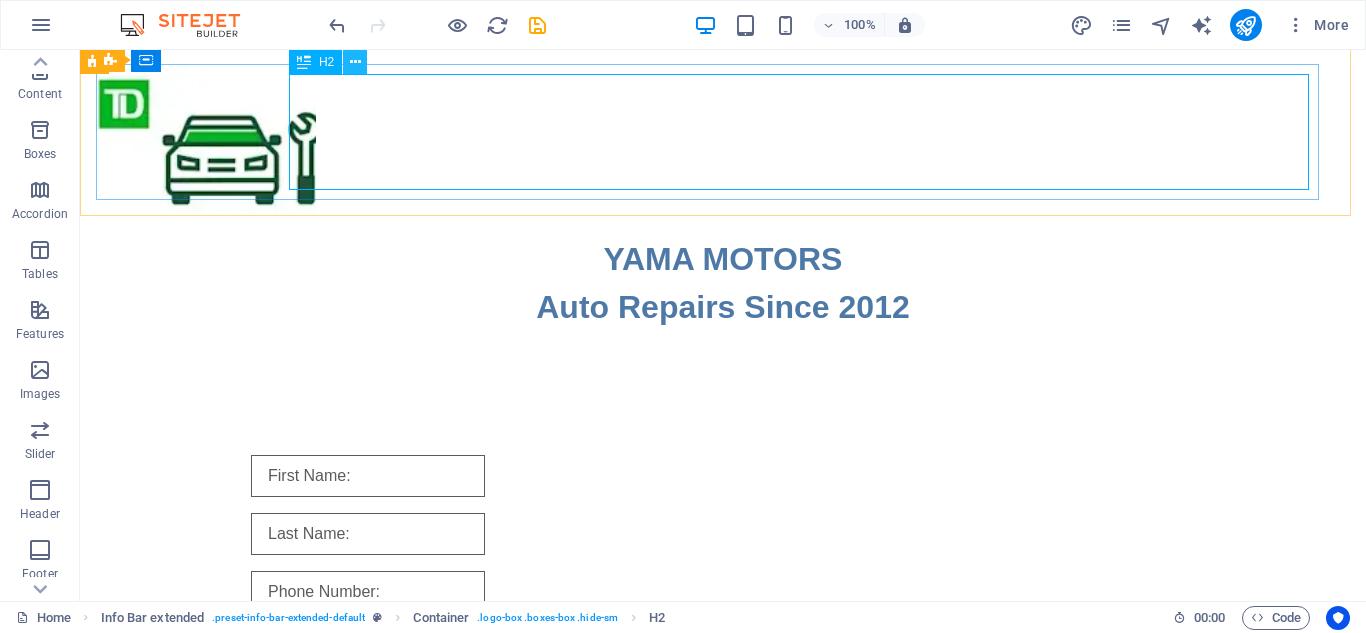 click at bounding box center [355, 62] 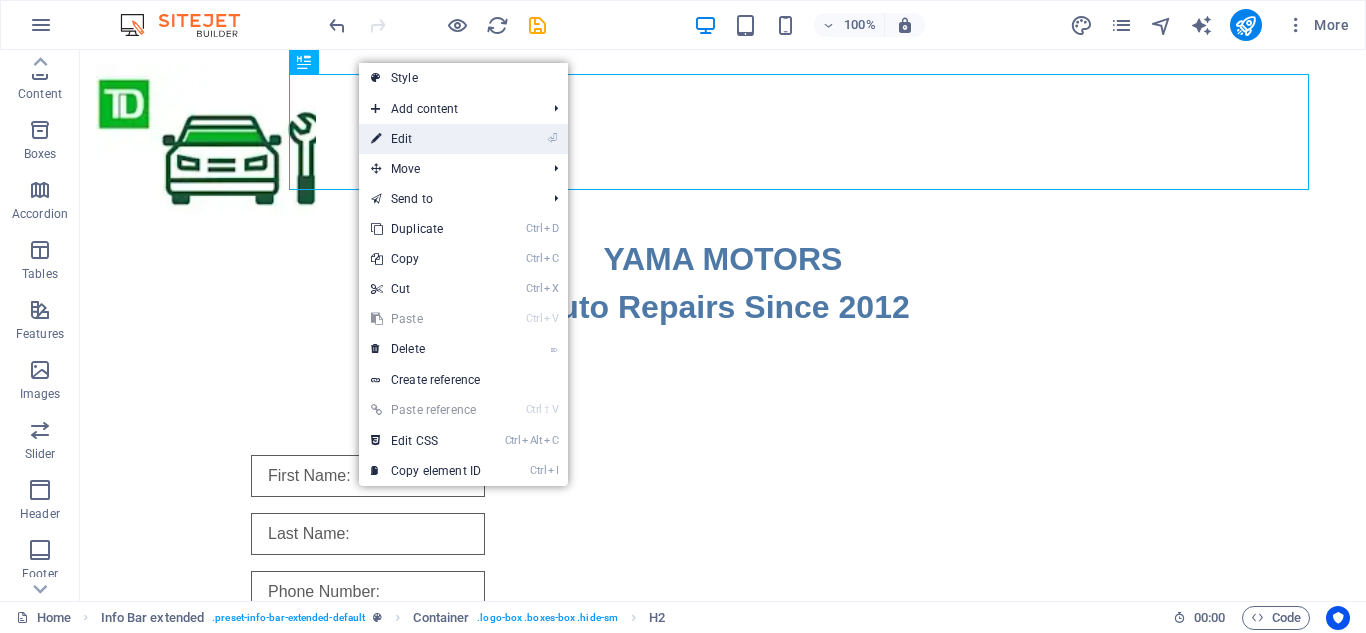 click on "⏎  Edit" at bounding box center (426, 139) 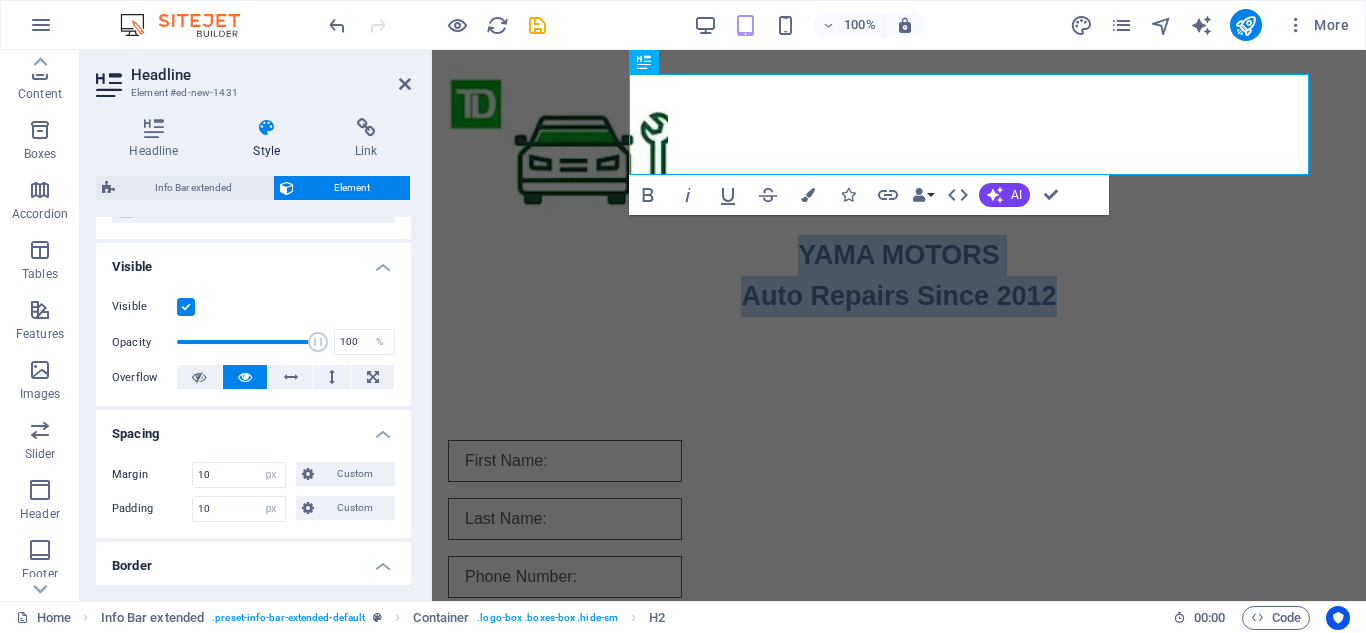 scroll, scrollTop: 192, scrollLeft: 0, axis: vertical 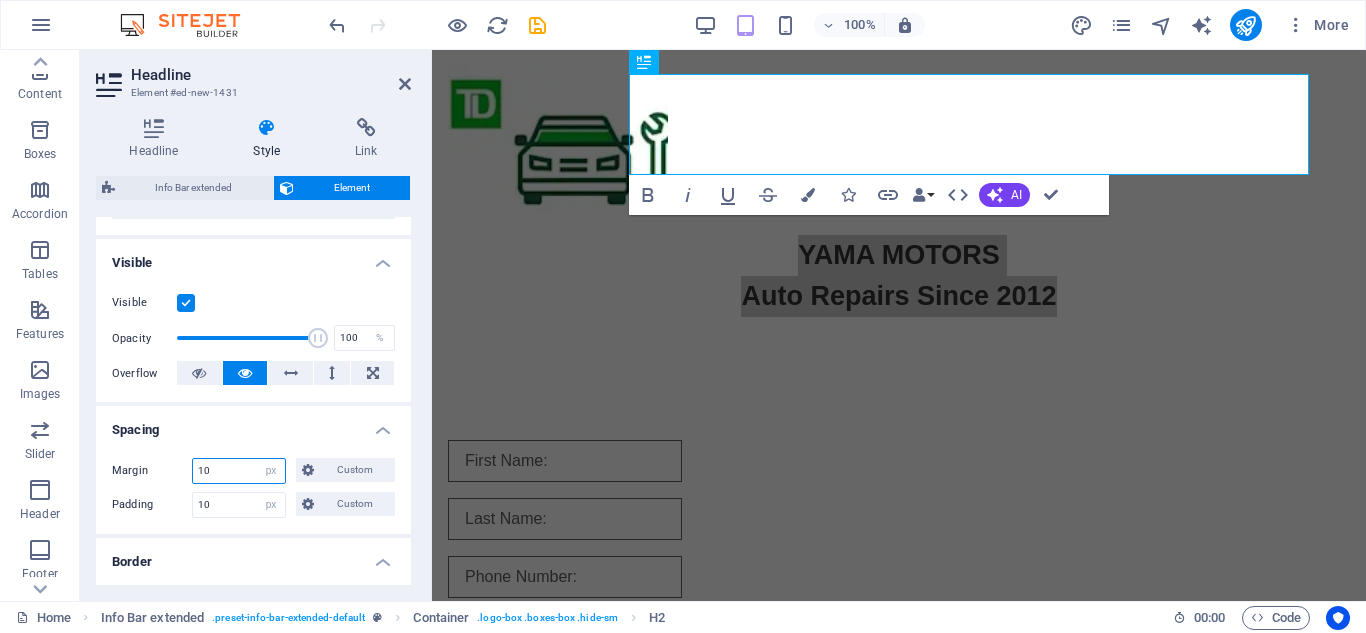 click on "10" at bounding box center (239, 471) 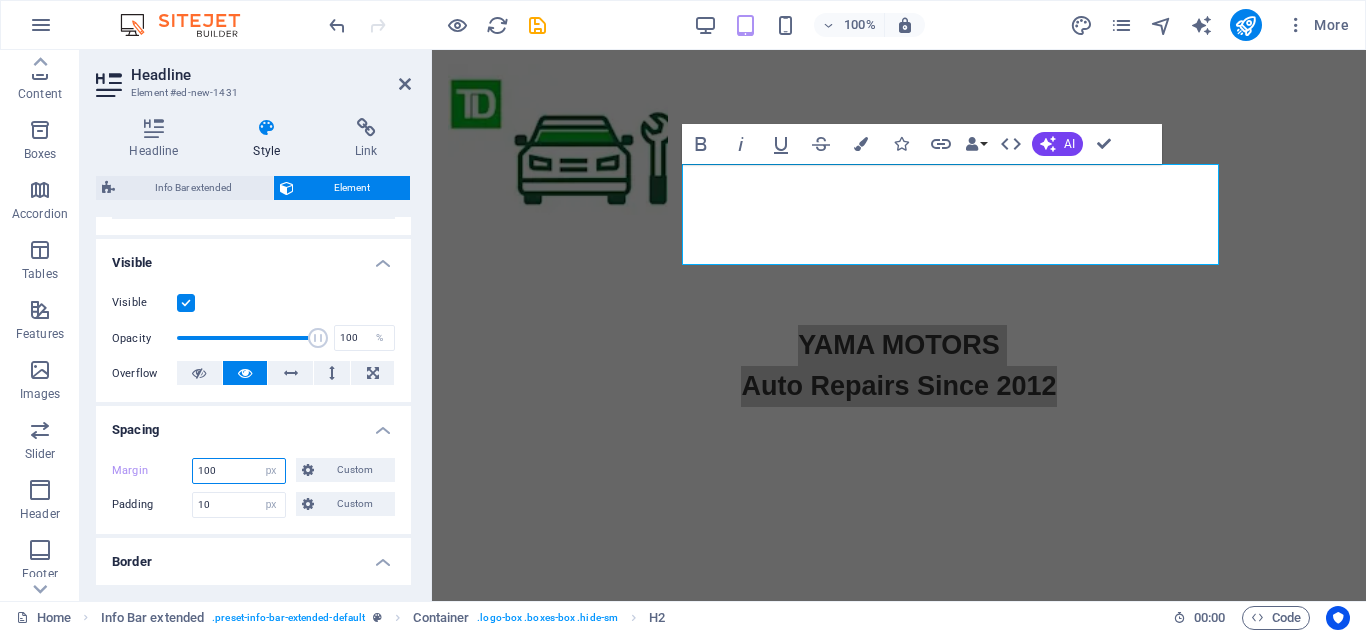 type on "10" 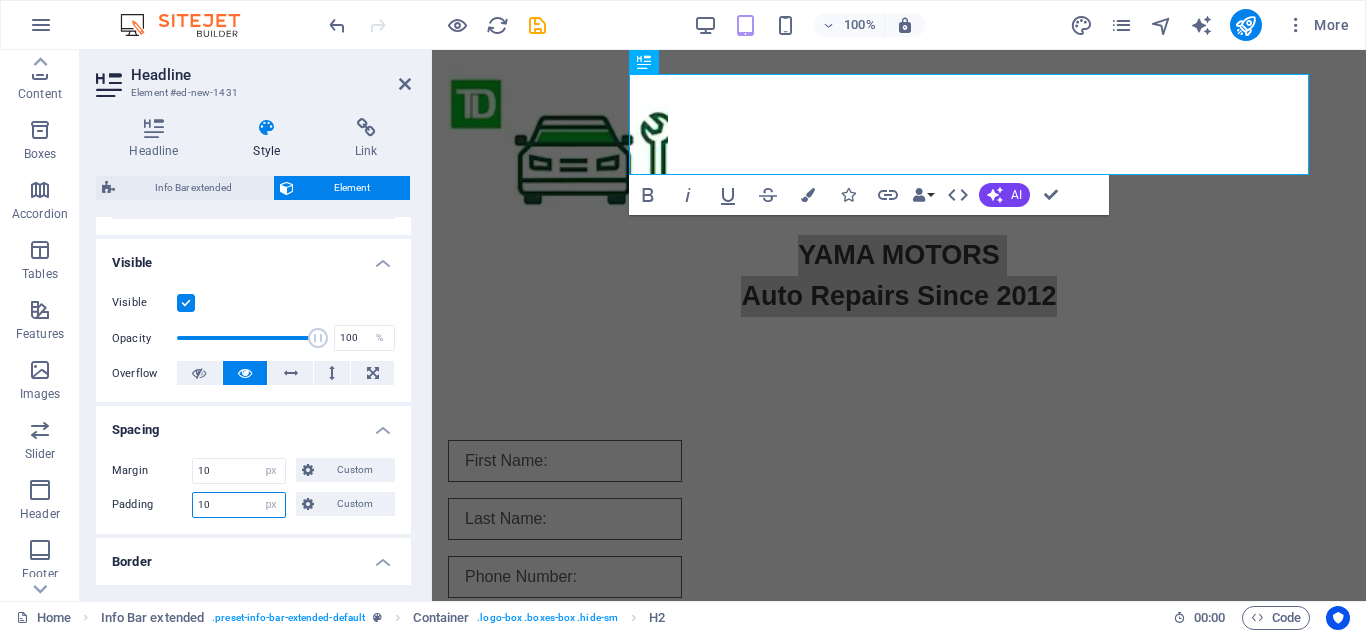 click on "10" at bounding box center [239, 505] 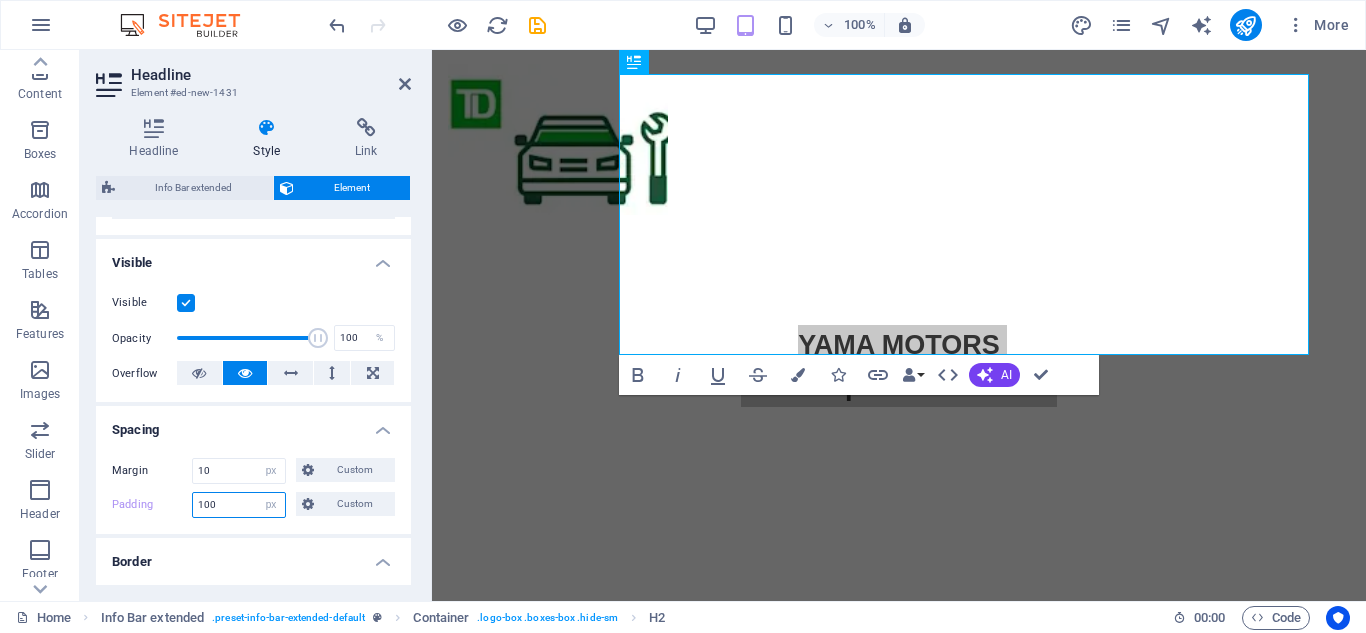 type on "10" 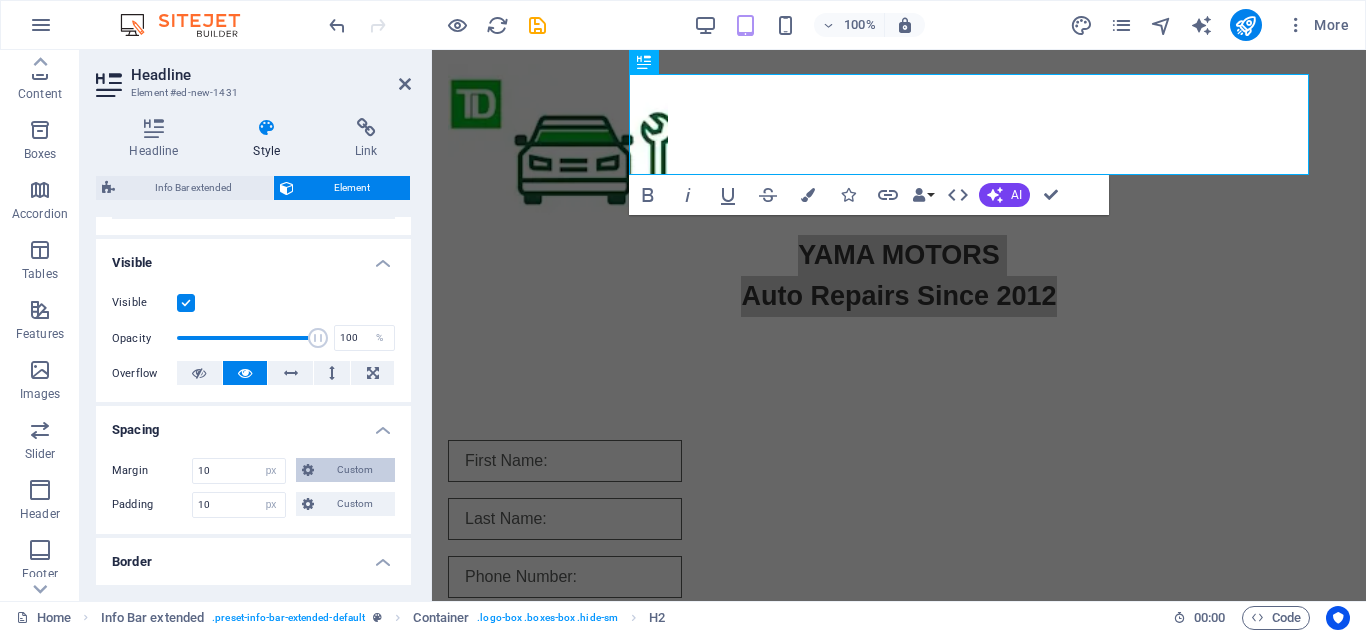 click on "Custom" at bounding box center (354, 470) 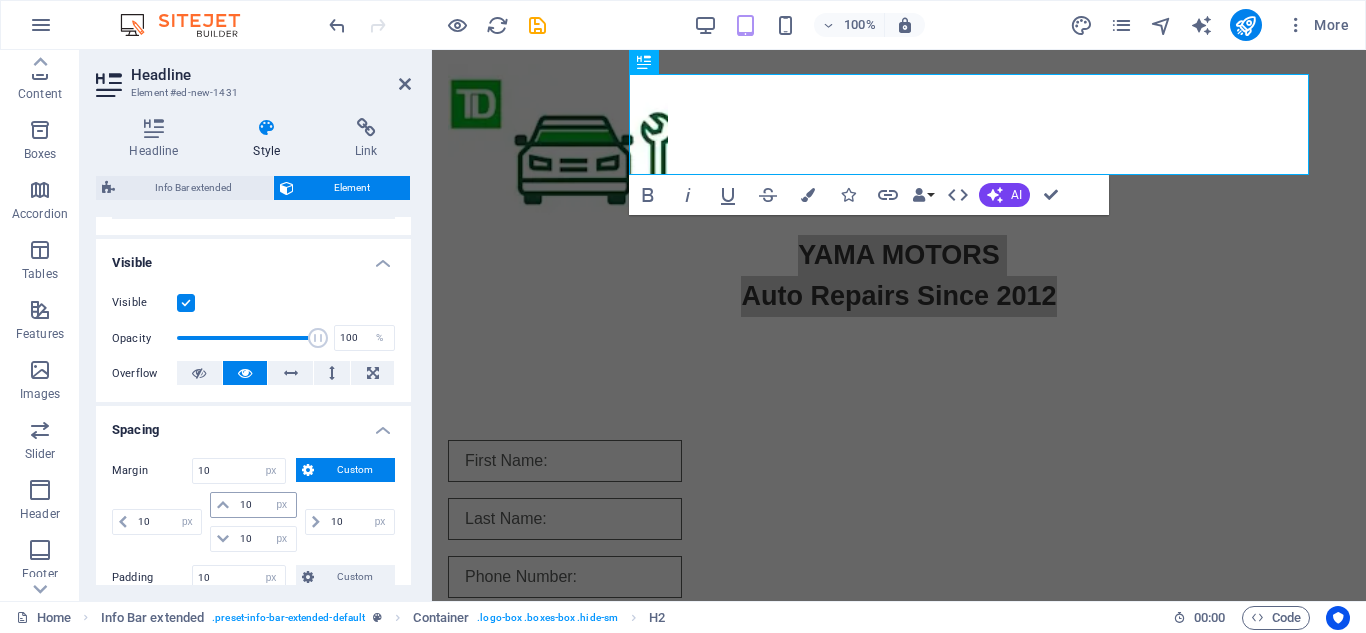 click at bounding box center (223, 505) 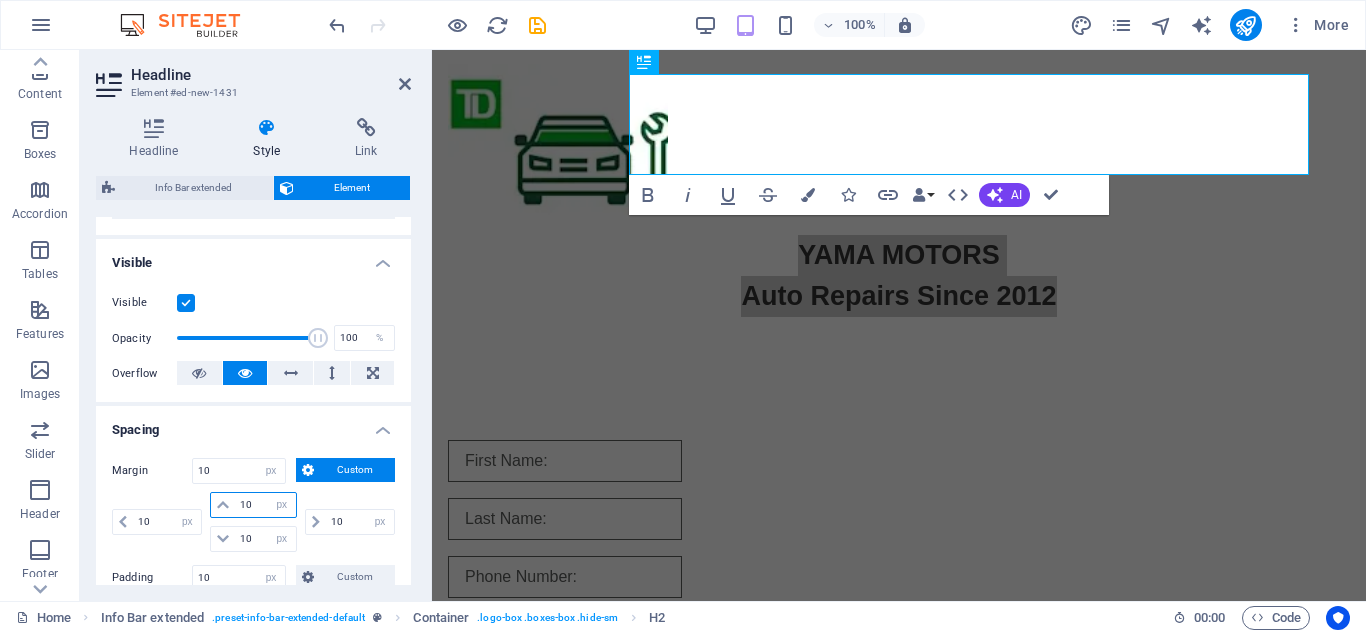 click on "10" at bounding box center (265, 505) 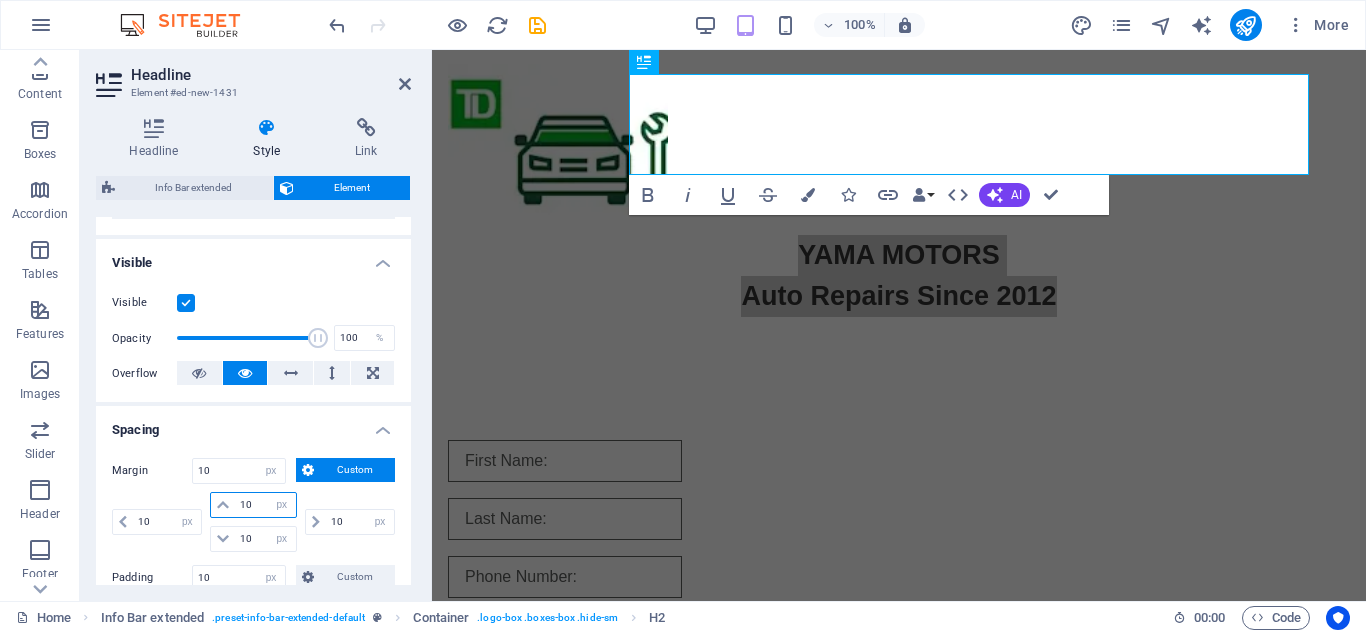 click on "10" at bounding box center [265, 505] 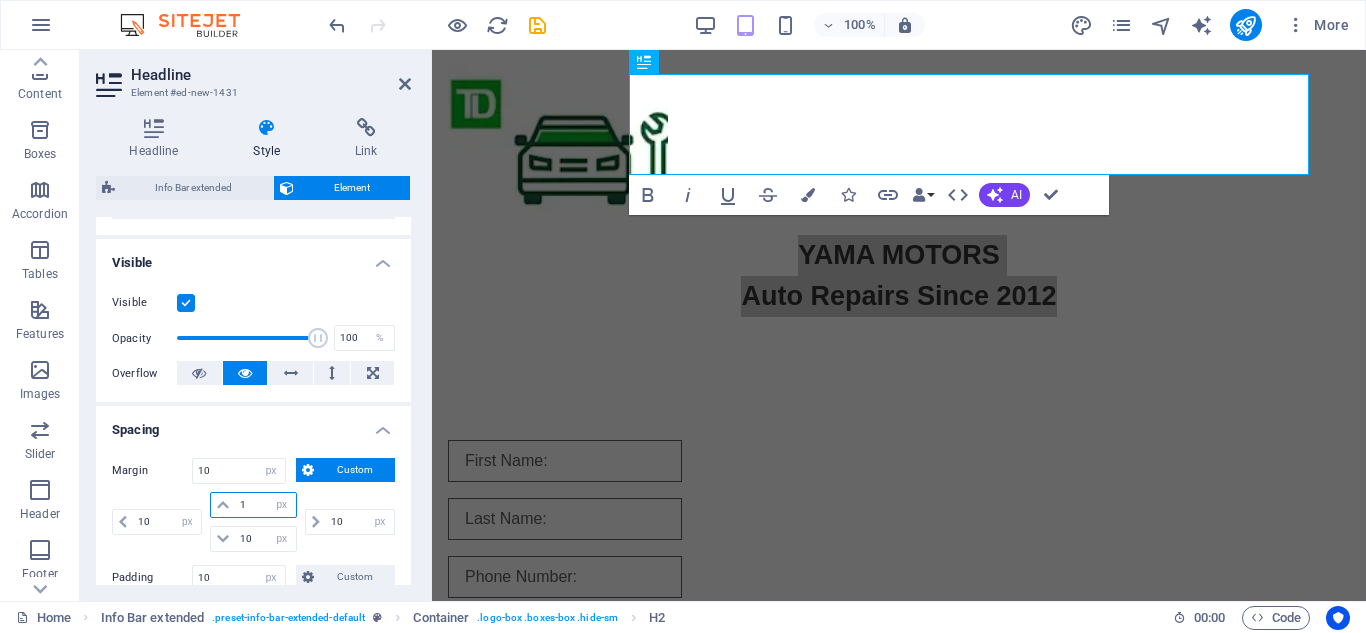 type on "11" 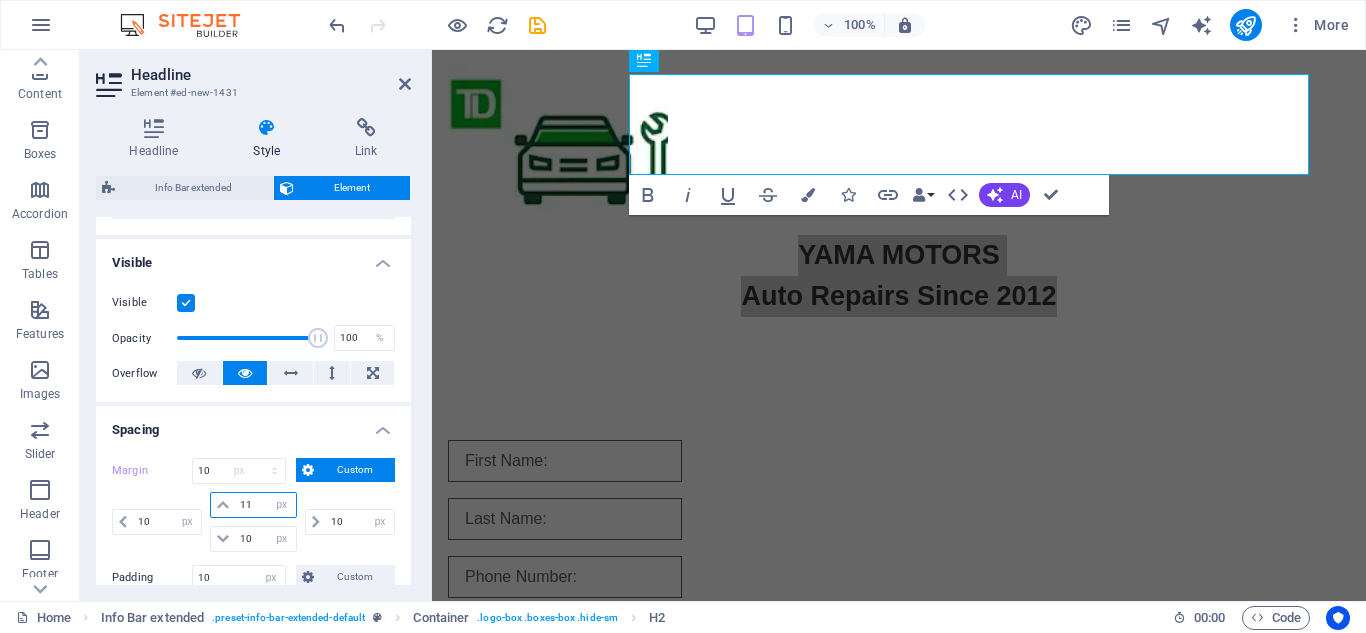 type 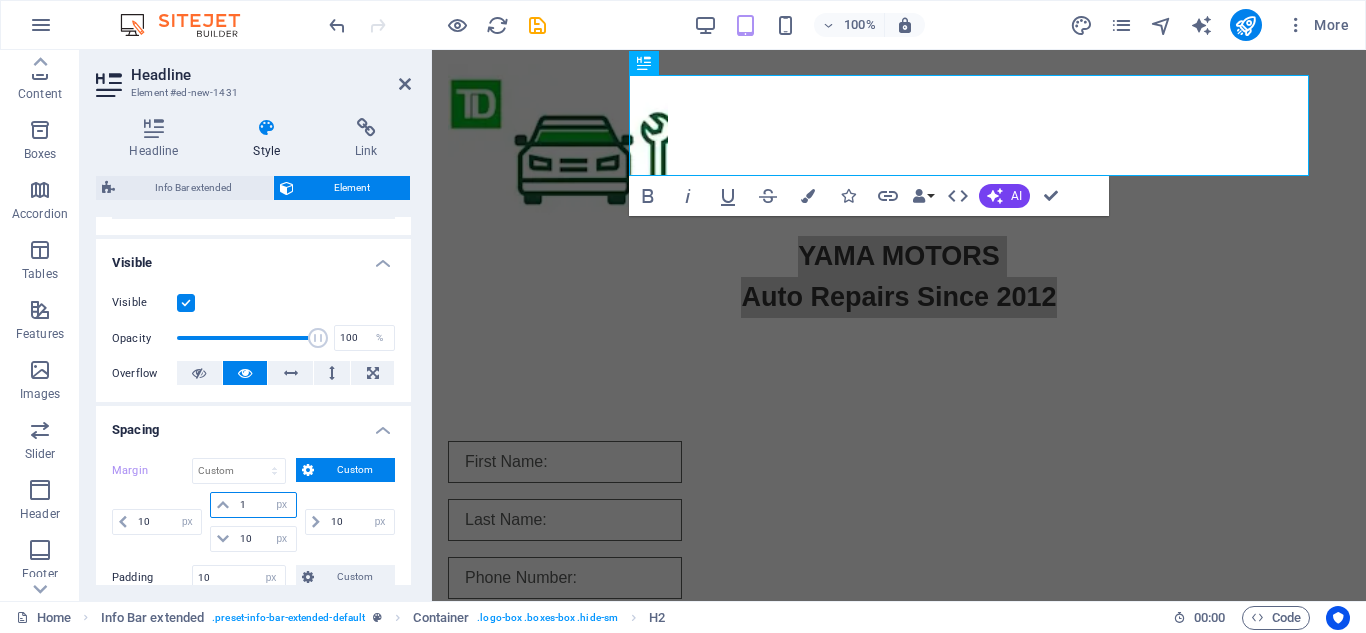 type on "10" 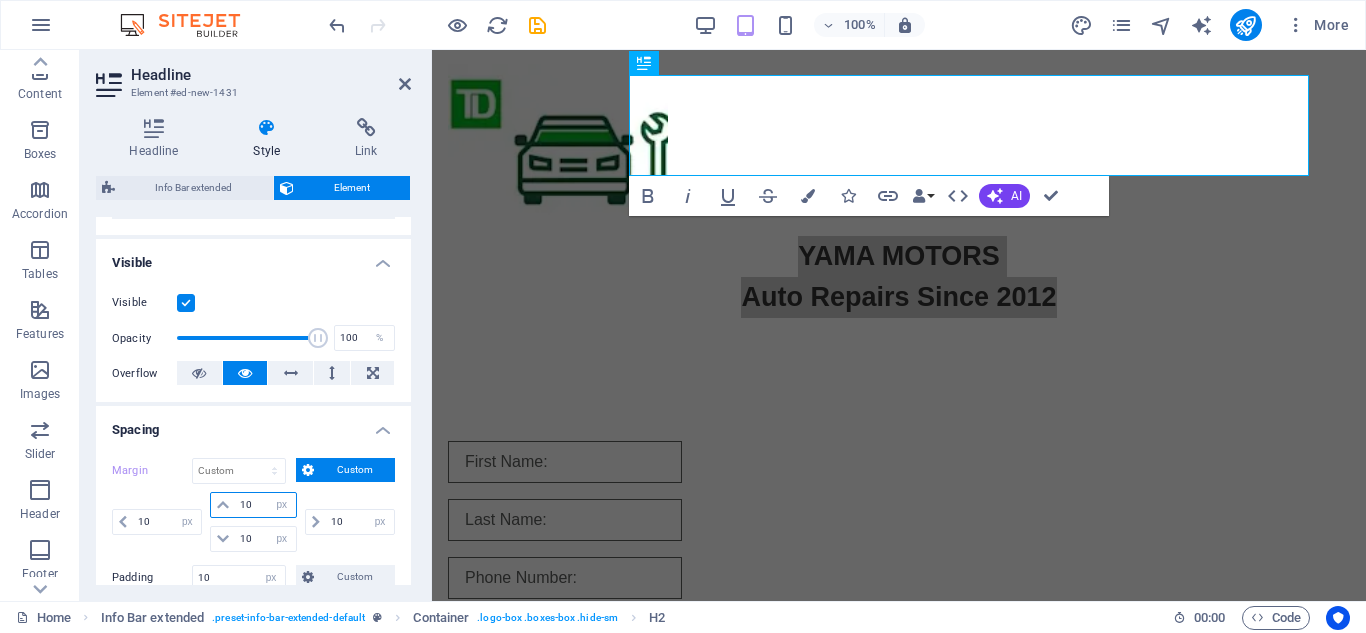 type on "10" 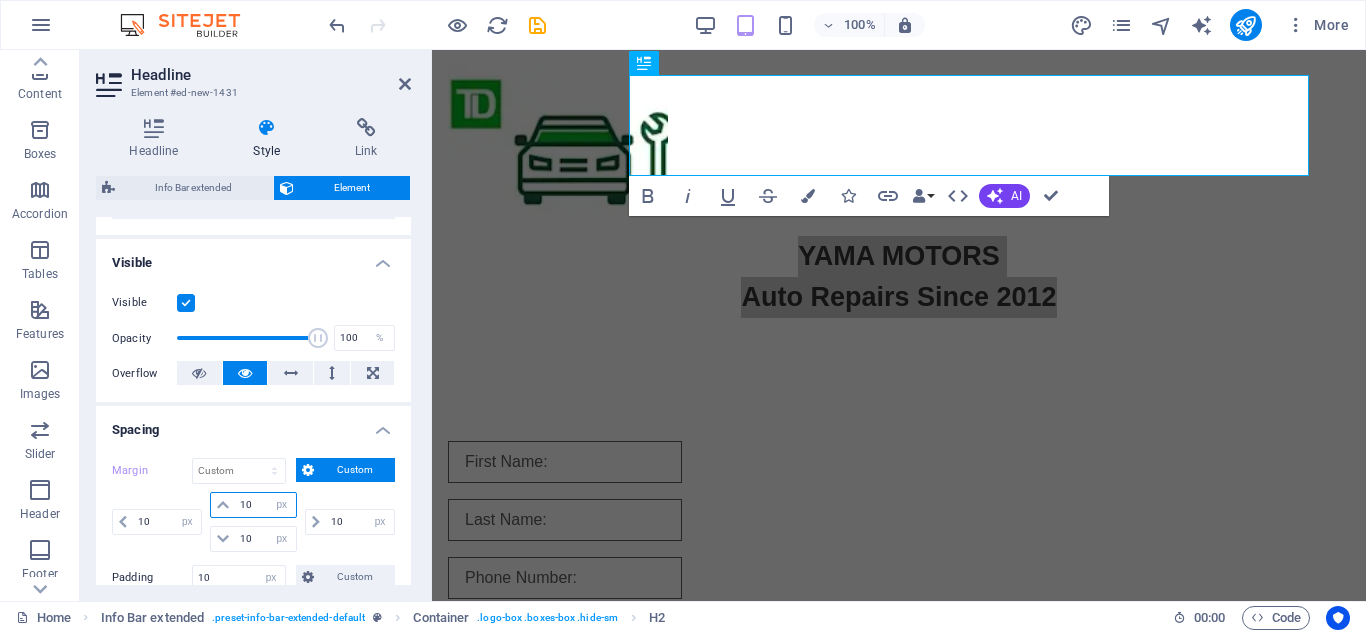 select on "px" 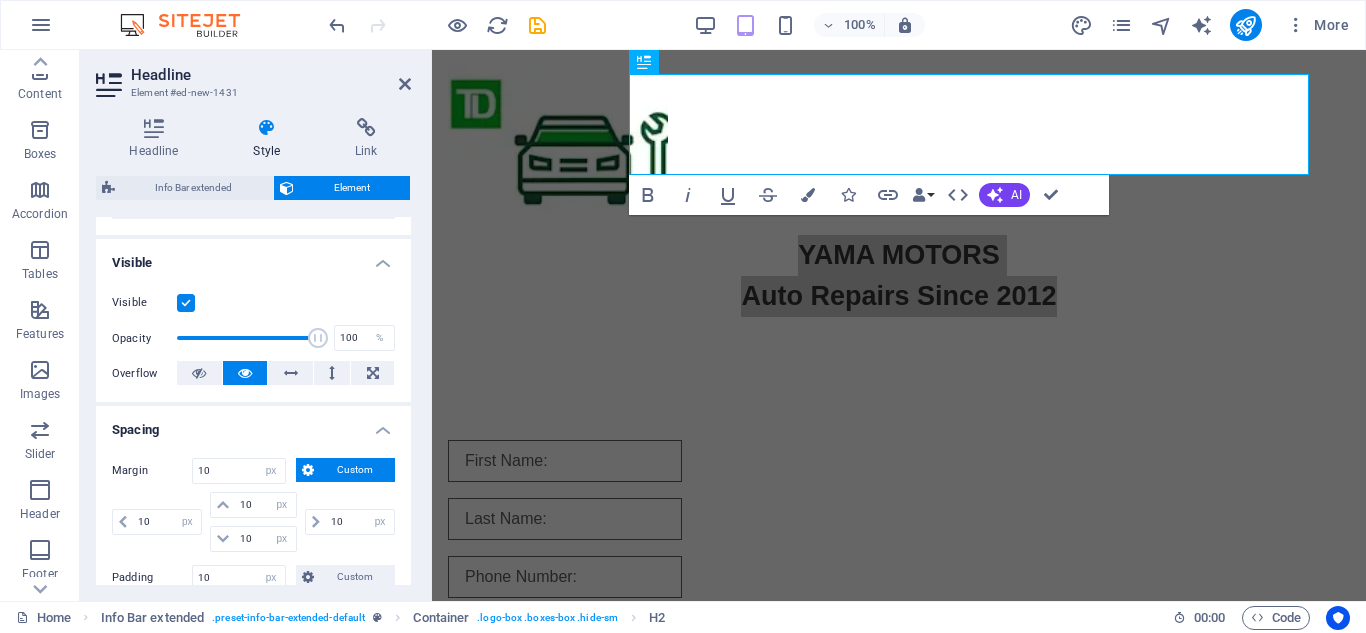 click on "Spacing" at bounding box center [253, 424] 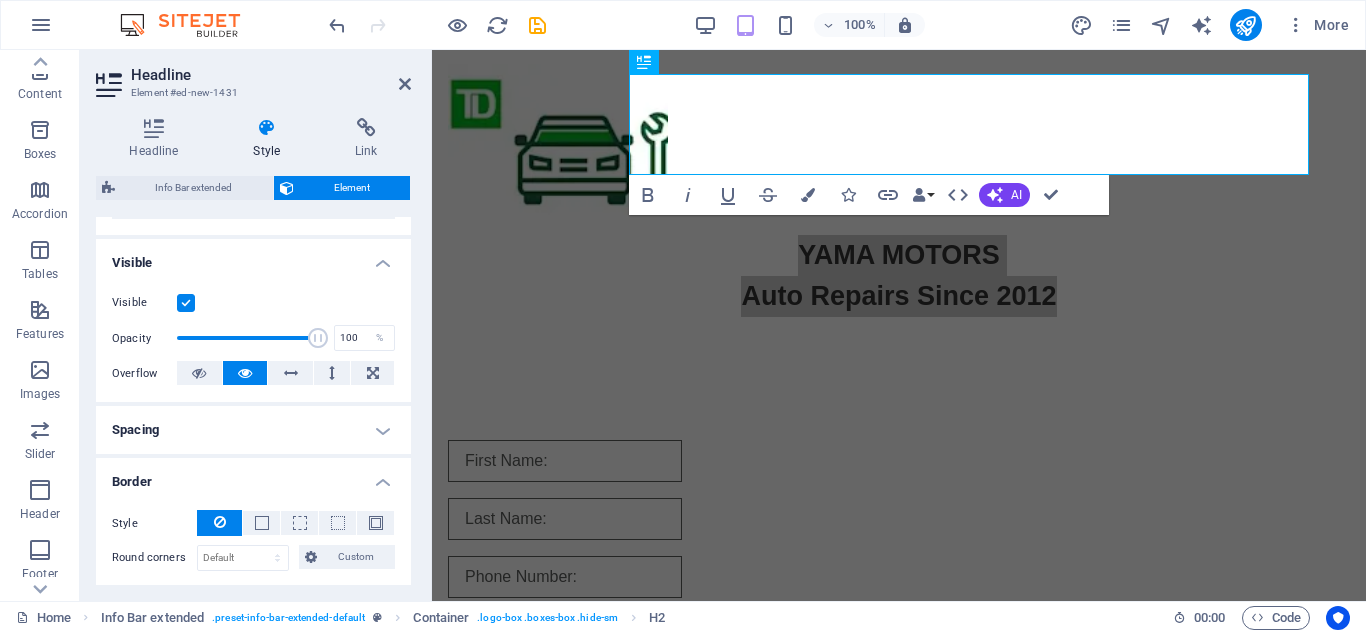 click on "Spacing" at bounding box center (253, 430) 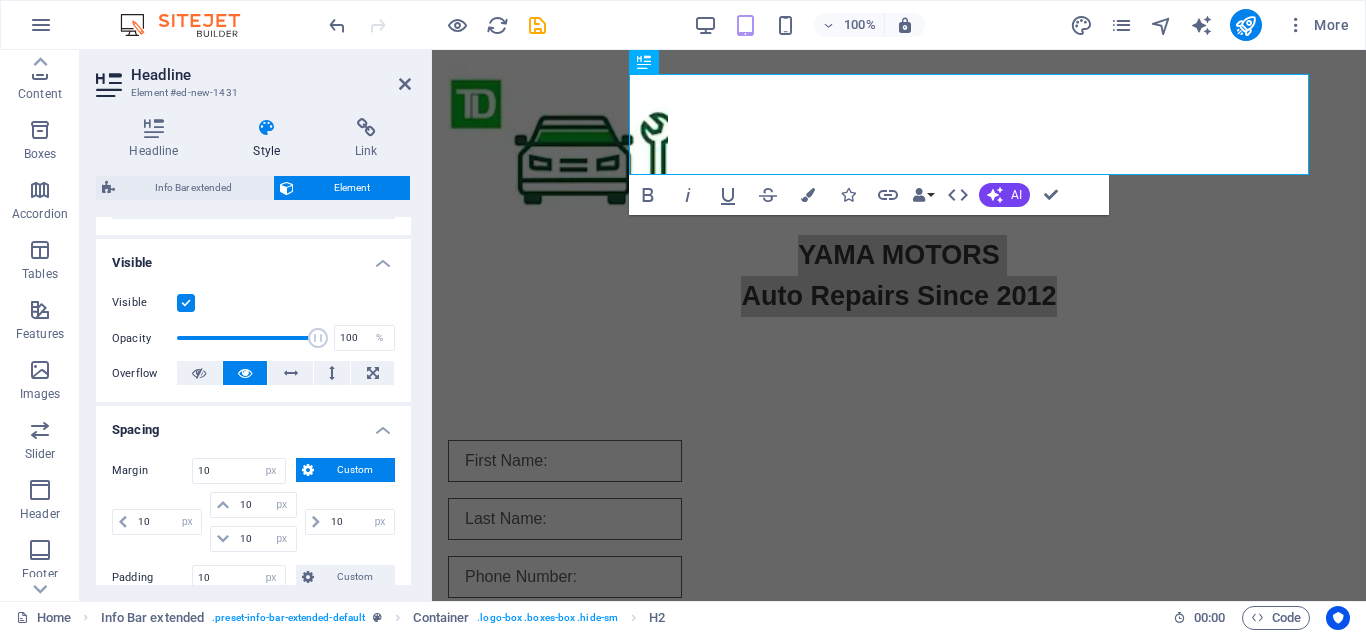click on "Margin" at bounding box center [152, 471] 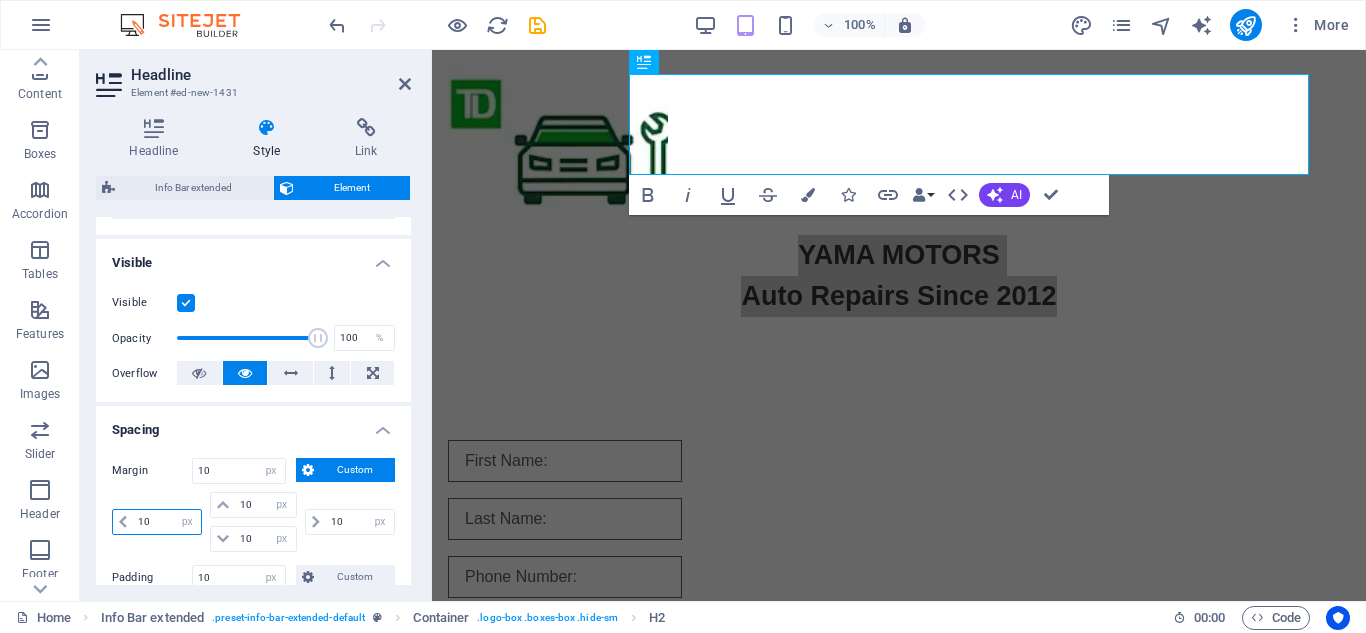 click on "10" at bounding box center [167, 522] 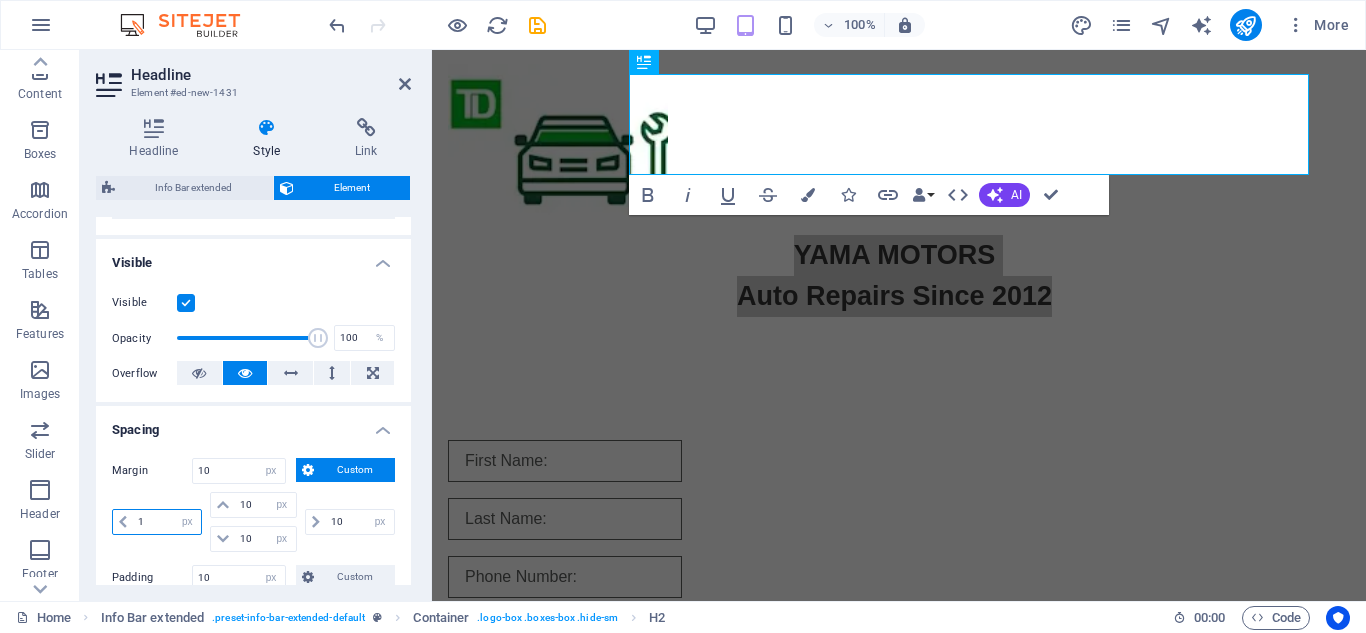 type 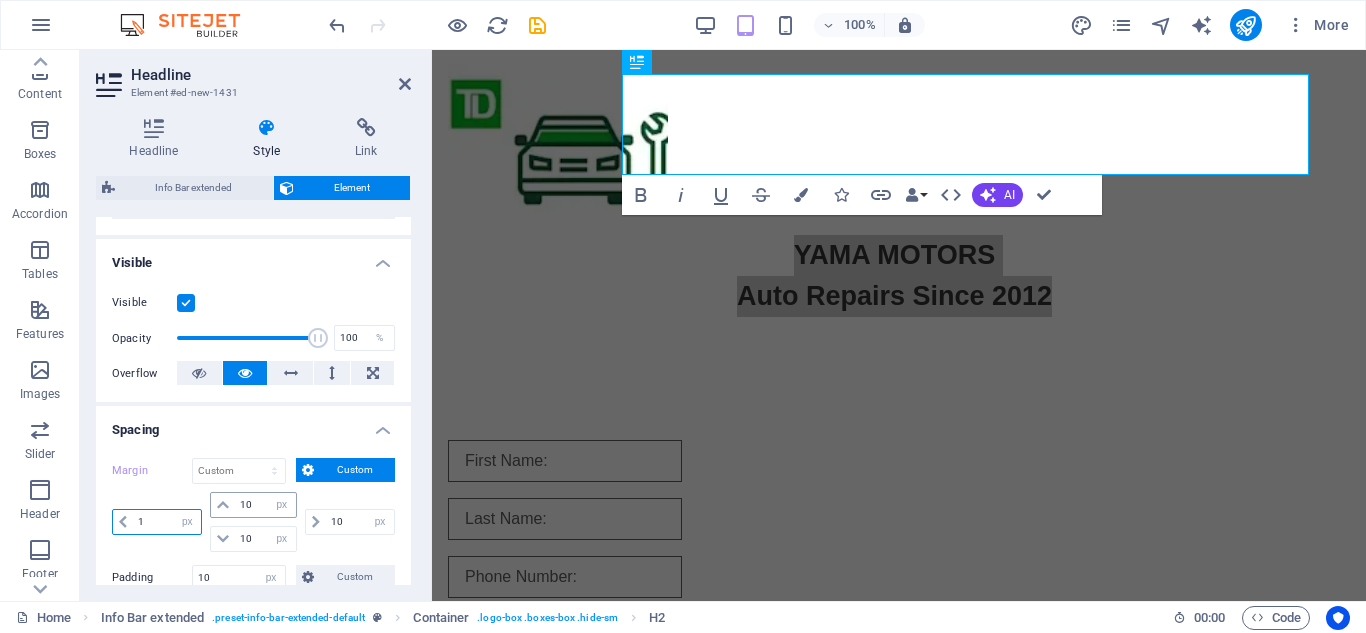 type on "10" 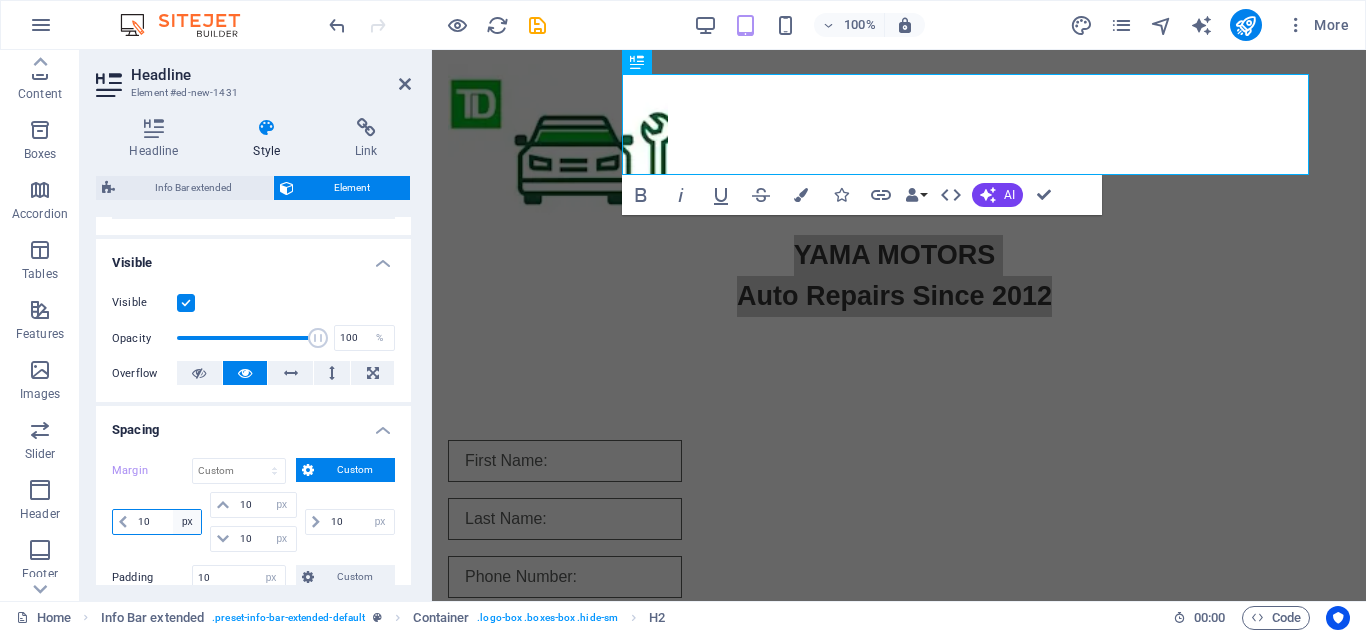 type on "10" 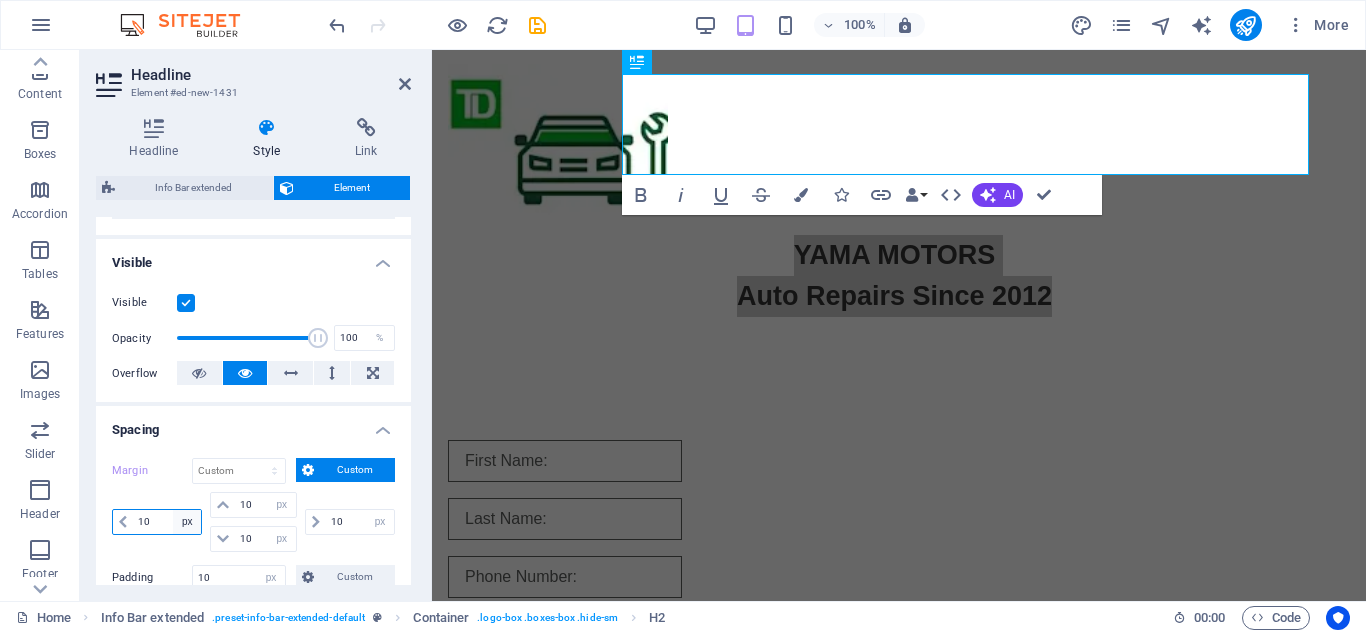 select on "px" 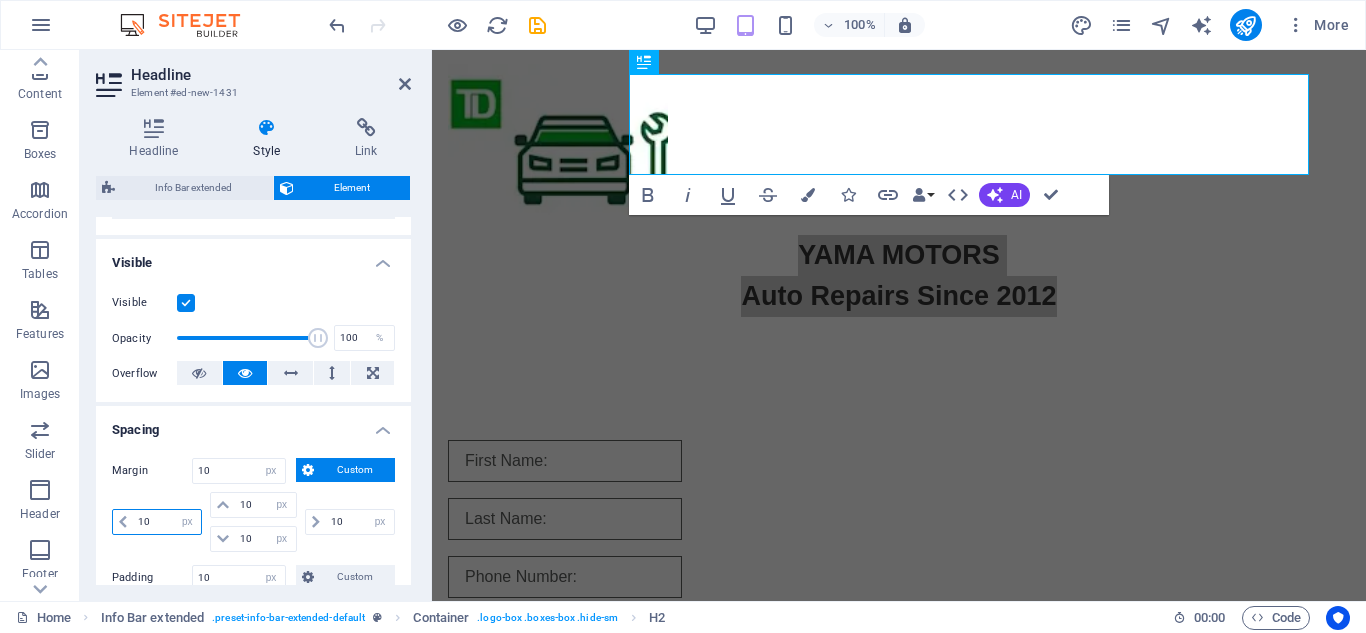 click on "10" at bounding box center [167, 522] 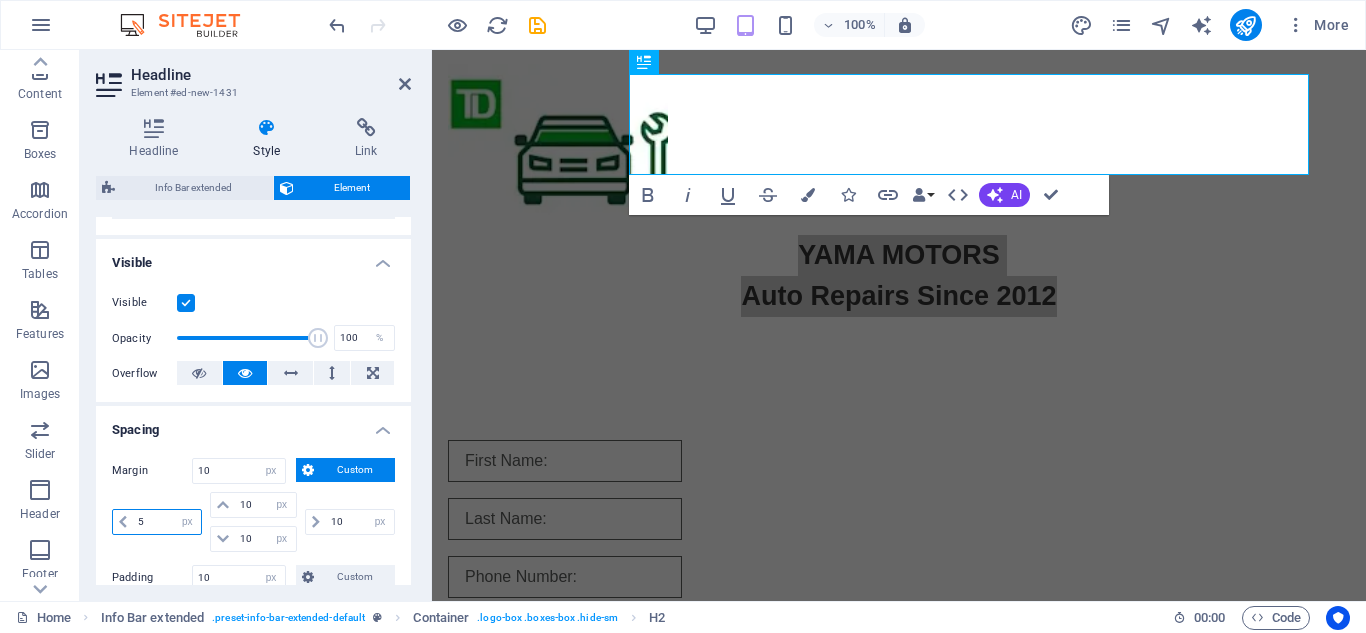 type 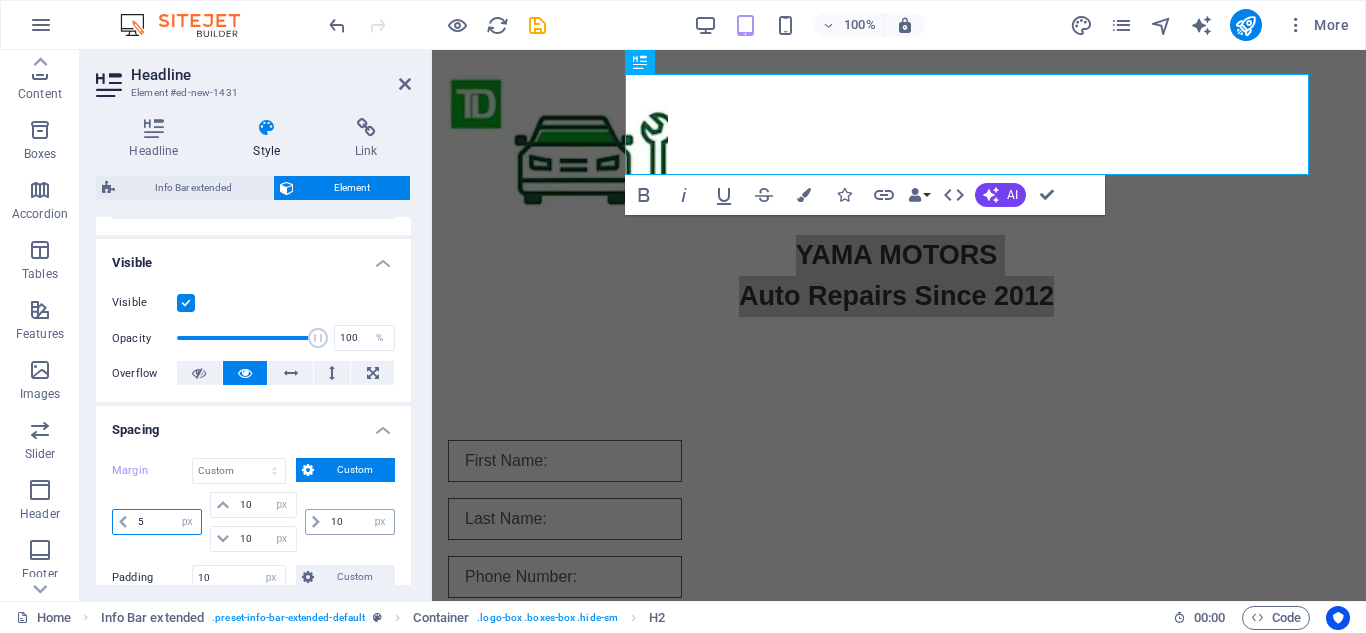 type on "5" 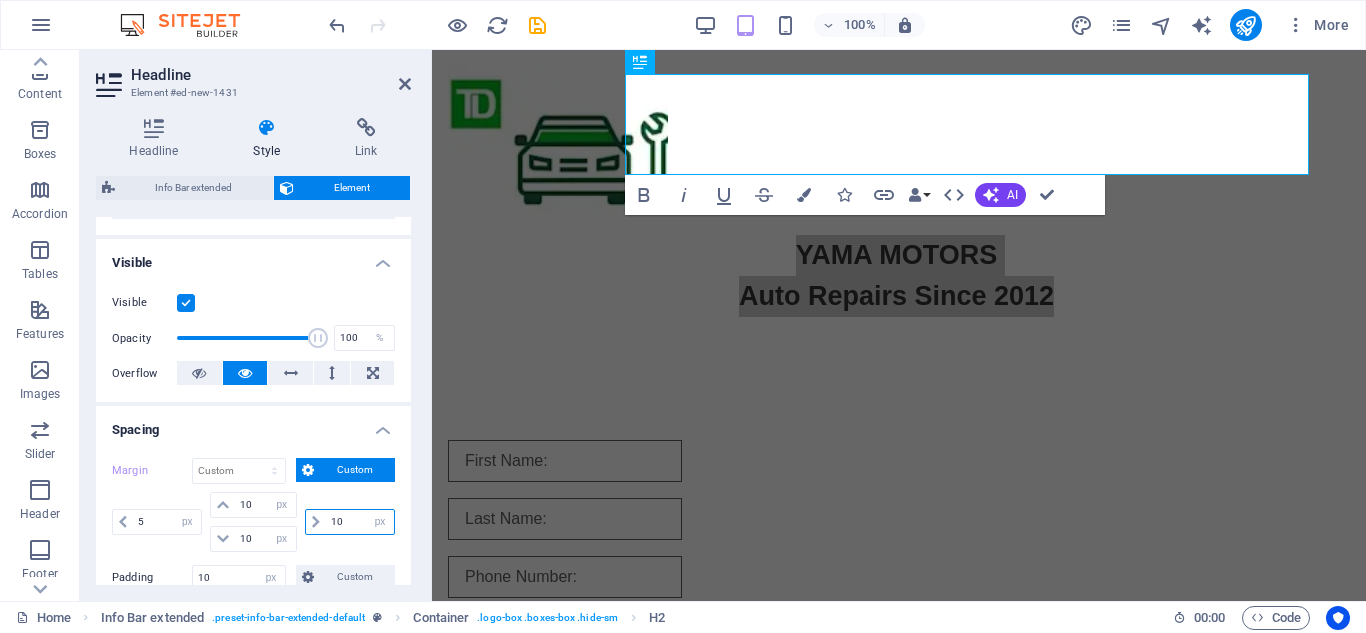 click on "10" at bounding box center [360, 522] 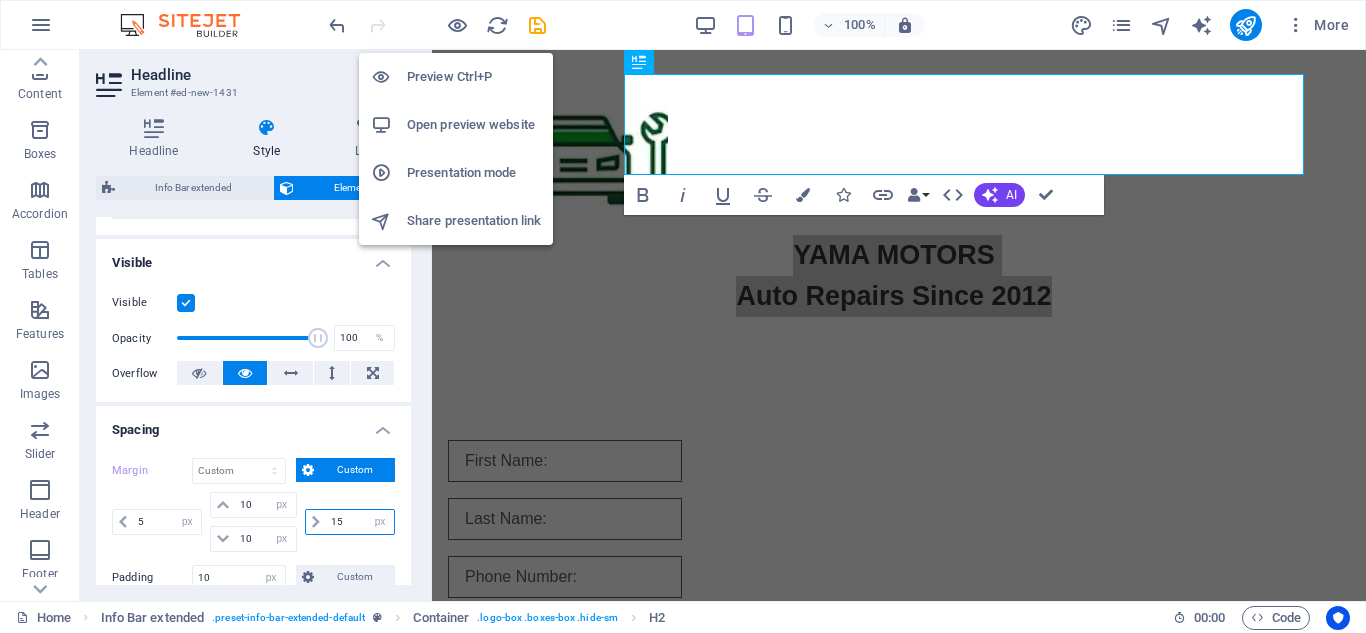 type on "15" 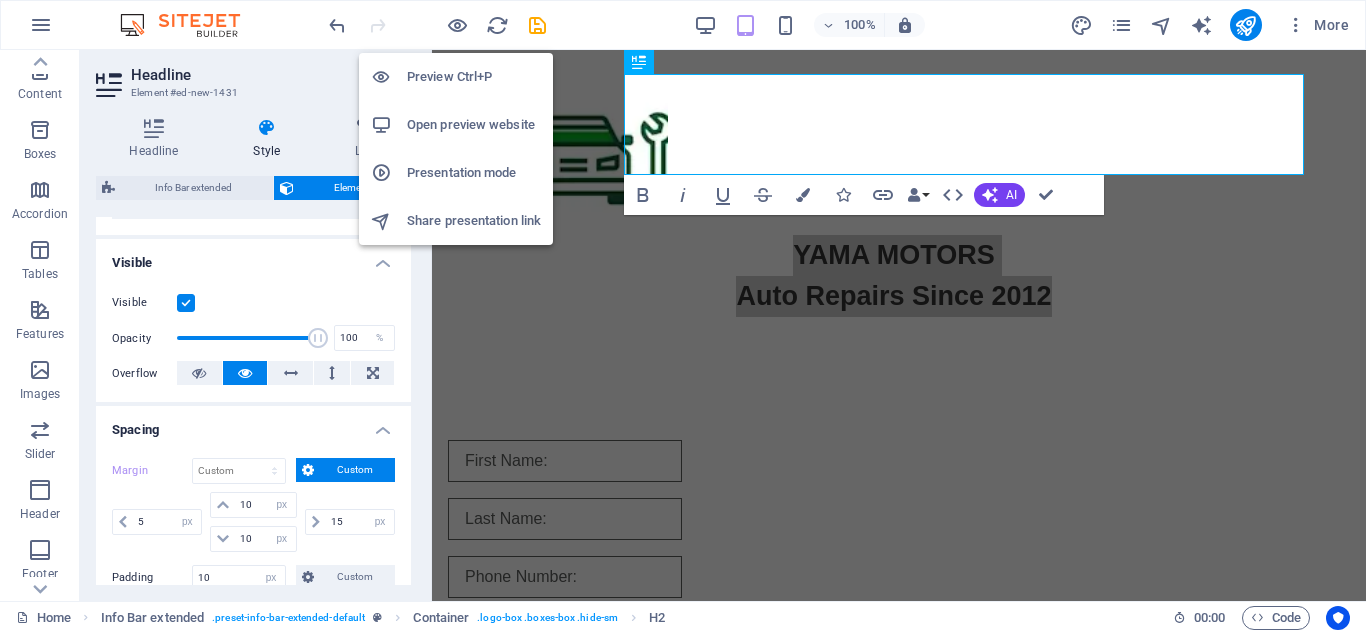 click on "Open preview website" at bounding box center [474, 125] 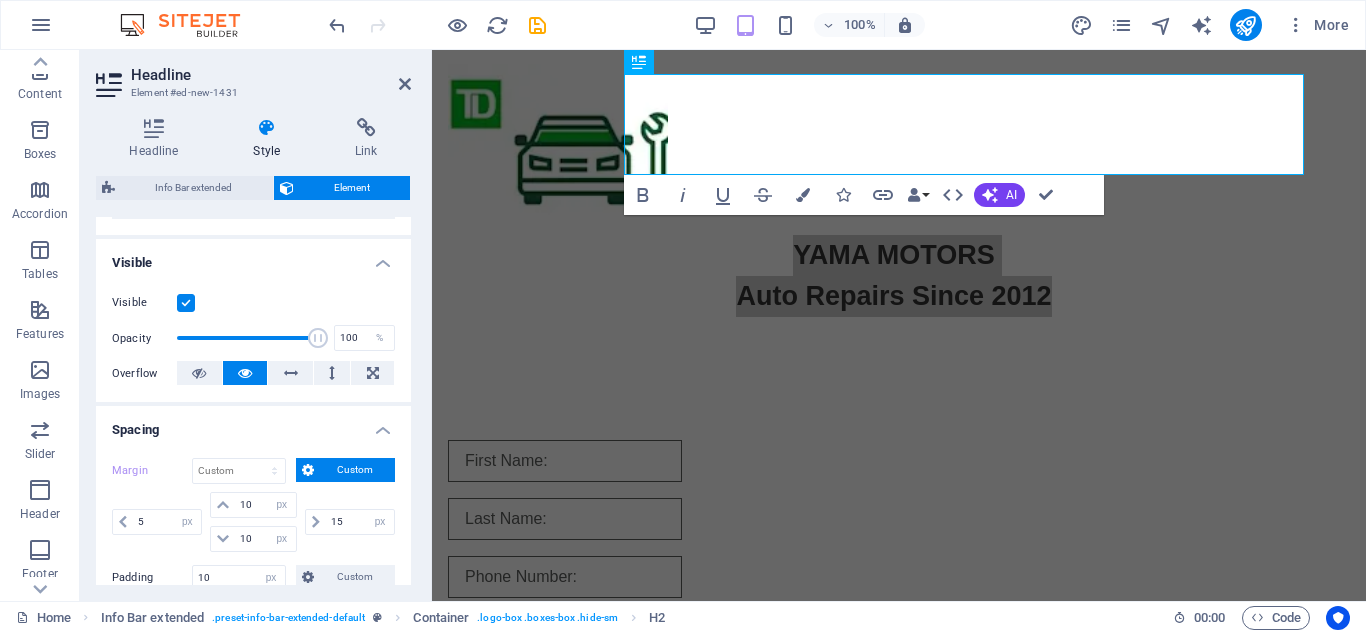 click at bounding box center [437, 25] 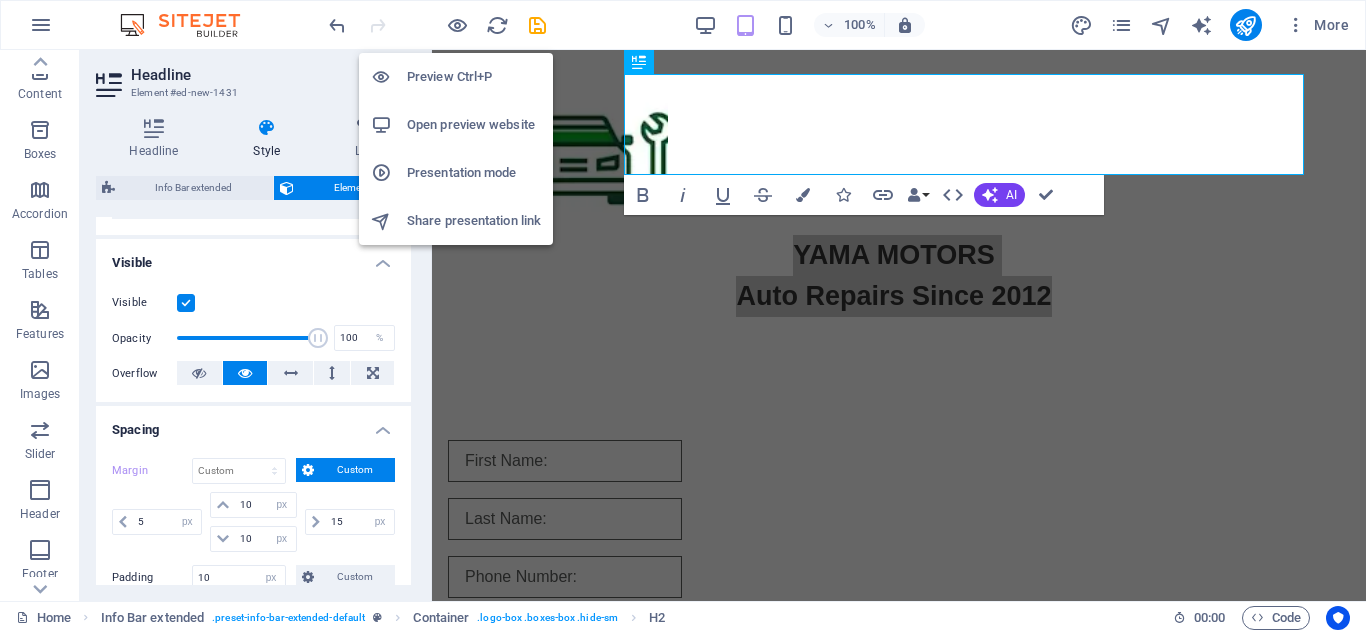 click on "Preview Ctrl+P" at bounding box center (456, 77) 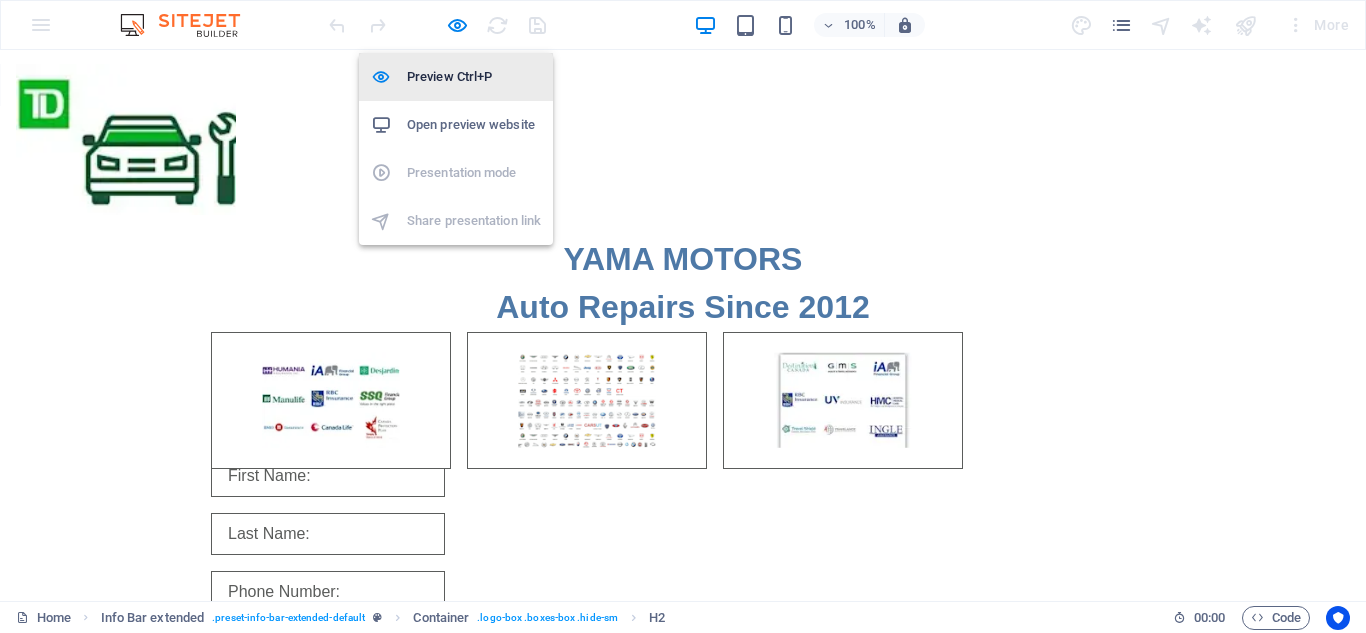 click on "Preview Ctrl+P" at bounding box center [474, 77] 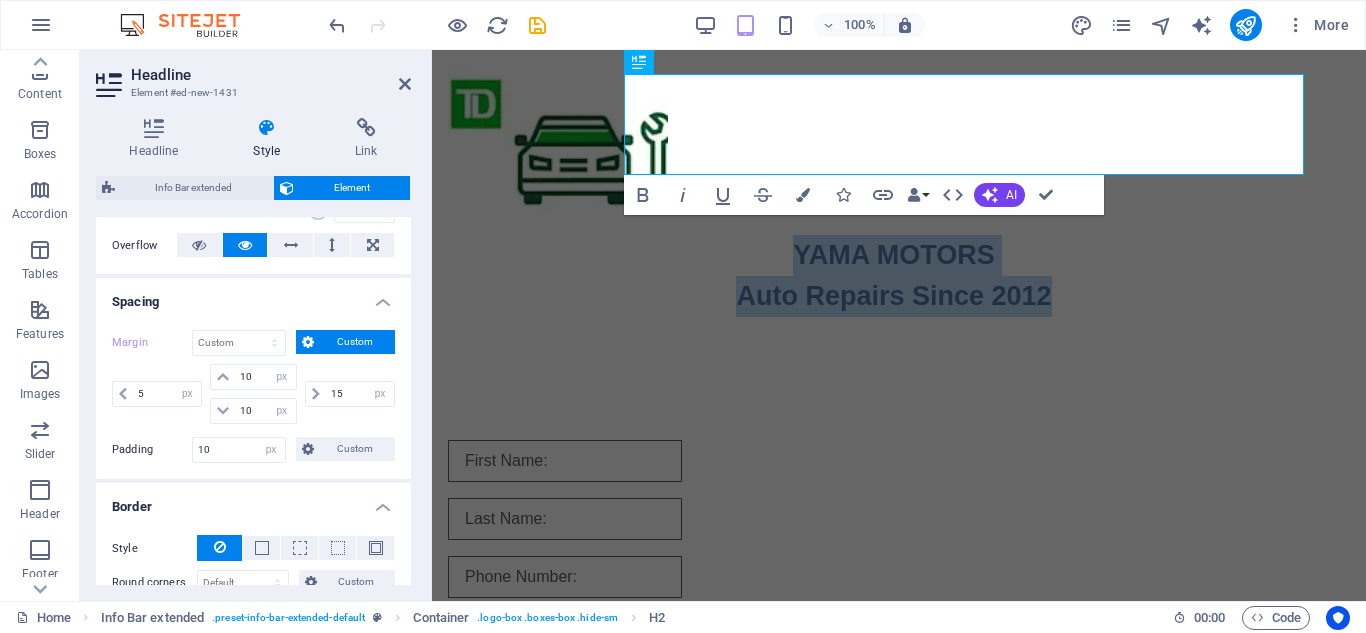 scroll, scrollTop: 321, scrollLeft: 0, axis: vertical 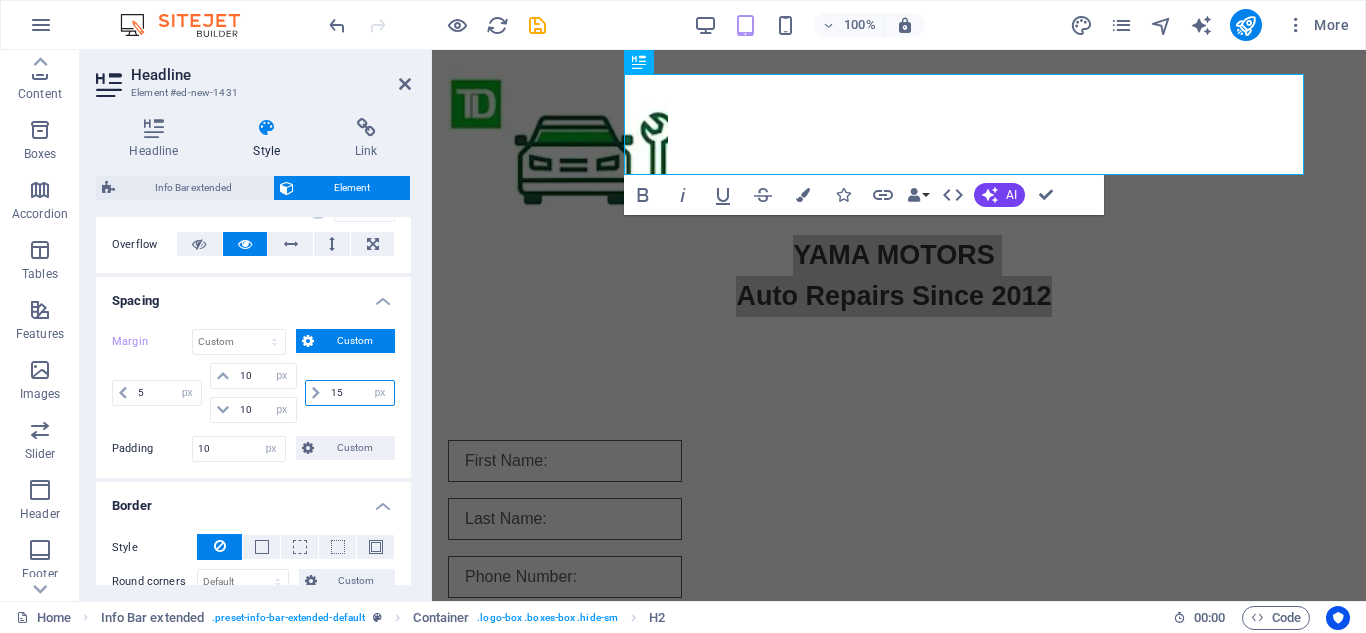 click on "15" at bounding box center [360, 393] 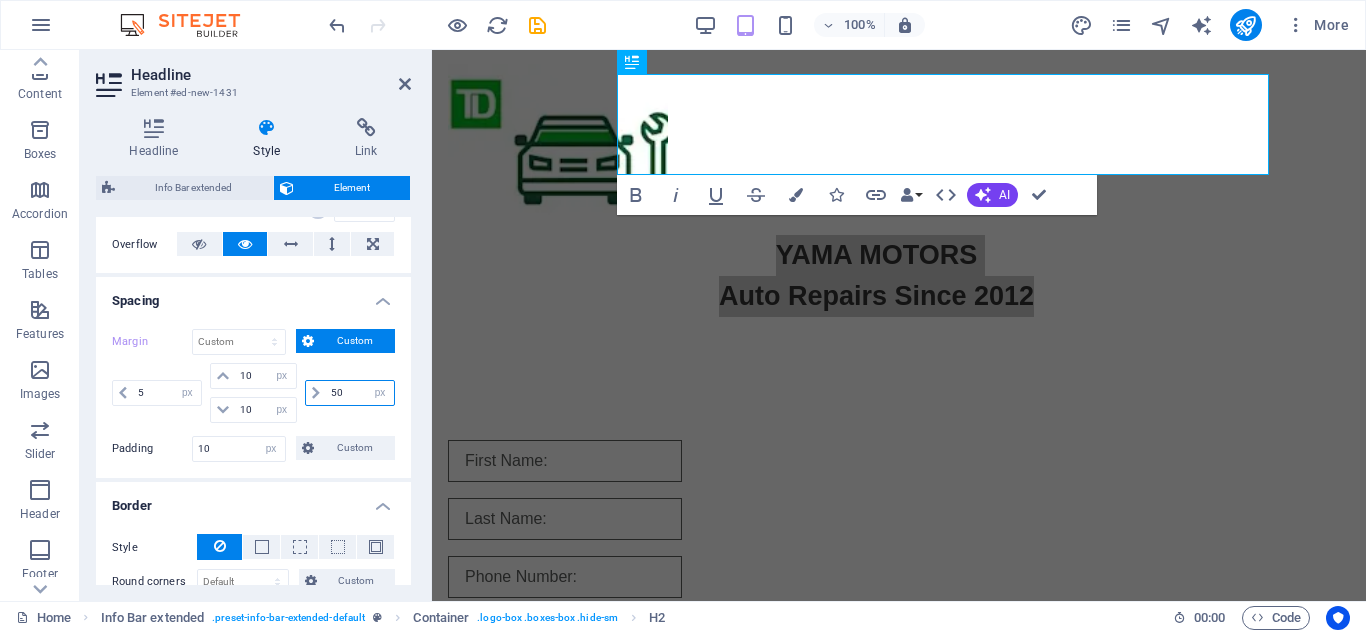 type on "50" 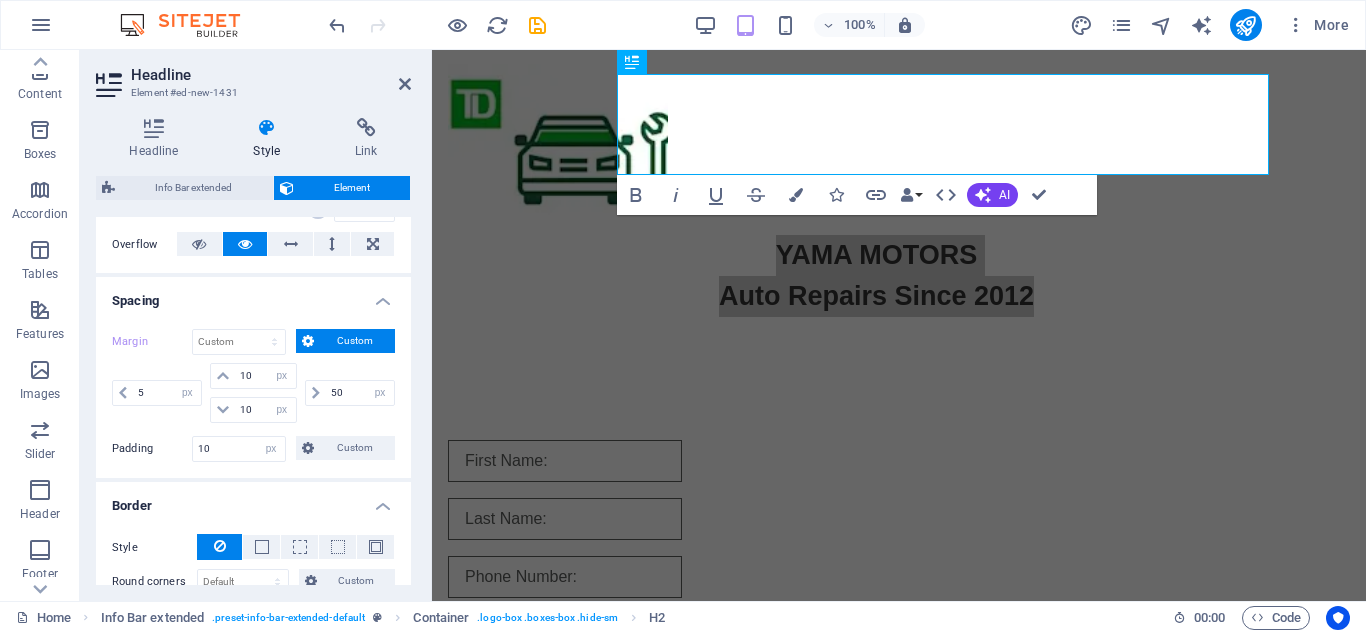 click on "100% More" at bounding box center [683, 25] 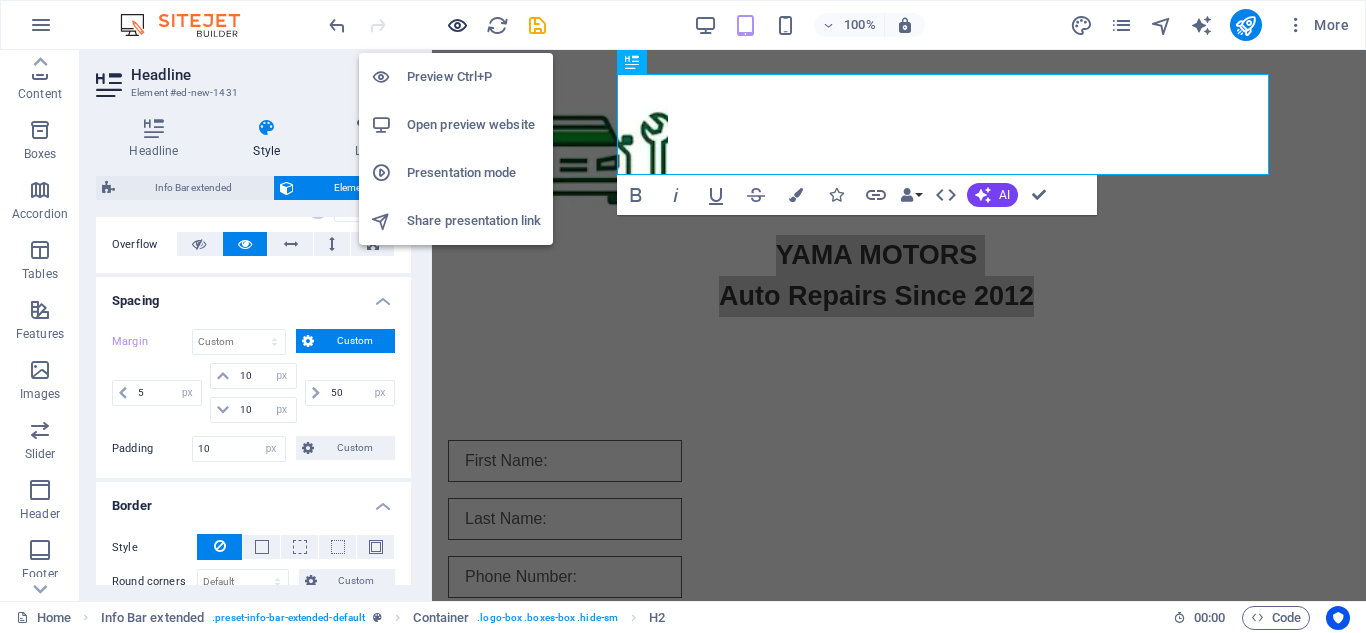 click at bounding box center [457, 25] 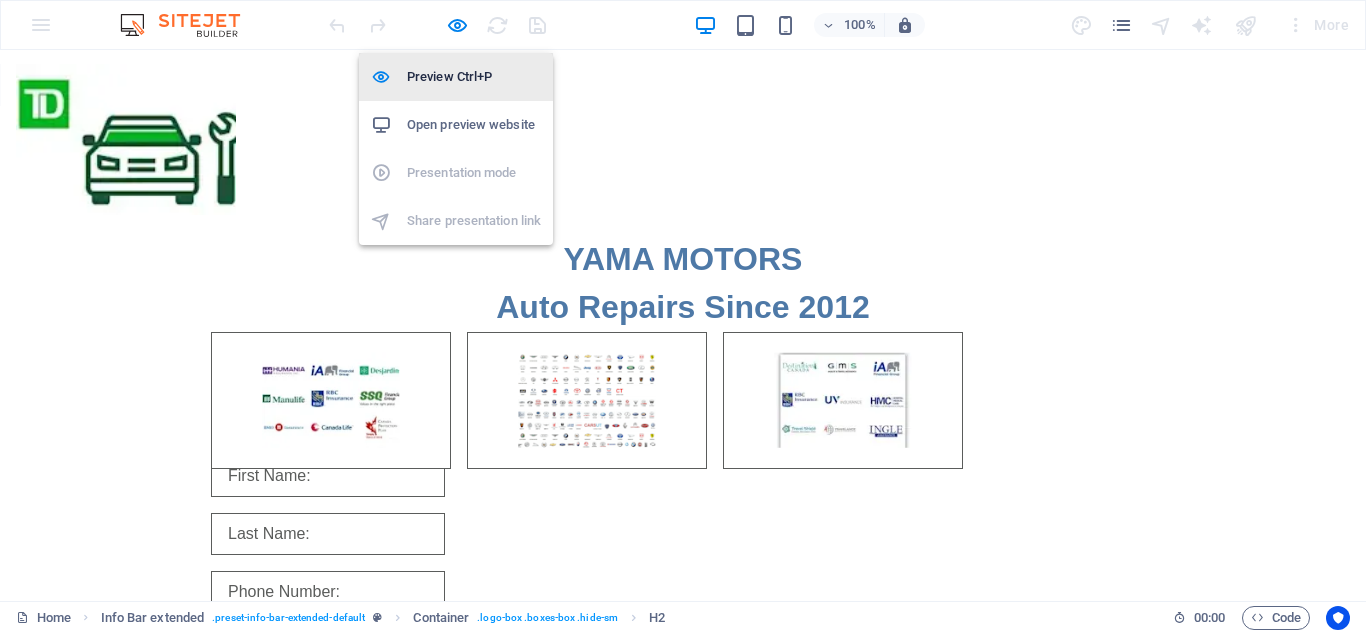 click on "Preview Ctrl+P" at bounding box center (474, 77) 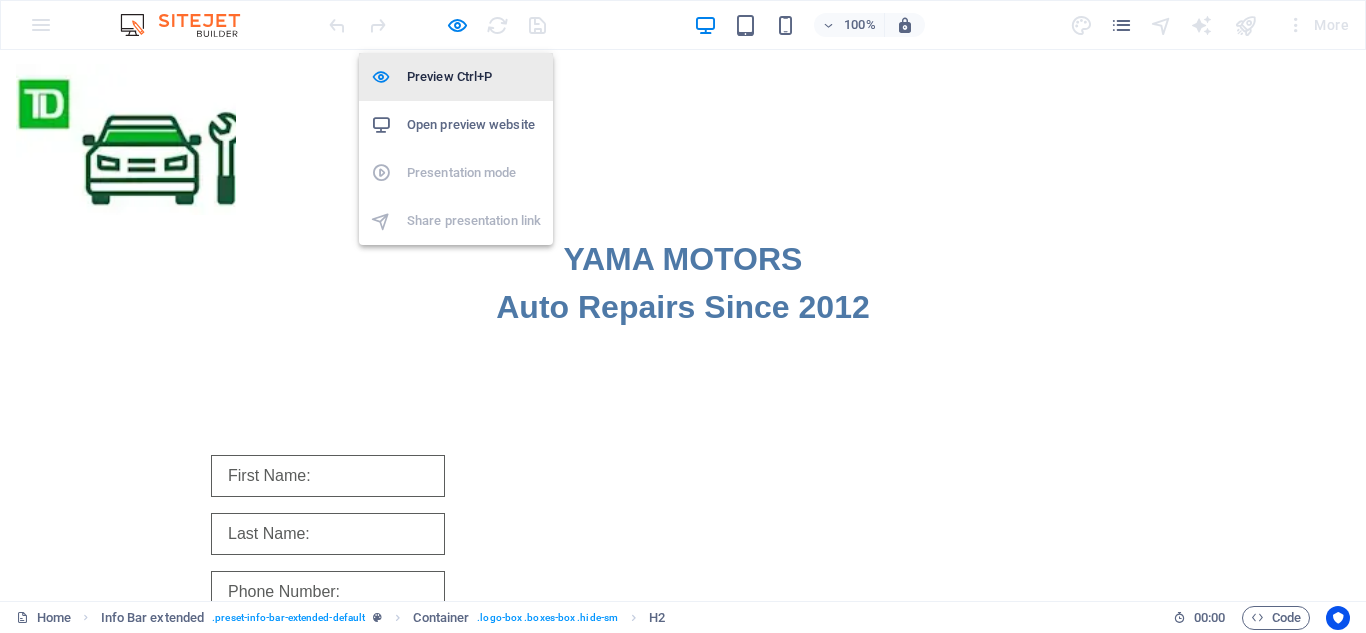 select on "%" 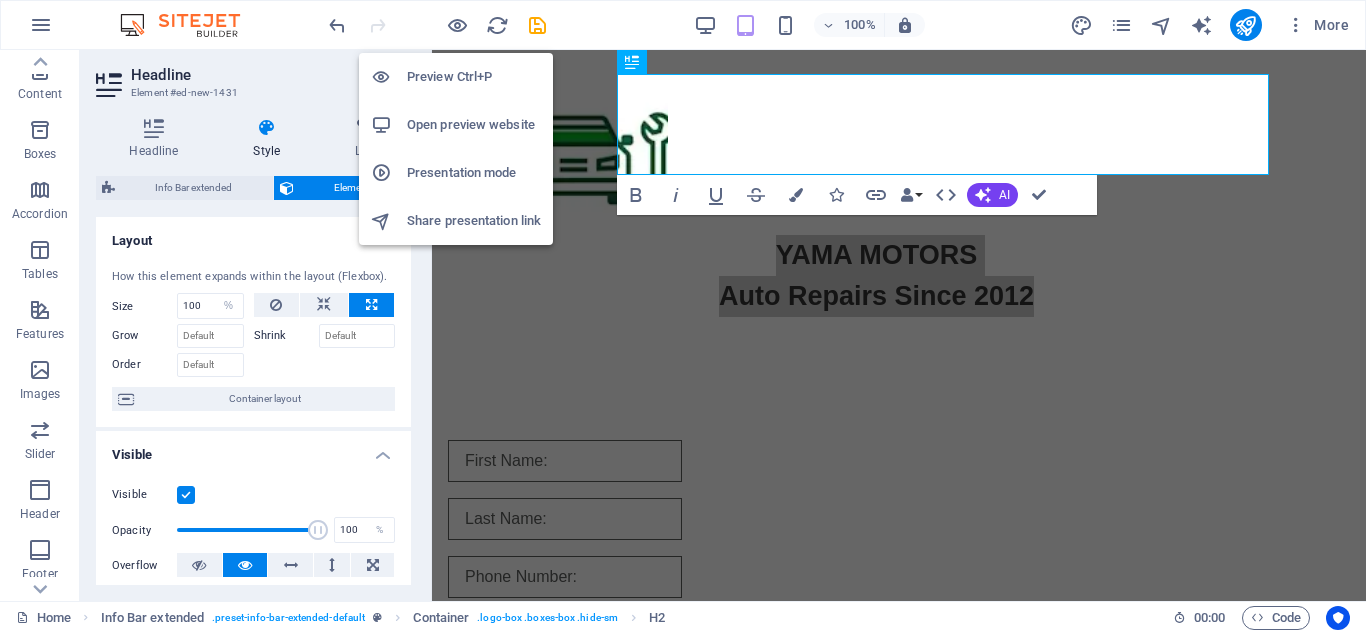 click on "Preview Ctrl+P" at bounding box center (474, 77) 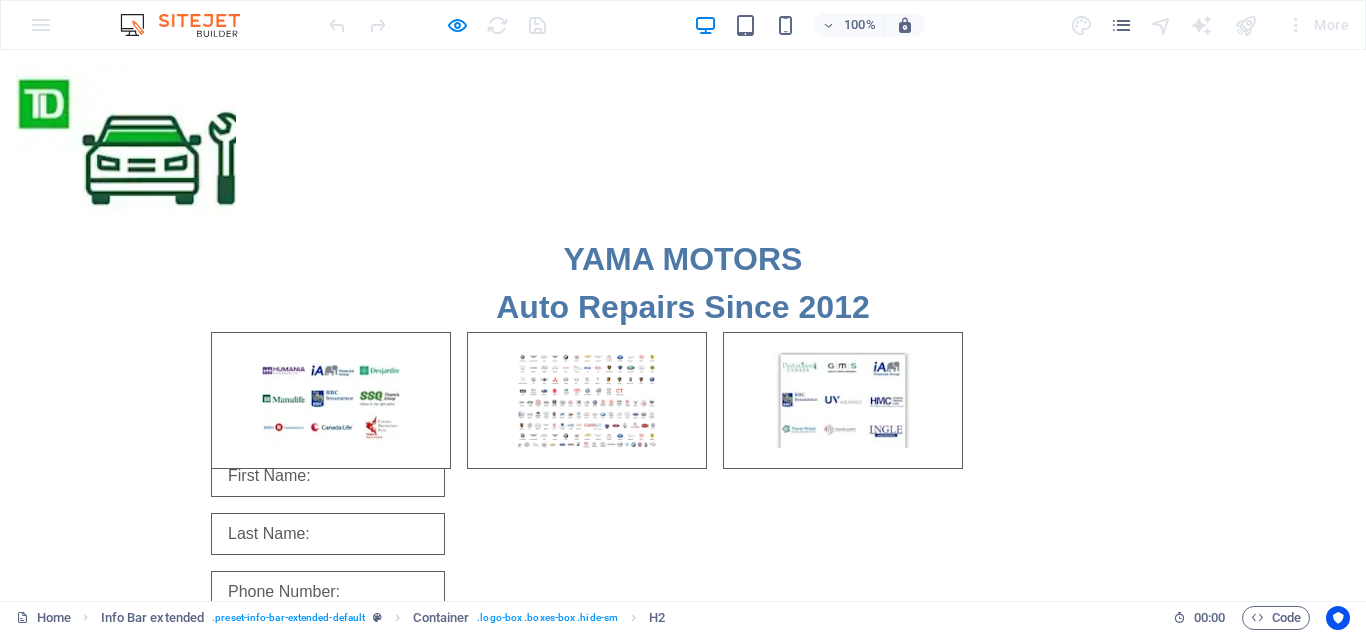 click on "Submit" at bounding box center (683, 660) 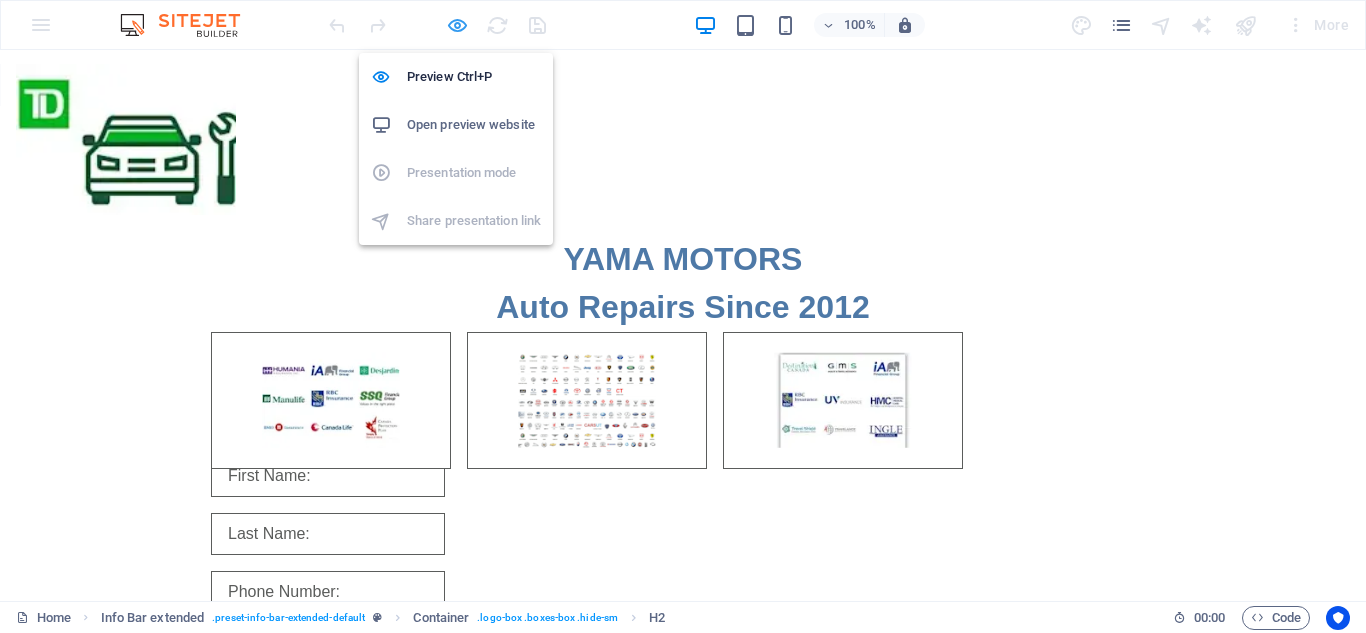 click at bounding box center (457, 25) 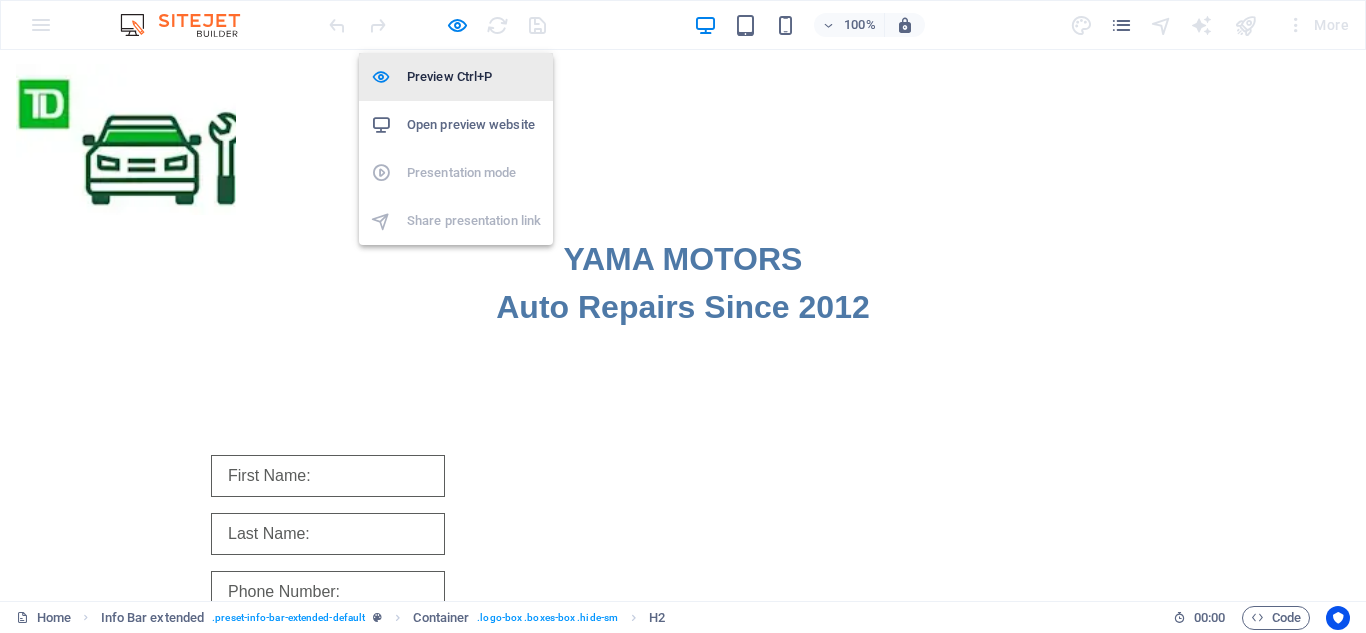 select on "%" 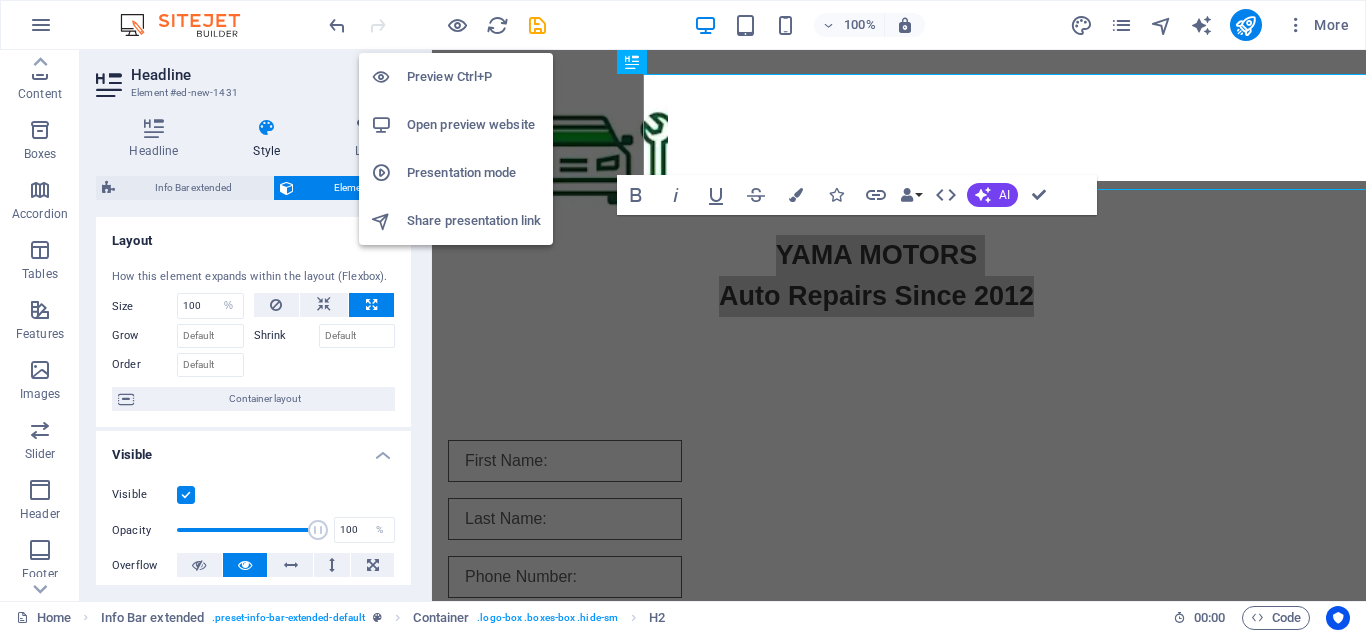 click on "Preview Ctrl+P" at bounding box center [474, 77] 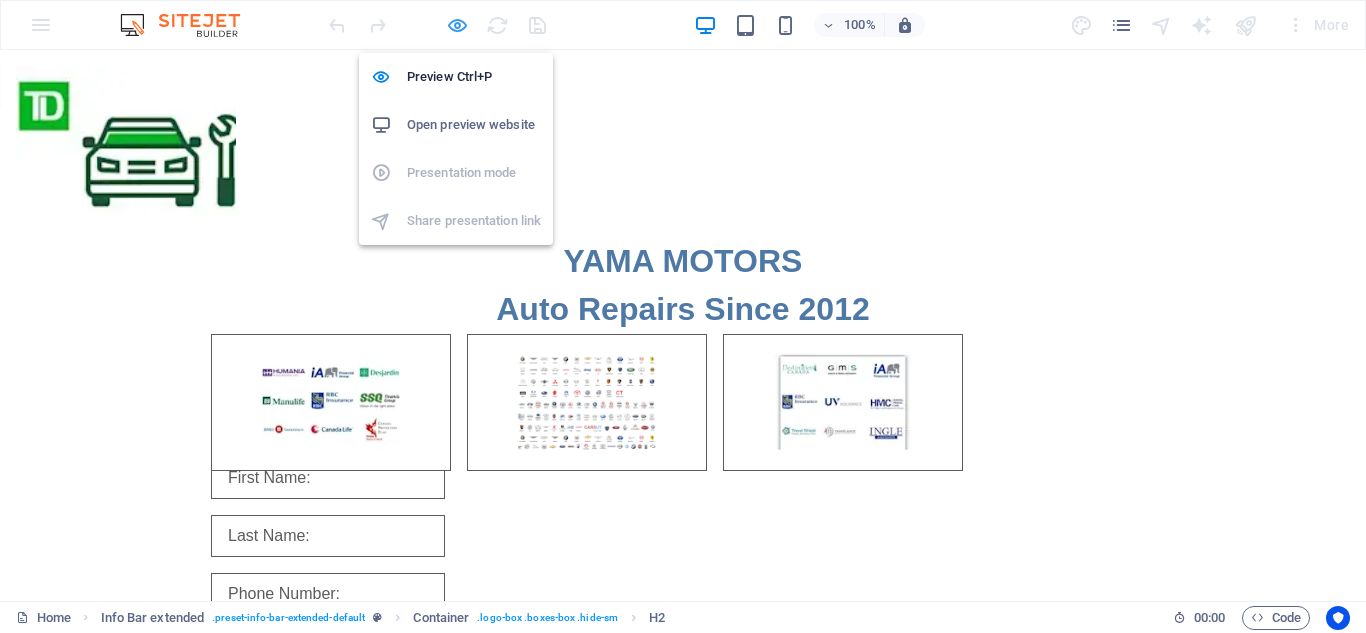 scroll, scrollTop: 2, scrollLeft: 0, axis: vertical 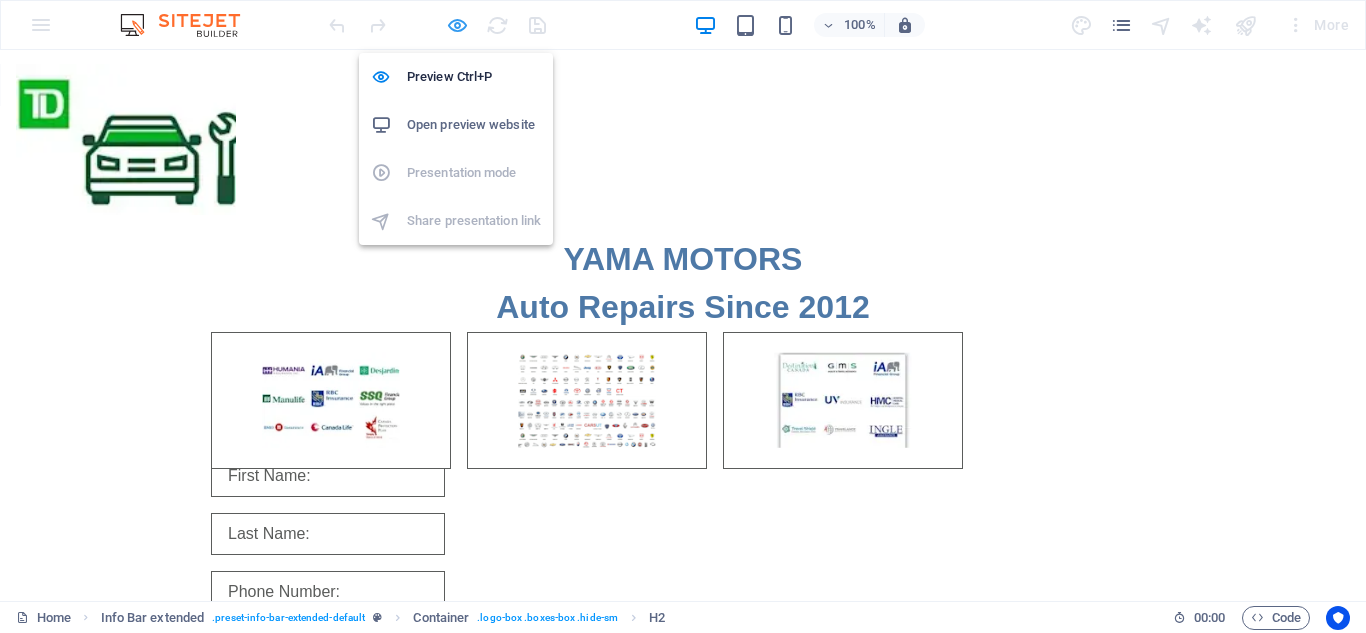 click at bounding box center (457, 25) 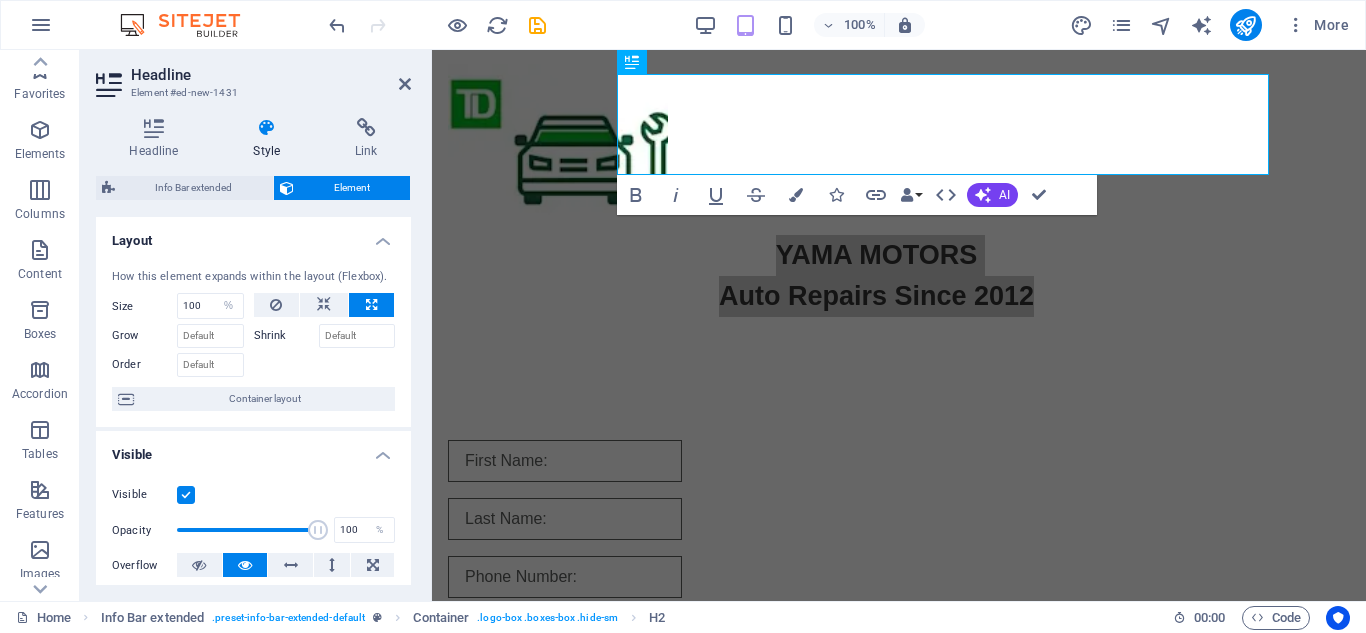 click on "100% More" at bounding box center [683, 25] 